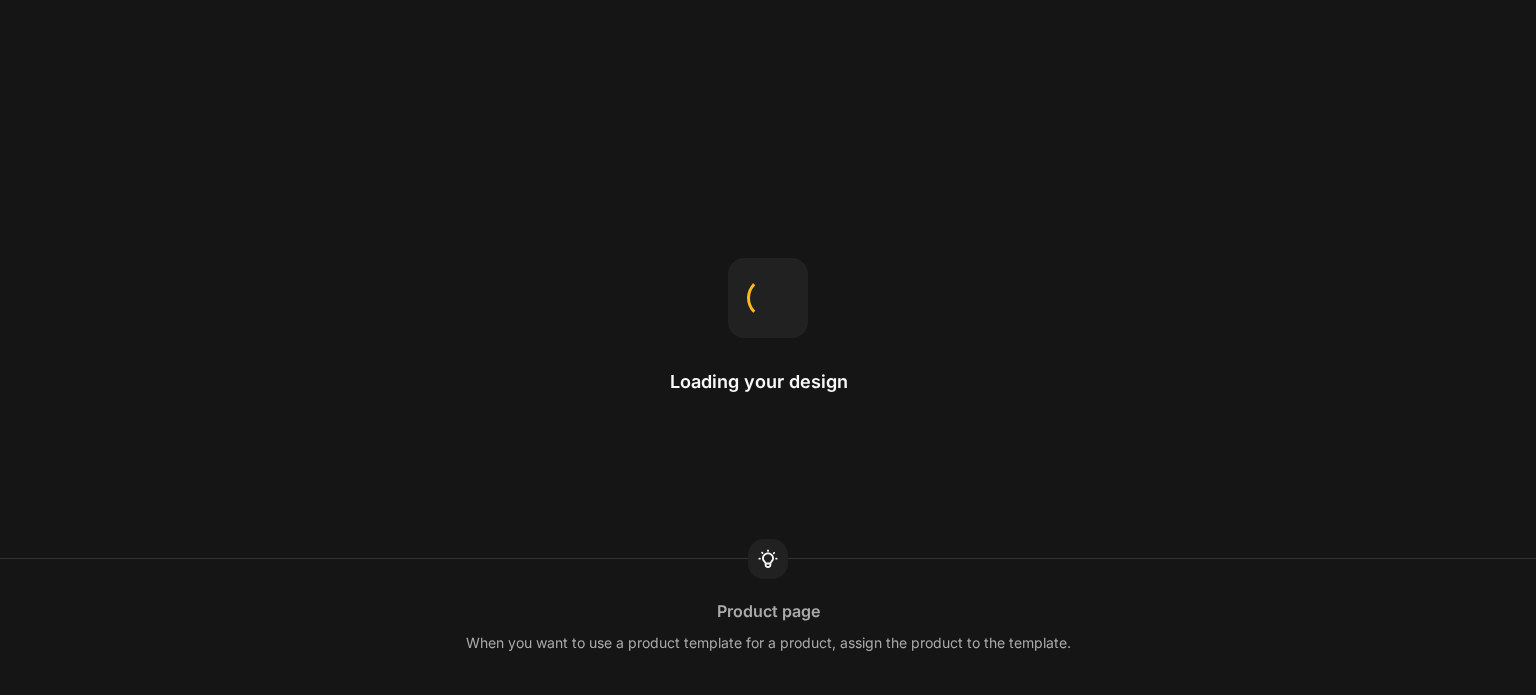 scroll, scrollTop: 0, scrollLeft: 0, axis: both 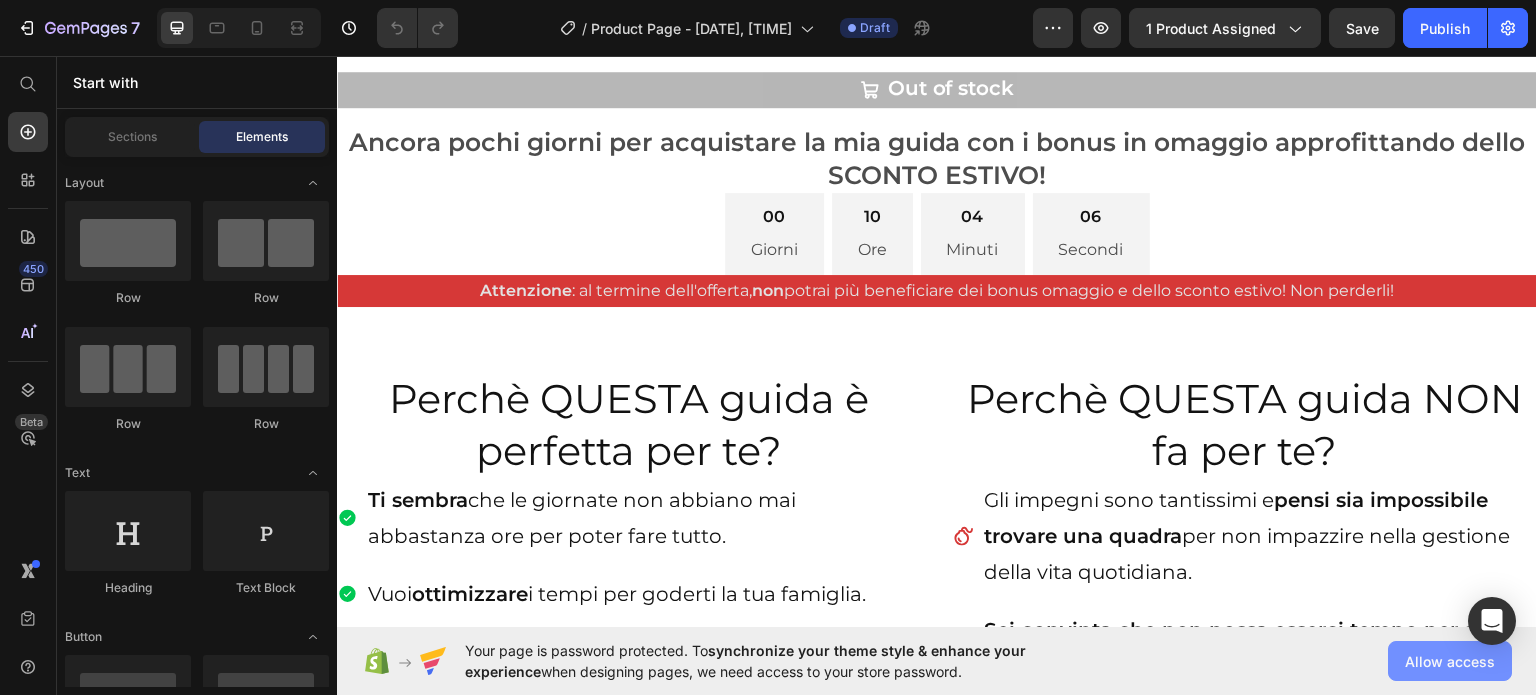 click on "Allow access" at bounding box center [1450, 661] 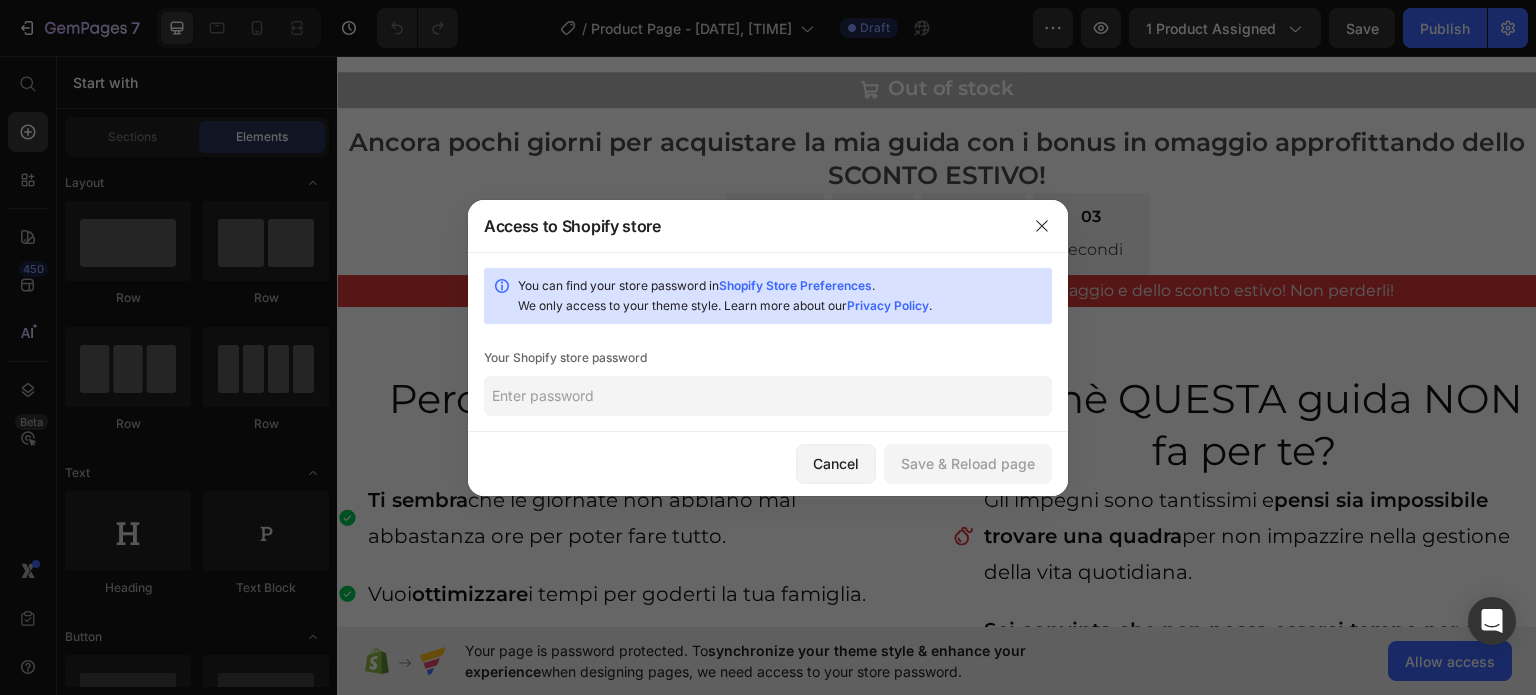 click 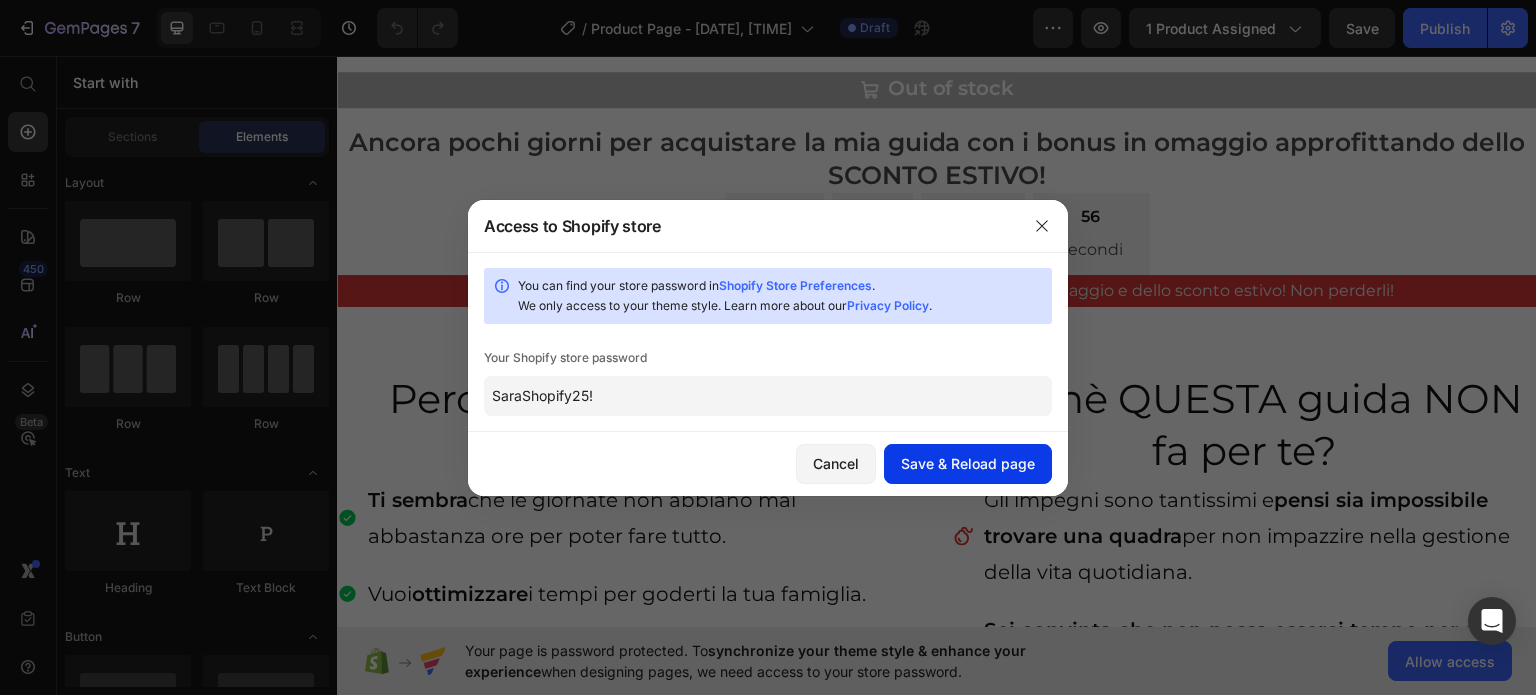 click on "Save & Reload page" 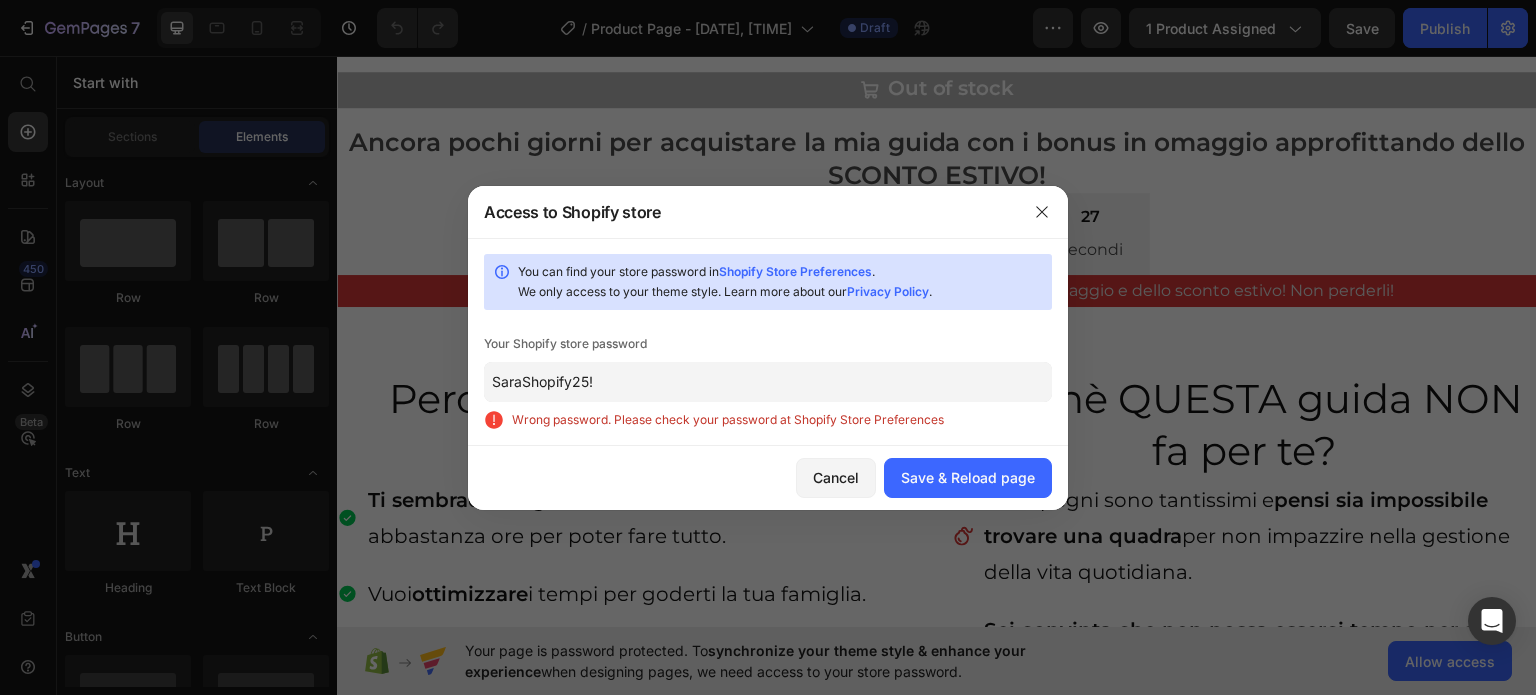 click on "SaraShopify25!" 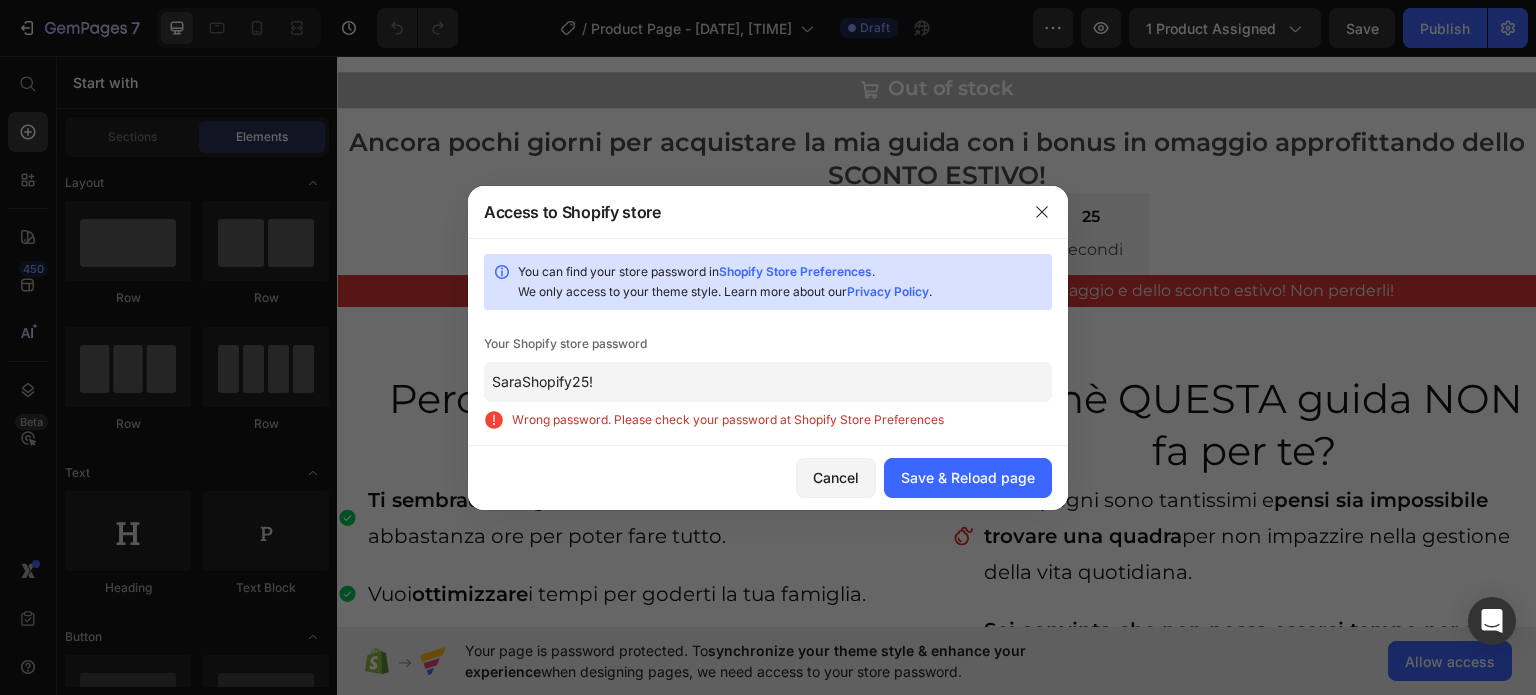paste on "2025Shopify!" 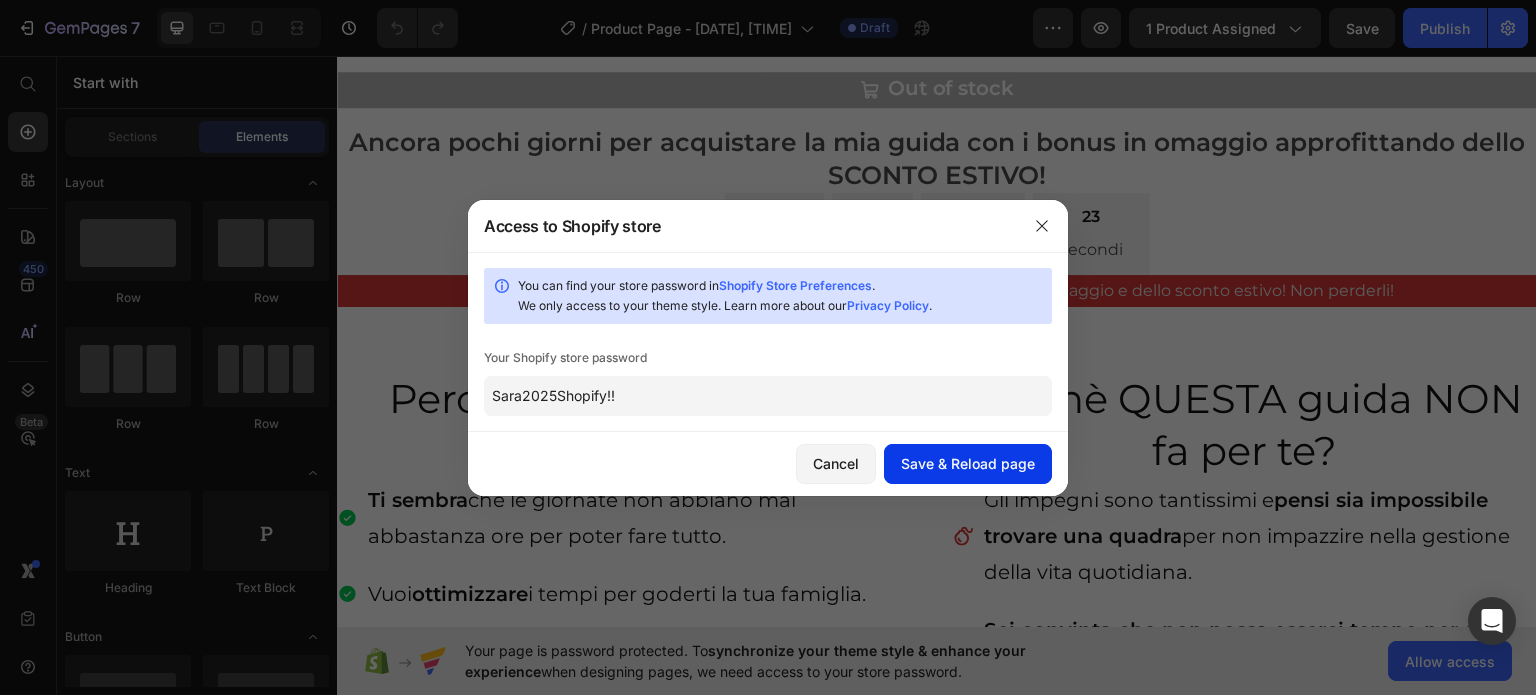 click on "Save & Reload page" at bounding box center (968, 463) 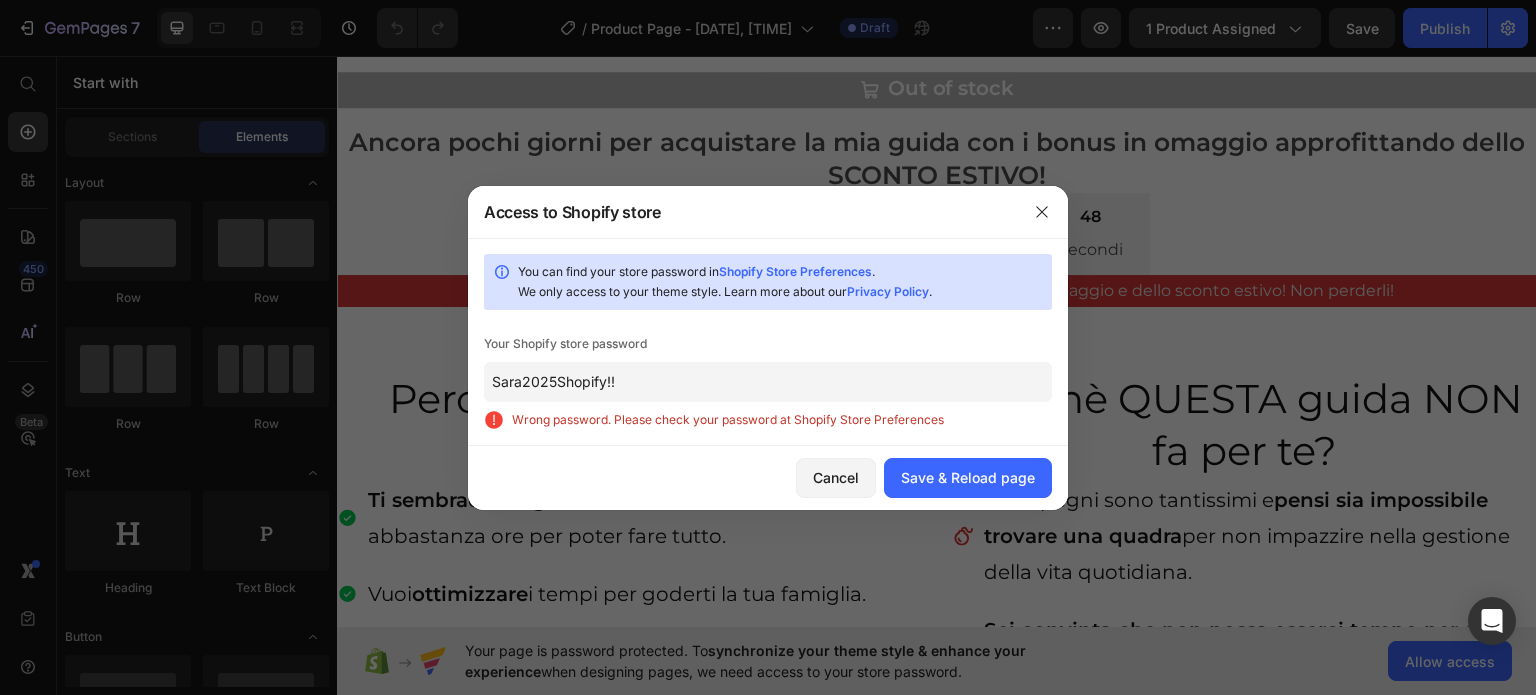 click on "Sara2025Shopify!!" 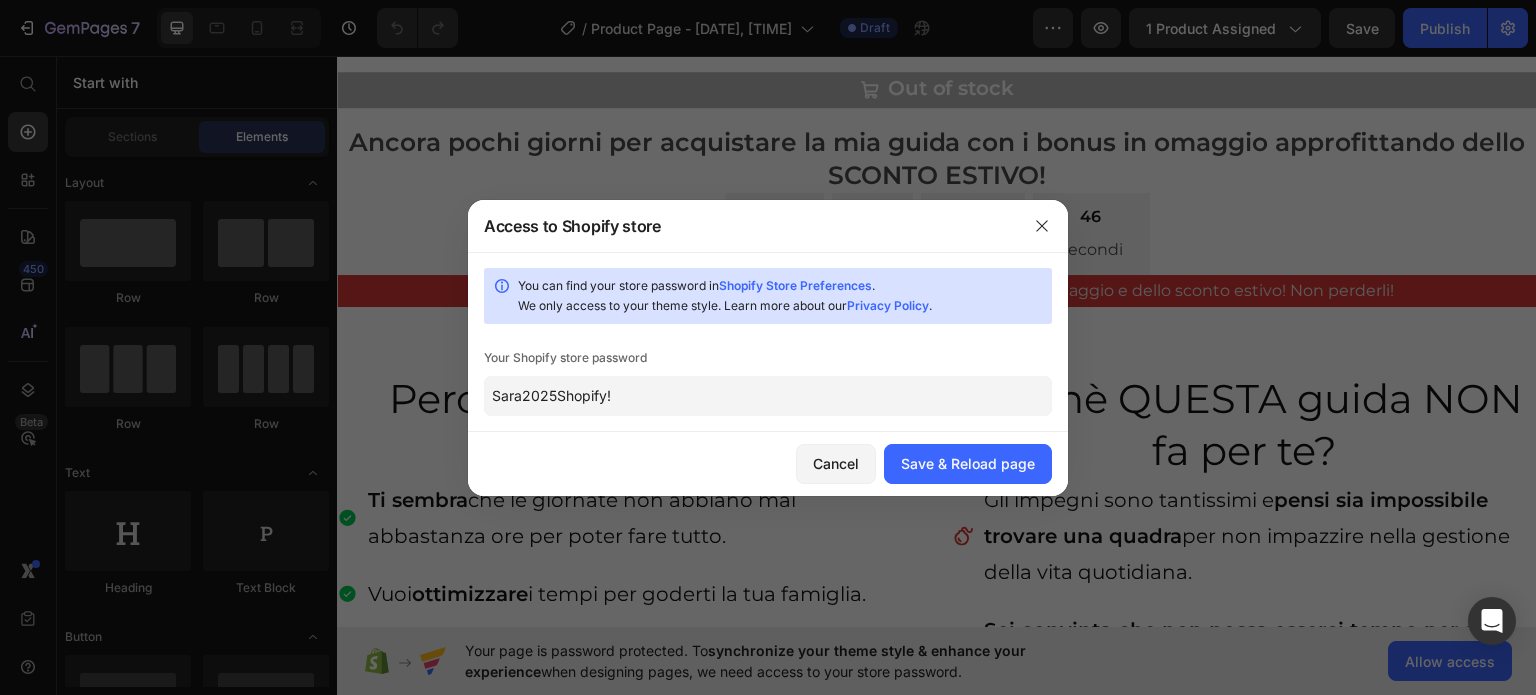type on "Sara2025Shopify!!" 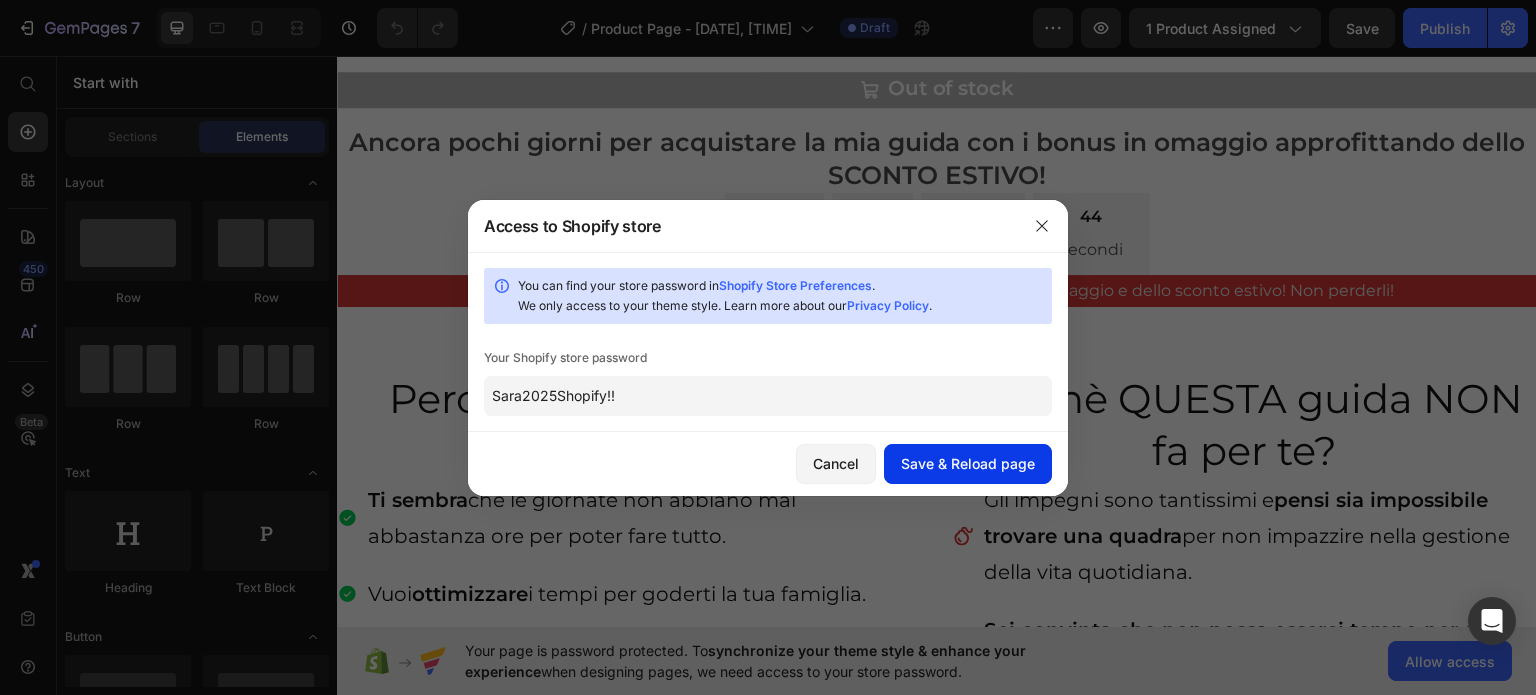 click on "Save & Reload page" at bounding box center [968, 463] 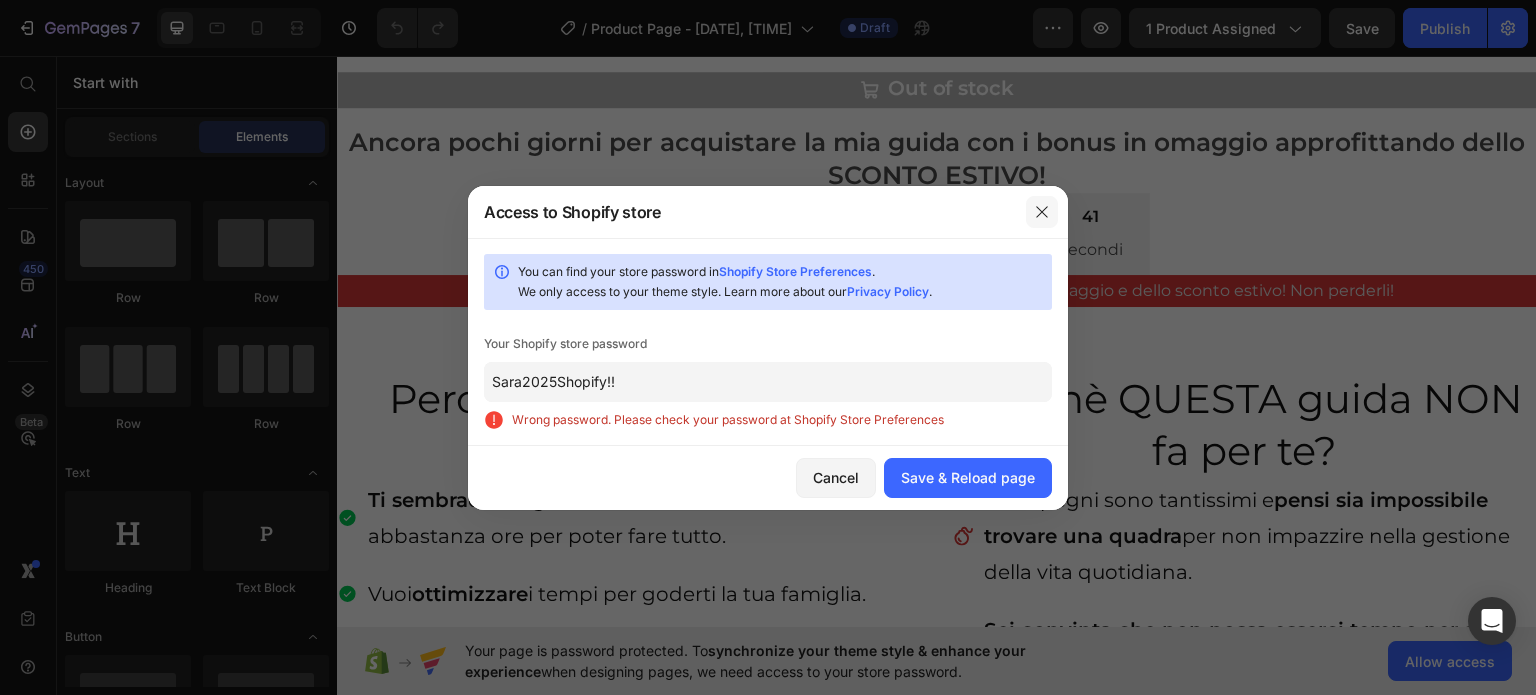 click 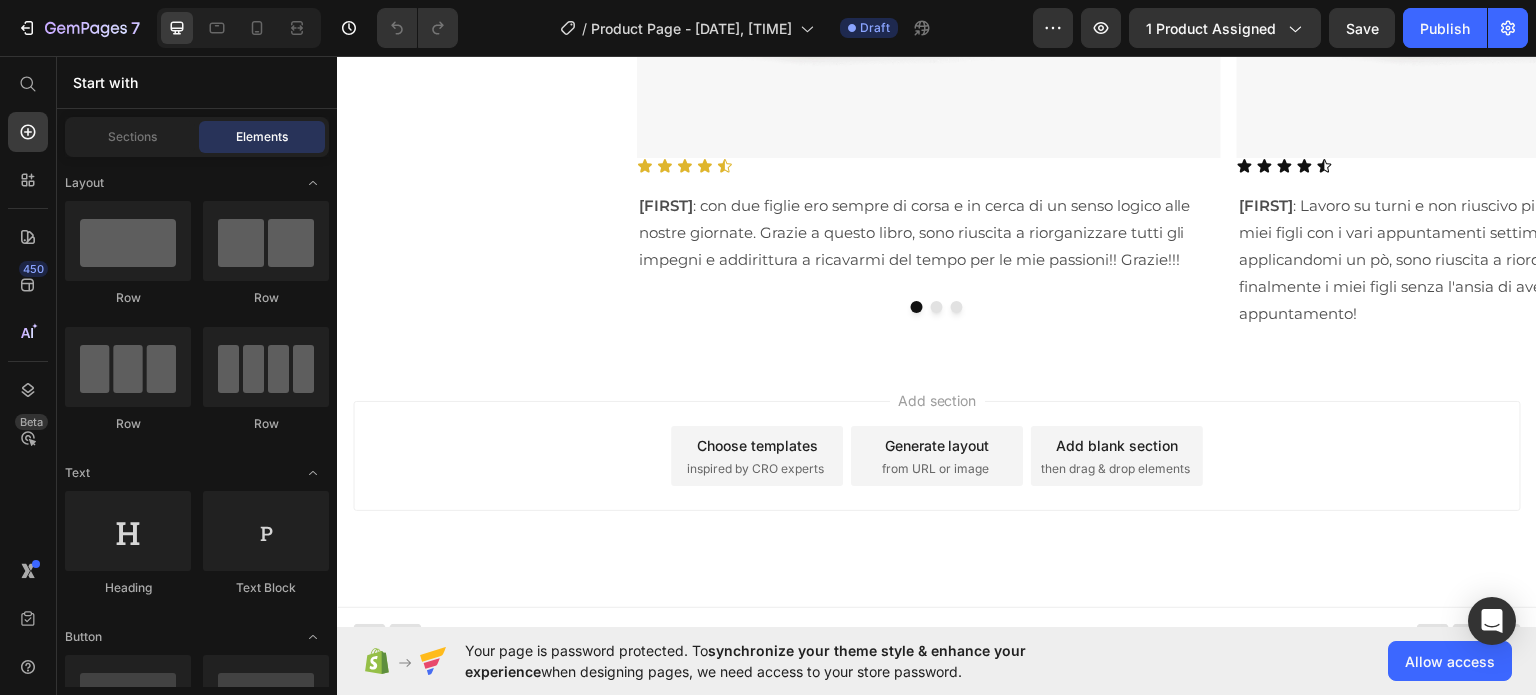 scroll, scrollTop: 2197, scrollLeft: 0, axis: vertical 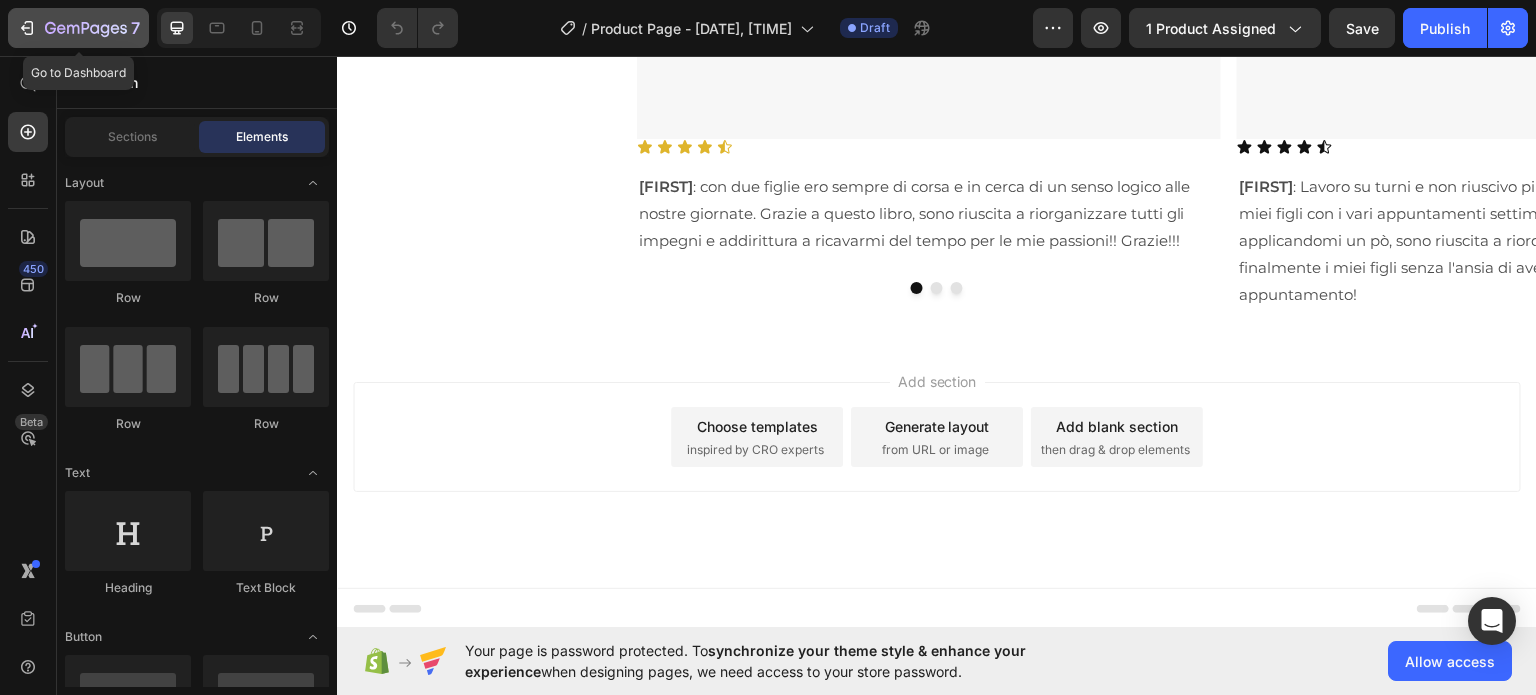 click 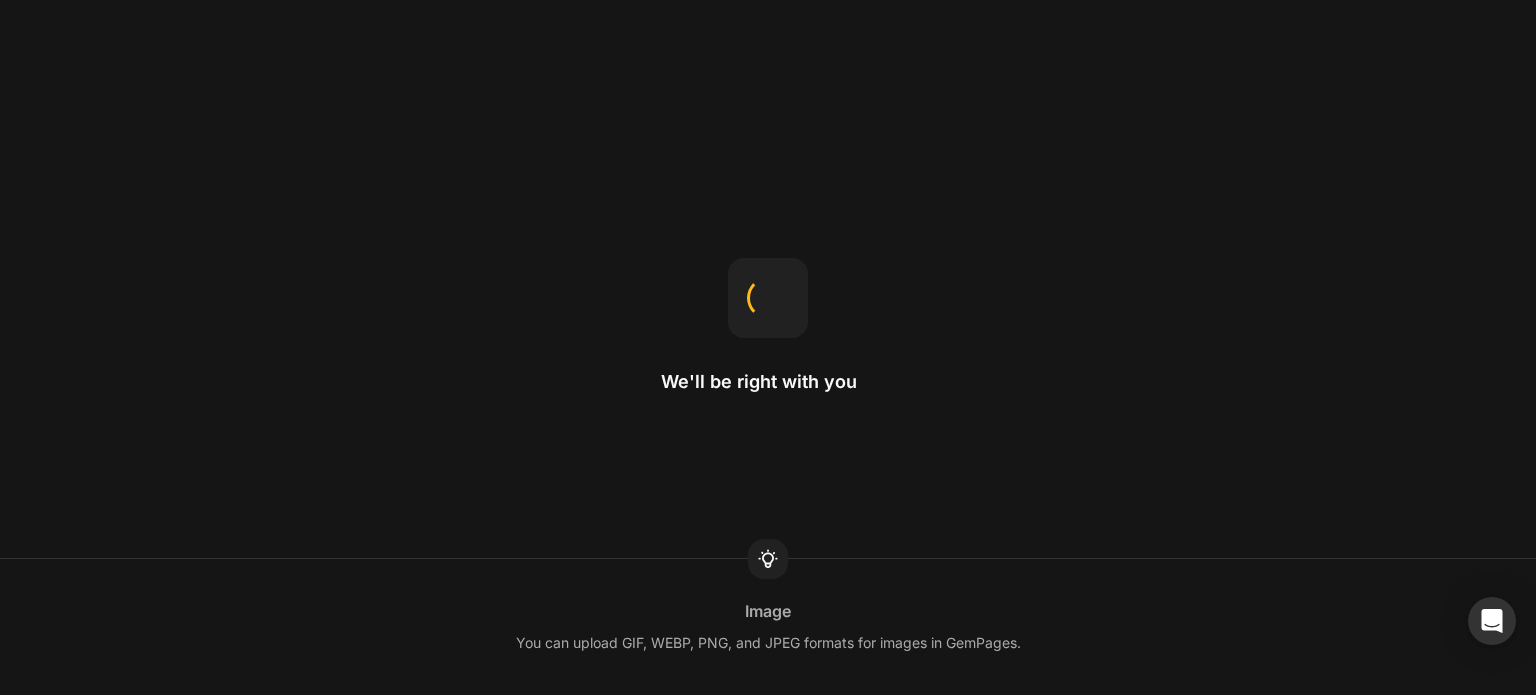 scroll, scrollTop: 0, scrollLeft: 0, axis: both 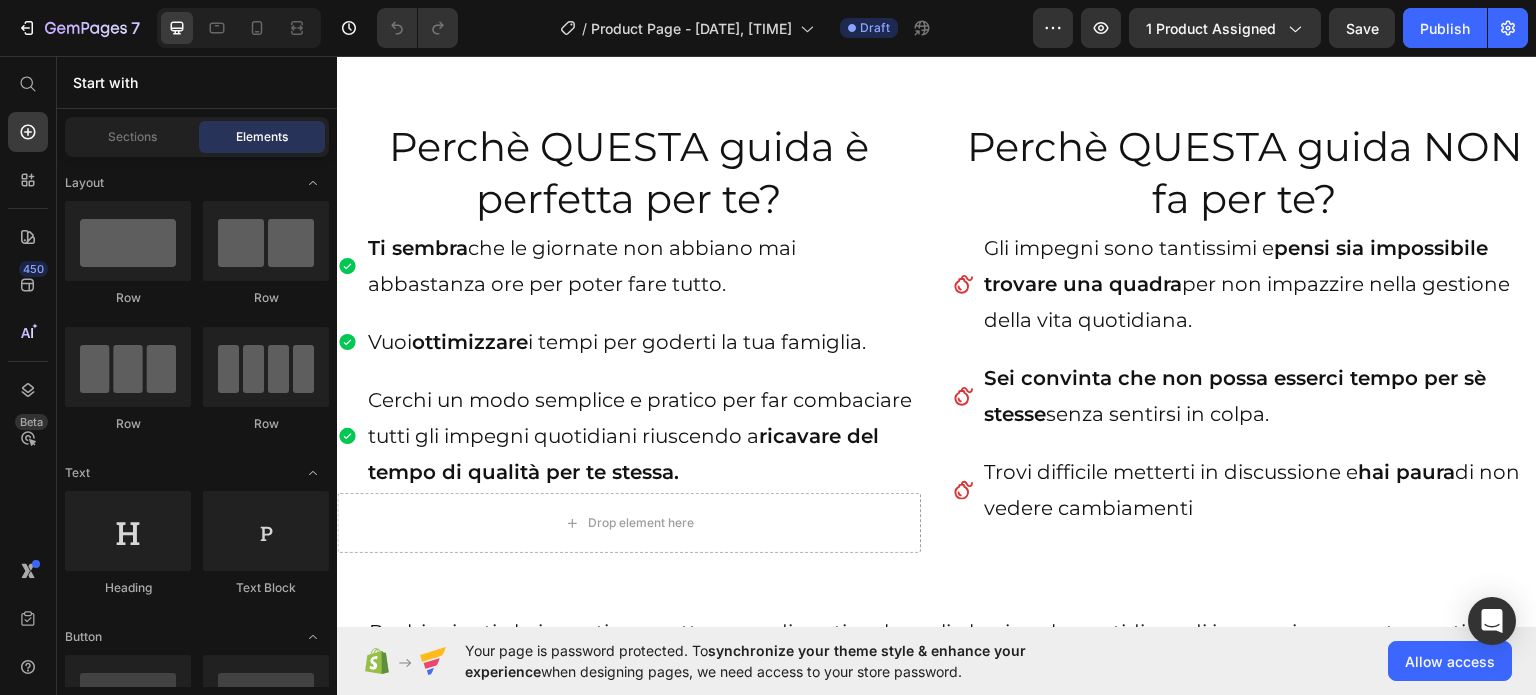 click on "Ancora pochi giorni per acquistare la mia guida con i bonus in omaggio approfittando dello SCONTO ESTIVO!" at bounding box center [937, -95] 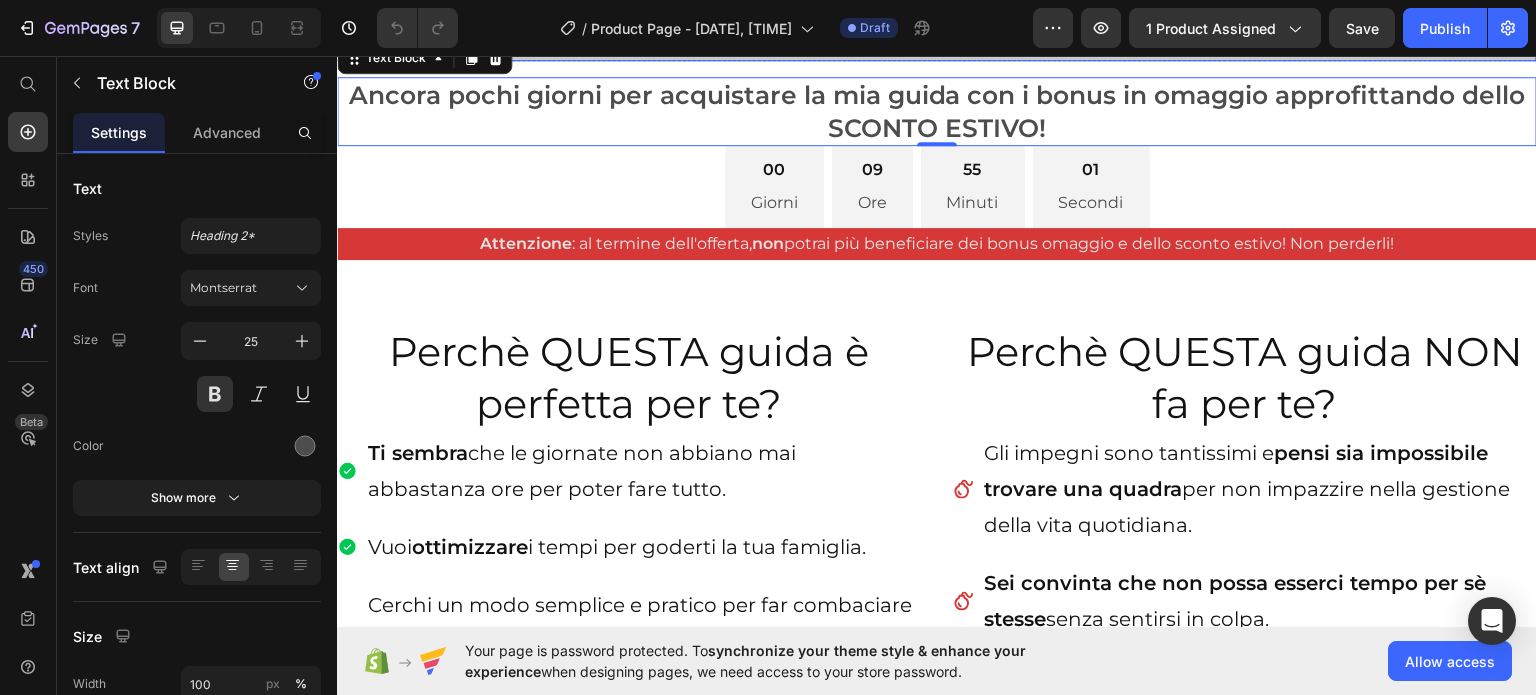 scroll, scrollTop: 388, scrollLeft: 0, axis: vertical 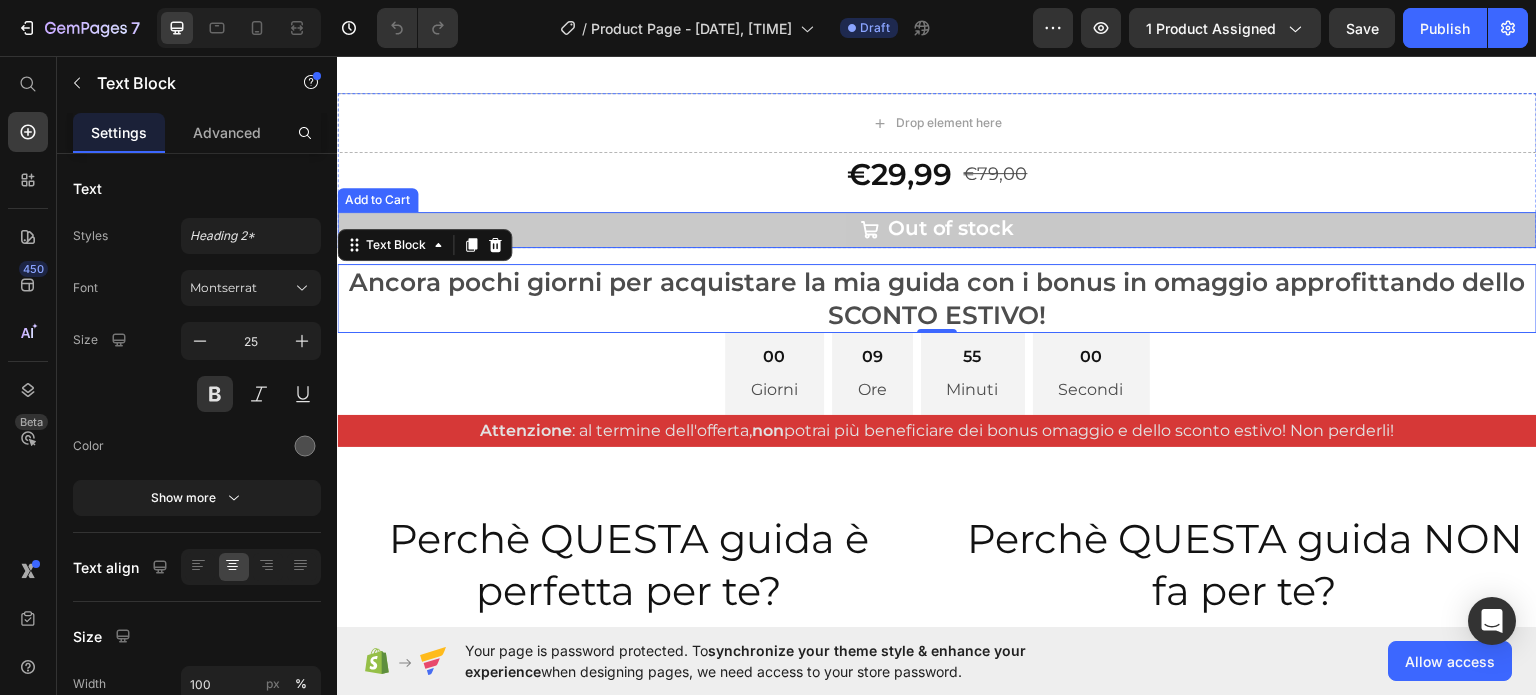 click at bounding box center (937, 28) 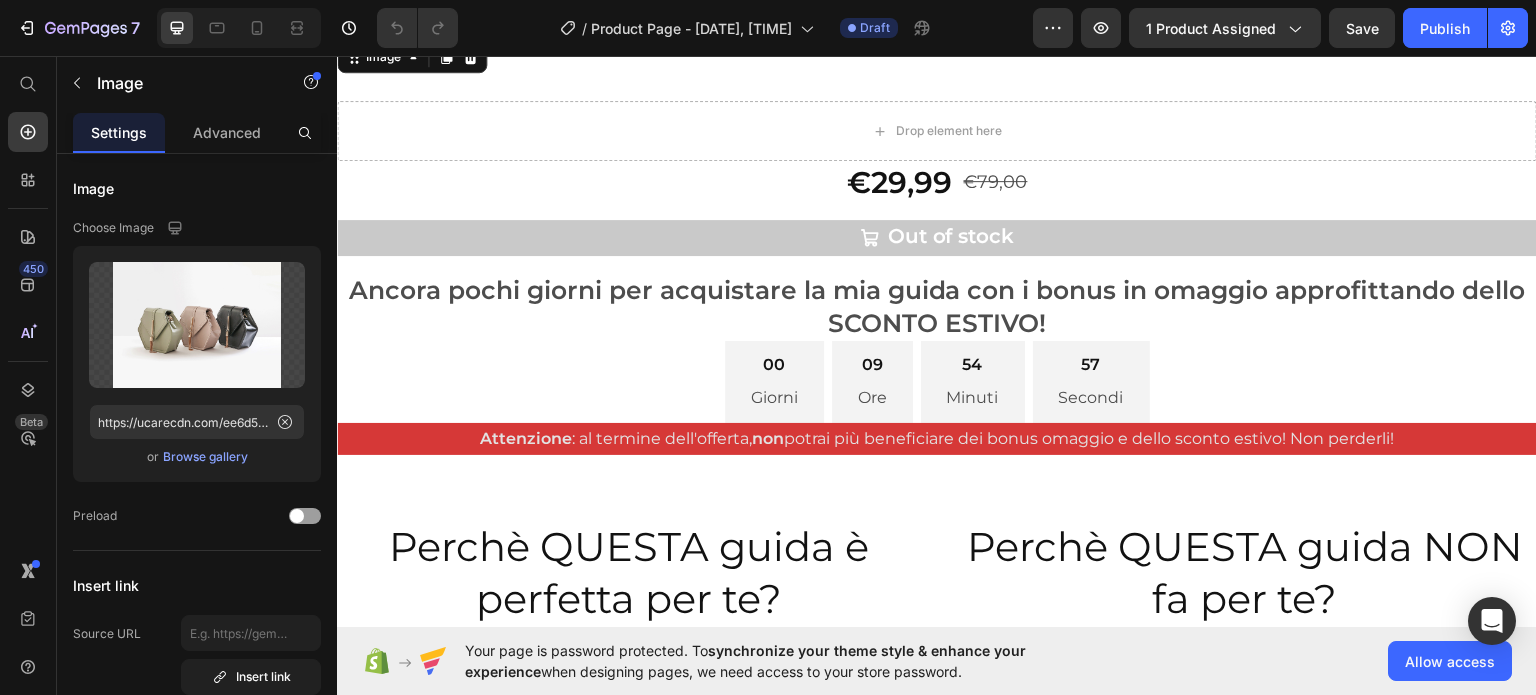 scroll, scrollTop: 183, scrollLeft: 0, axis: vertical 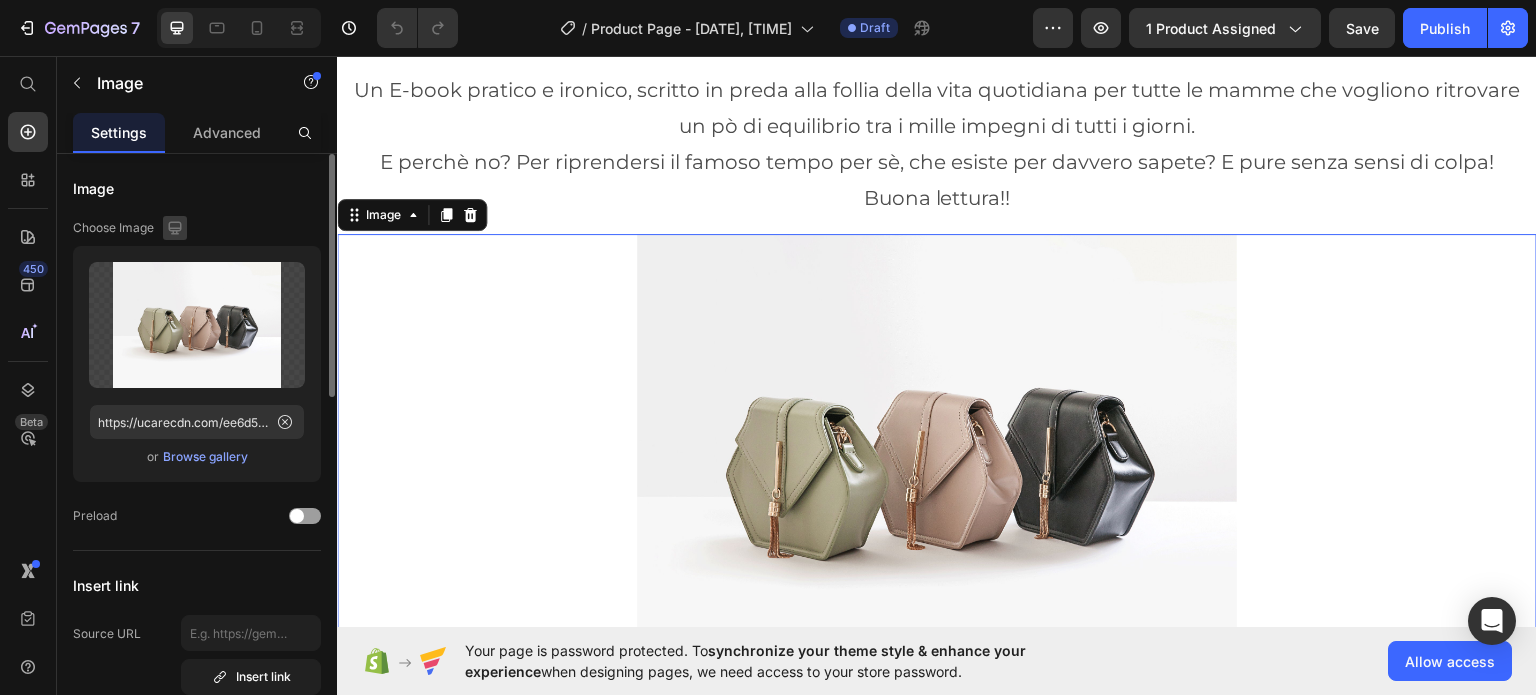 click 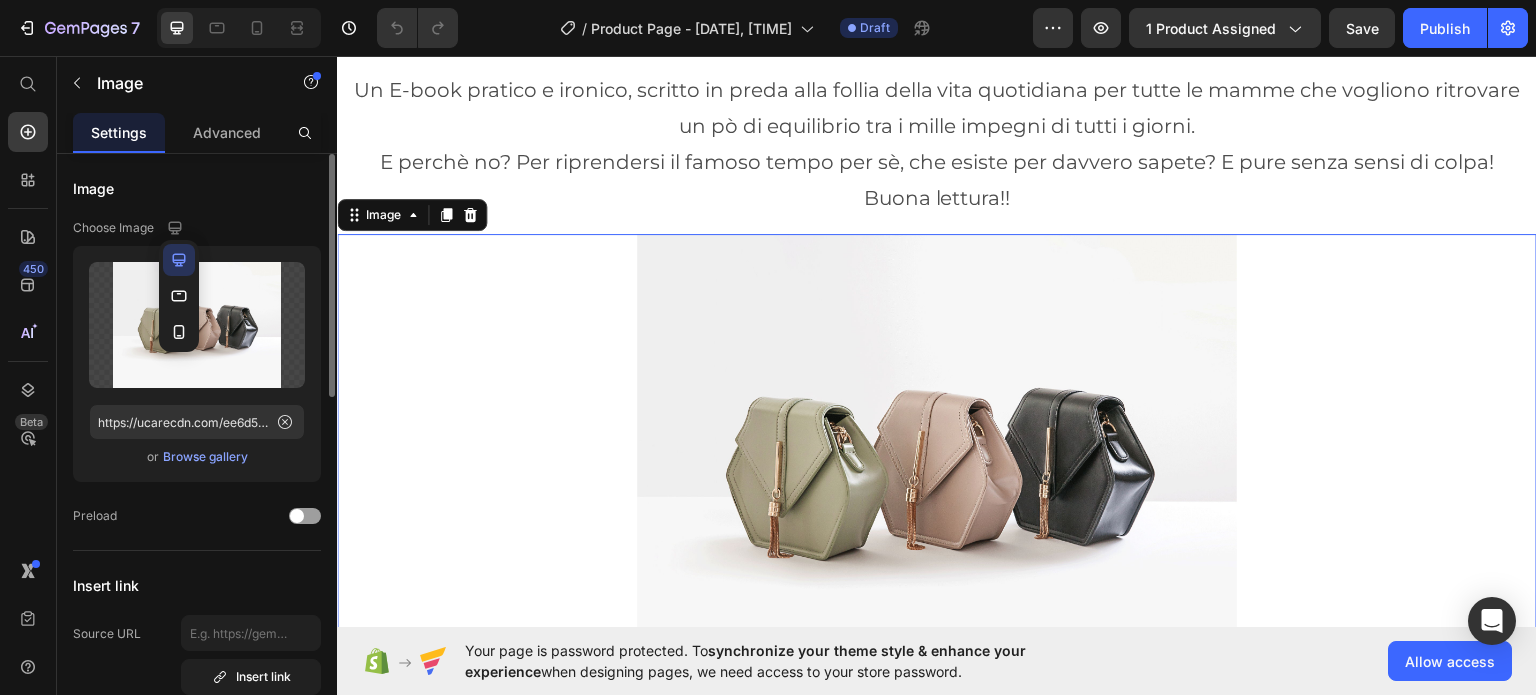click on "Browse gallery" at bounding box center [205, 457] 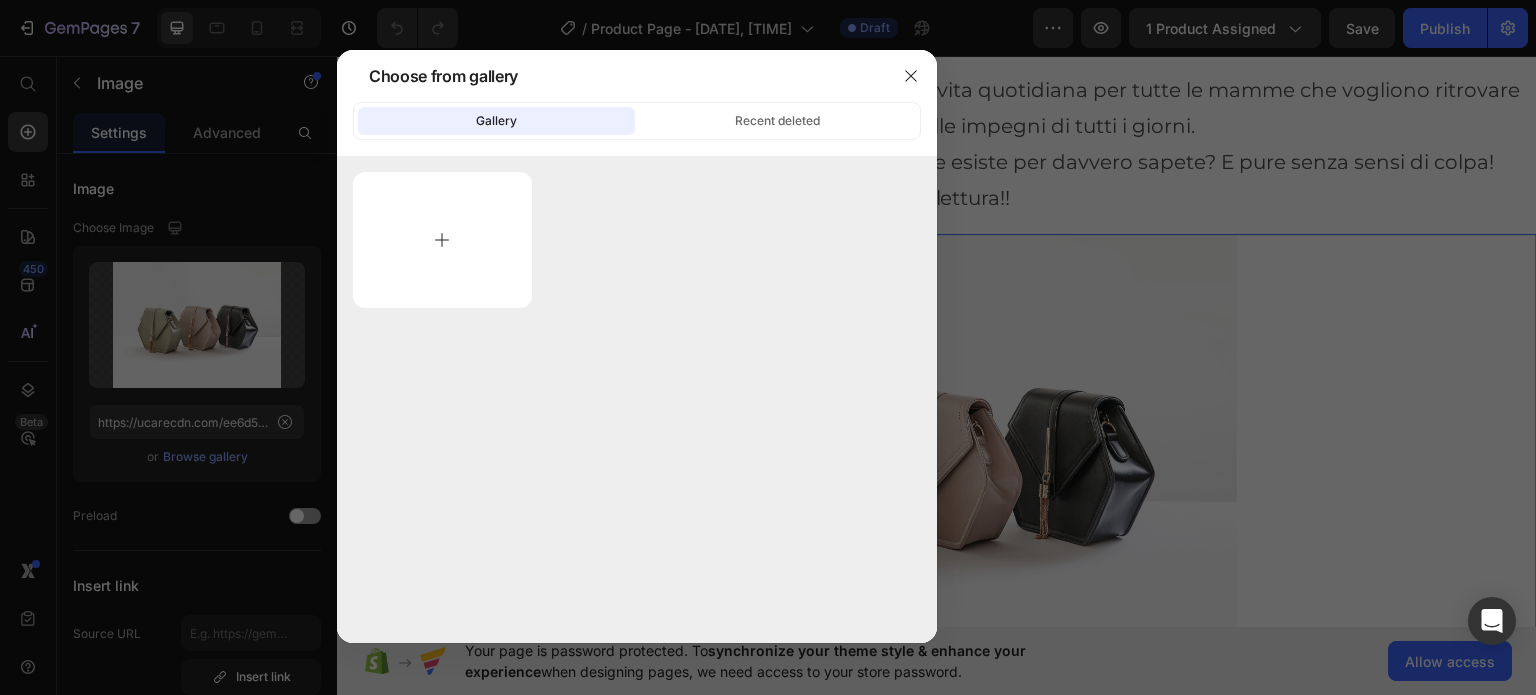 click at bounding box center [442, 240] 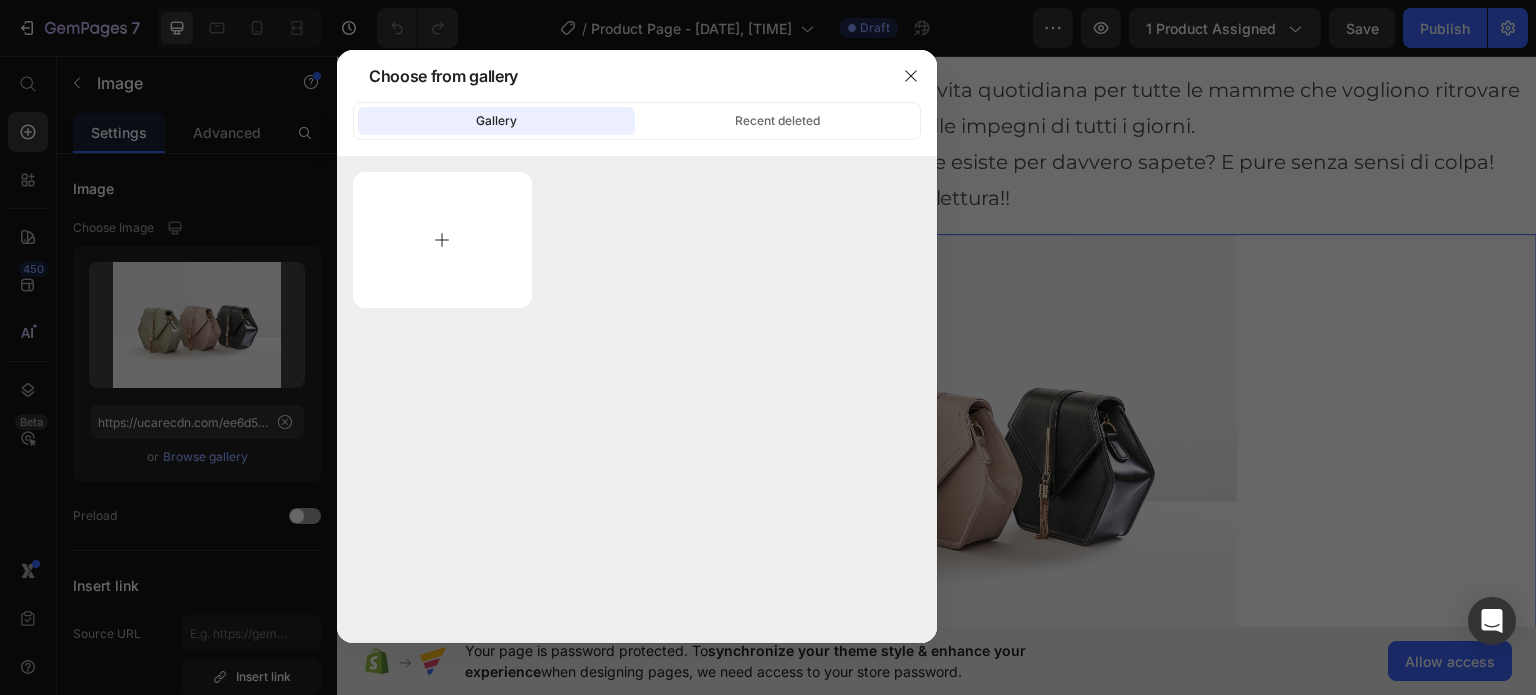 click at bounding box center [442, 240] 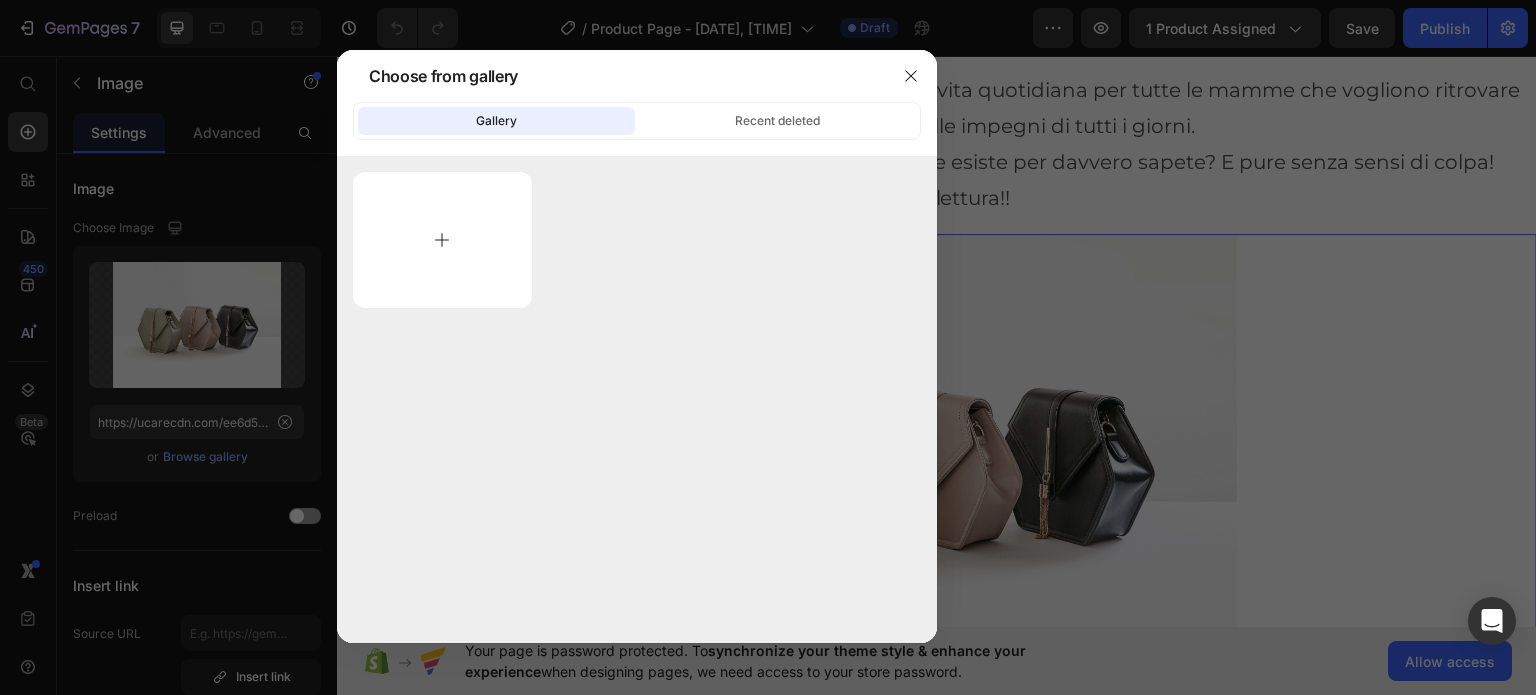 type on "C:\fakepath\[FILENAME]" 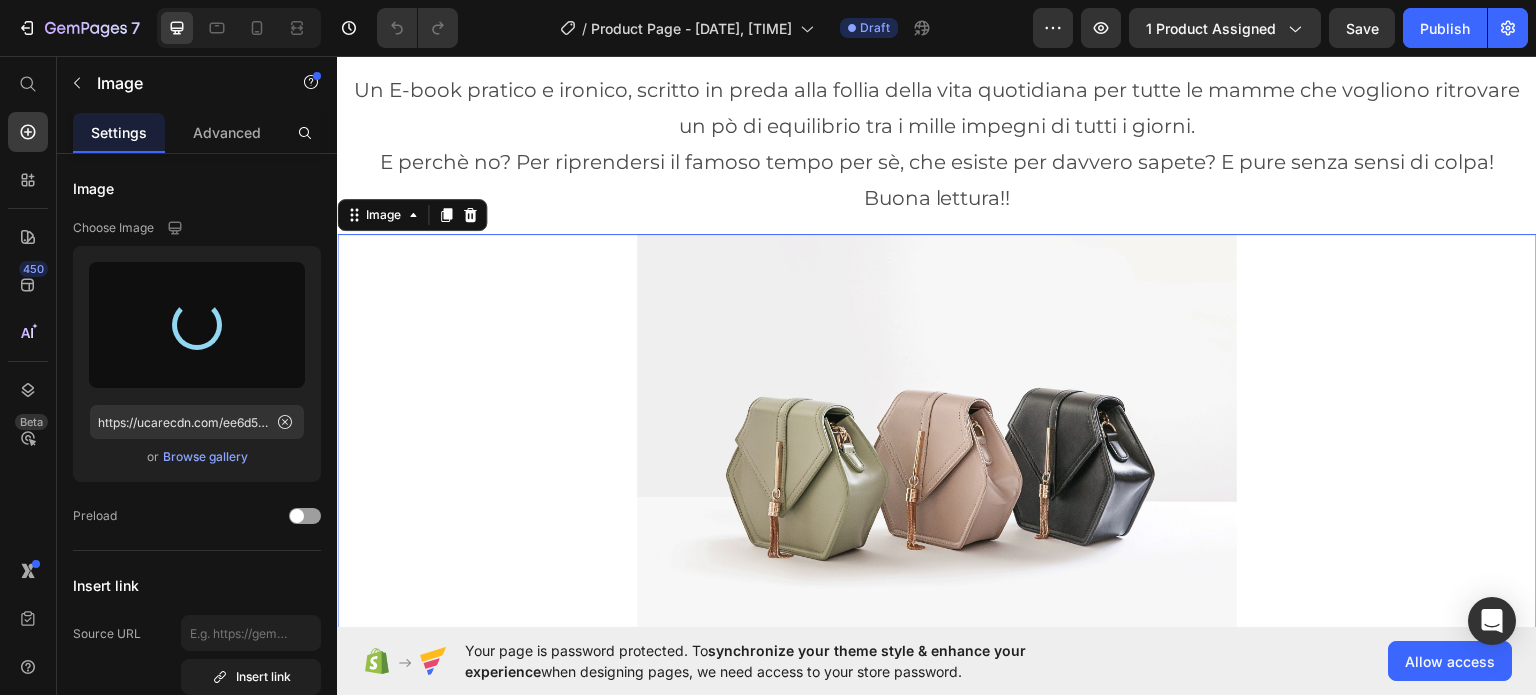 type on "https://cdn.shopify.com/s/files/1/0976/8006/4850/files/gempages_574943604984775455-61877eff-5128-4090-97ed-74a1ee86fe2e.png" 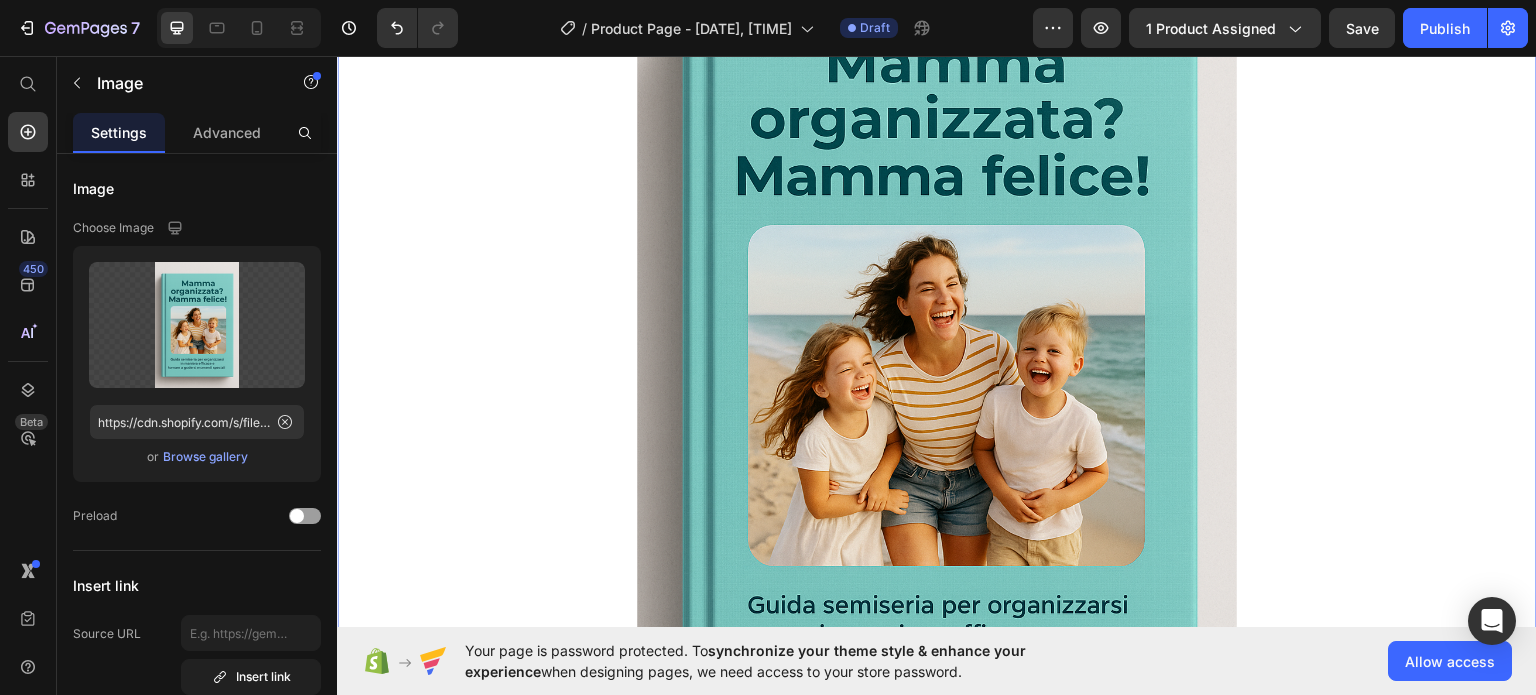 scroll, scrollTop: 406, scrollLeft: 0, axis: vertical 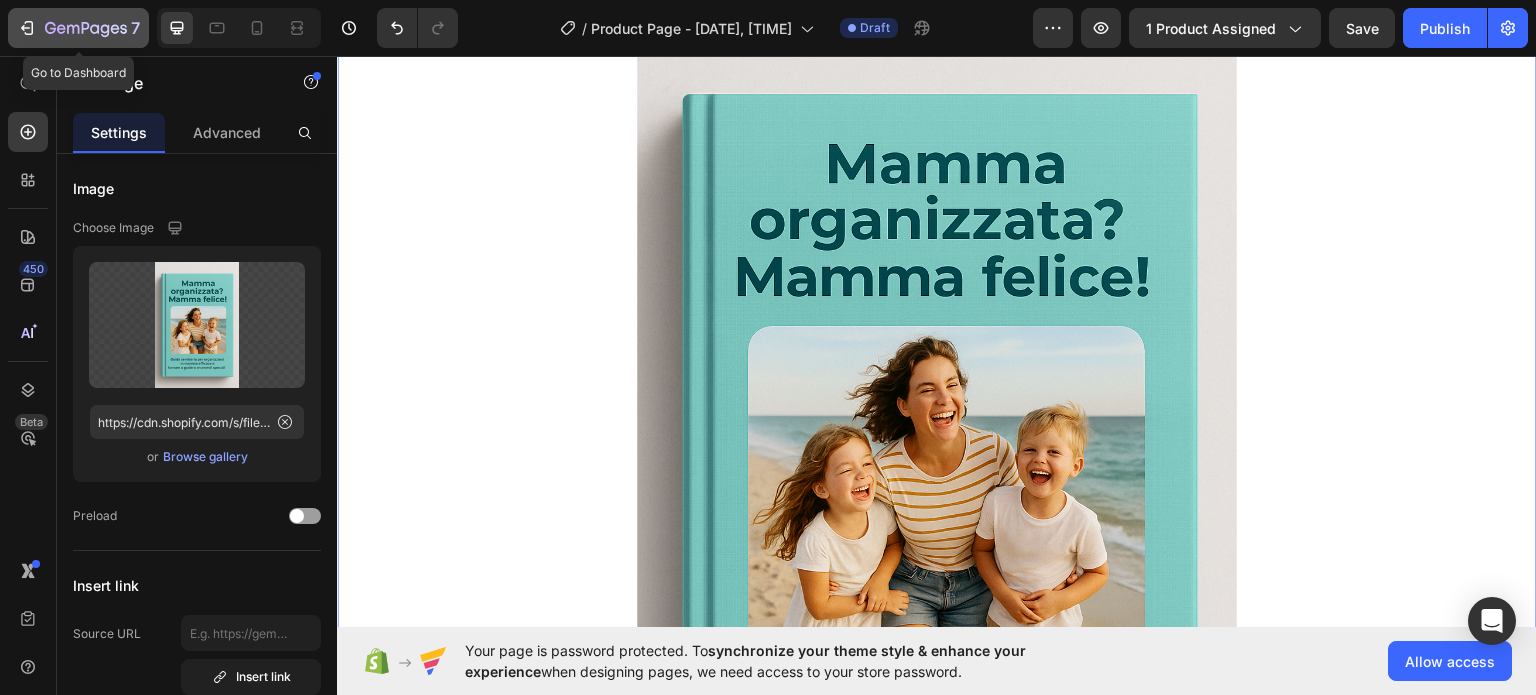 click 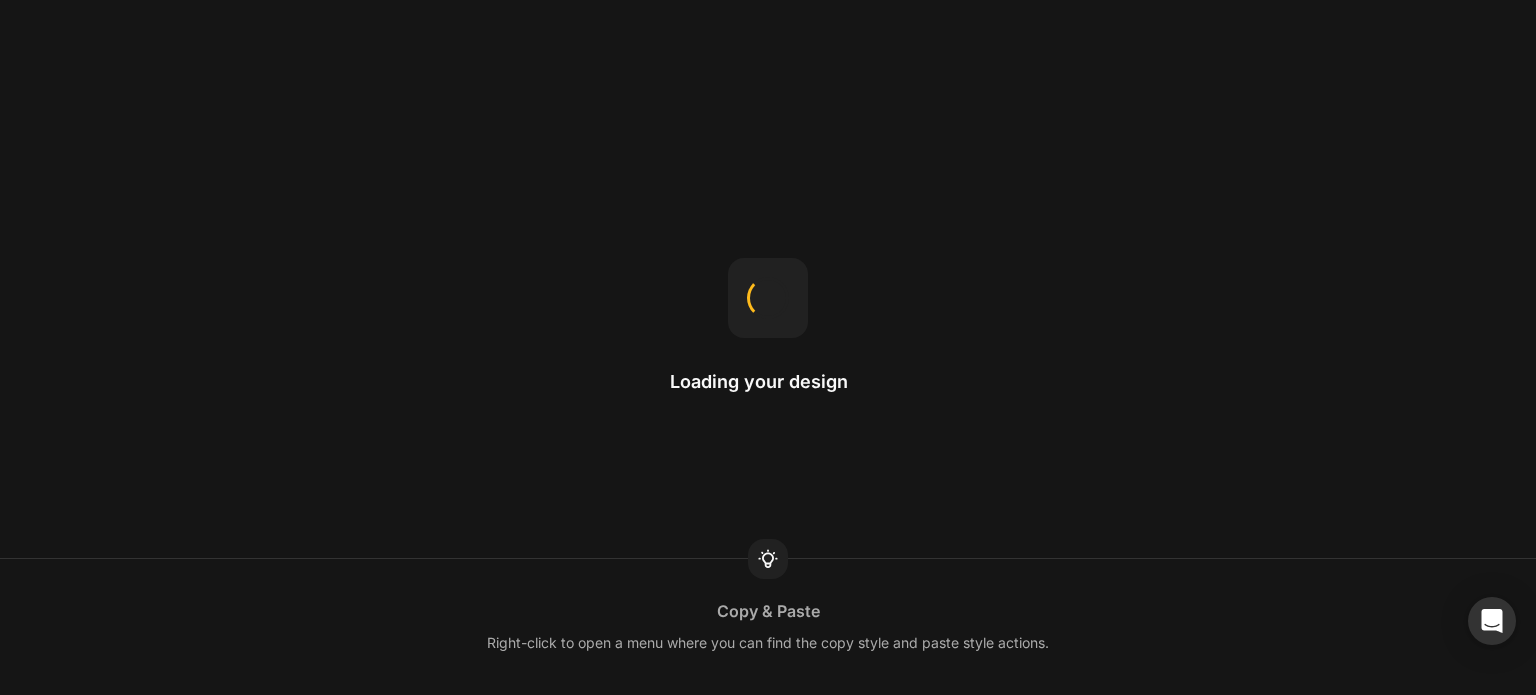 scroll, scrollTop: 0, scrollLeft: 0, axis: both 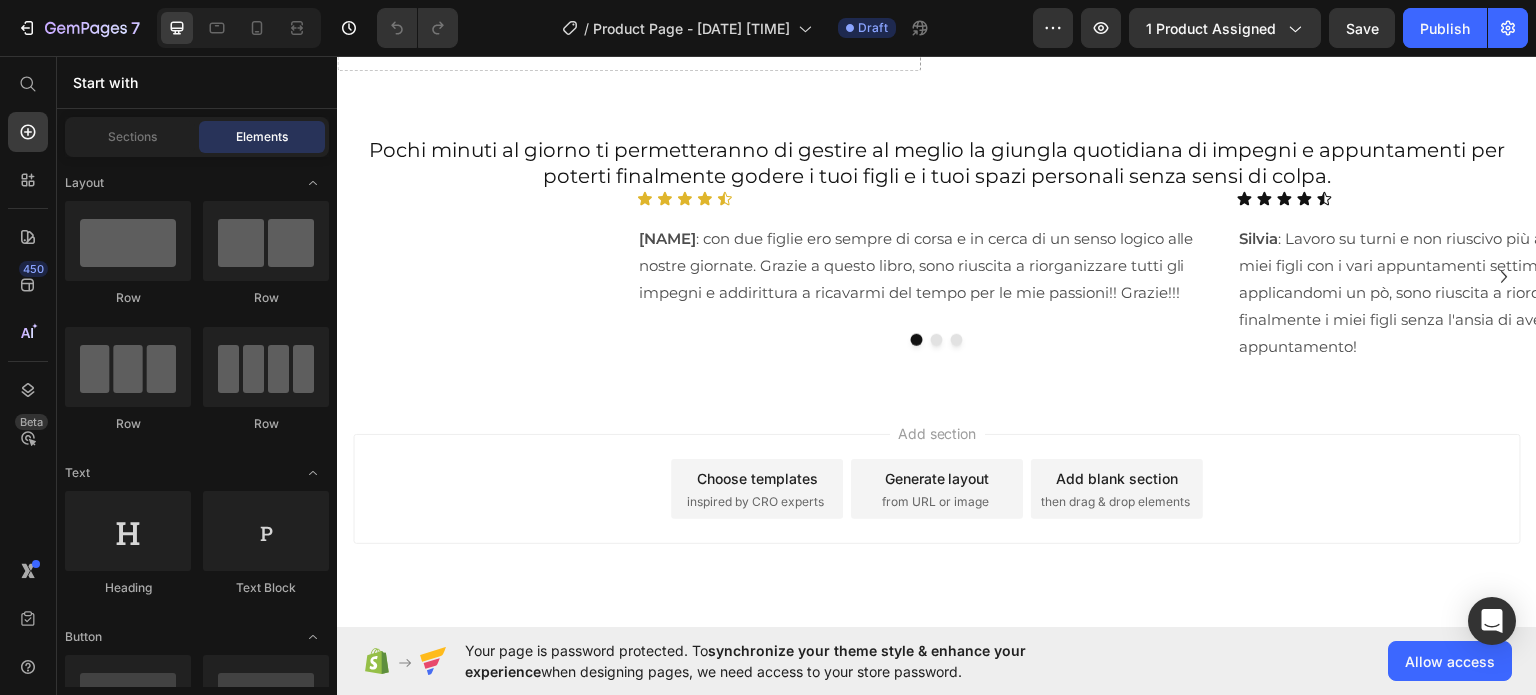click on "Drop element here" at bounding box center (937, -752) 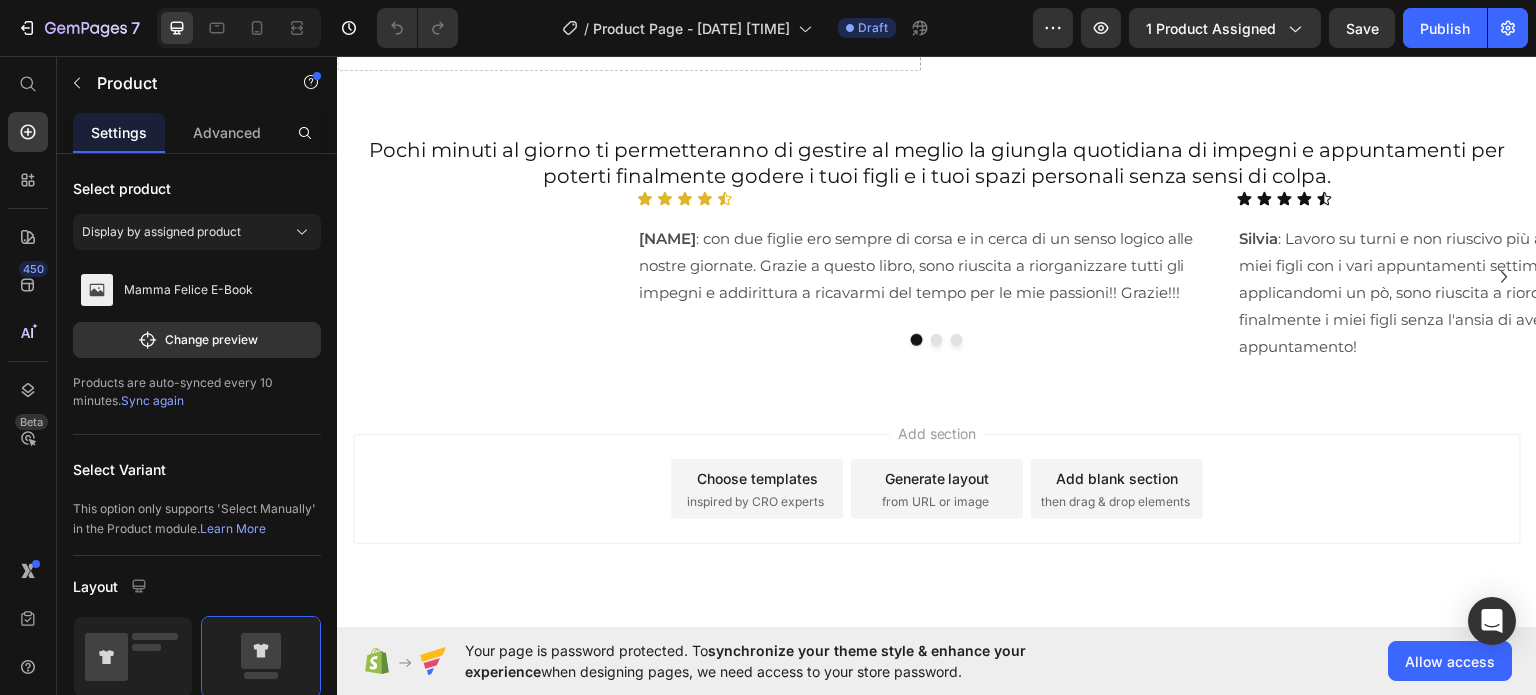 click 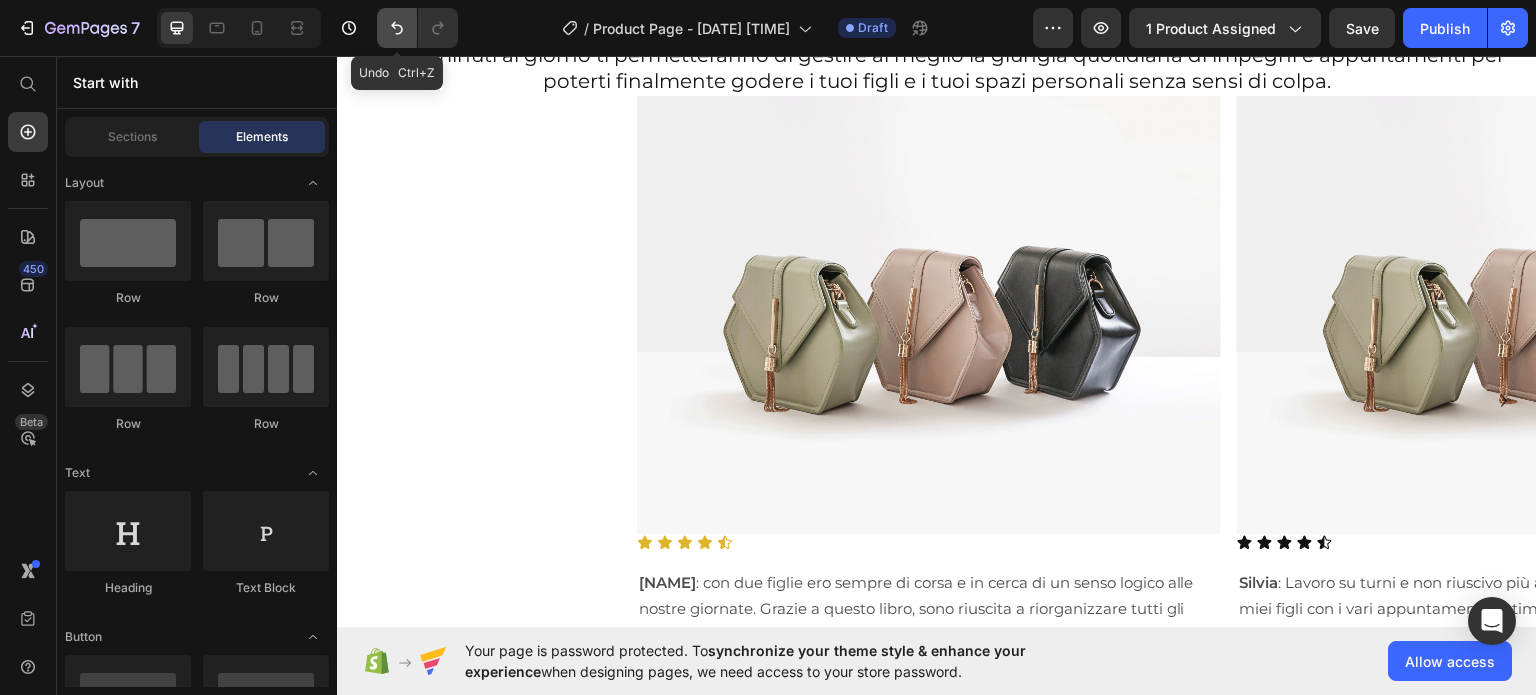 click 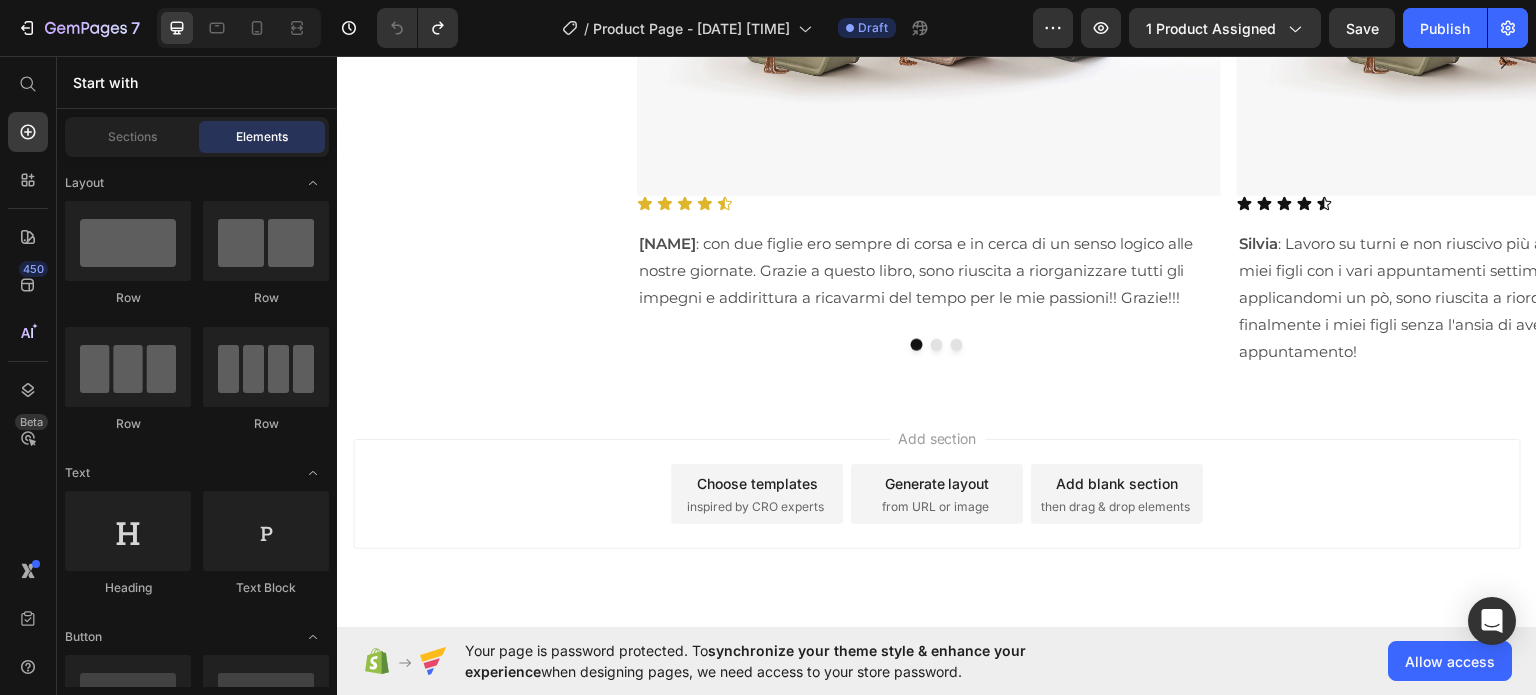 scroll, scrollTop: 2641, scrollLeft: 0, axis: vertical 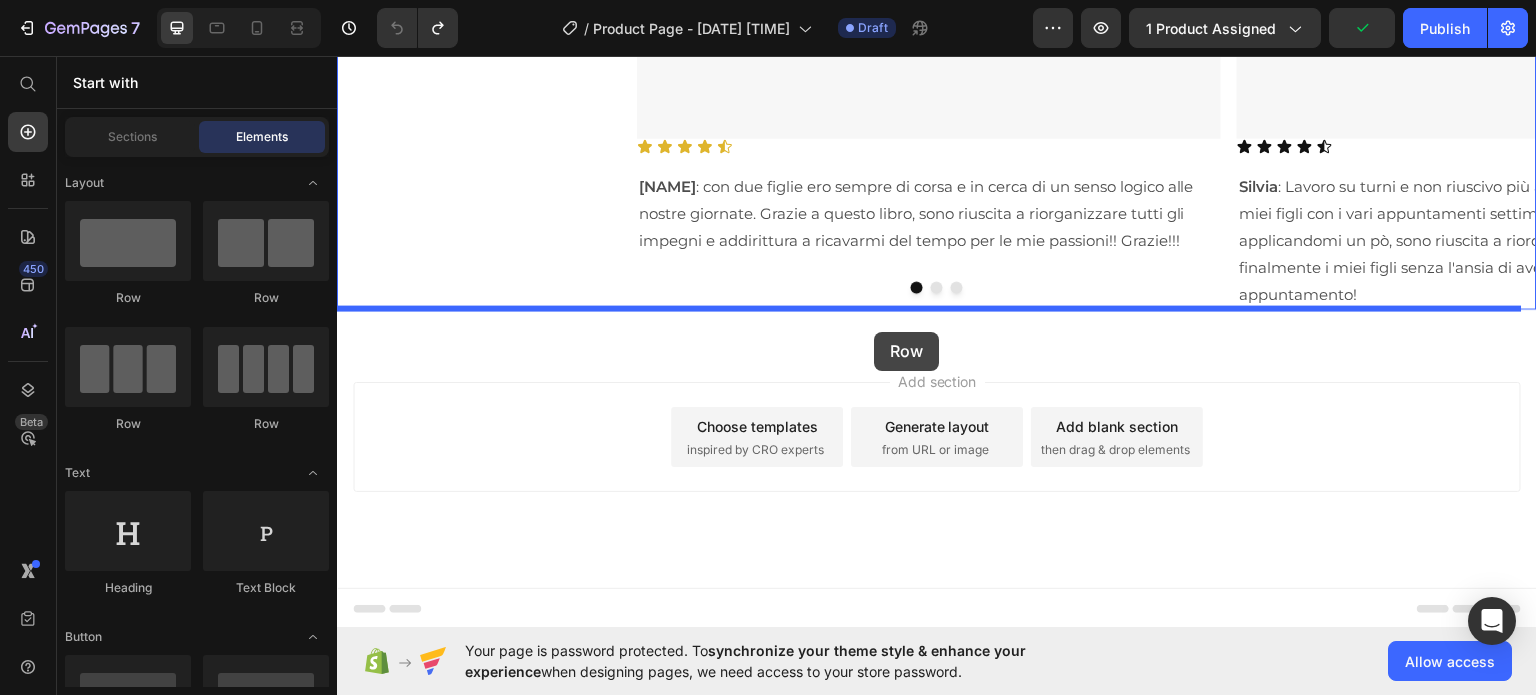 drag, startPoint x: 491, startPoint y: 287, endPoint x: 874, endPoint y: 331, distance: 385.51913 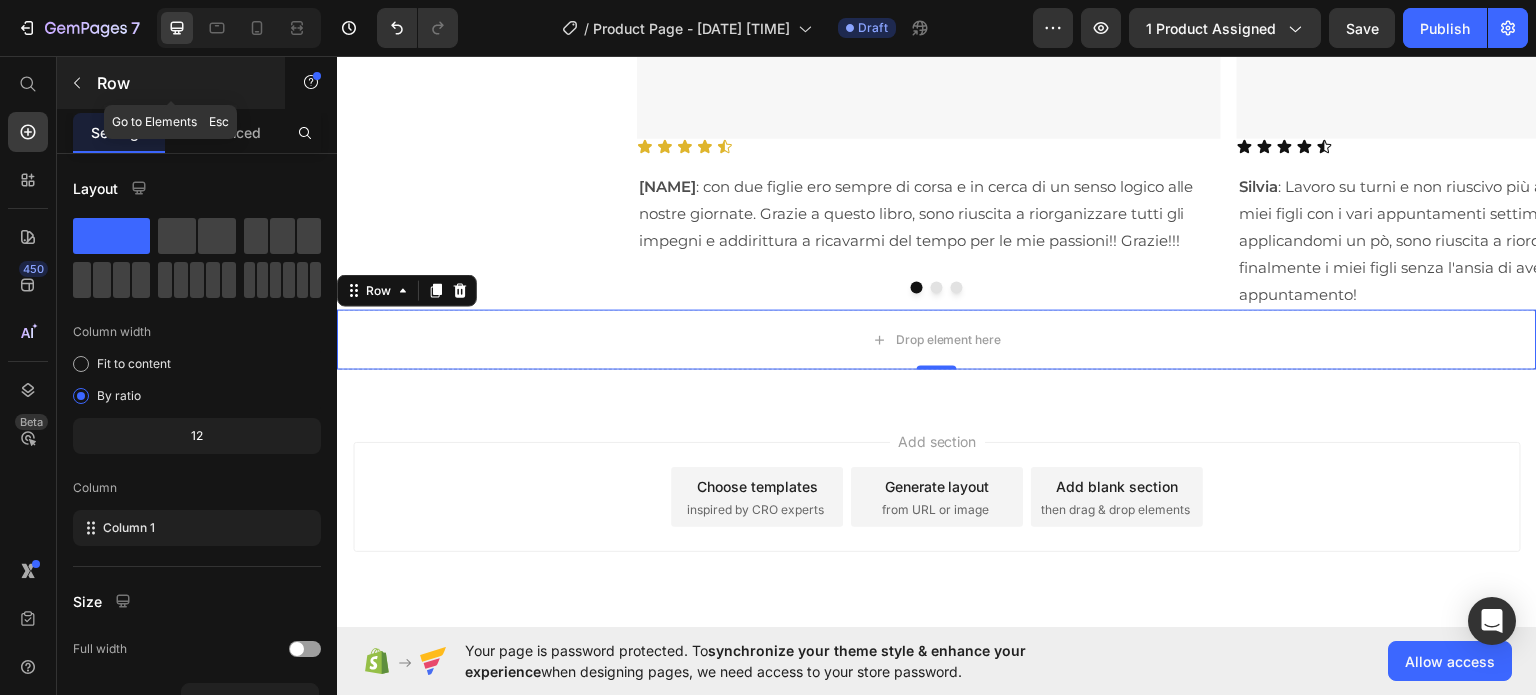 click 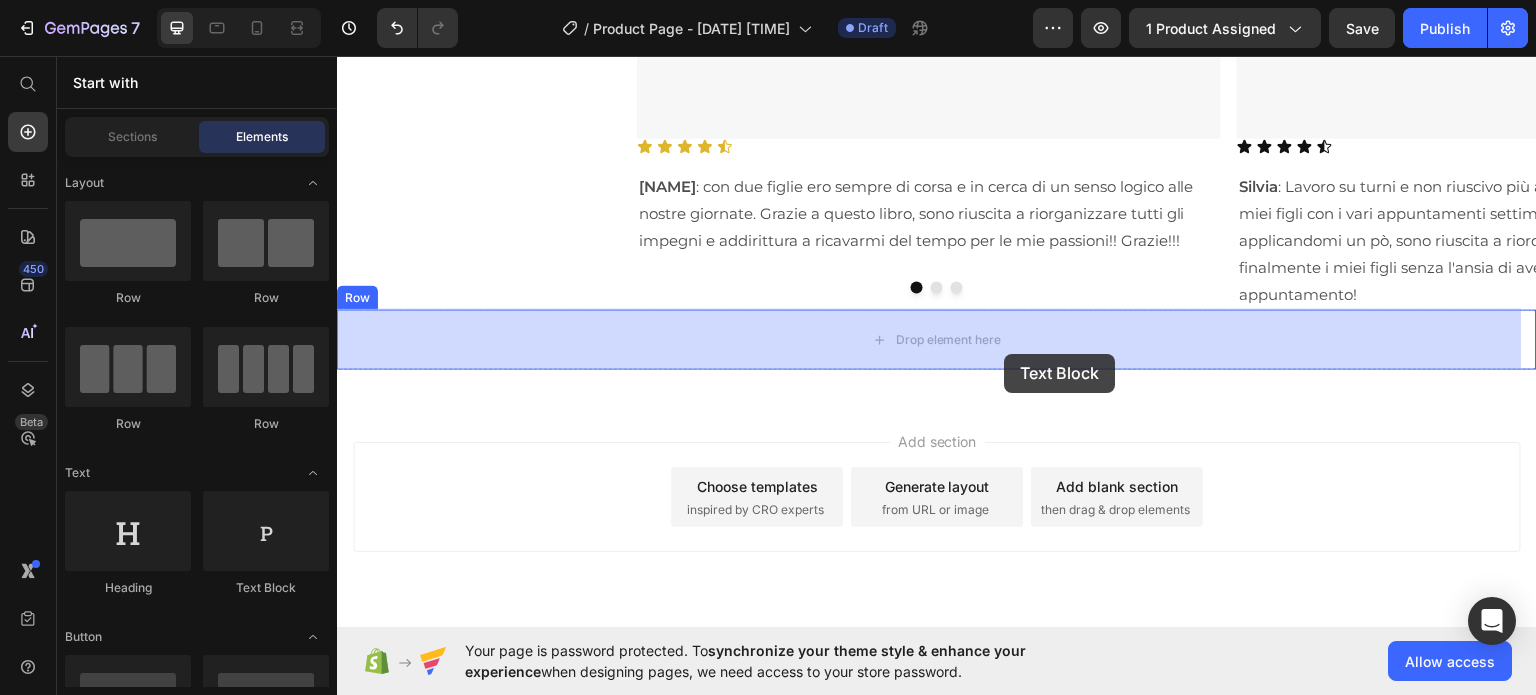 drag, startPoint x: 605, startPoint y: 585, endPoint x: 1005, endPoint y: 353, distance: 462.41107 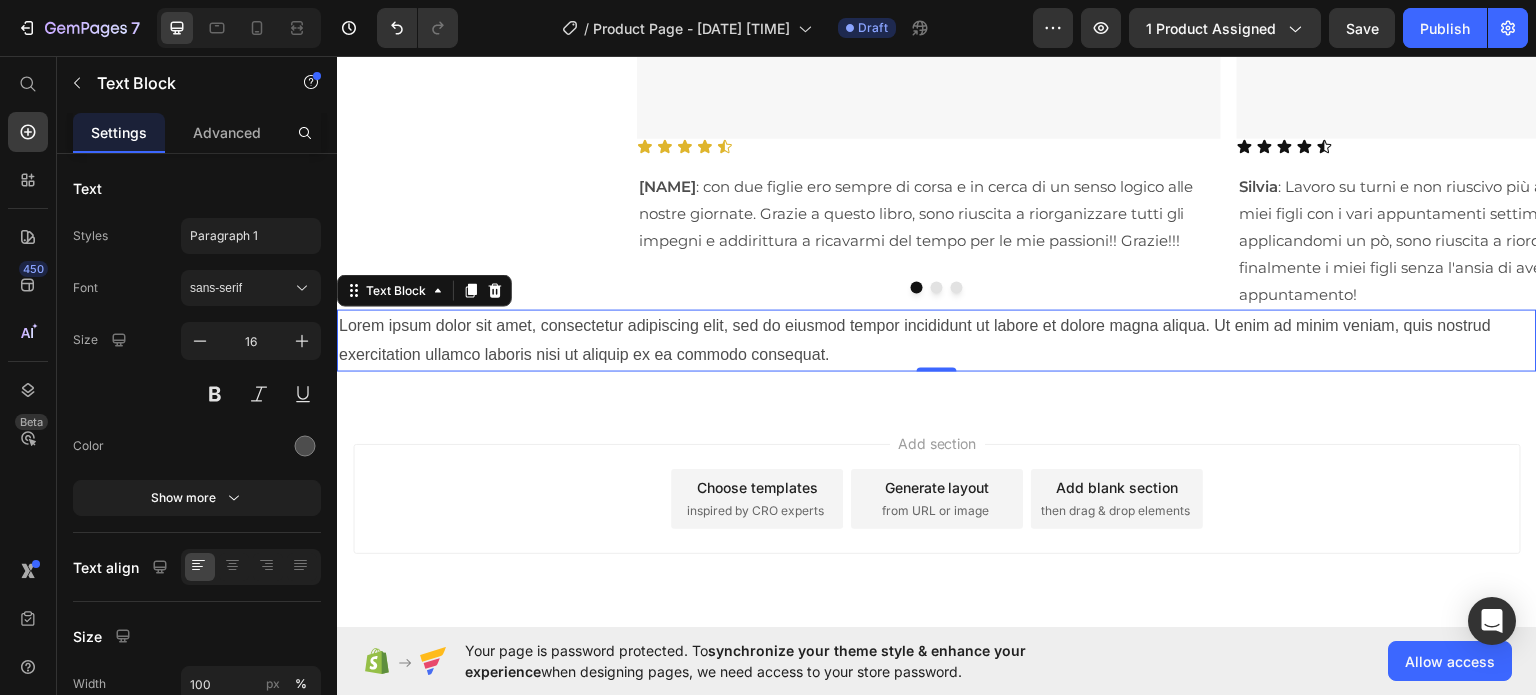 click on "Lorem ipsum dolor sit amet, consectetur adipiscing elit, sed do eiusmod tempor incididunt ut labore et dolore magna aliqua. Ut enim ad minim veniam, quis nostrud exercitation ullamco laboris nisi ut aliquip ex ea commodo consequat." at bounding box center [937, 340] 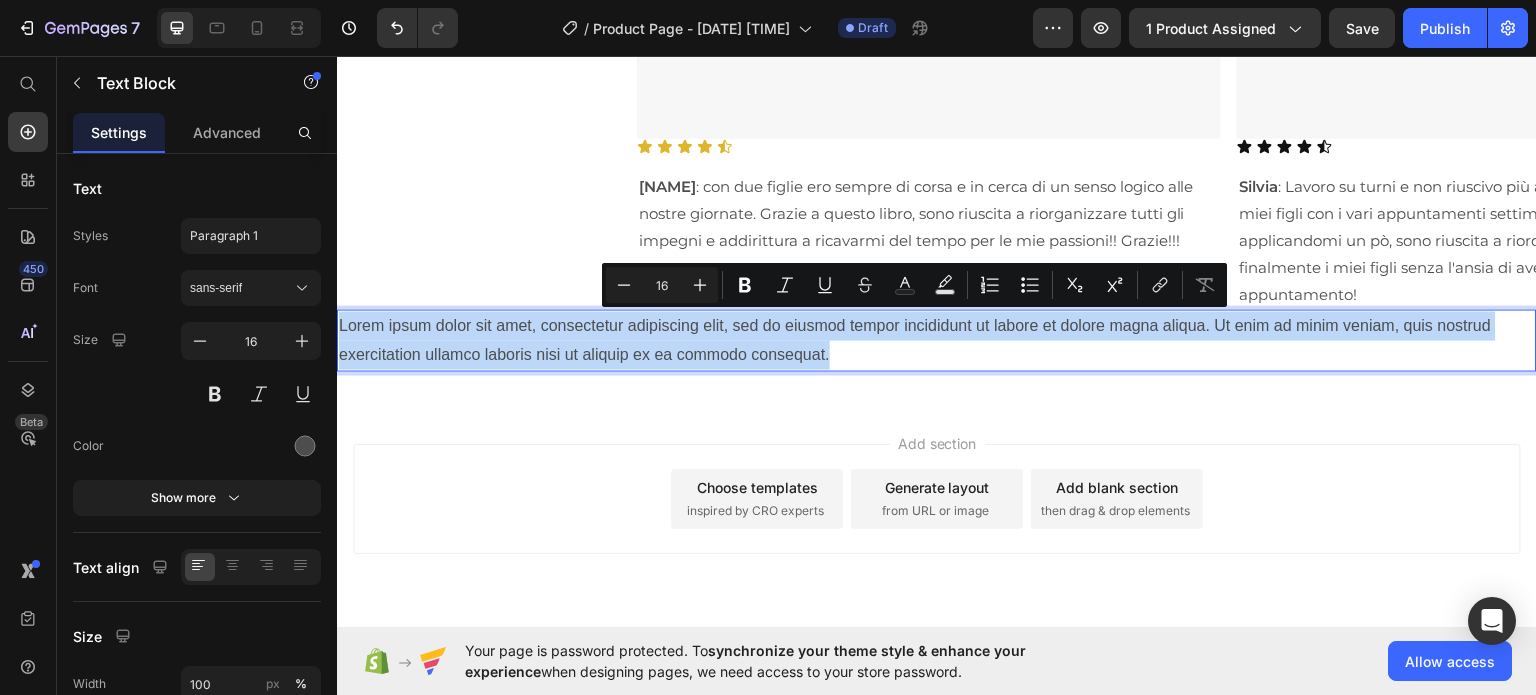 drag, startPoint x: 830, startPoint y: 351, endPoint x: 337, endPoint y: 321, distance: 493.91193 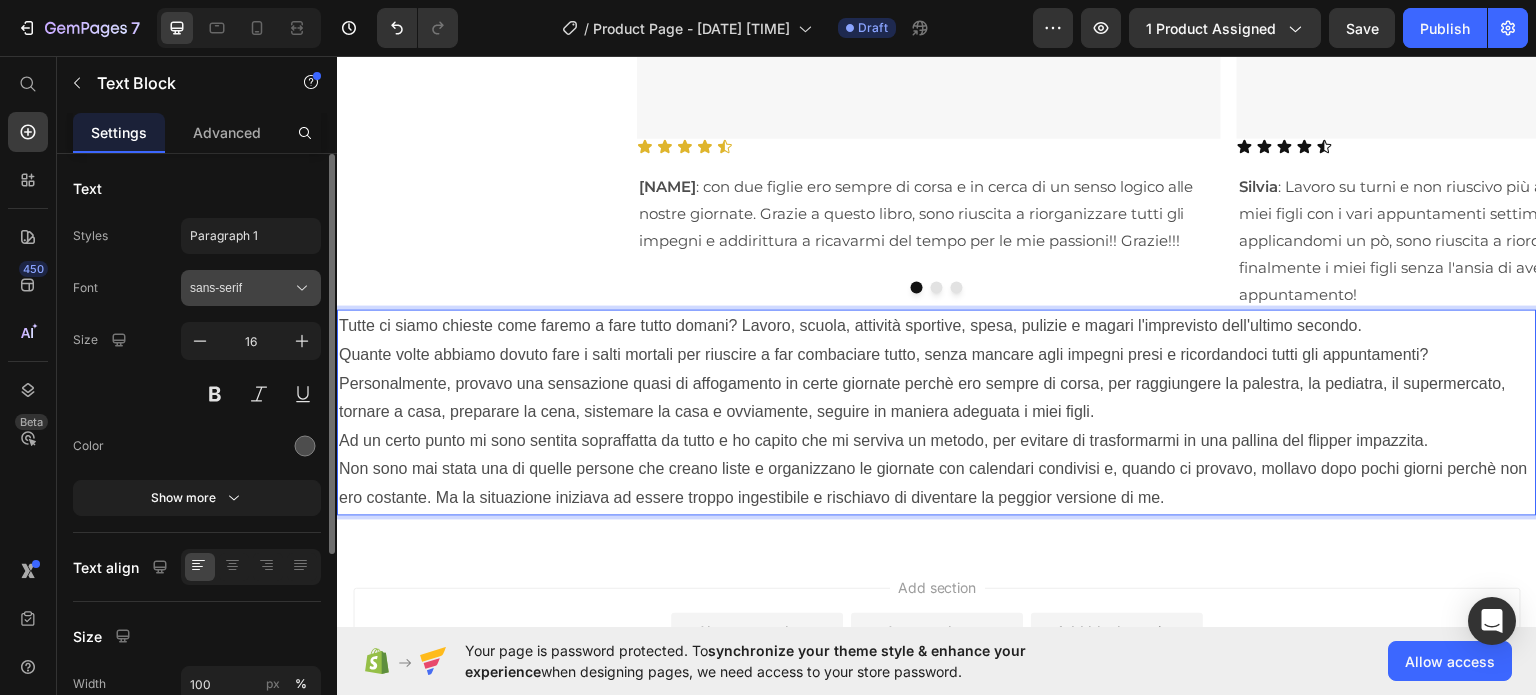 click on "sans-serif" at bounding box center [251, 288] 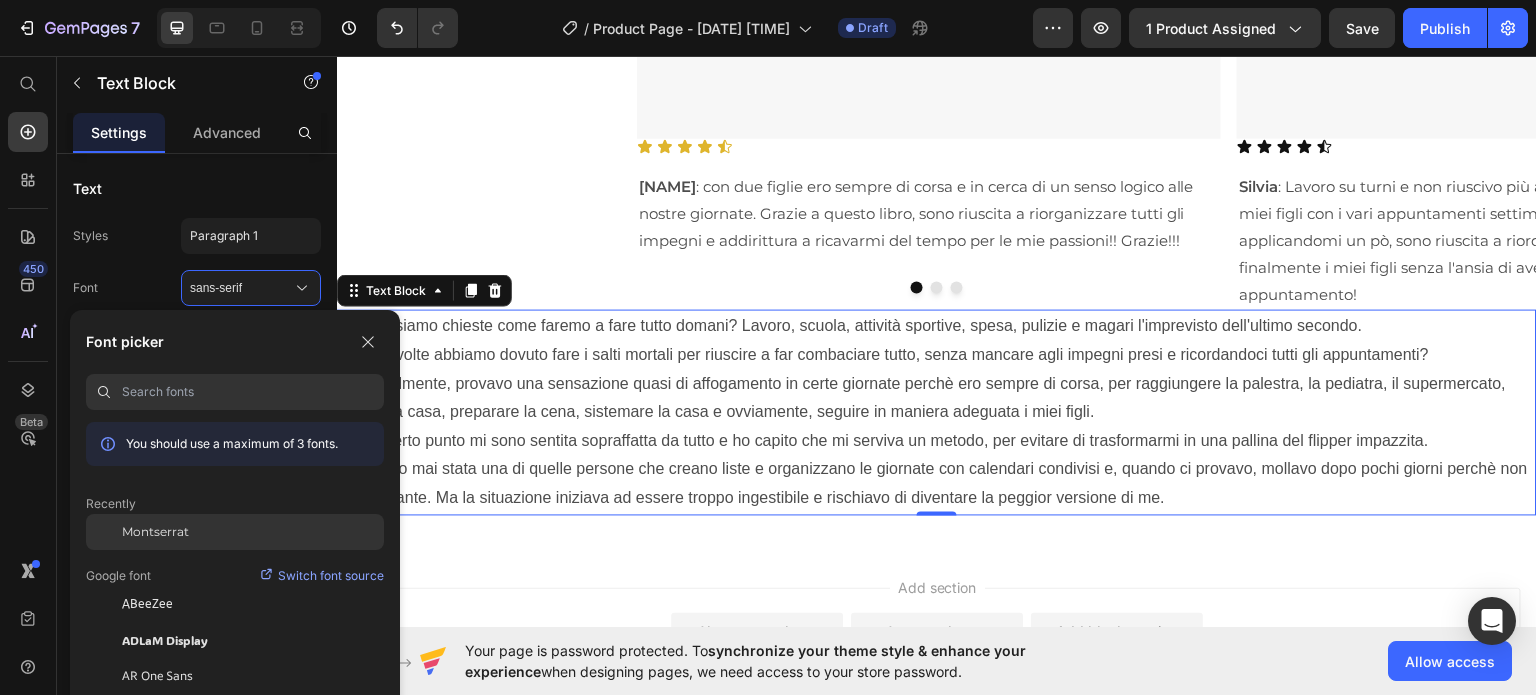 click on "Montserrat" 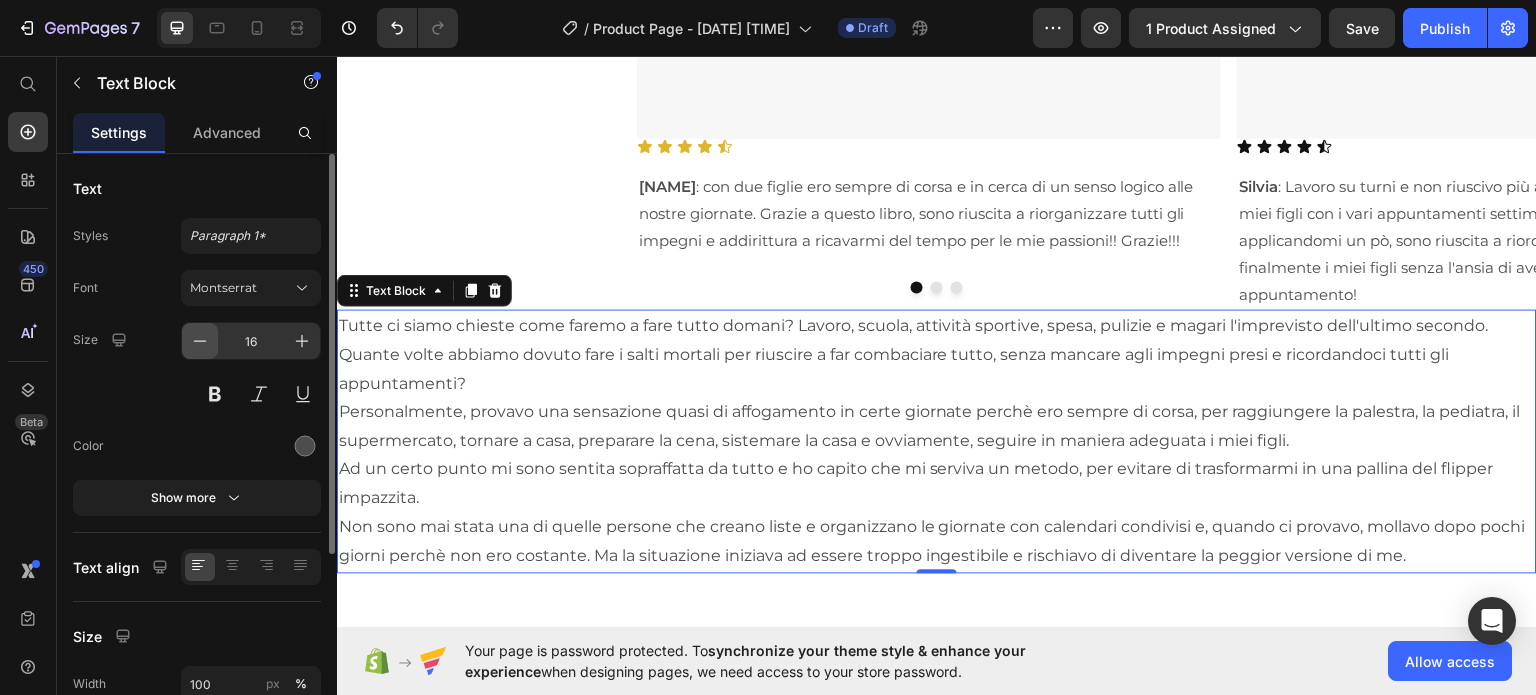 click 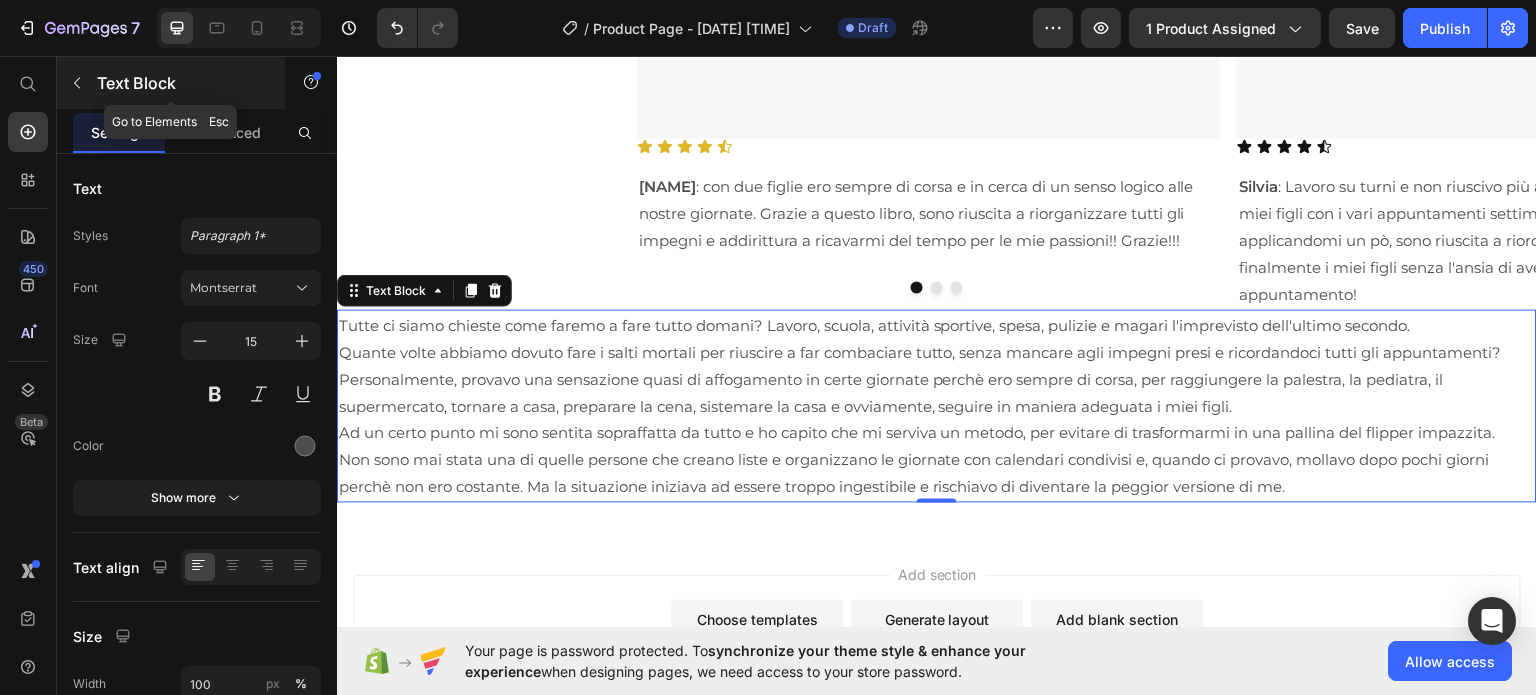 click 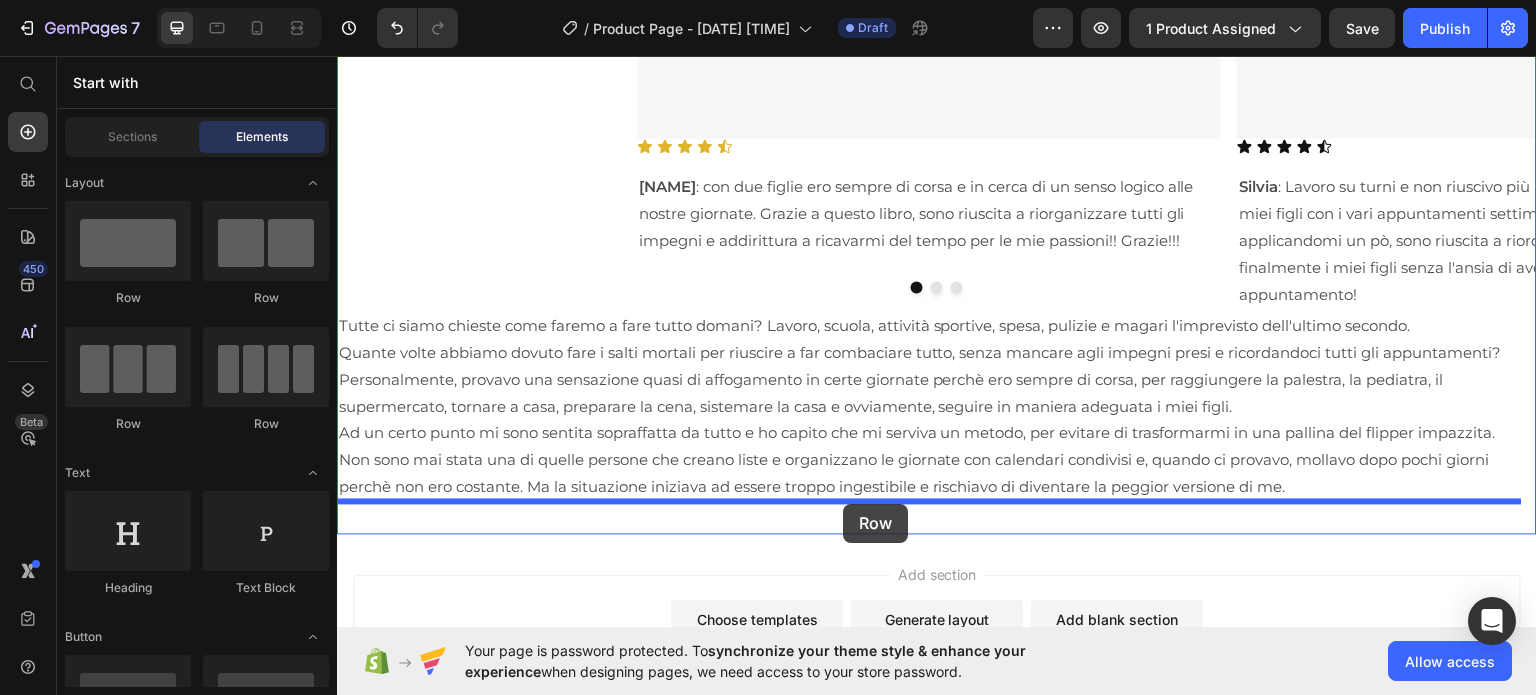 drag, startPoint x: 487, startPoint y: 315, endPoint x: 843, endPoint y: 503, distance: 402.5916 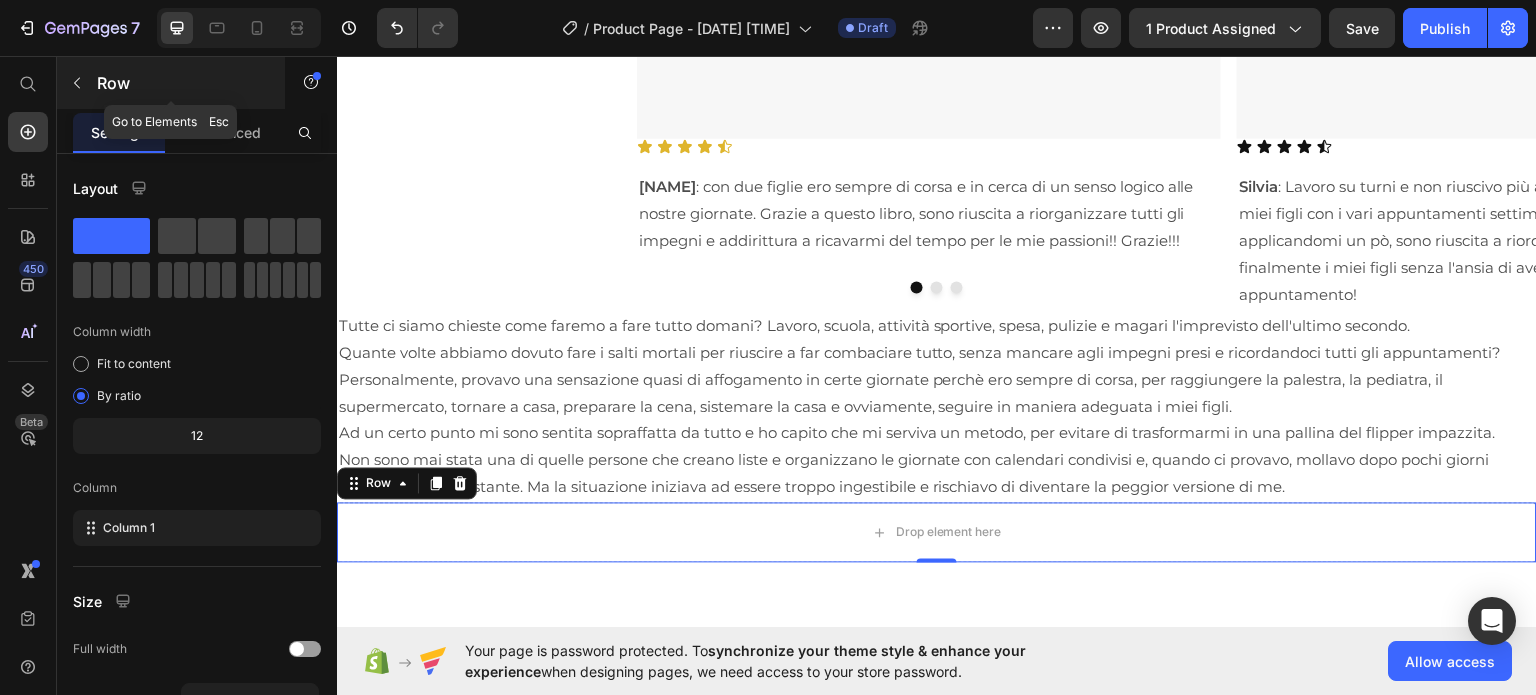 click 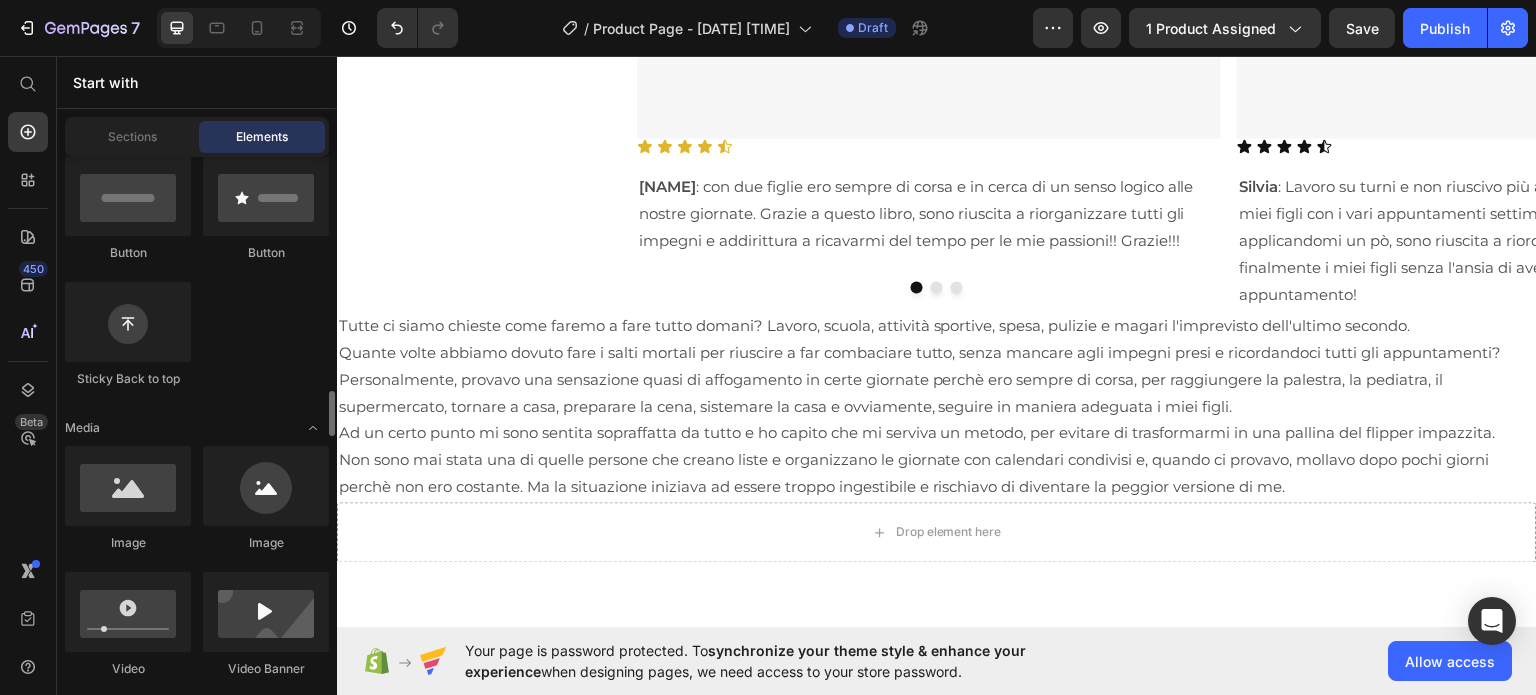 scroll, scrollTop: 811, scrollLeft: 0, axis: vertical 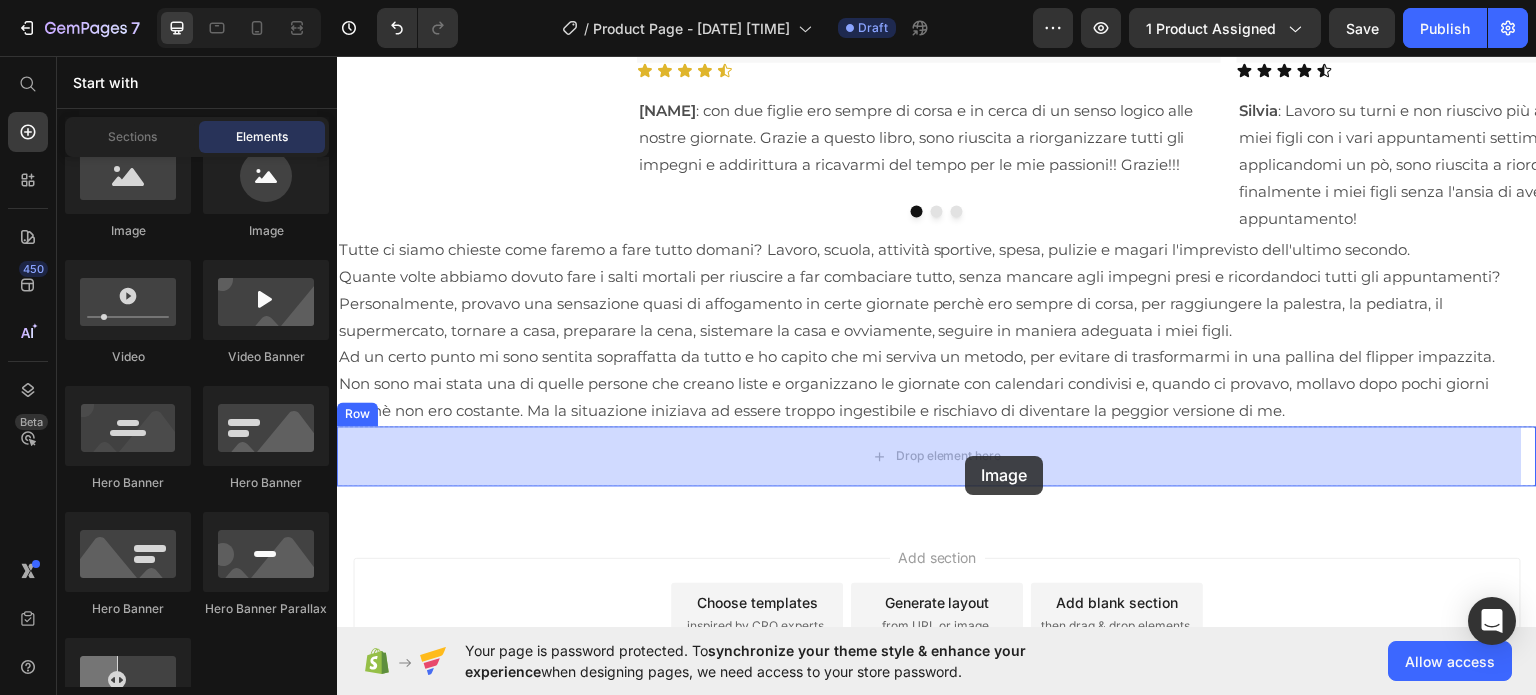 drag, startPoint x: 475, startPoint y: 255, endPoint x: 966, endPoint y: 455, distance: 530.1707 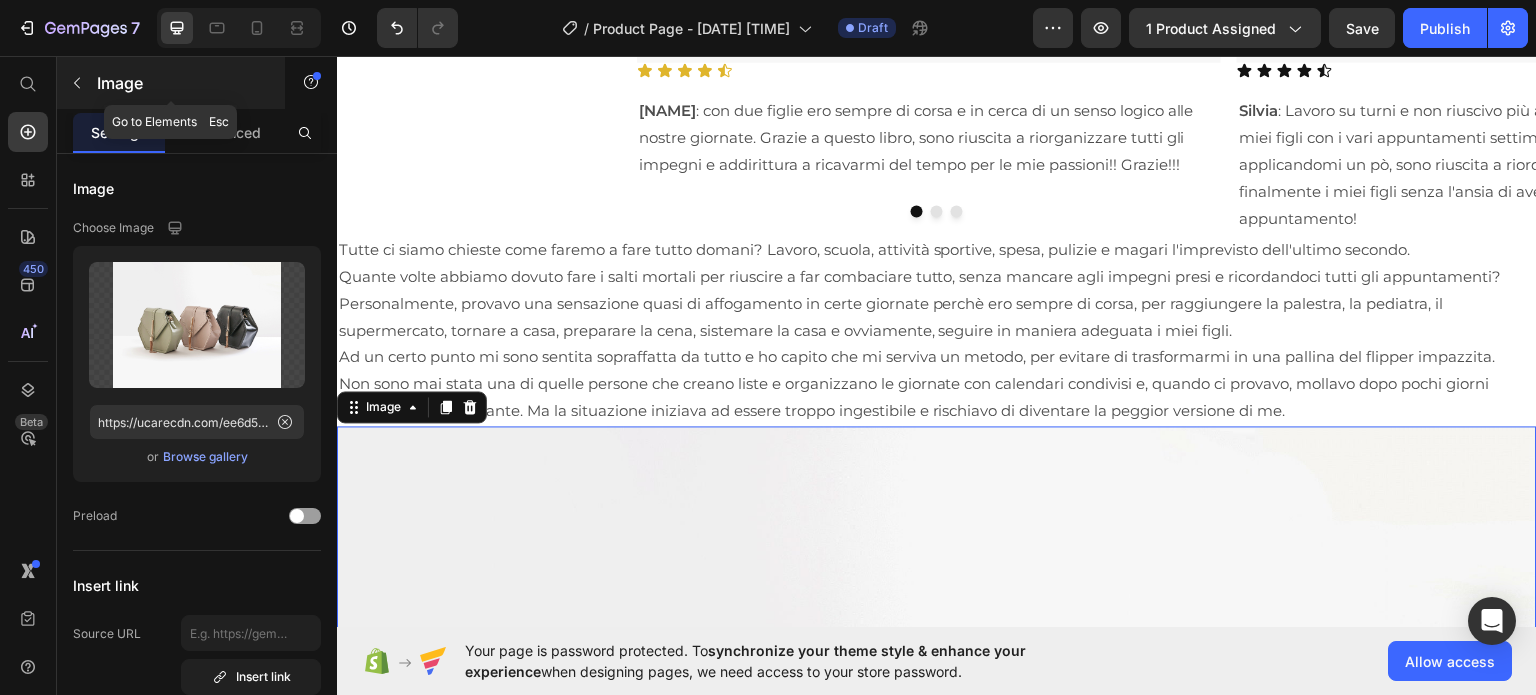 click 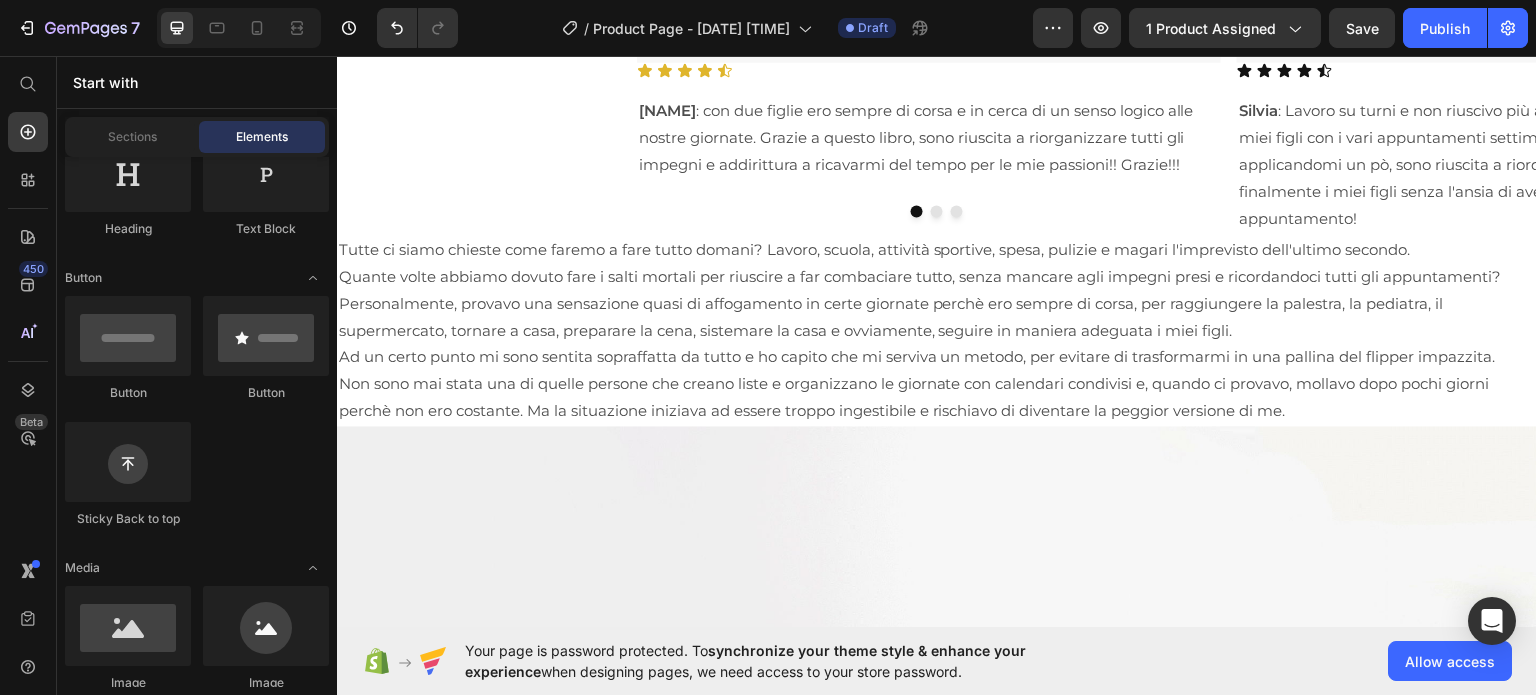 scroll, scrollTop: 0, scrollLeft: 0, axis: both 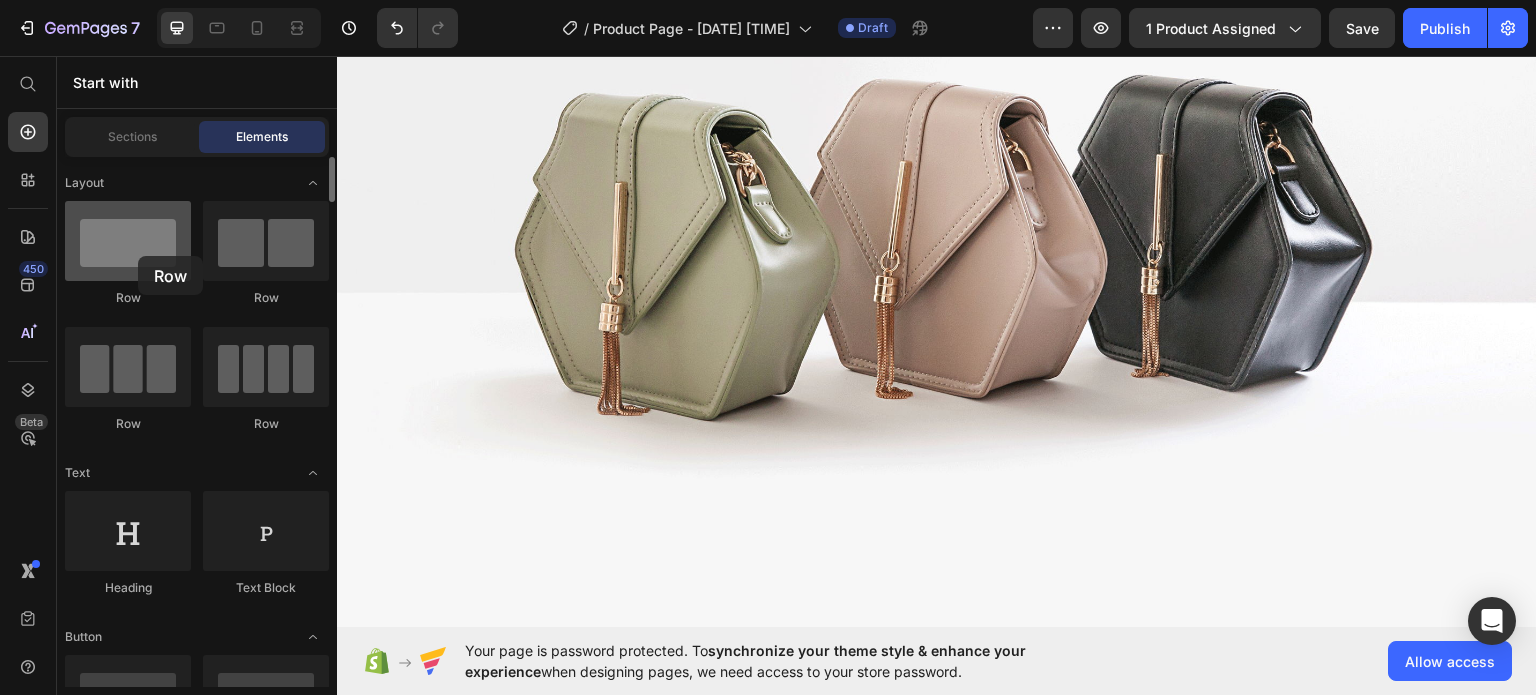 click at bounding box center (128, 241) 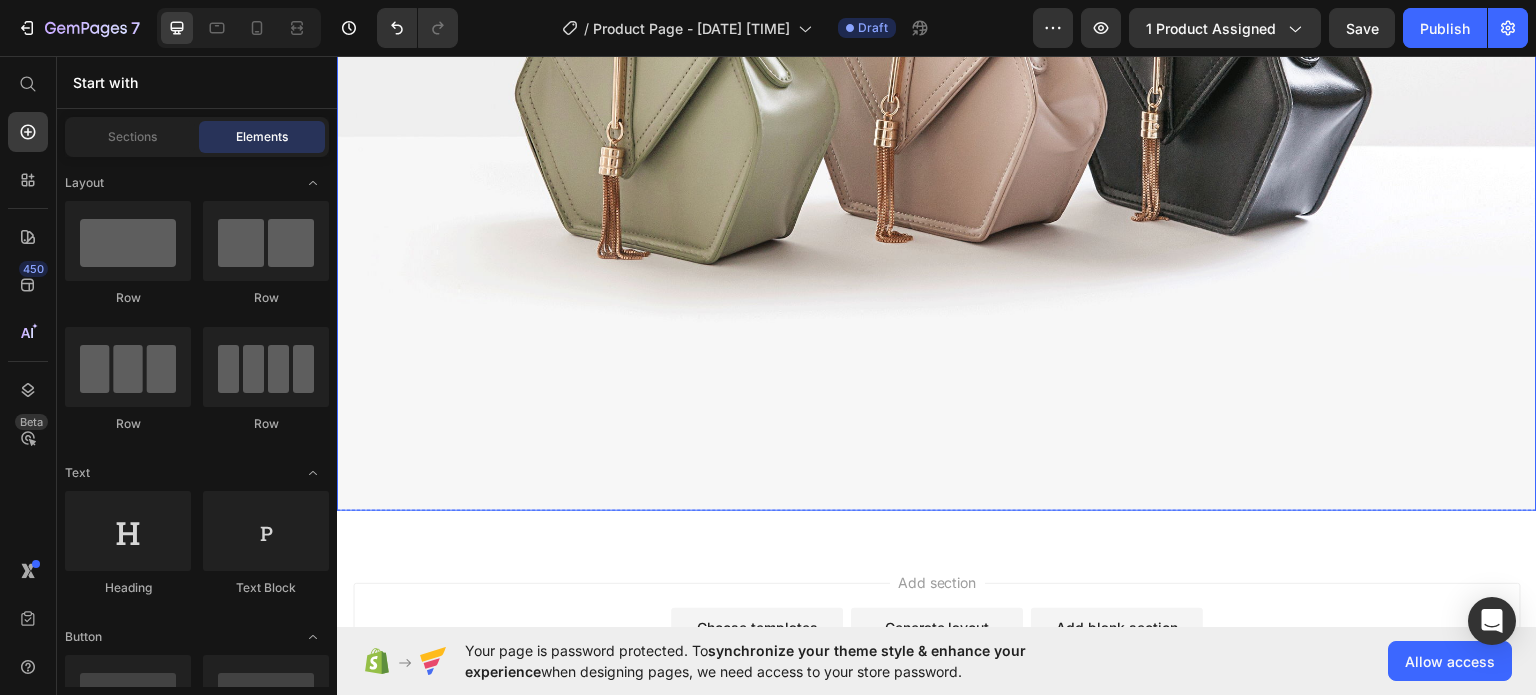 scroll, scrollTop: 3612, scrollLeft: 0, axis: vertical 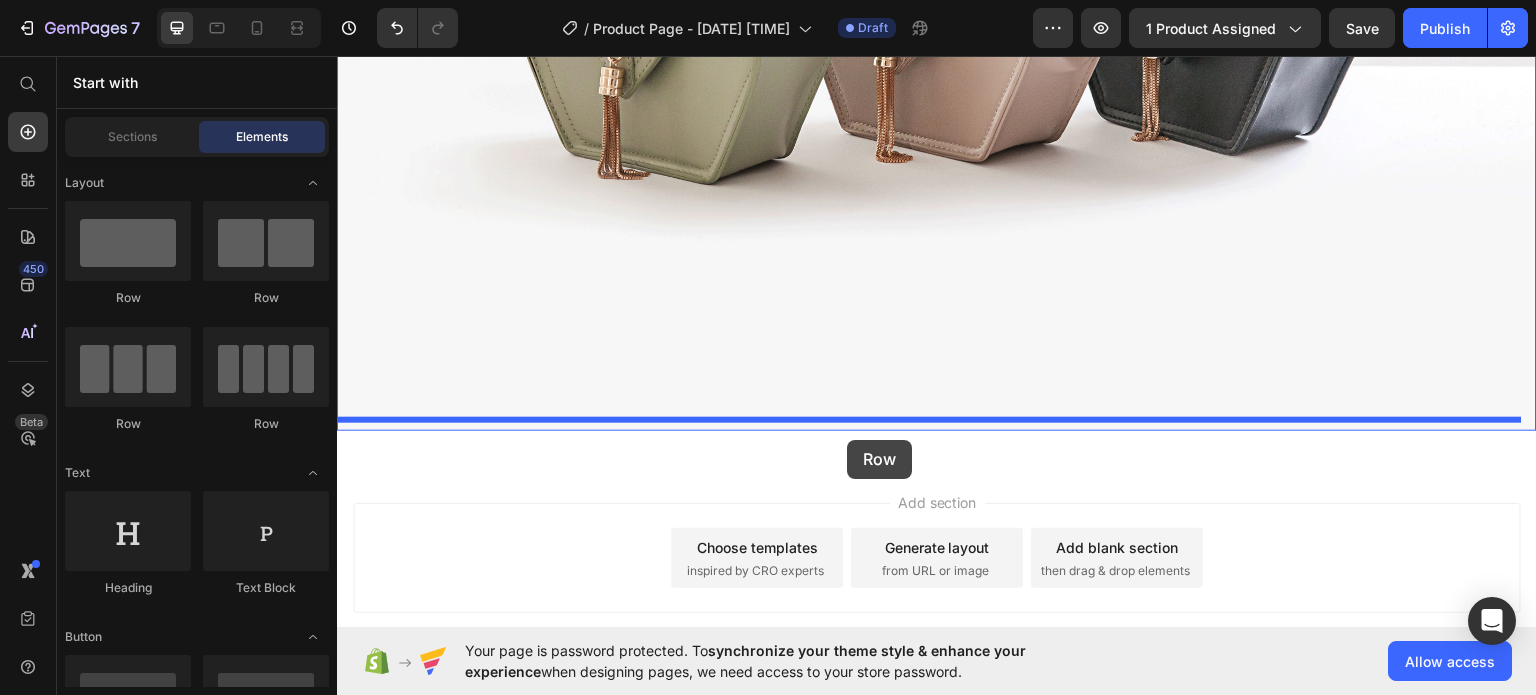 drag, startPoint x: 489, startPoint y: 314, endPoint x: 847, endPoint y: 439, distance: 379.1952 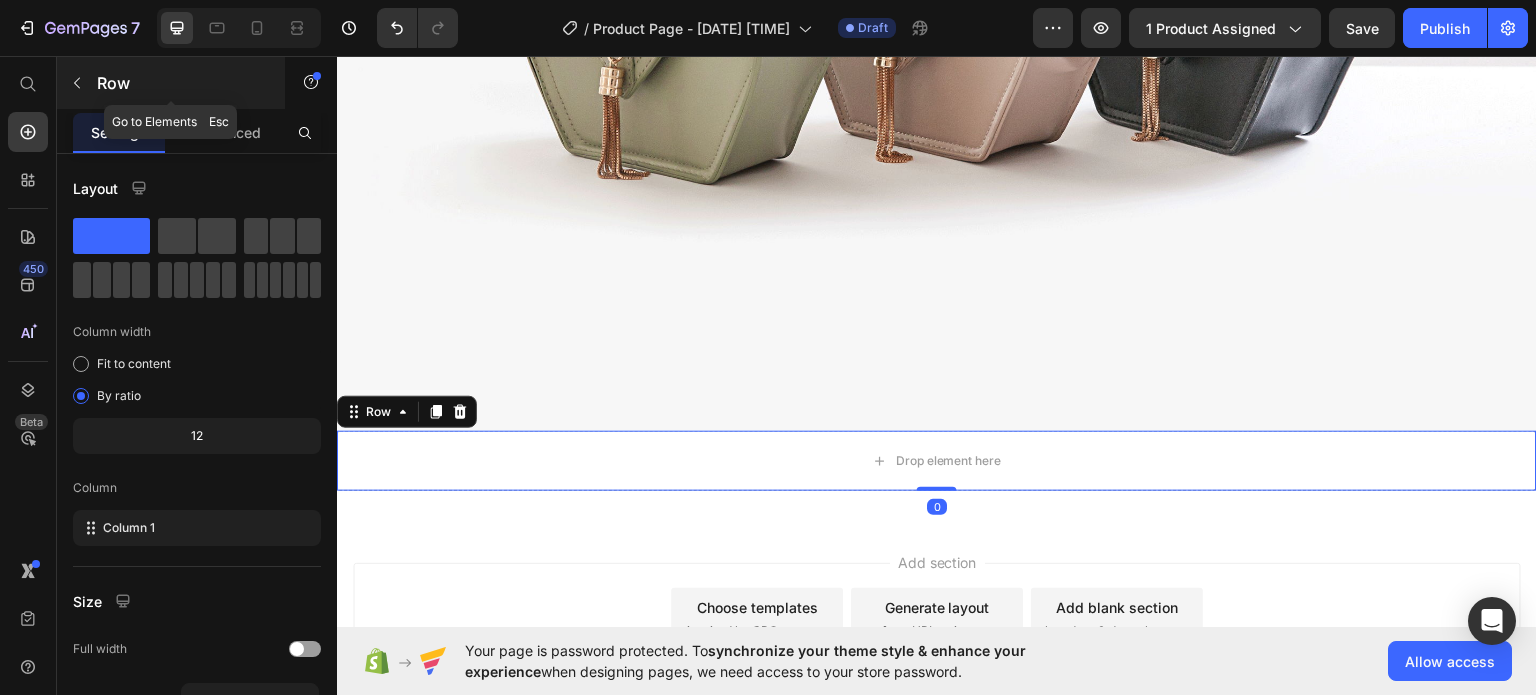 click at bounding box center (77, 83) 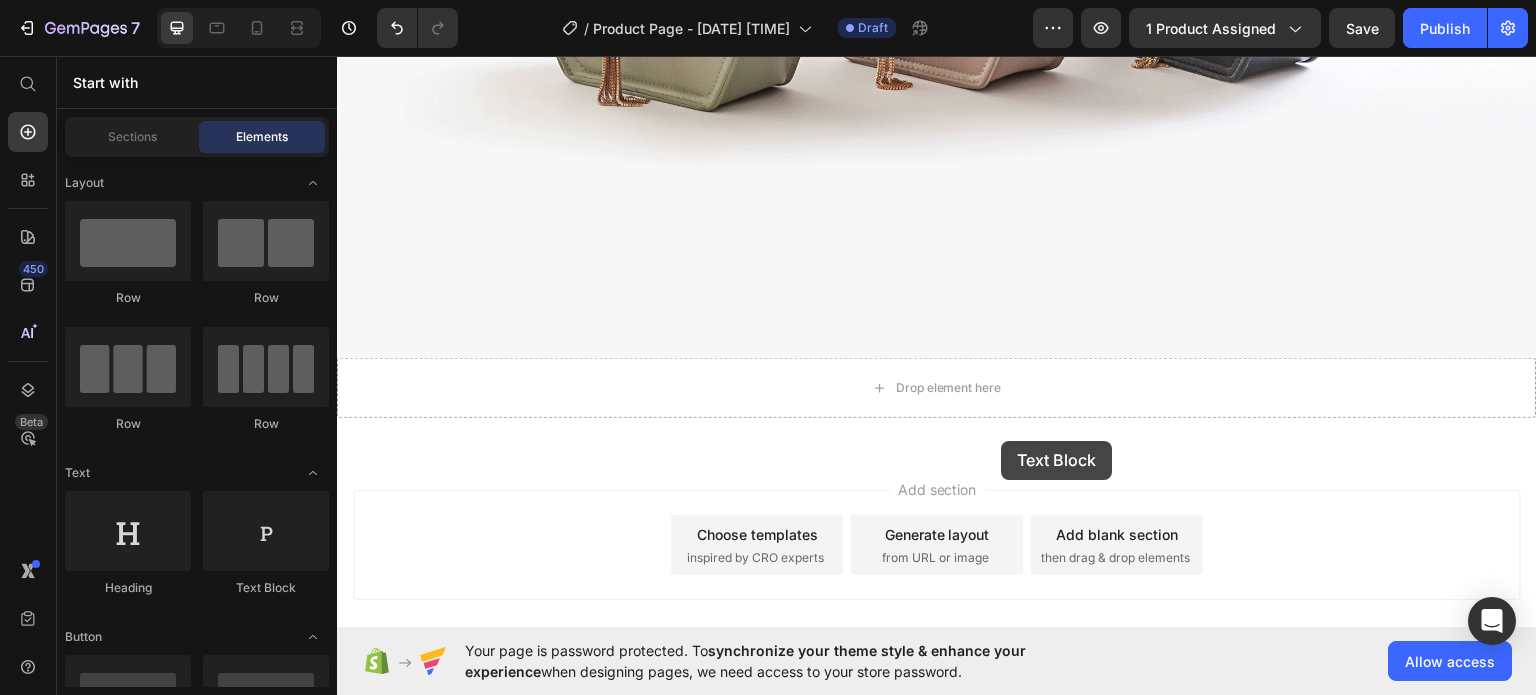 scroll, scrollTop: 3784, scrollLeft: 0, axis: vertical 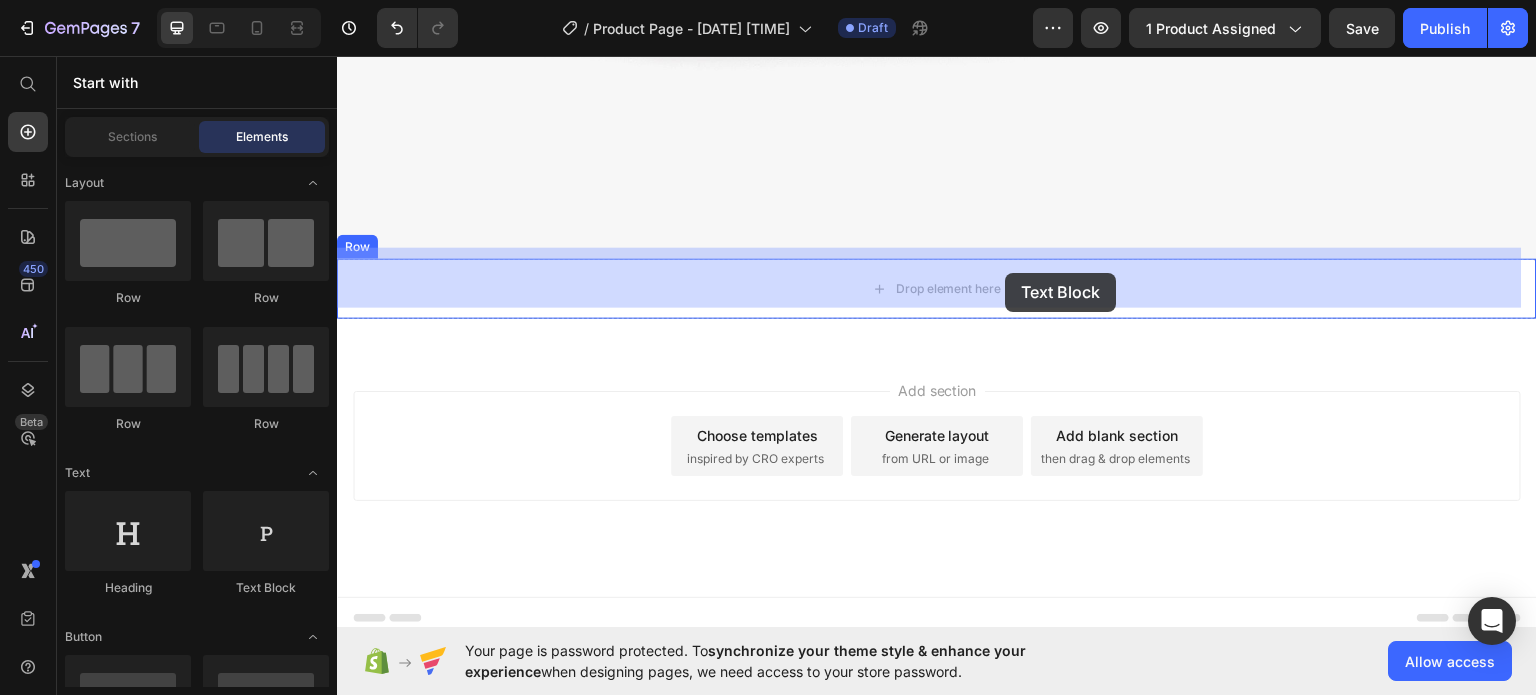 drag, startPoint x: 608, startPoint y: 582, endPoint x: 1006, endPoint y: 272, distance: 504.4839 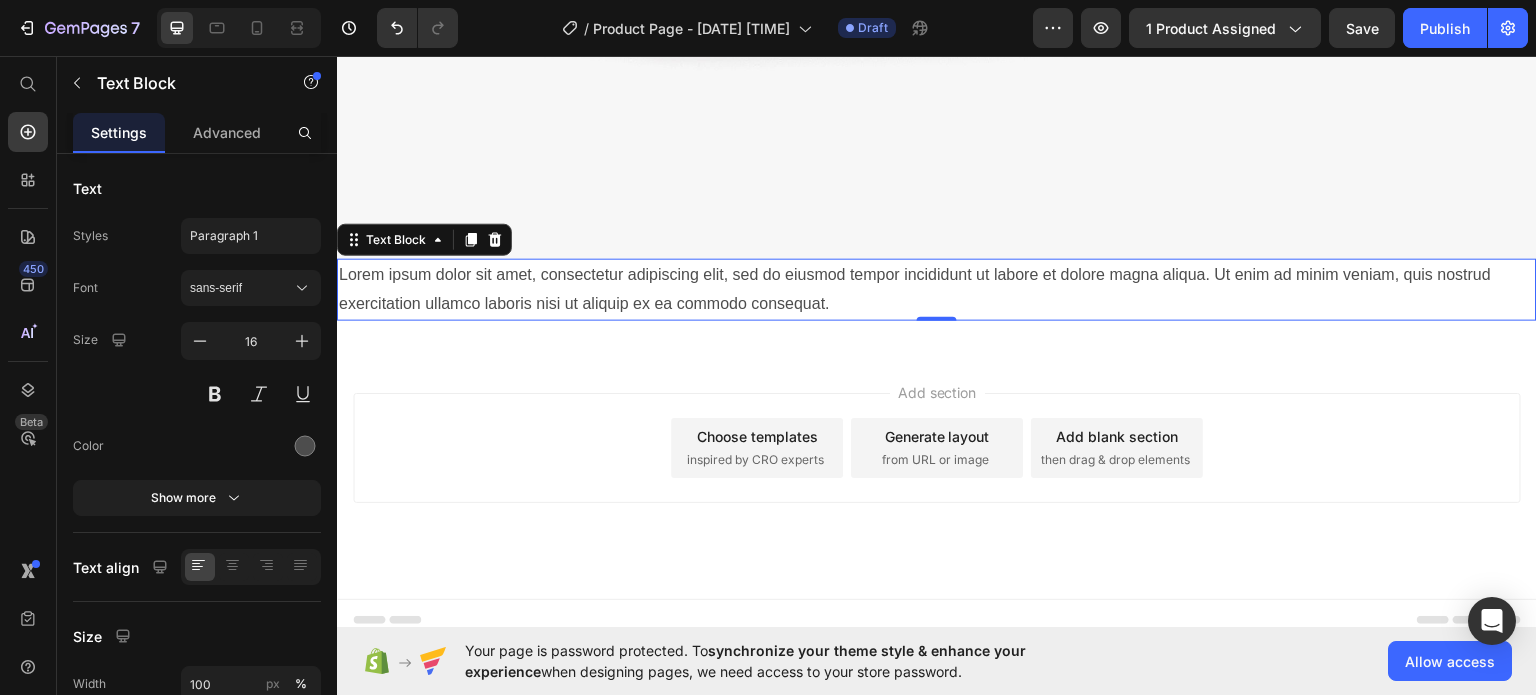 click on "Lorem ipsum dolor sit amet, consectetur adipiscing elit, sed do eiusmod tempor incididunt ut labore et dolore magna aliqua. Ut enim ad minim veniam, quis nostrud exercitation ullamco laboris nisi ut aliquip ex ea commodo consequat." at bounding box center (937, 289) 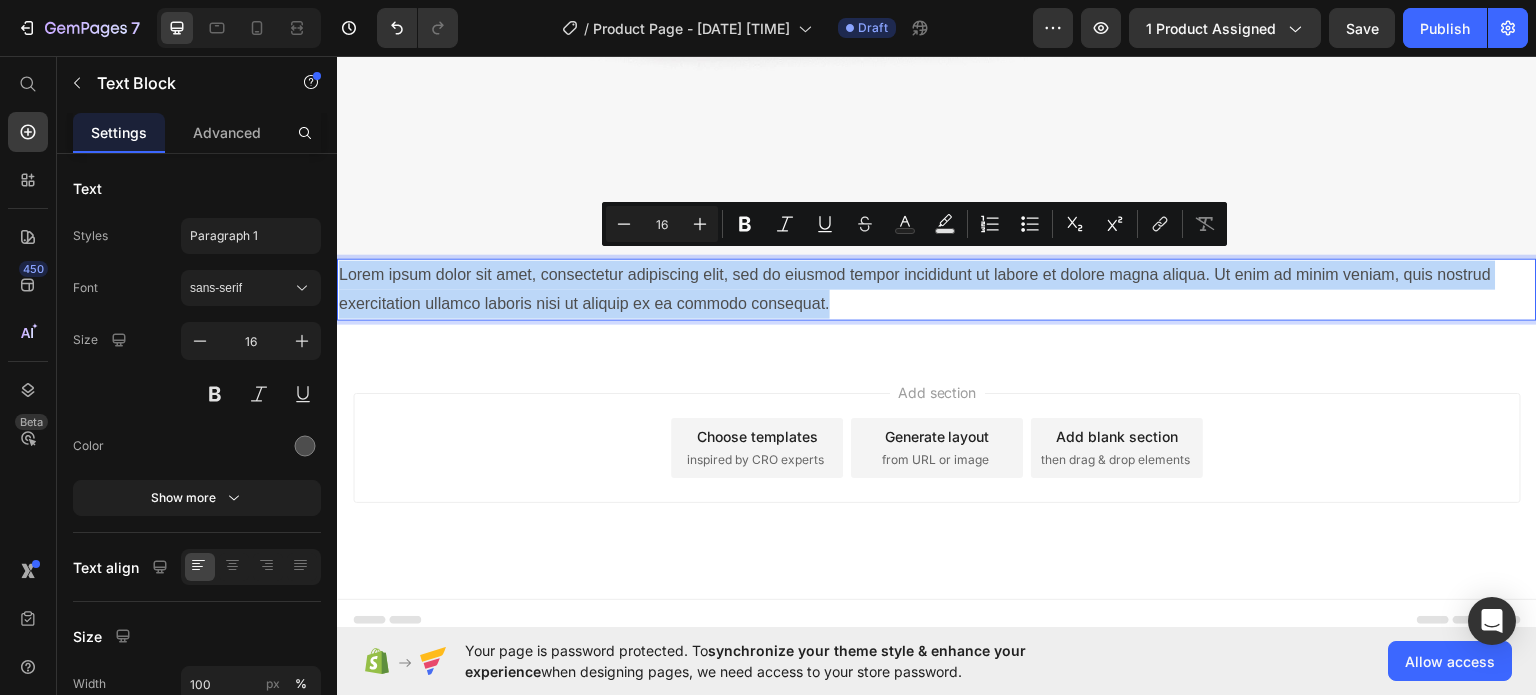 drag, startPoint x: 838, startPoint y: 300, endPoint x: 339, endPoint y: 246, distance: 501.91333 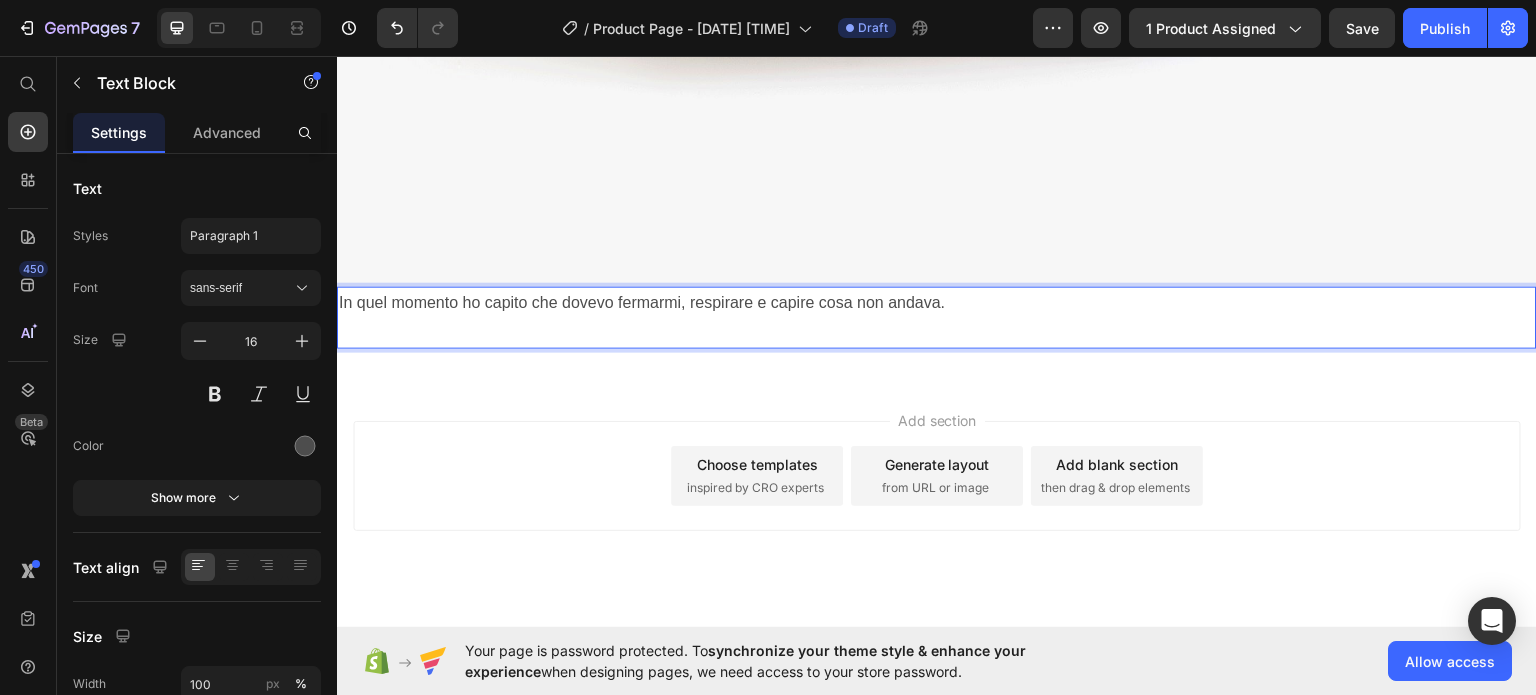 scroll, scrollTop: 3784, scrollLeft: 0, axis: vertical 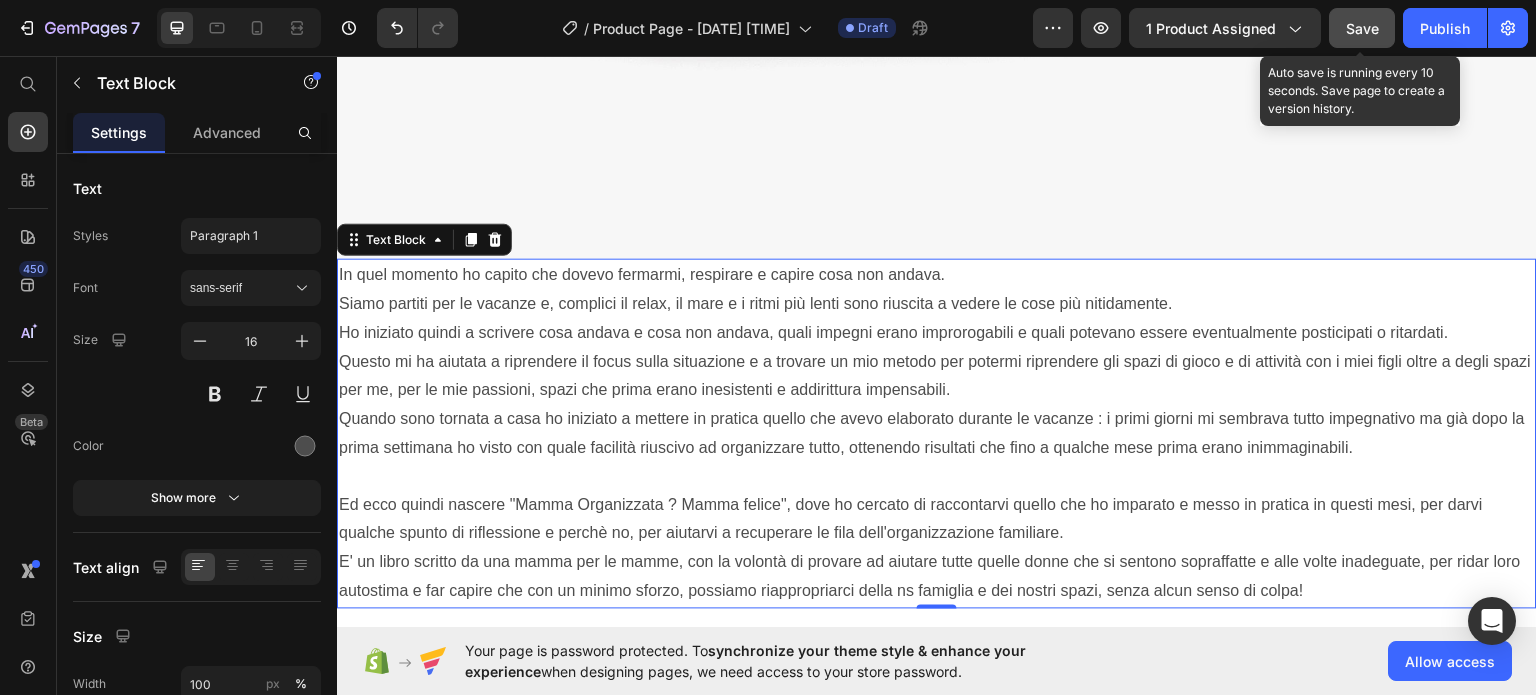 click on "Save" at bounding box center [1362, 28] 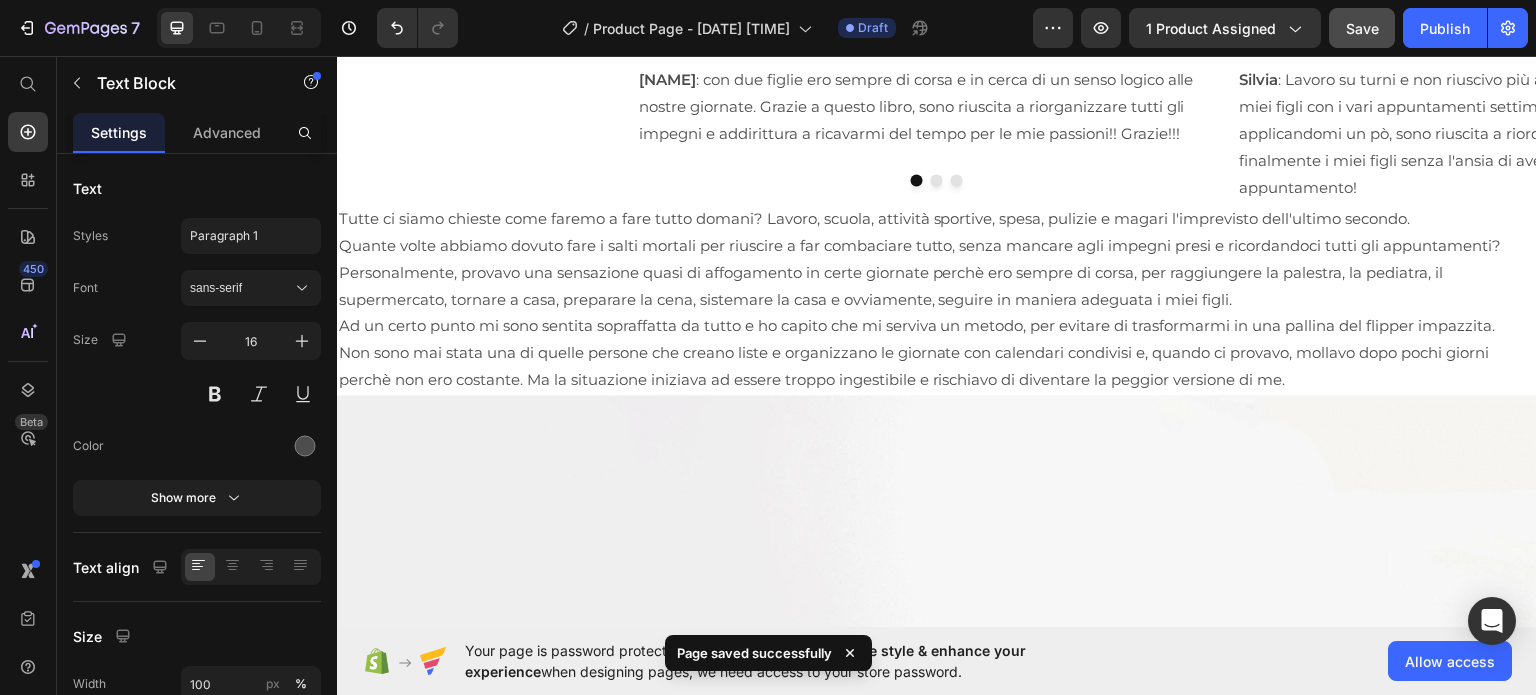 scroll, scrollTop: 2747, scrollLeft: 0, axis: vertical 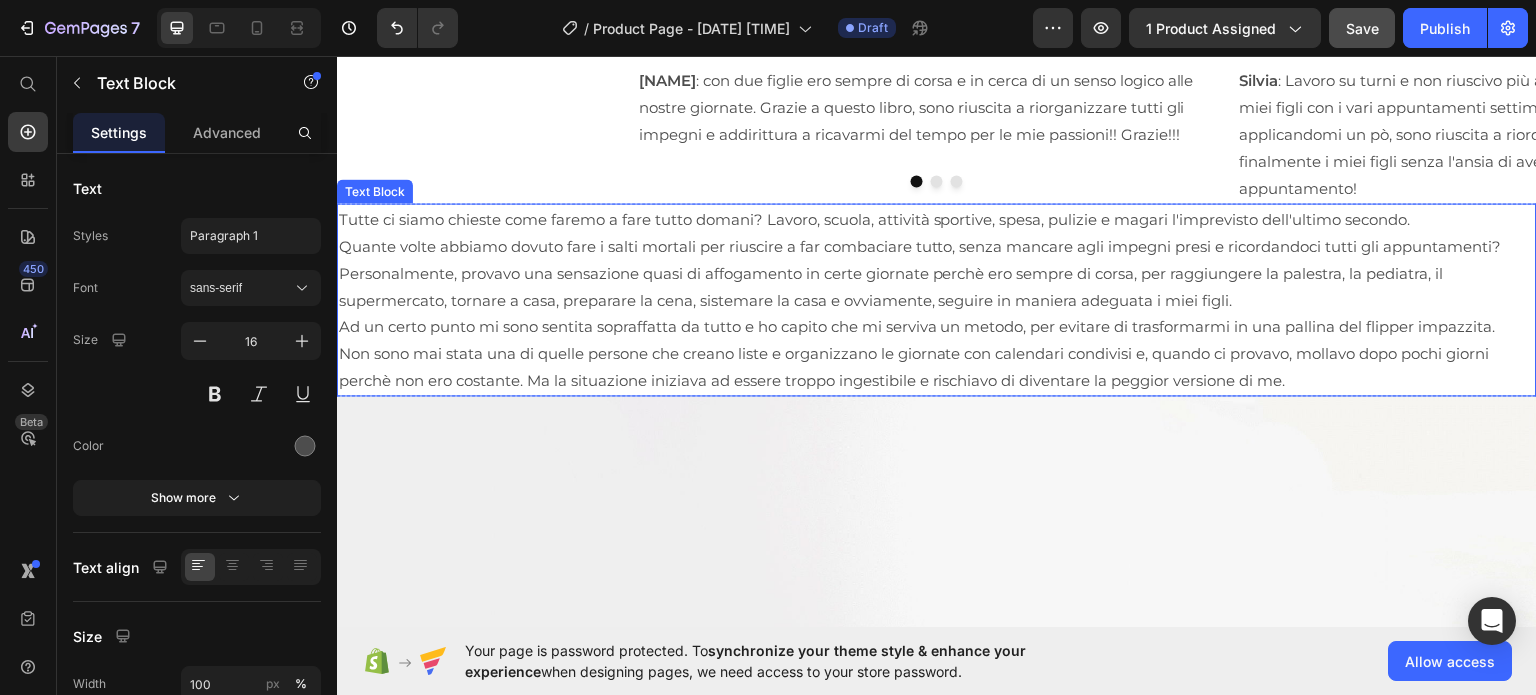 click on "Non sono mai stata una di quelle persone che creano liste e organizzano le giornate con calendari condivisi e, quando ci provavo, mollavo dopo pochi giorni perchè non ero costante. Ma la situazione iniziava ad essere troppo ingestibile e rischiavo di diventare la peggior versione di me." at bounding box center (937, 366) 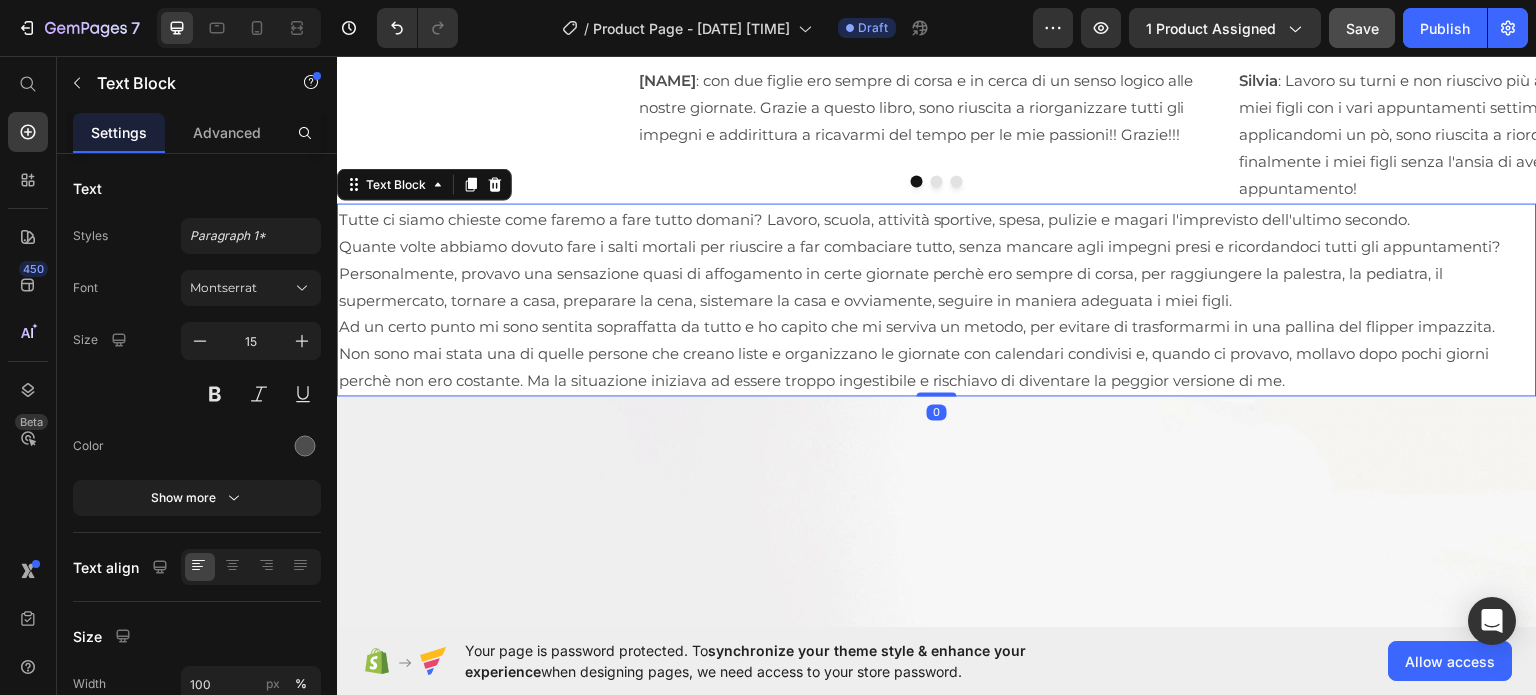 click on "Non sono mai stata una di quelle persone che creano liste e organizzano le giornate con calendari condivisi e, quando ci provavo, mollavo dopo pochi giorni perchè non ero costante. Ma la situazione iniziava ad essere troppo ingestibile e rischiavo di diventare la peggior versione di me." at bounding box center (937, 366) 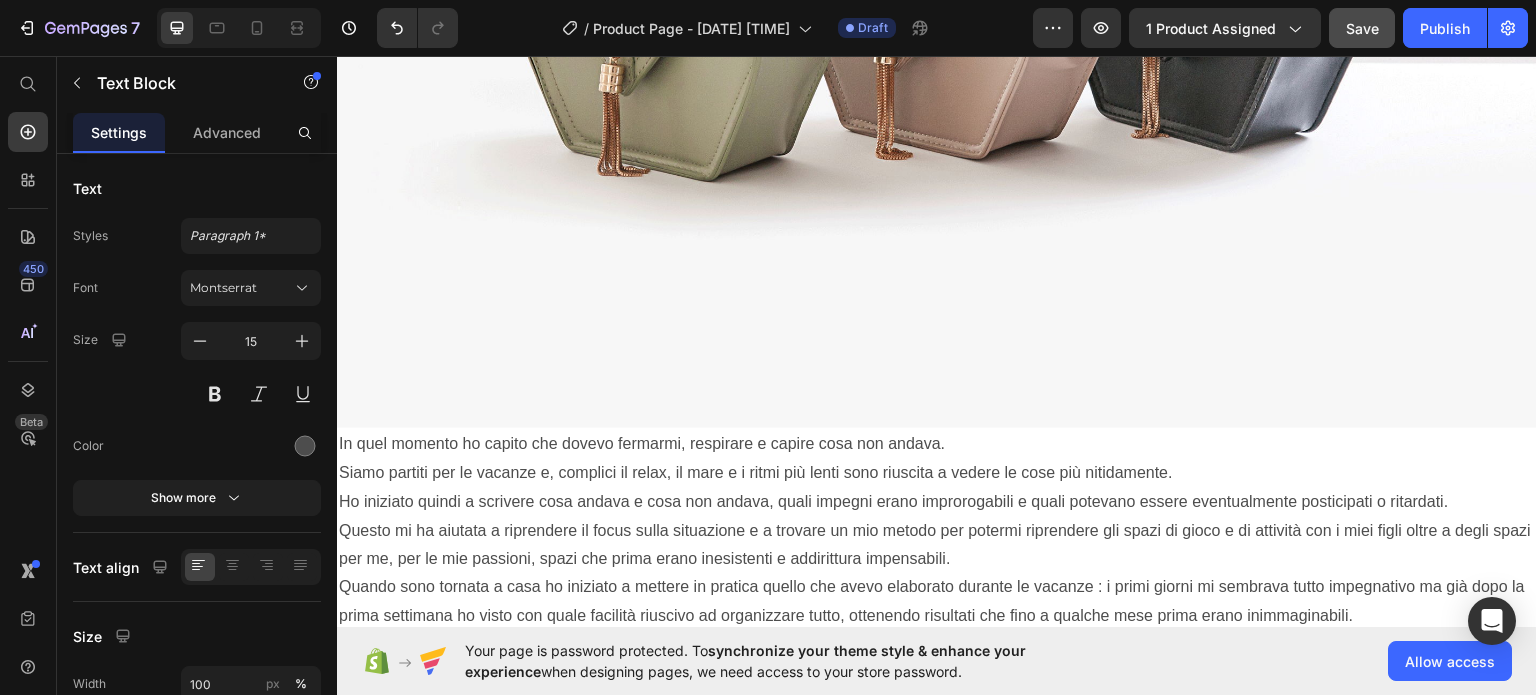 scroll, scrollTop: 3679, scrollLeft: 0, axis: vertical 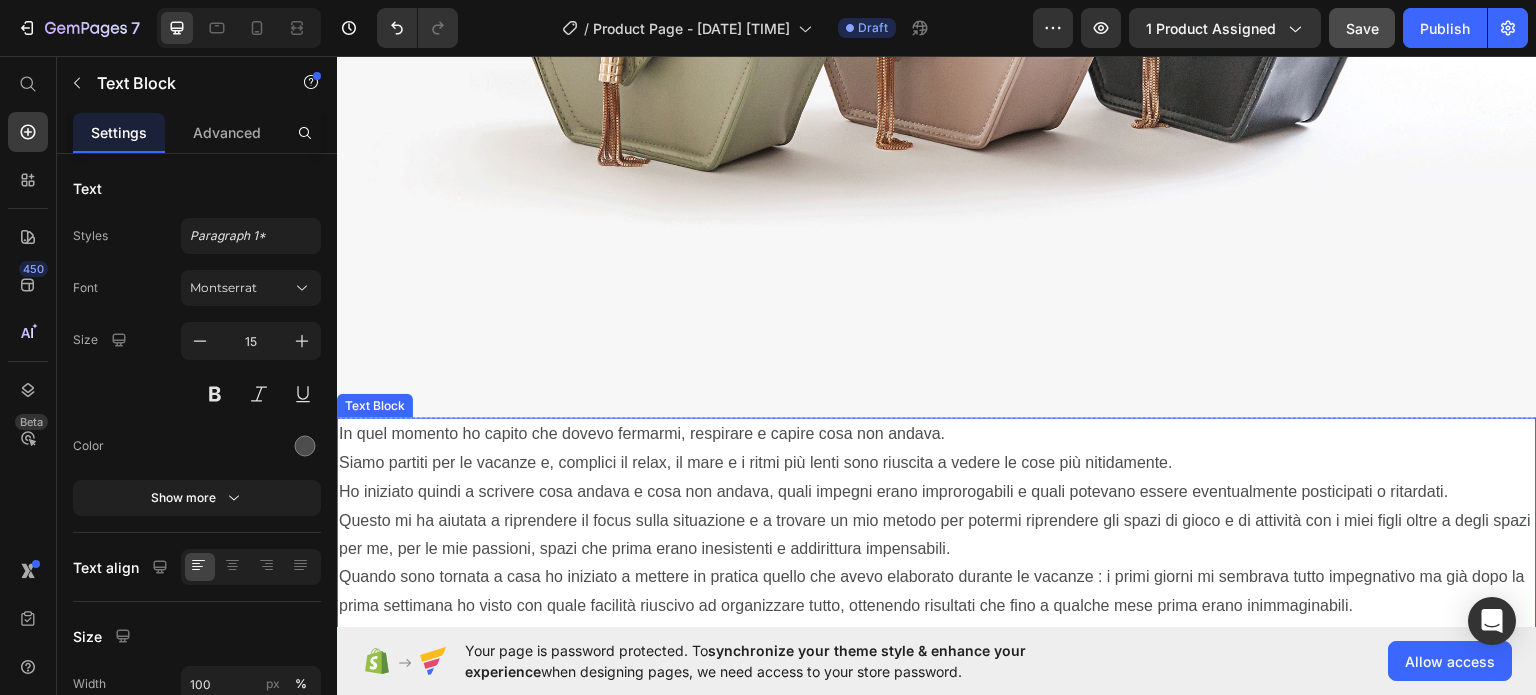 click on "Quando sono tornata a casa ho iniziato a mettere in pratica quello che avevo elaborato durante le vacanze : i primi giorni mi sembrava tutto impegnativo ma già dopo la prima settimana ho visto con quale facilità riuscivo ad organizzare tutto, ottenendo risultati che fino a qualche mese prima erano inimmaginabili." at bounding box center (937, 592) 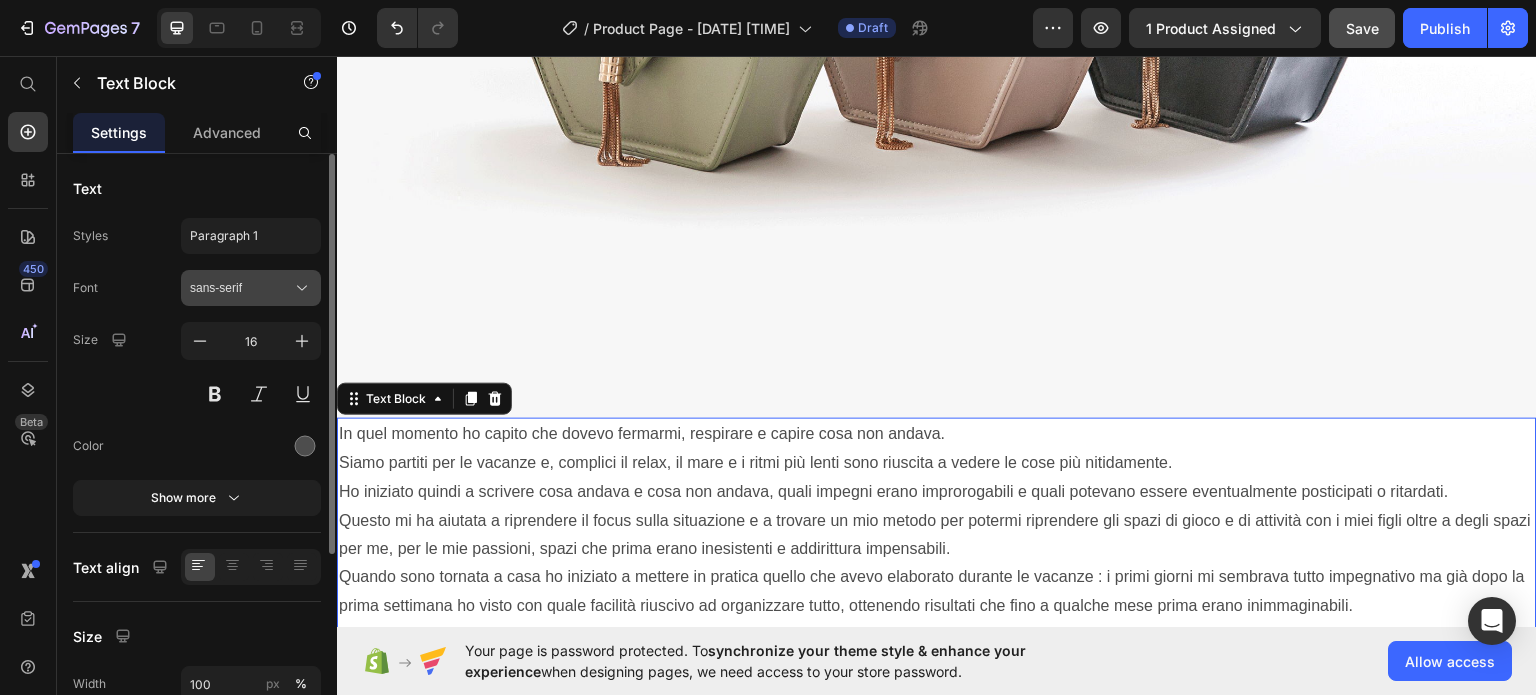 click 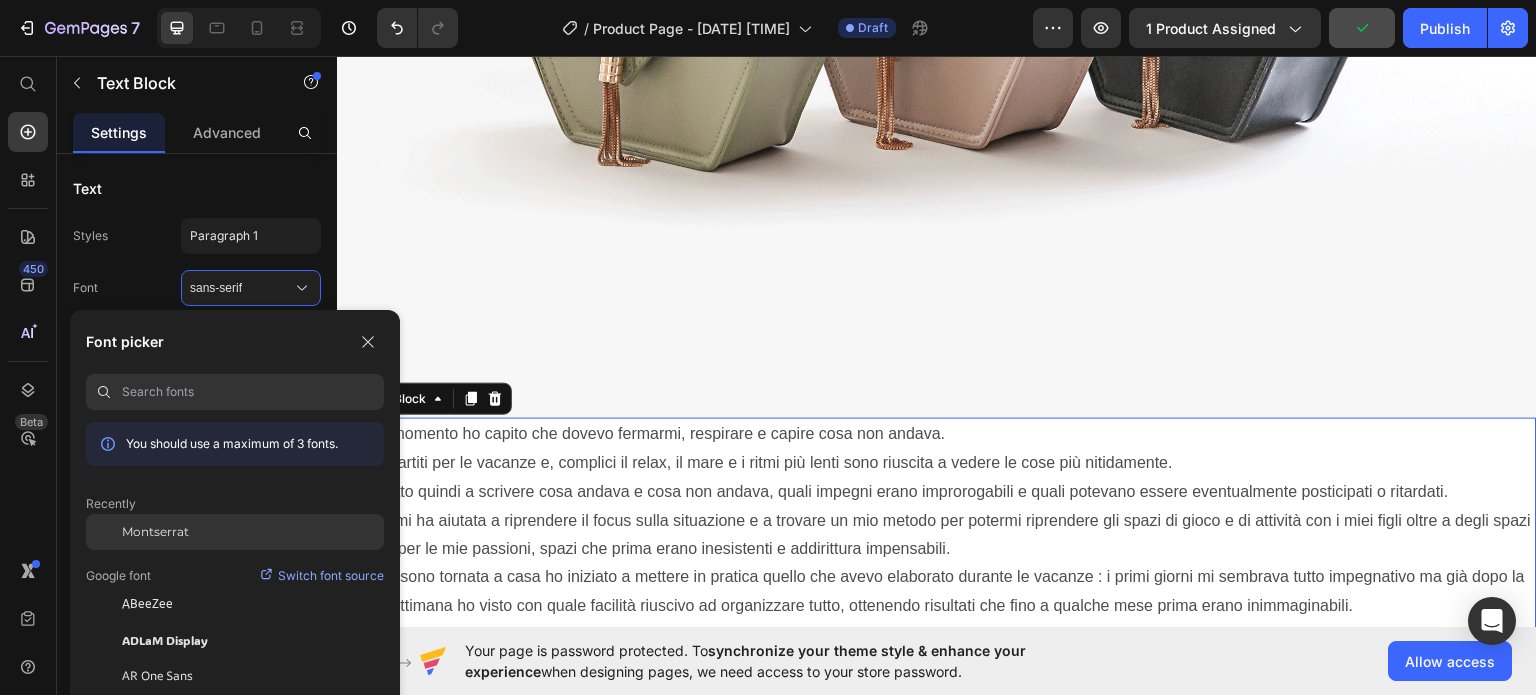 click on "Montserrat" at bounding box center [155, 532] 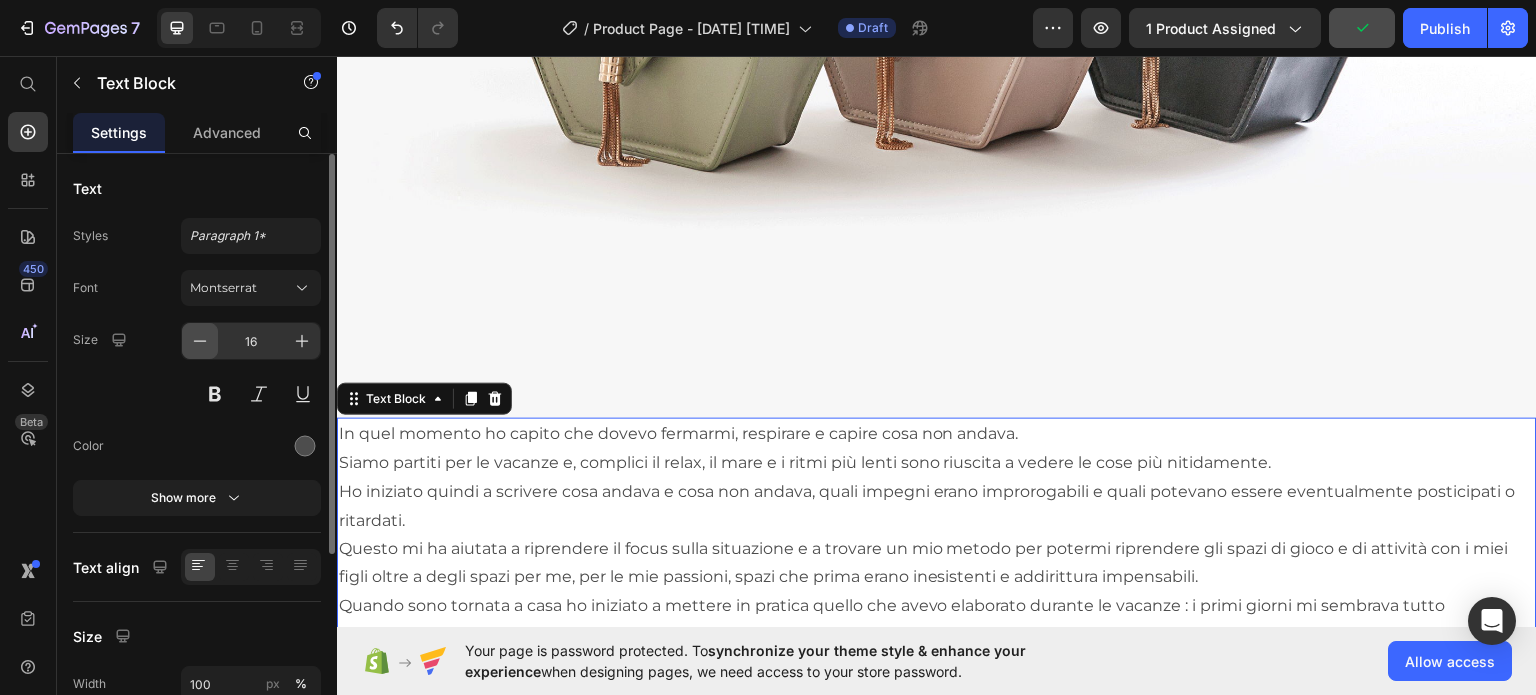 click at bounding box center [200, 341] 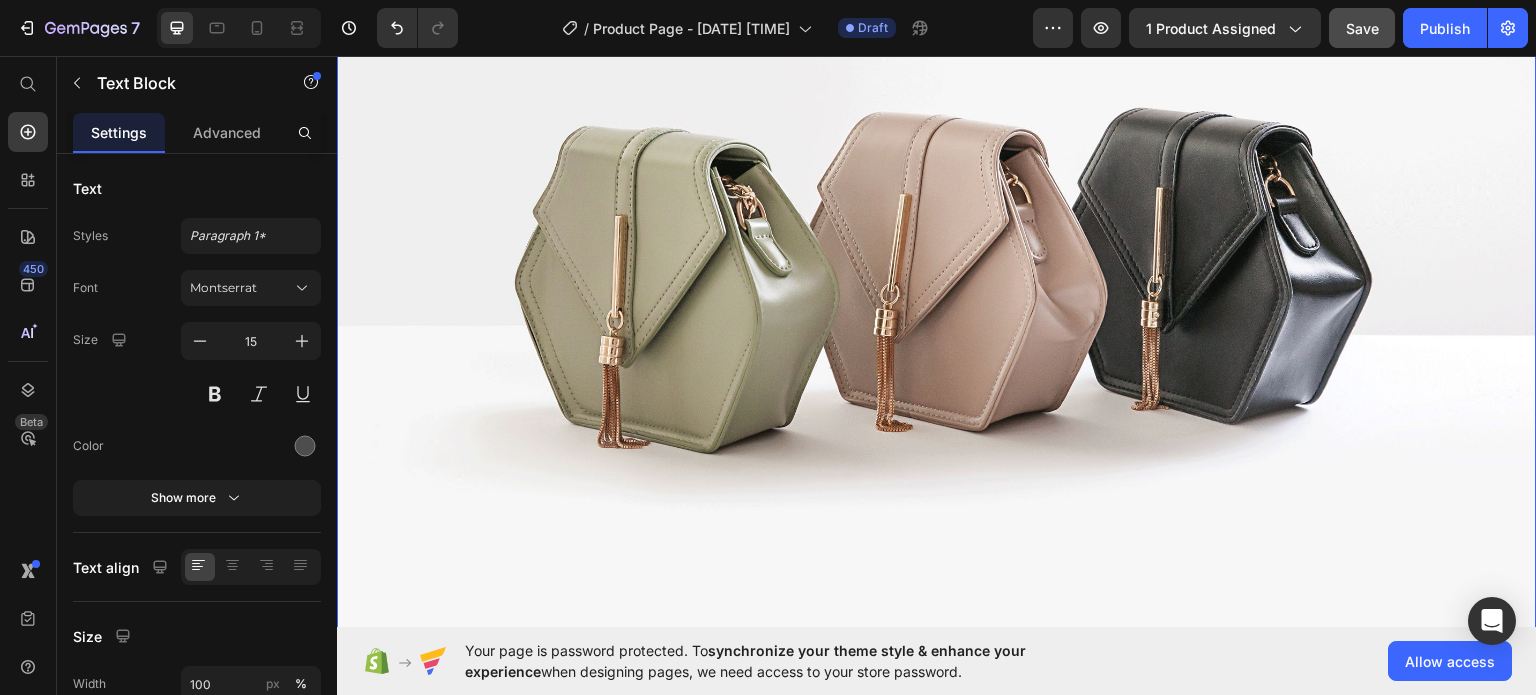 scroll, scrollTop: 3027, scrollLeft: 0, axis: vertical 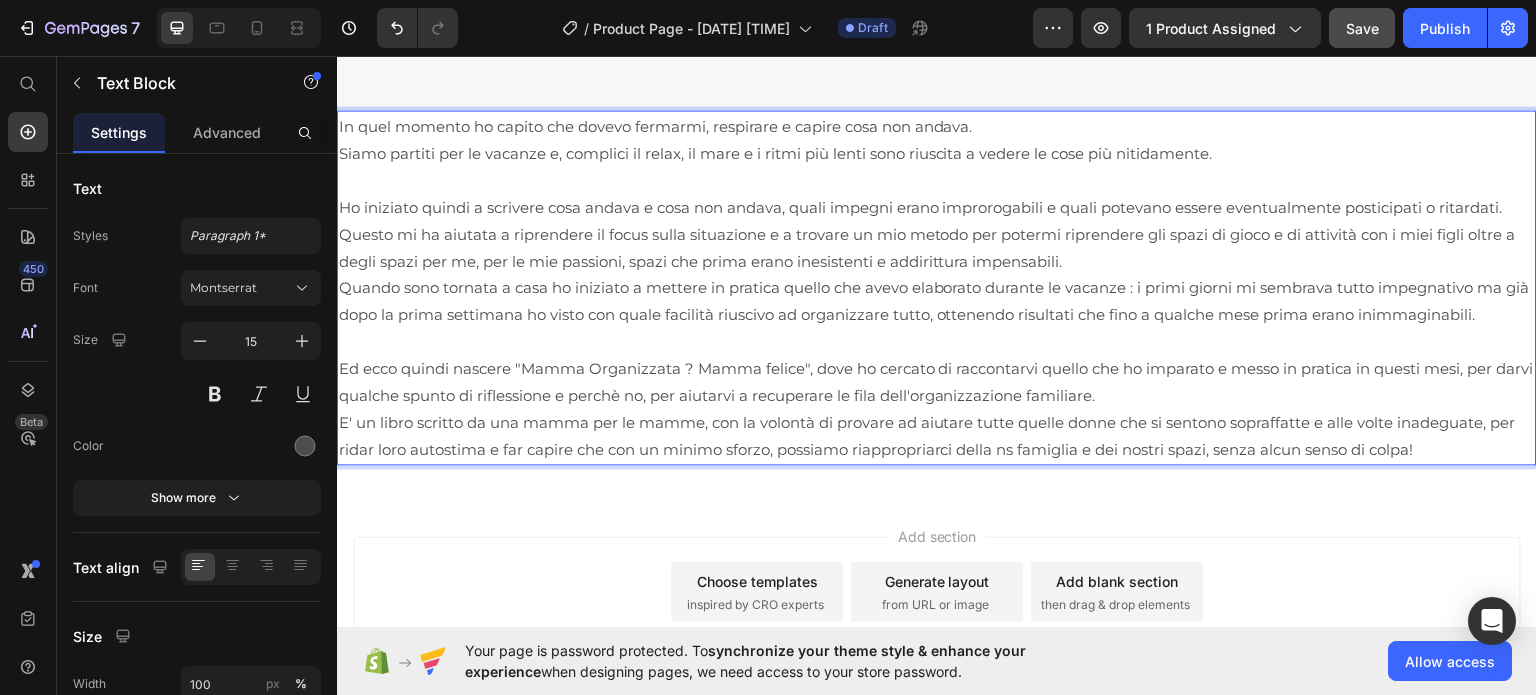 click on "Questo mi ha aiutata a riprendere il focus sulla situazione e a trovare un mio metodo per potermi riprendere gli spazi di gioco e di attività con i miei figli oltre a degli spazi per me, per le mie passioni, spazi che prima erano inesistenti e addirittura impensabili." at bounding box center (937, 246) 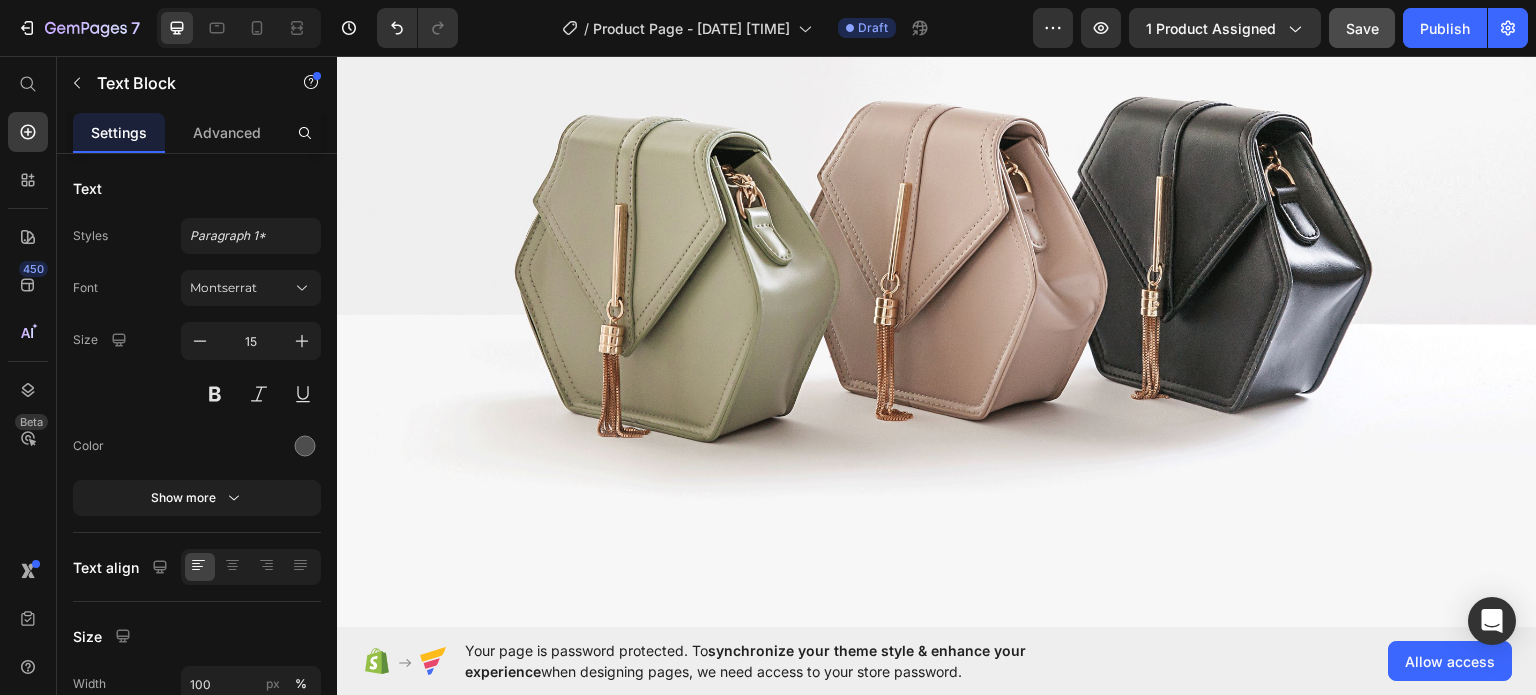 scroll, scrollTop: 3163, scrollLeft: 0, axis: vertical 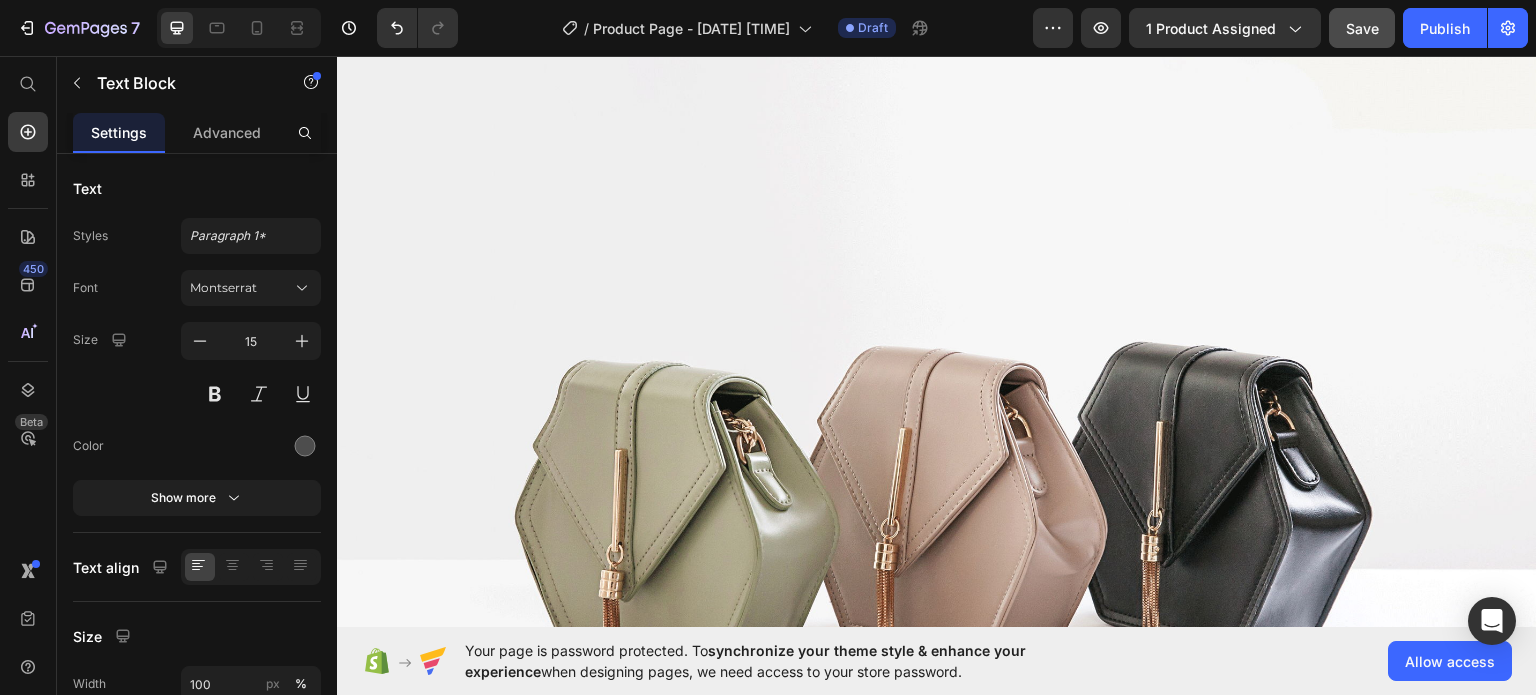 click at bounding box center [937, 483] 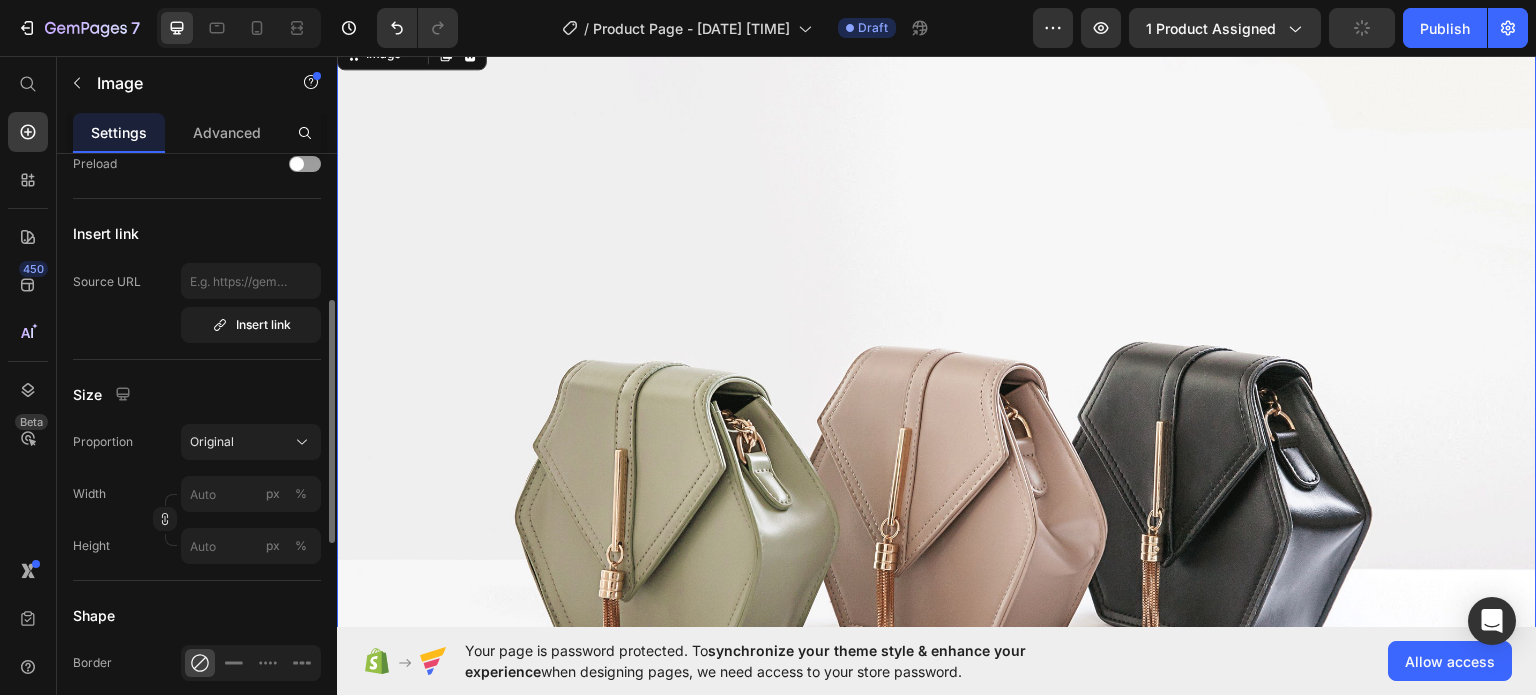 scroll, scrollTop: 356, scrollLeft: 0, axis: vertical 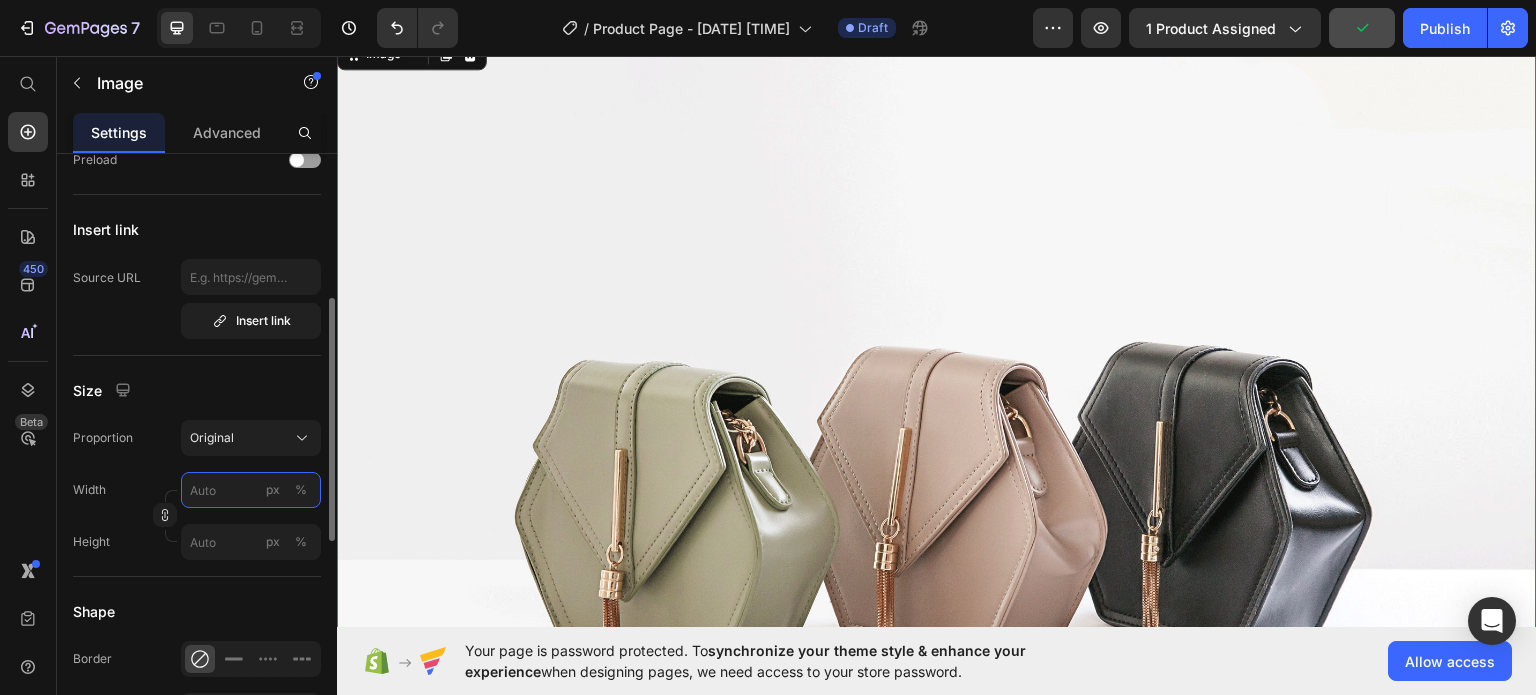 click on "px %" at bounding box center [251, 490] 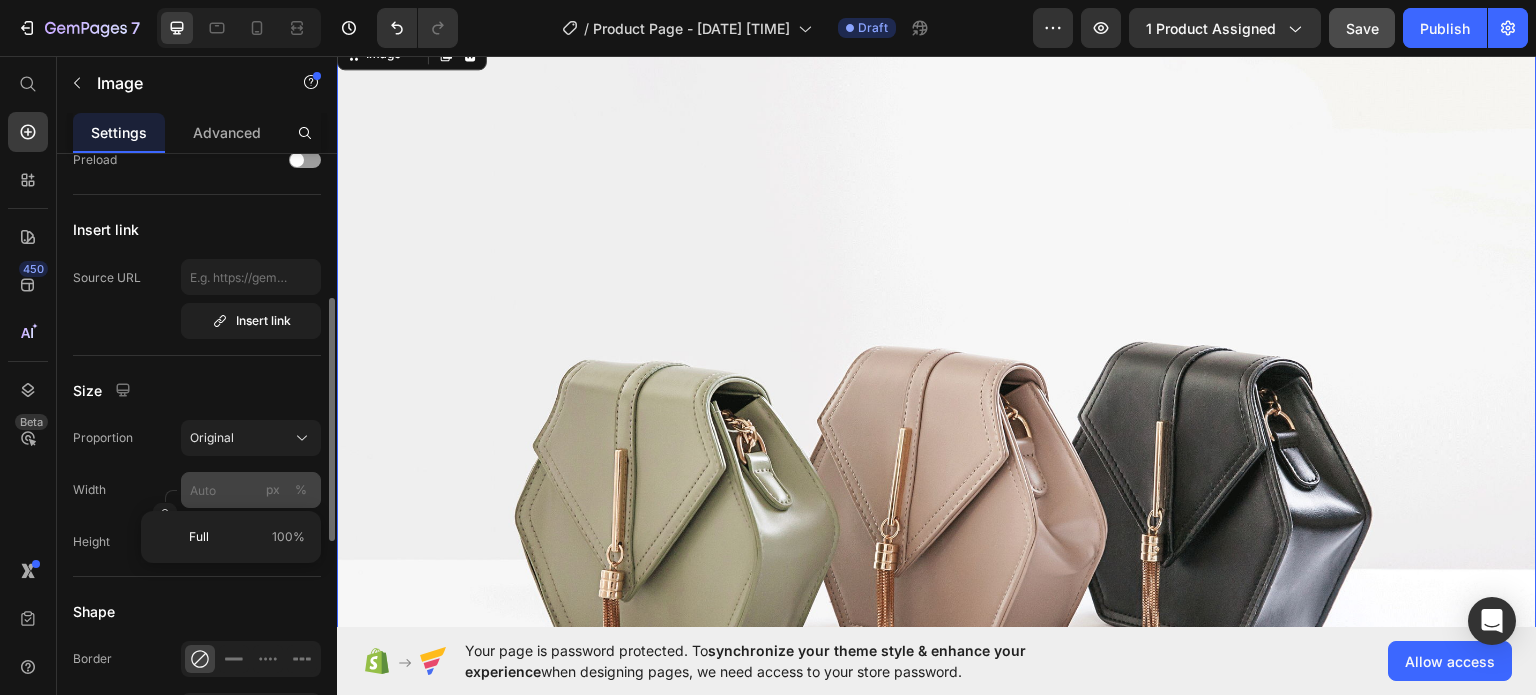 click on "%" at bounding box center (301, 490) 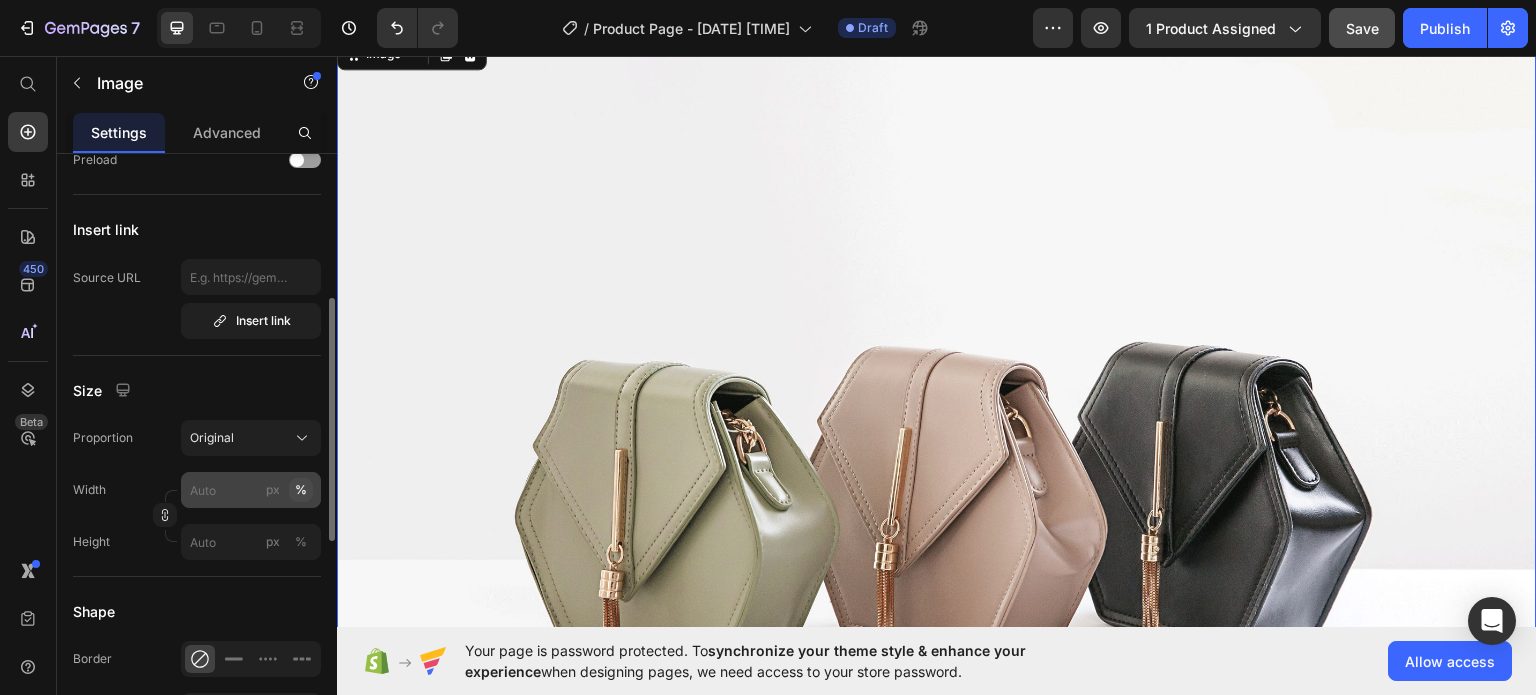 click on "%" at bounding box center (301, 490) 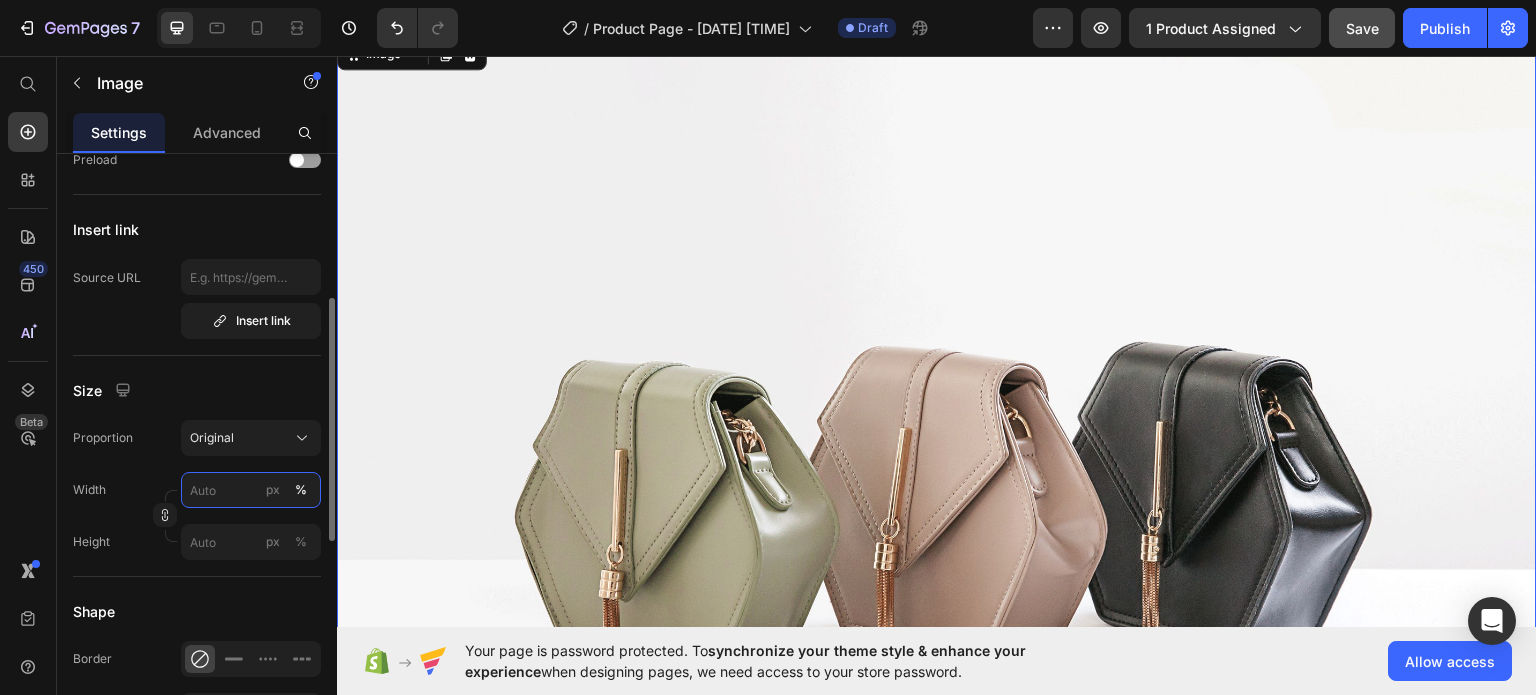 click on "px %" at bounding box center (251, 490) 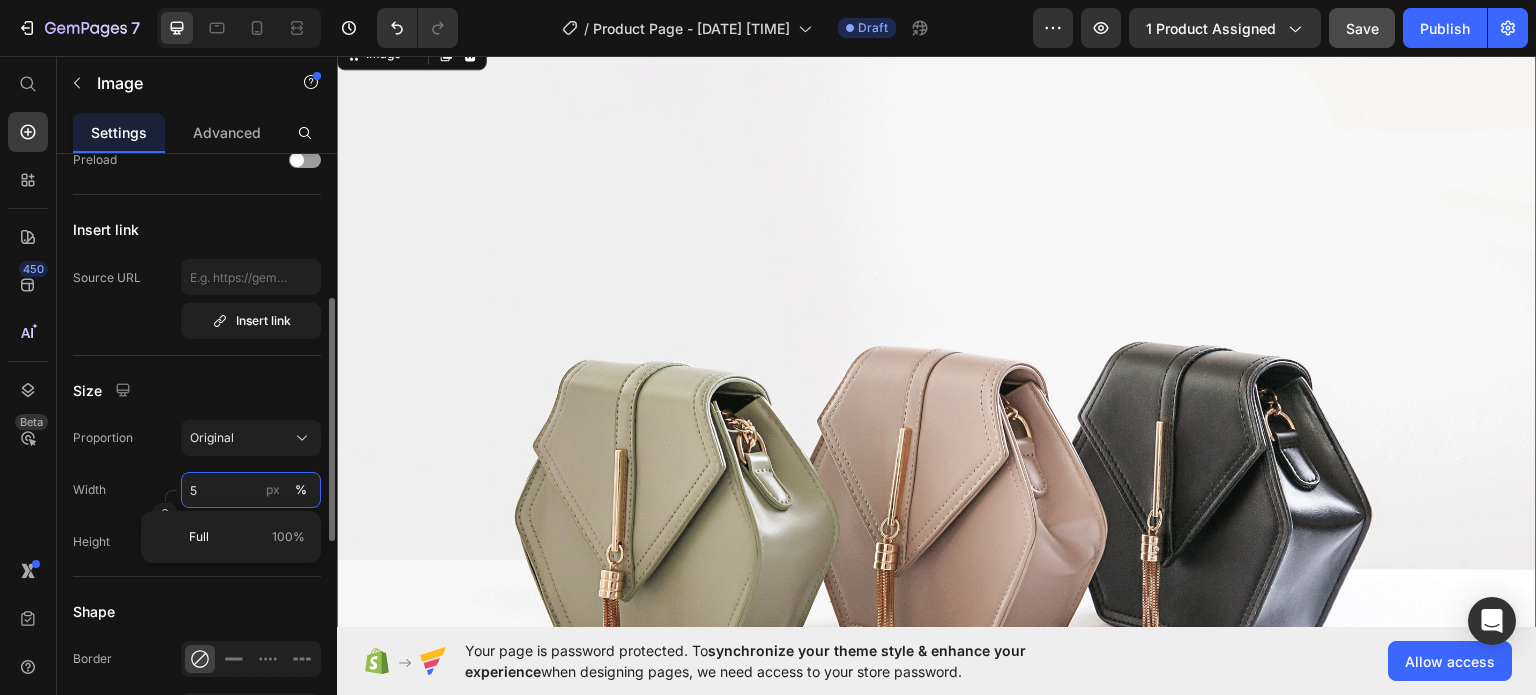 type on "50" 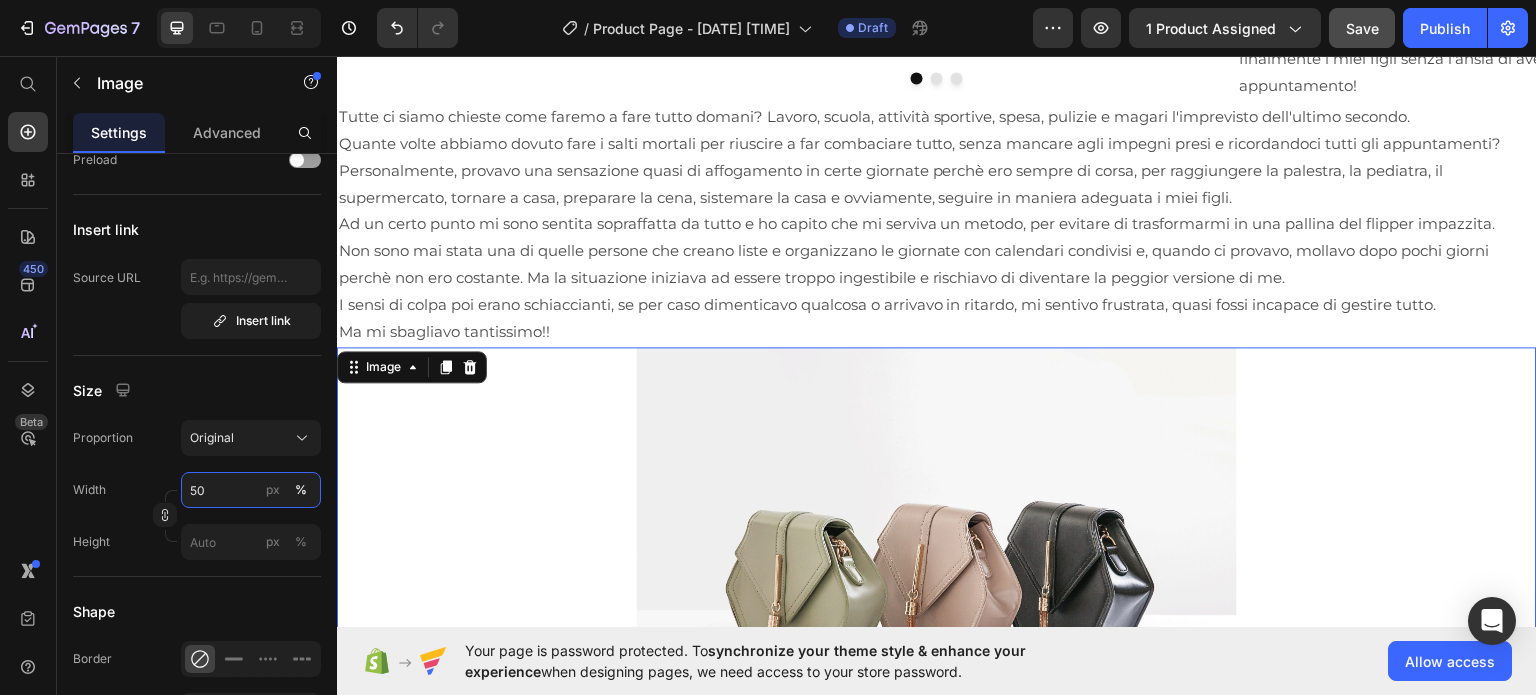 scroll, scrollTop: 2592, scrollLeft: 0, axis: vertical 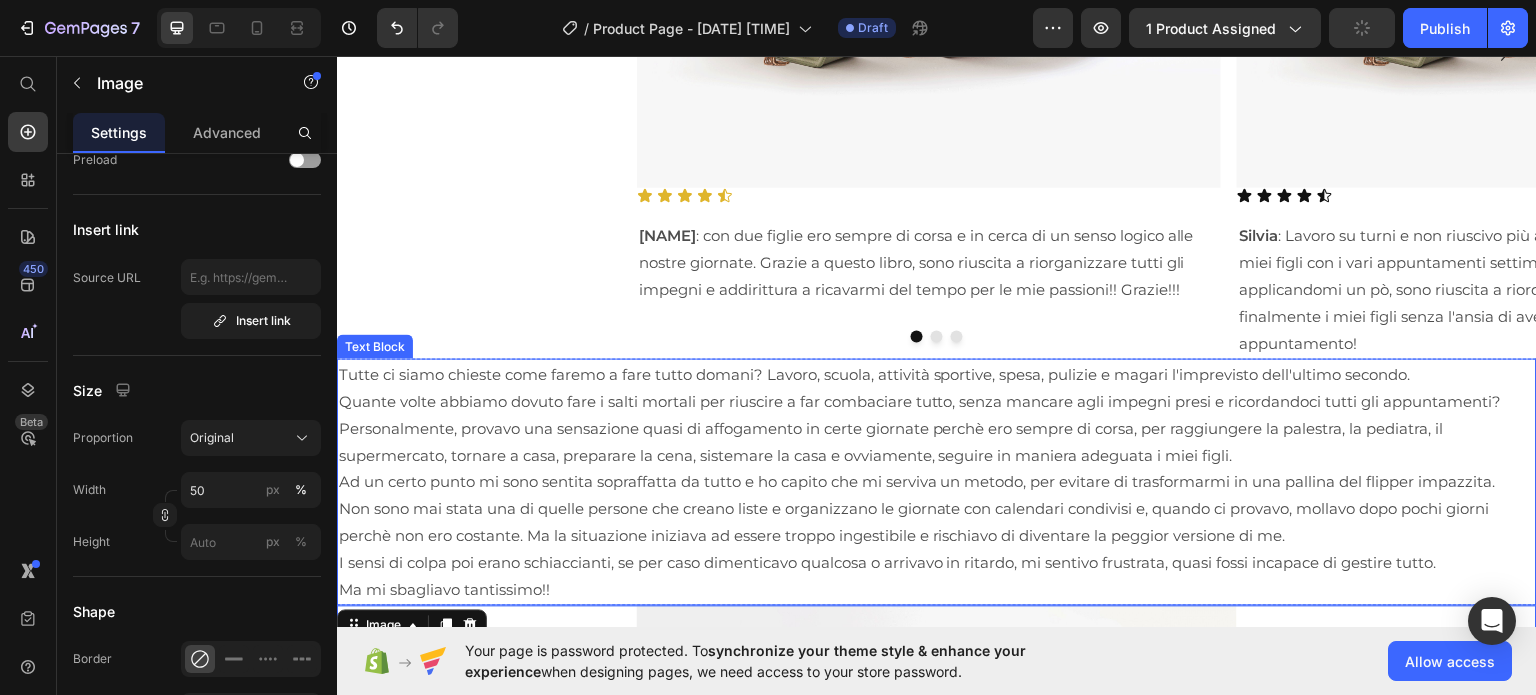 click on "Tutte ci siamo chieste come faremo a fare tutto domani? Lavoro, scuola, attività sportive, spesa, pulizie e magari l'imprevisto dell'ultimo secondo." at bounding box center [937, 373] 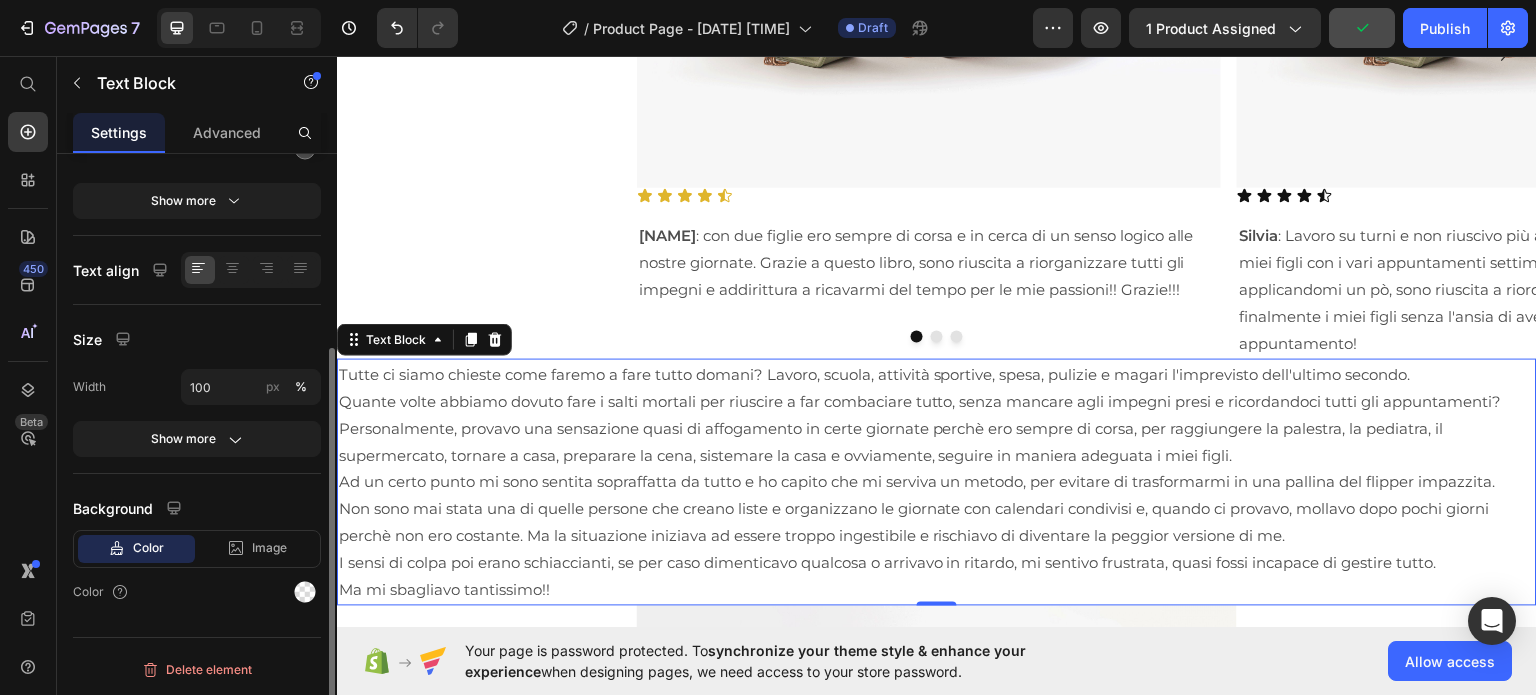 scroll, scrollTop: 0, scrollLeft: 0, axis: both 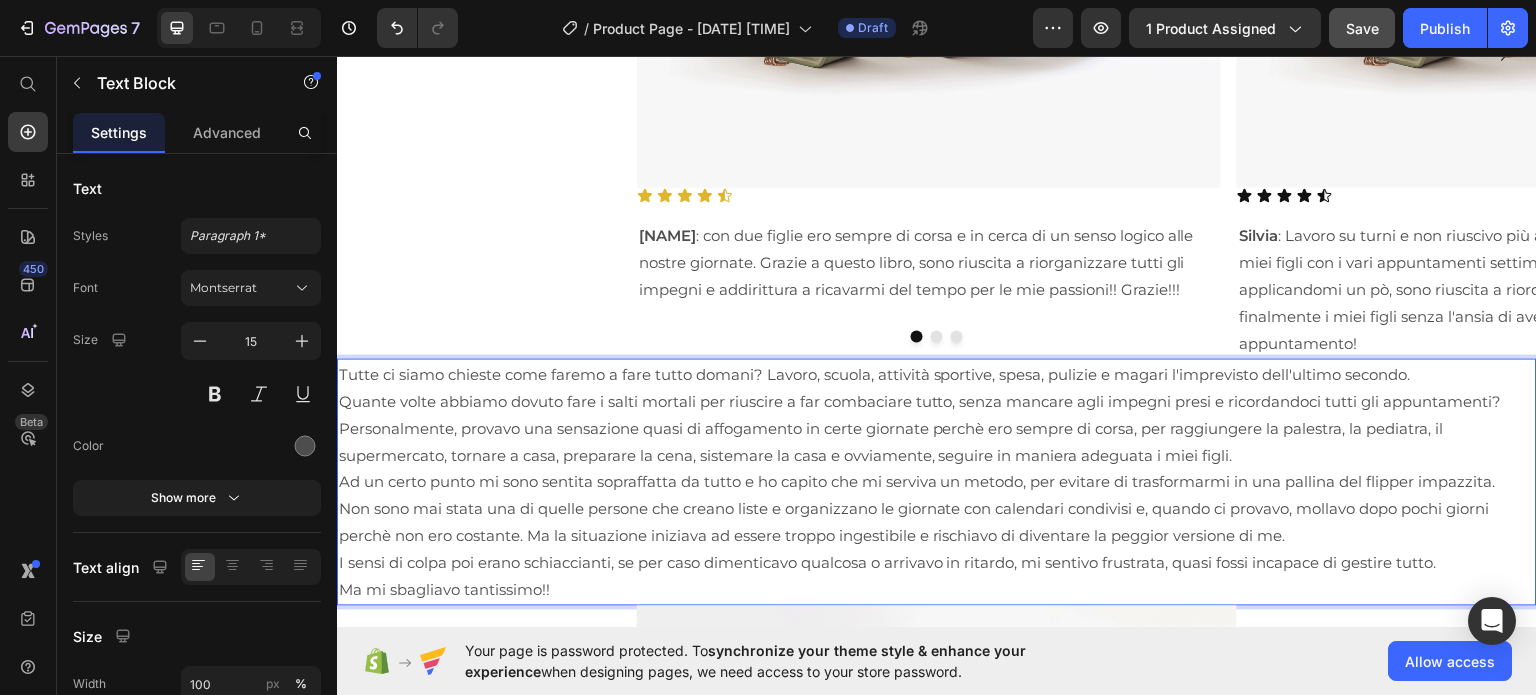 click on "Tutte ci siamo chieste come faremo a fare tutto domani? Lavoro, scuola, attività sportive, spesa, pulizie e magari l'imprevisto dell'ultimo secondo." at bounding box center (937, 373) 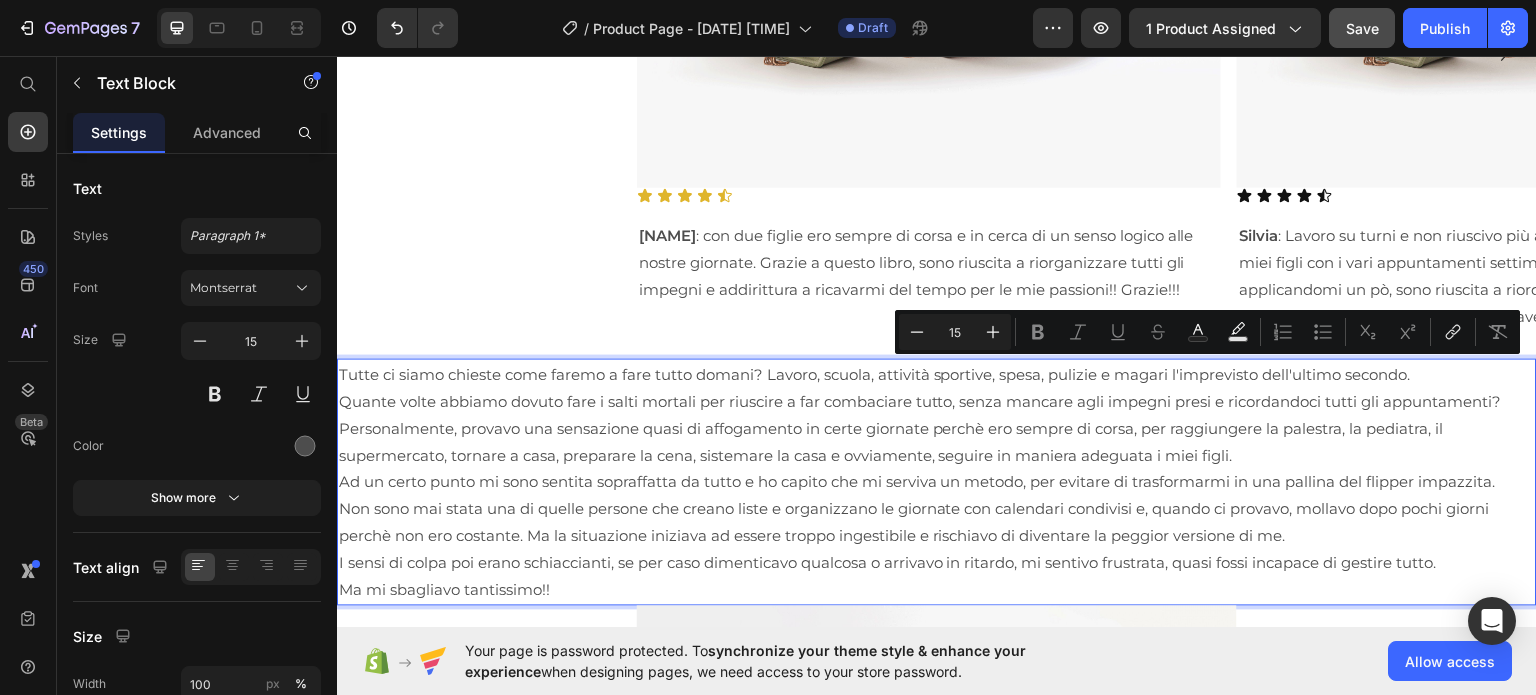 click on "Tutte ci siamo chieste come faremo a fare tutto domani? Lavoro, scuola, attività sportive, spesa, pulizie e magari l'imprevisto dell'ultimo secondo." at bounding box center [937, 373] 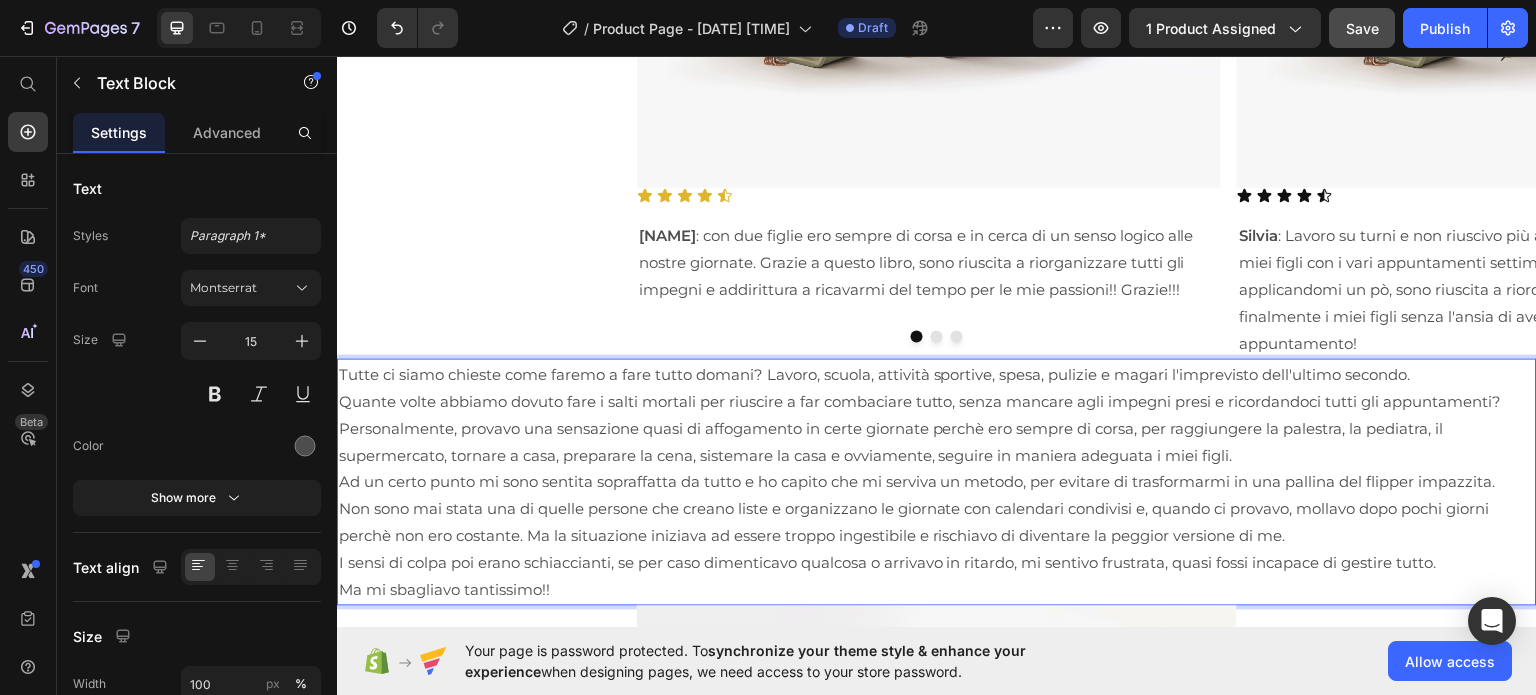 click on "Tutte ci siamo chieste come faremo a fare tutto domani? Lavoro, scuola, attività sportive, spesa, pulizie e magari l'imprevisto dell'ultimo secondo." at bounding box center [937, 373] 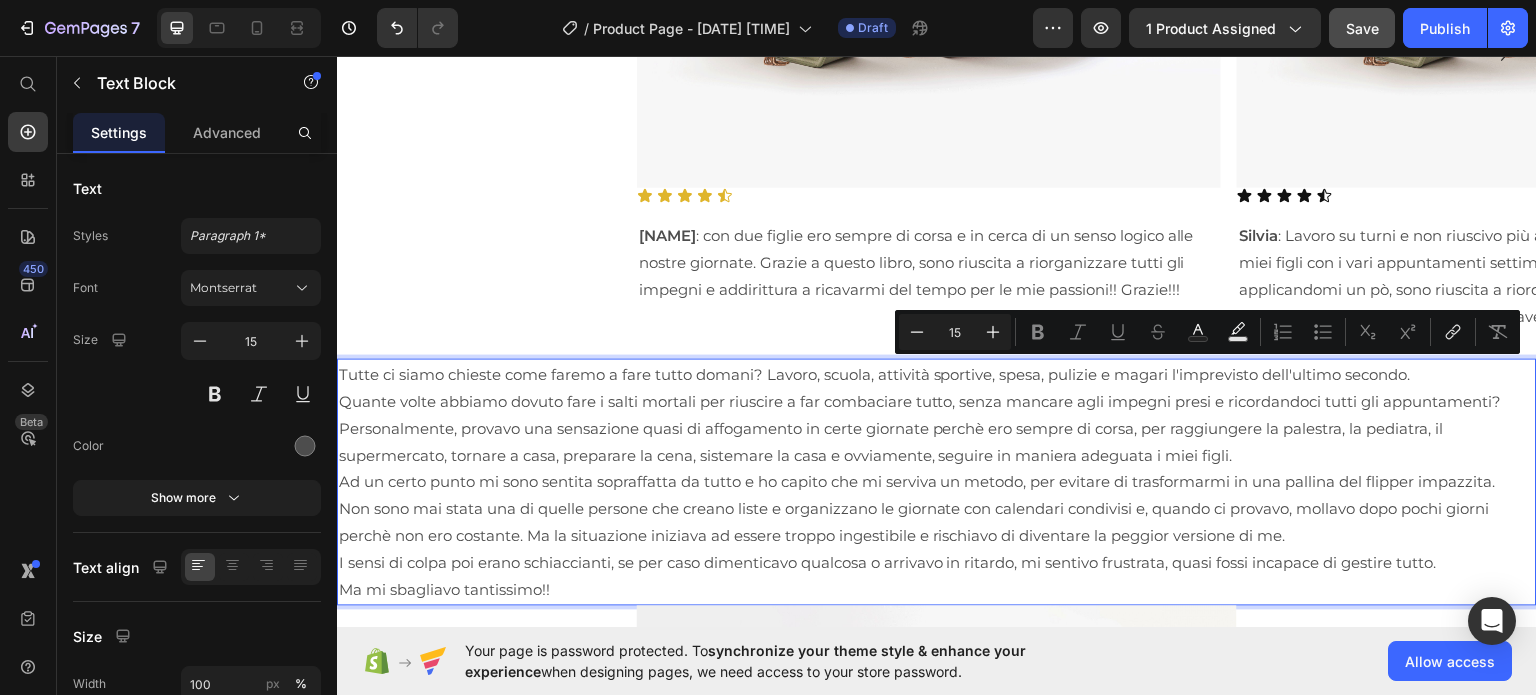 click on "Tutte ci siamo chieste come faremo a fare tutto domani? Lavoro, scuola, attività sportive, spesa, pulizie e magari l'imprevisto dell'ultimo secondo." at bounding box center (937, 373) 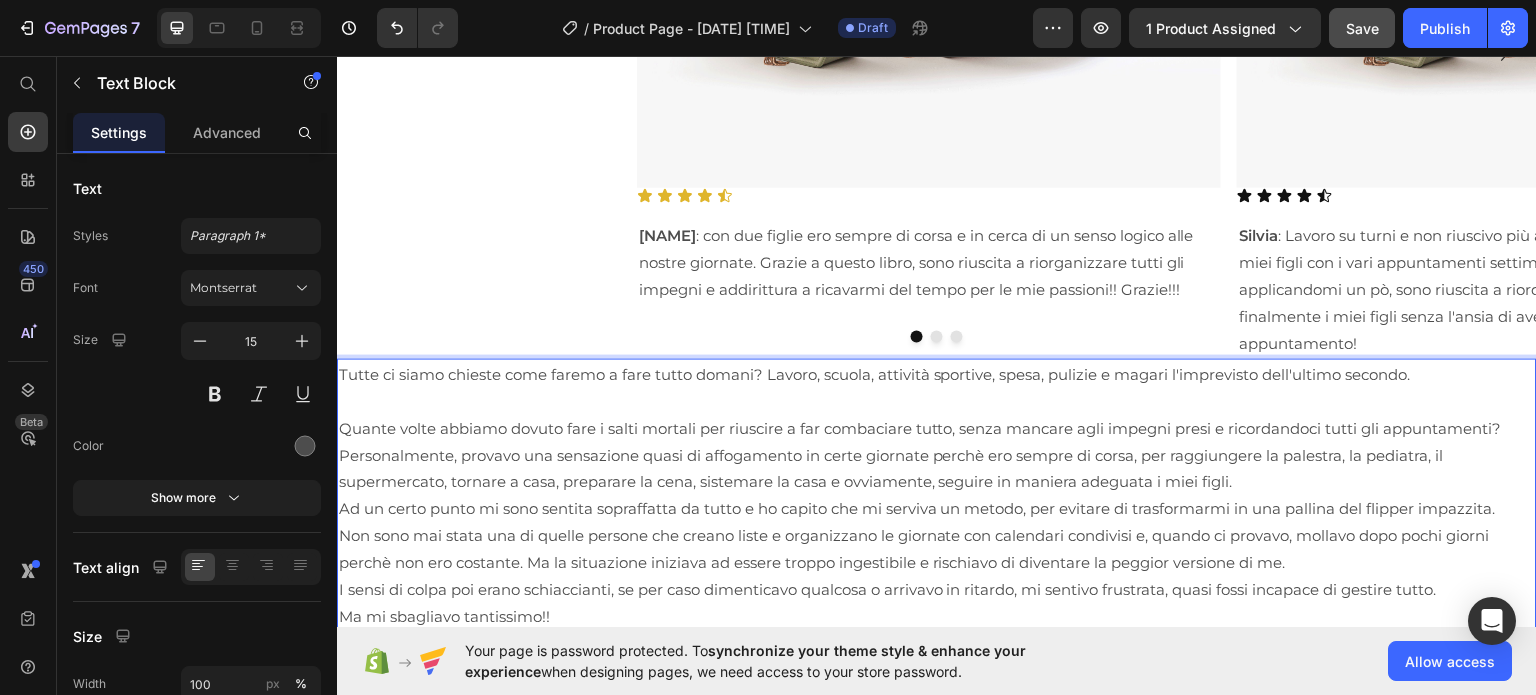 click on "Quante volte abbiamo dovuto fare i salti mortali per riuscire a far combaciare tutto, senza mancare agli impegni presi e ricordandoci tutti gli appuntamenti?" at bounding box center [937, 427] 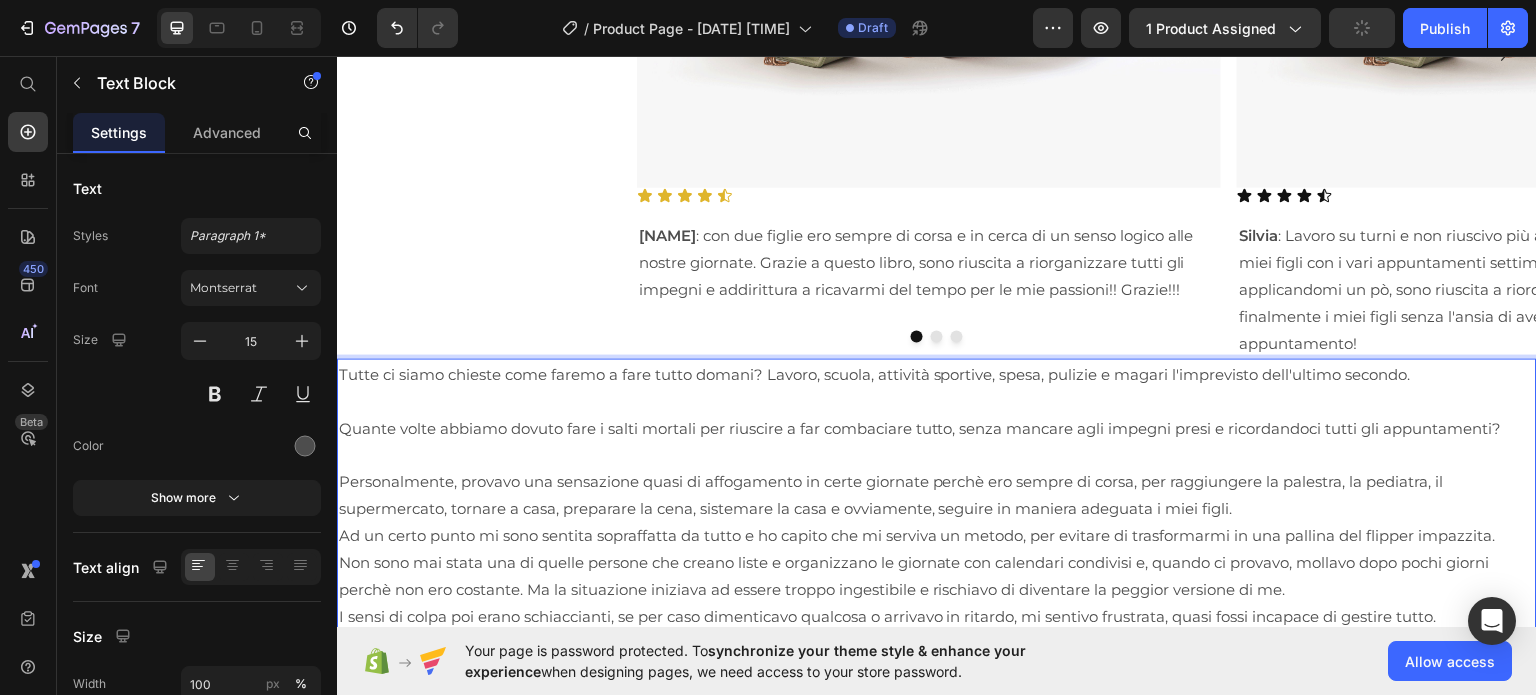 click on "Personalmente, provavo una sensazione quasi di affogamento in certe giornate perchè ero sempre di corsa, per raggiungere la palestra, la pediatra, il supermercato, tornare a casa, preparare la cena, sistemare la casa e ovviamente, seguire in maniera adeguata i miei figli." at bounding box center (937, 495) 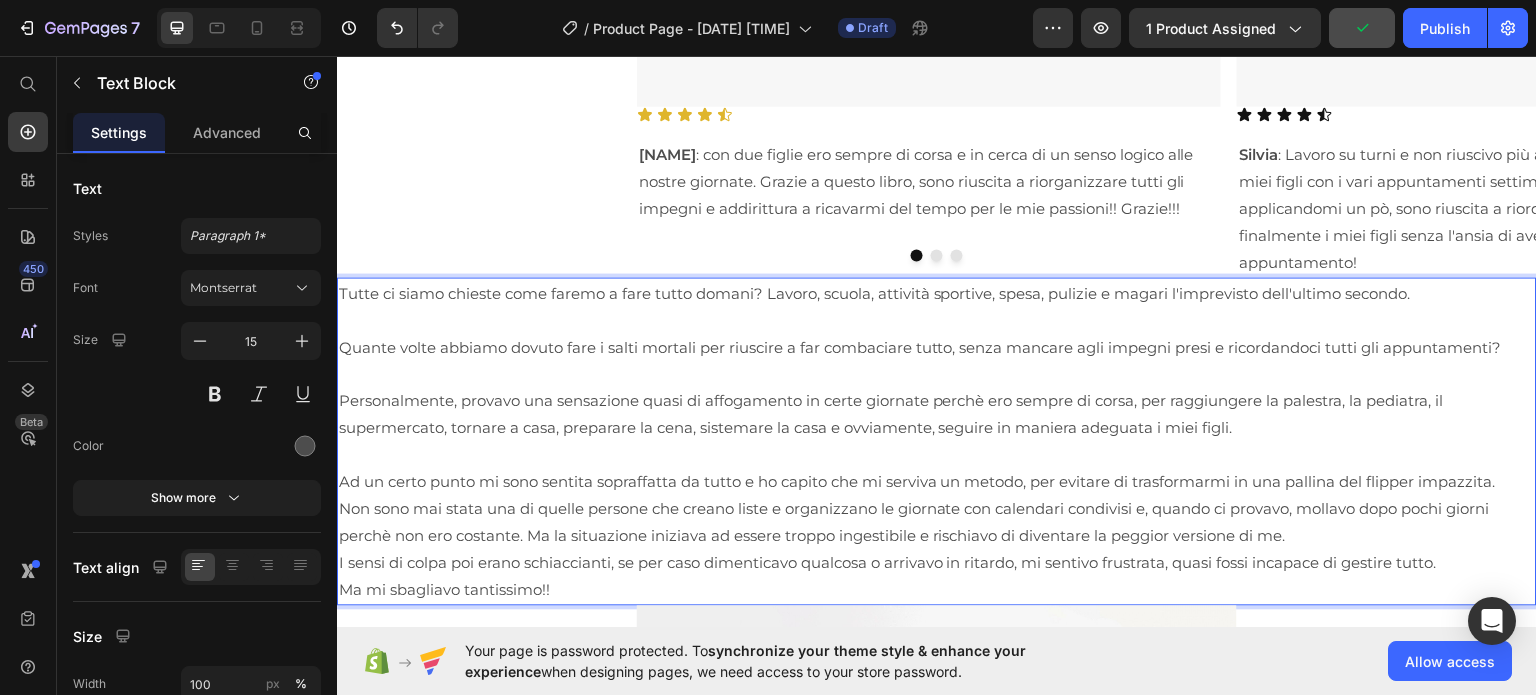 scroll, scrollTop: 2676, scrollLeft: 0, axis: vertical 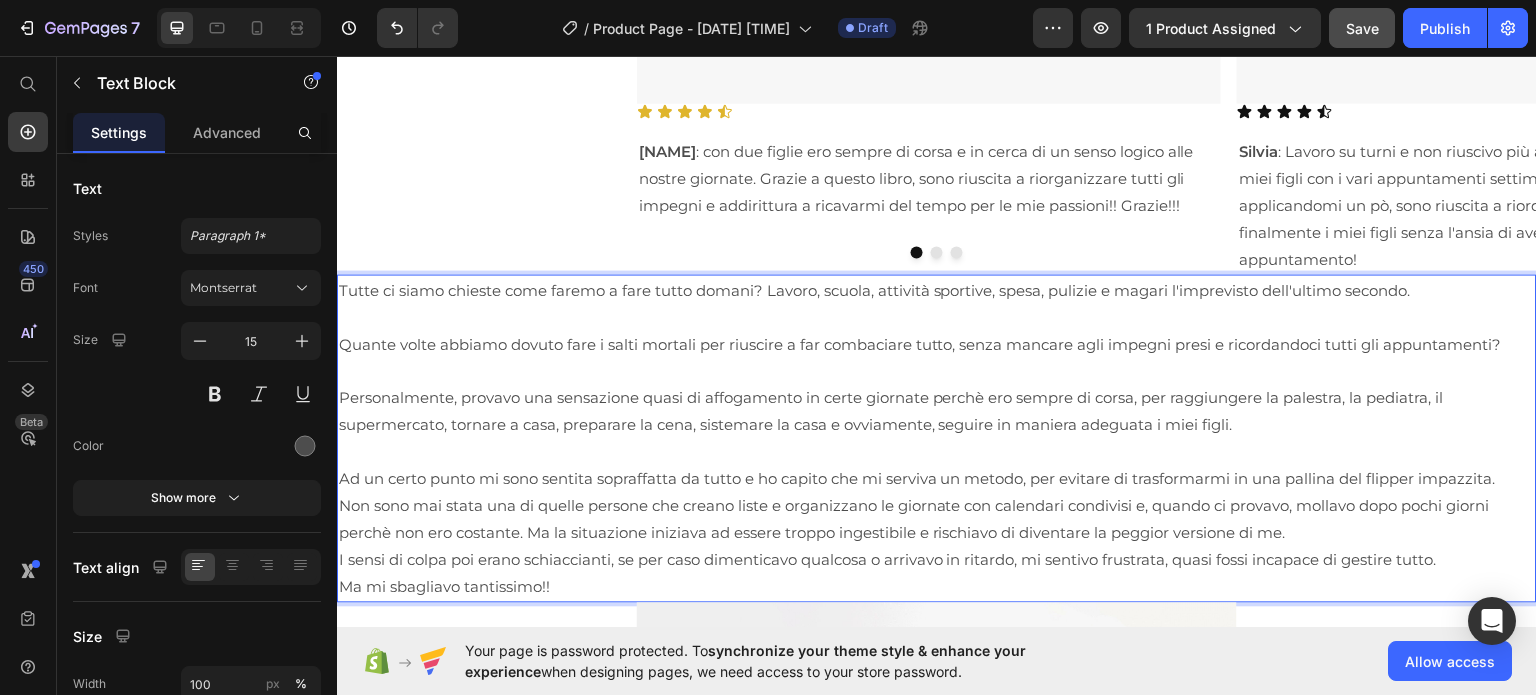 click on "Ad un certo punto mi sono sentita sopraffatta da tutto e ho capito che mi serviva un metodo, per evitare di trasformarmi in una pallina del flipper impazzita." at bounding box center [937, 478] 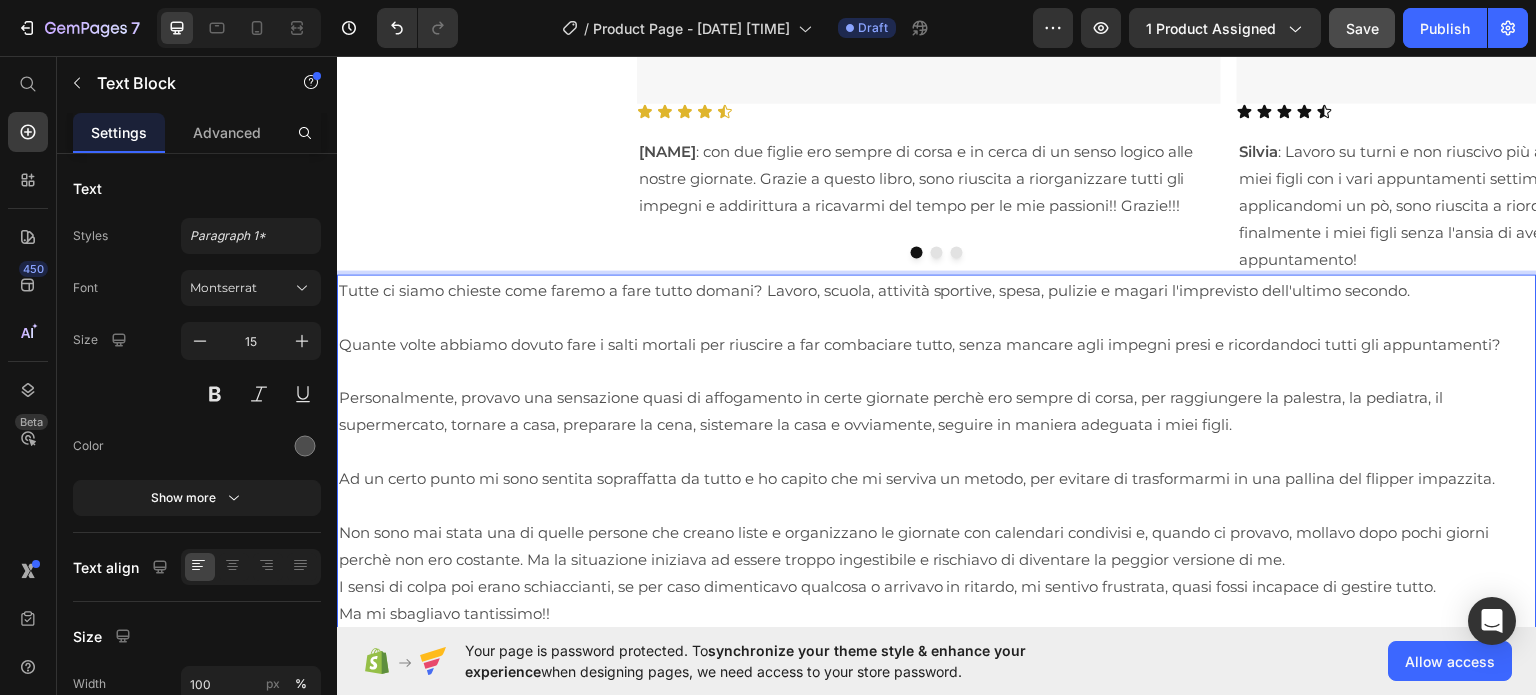 click on "Non sono mai stata una di quelle persone che creano liste e organizzano le giornate con calendari condivisi e, quando ci provavo, mollavo dopo pochi giorni perchè non ero costante. Ma la situazione iniziava ad essere troppo ingestibile e rischiavo di diventare la peggior versione di me." at bounding box center [937, 546] 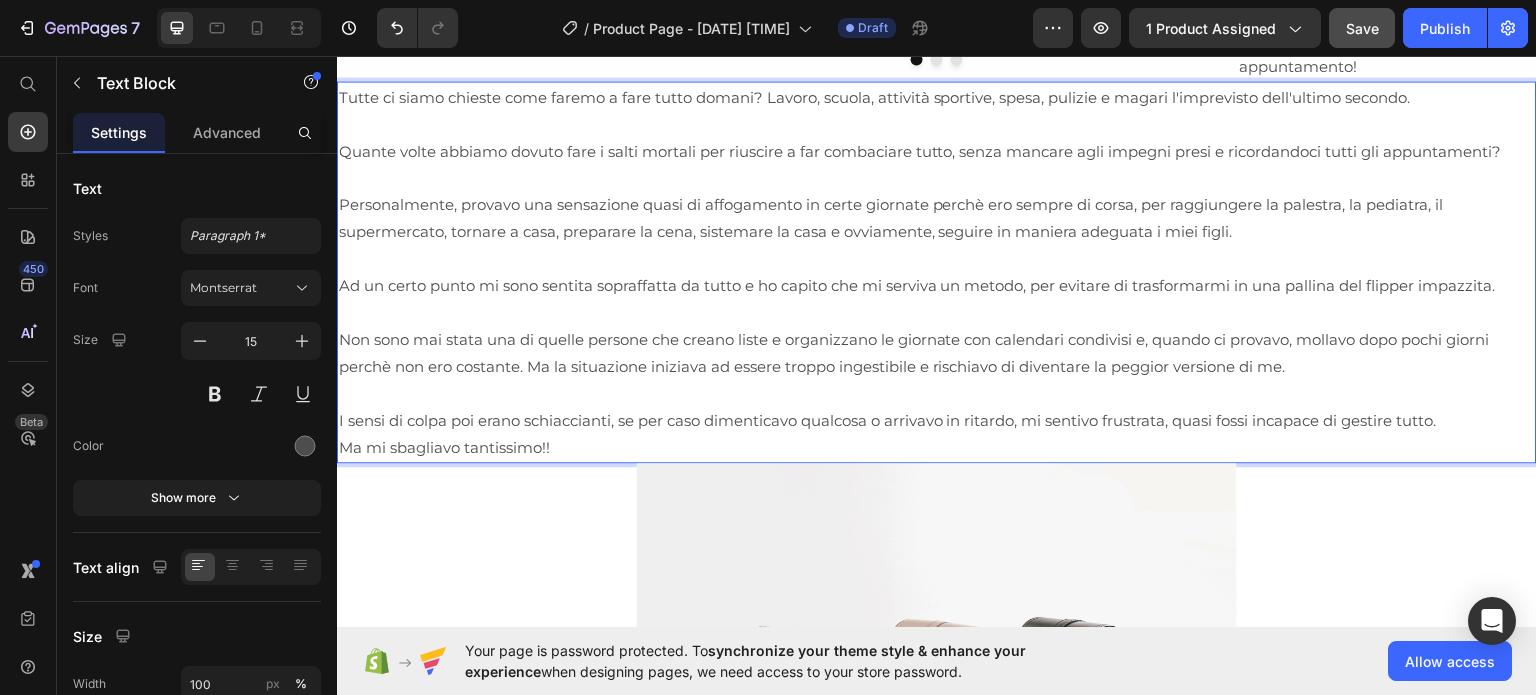 scroll, scrollTop: 2879, scrollLeft: 0, axis: vertical 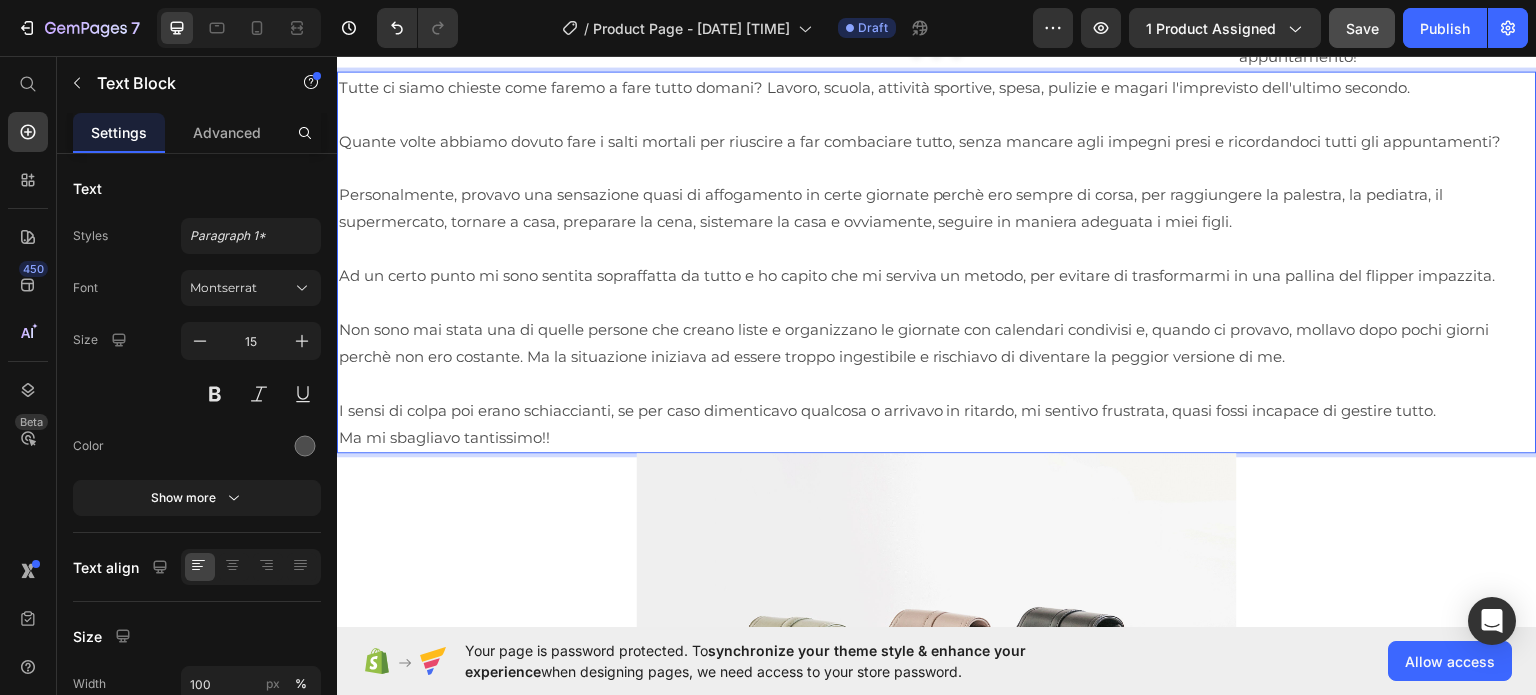 click on "Ma mi sbagliavo tantissimo!!" at bounding box center (937, 436) 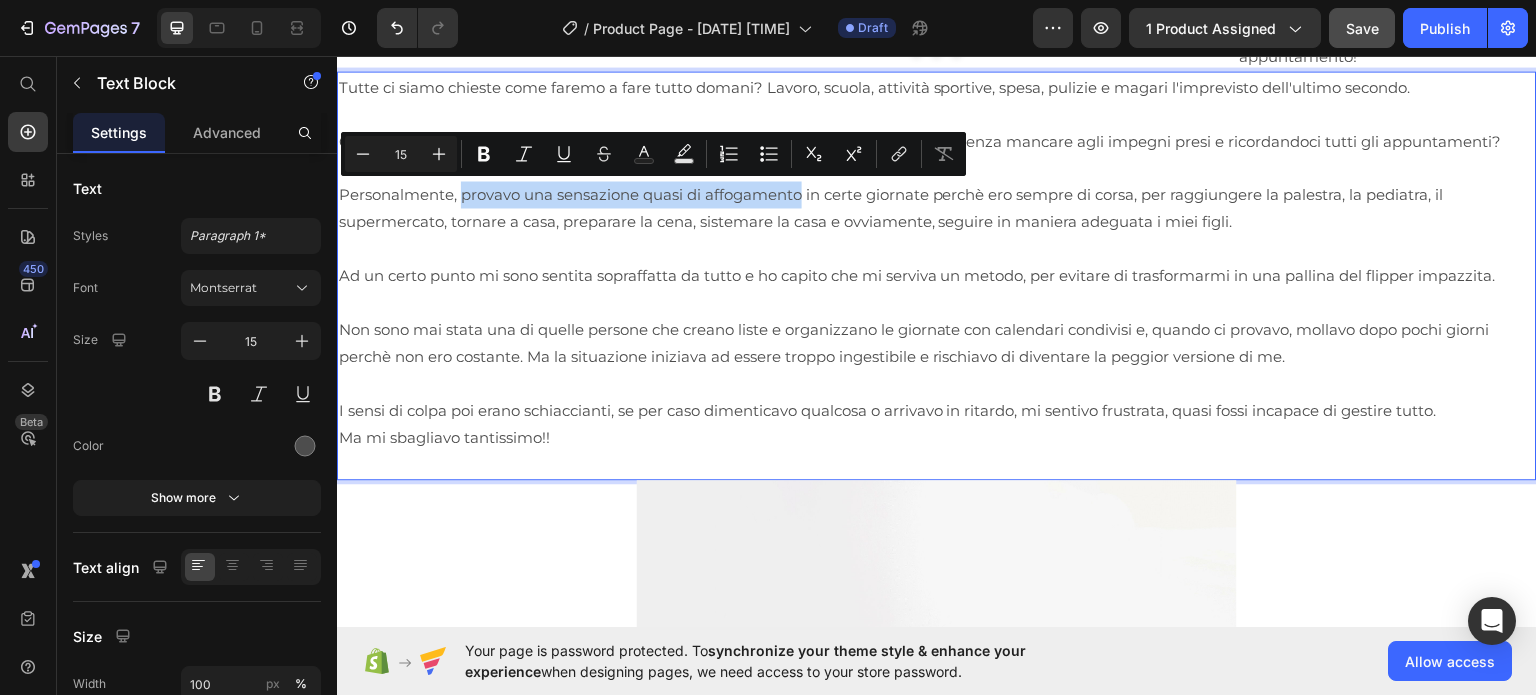 drag, startPoint x: 464, startPoint y: 192, endPoint x: 805, endPoint y: 202, distance: 341.1466 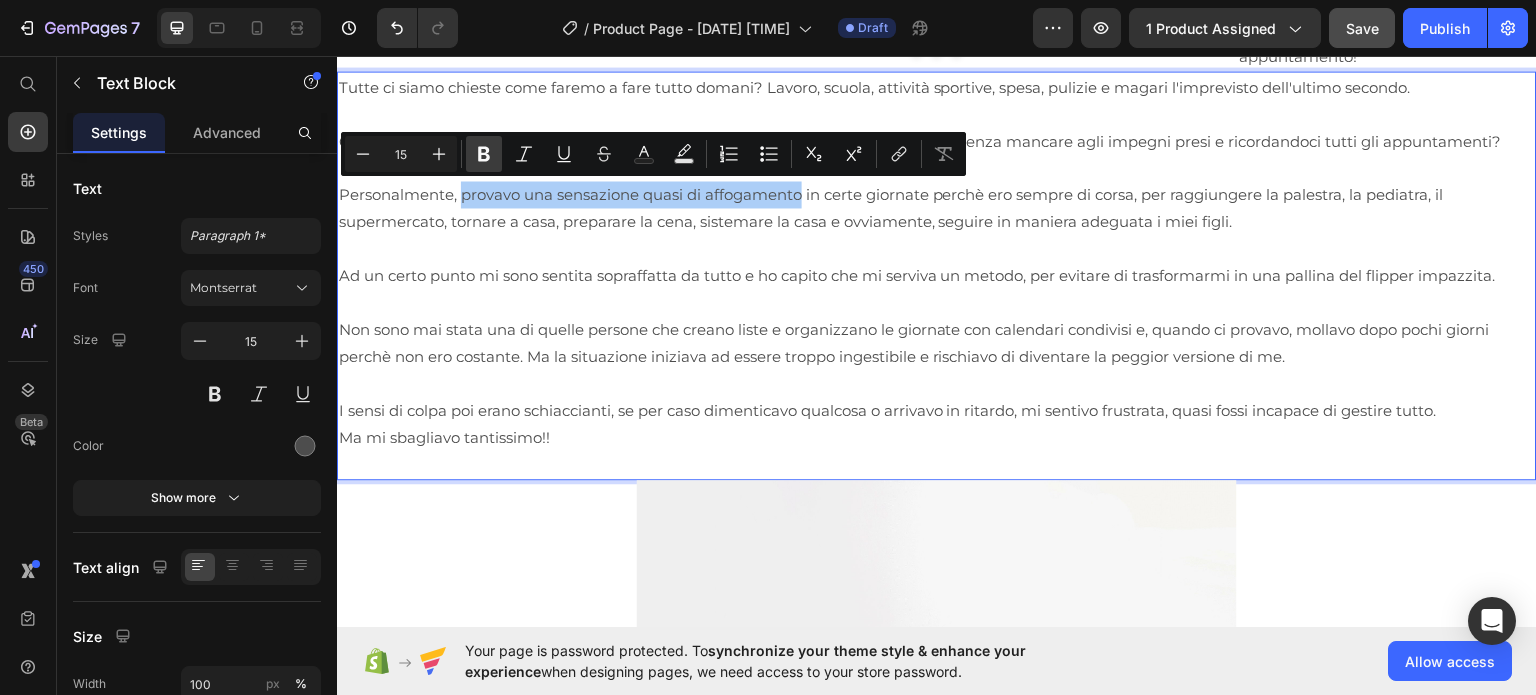 click 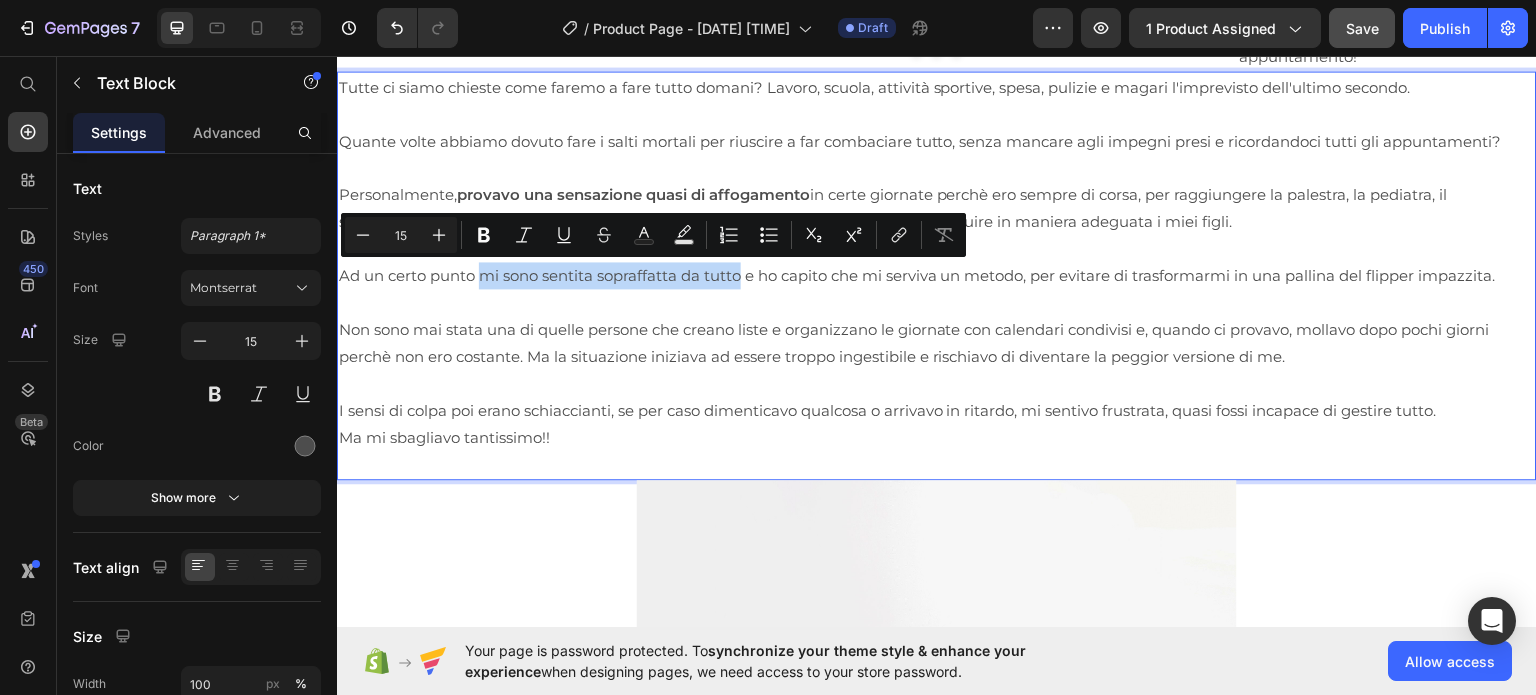 drag, startPoint x: 484, startPoint y: 279, endPoint x: 743, endPoint y: 273, distance: 259.0695 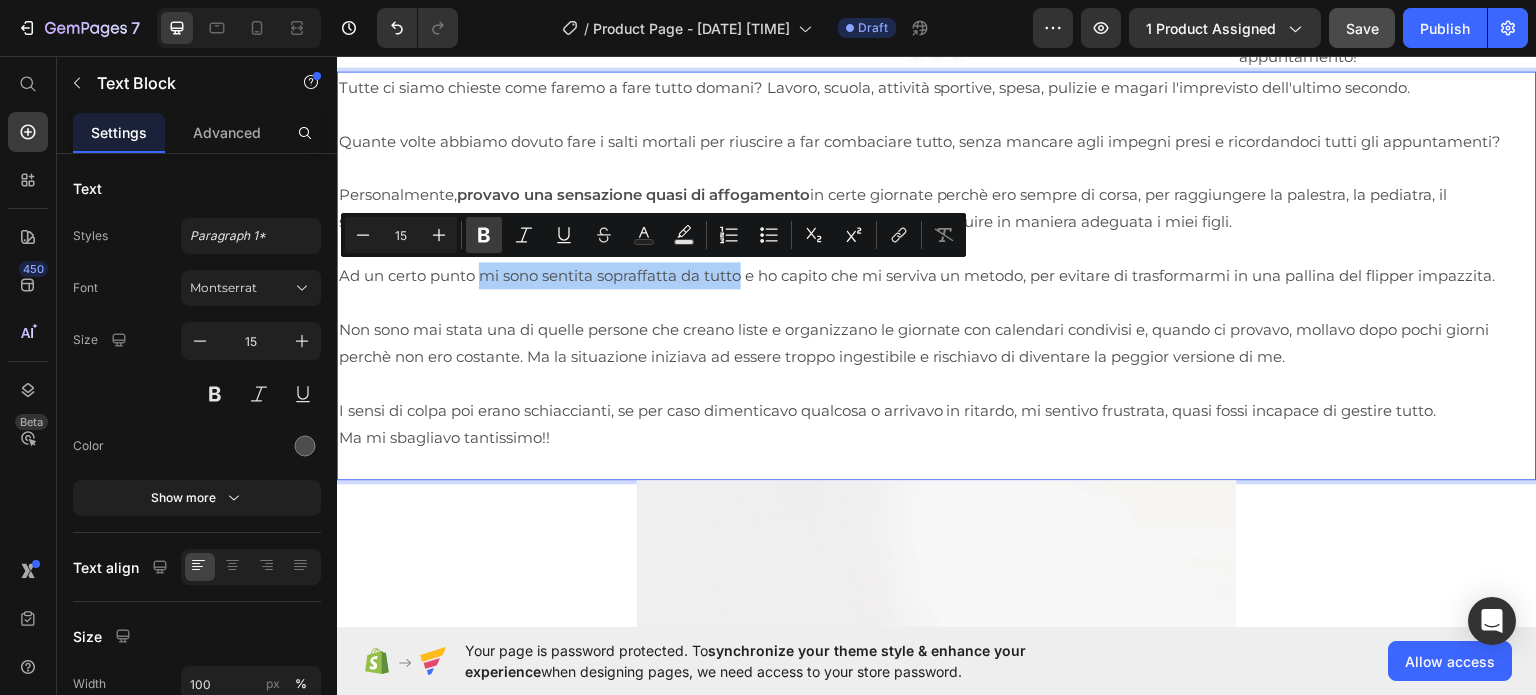 click on "Bold" at bounding box center (484, 235) 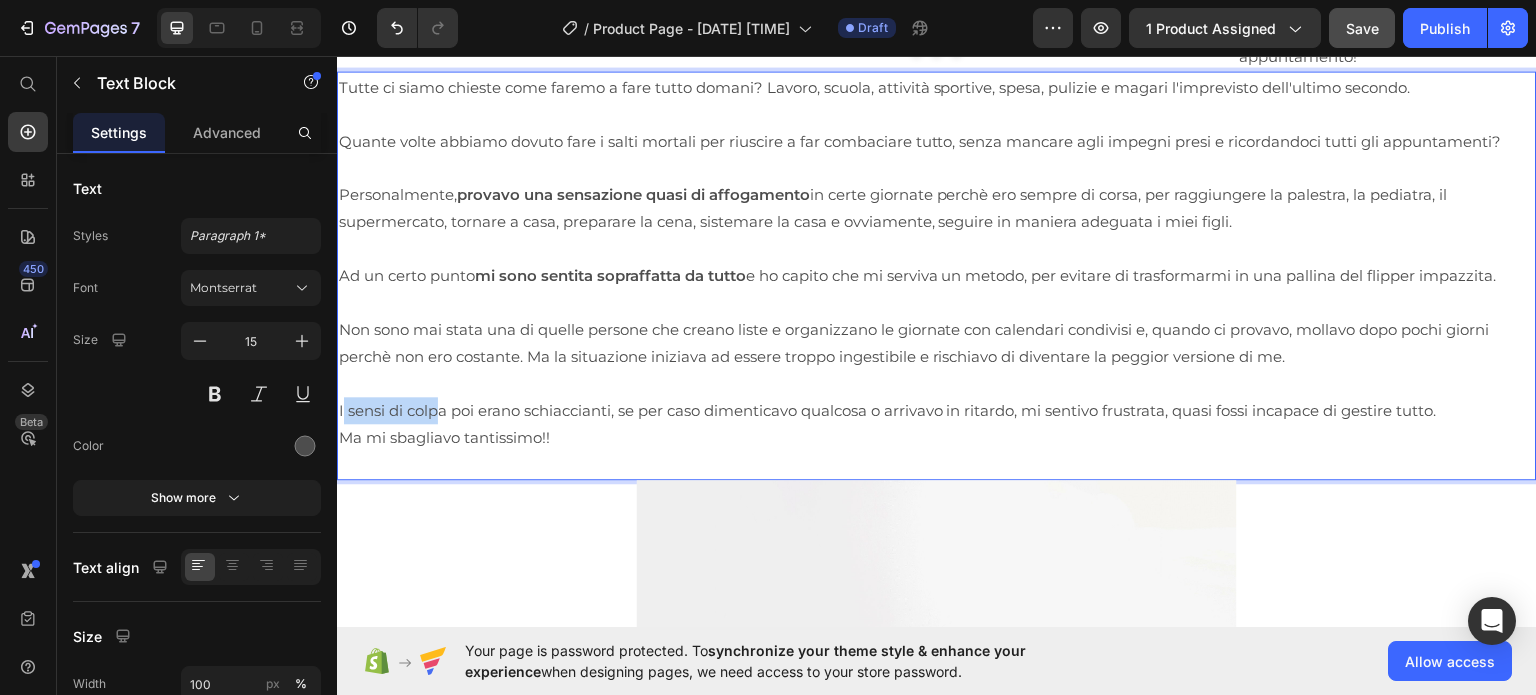 drag, startPoint x: 341, startPoint y: 414, endPoint x: 439, endPoint y: 413, distance: 98.005104 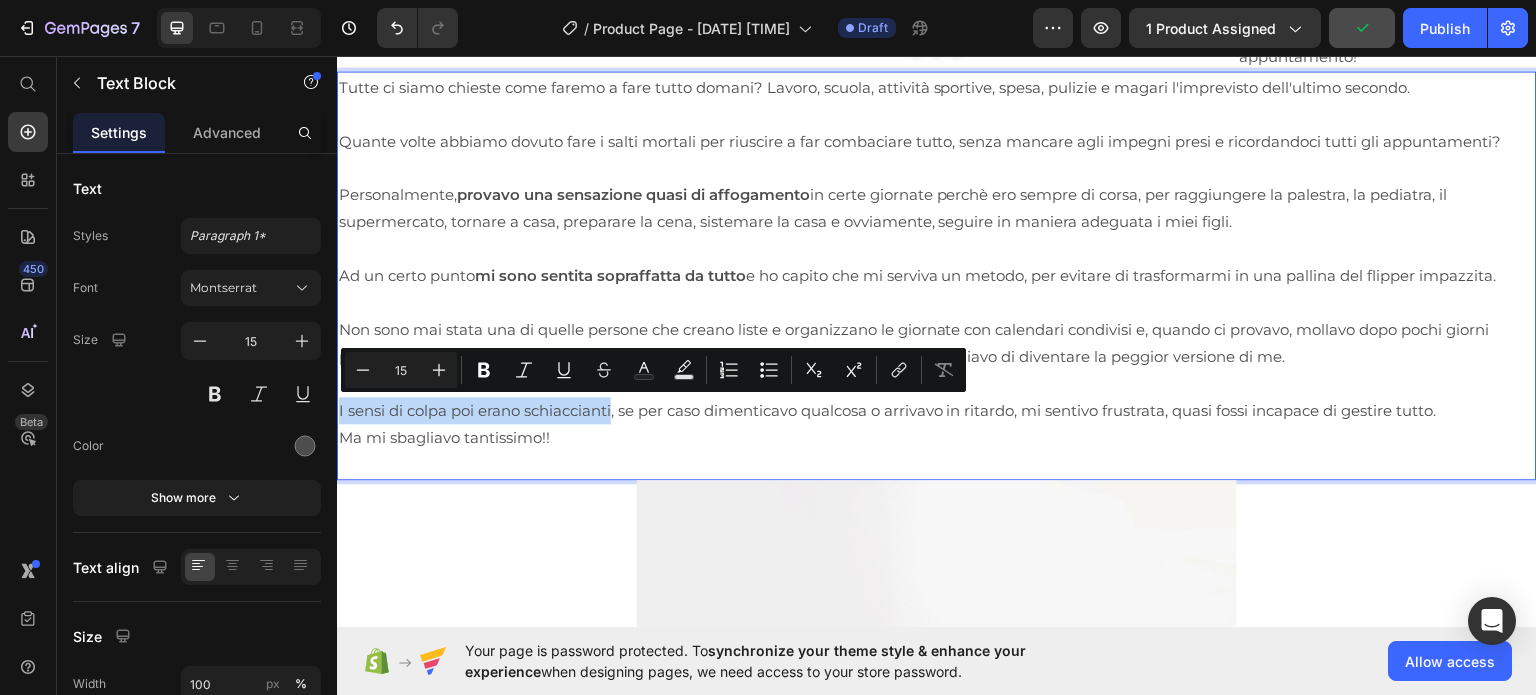 drag, startPoint x: 337, startPoint y: 410, endPoint x: 615, endPoint y: 413, distance: 278.01617 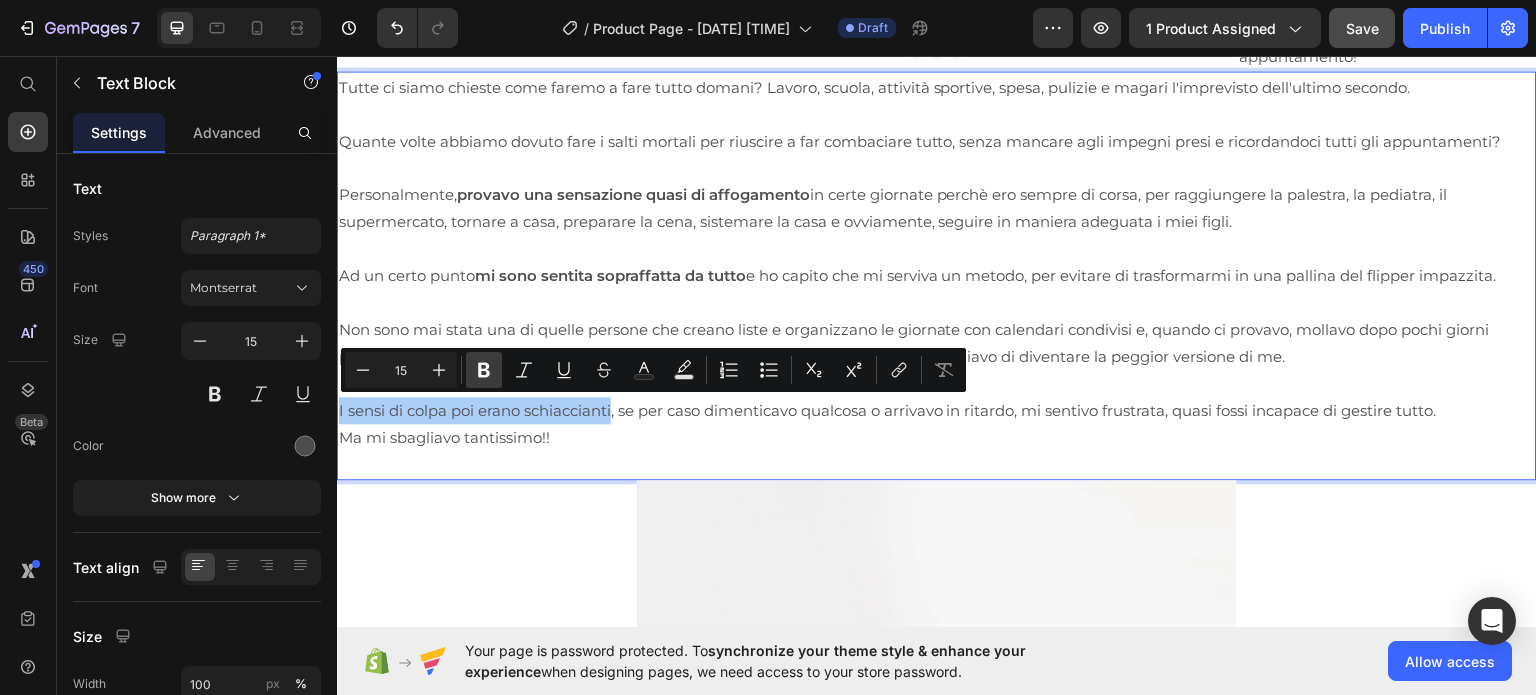 click 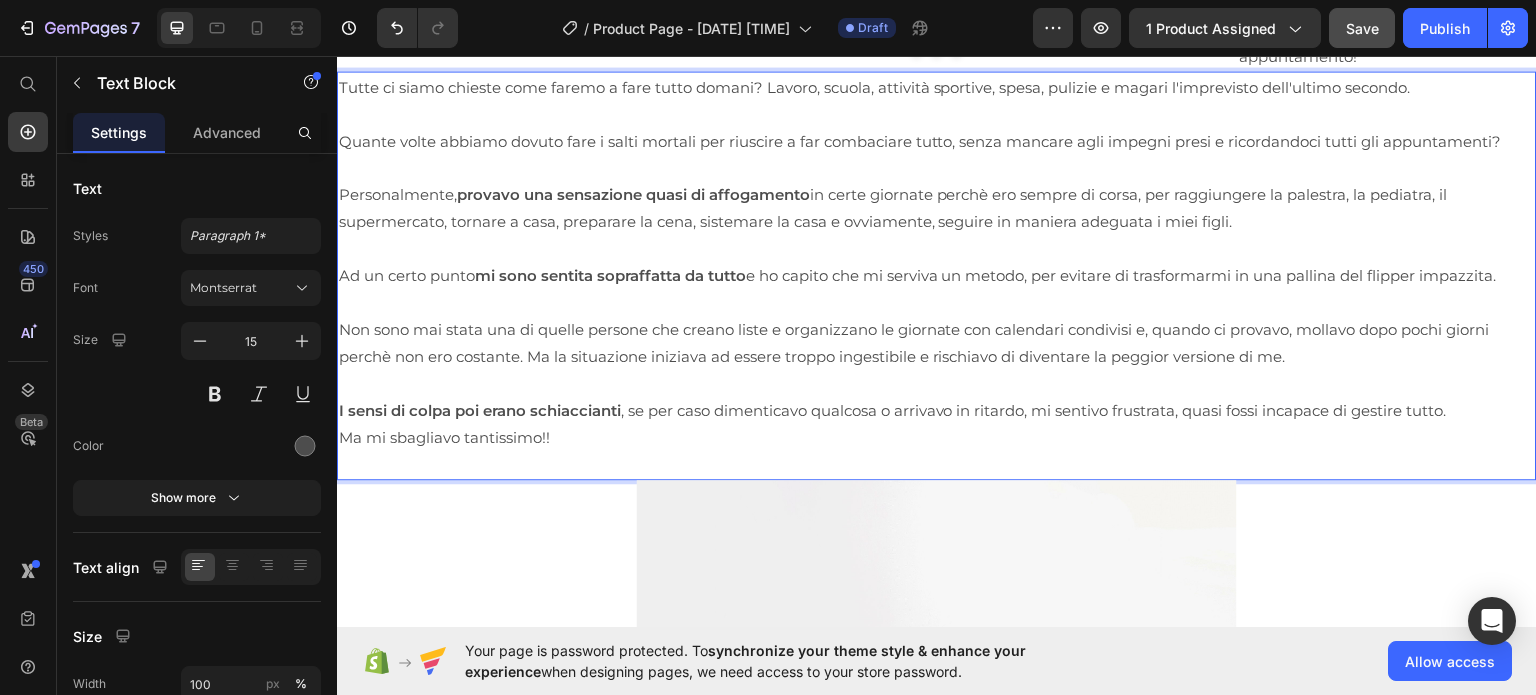 click on "I sensi di colpa poi erano schiaccianti , se per caso dimenticavo qualcosa o arrivavo in ritardo, mi sentivo frustrata, quasi fossi incapace di gestire tutto." at bounding box center (937, 409) 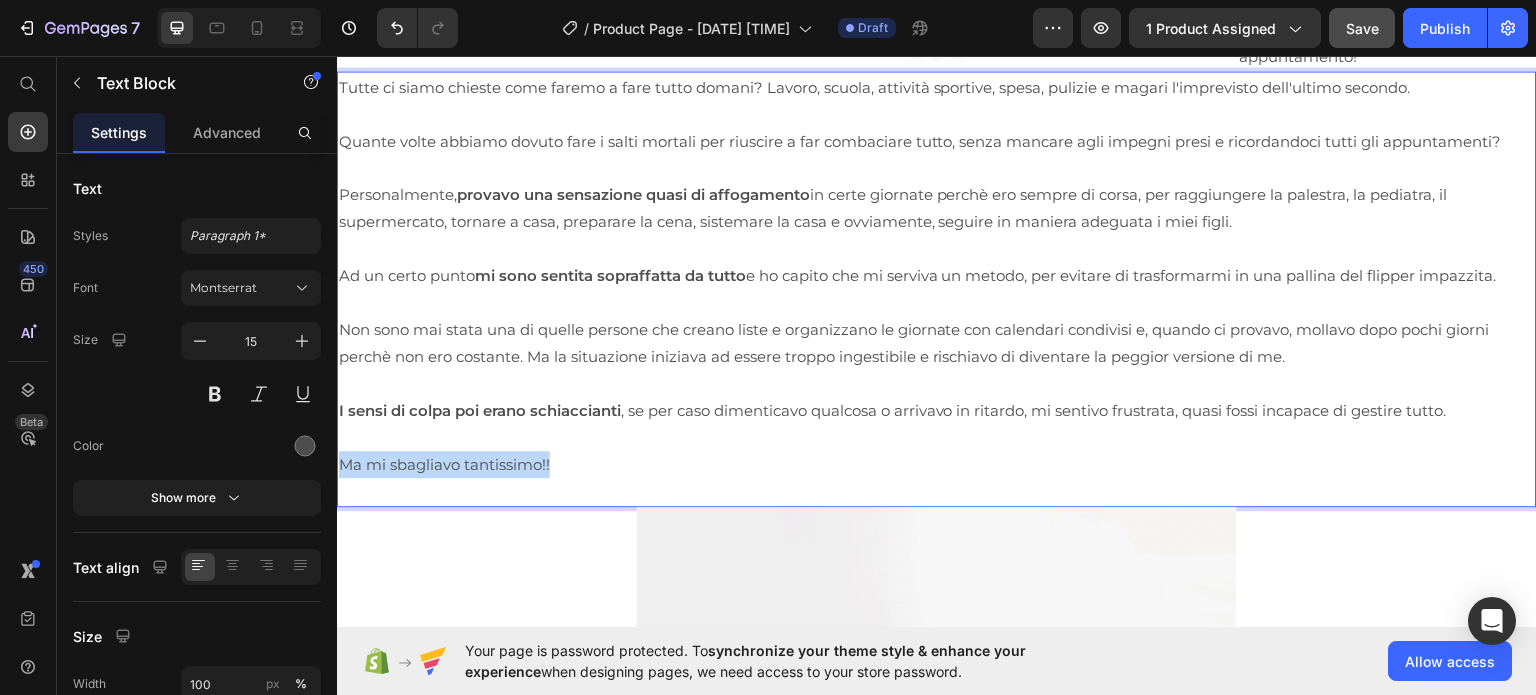drag, startPoint x: 552, startPoint y: 455, endPoint x: 664, endPoint y: 518, distance: 128.50291 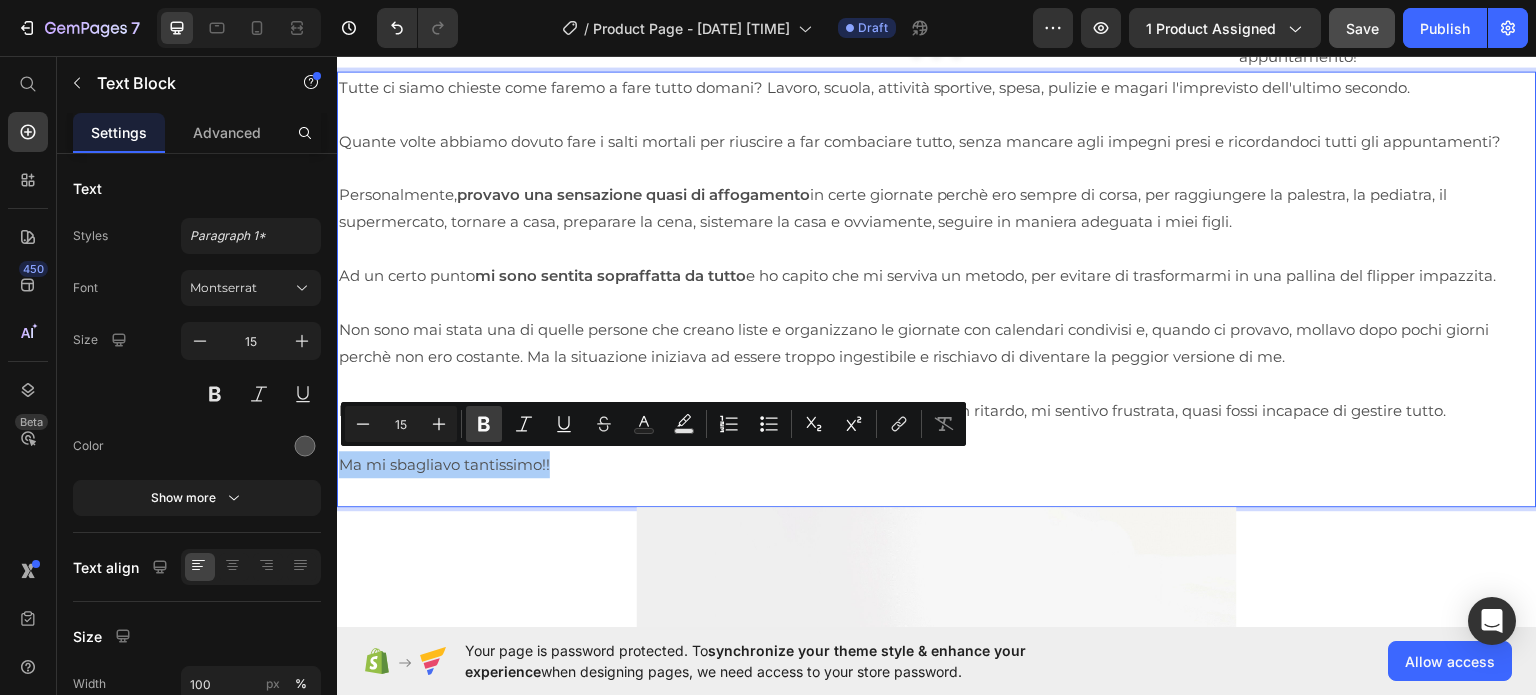 click 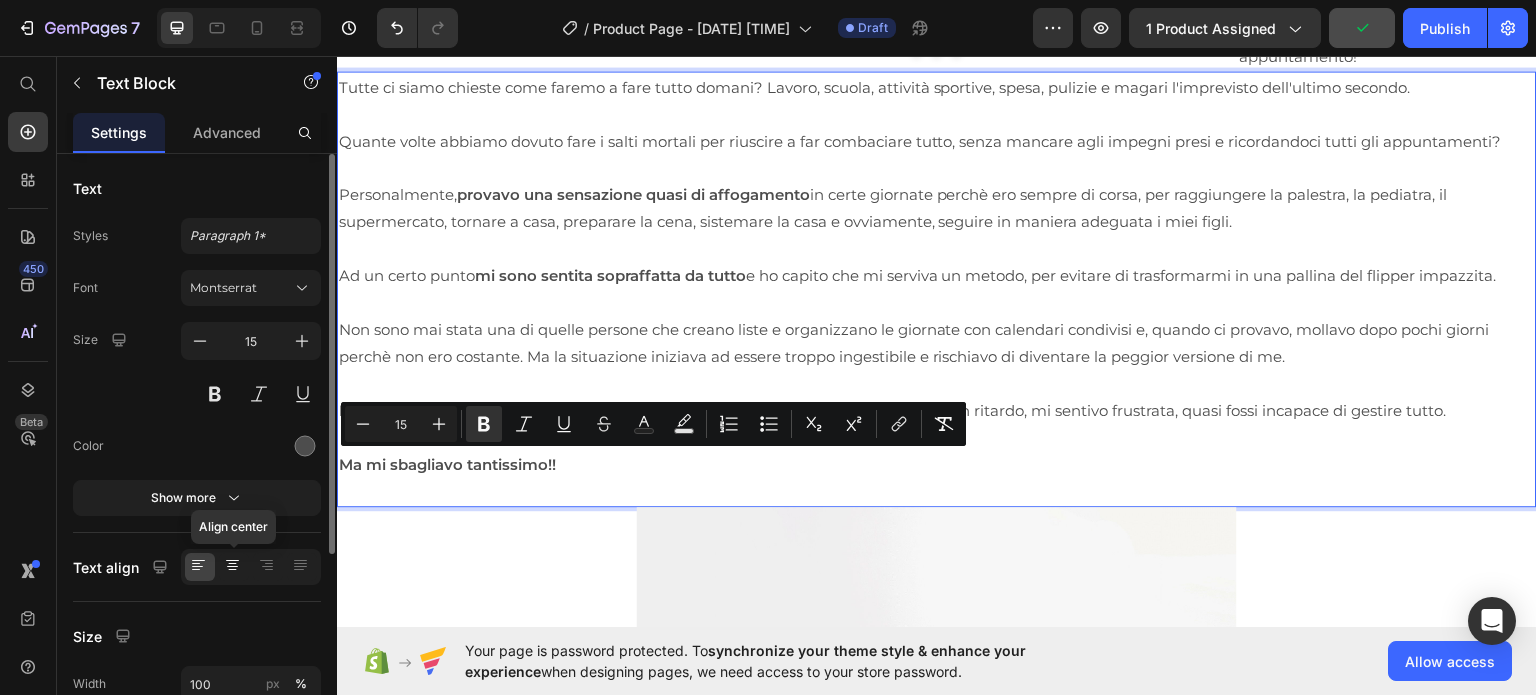 click 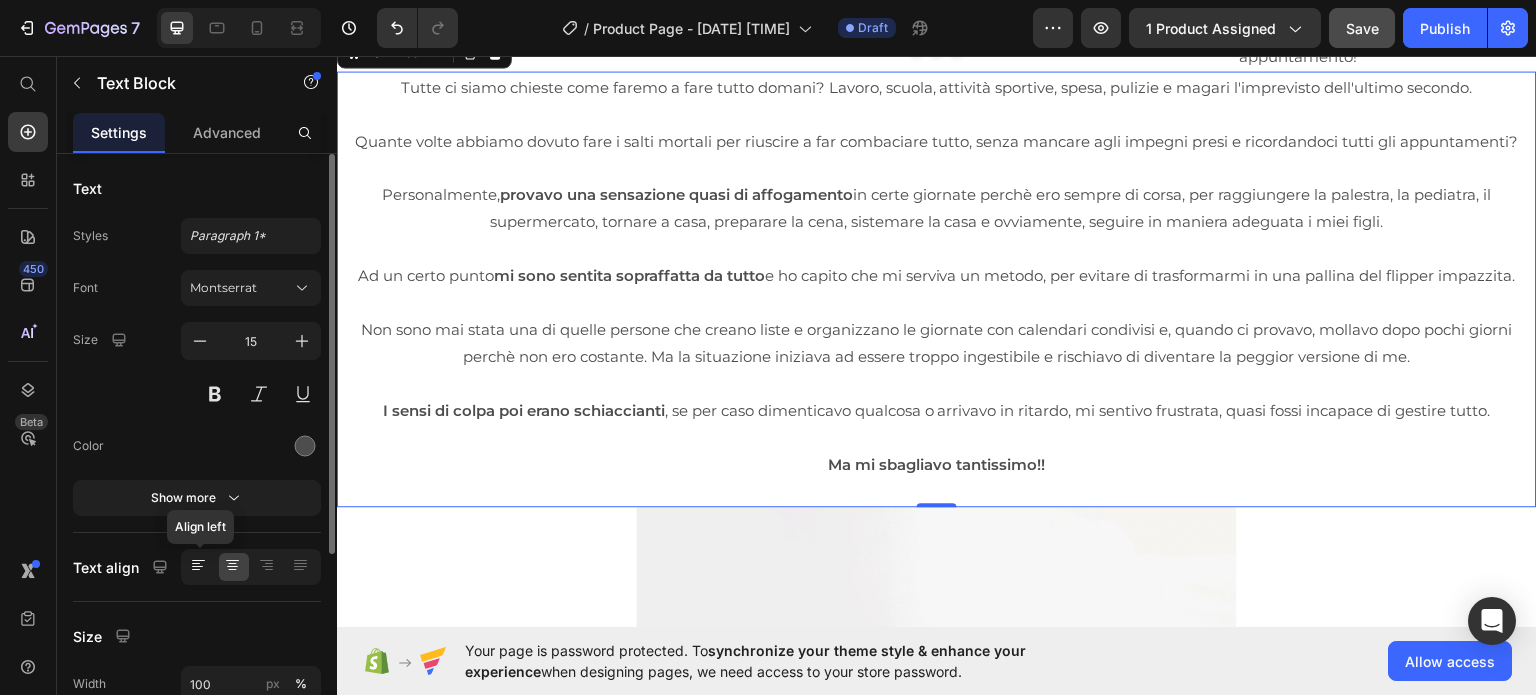 click 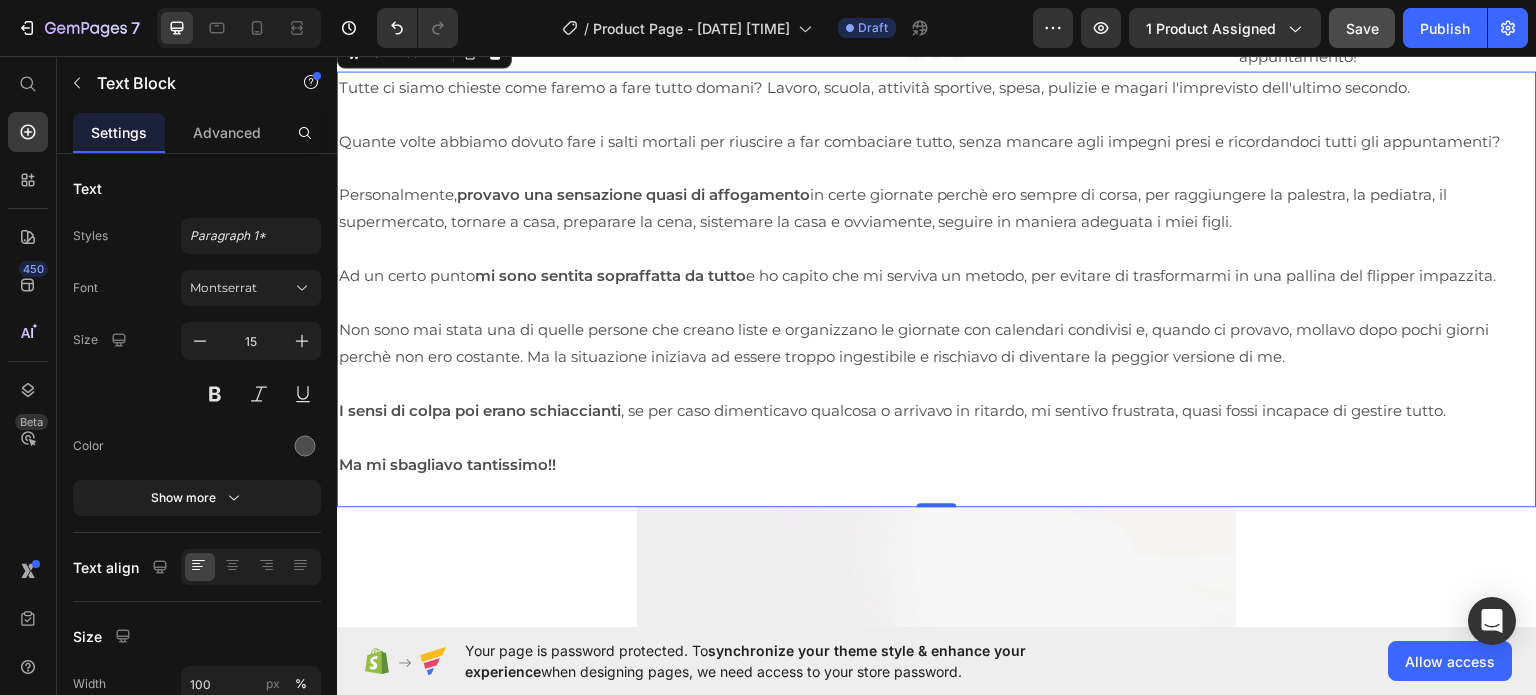 click on "Ma mi sbagliavo tantissimo!!" at bounding box center (447, 463) 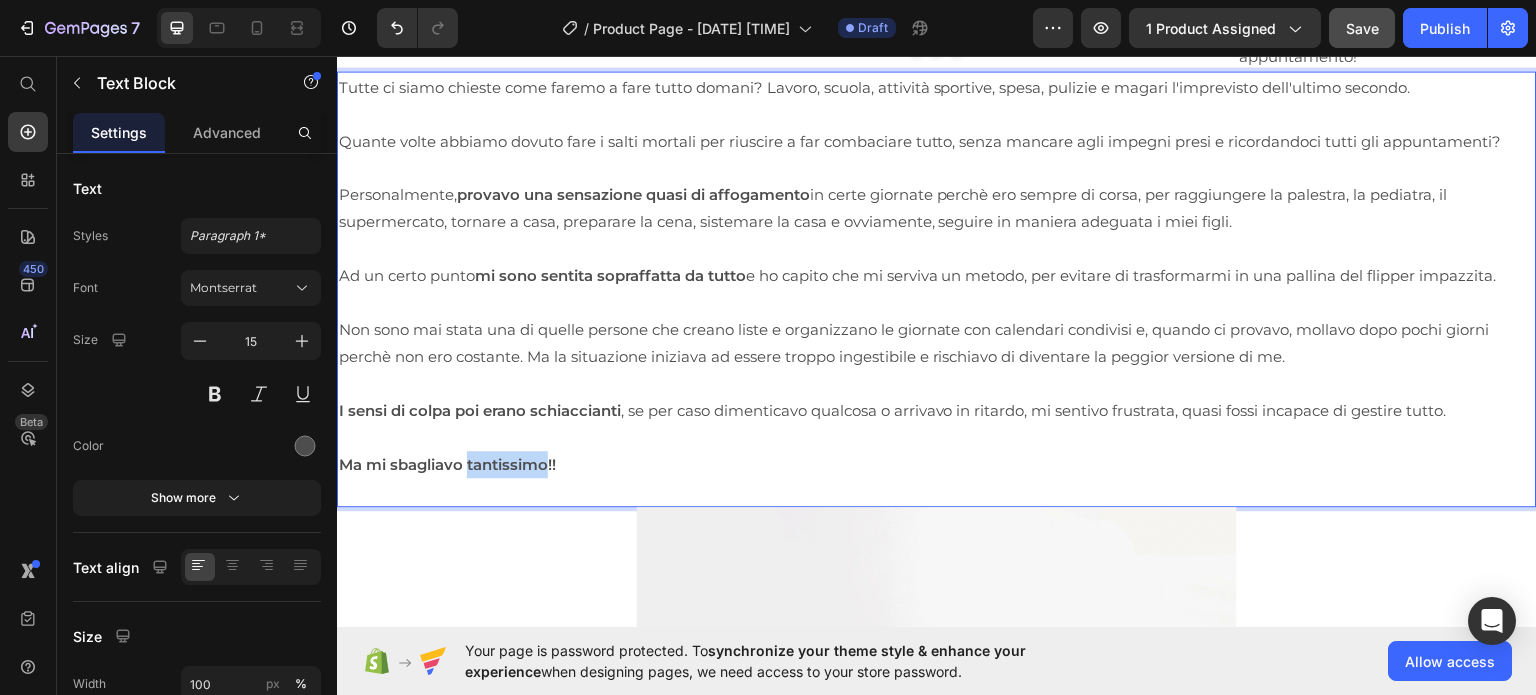 click on "Ma mi sbagliavo tantissimo!!" at bounding box center (447, 463) 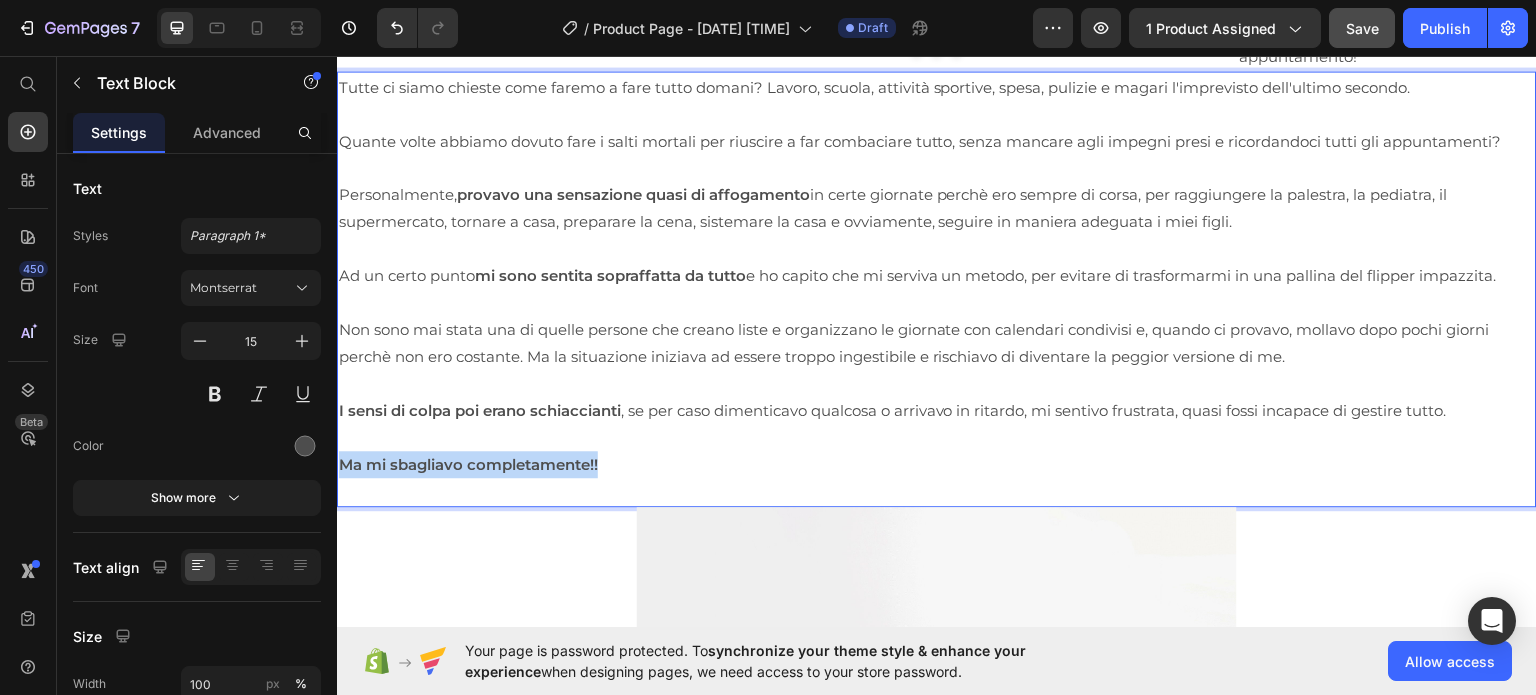 drag, startPoint x: 608, startPoint y: 459, endPoint x: 672, endPoint y: 515, distance: 85.04117 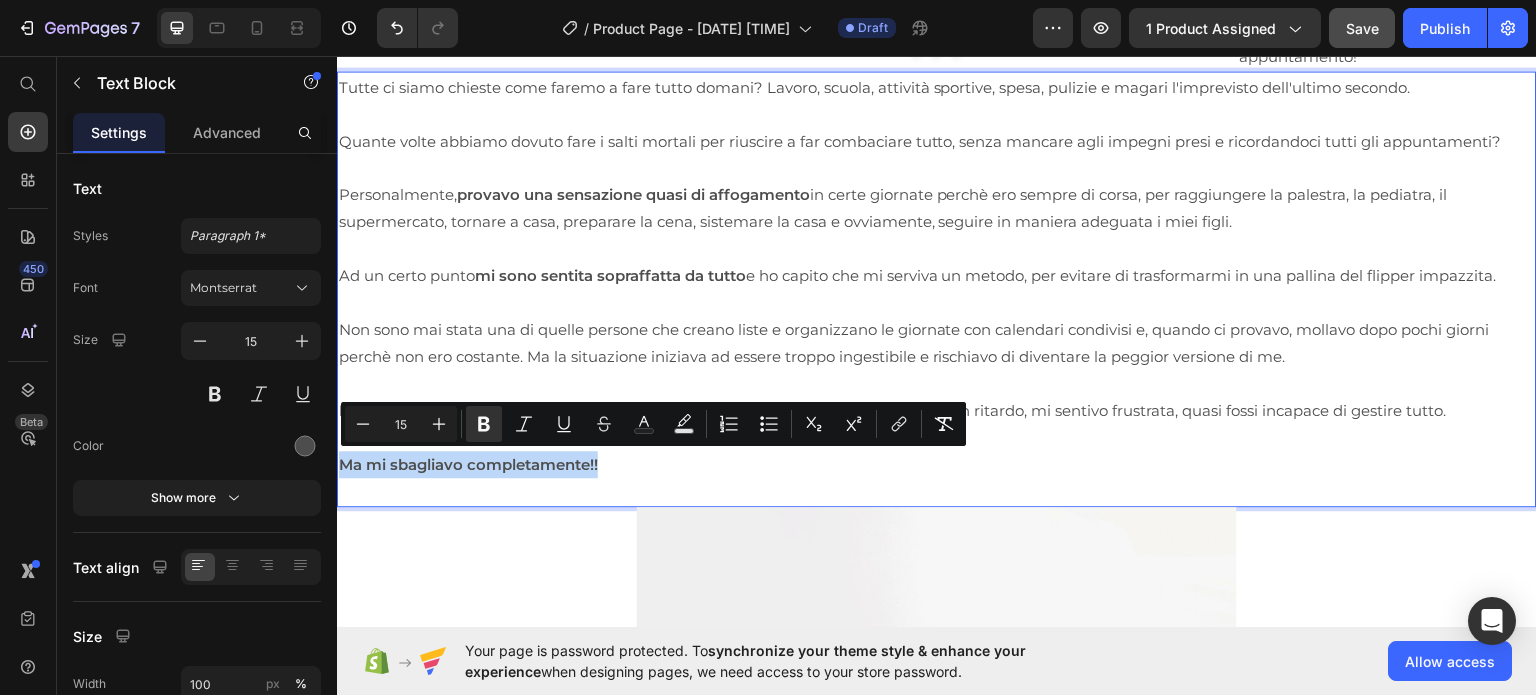 click on "Ma mi sbagliavo completamente!!" at bounding box center [937, 463] 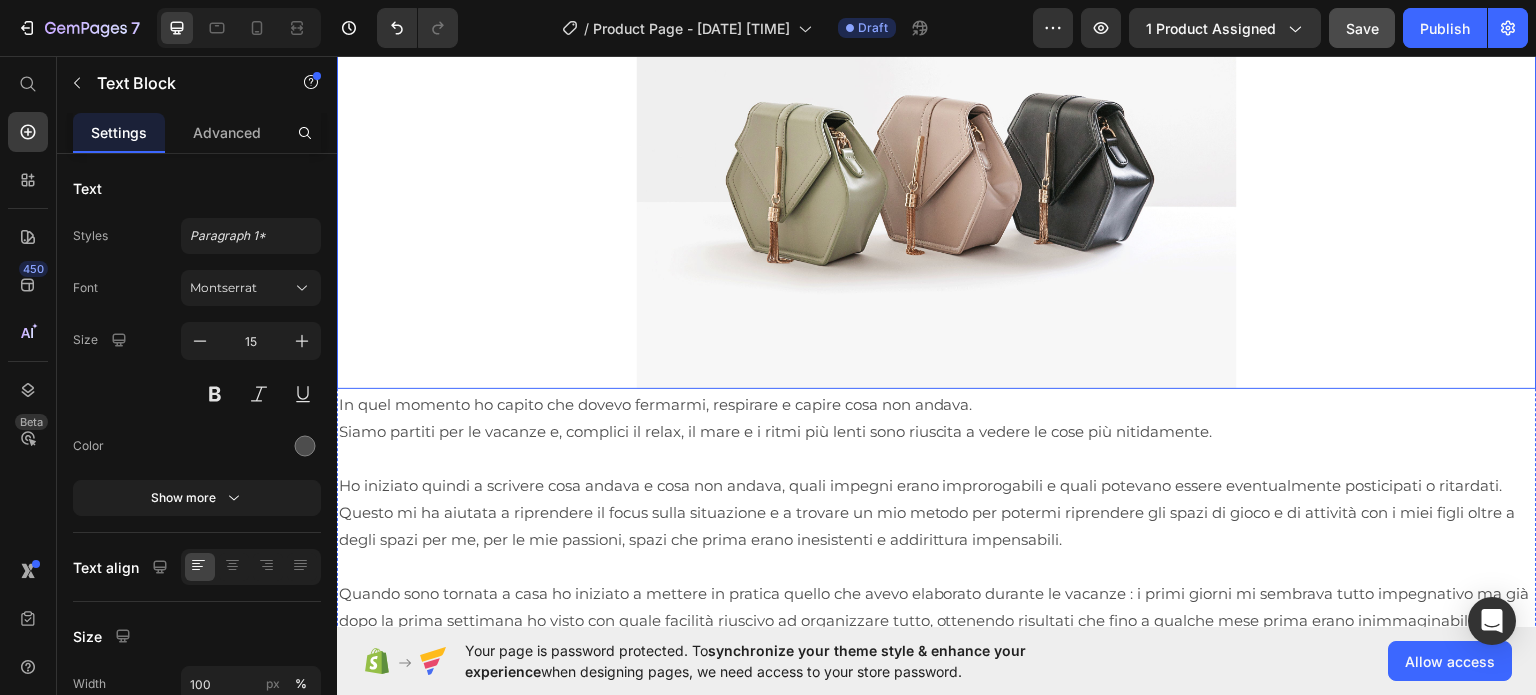 scroll, scrollTop: 3519, scrollLeft: 0, axis: vertical 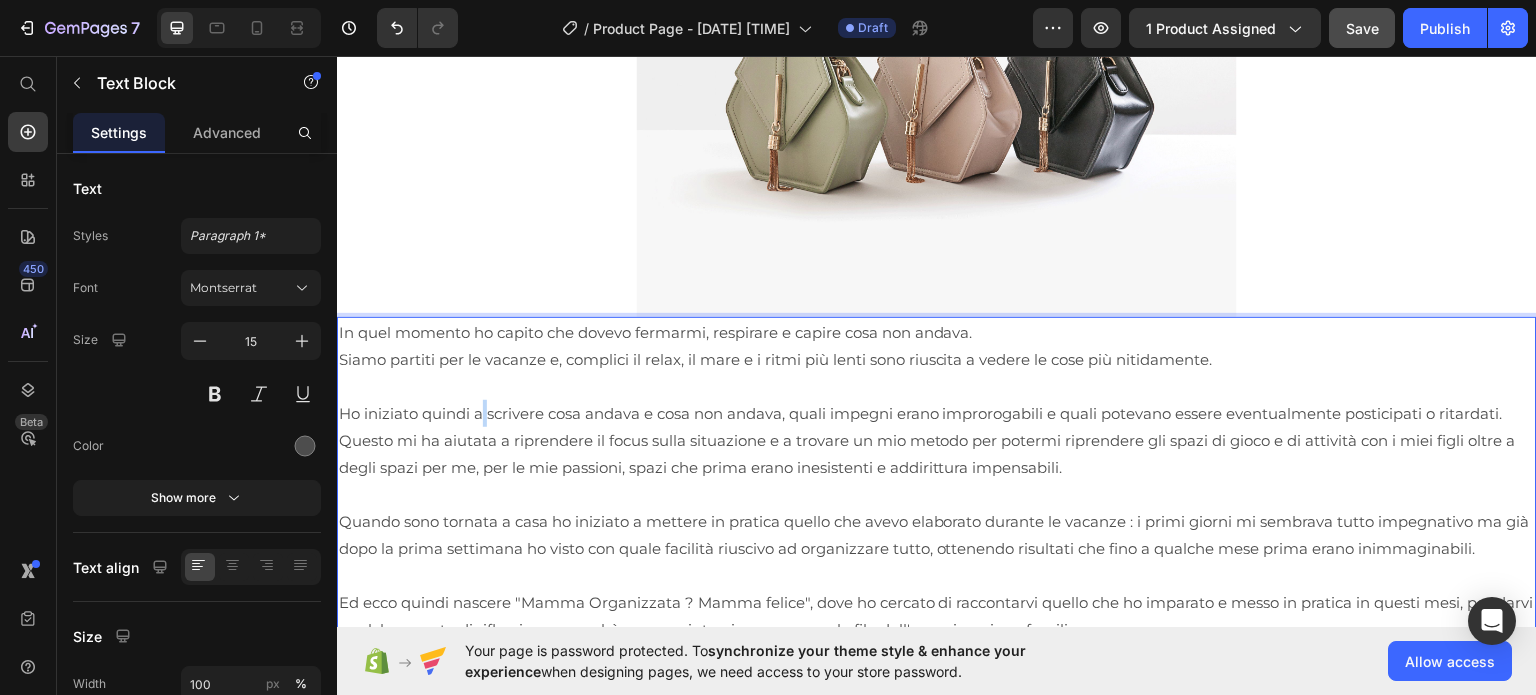 click on "Ho iniziato quindi a scrivere cosa andava e cosa non andava, quali impegni erano improrogabili e quali potevano essere eventualmente posticipati o ritardati." at bounding box center [937, 412] 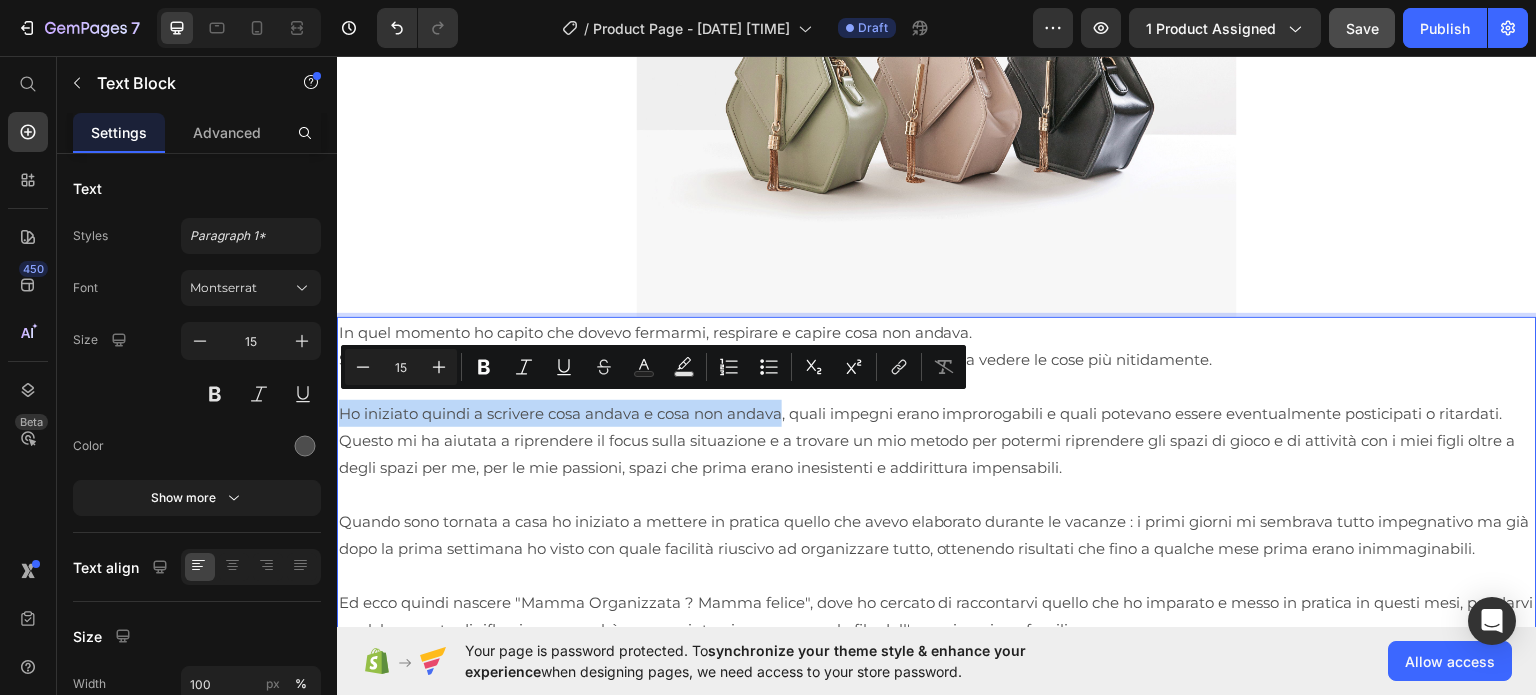 drag, startPoint x: 342, startPoint y: 403, endPoint x: 782, endPoint y: 414, distance: 440.13748 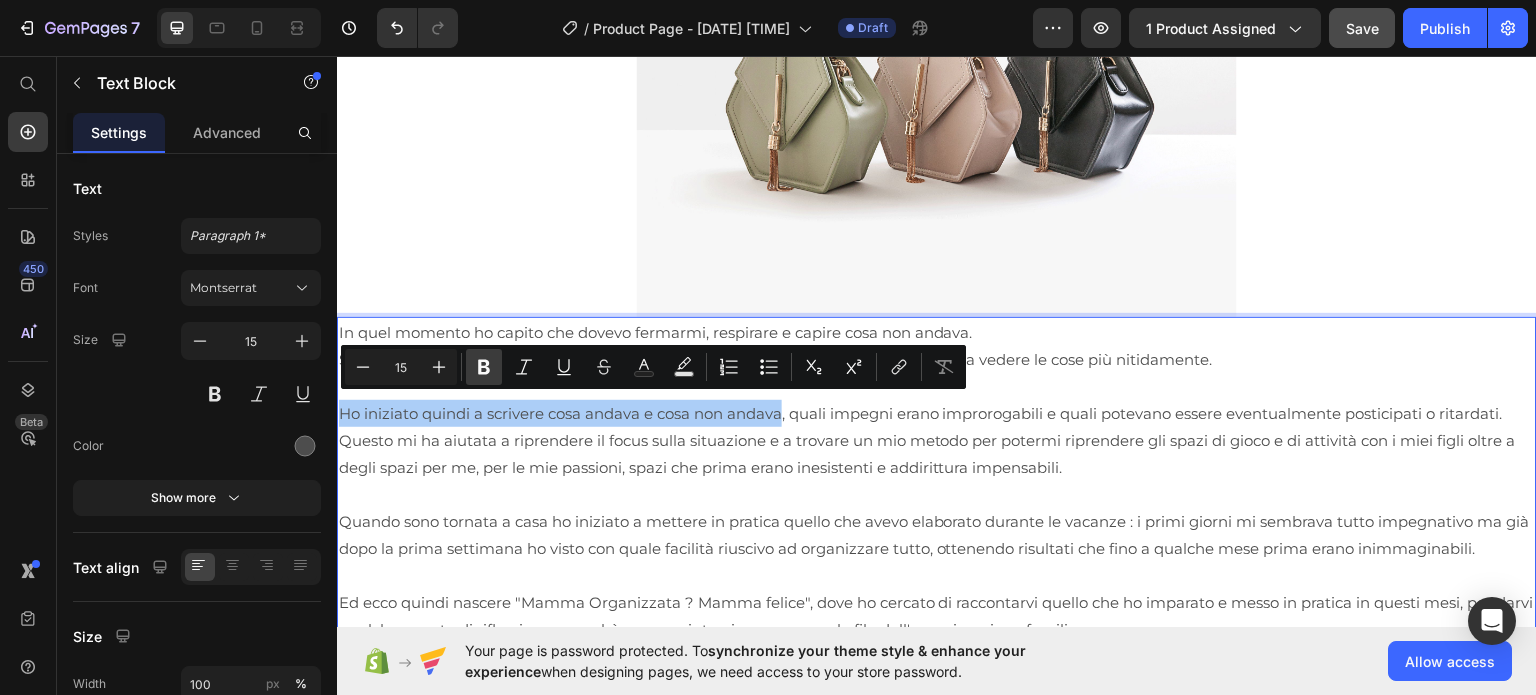 click 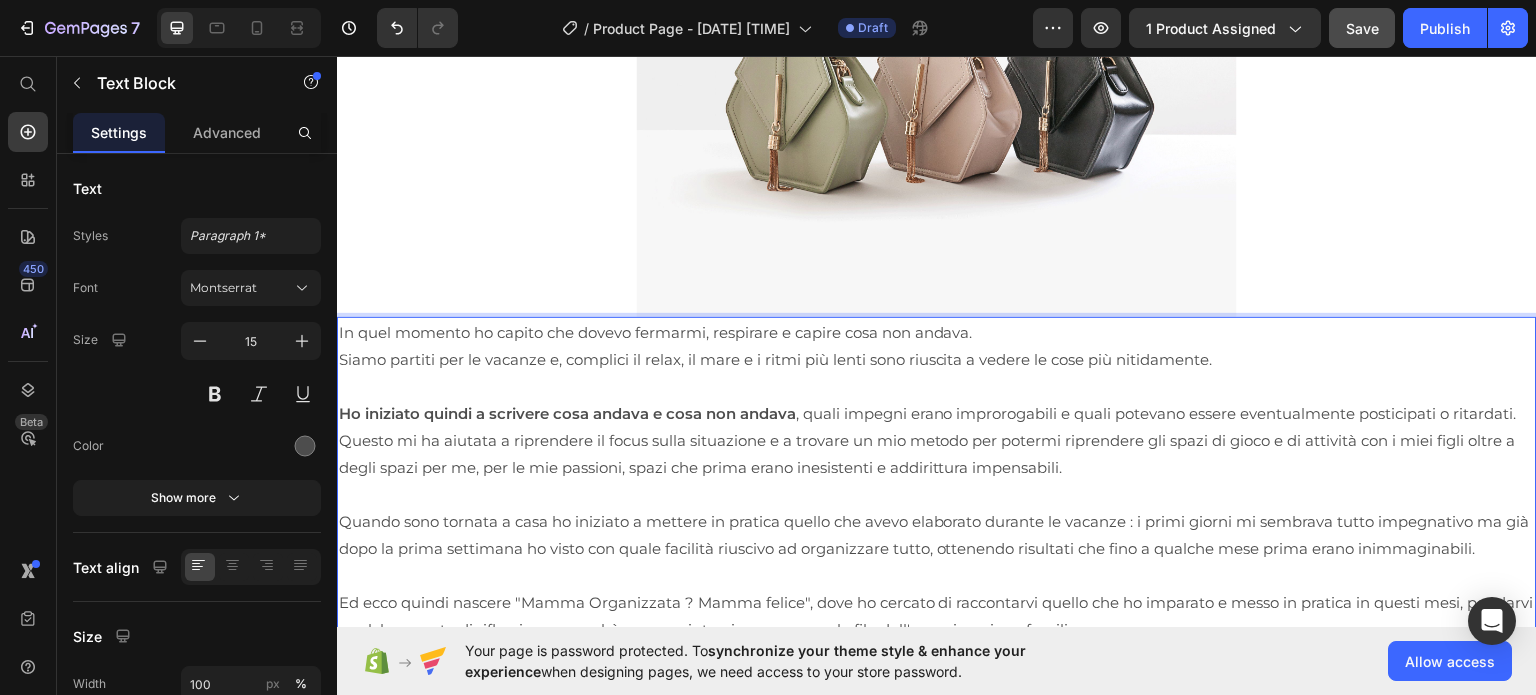click on "Ho iniziato quindi a scrivere cosa andava e cosa non andava , quali impegni erano improrogabili e quali potevano essere eventualmente posticipati o ritardati." at bounding box center [937, 412] 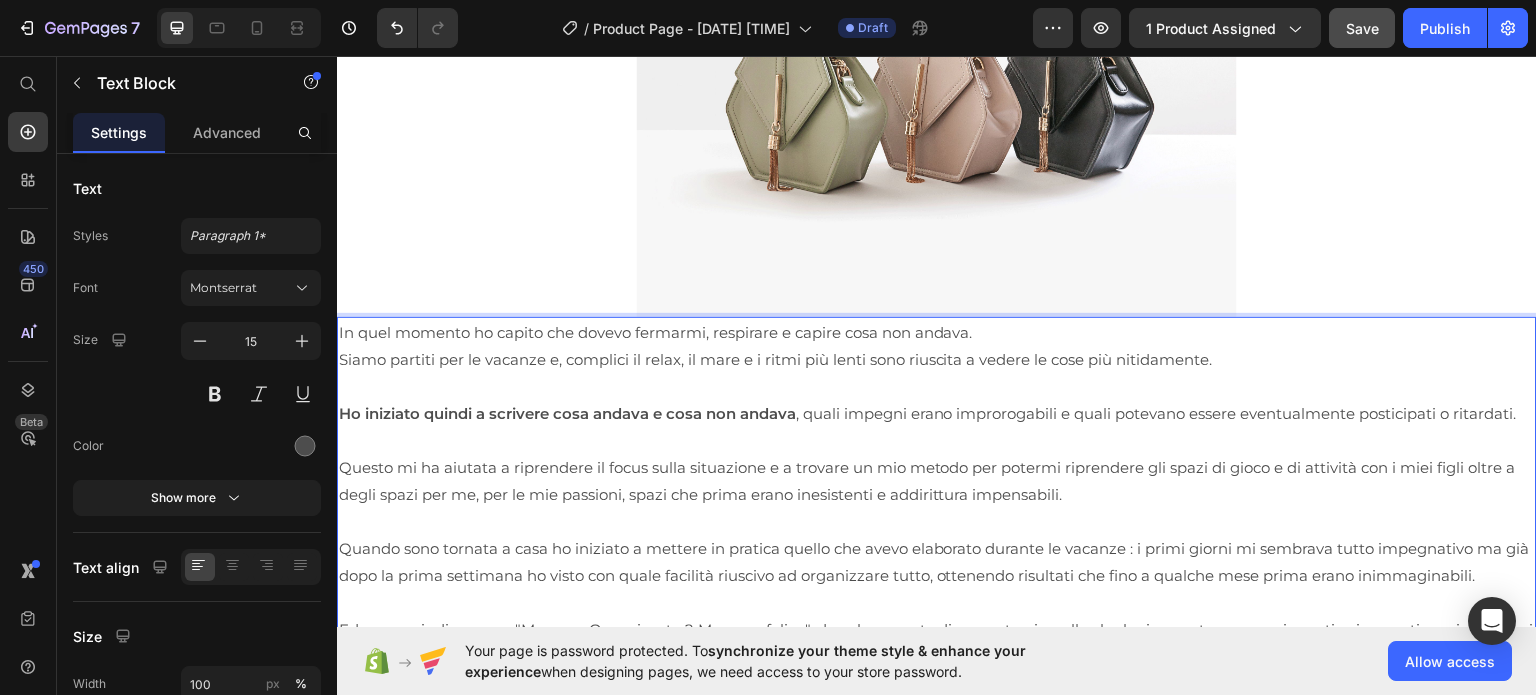 click on "Questo mi ha aiutata a riprendere il focus sulla situazione e a trovare un mio metodo per potermi riprendere gli spazi di gioco e di attività con i miei figli oltre a degli spazi per me, per le mie passioni, spazi che prima erano inesistenti e addirittura impensabili." at bounding box center (937, 480) 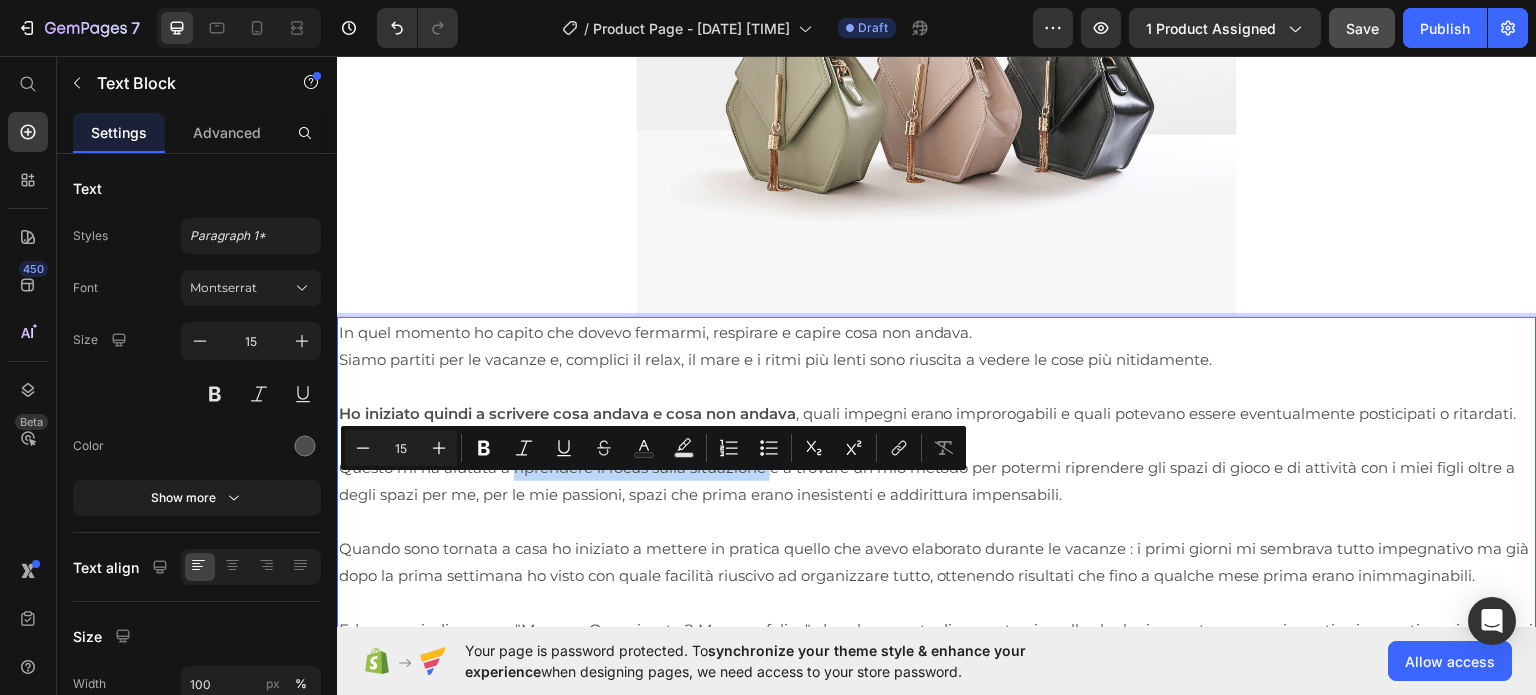 drag, startPoint x: 515, startPoint y: 489, endPoint x: 770, endPoint y: 489, distance: 255 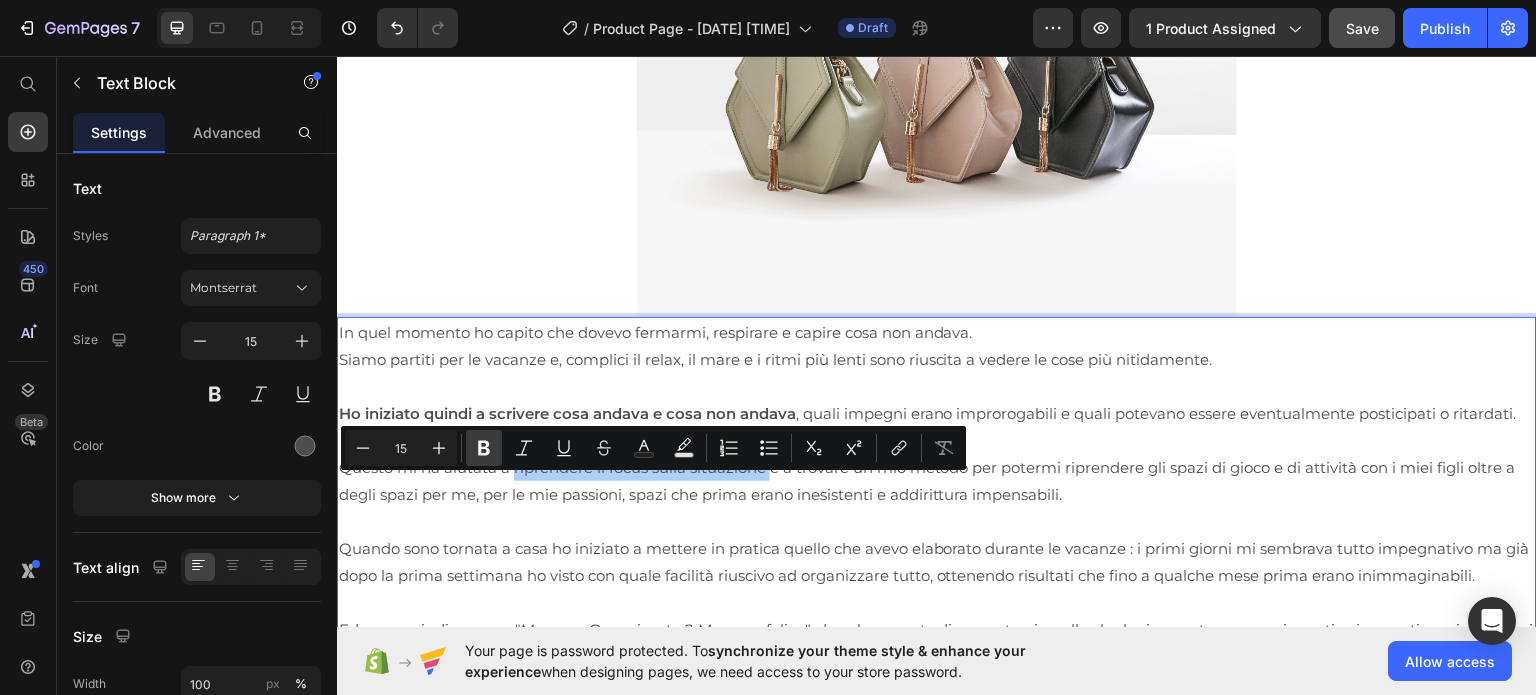 click 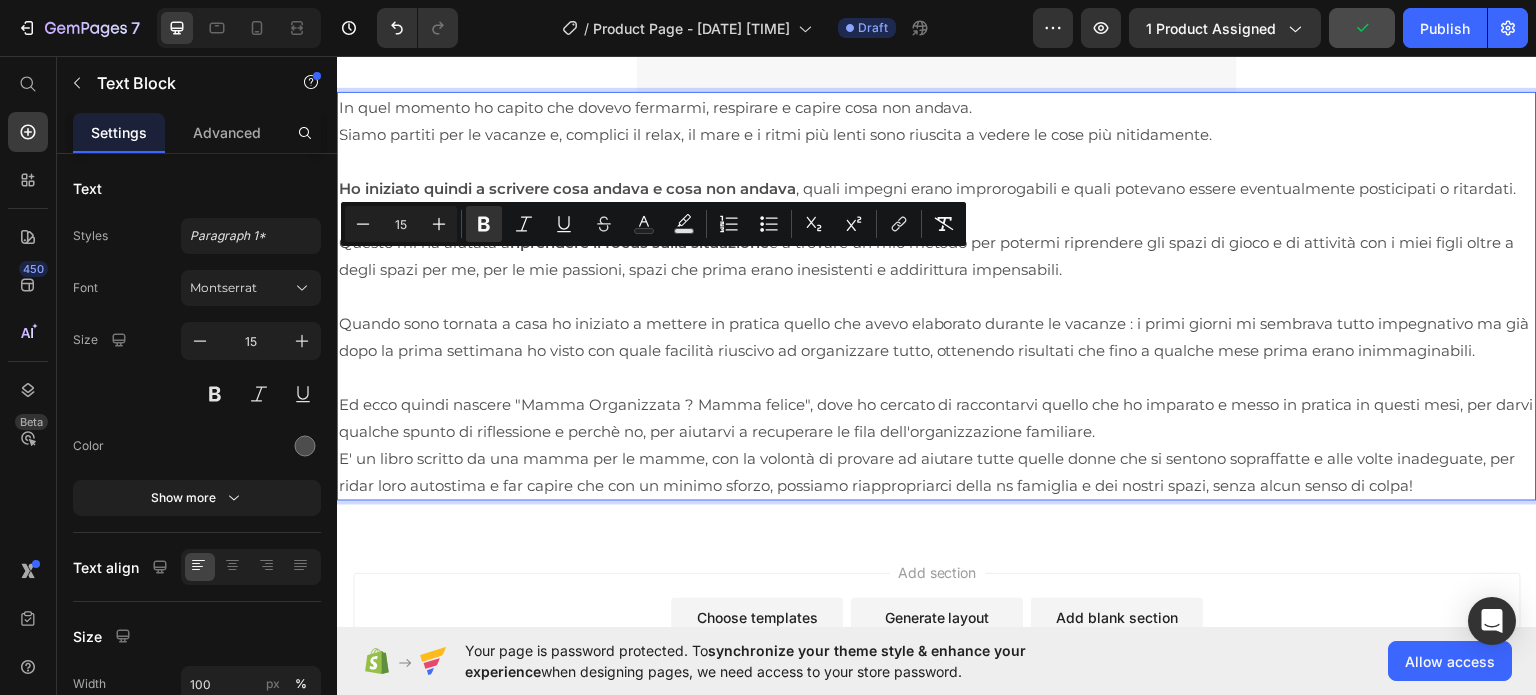 scroll, scrollTop: 3744, scrollLeft: 0, axis: vertical 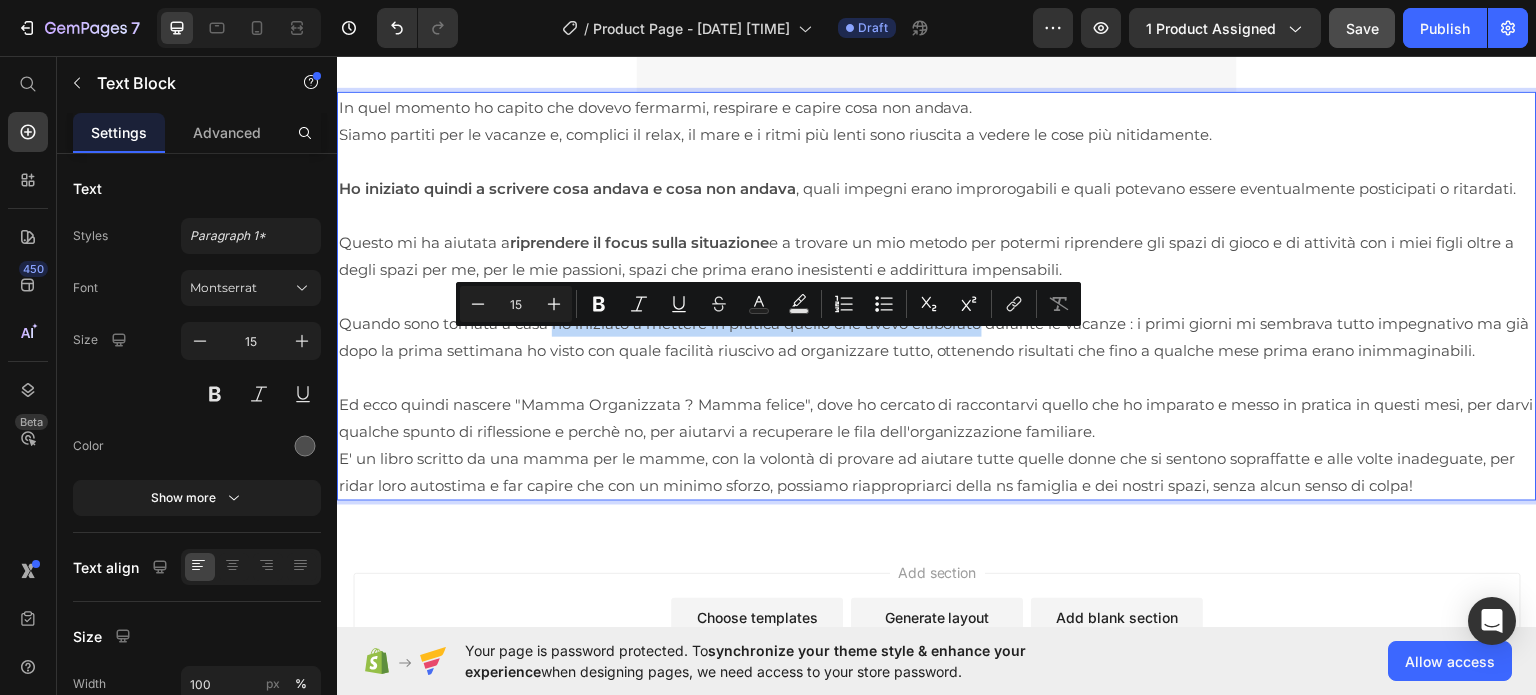 drag, startPoint x: 556, startPoint y: 343, endPoint x: 983, endPoint y: 348, distance: 427.02927 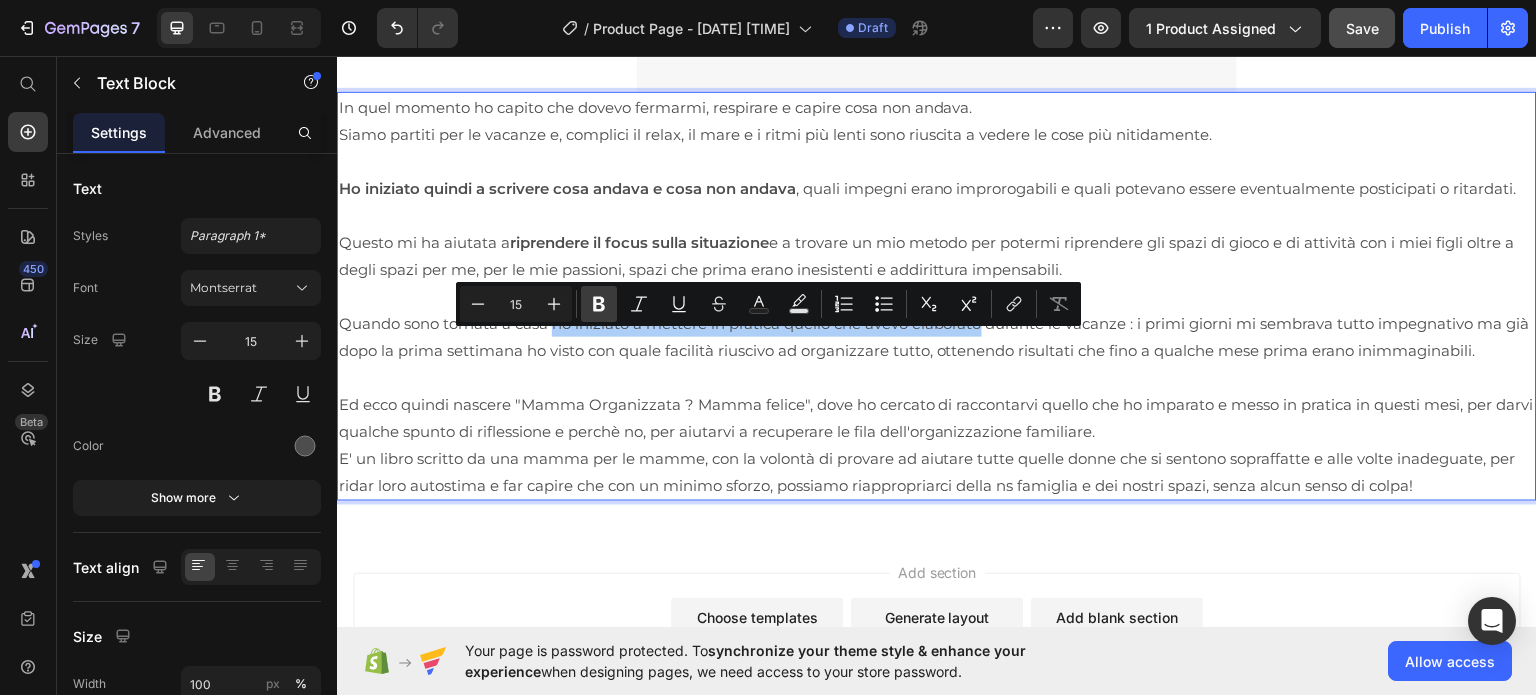 click 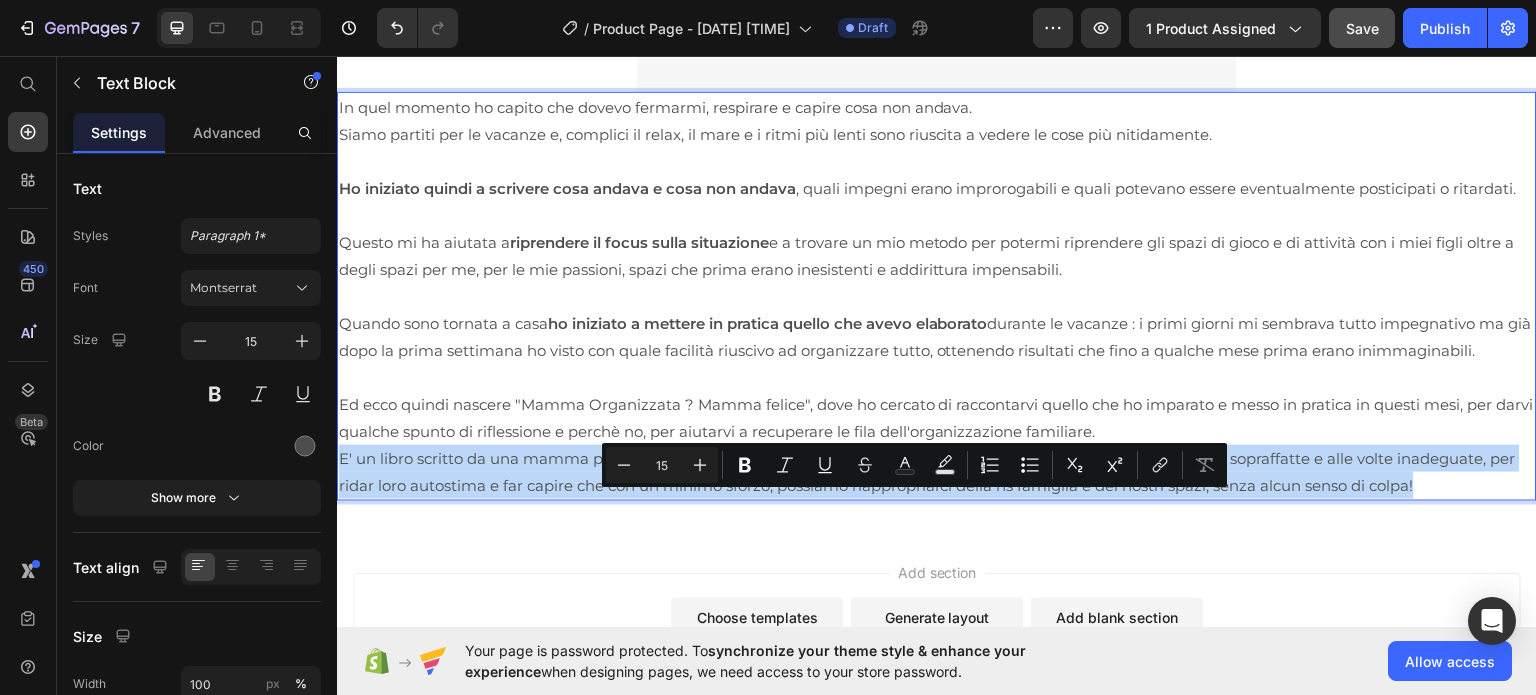 drag, startPoint x: 341, startPoint y: 505, endPoint x: 1476, endPoint y: 526, distance: 1135.1942 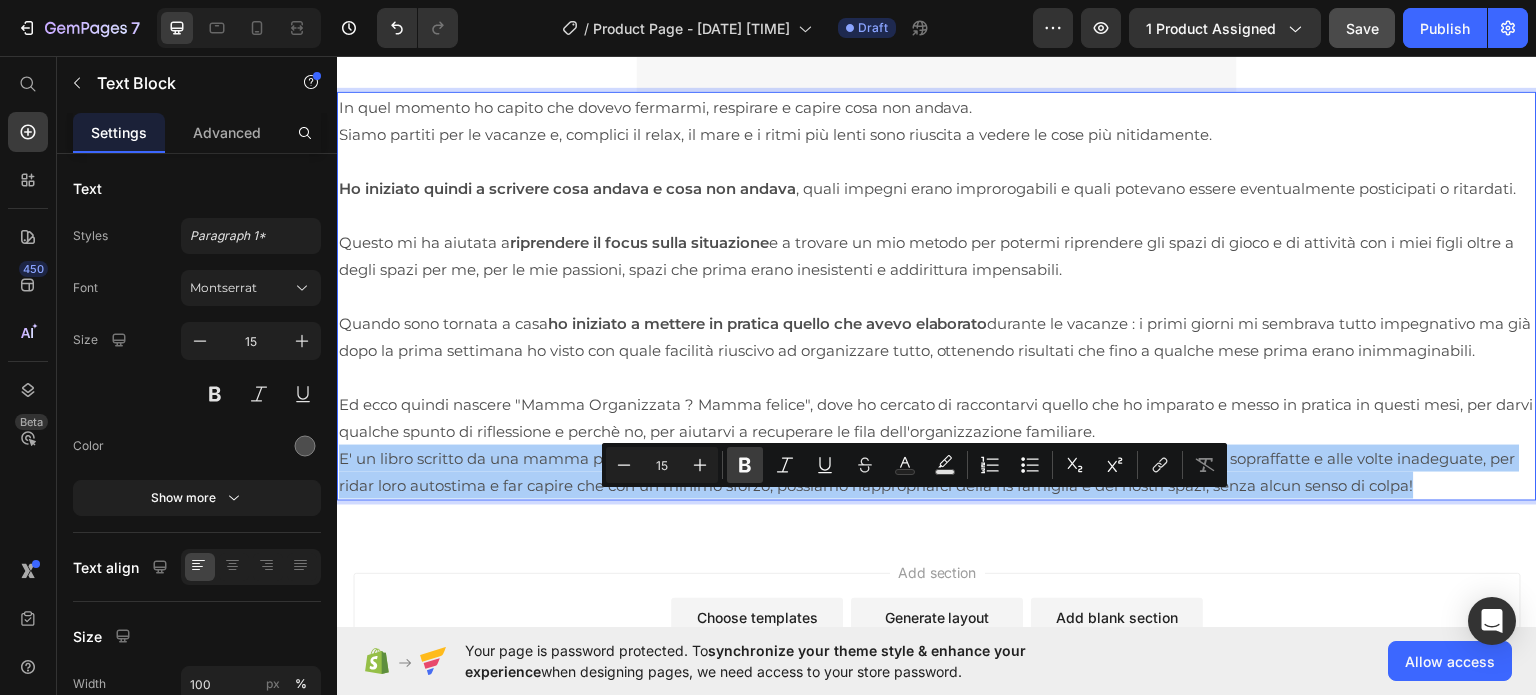 click 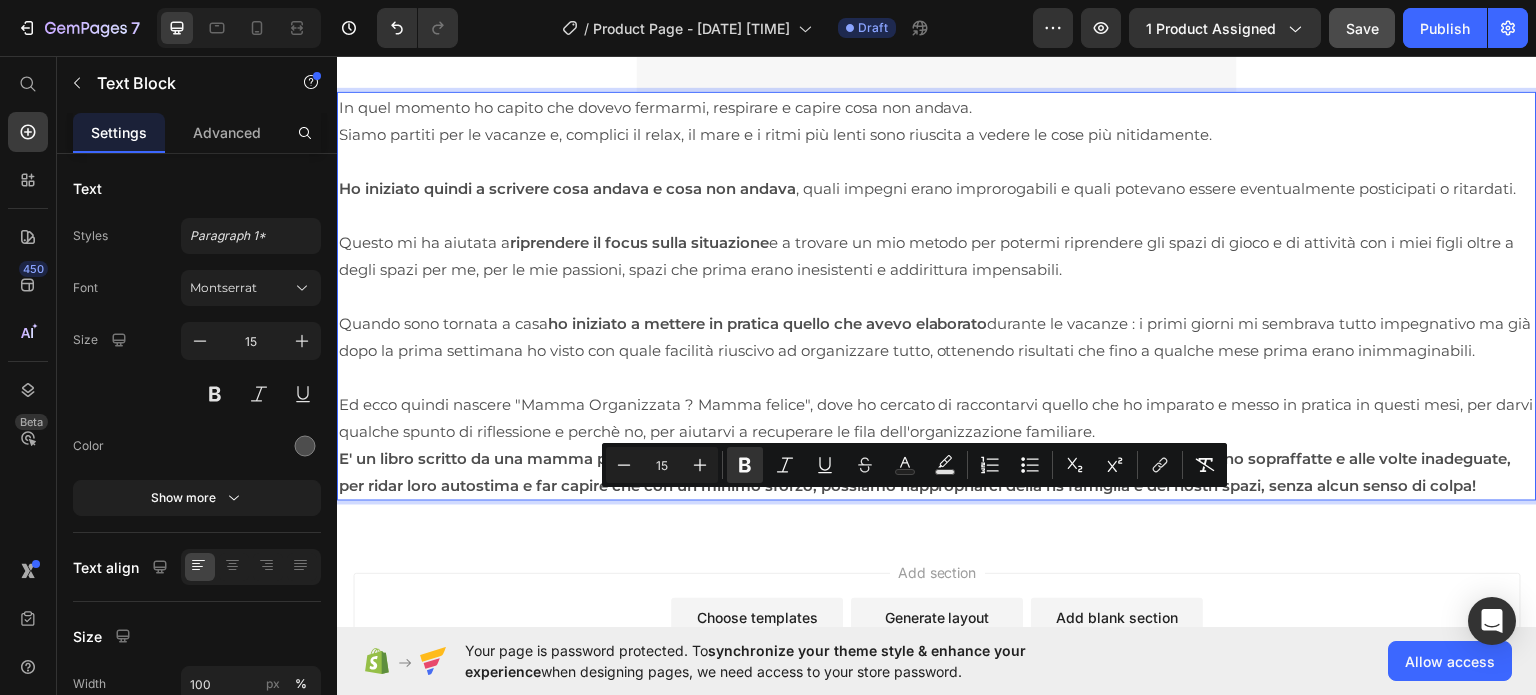 click on "E' un libro scritto da una mamma per le mamme, con la volontà di provare ad aiutare tutte quelle donne che si sentono sopraffatte e alle volte inadeguate, per ridar loro autostima e far capire che con un minimo sforzo, possiamo riappropriarci della ns famiglia e dei nostri spazi, senza alcun senso di colpa!" at bounding box center (925, 471) 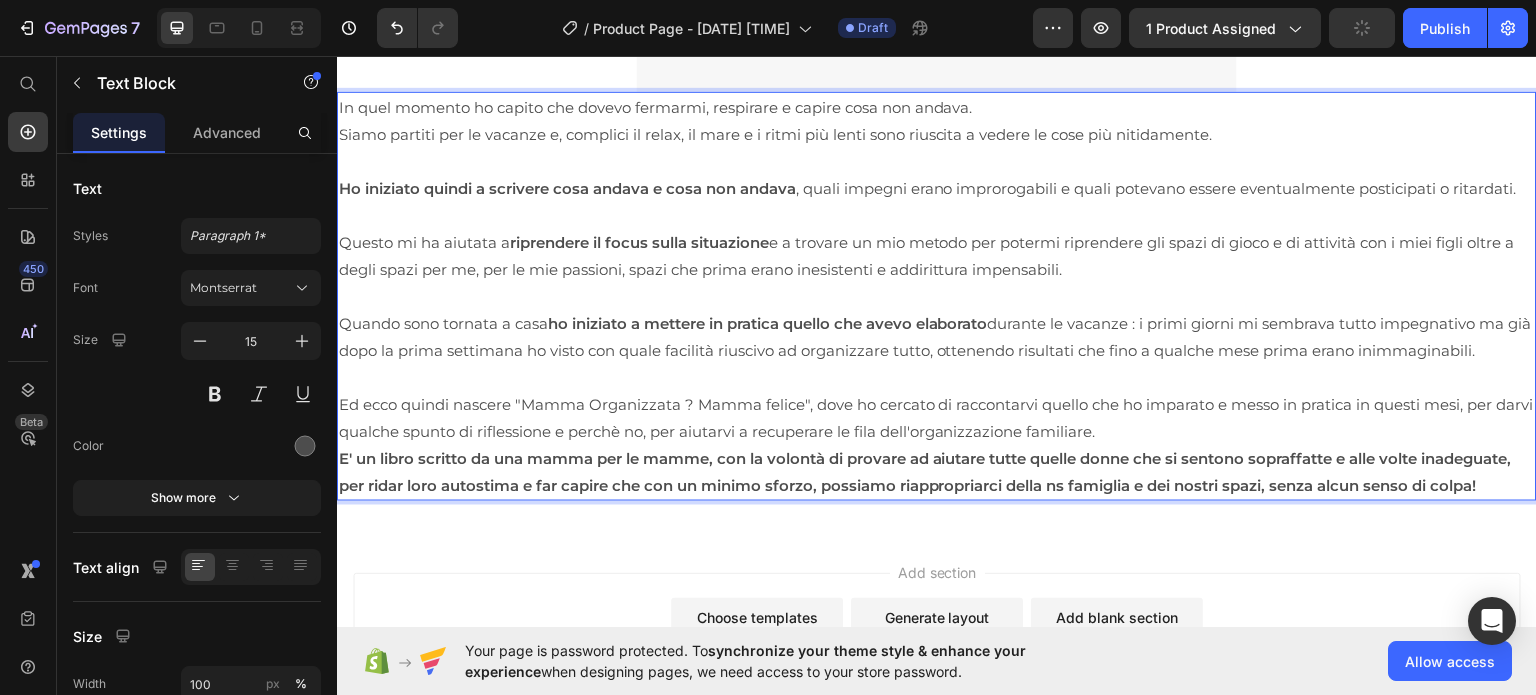 click on "Ed ecco quindi nascere "Mamma Organizzata ? Mamma felice", dove ho cercato di raccontarvi quello che ho imparato e messo in pratica in questi mesi, per darvi qualche spunto di riflessione e perchè no, per aiutarvi a recuperare le fila dell'organizzazione familiare." at bounding box center [937, 417] 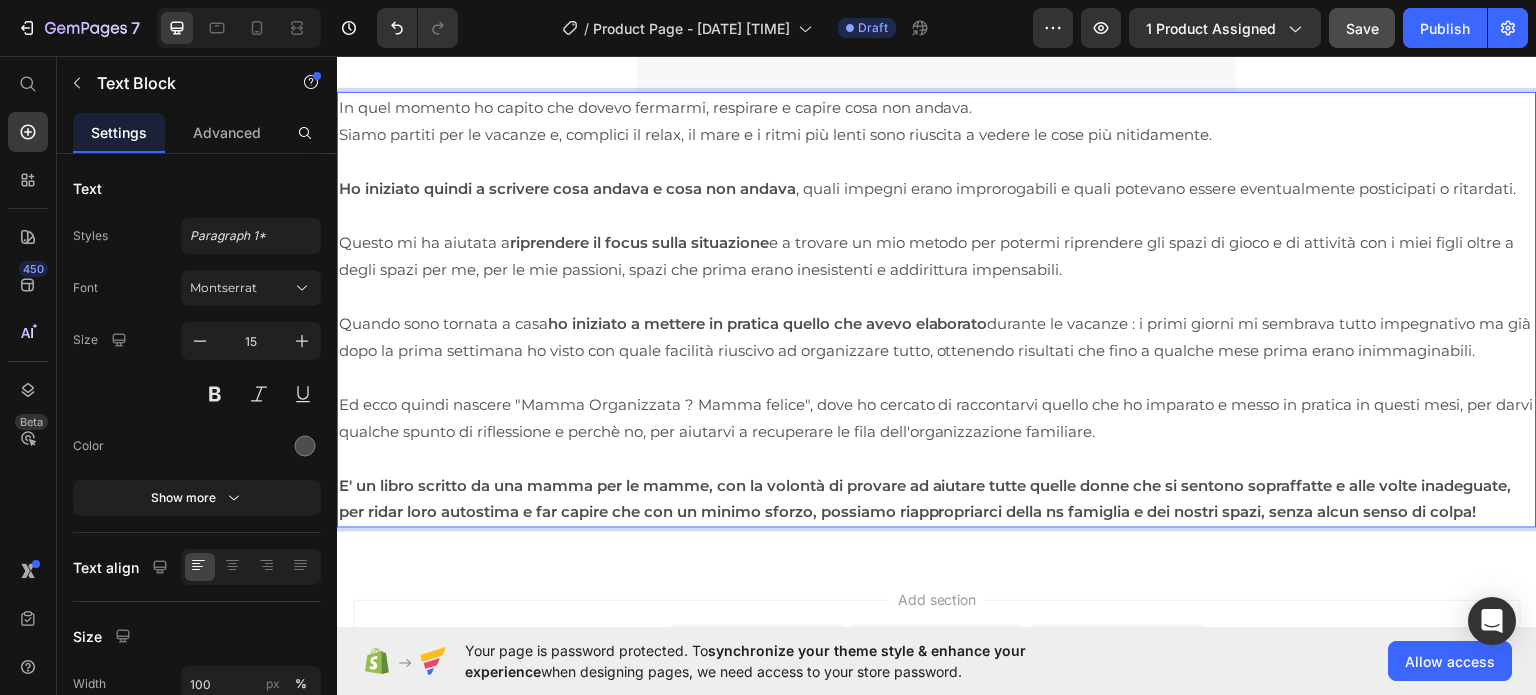 click on "E' un libro scritto da una mamma per le mamme, con la volontà di provare ad aiutare tutte quelle donne che si sentono sopraffatte e alle volte inadeguate, per ridar loro autostima e far capire che con un minimo sforzo, possiamo riappropriarci della ns famiglia e dei nostri spazi, senza alcun senso di colpa!" at bounding box center (925, 498) 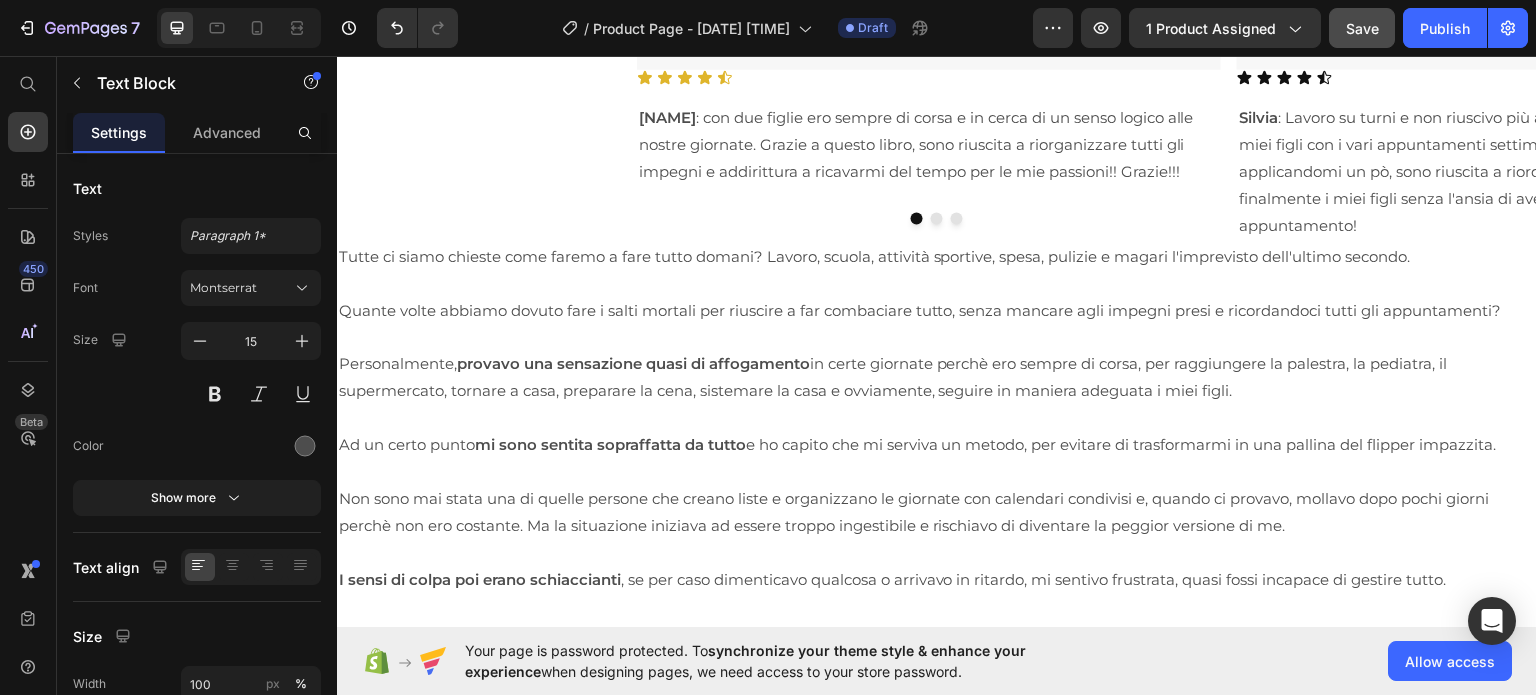 scroll, scrollTop: 2720, scrollLeft: 0, axis: vertical 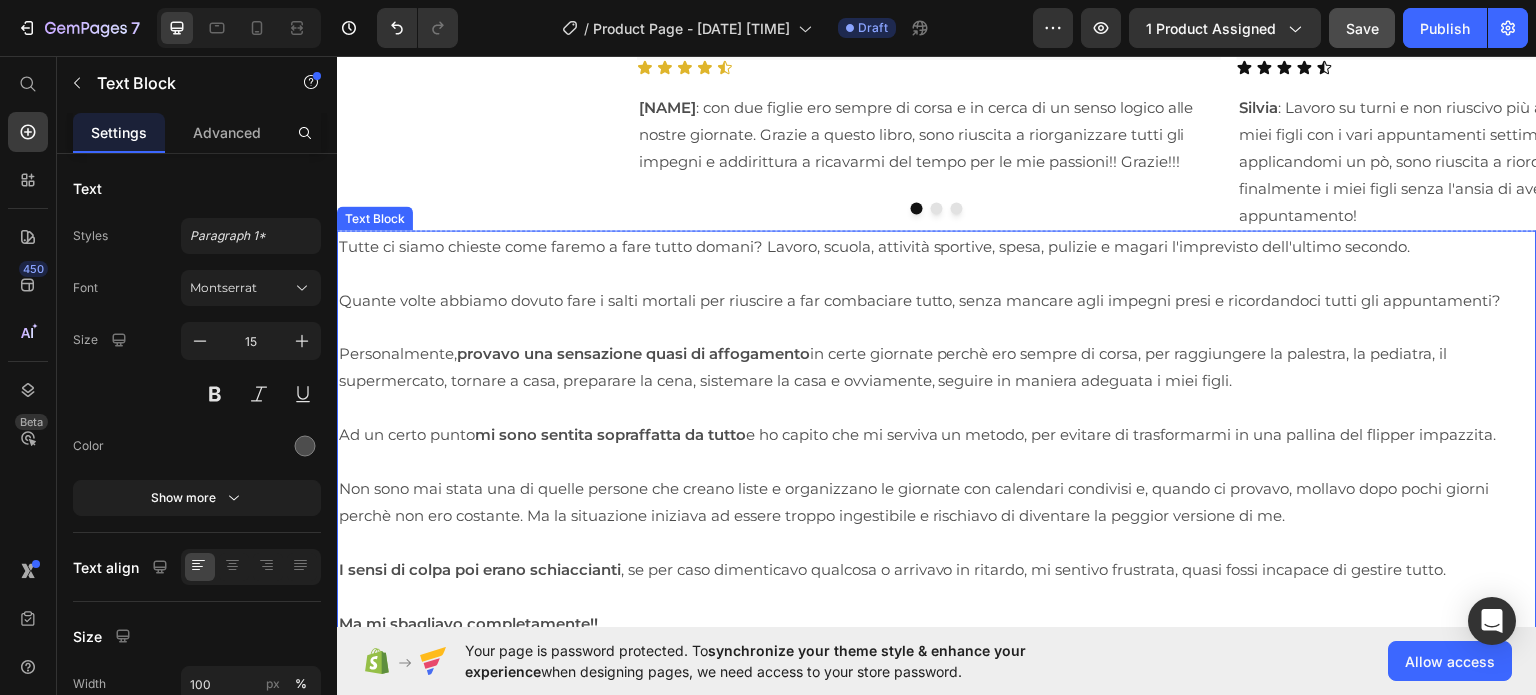 click on "Tutte ci siamo chieste come faremo a fare tutto domani? Lavoro, scuola, attività sportive, spesa, pulizie e magari l'imprevisto dell'ultimo secondo." at bounding box center [937, 244] 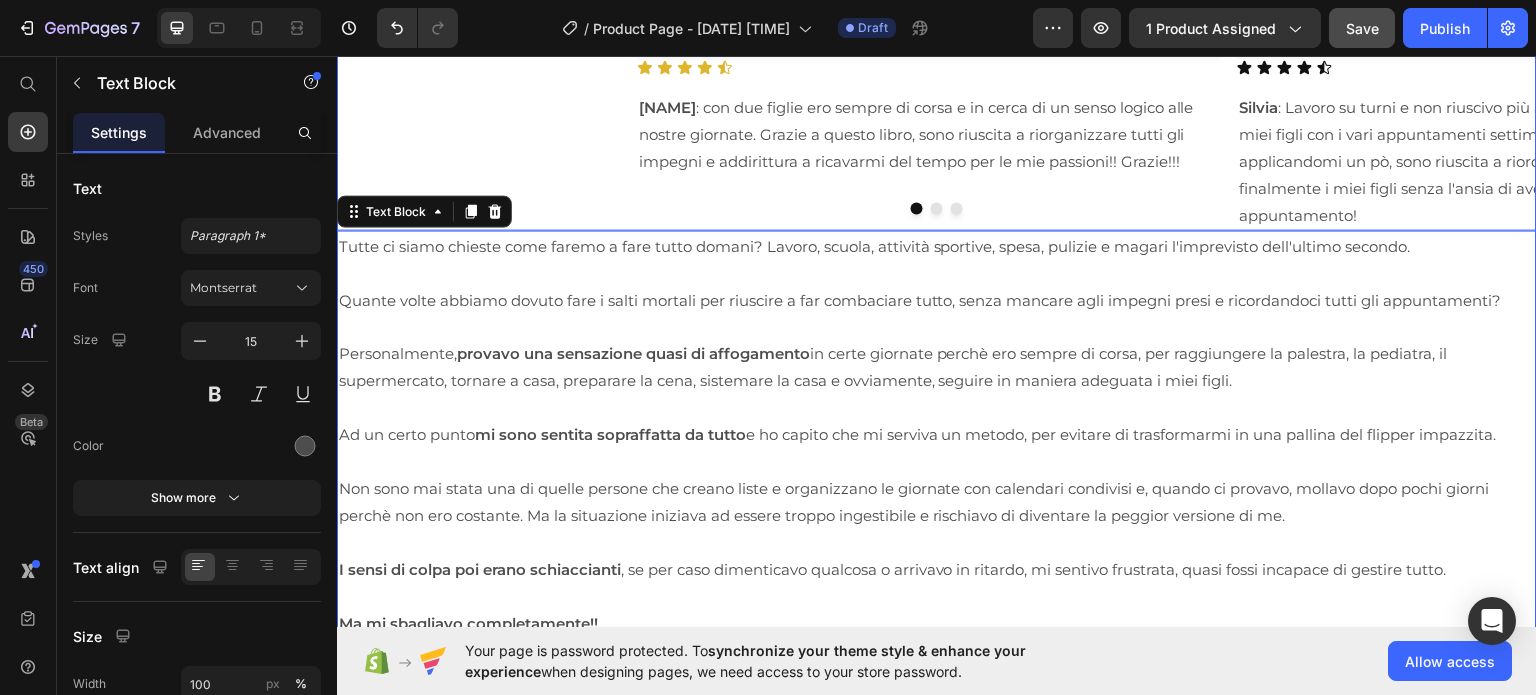 click on "Image Icon Icon Icon Icon Icon Icon List [PERSON] : con due figlie ero sempre di corsa e in cerca di un senso logico alle nostre giornate. Grazie a questo libro, sono riuscita a riorganizzare tutti gli impegni e addirittura a ricavarmi del tempo per le mie passioni!! Grazie!!! Text Block Row Row" at bounding box center [929, -76] 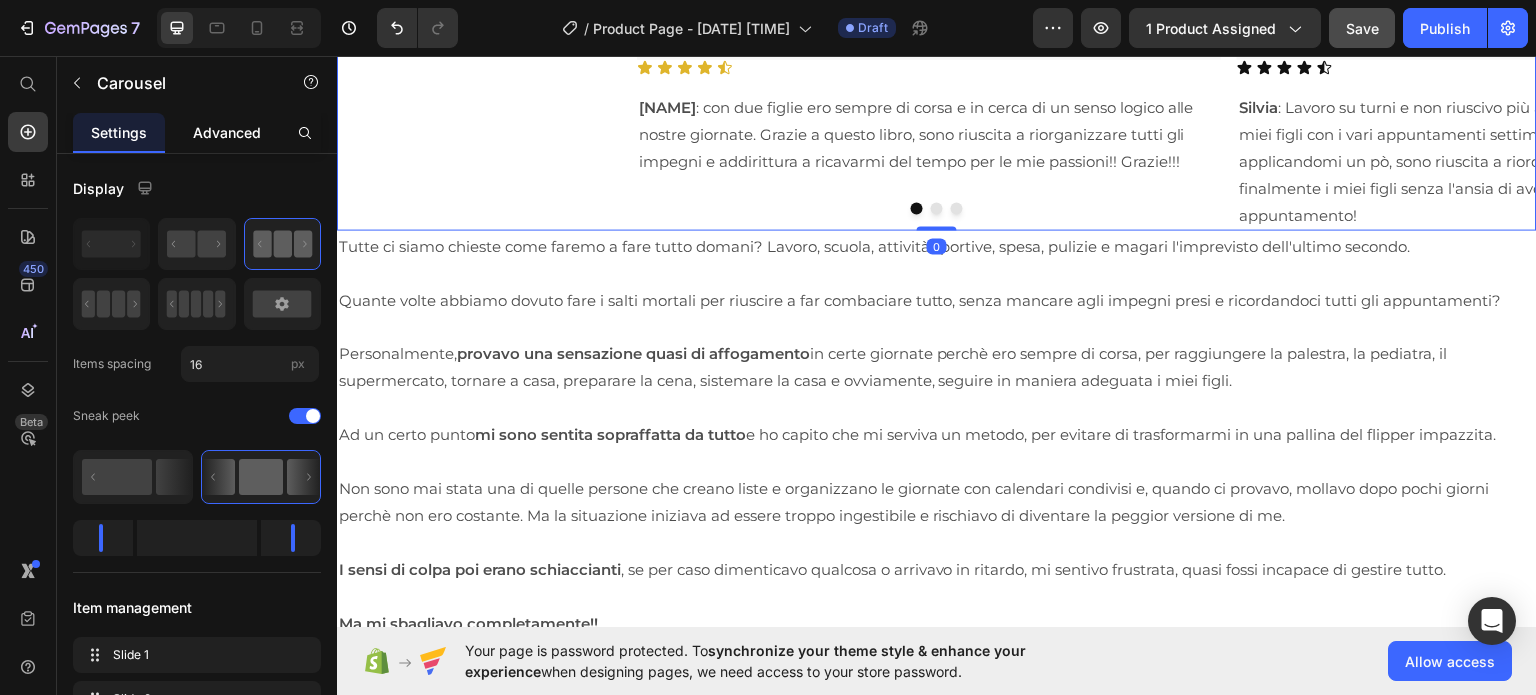 click on "Advanced" at bounding box center (227, 132) 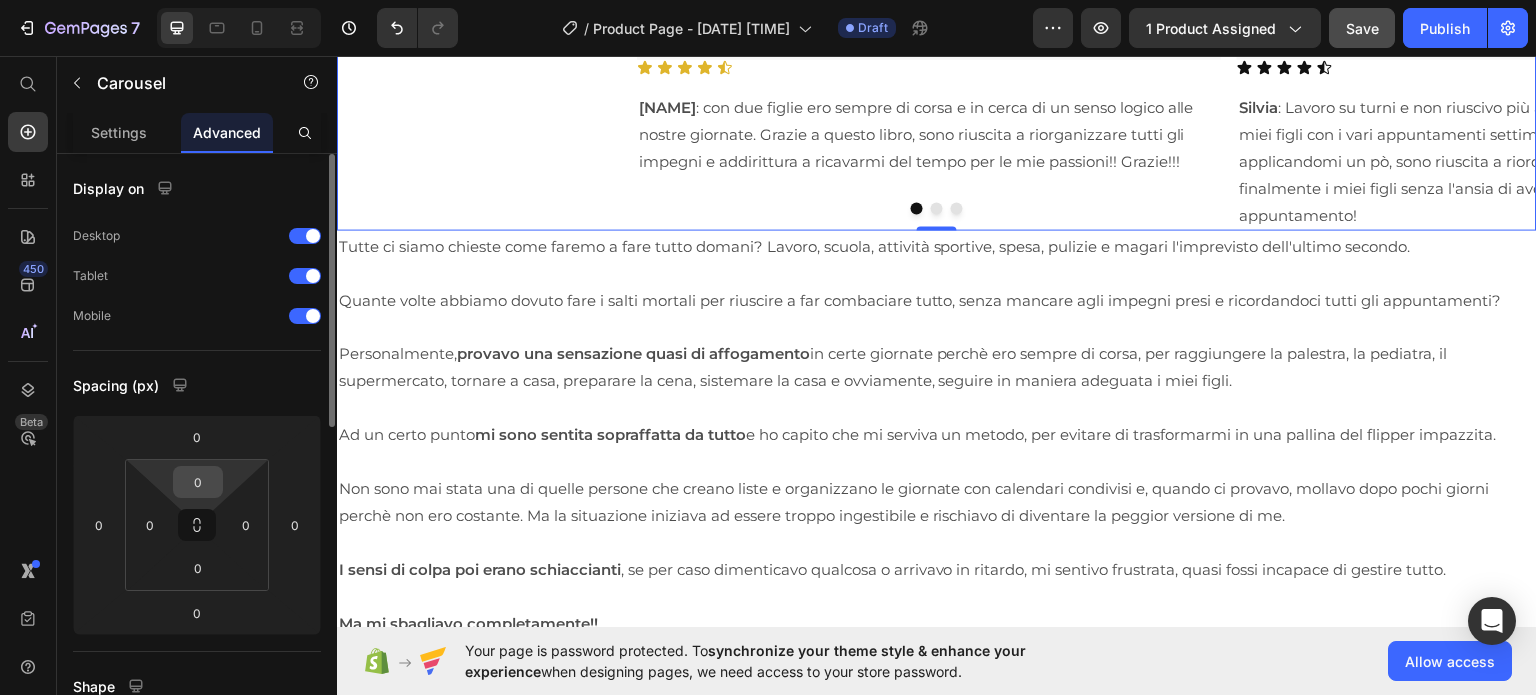 click on "0" at bounding box center (198, 482) 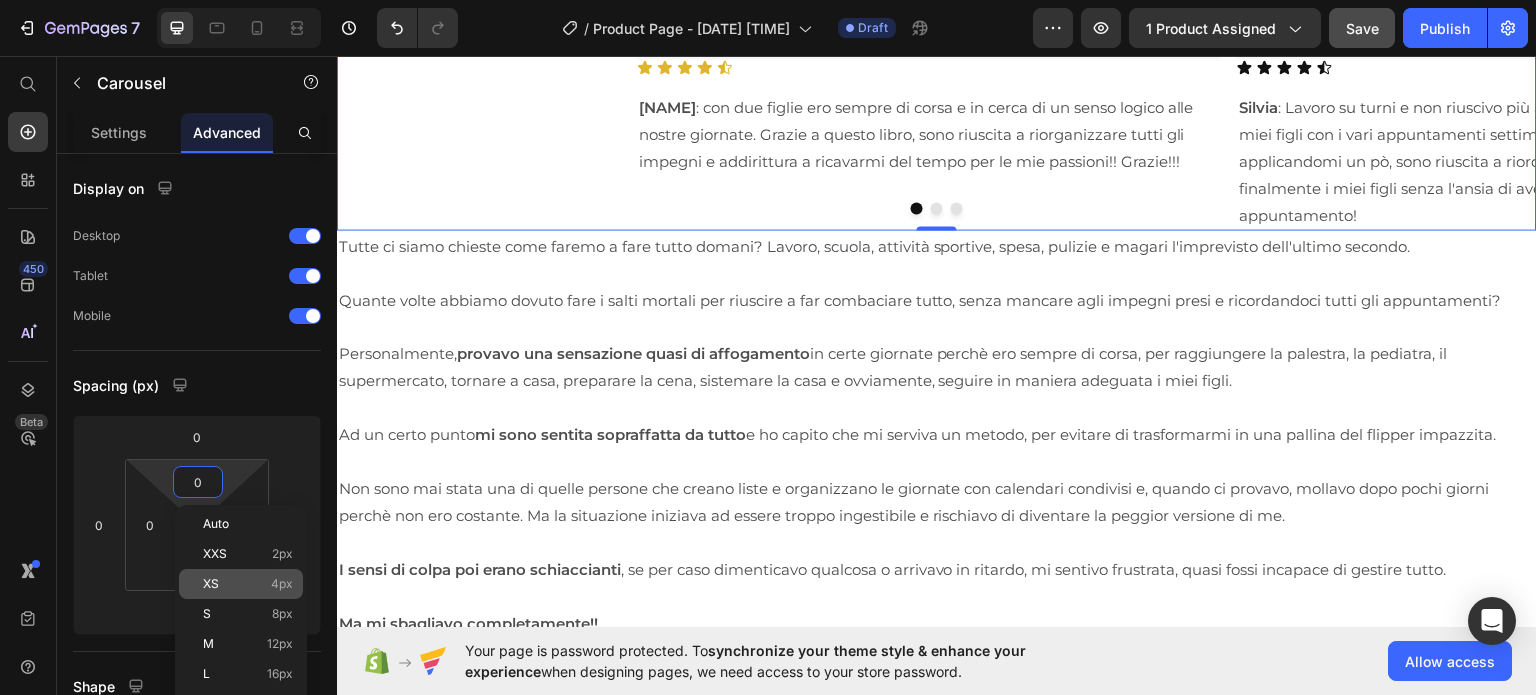 click on "XS 4px" 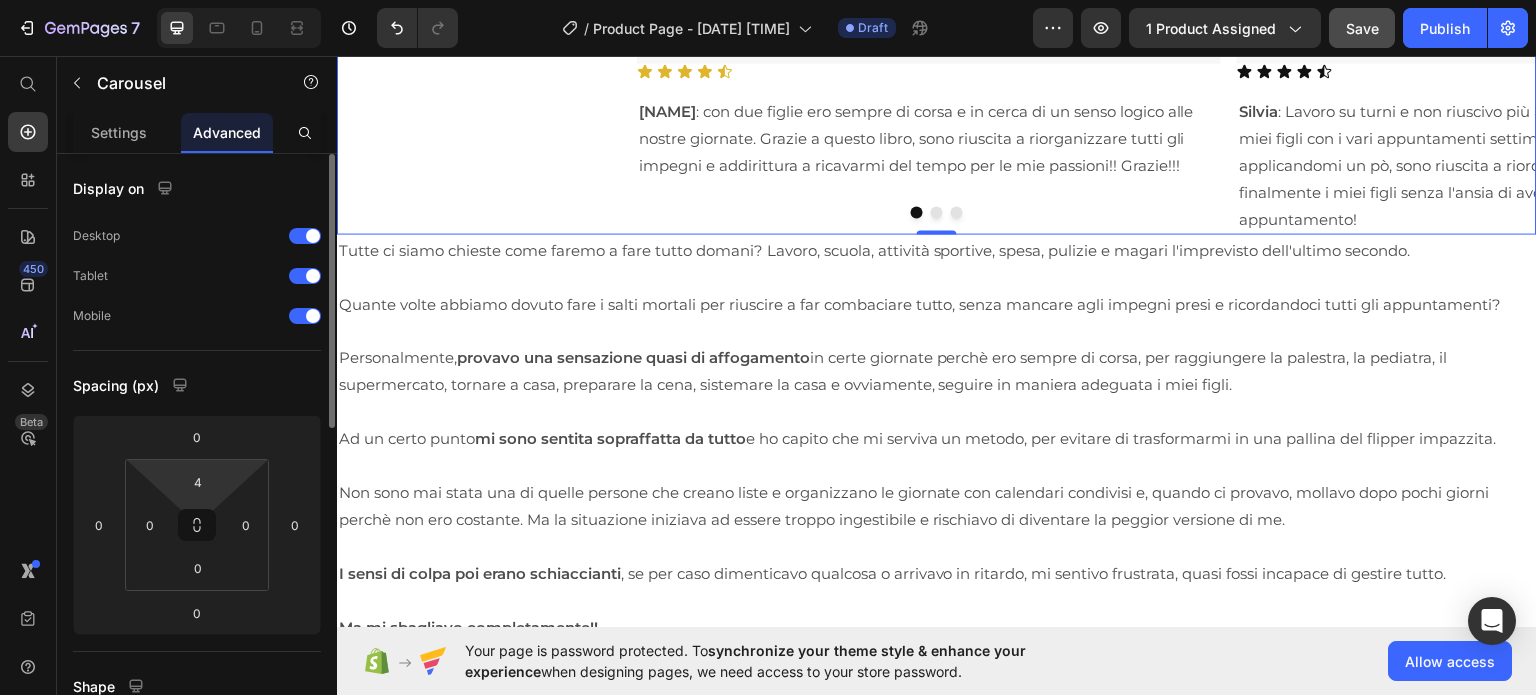 click on "7 / Product Page - Jul 11, 10:42:39 Draft Preview 1 product assigned Save Publish 450 Beta Start with Sections Elements Hero Section Product Detail Brands Trusted Badges Guarantee Product Breakdown How to use Testimonials Compare Bundle FAQs Social Proof Brand Story Product List Collection Blog List Contact Sticky Add to Cart Custom Footer Browse Library 450 Layout Row Row Row Row Text Heading Text Block Button Button Button Sticky Back to top Media Image" at bounding box center [768, 0] 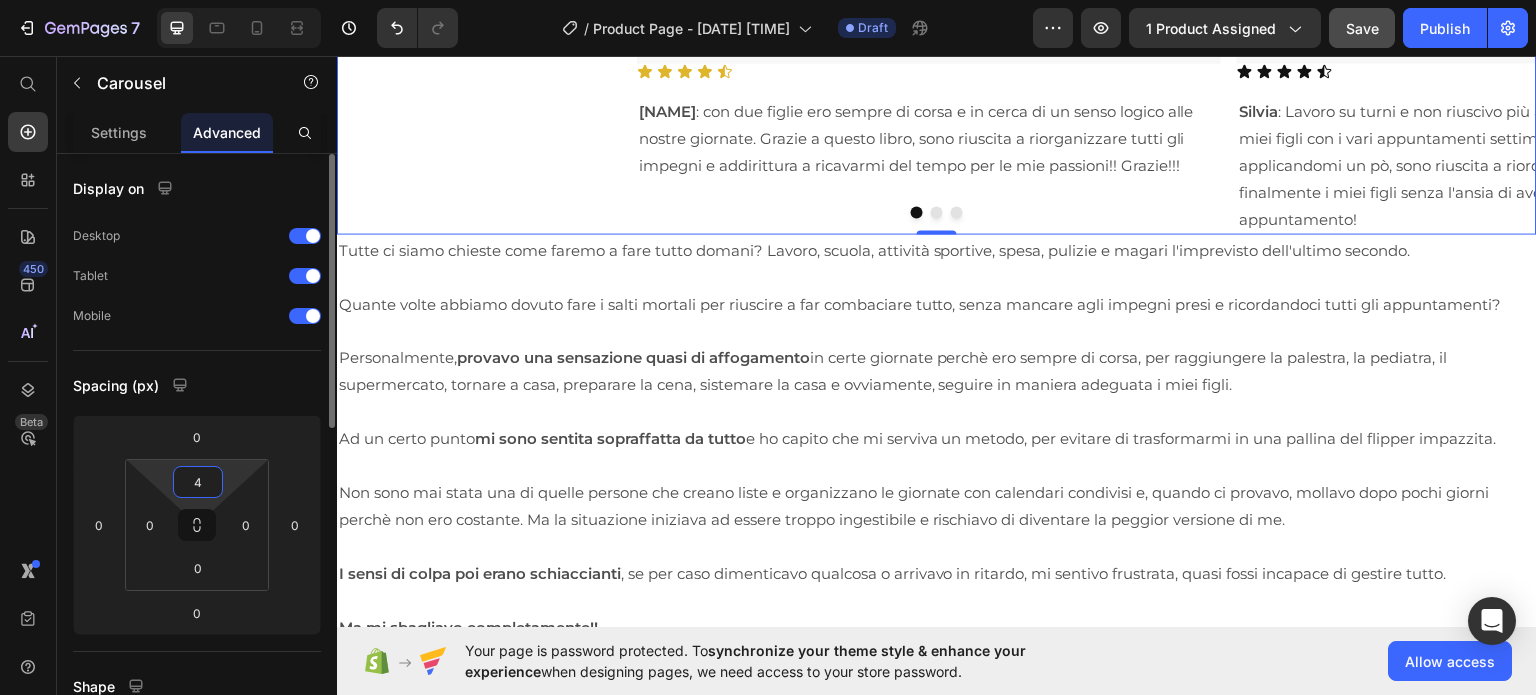 click on "4" at bounding box center (198, 482) 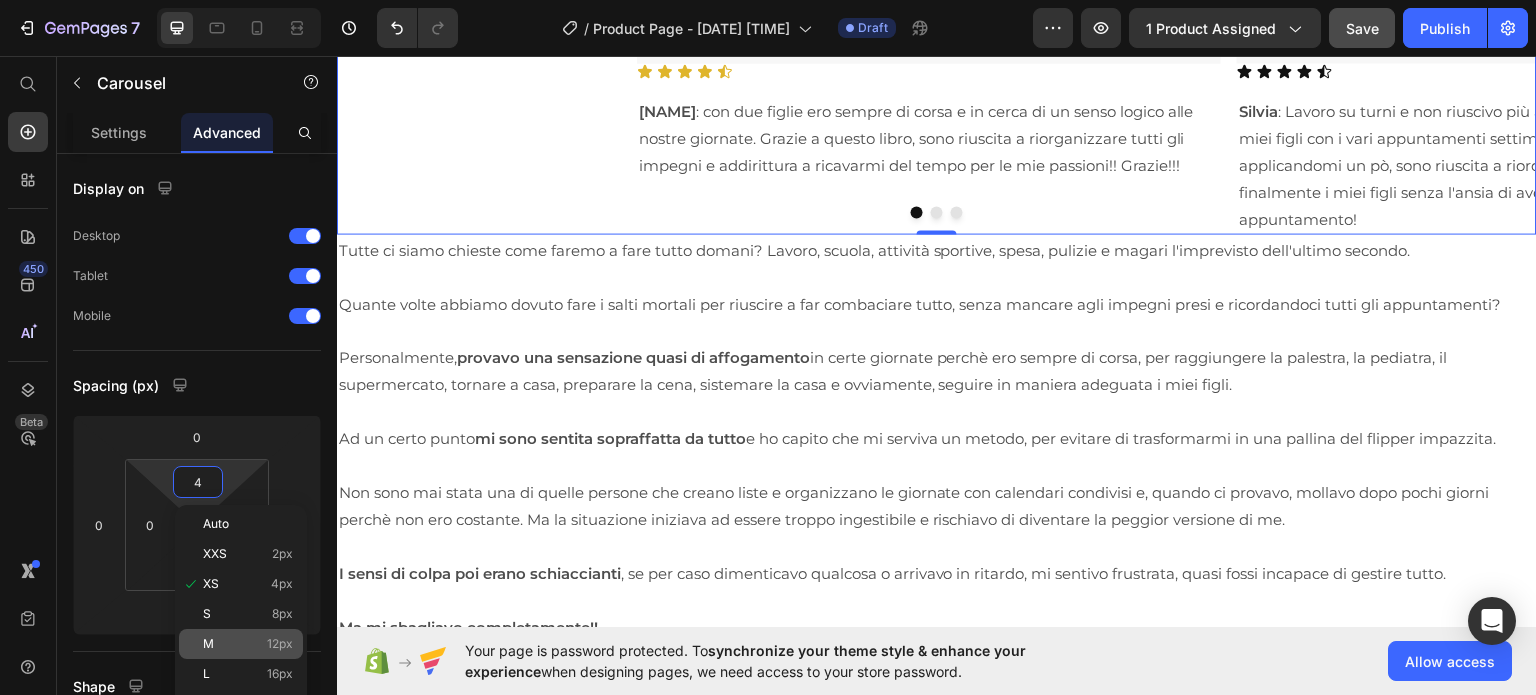 click on "M 12px" at bounding box center [248, 644] 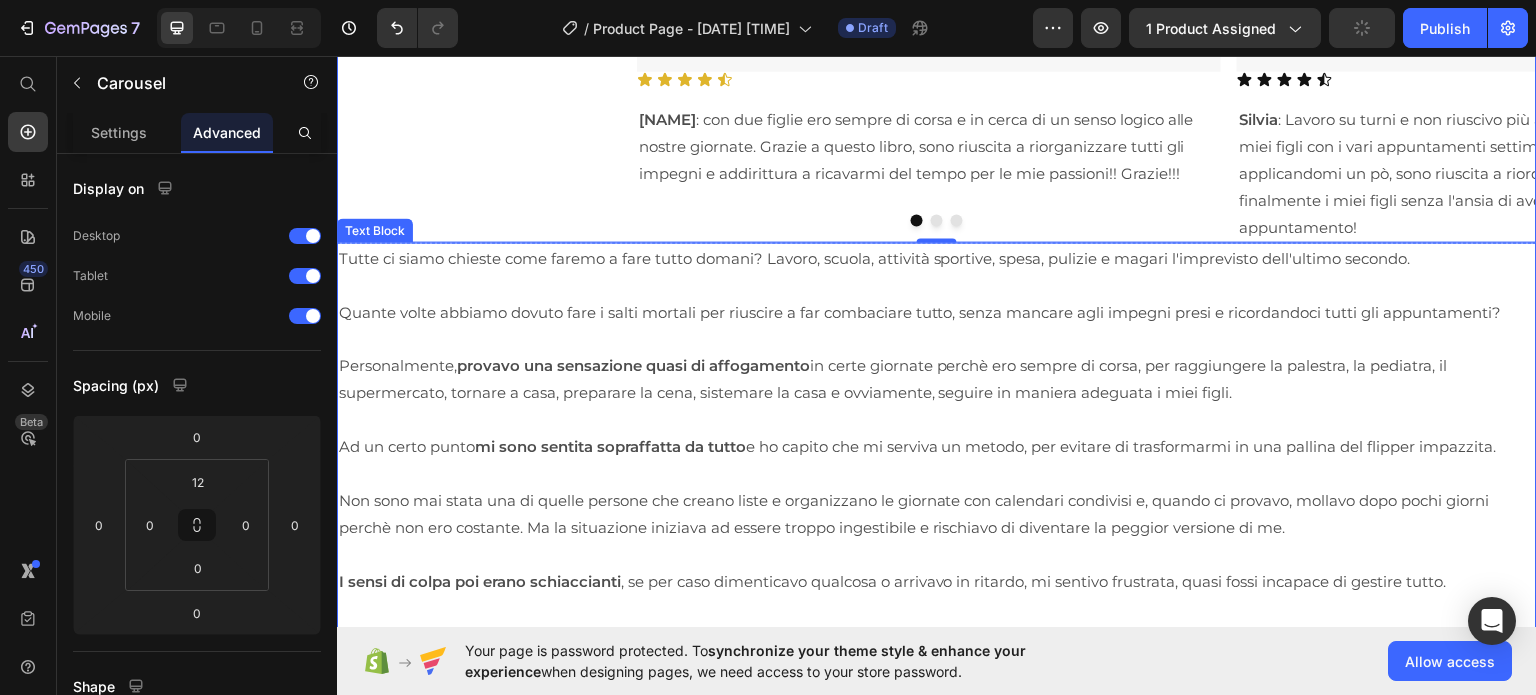 click on "Ad un certo punto  mi sono sentita sopraffatta da tutto  e ho capito che mi serviva un metodo, per evitare di trasformarmi in una pallina del flipper impazzita." at bounding box center (937, 445) 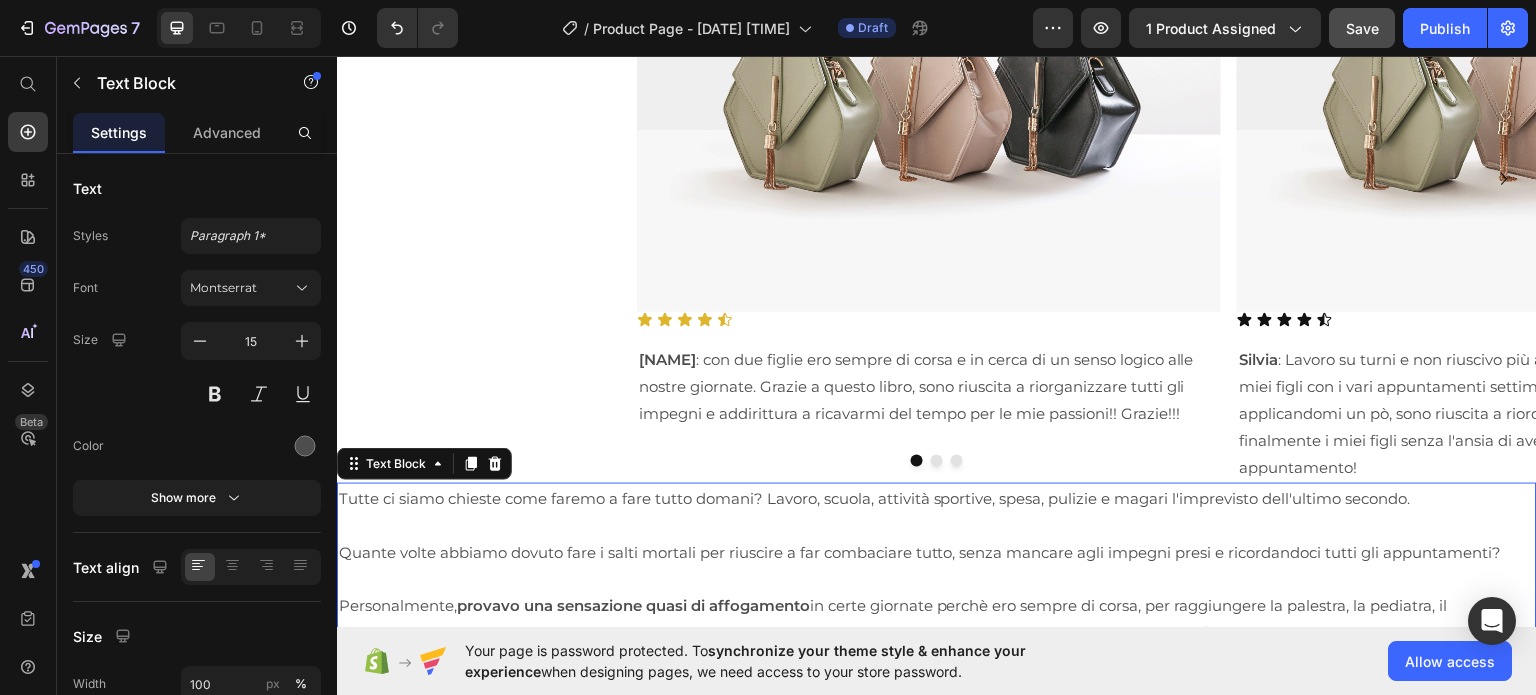 scroll, scrollTop: 2479, scrollLeft: 0, axis: vertical 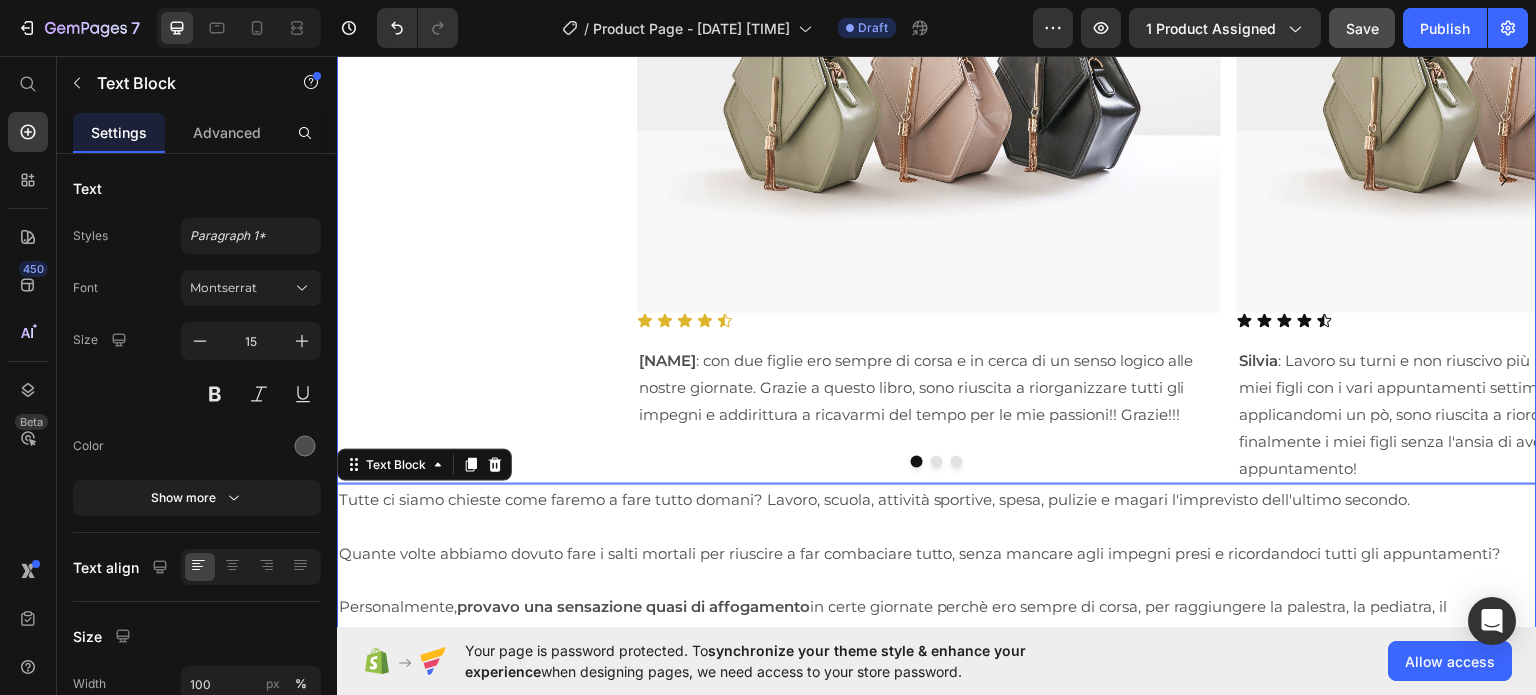 click at bounding box center [937, 461] 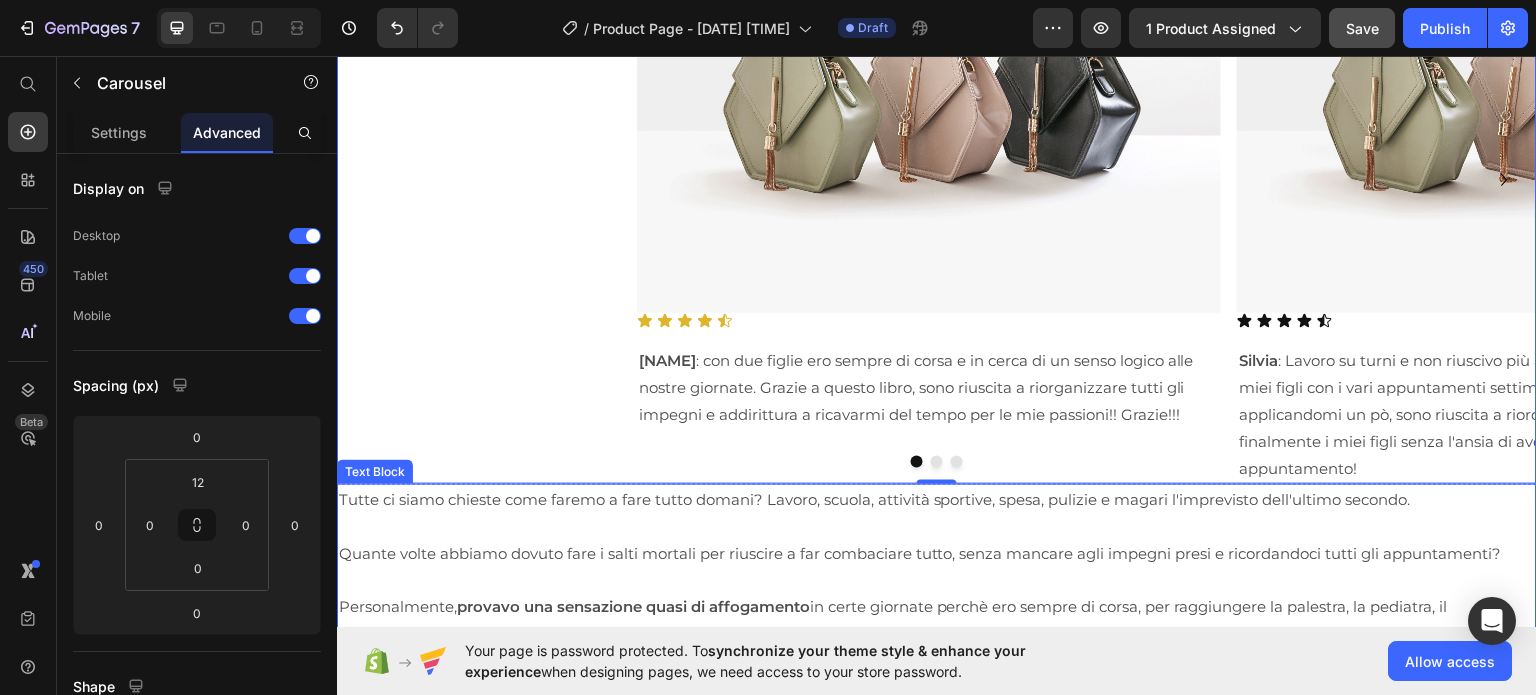 click on "Tutte ci siamo chieste come faremo a fare tutto domani? Lavoro, scuola, attività sportive, spesa, pulizie e magari l'imprevisto dell'ultimo secondo." at bounding box center [937, 498] 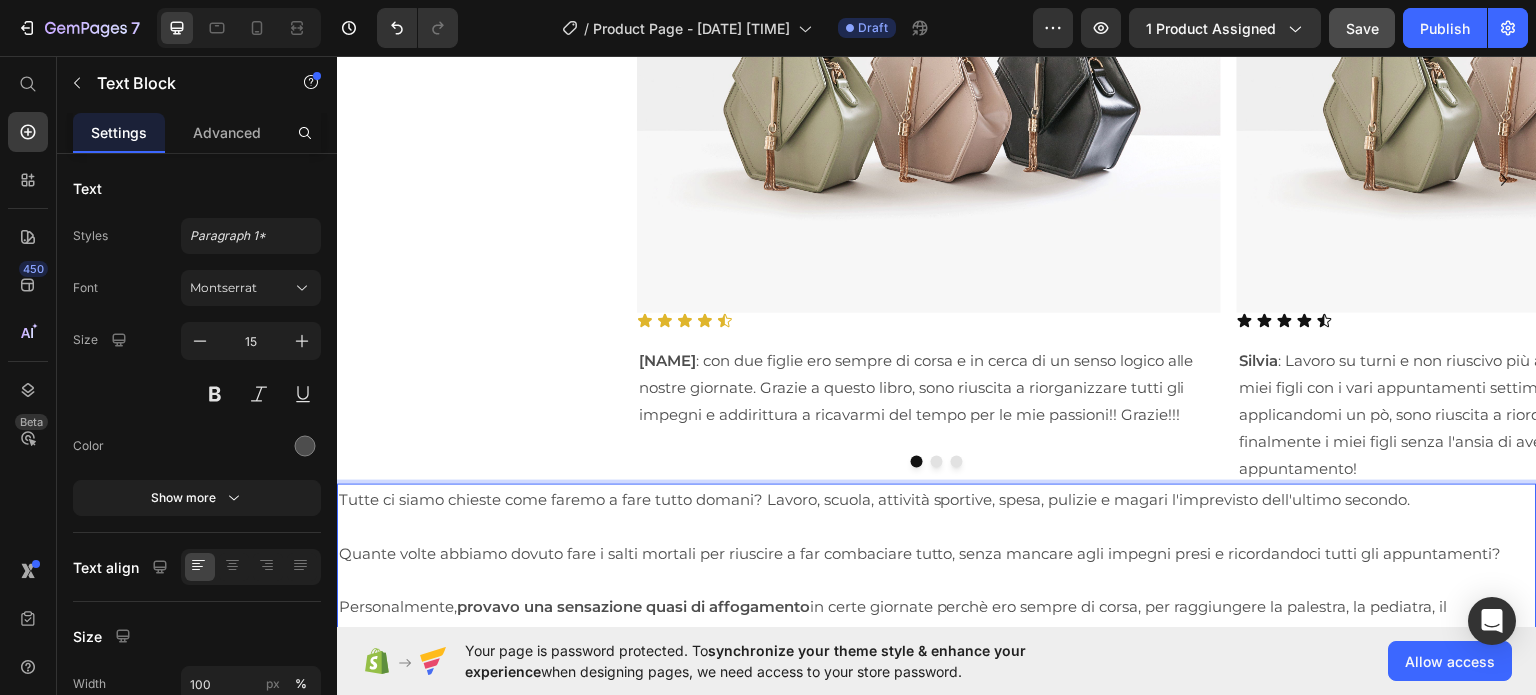 click on "Tutte ci siamo chieste come faremo a fare tutto domani? Lavoro, scuola, attività sportive, spesa, pulizie e magari l'imprevisto dell'ultimo secondo." at bounding box center (937, 498) 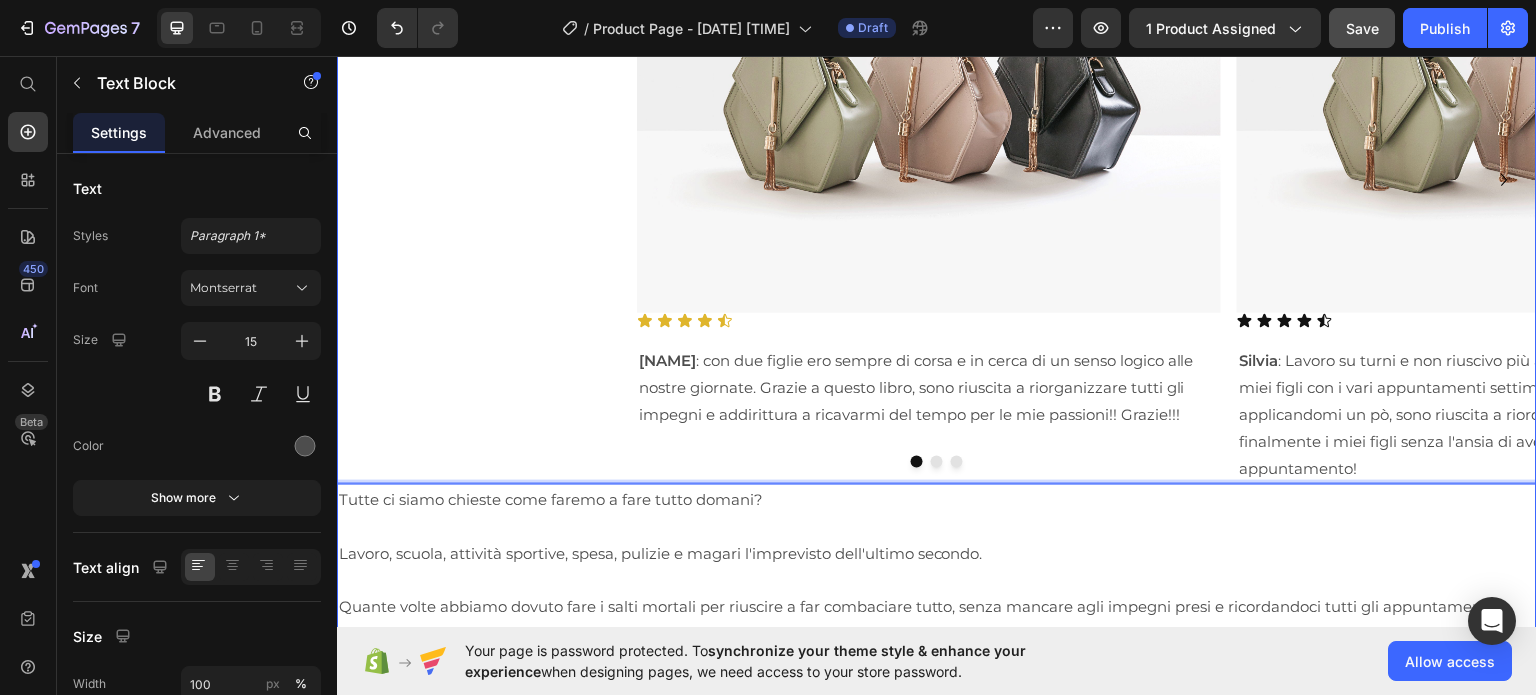 click on "Image Icon Icon Icon Icon Icon Icon List [PERSON] : con due figlie ero sempre di corsa e in cerca di un senso logico alle nostre giornate. Grazie a questo libro, sono riuscita a riorganizzare tutti gli impegni e addirittura a ricavarmi del tempo per le mie passioni!! Grazie!!! Text Block Row Row" at bounding box center (929, 178) 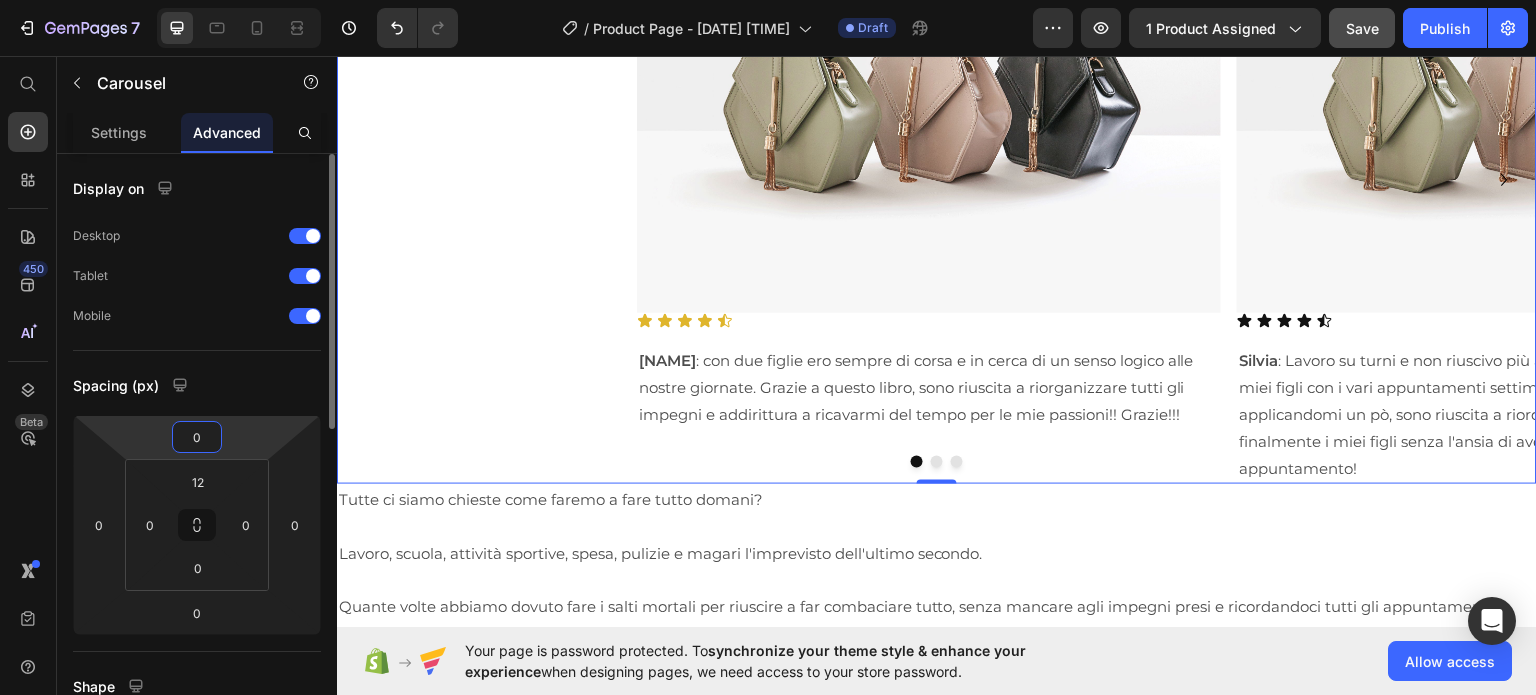 click on "0" at bounding box center [197, 437] 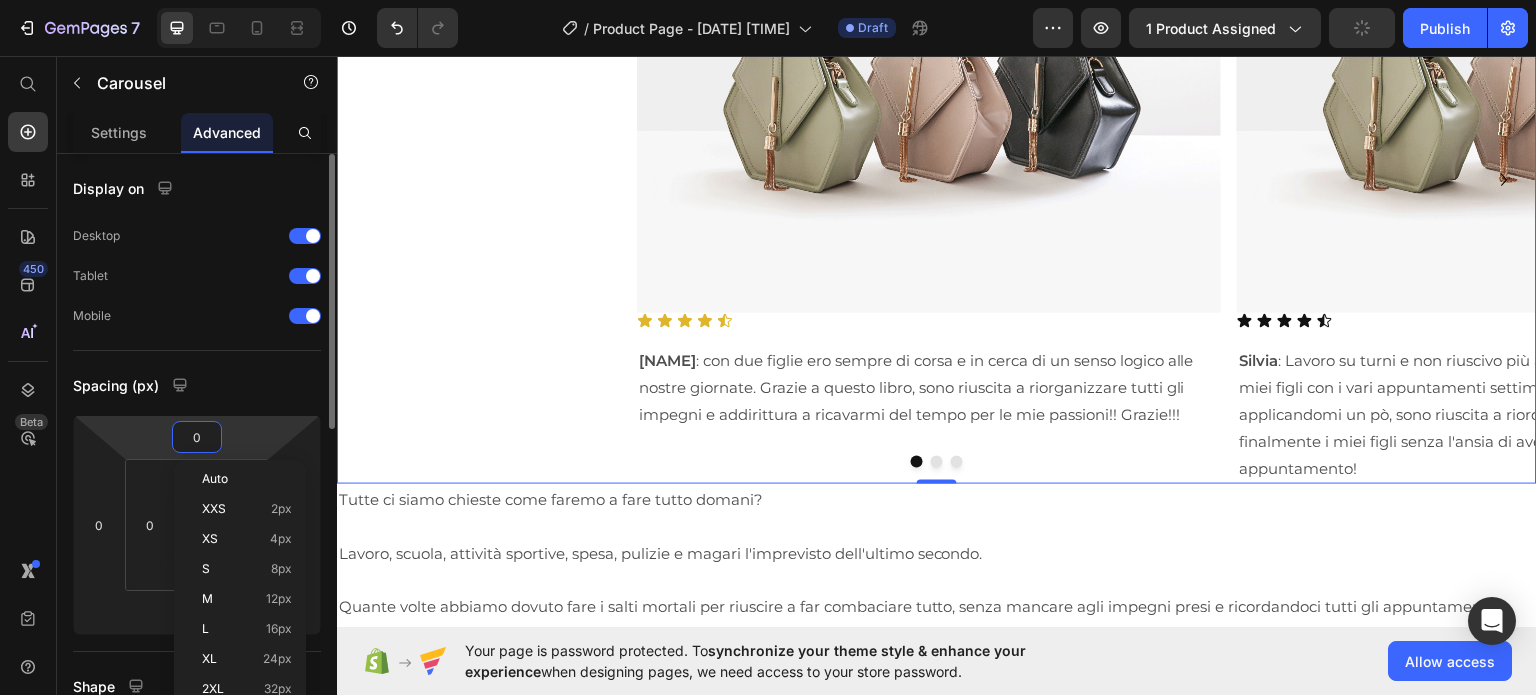 click on "0" at bounding box center [197, 437] 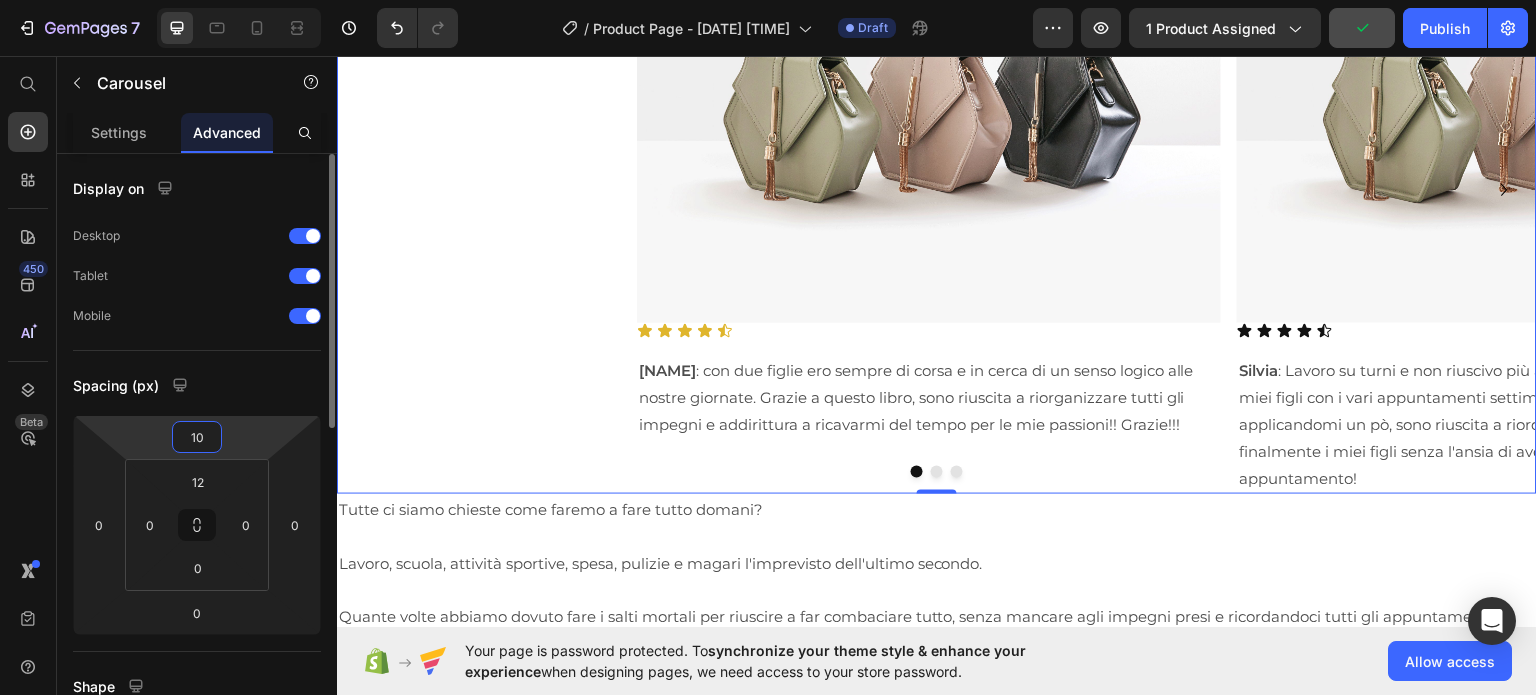 type on "10" 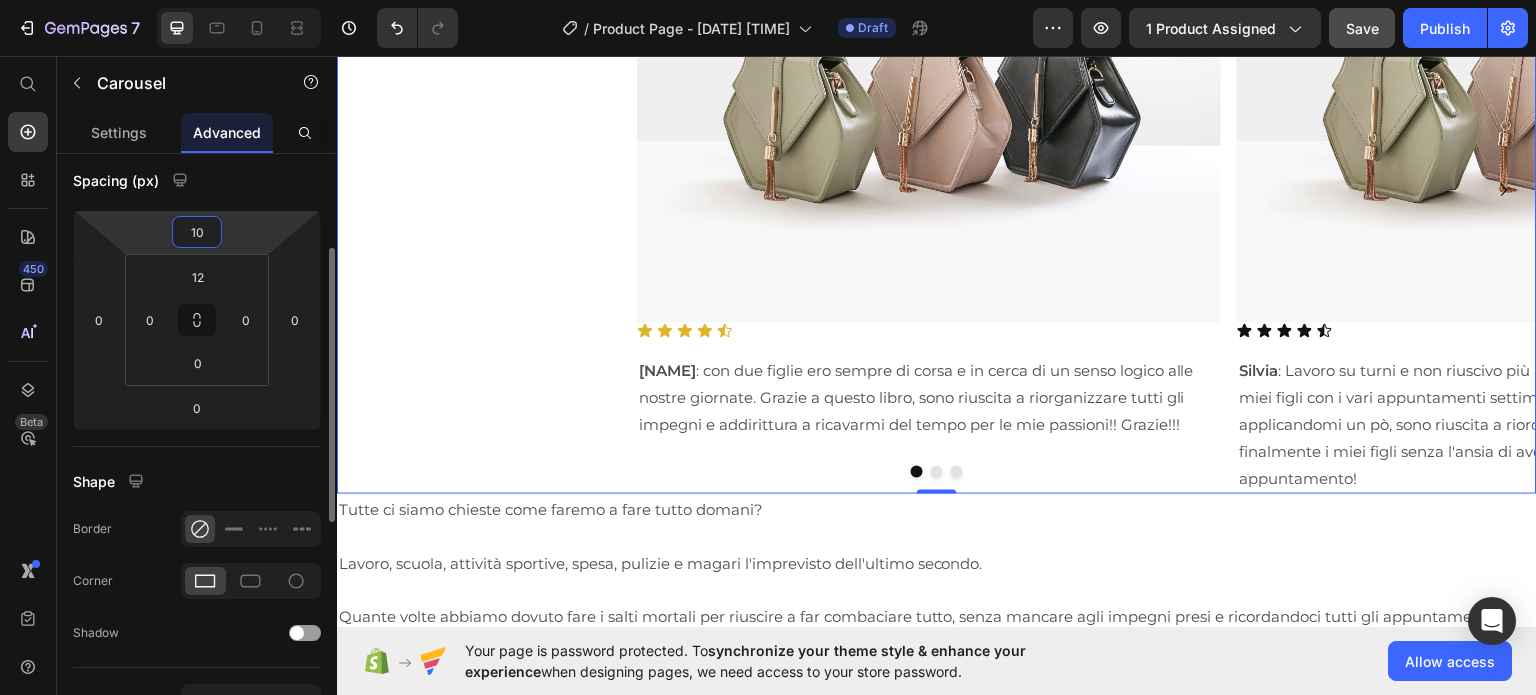 scroll, scrollTop: 204, scrollLeft: 0, axis: vertical 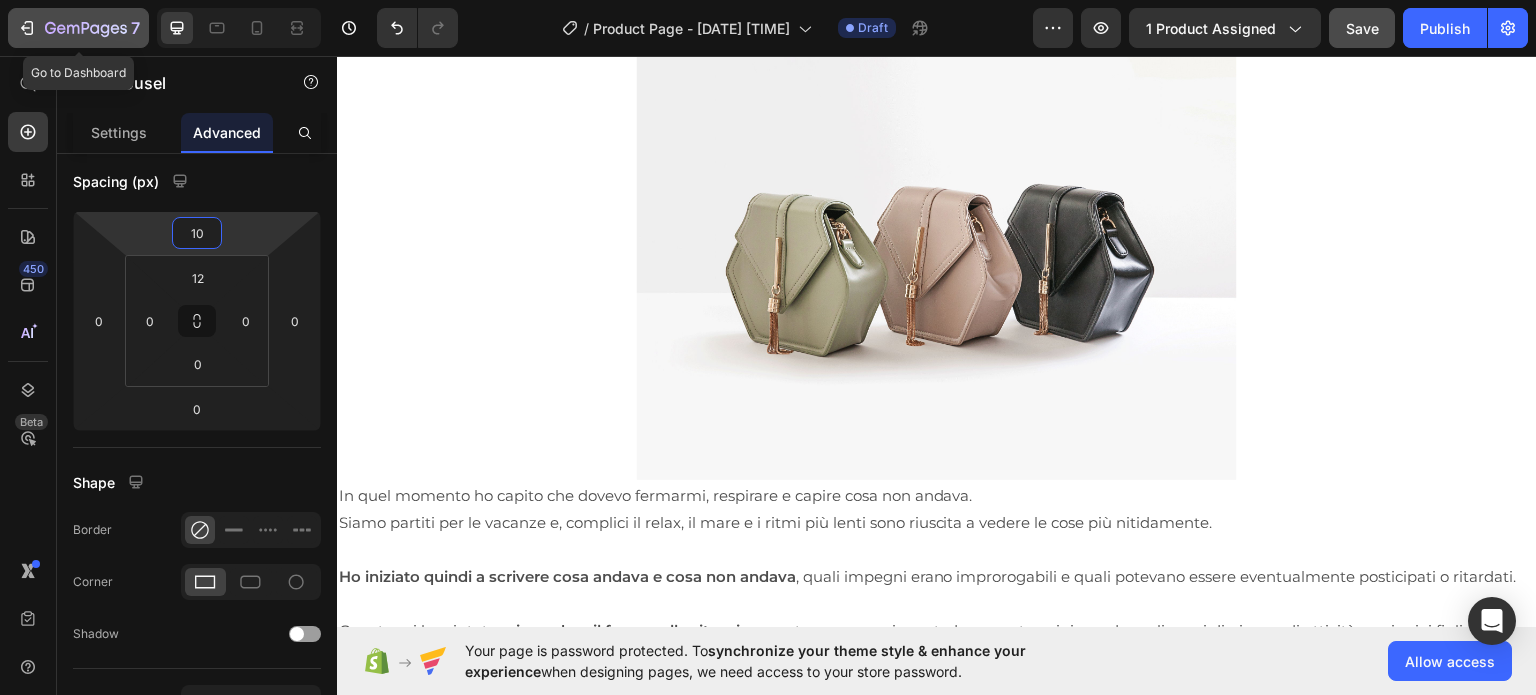 click 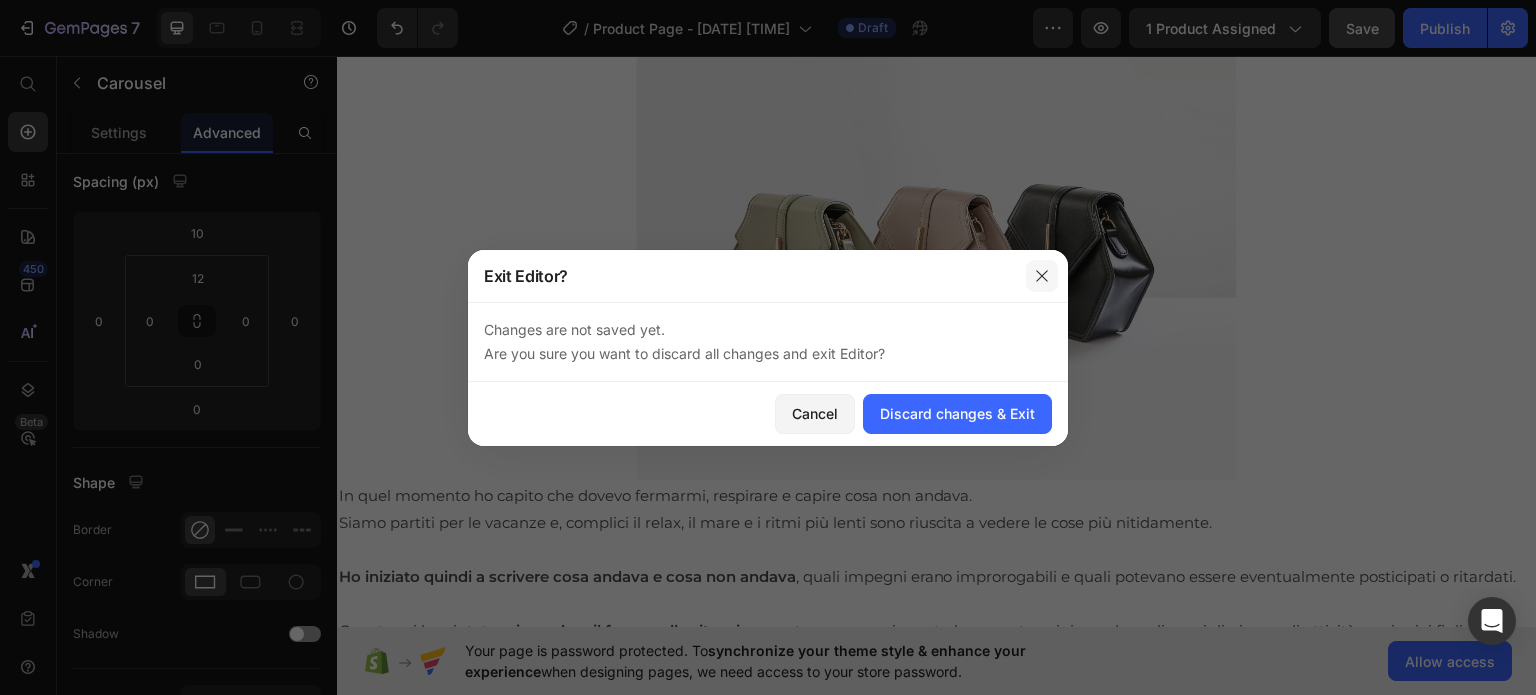 click 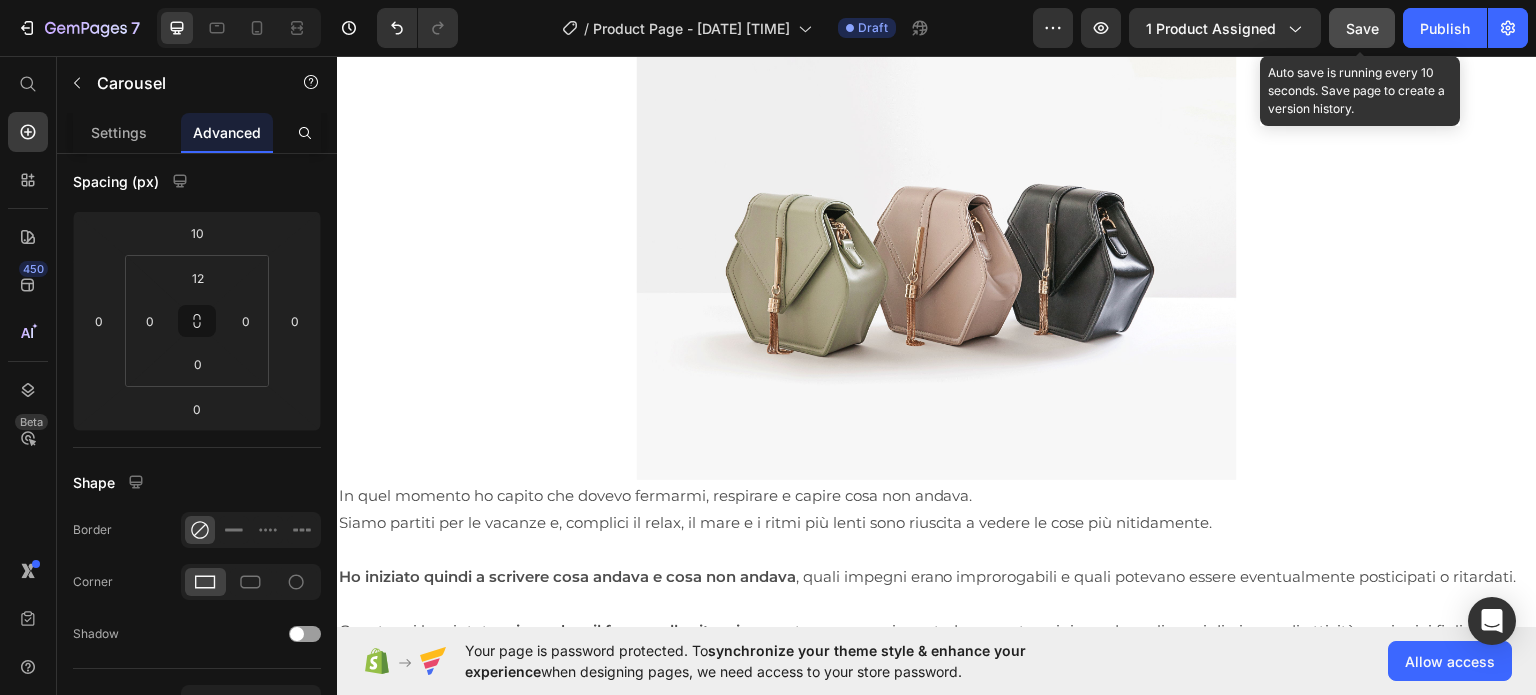 click on "Save" at bounding box center (1362, 28) 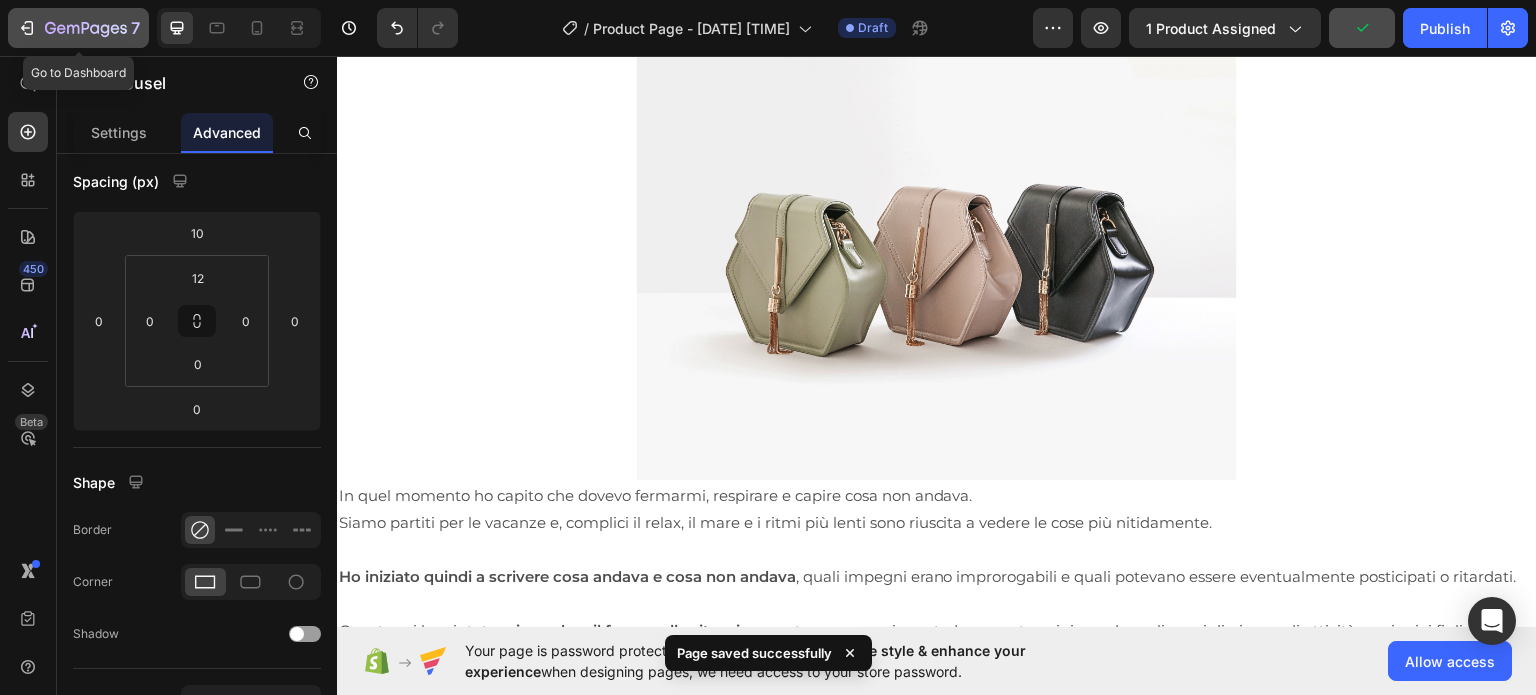 click on "7" 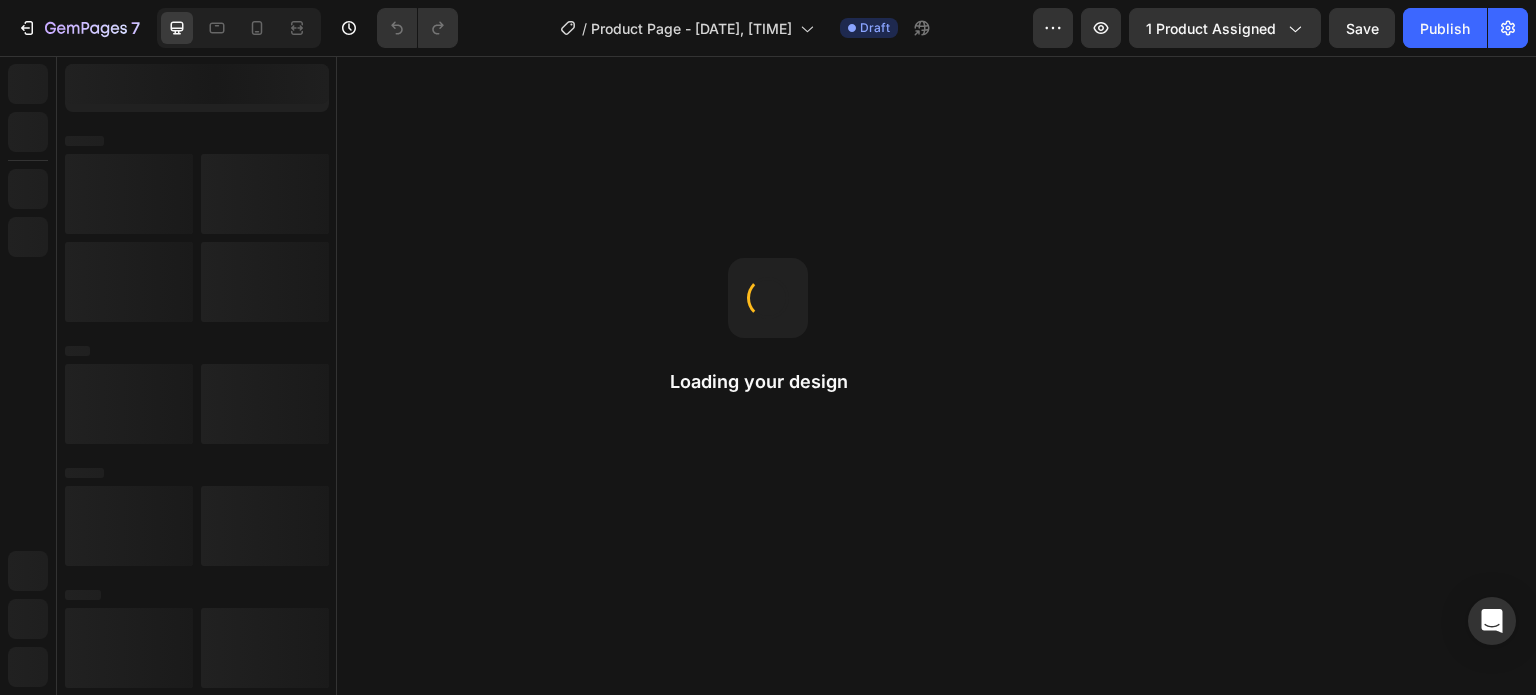 scroll, scrollTop: 0, scrollLeft: 0, axis: both 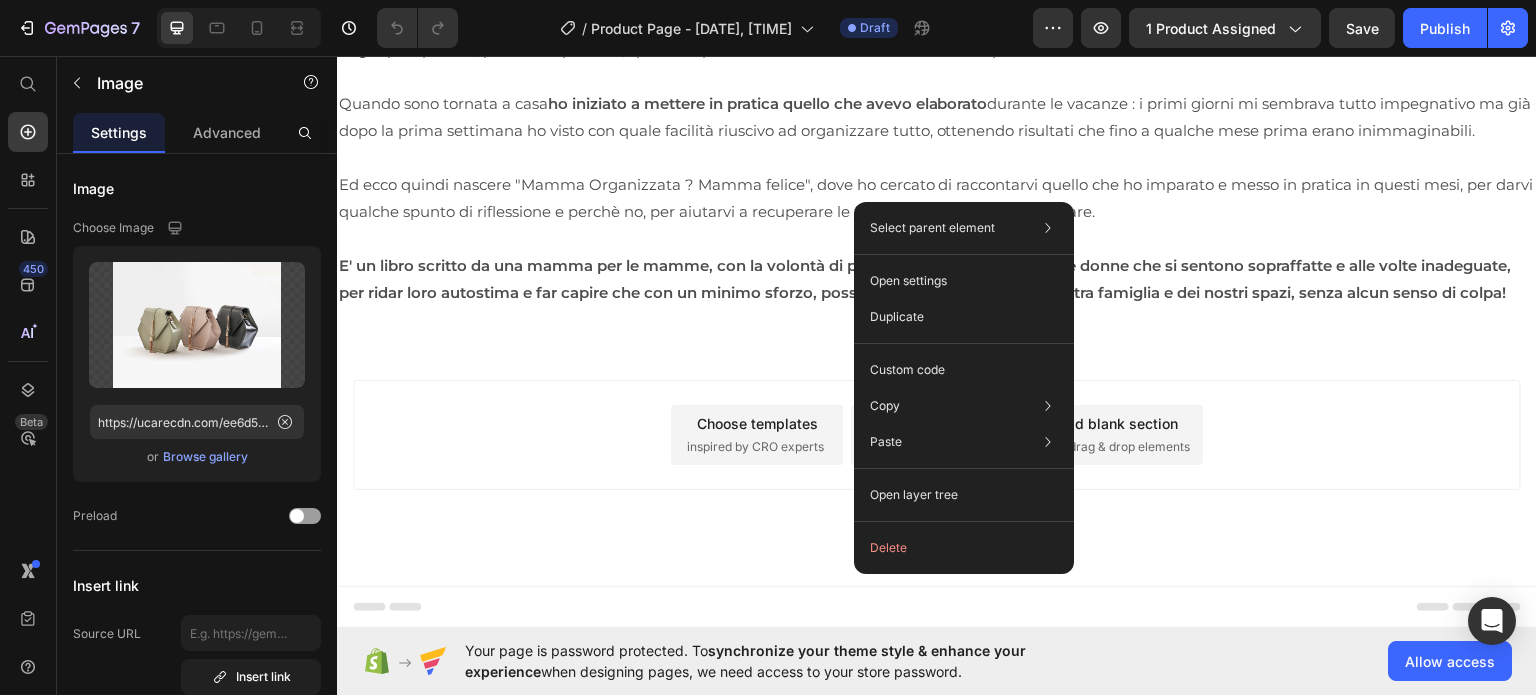 click on "Select parent element Section Row 1 col Image Open settings Duplicate Custom code Copy Copy element  Ctrl + C Copy style  Copy class  .gsftMwLtJd Paste Paste element  Ctrl + V Paste style  Ctrl + Shift + V  Please allow access tp clipboard to paste content from other pages  Allow Access Open layer tree  Delete" 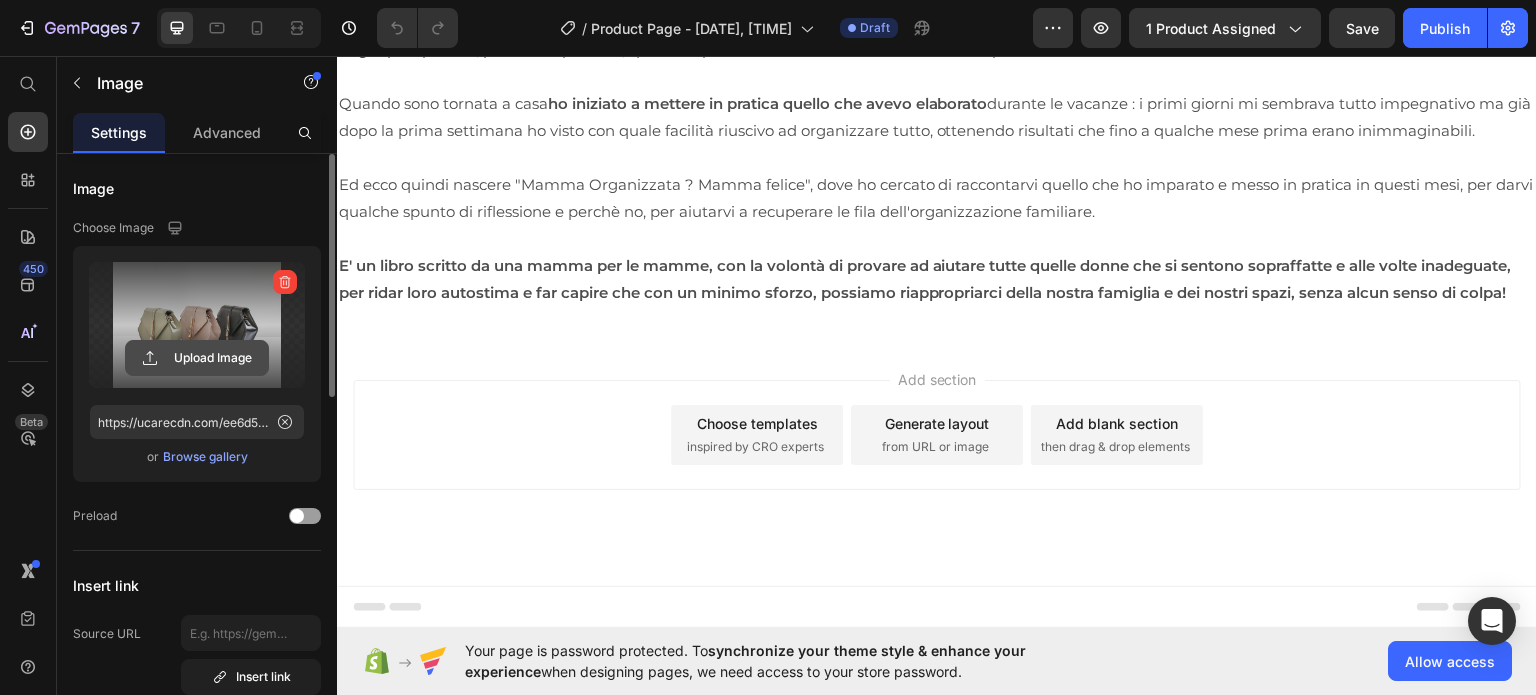 click 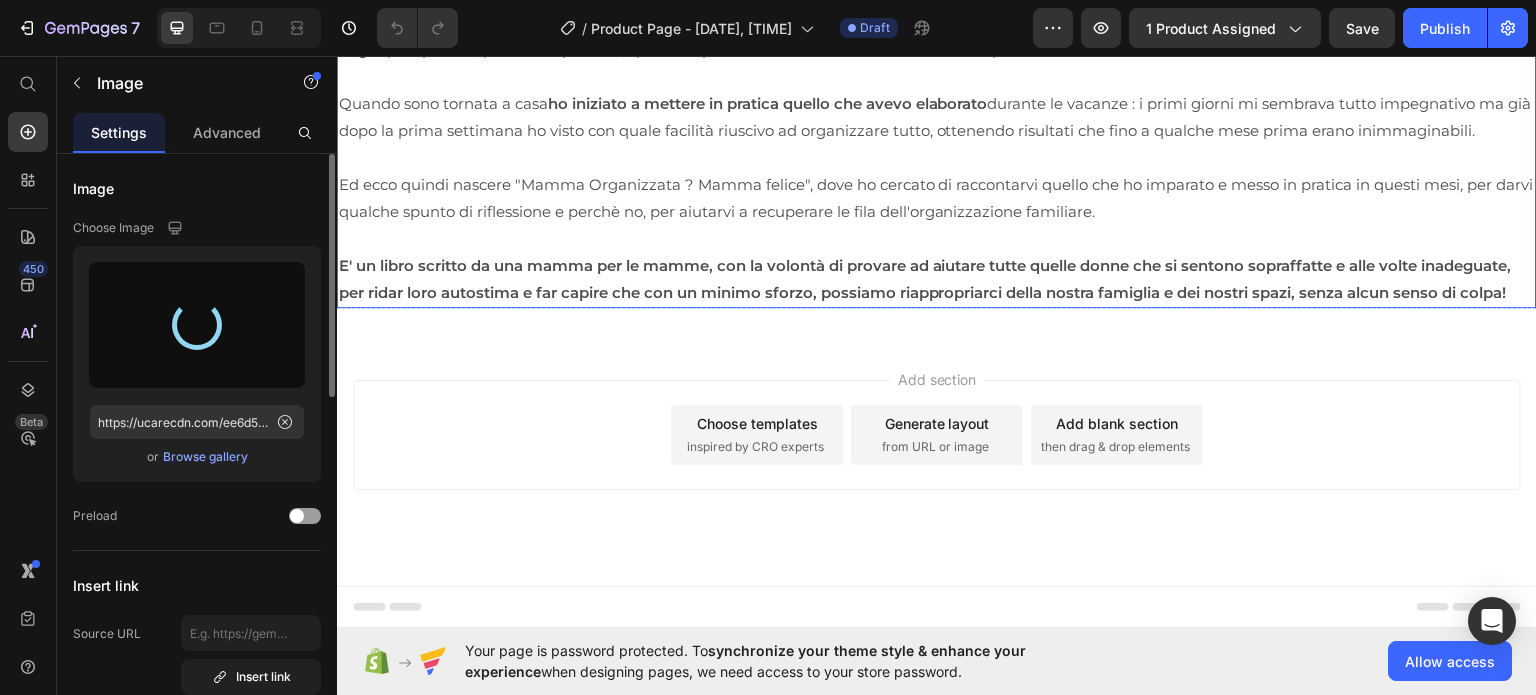 type on "https://cdn.shopify.com/s/files/1/0976/8006/4850/files/gempages_574943604984775455-fc1439bd-0925-4bec-9d62-d3baaae1069b.png" 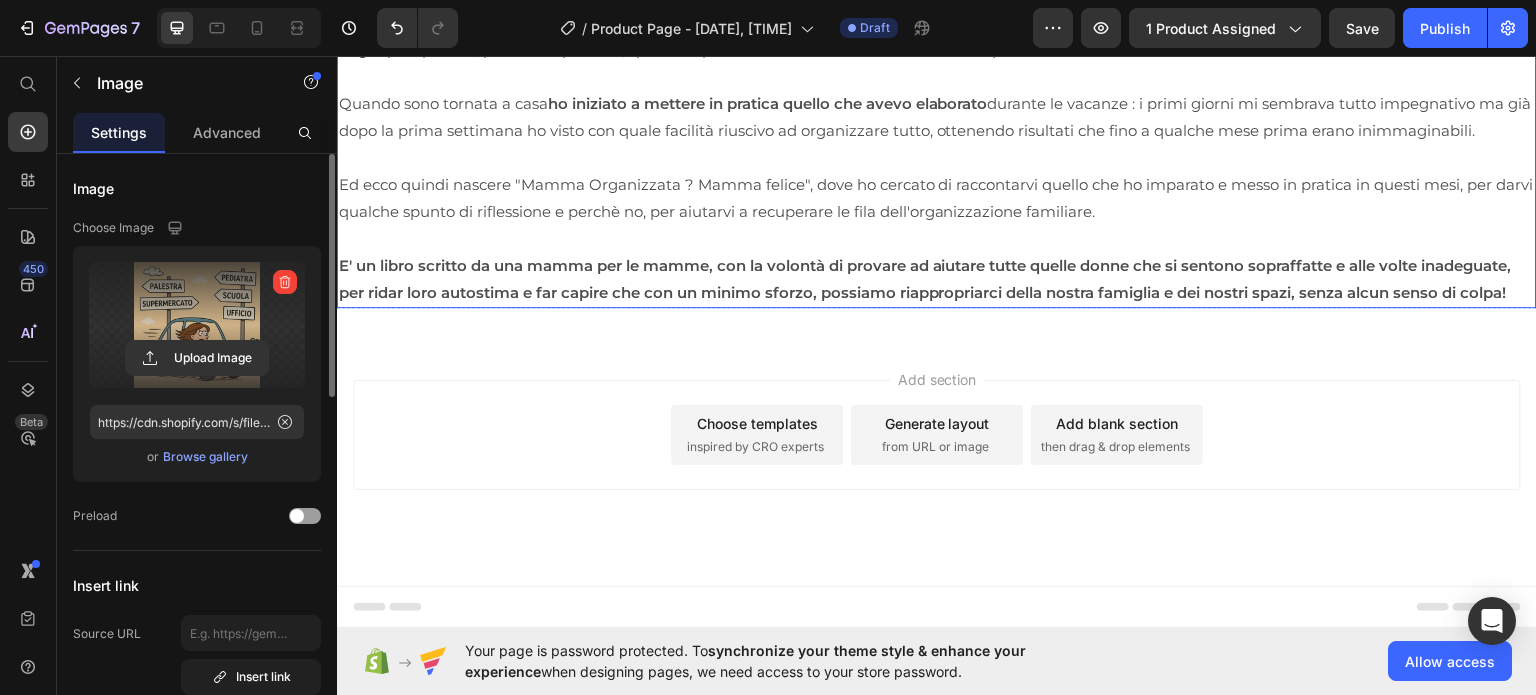 scroll, scrollTop: 4230, scrollLeft: 0, axis: vertical 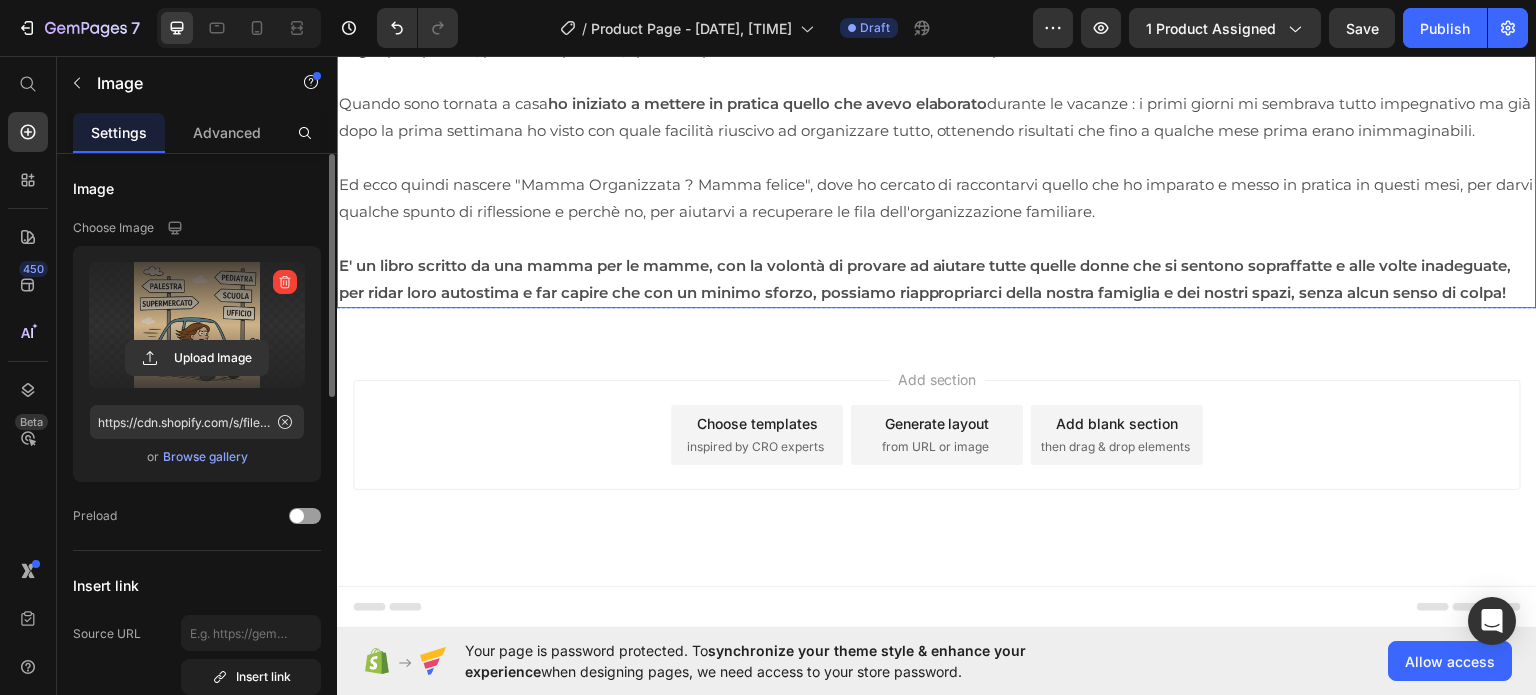 click at bounding box center [937, 237] 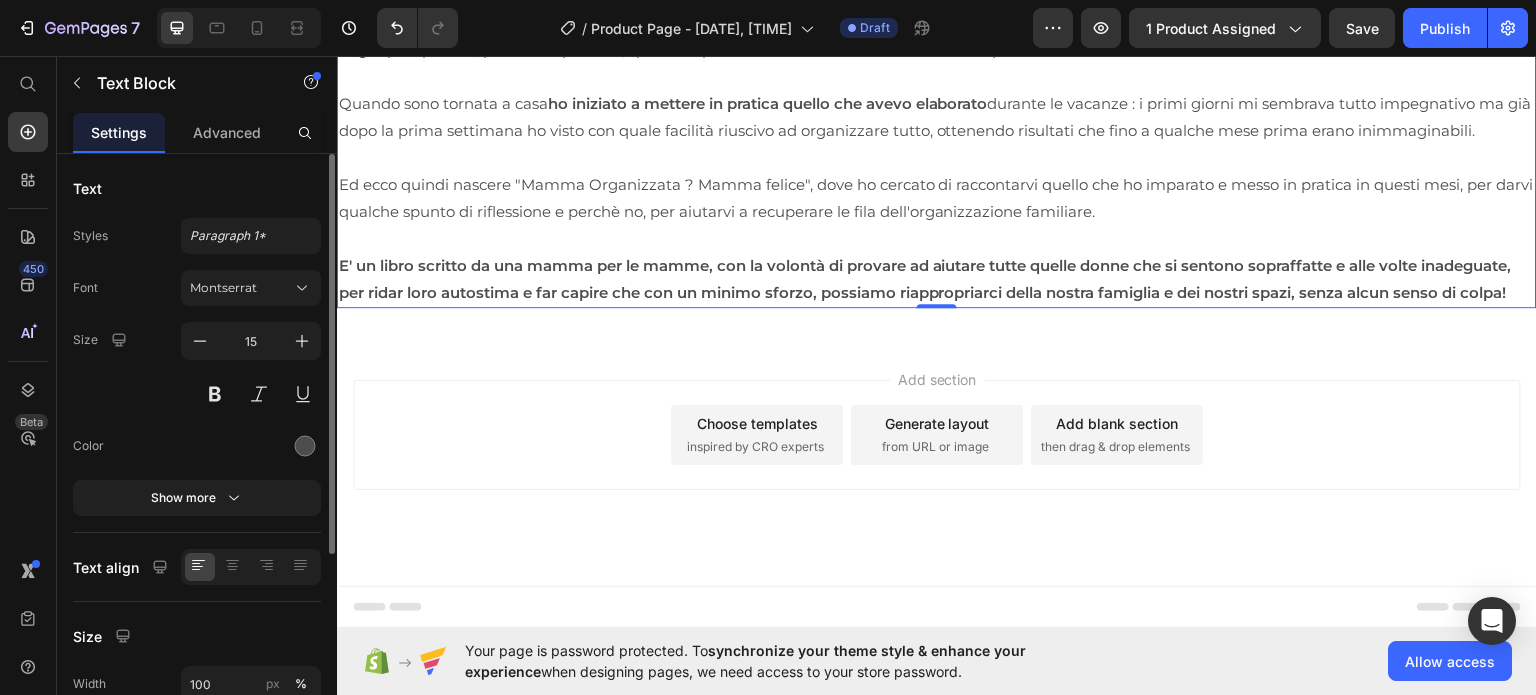 scroll, scrollTop: 4071, scrollLeft: 0, axis: vertical 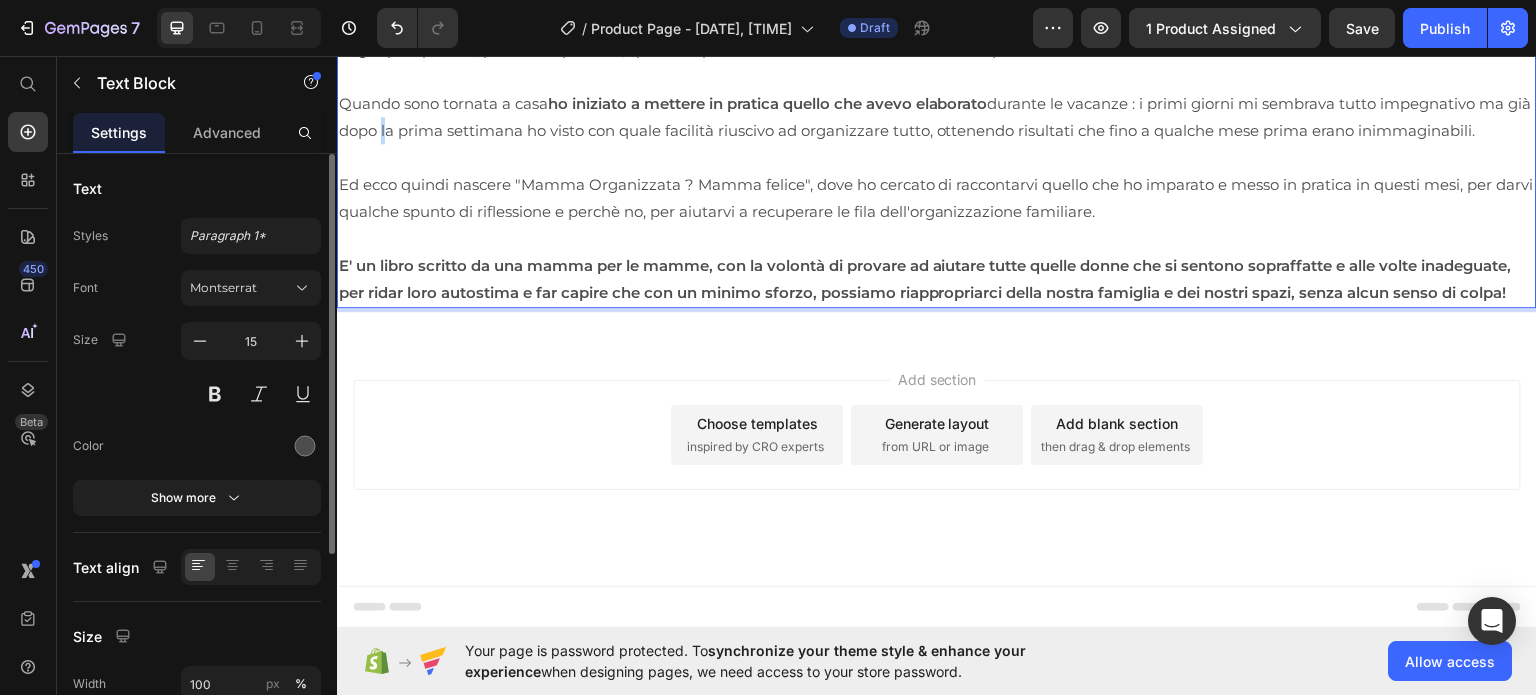 click on "Quando sono tornata a casa  ho iniziato a mettere in pratica quello che avevo elaborato  durante le vacanze : i primi giorni mi sembrava tutto impegnativo ma già dopo la prima settimana ho visto con quale facilità riuscivo ad organizzare tutto, ottenendo risultati che fino a qualche mese prima erano inimmaginabili." at bounding box center [937, 116] 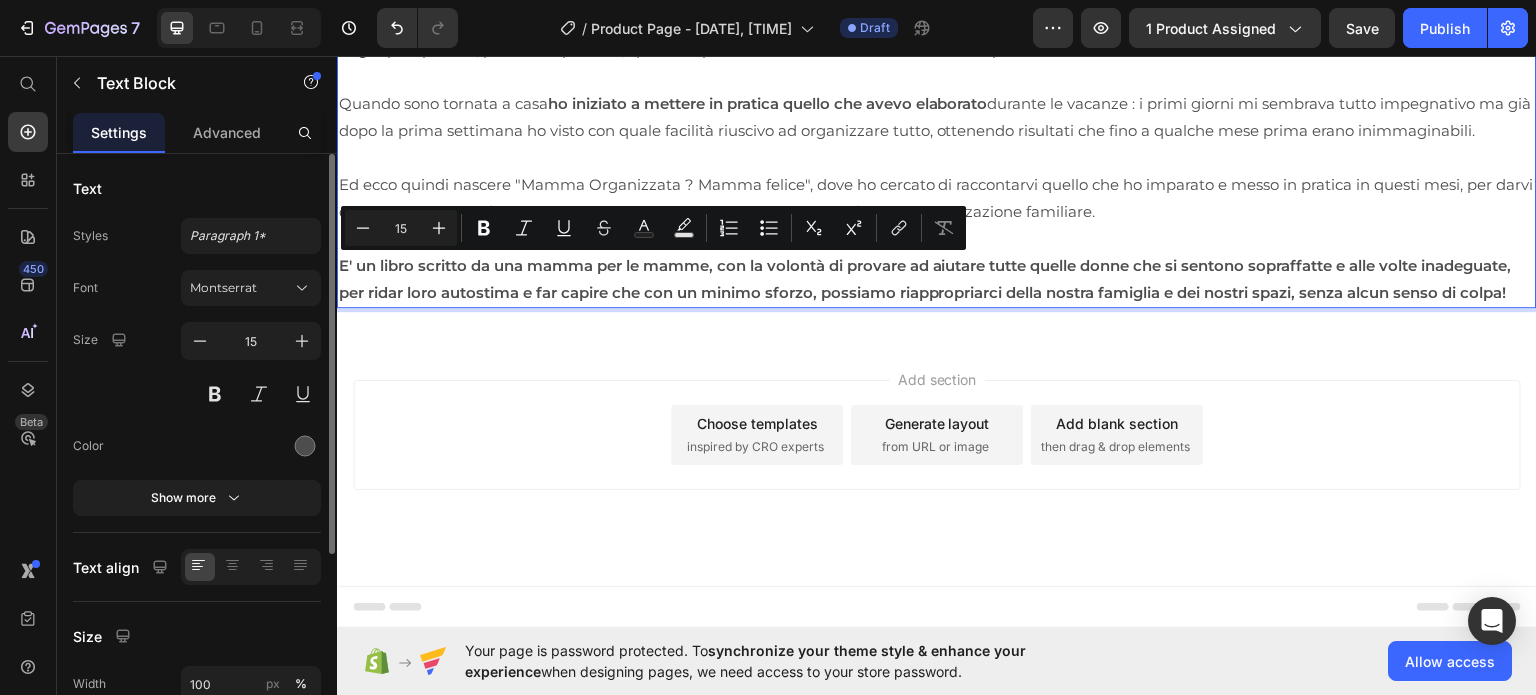 click on "Quando sono tornata a casa  ho iniziato a mettere in pratica quello che avevo elaborato  durante le vacanze : i primi giorni mi sembrava tutto impegnativo ma già dopo la prima settimana ho visto con quale facilità riuscivo ad organizzare tutto, ottenendo risultati che fino a qualche mese prima erano inimmaginabili." at bounding box center (937, 116) 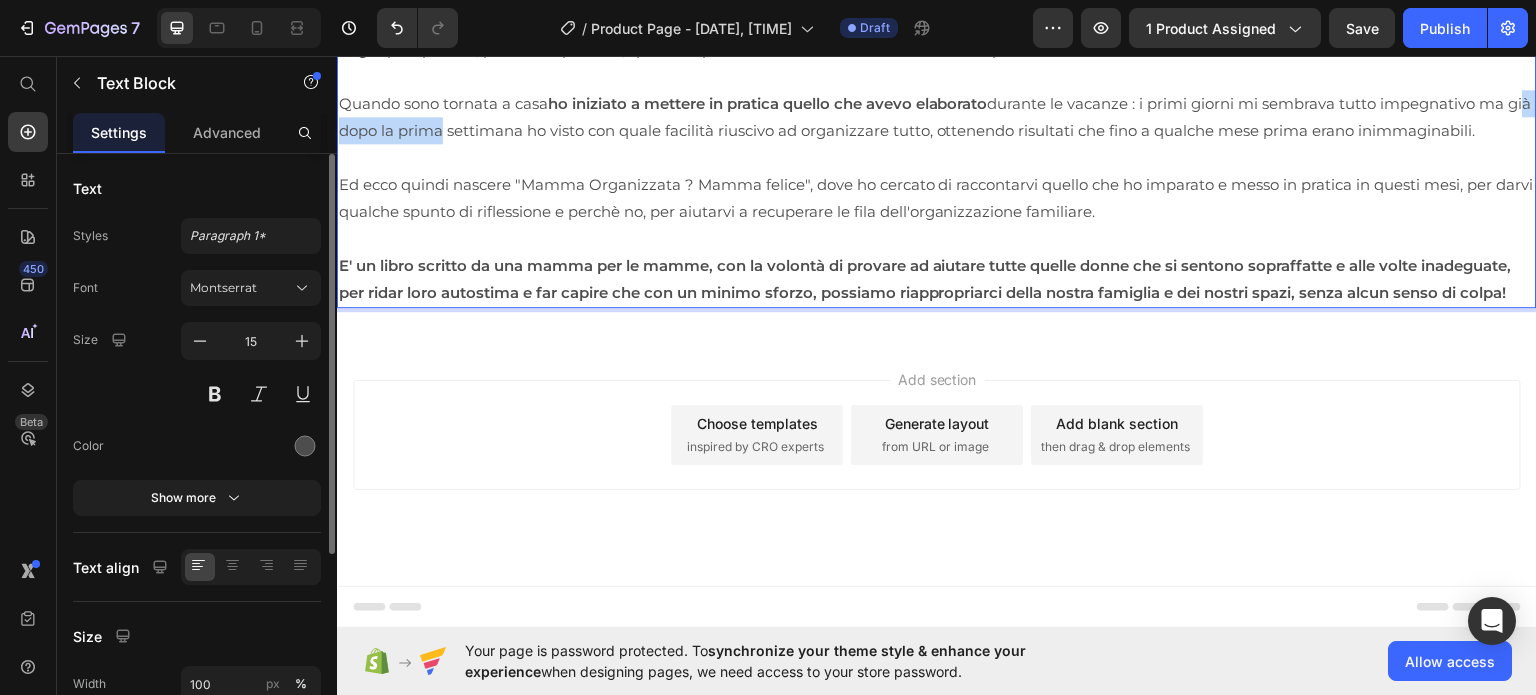 drag, startPoint x: 374, startPoint y: 267, endPoint x: 494, endPoint y: 269, distance: 120.01666 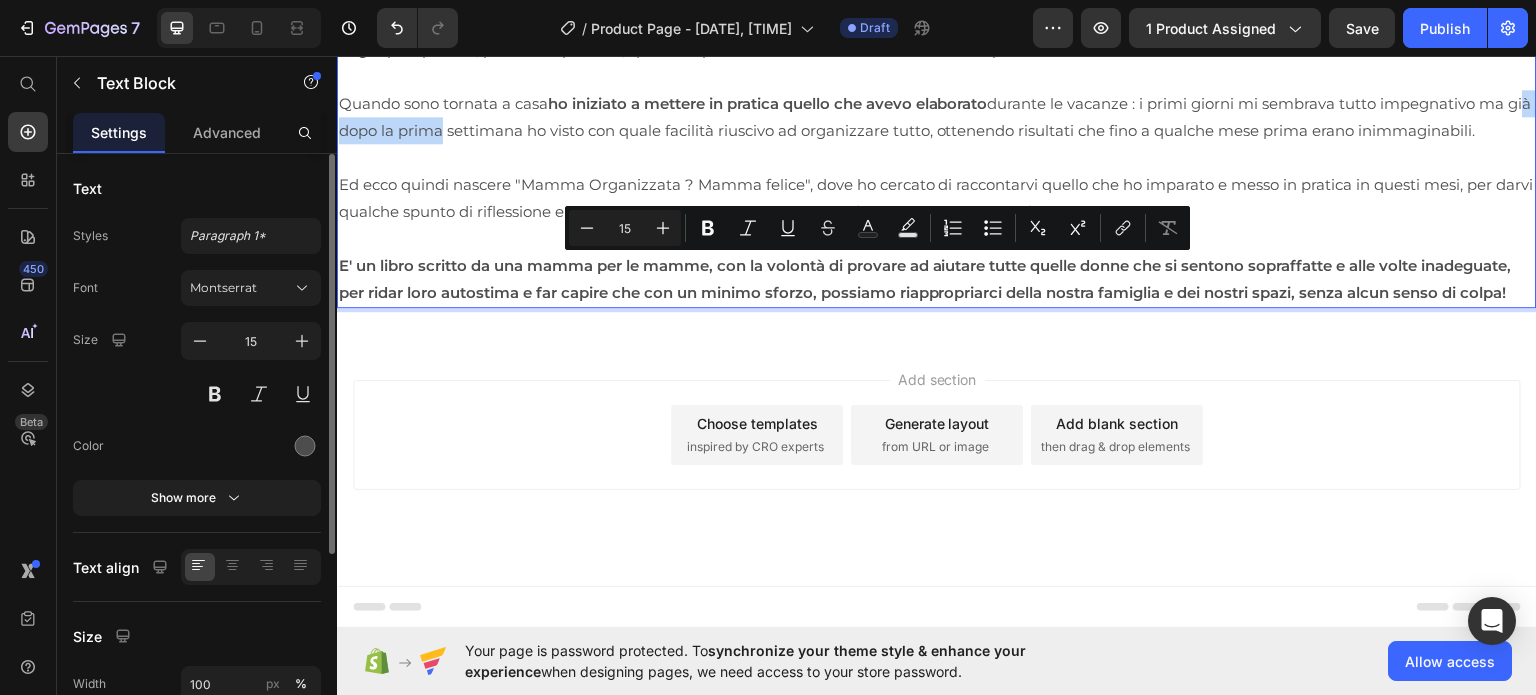 drag, startPoint x: 372, startPoint y: 267, endPoint x: 467, endPoint y: 302, distance: 101.24229 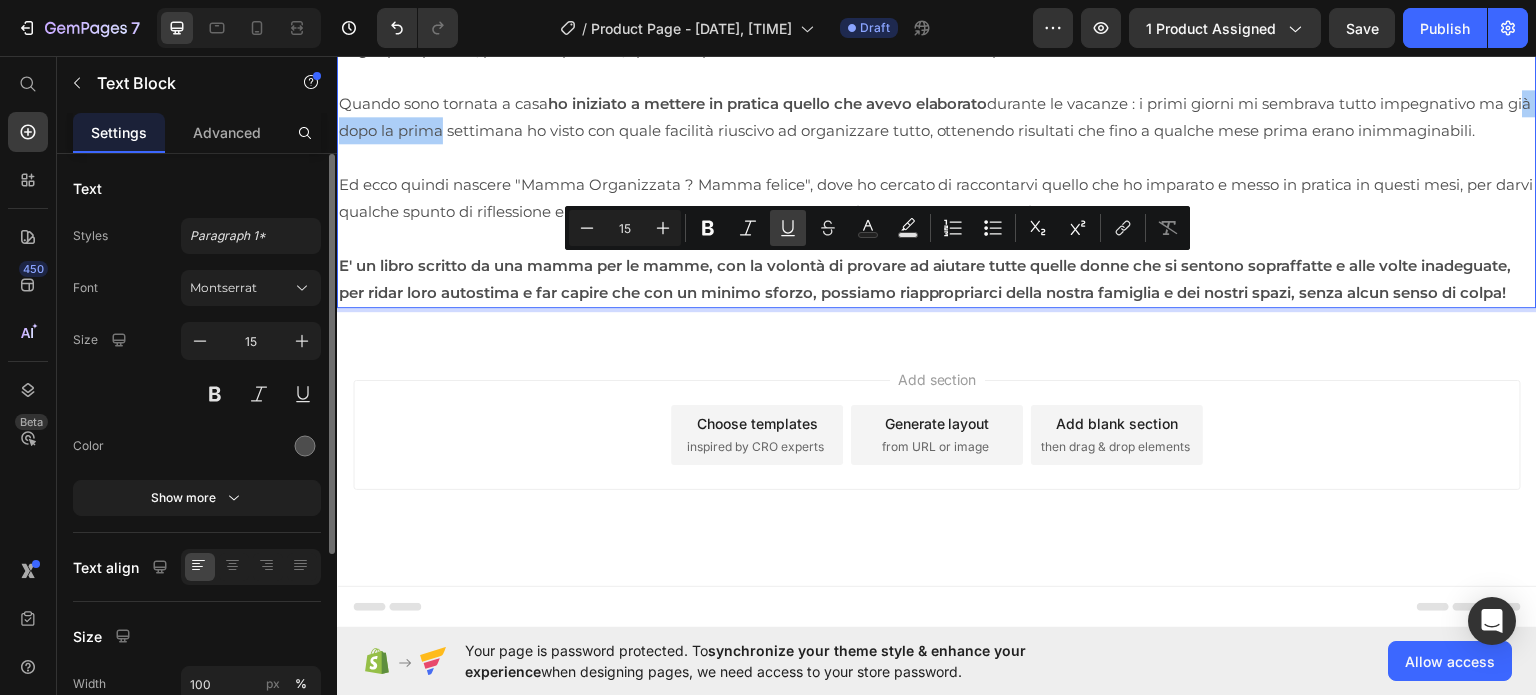 click 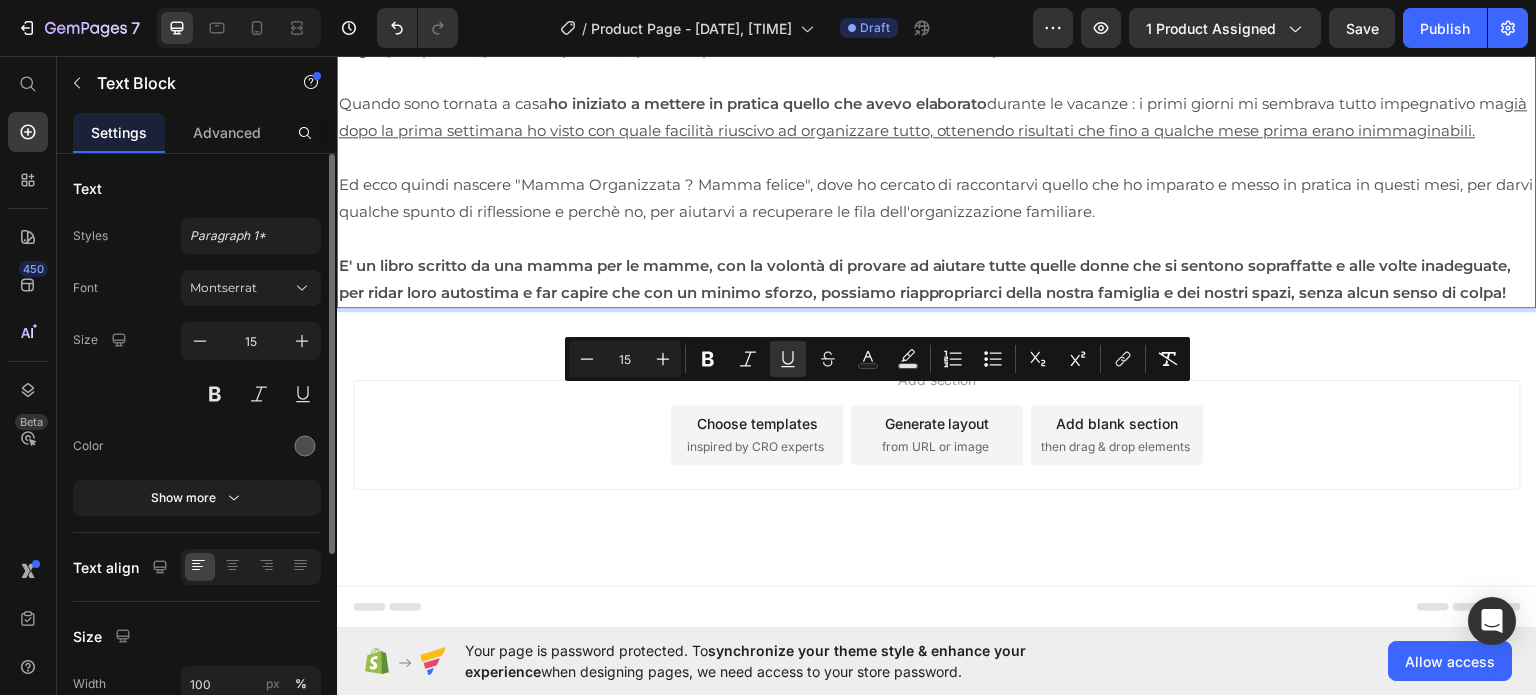 scroll, scrollTop: 3891, scrollLeft: 0, axis: vertical 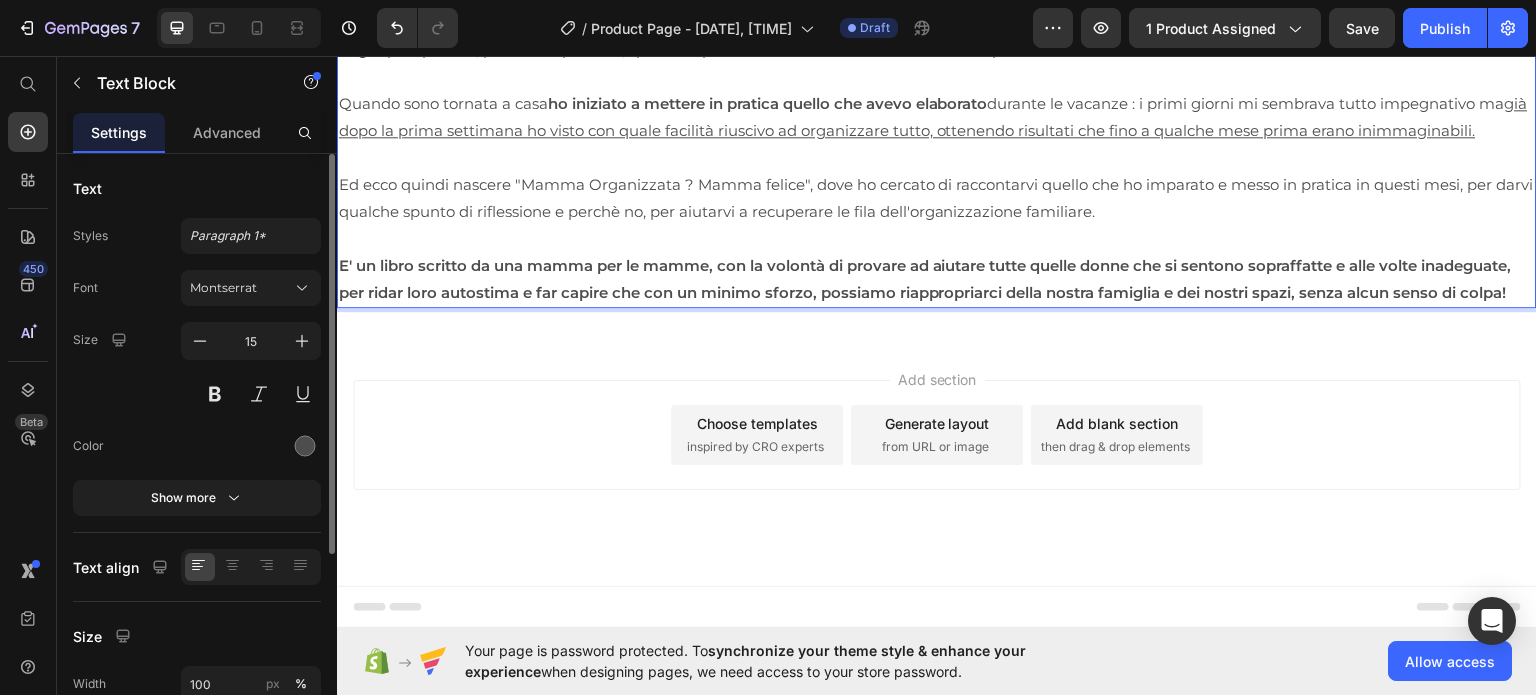click at bounding box center (937, -60) 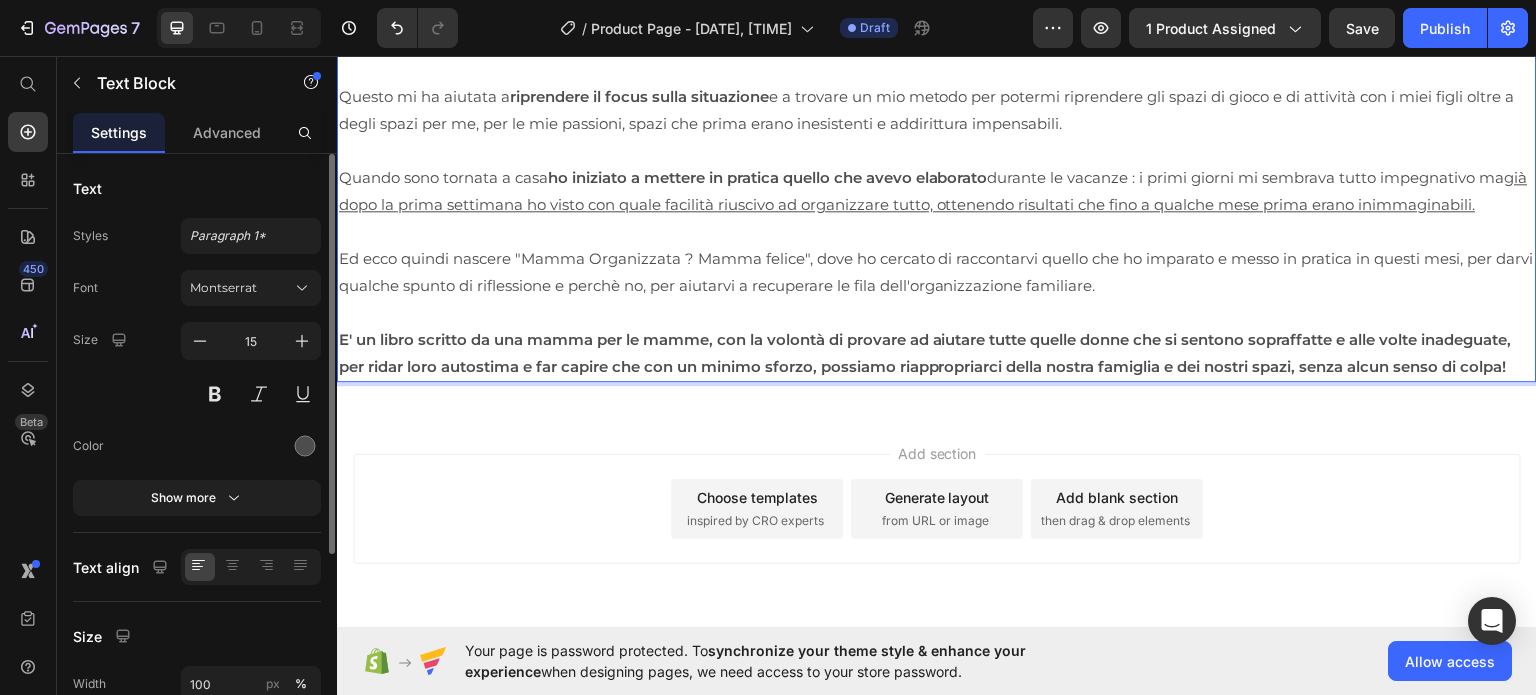 scroll, scrollTop: 2892, scrollLeft: 0, axis: vertical 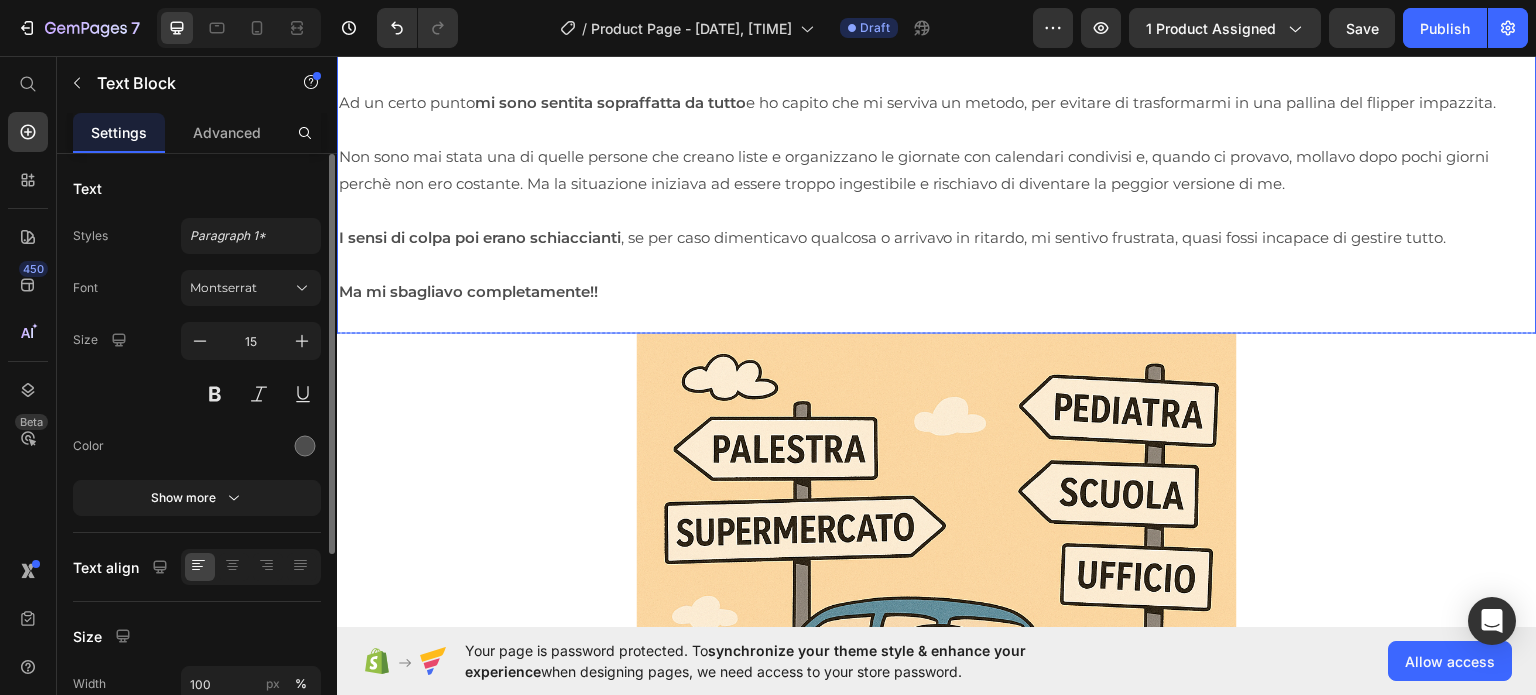click on "Tutte ci siamo chieste come faremo a fare tutto domani?" at bounding box center [937, -142] 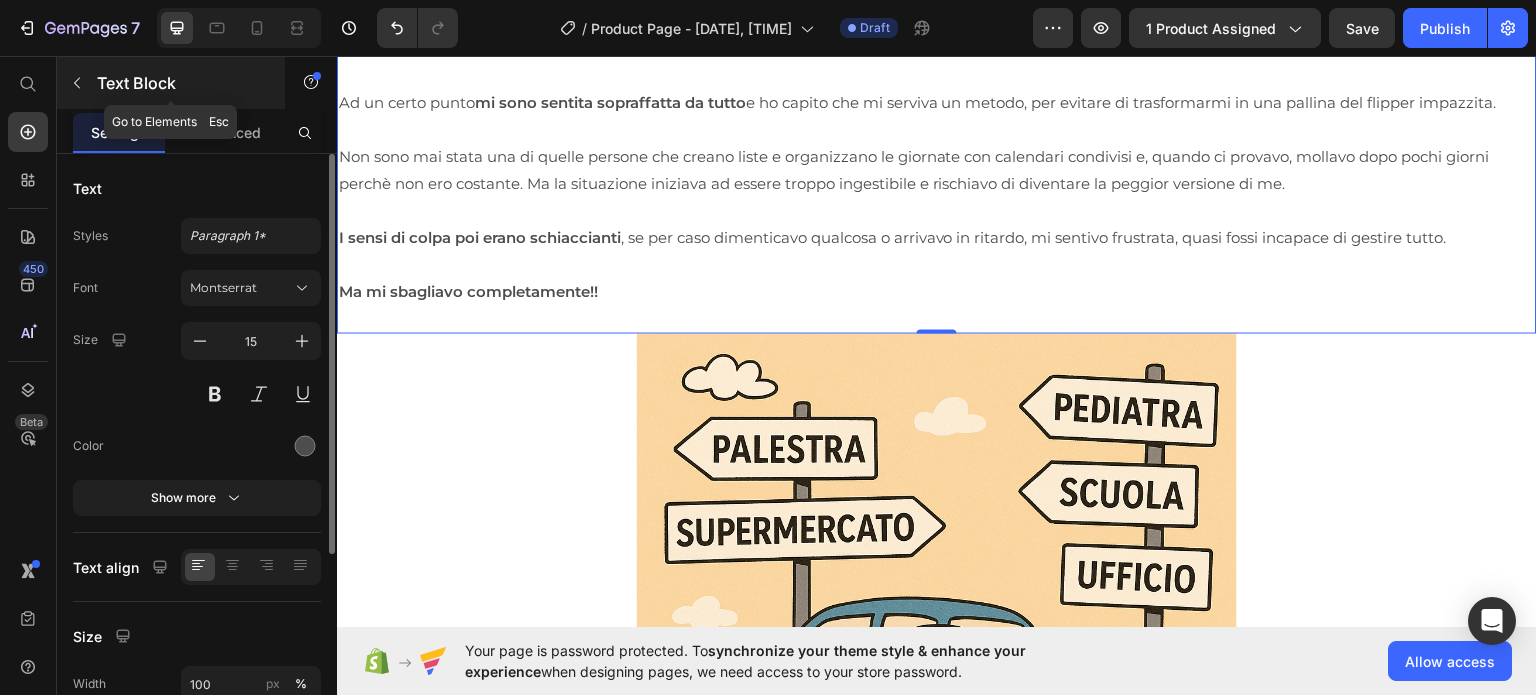 click 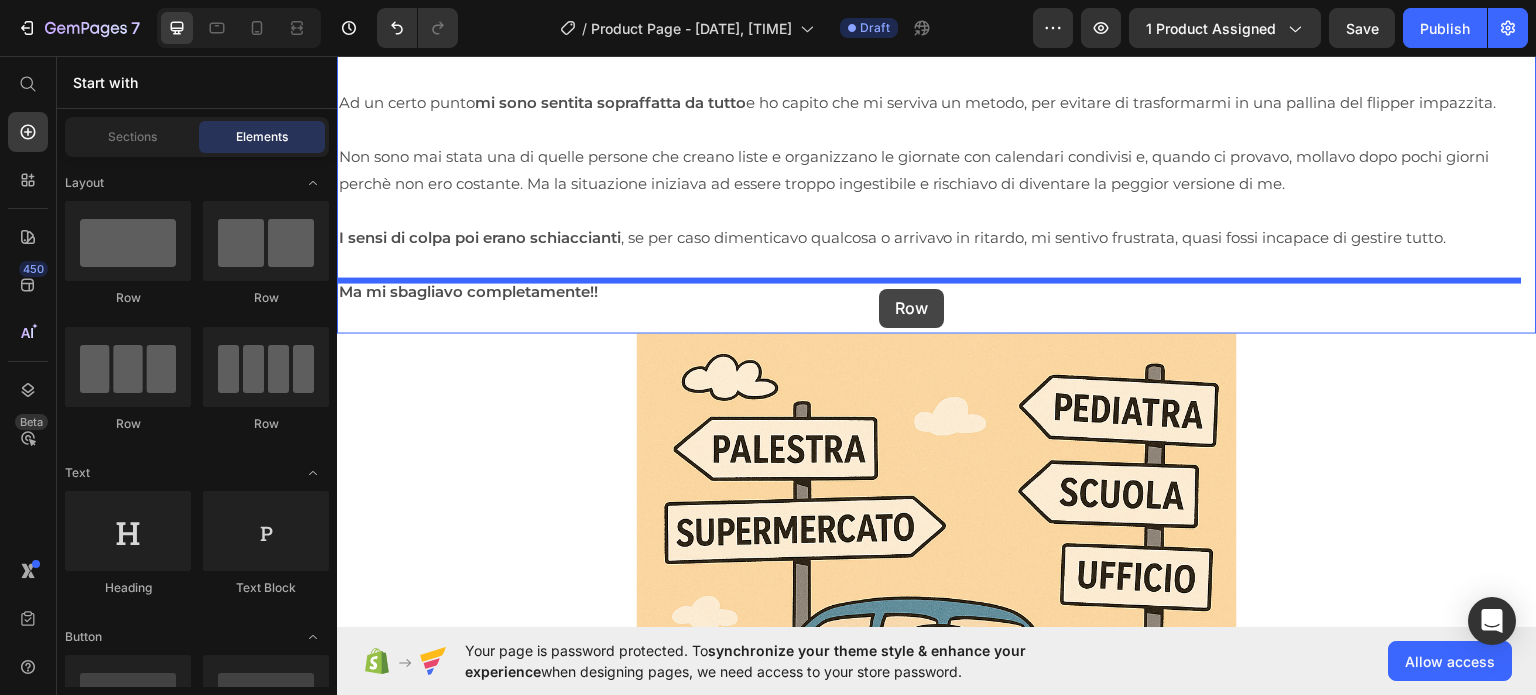drag, startPoint x: 607, startPoint y: 323, endPoint x: 879, endPoint y: 288, distance: 274.24258 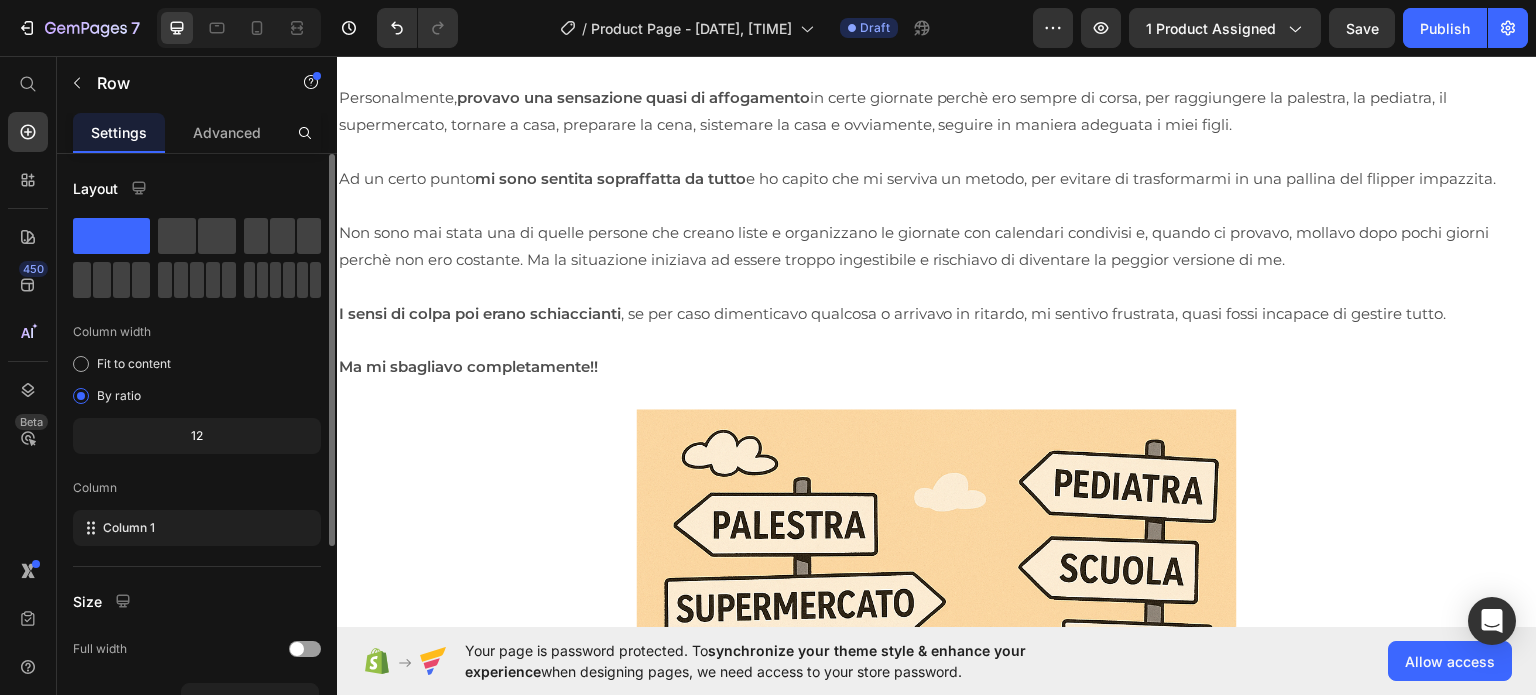 click on "Drop element here" at bounding box center (937, -127) 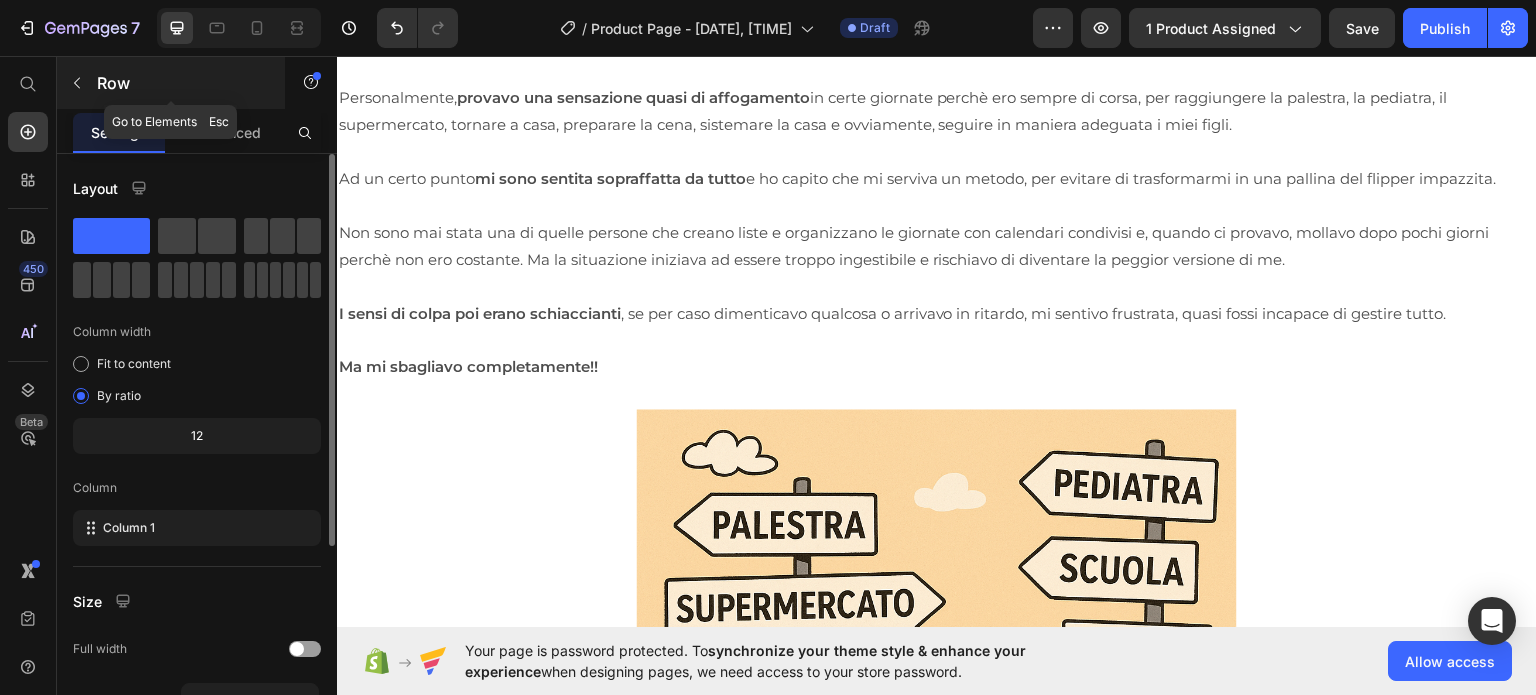 click 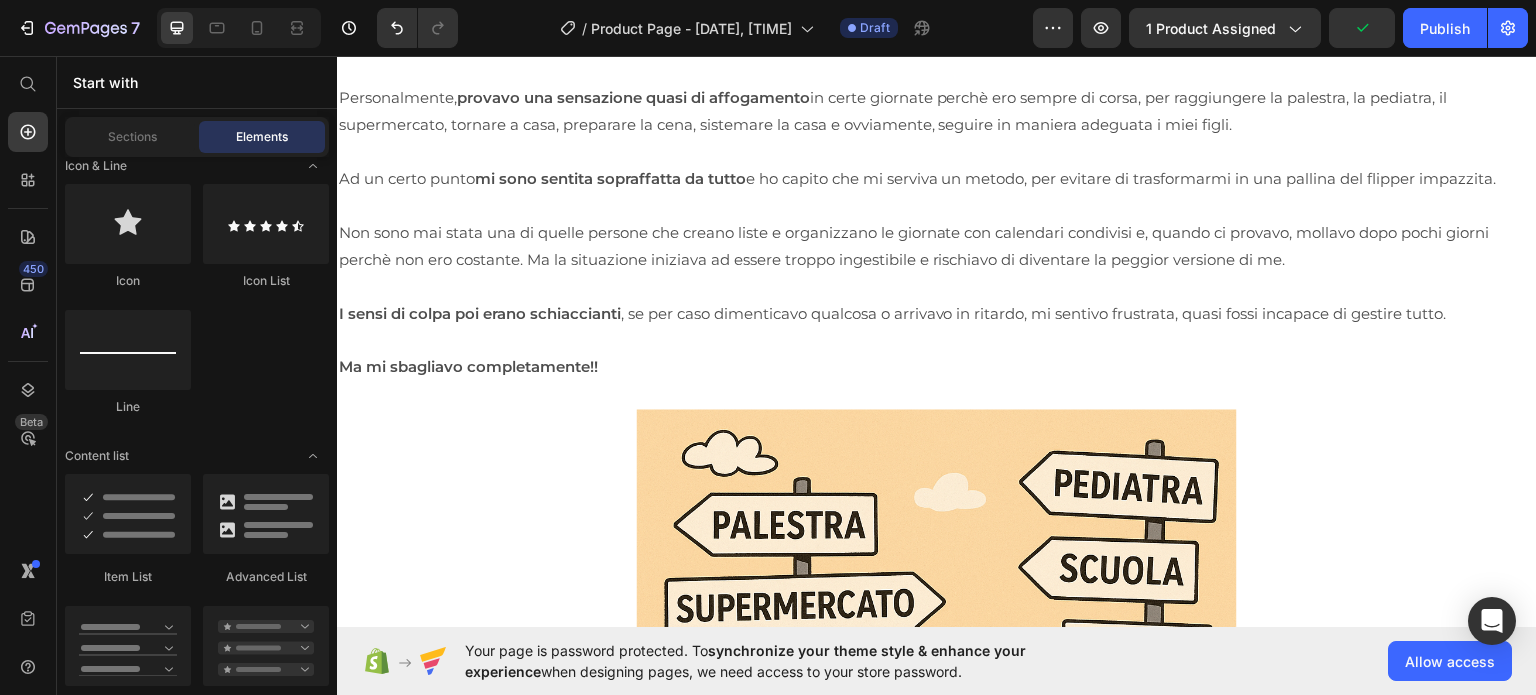 scroll, scrollTop: 1430, scrollLeft: 0, axis: vertical 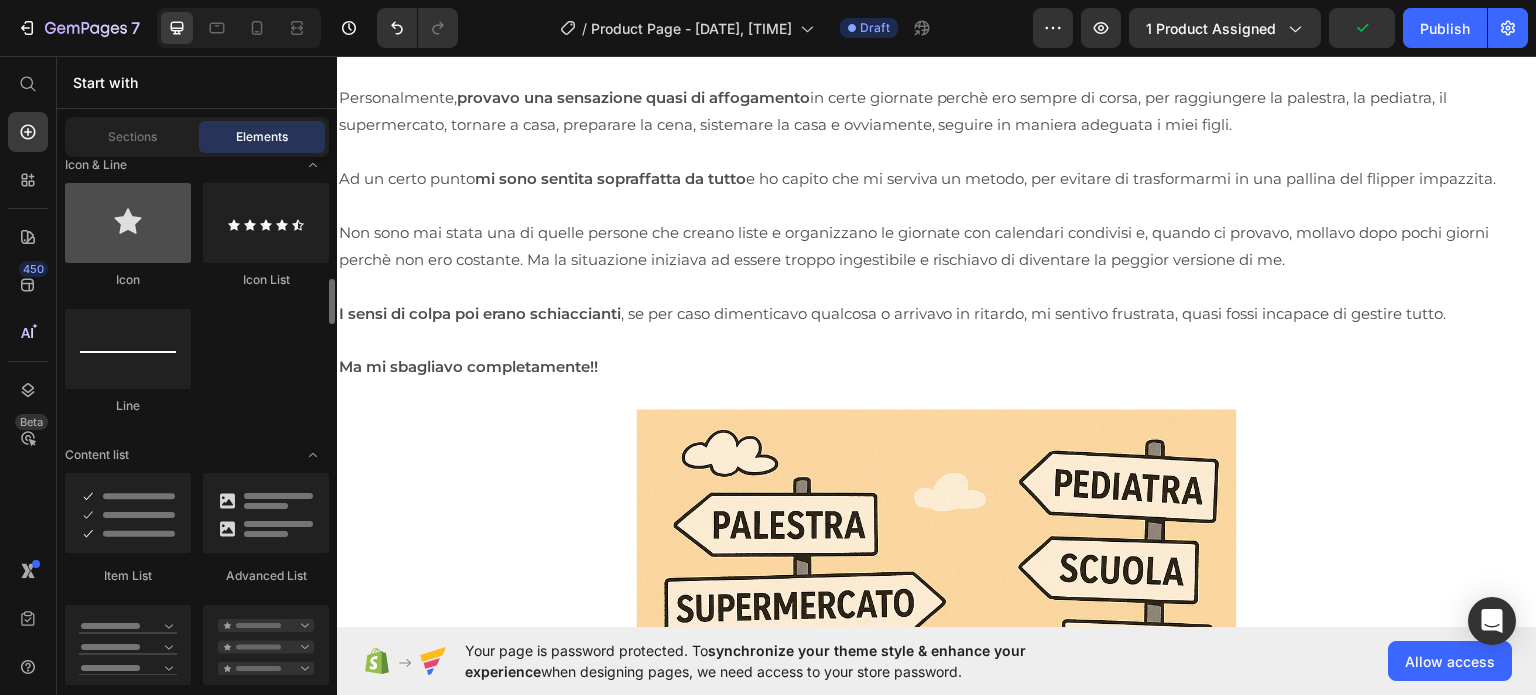 click at bounding box center (128, 223) 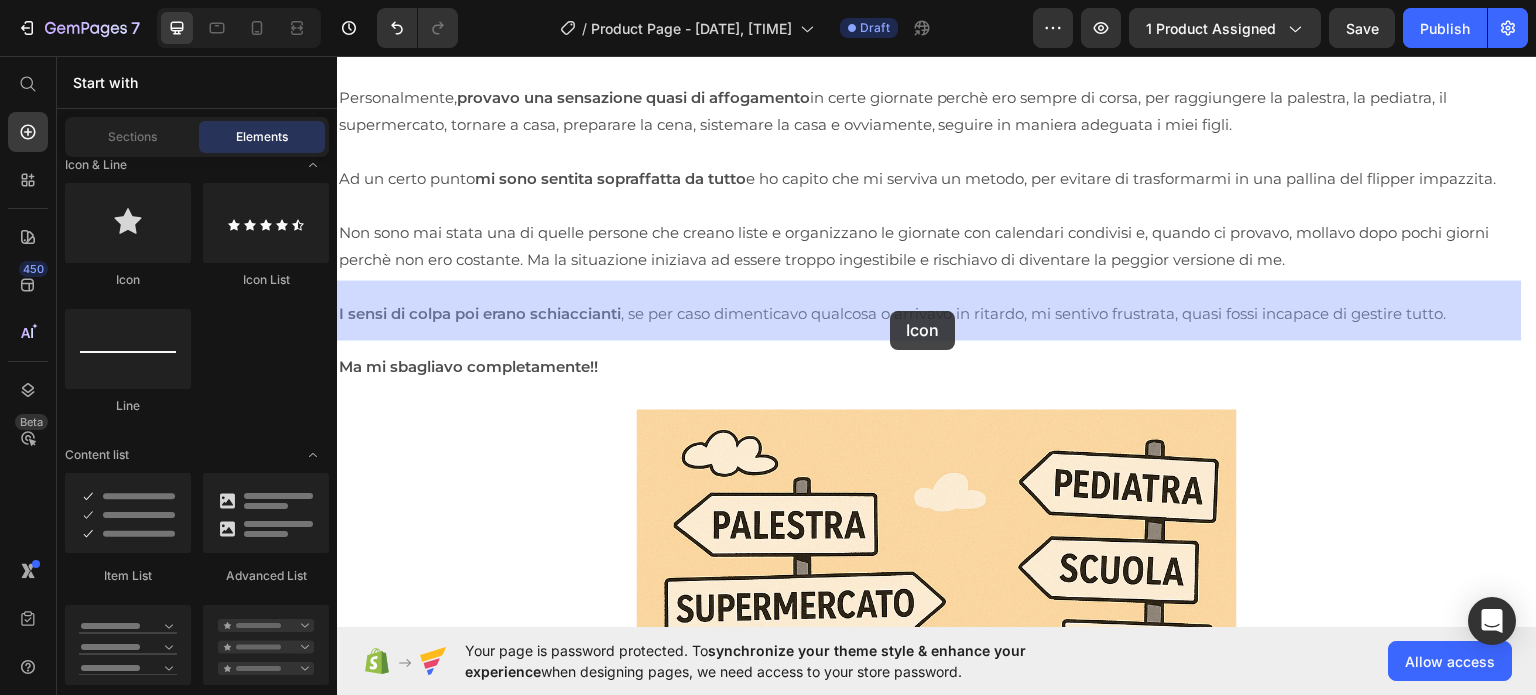 drag, startPoint x: 461, startPoint y: 291, endPoint x: 890, endPoint y: 310, distance: 429.42053 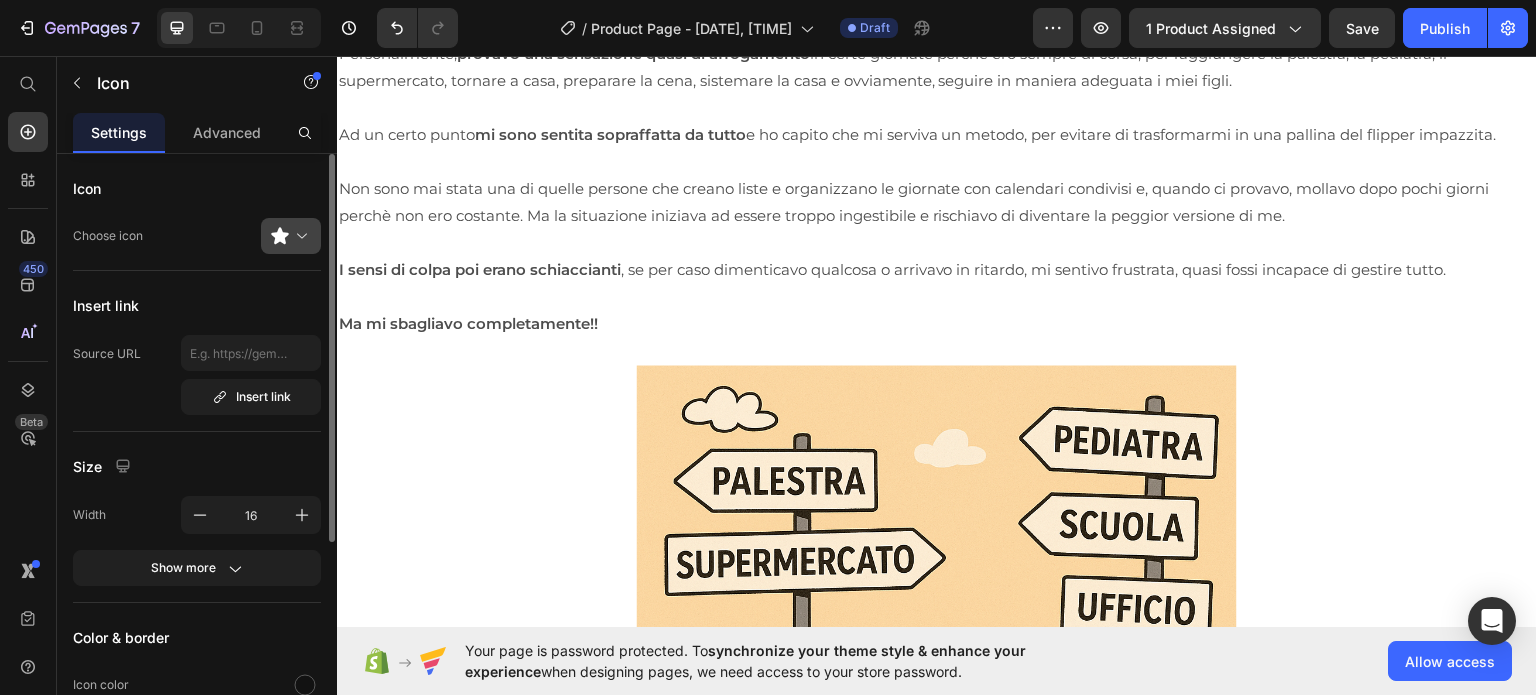 click at bounding box center [299, 236] 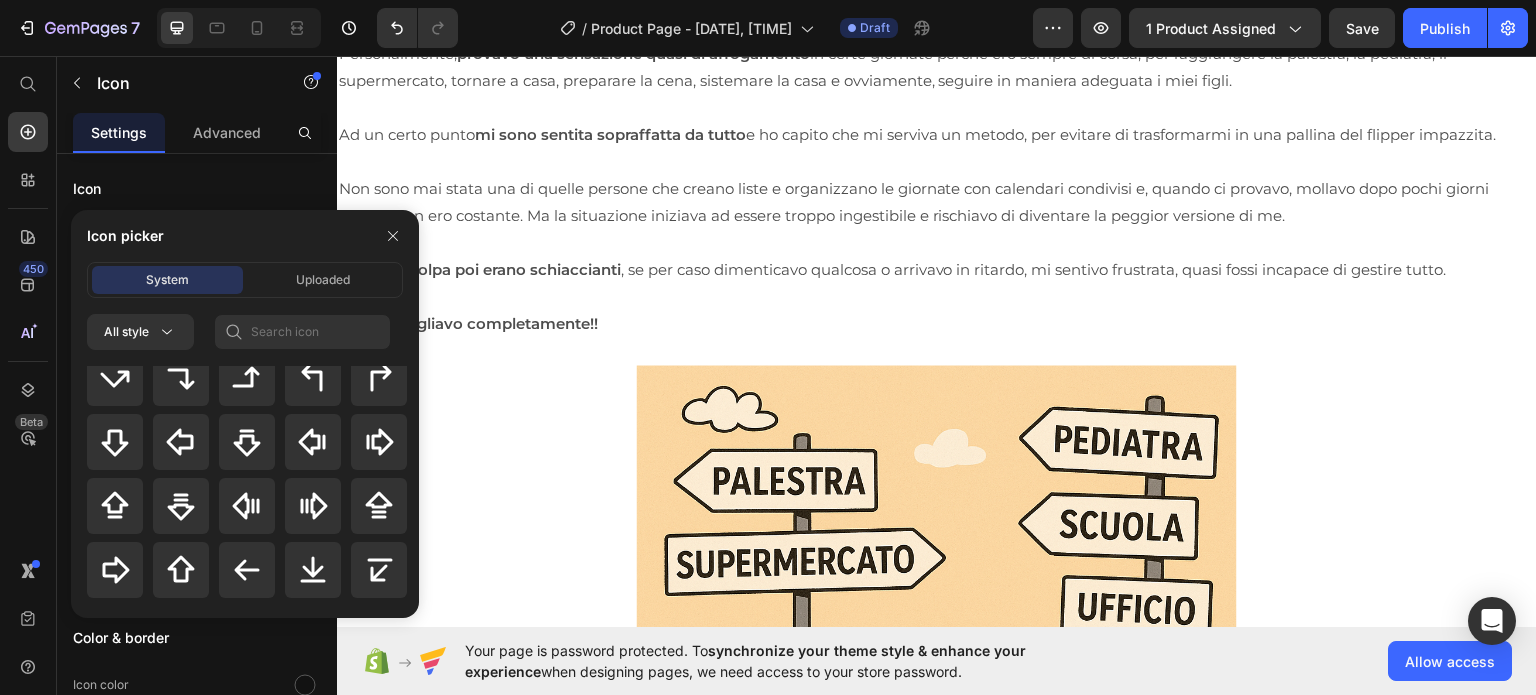 scroll, scrollTop: 824, scrollLeft: 0, axis: vertical 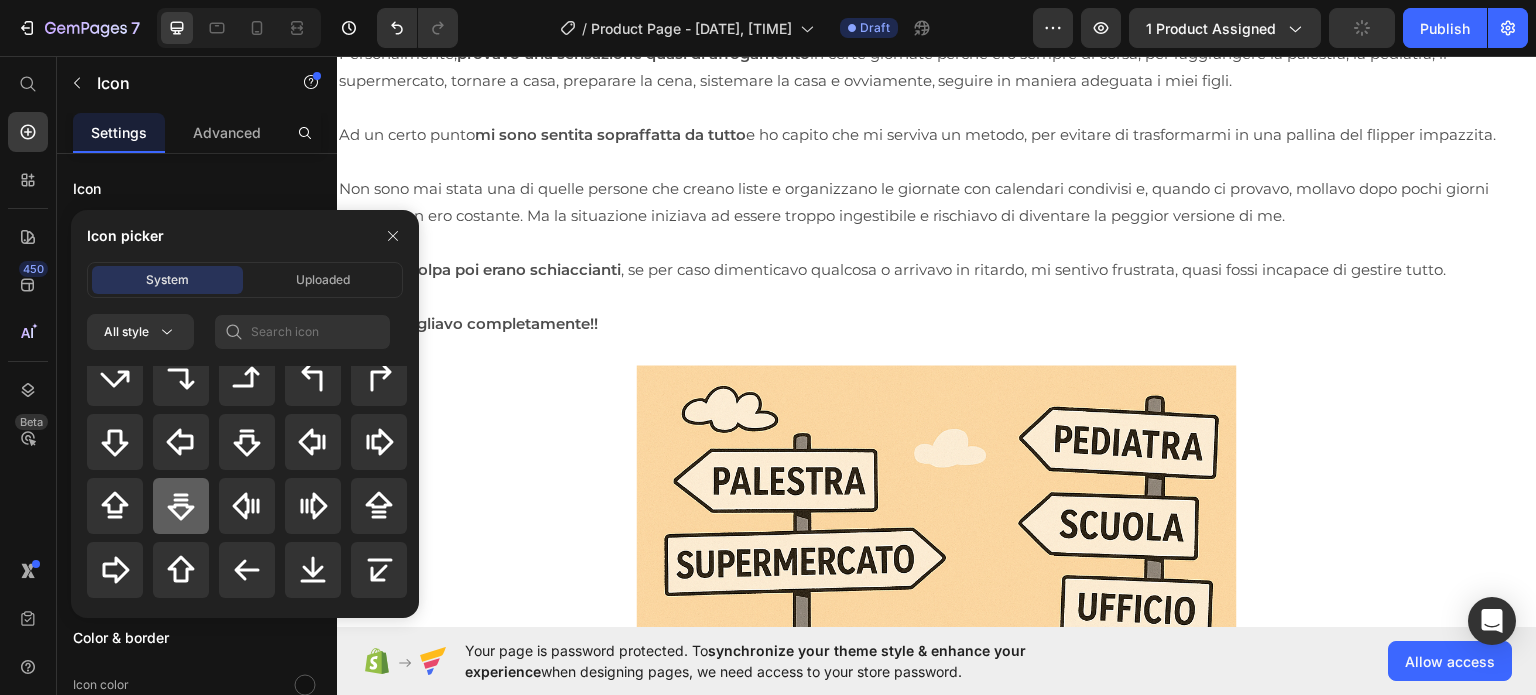 click 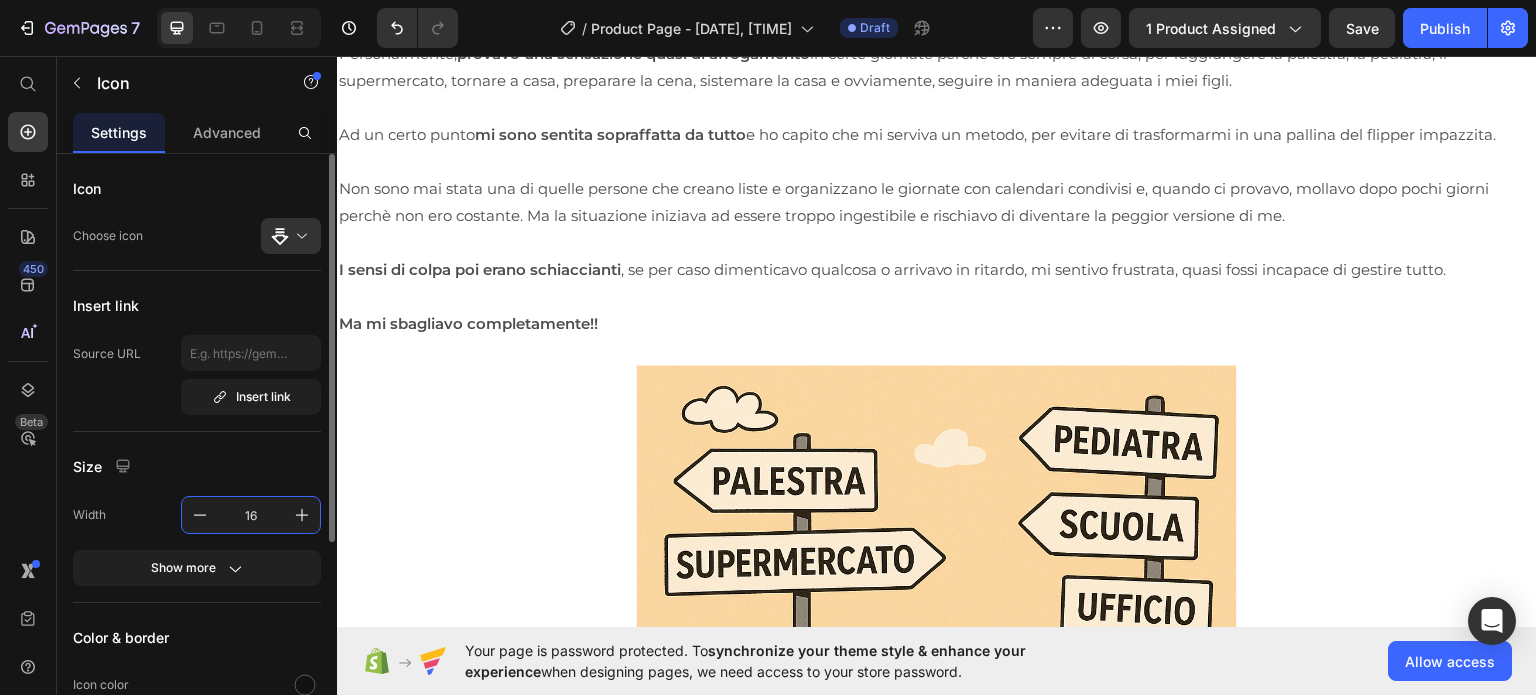 click on "16" at bounding box center [251, 515] 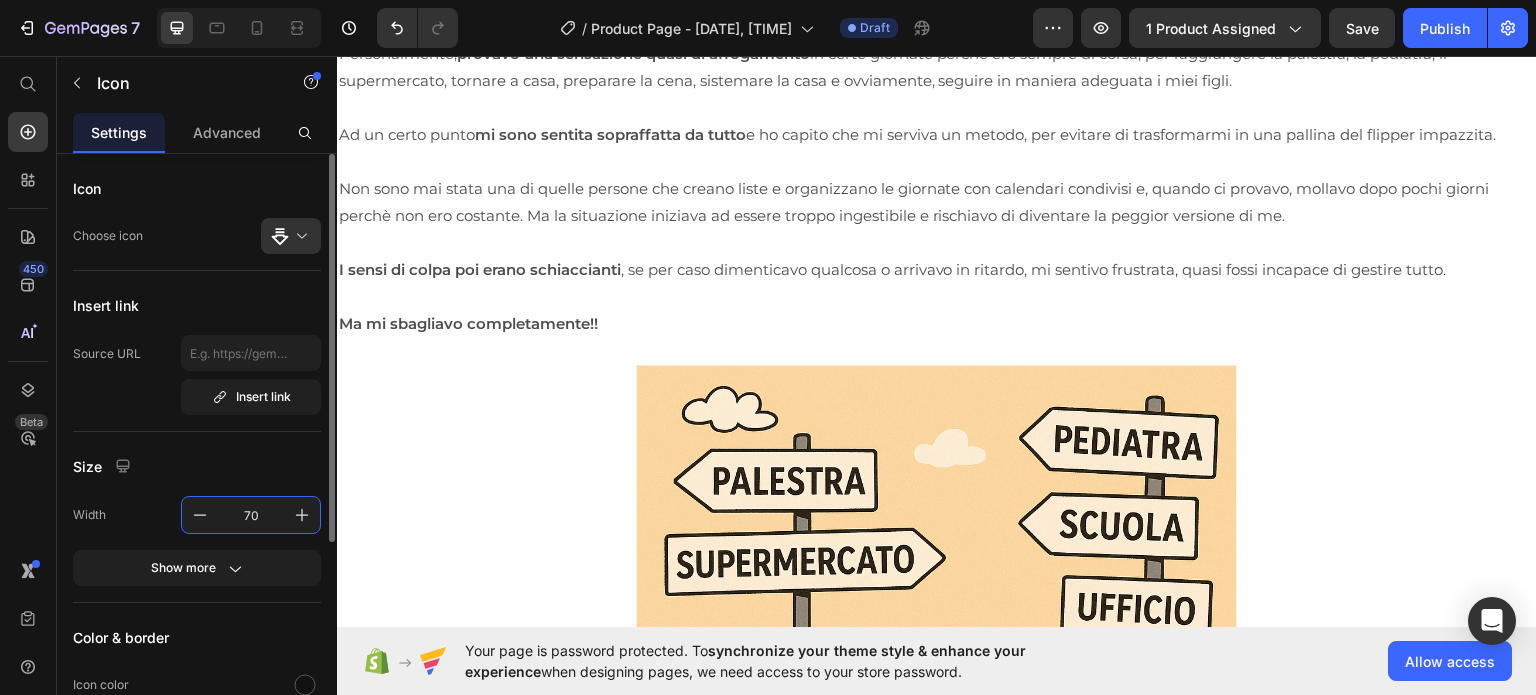 type on "70" 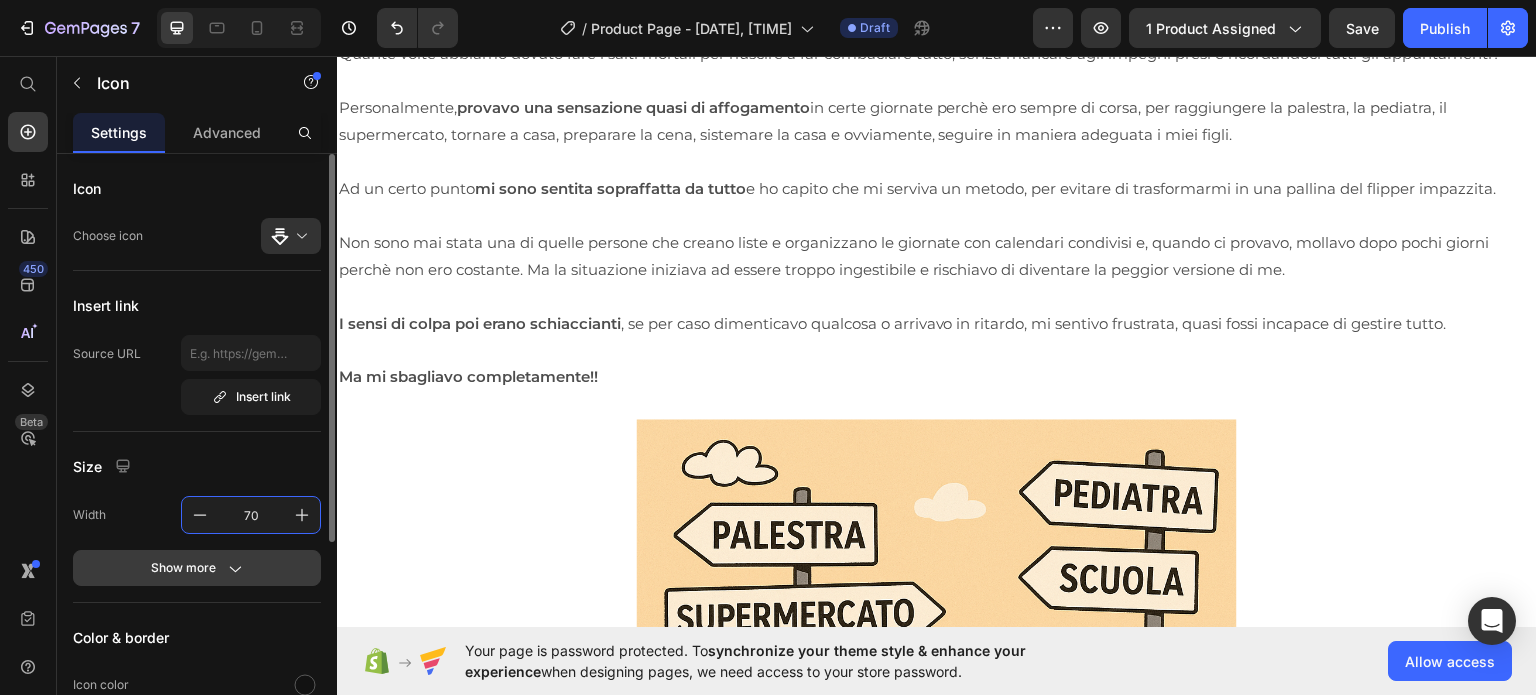 click 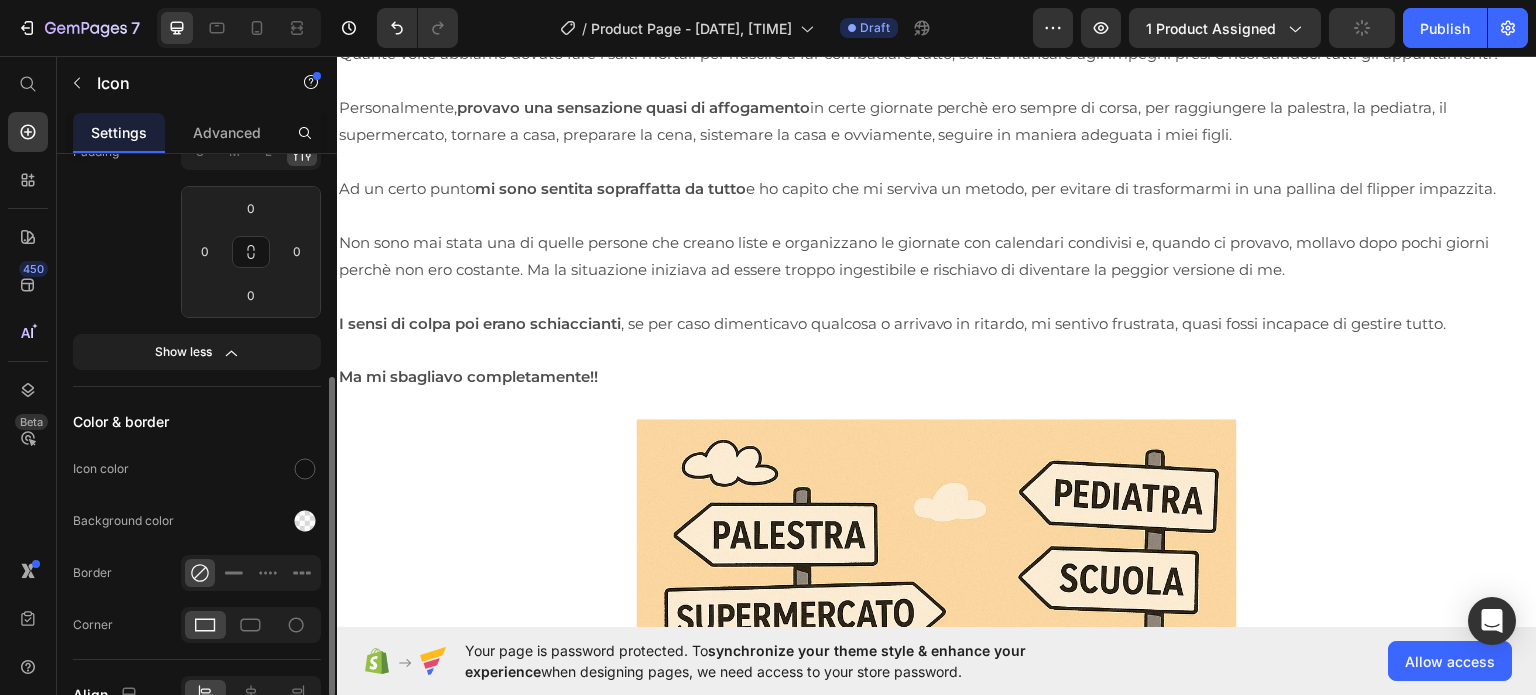 scroll, scrollTop: 417, scrollLeft: 0, axis: vertical 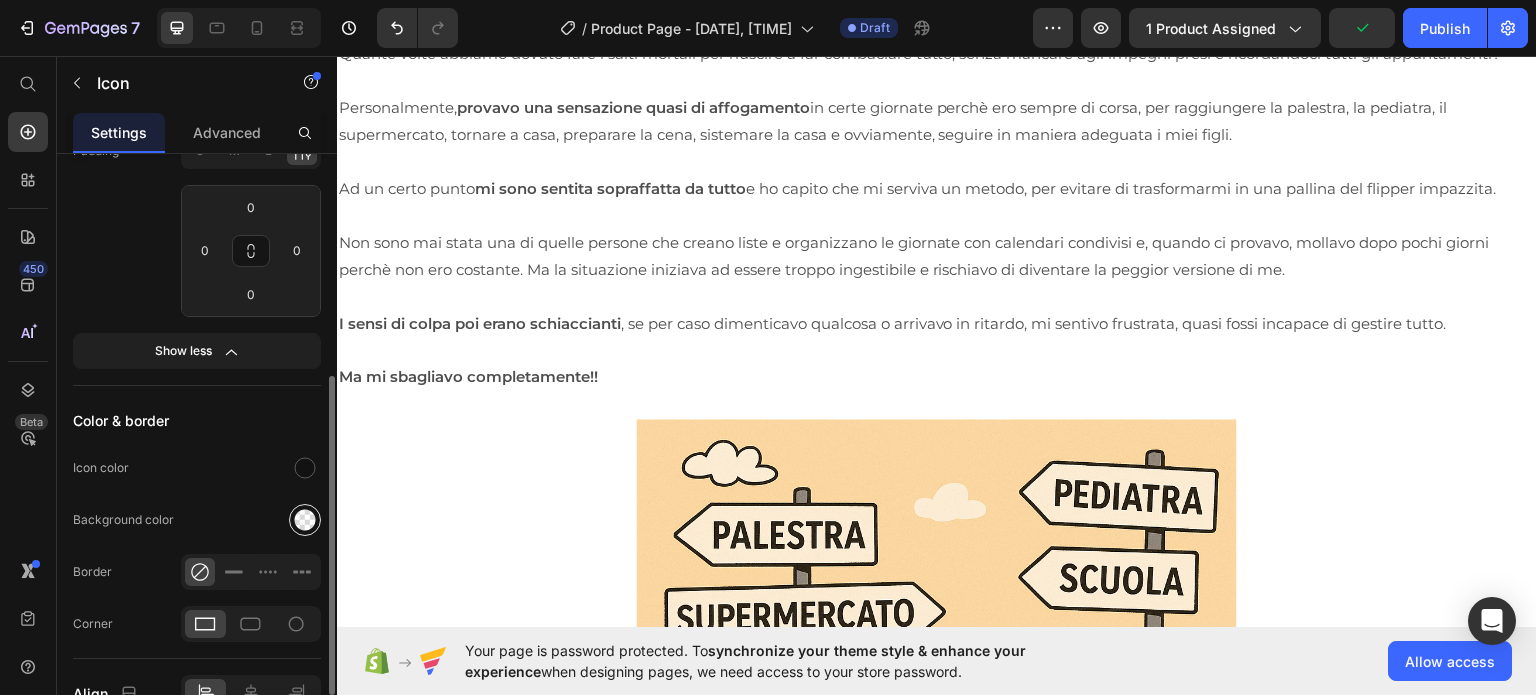 click at bounding box center (305, 520) 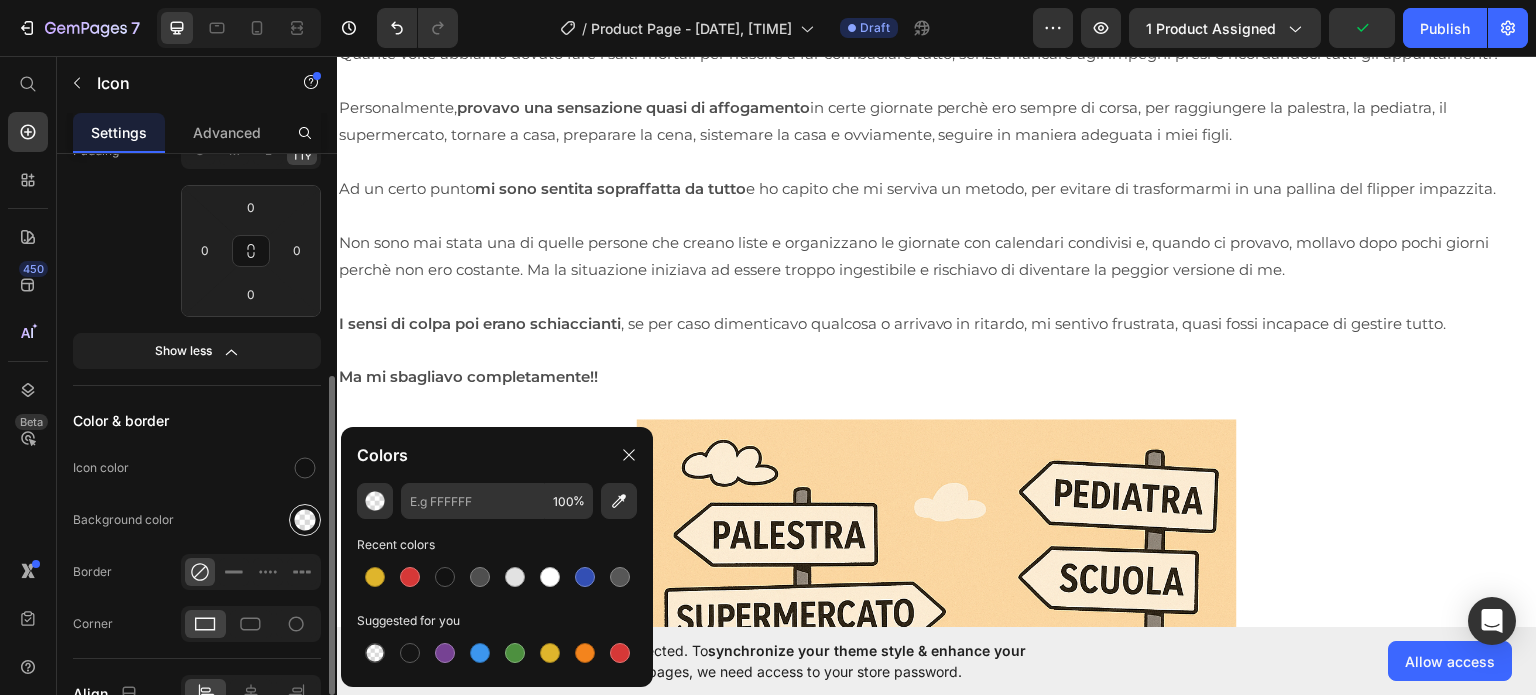 click at bounding box center [305, 520] 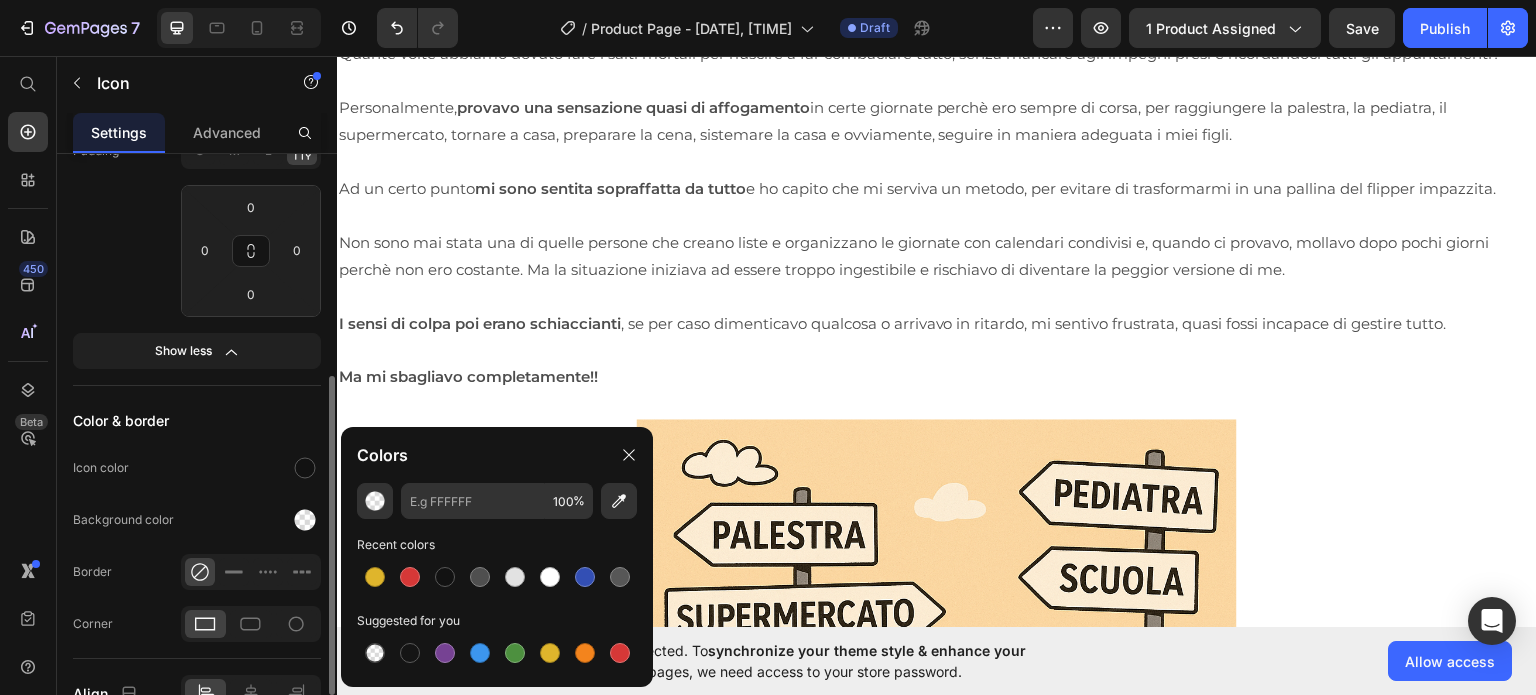 click on "Color & border Icon color Background color Border Corner" 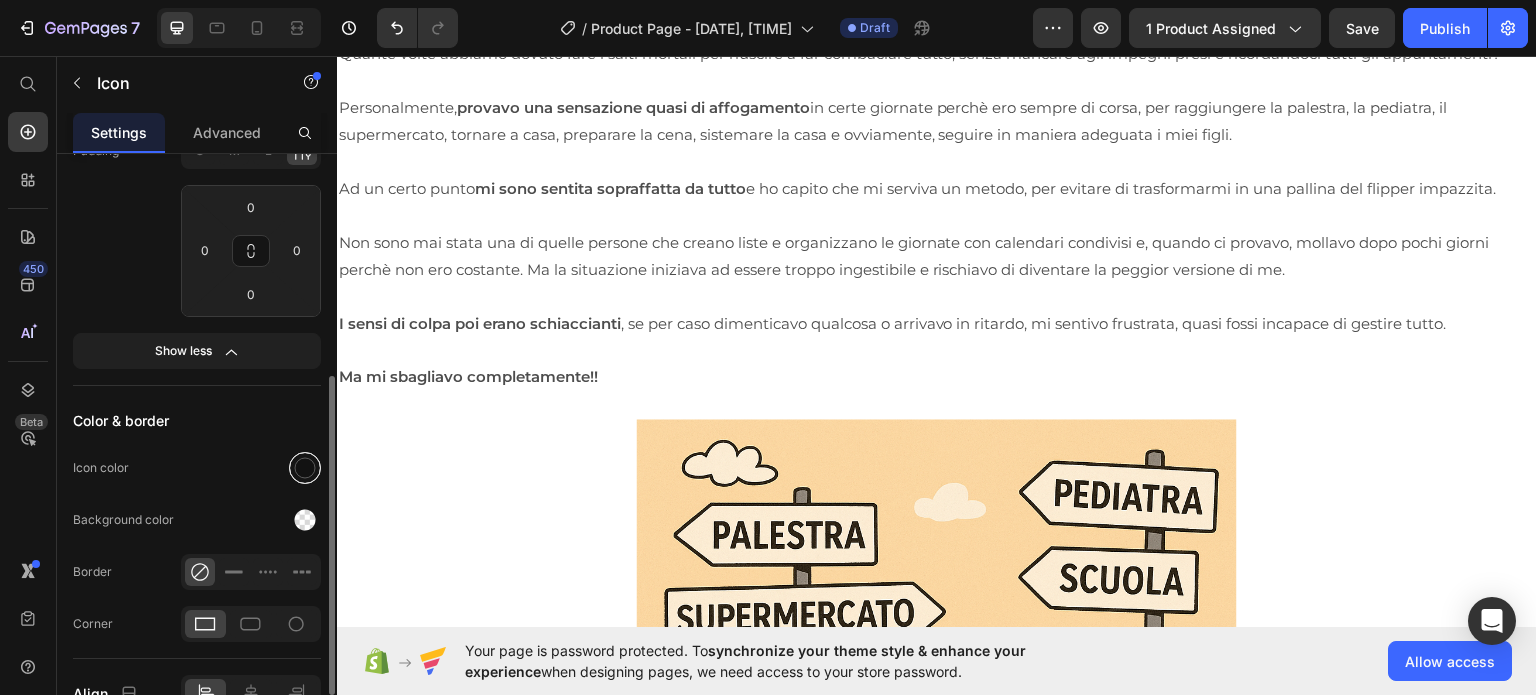 click at bounding box center (305, 468) 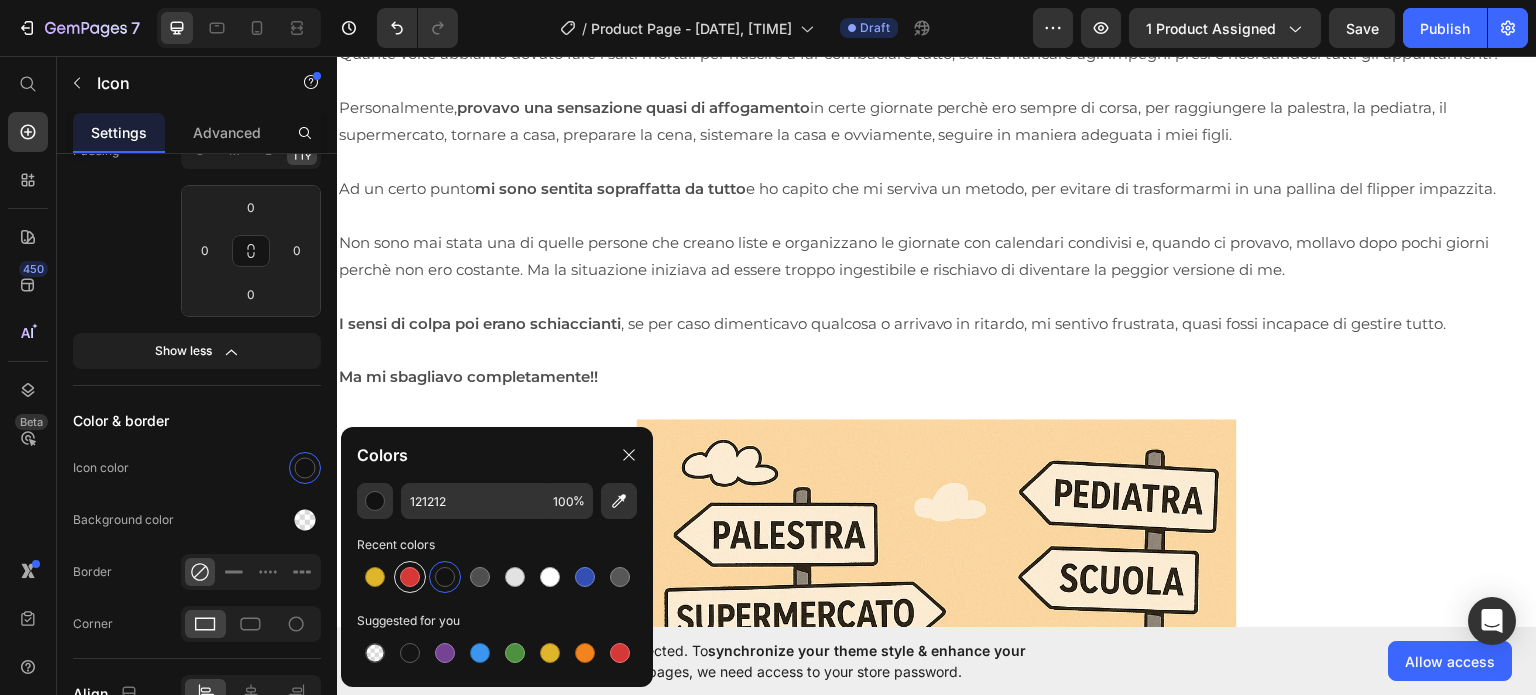 click at bounding box center [410, 577] 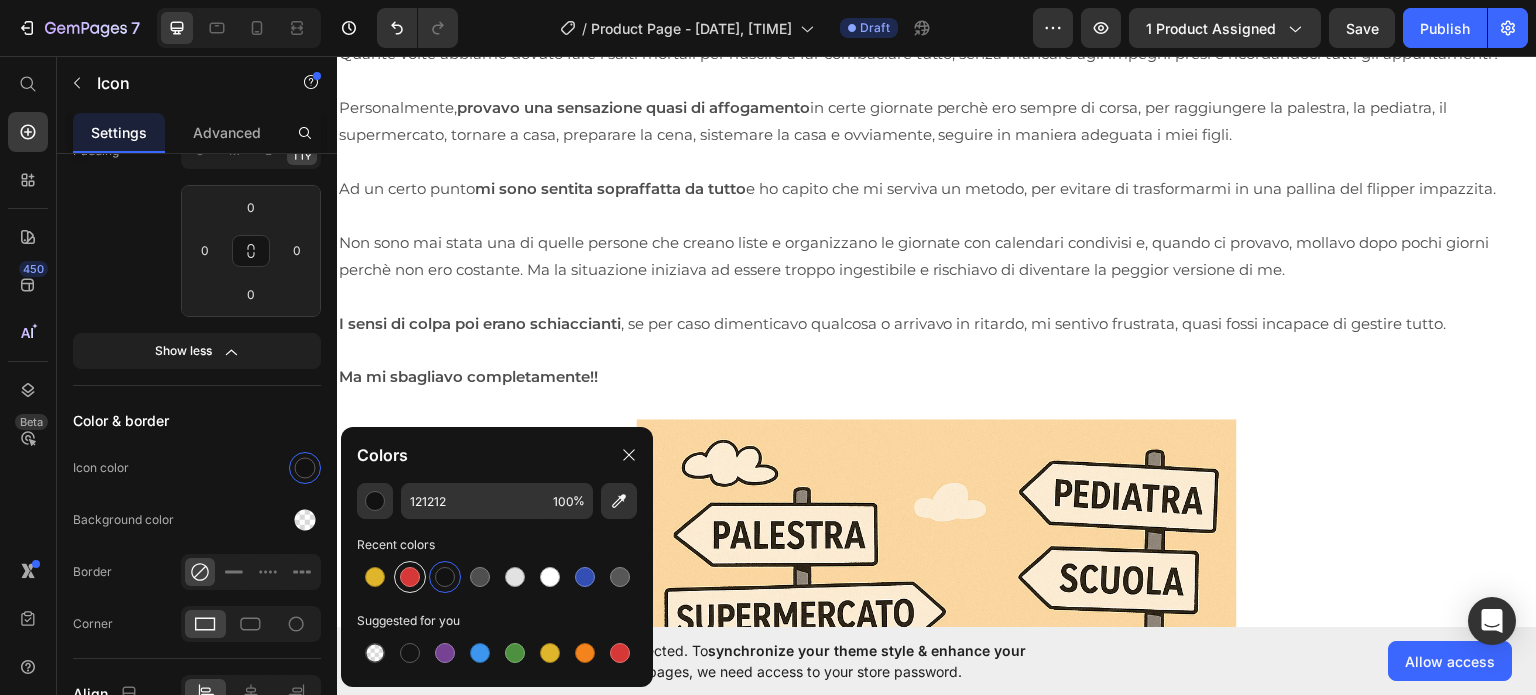 type on "D63837" 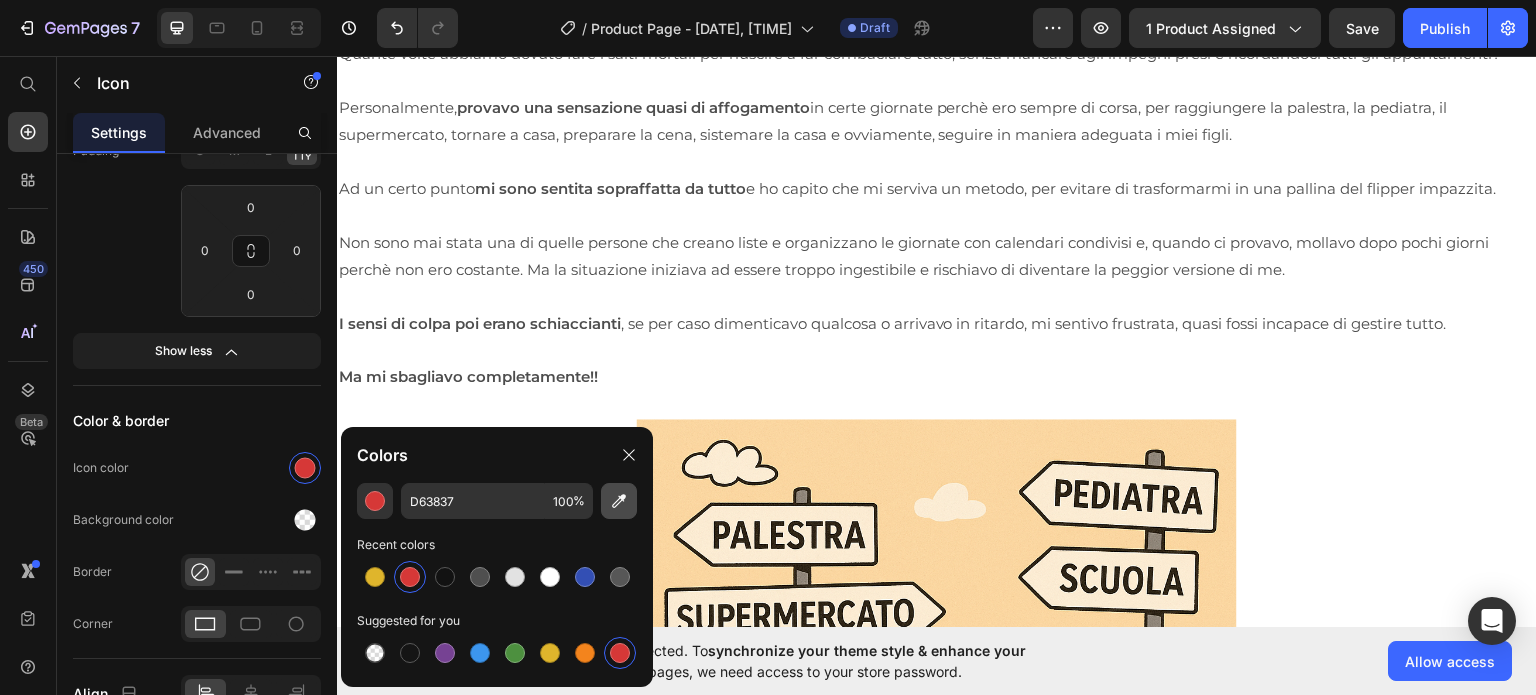 click 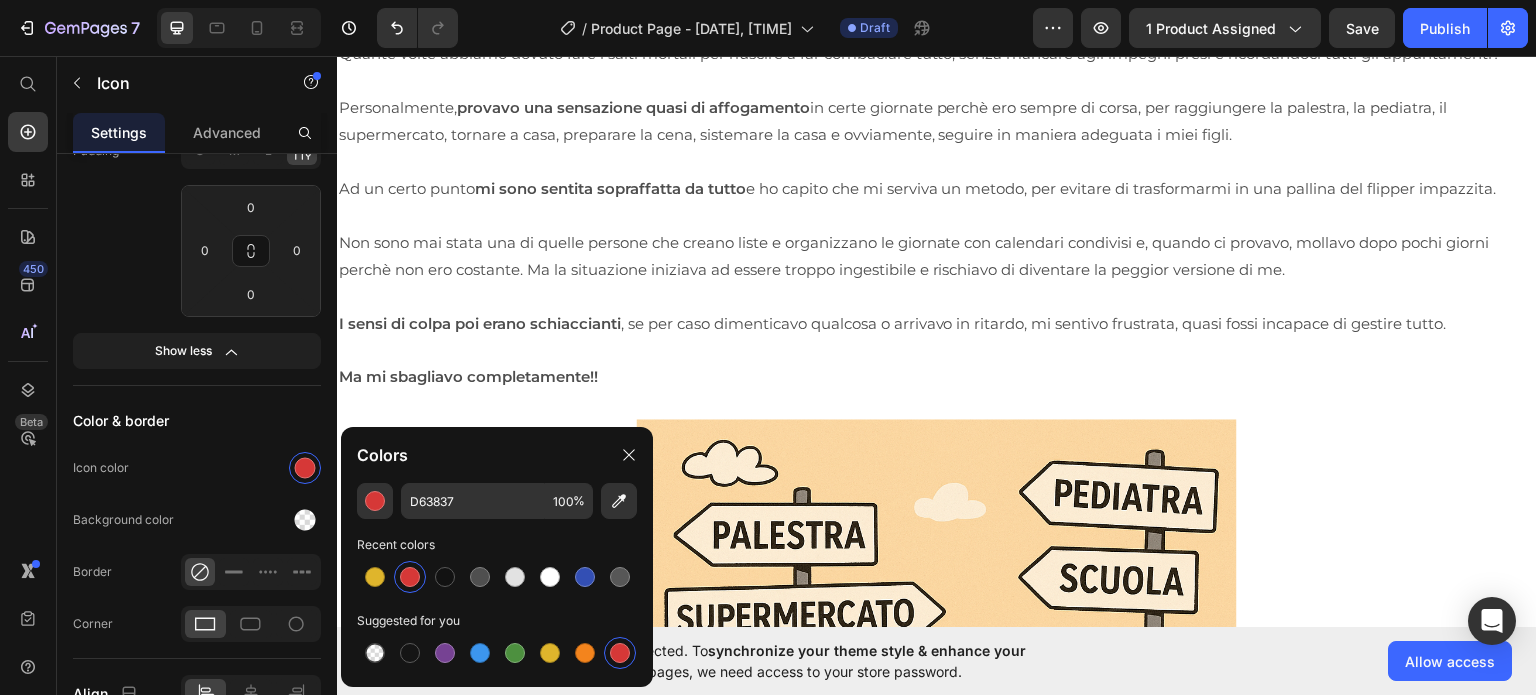 type 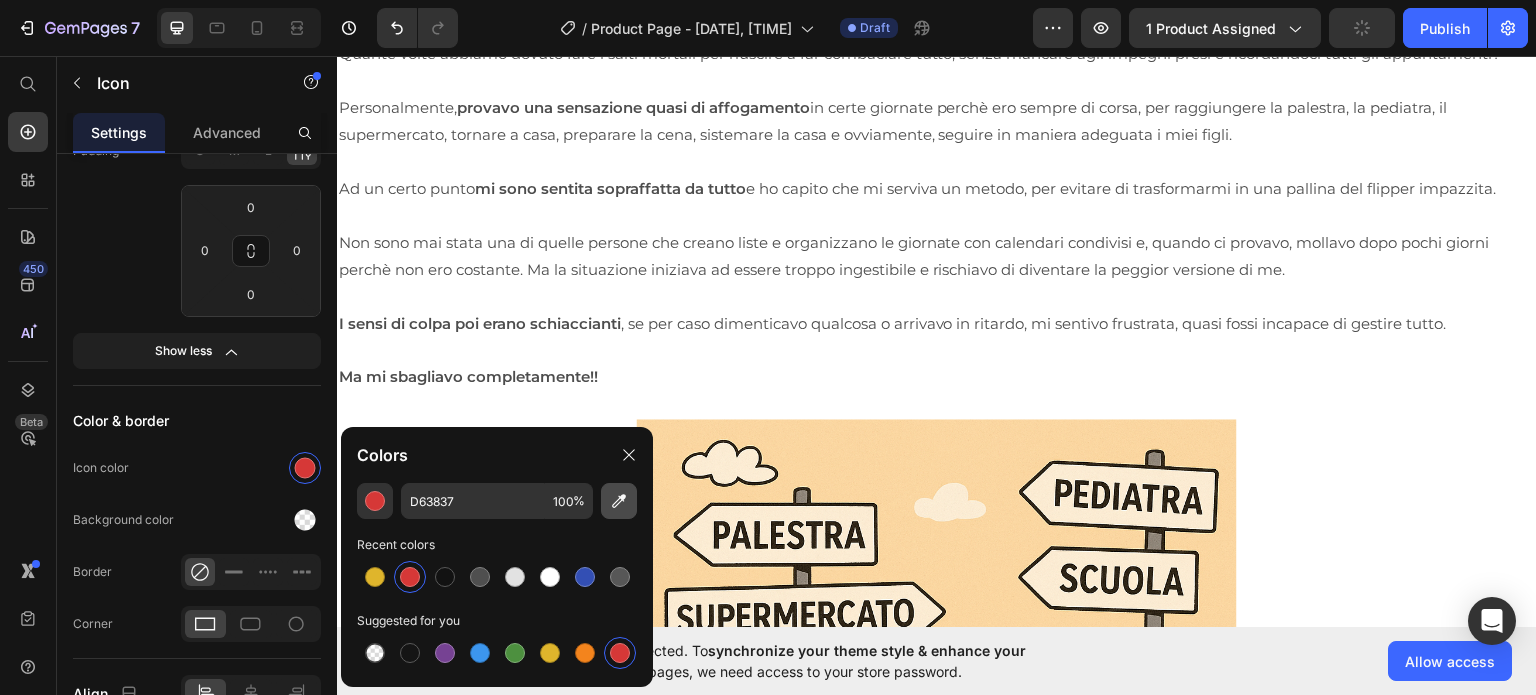 click 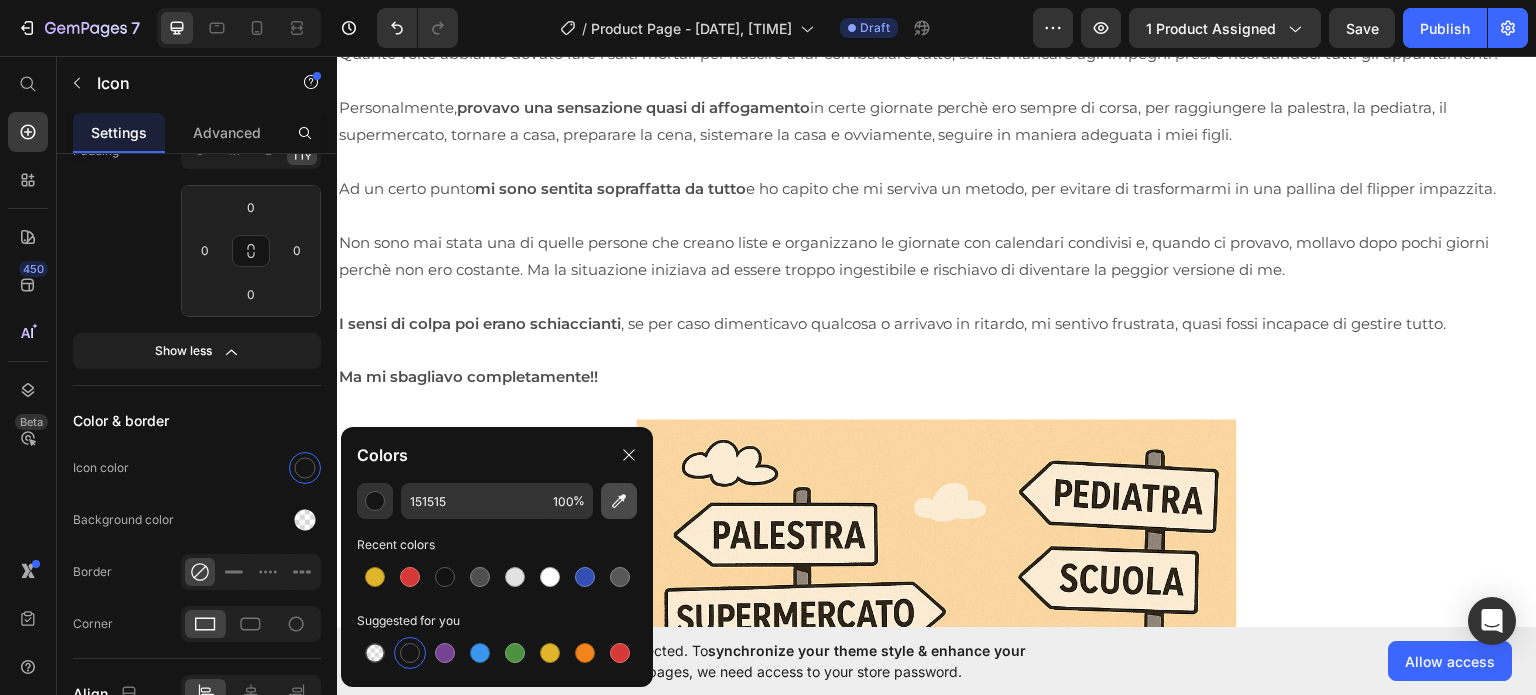 click 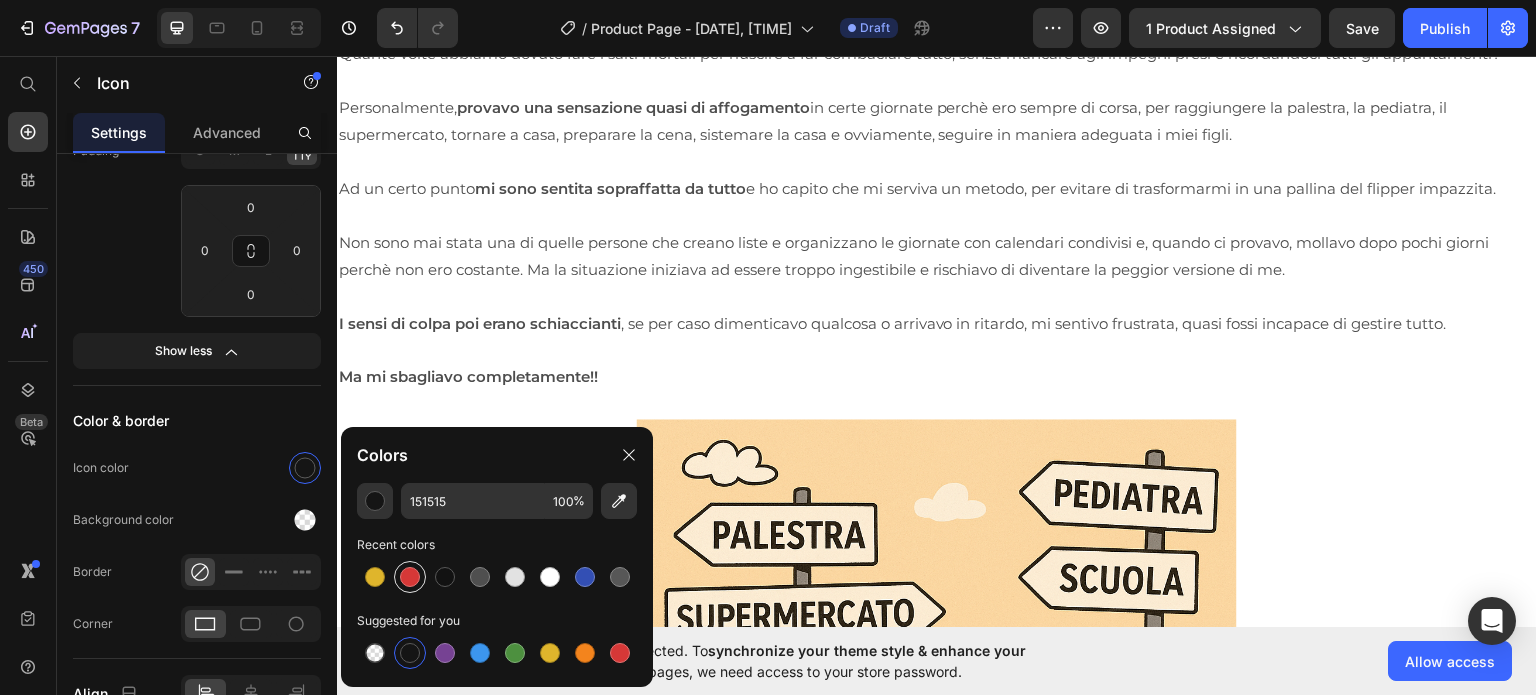 type on "D63837" 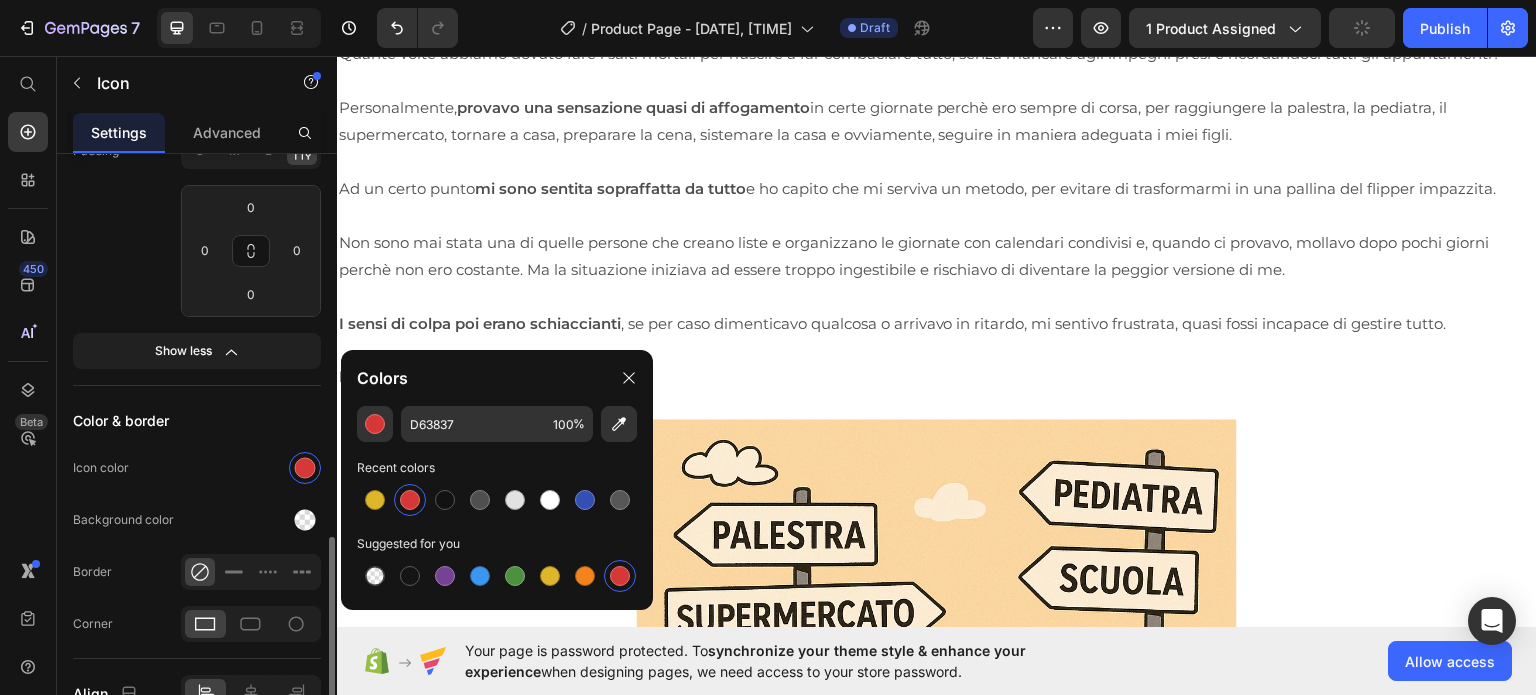 scroll, scrollTop: 522, scrollLeft: 0, axis: vertical 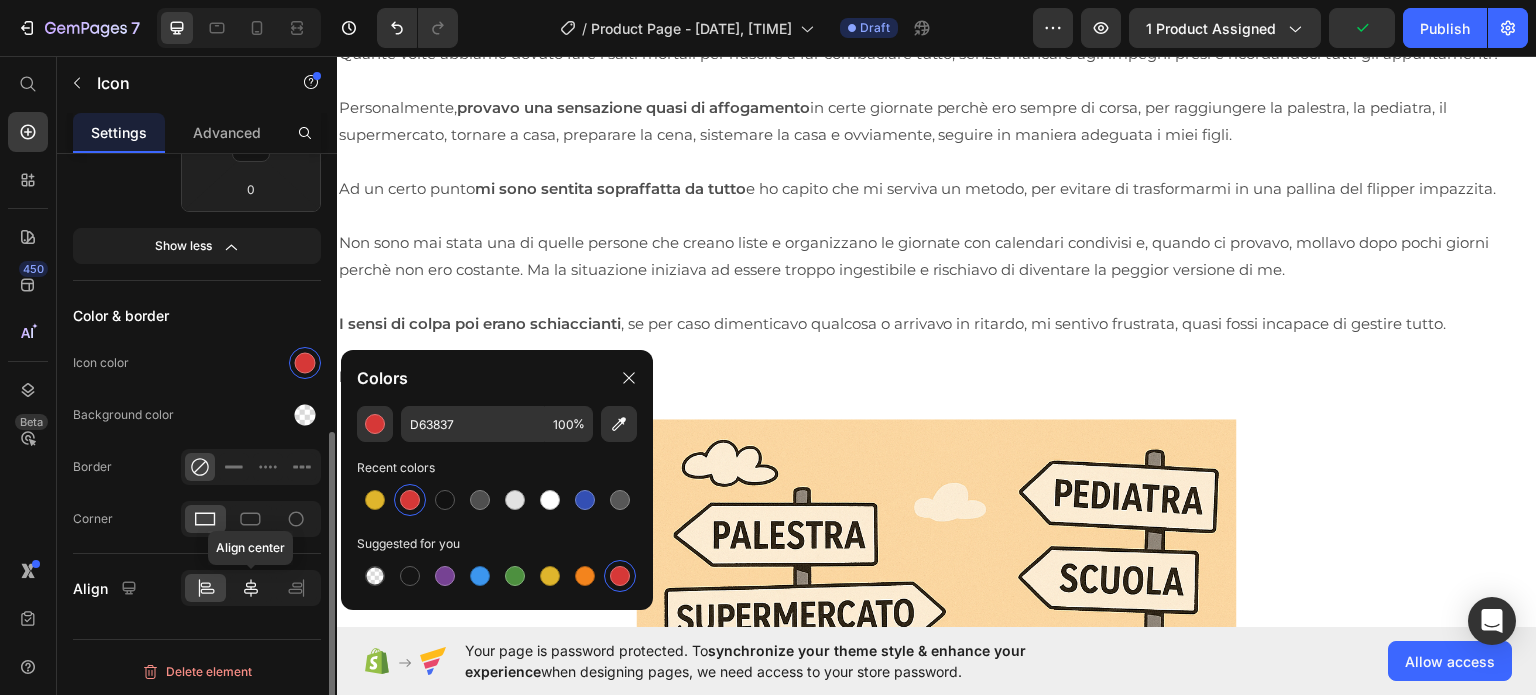 click 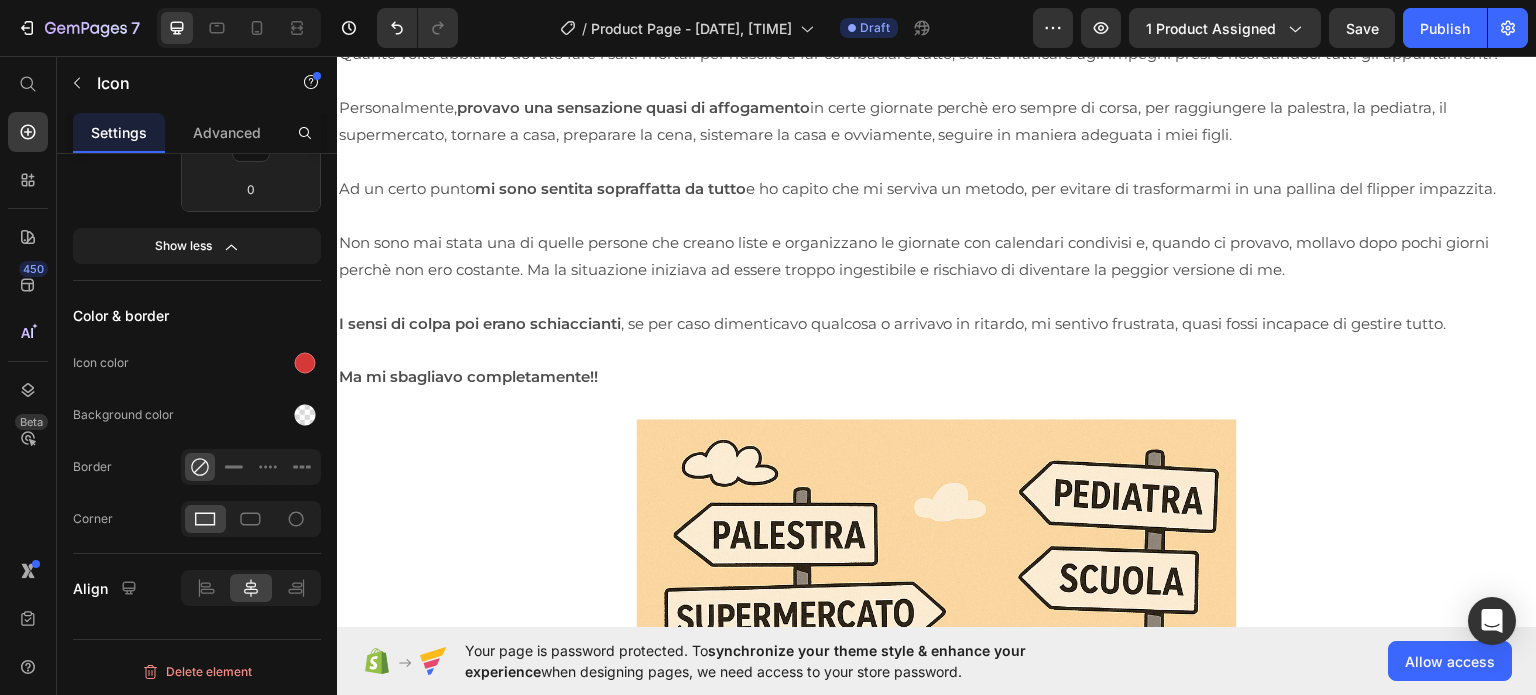 click 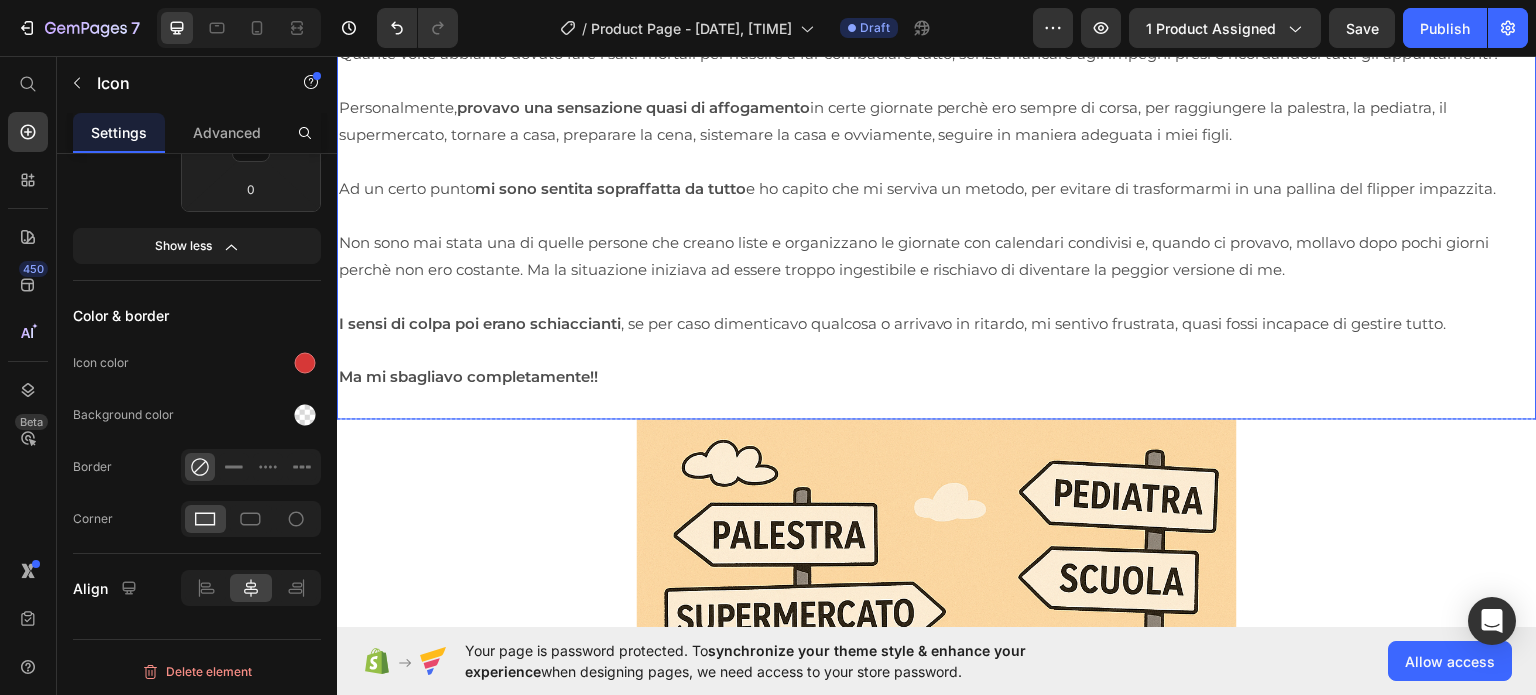 click at bounding box center (937, 79) 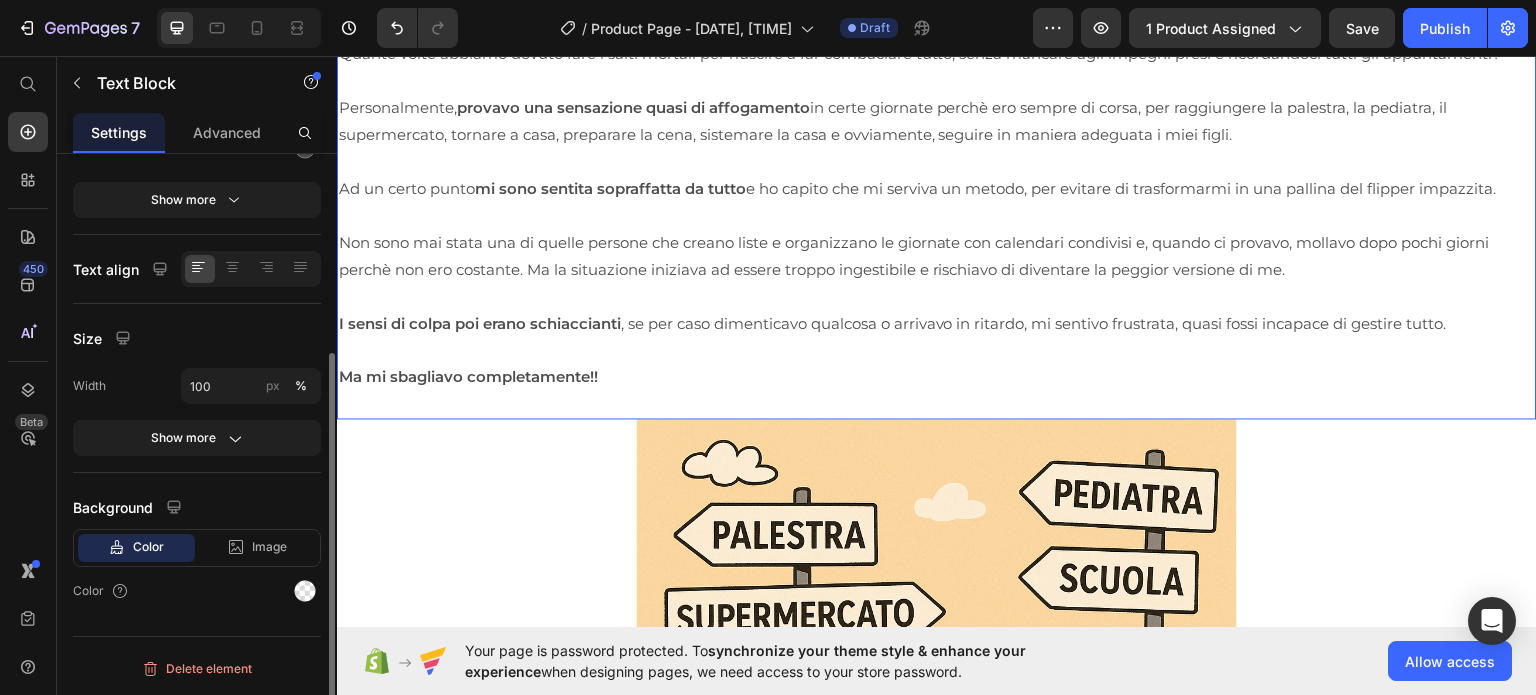 scroll, scrollTop: 0, scrollLeft: 0, axis: both 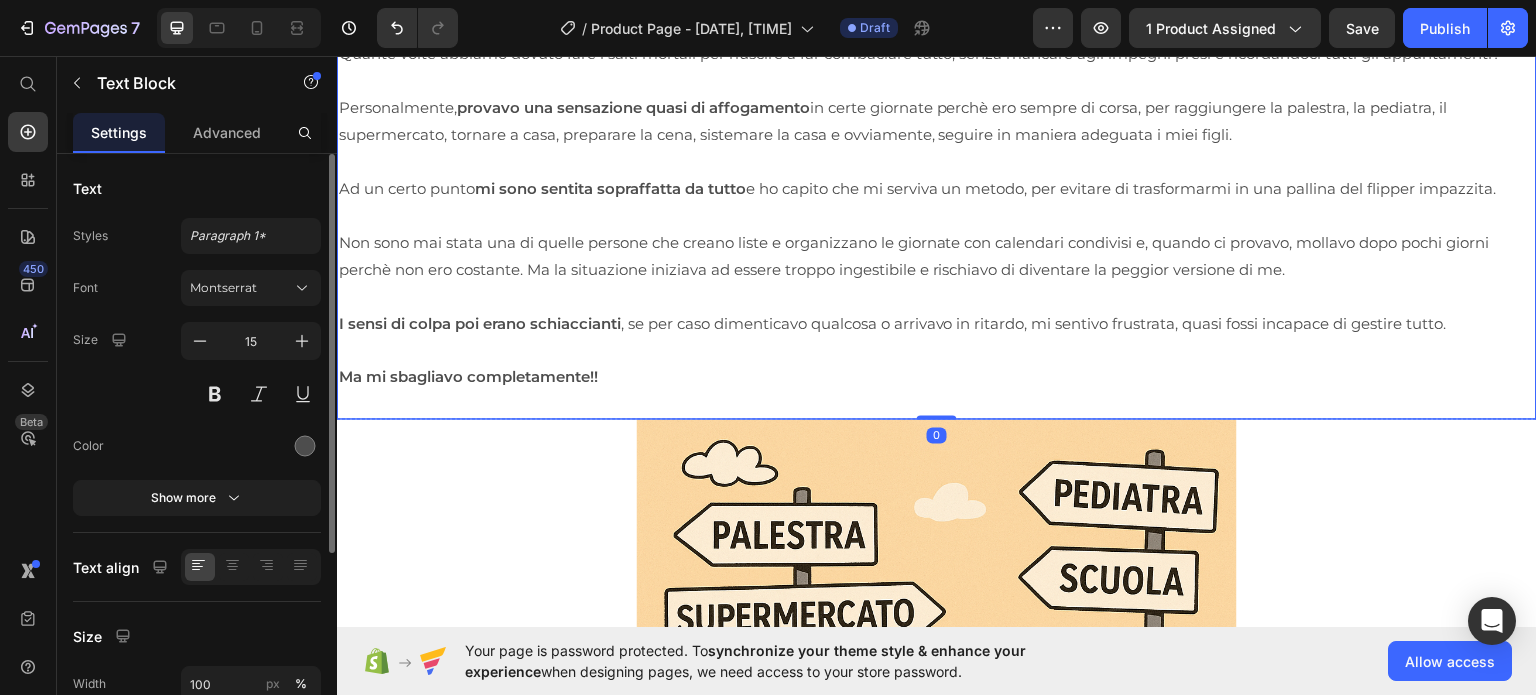 click on "Icon" at bounding box center [937, -122] 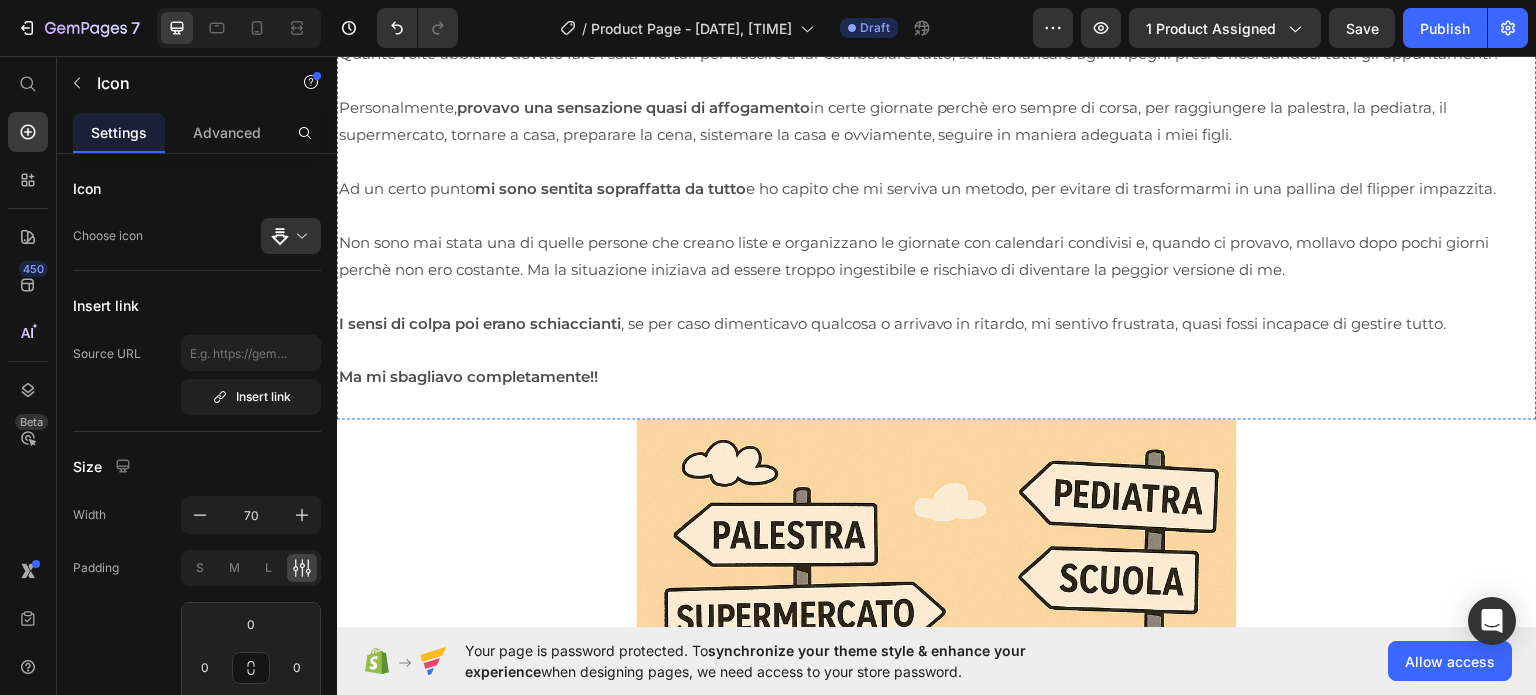 click at bounding box center [937, -179] 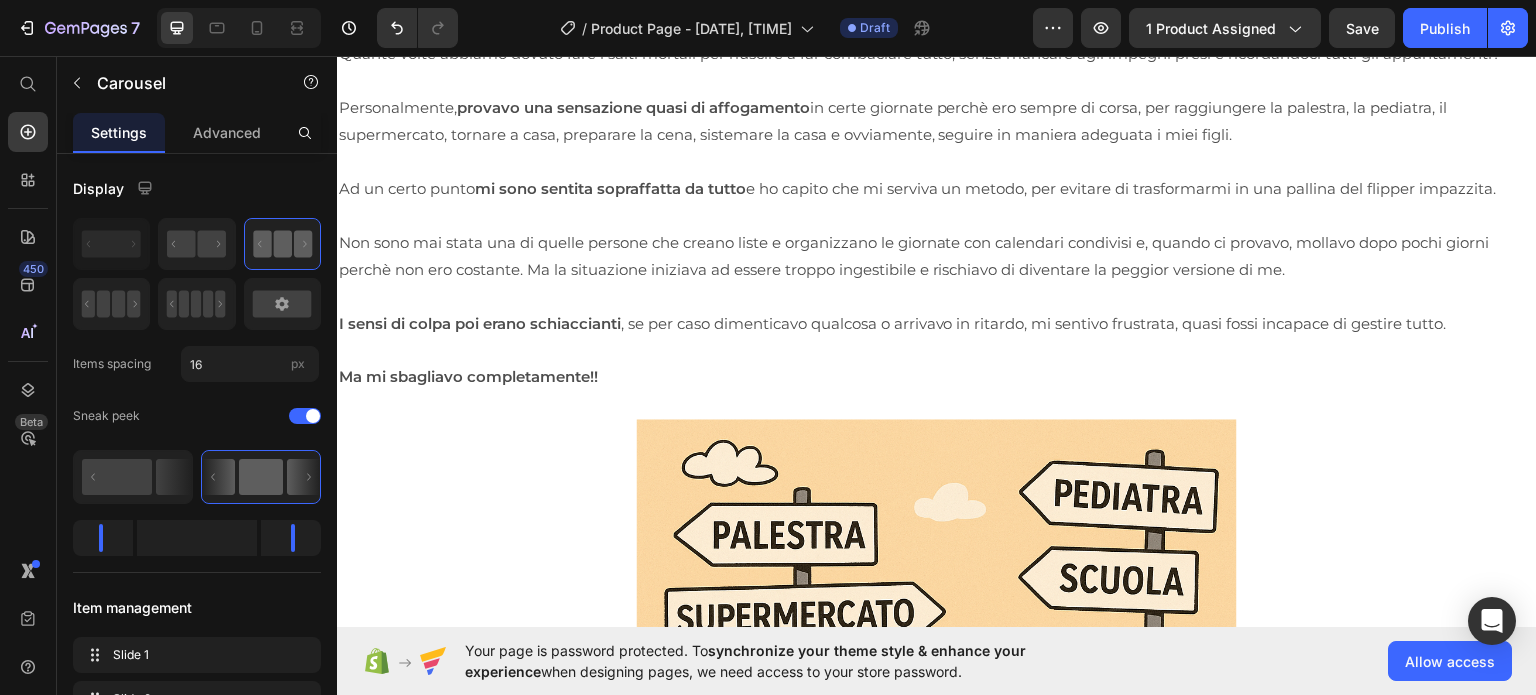 click on "Icon" at bounding box center (937, -122) 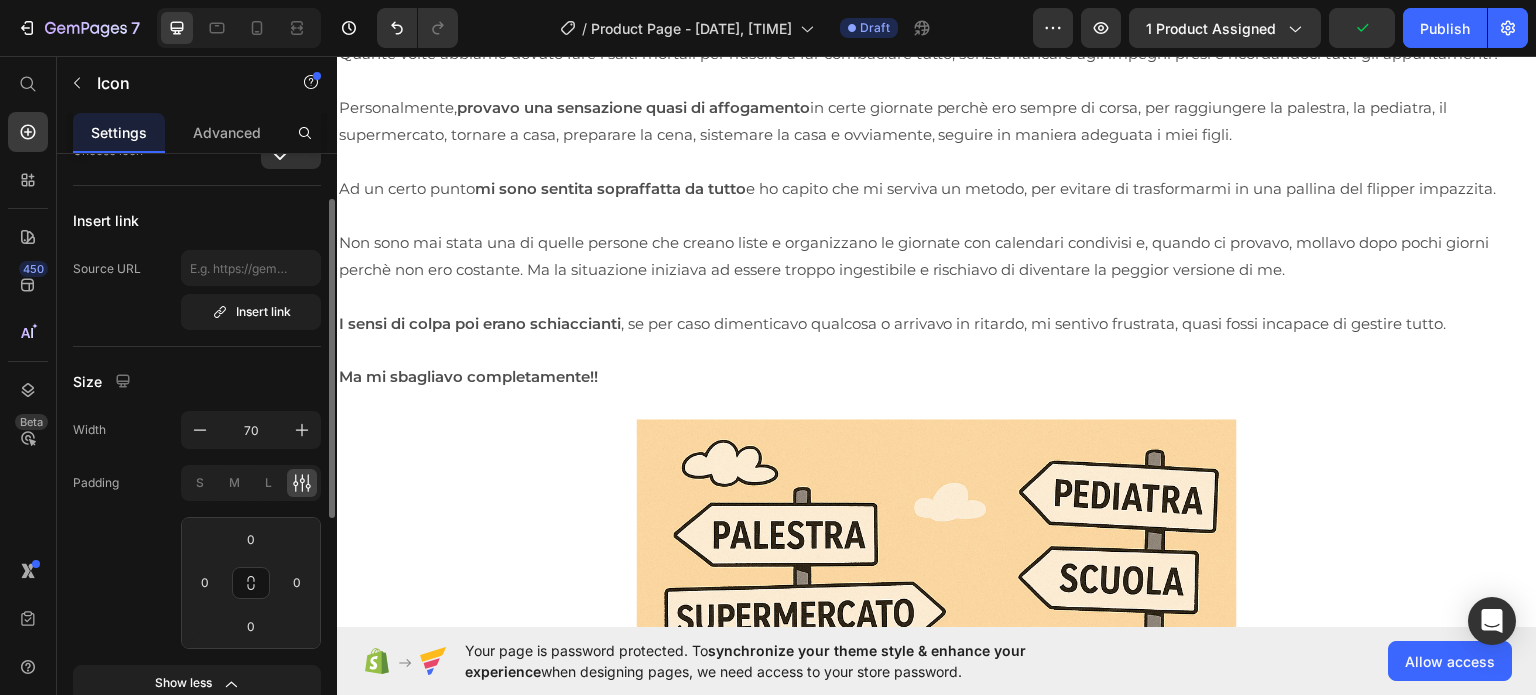 scroll, scrollTop: 96, scrollLeft: 0, axis: vertical 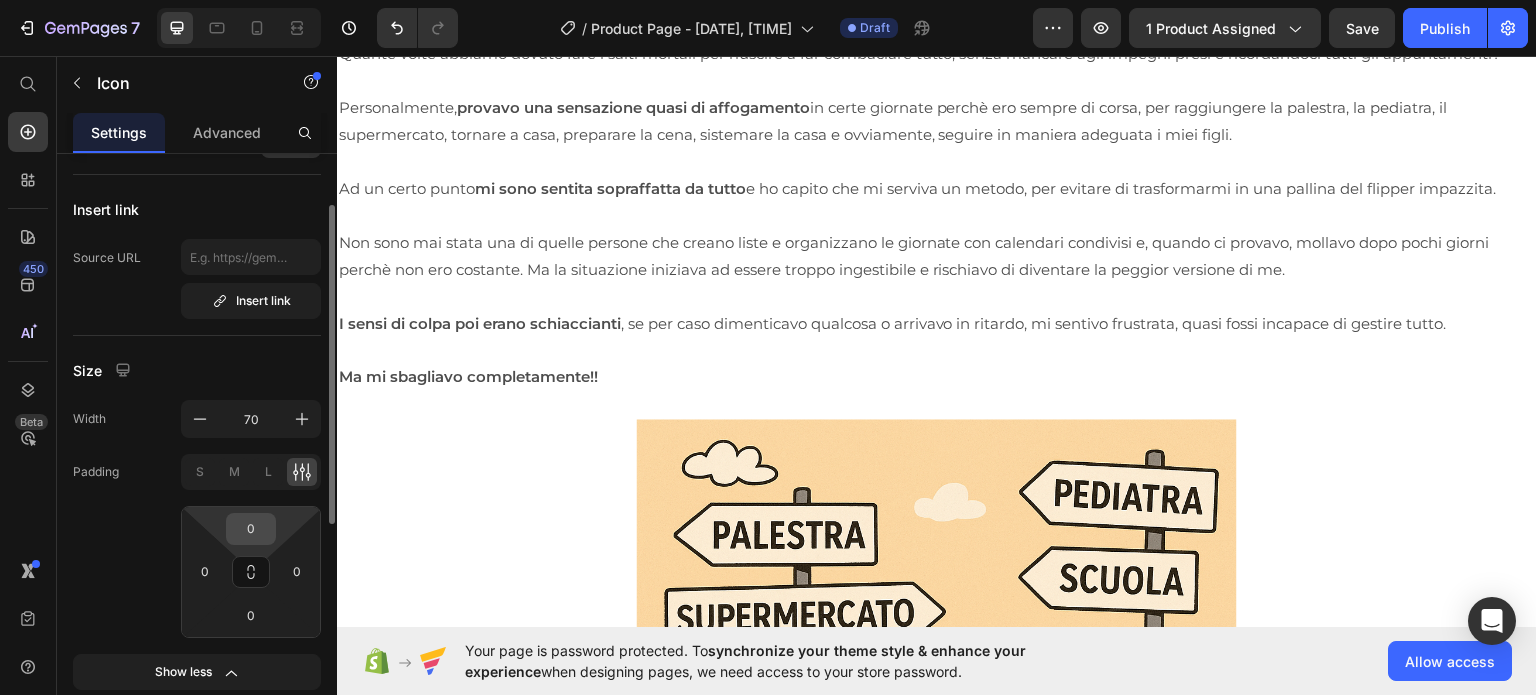 click on "0" at bounding box center (251, 529) 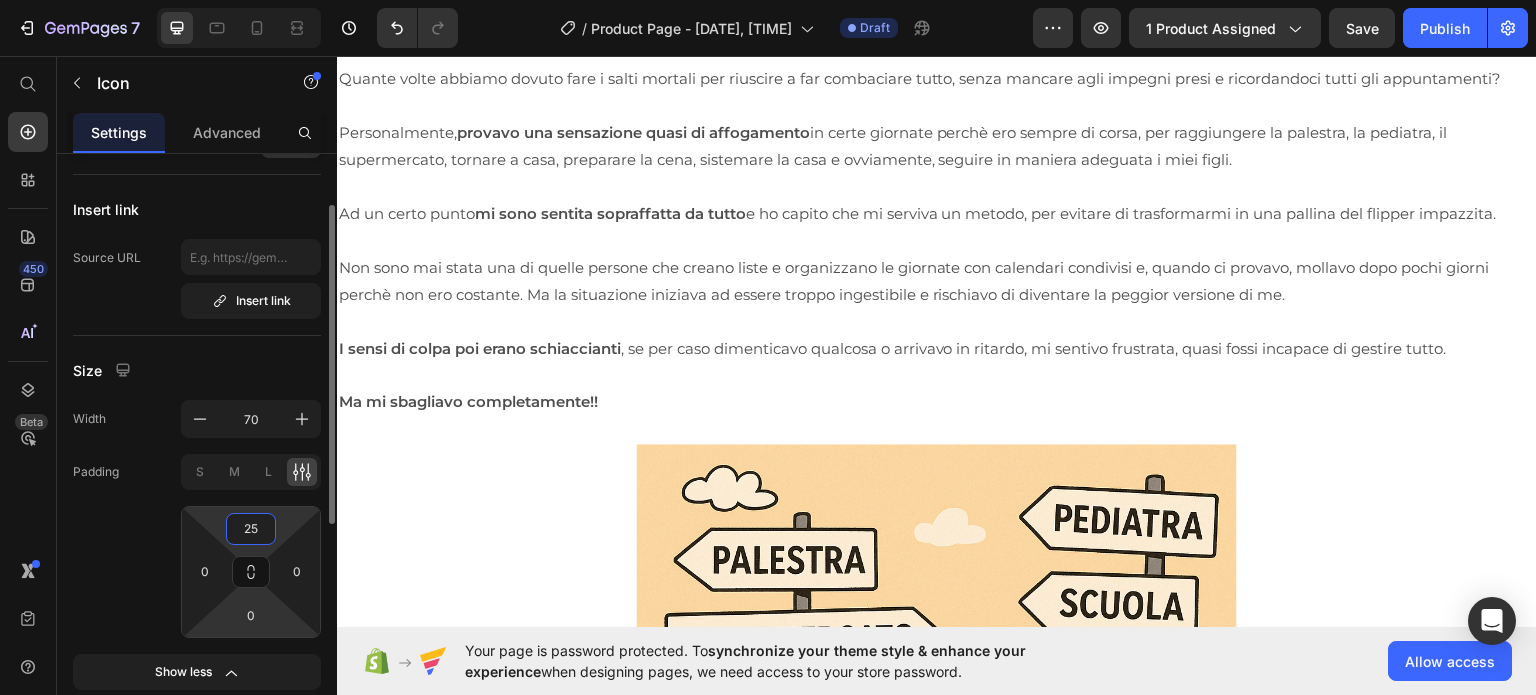 type on "25" 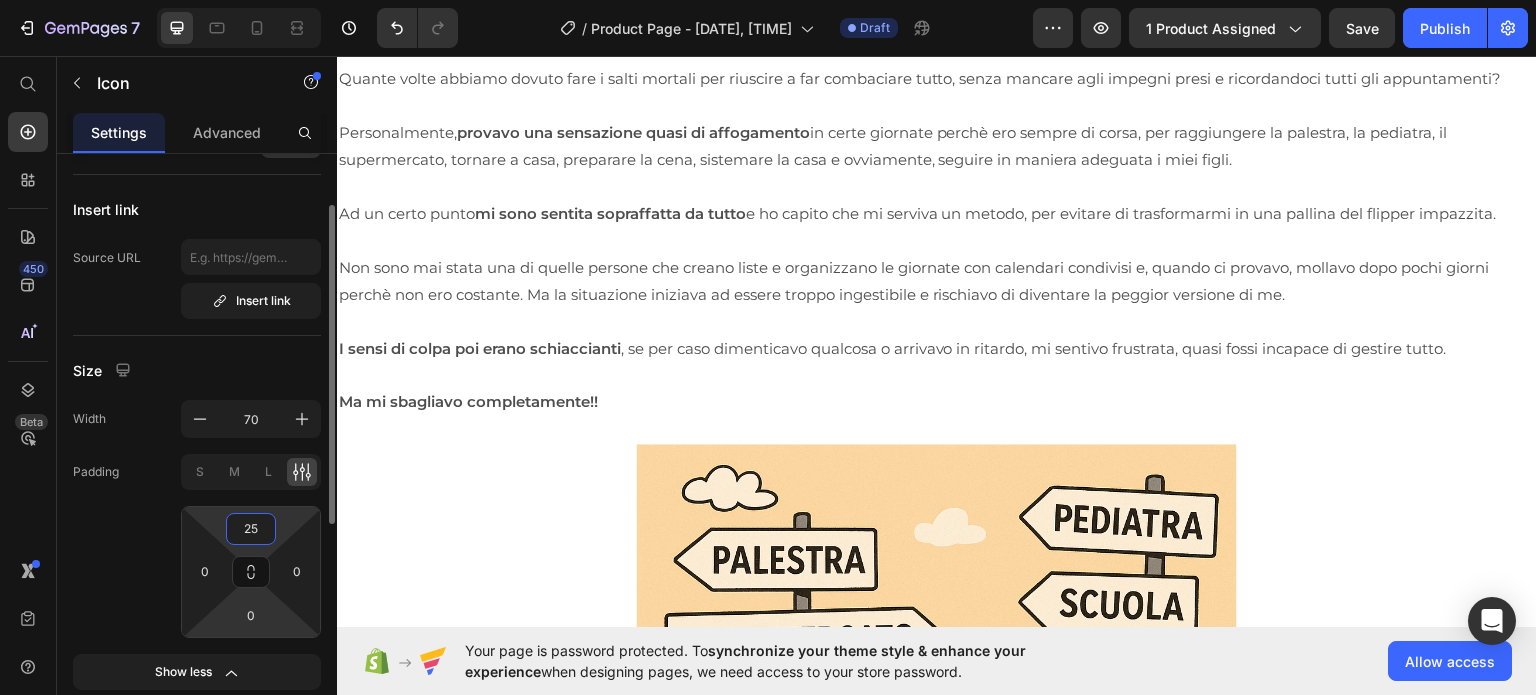 click on "7 / Product Page - Jul 11, 10:42:39 Draft Preview 1 product assigned Save Publish 450 Beta Start with Sections Elements Hero Section Product Detail Brands Trusted Badges Guarantee Product Breakdown How to use Testimonials Compare Bundle FAQs Social Proof Brand Story Product List Collection Blog List Contact Sticky Add to Cart Custom Footer Browse Library 450 Layout Row Row Row Row Text Heading Text Block Button Button Button Sticky Back to top Media Image" at bounding box center [768, 0] 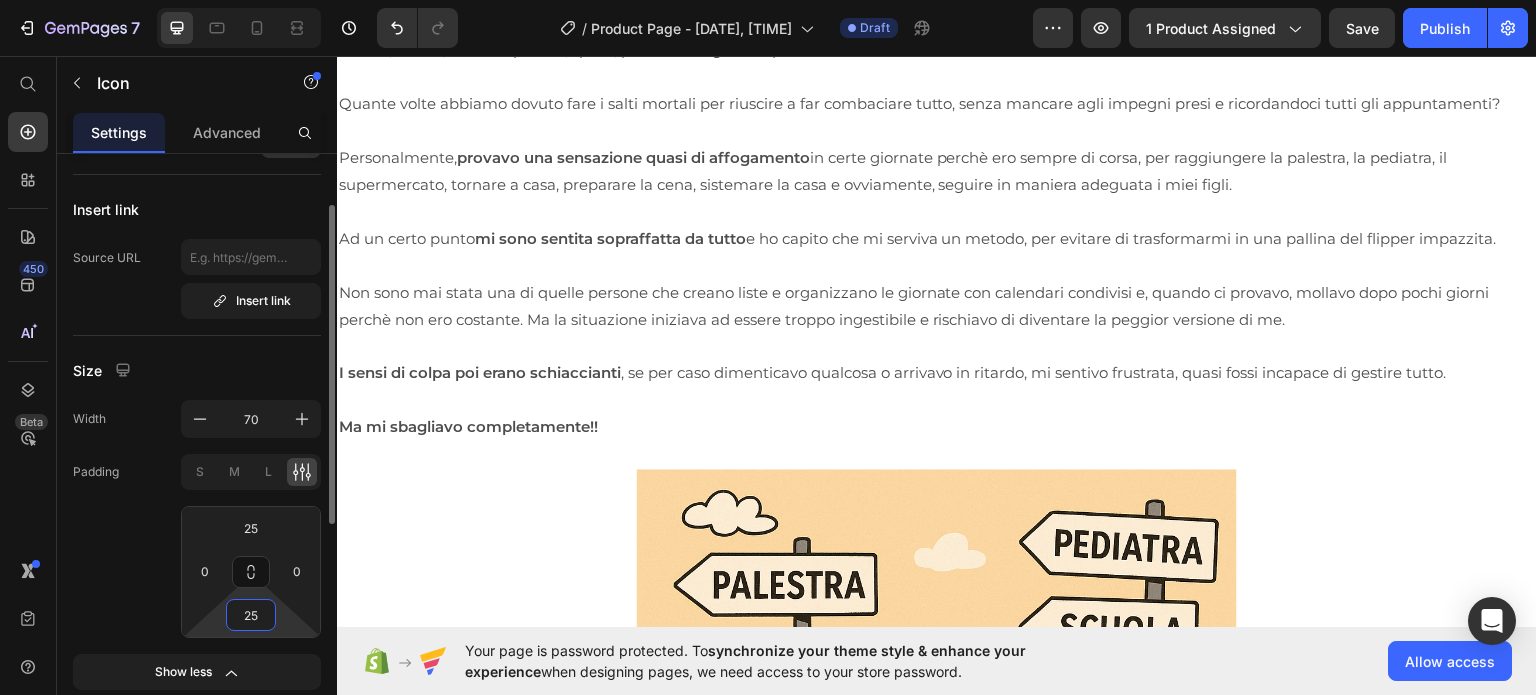 type on "25" 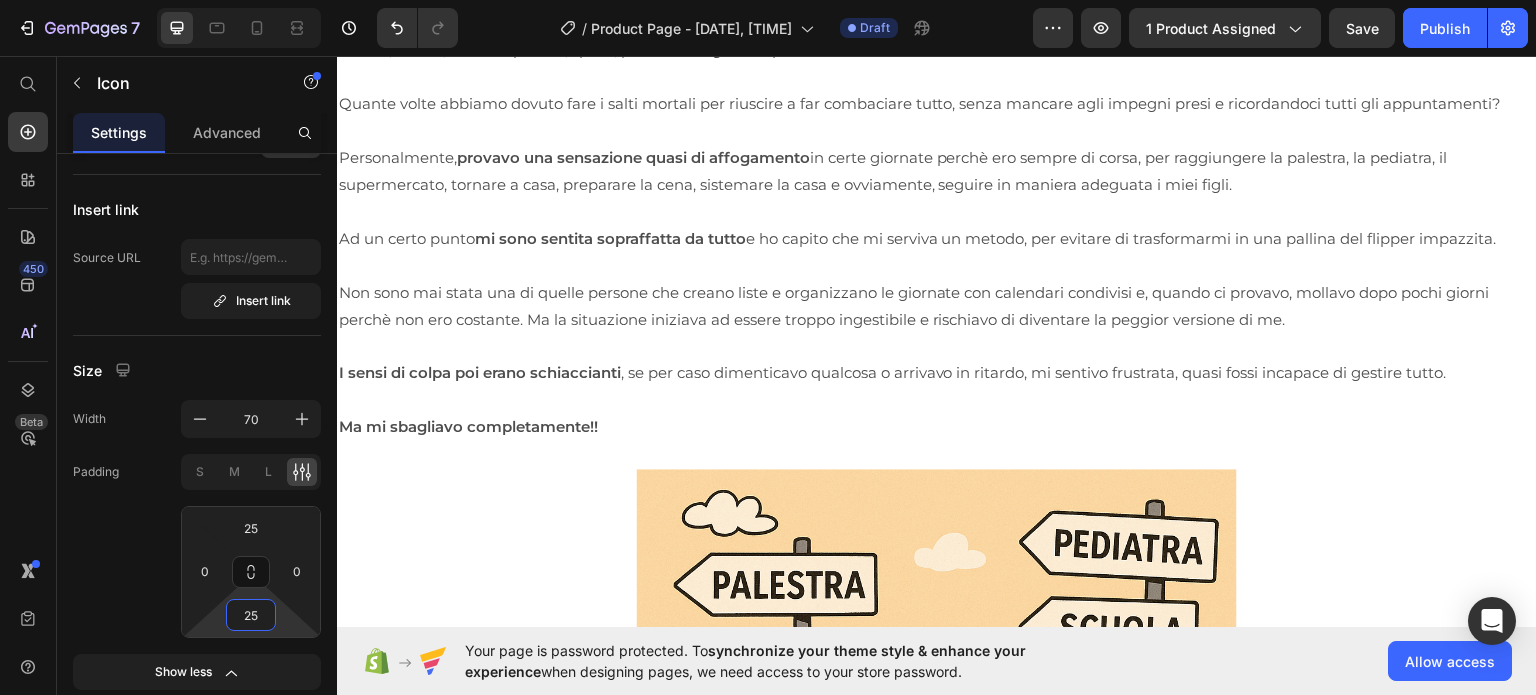 click 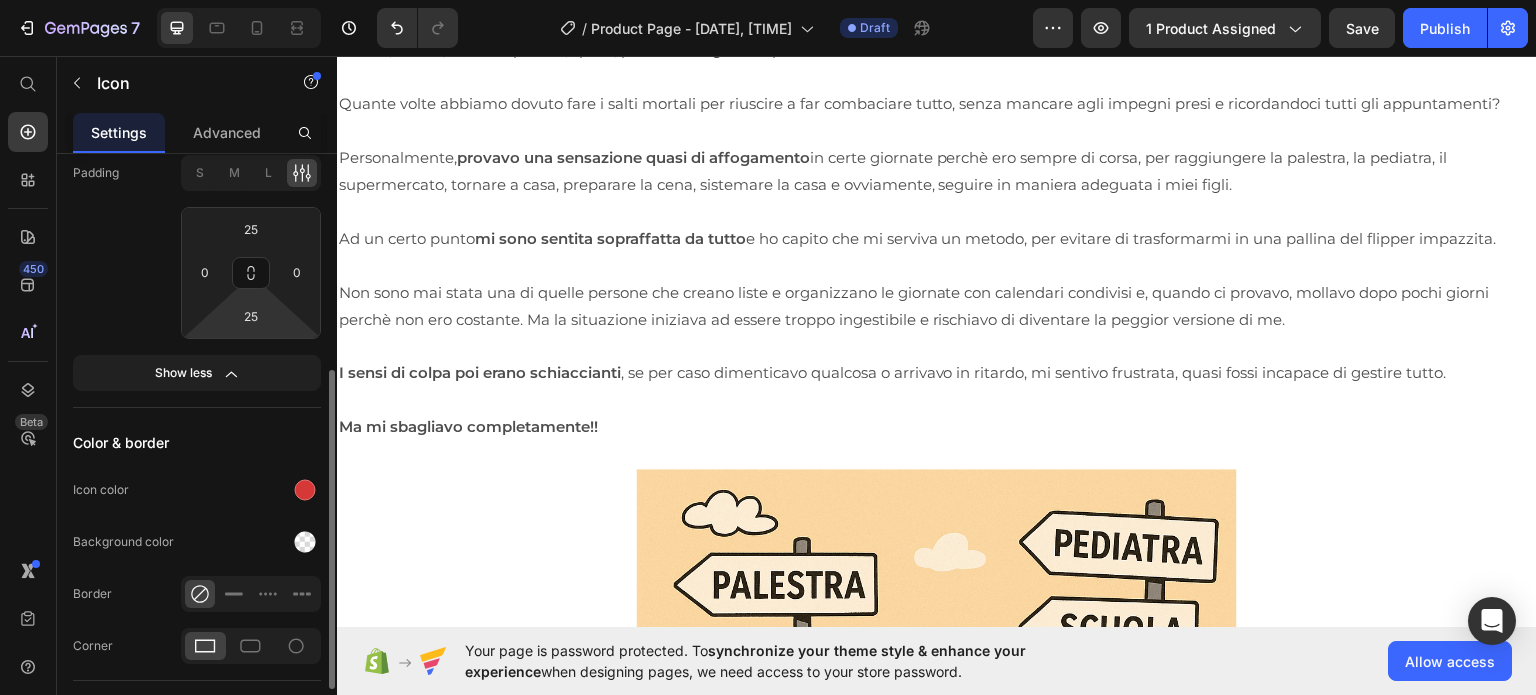 scroll, scrollTop: 399, scrollLeft: 0, axis: vertical 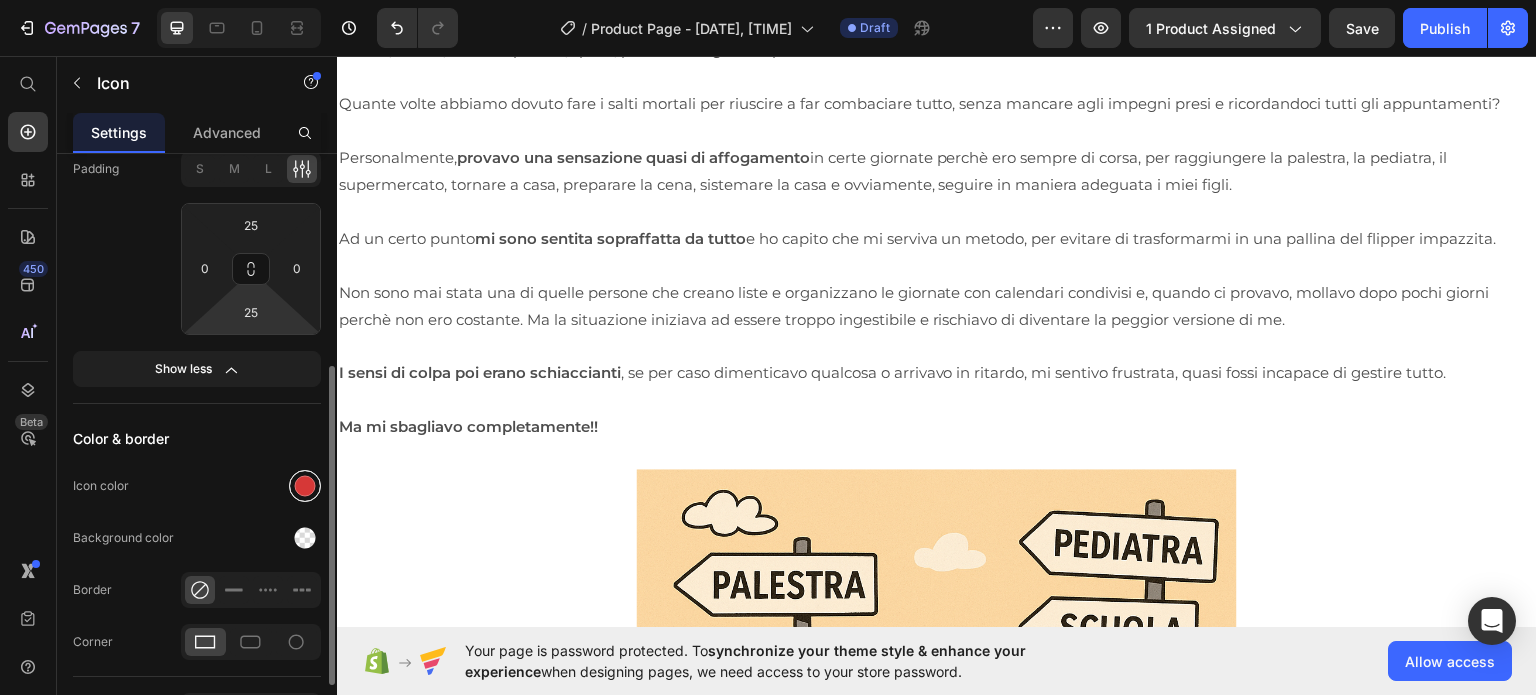 click at bounding box center (305, 486) 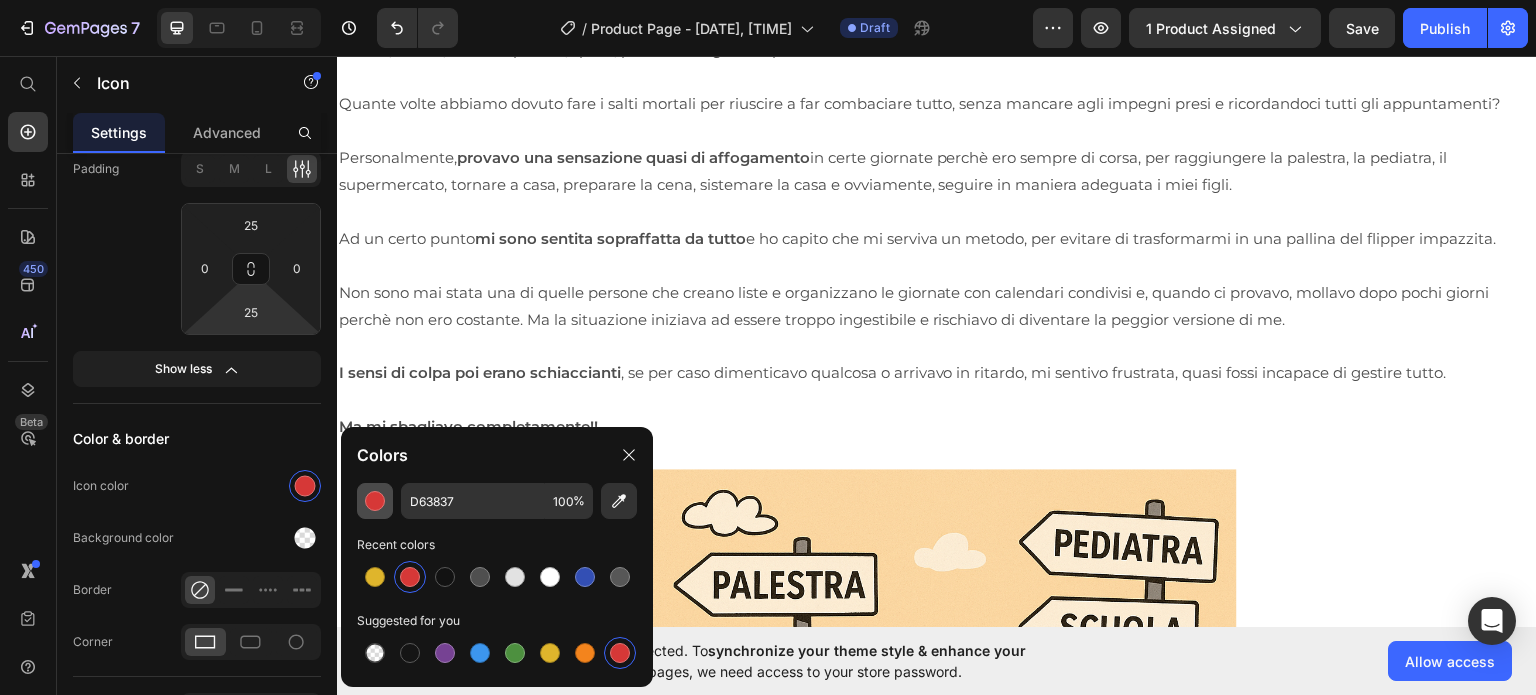 click at bounding box center [375, 501] 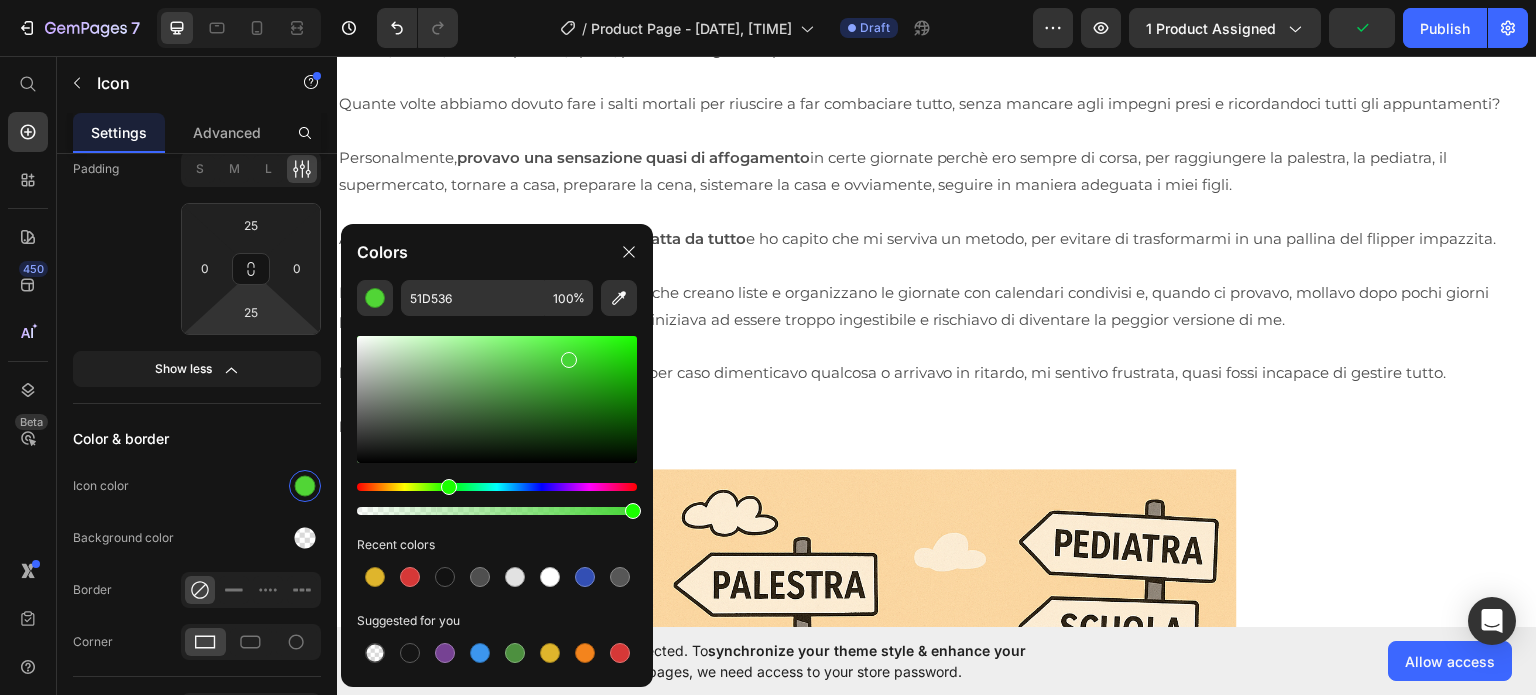 drag, startPoint x: 357, startPoint y: 491, endPoint x: 446, endPoint y: 491, distance: 89 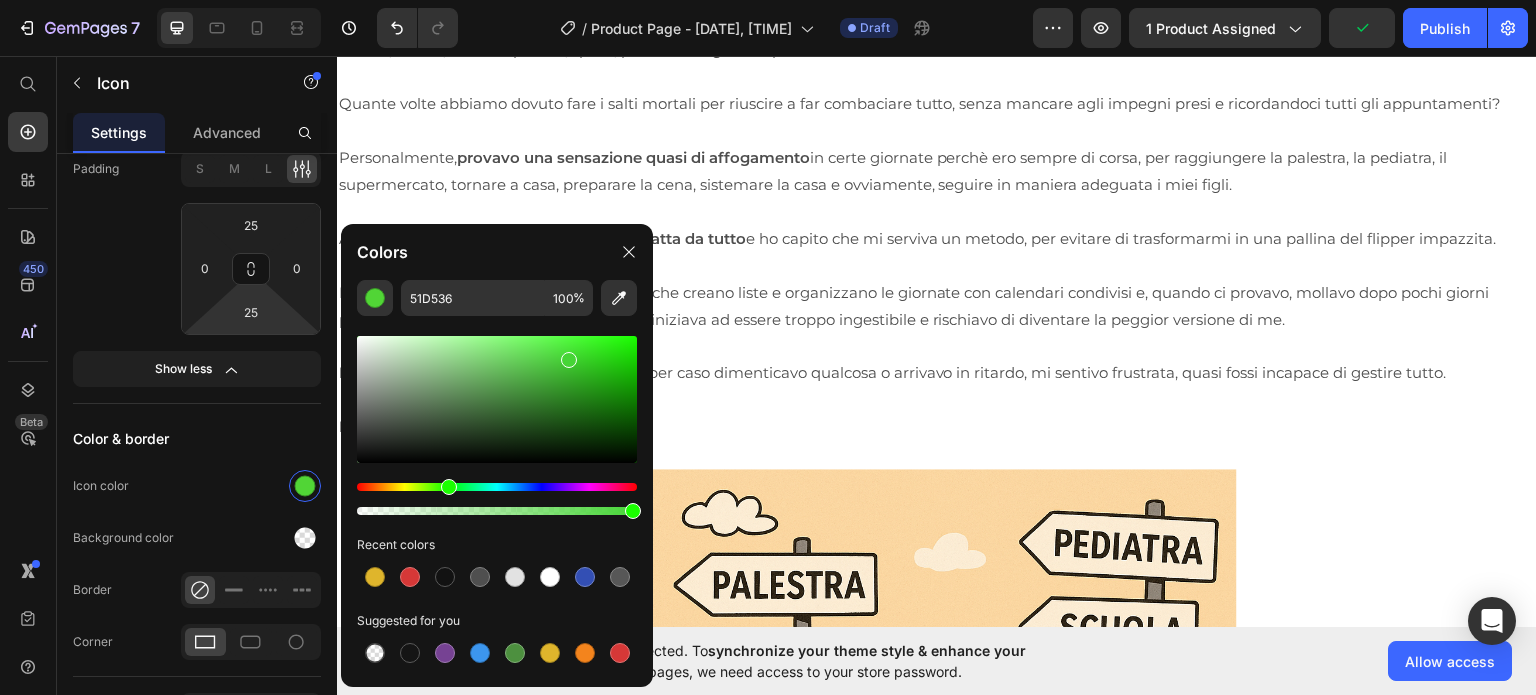 click at bounding box center [449, 487] 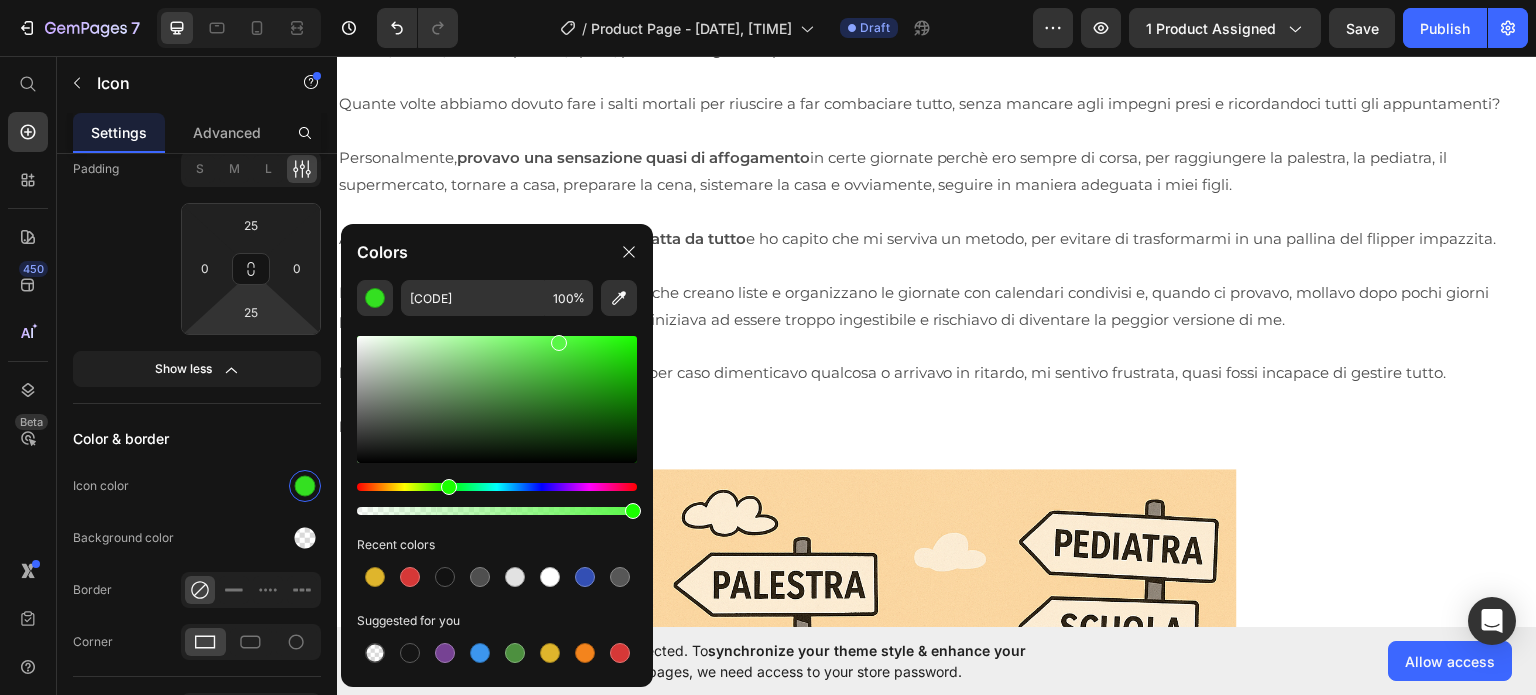 type on "59F747" 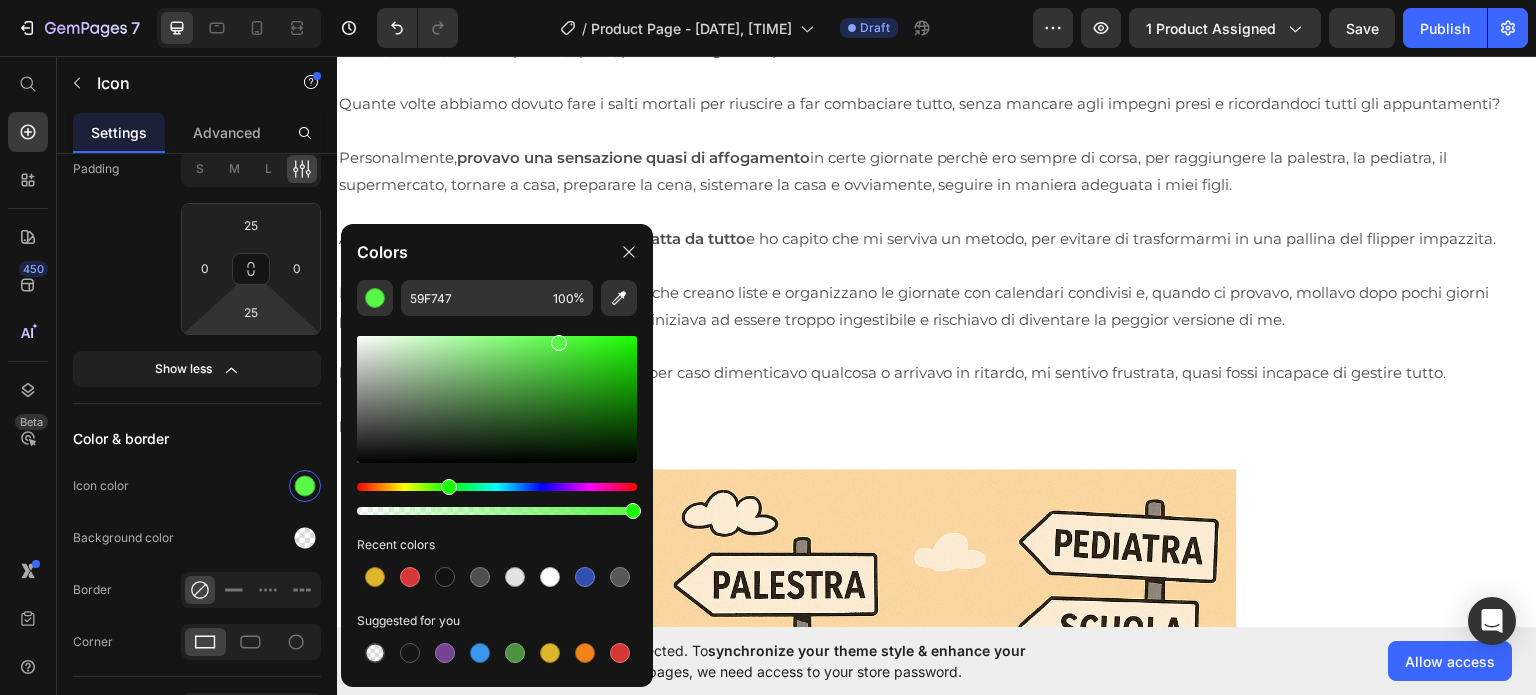 drag, startPoint x: 572, startPoint y: 361, endPoint x: 557, endPoint y: 339, distance: 26.627054 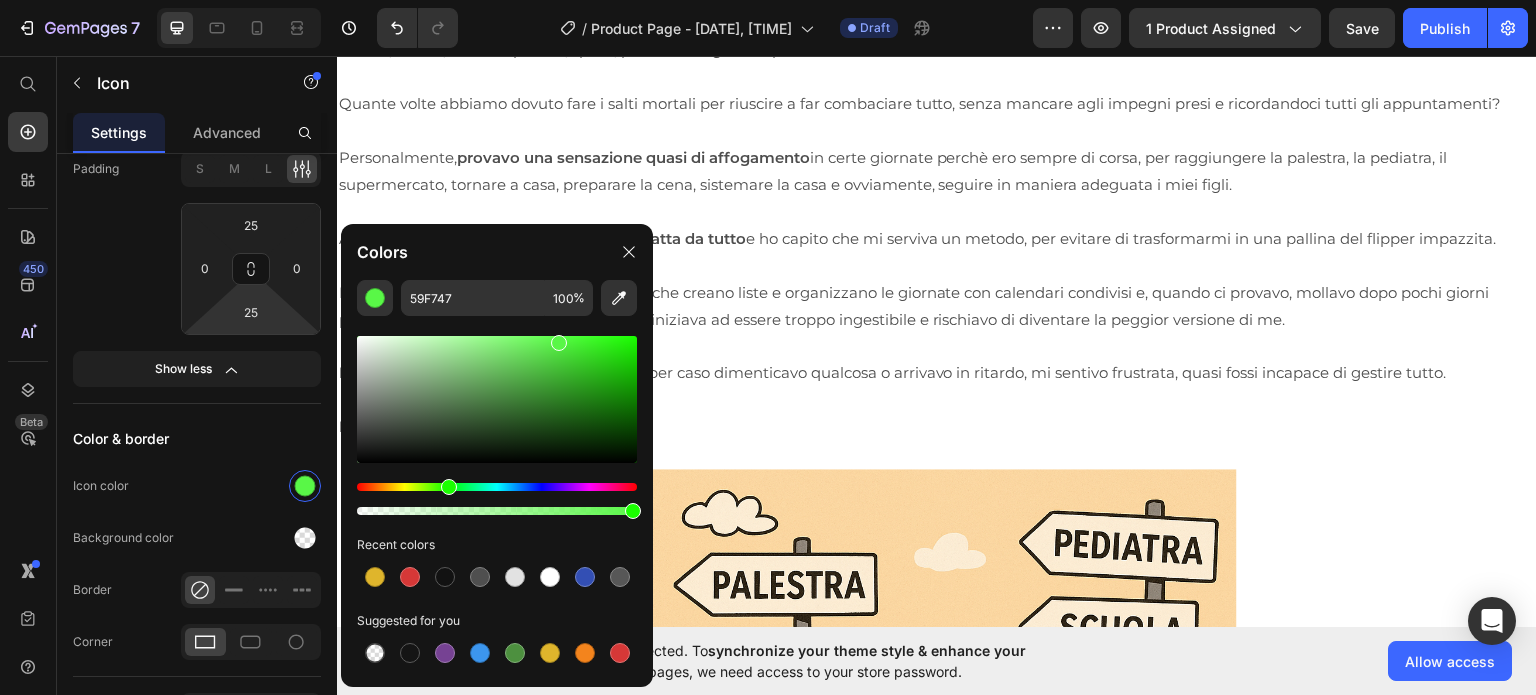 click at bounding box center [559, 343] 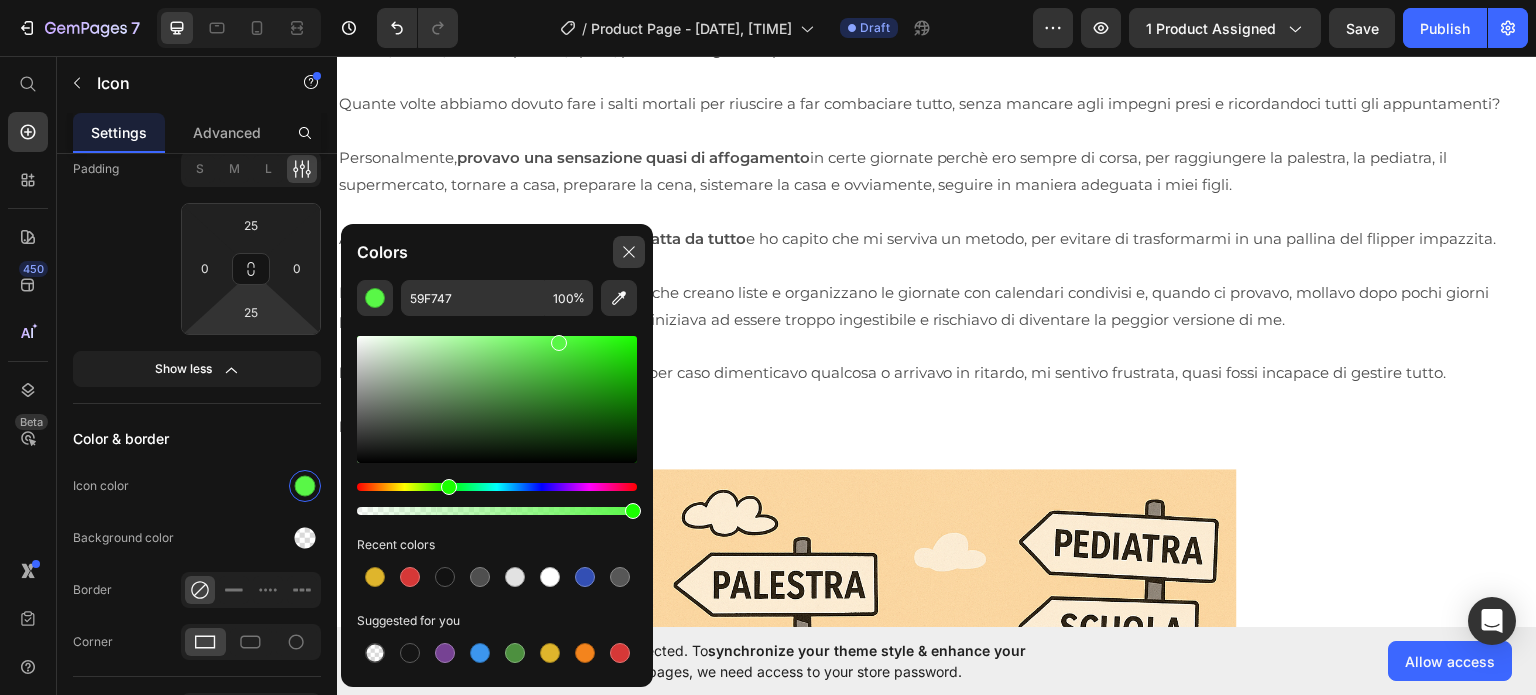 click 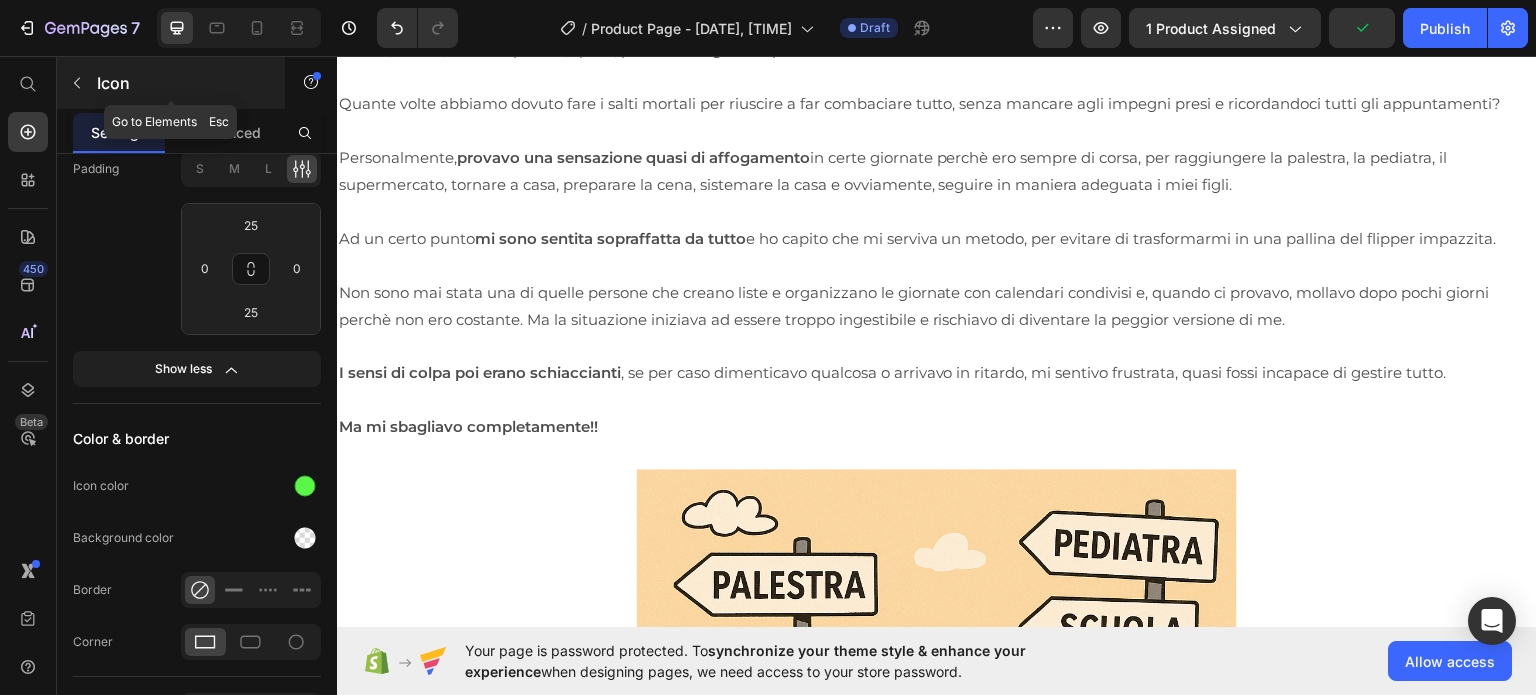 click 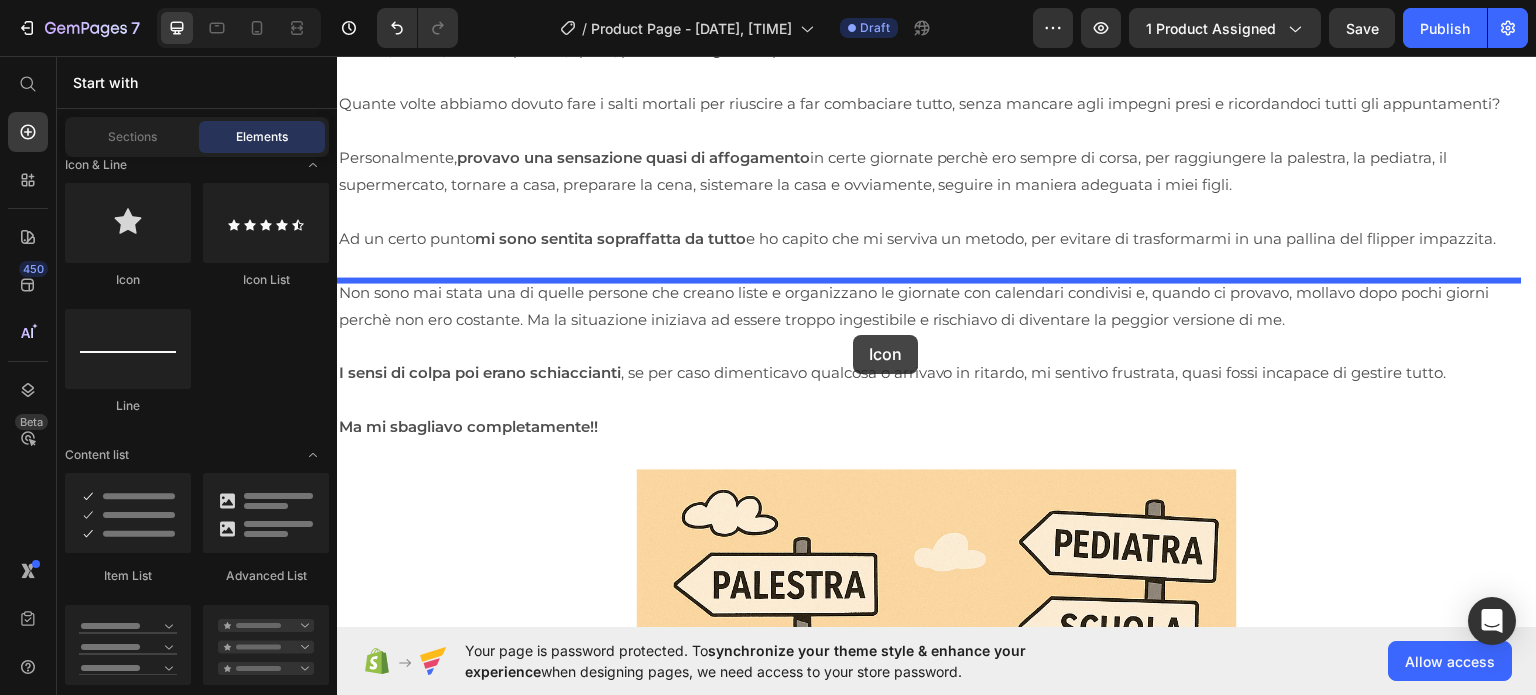 drag, startPoint x: 550, startPoint y: 310, endPoint x: 853, endPoint y: 334, distance: 303.949 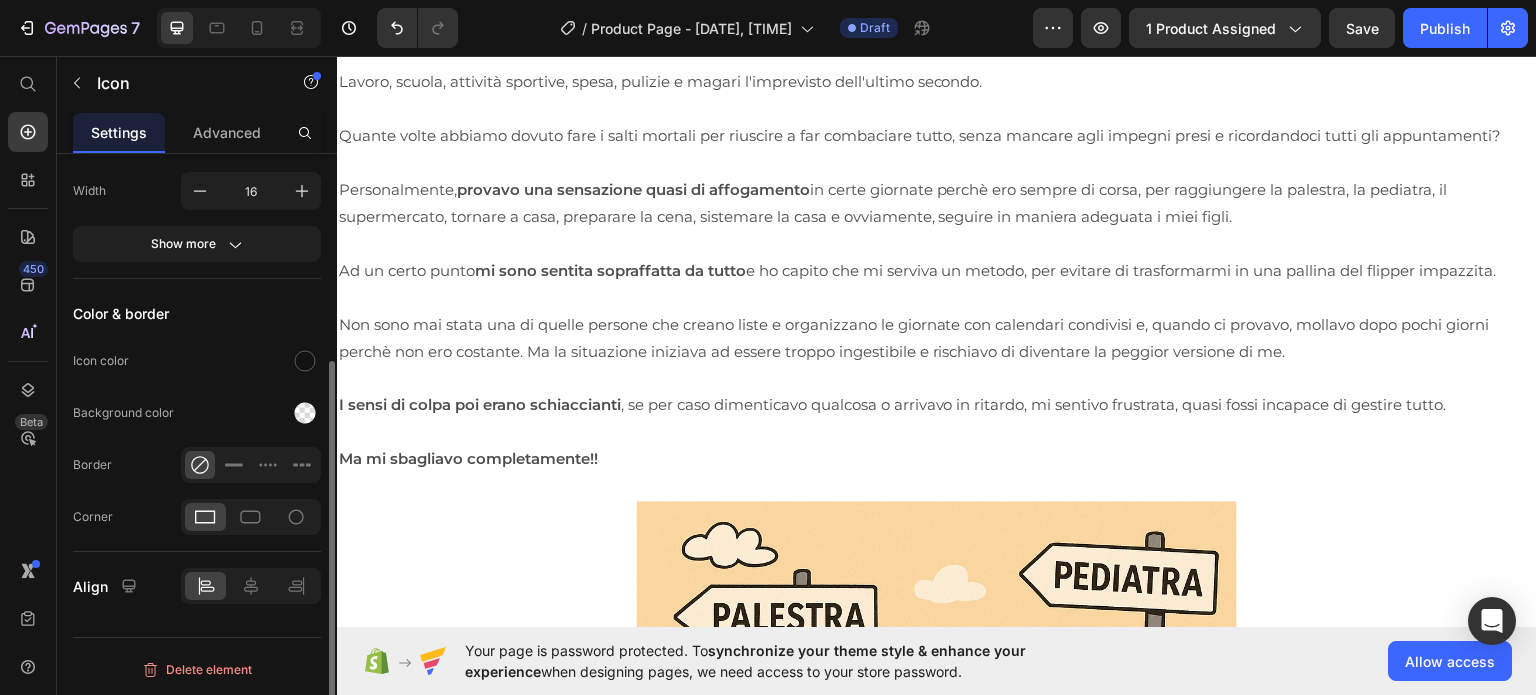 scroll, scrollTop: 322, scrollLeft: 0, axis: vertical 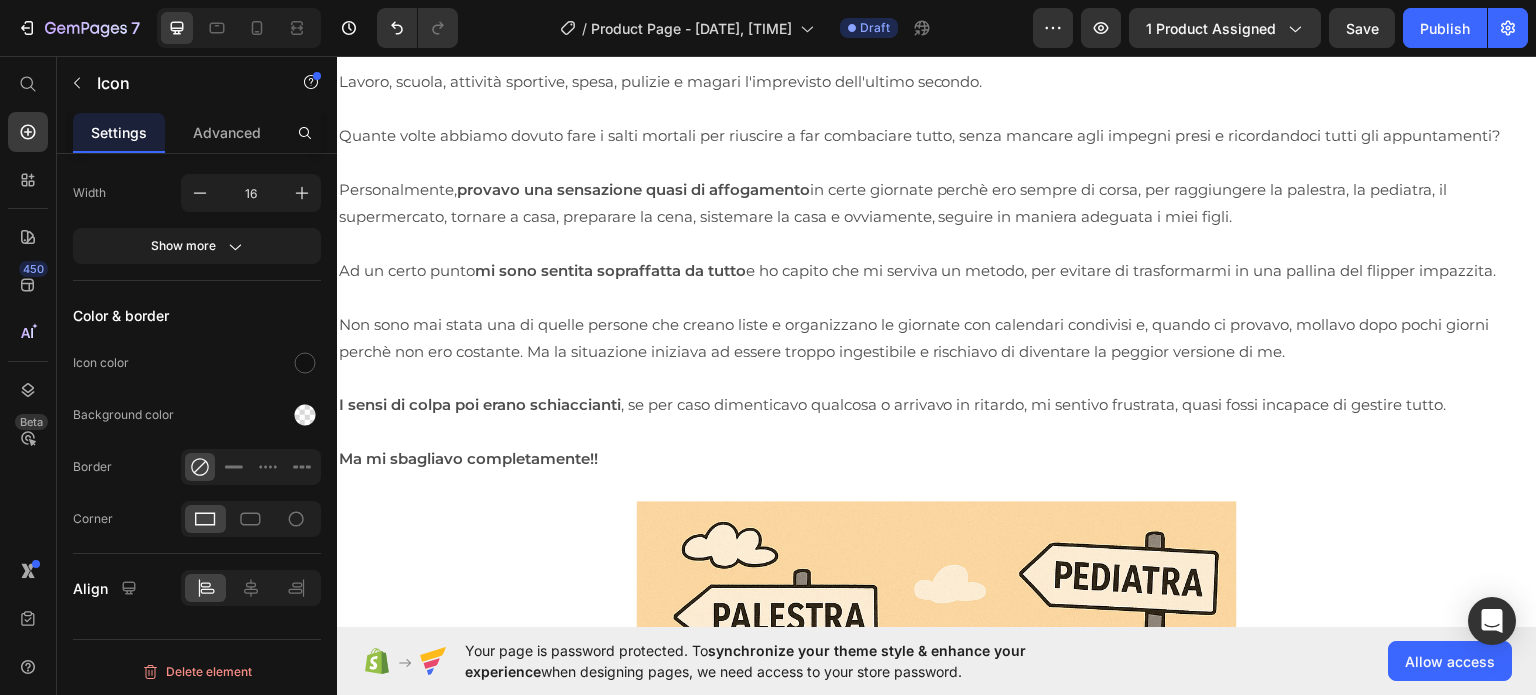 click 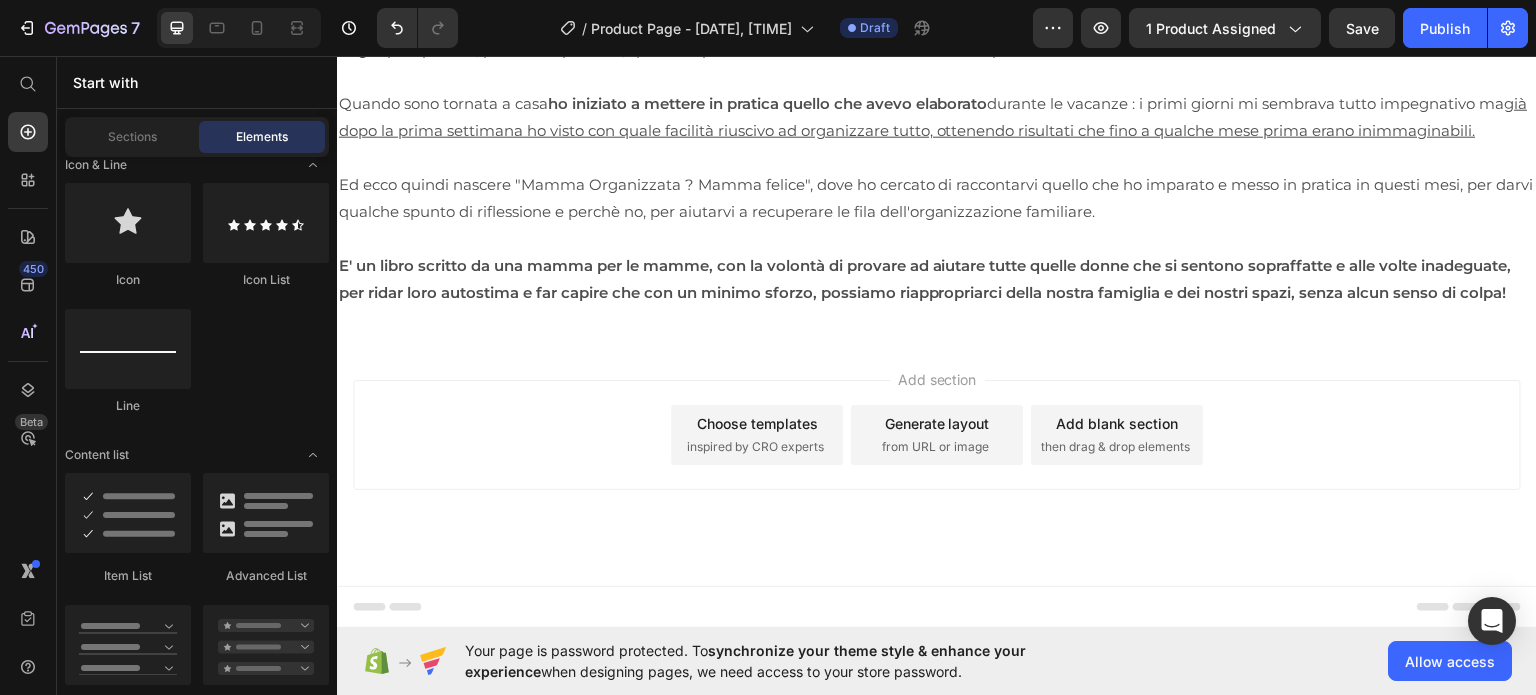 scroll, scrollTop: 4399, scrollLeft: 0, axis: vertical 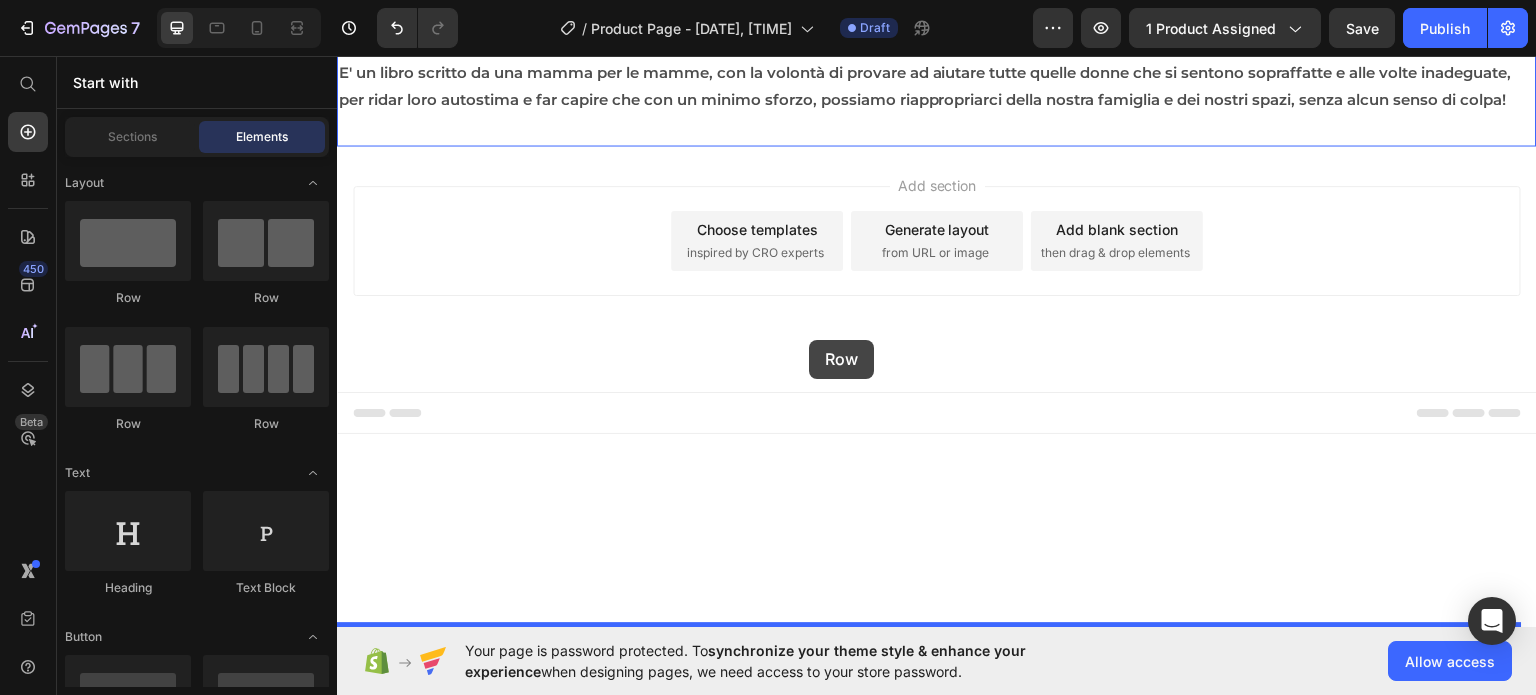 drag, startPoint x: 473, startPoint y: 303, endPoint x: 809, endPoint y: 339, distance: 337.92307 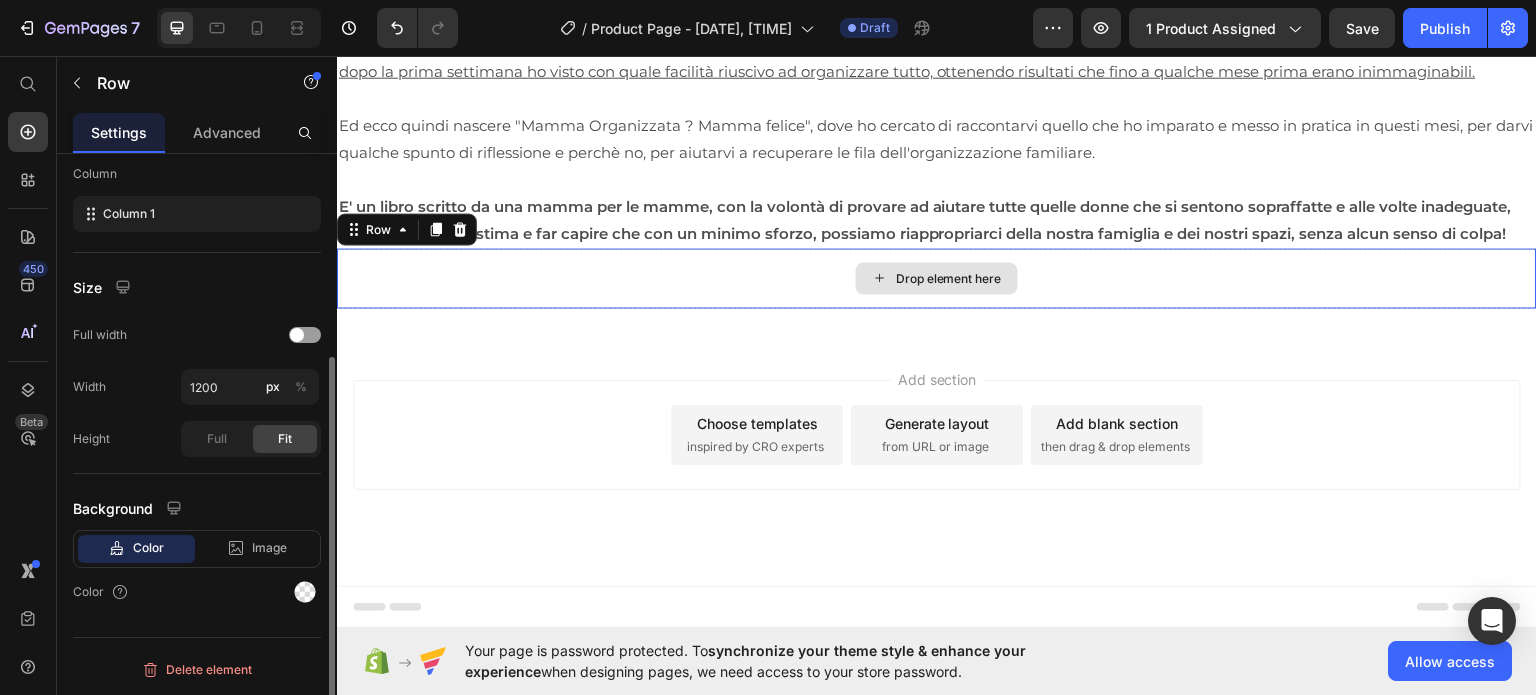 scroll, scrollTop: 0, scrollLeft: 0, axis: both 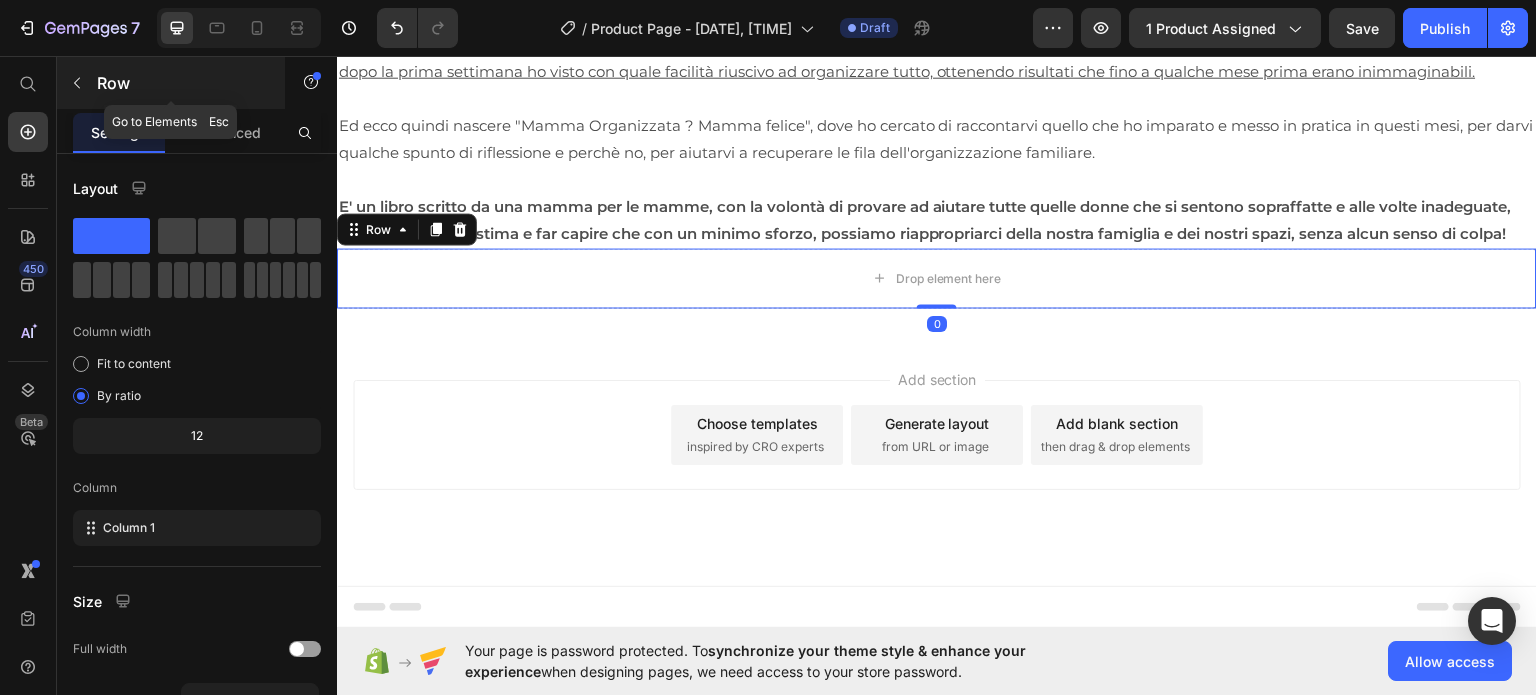 click 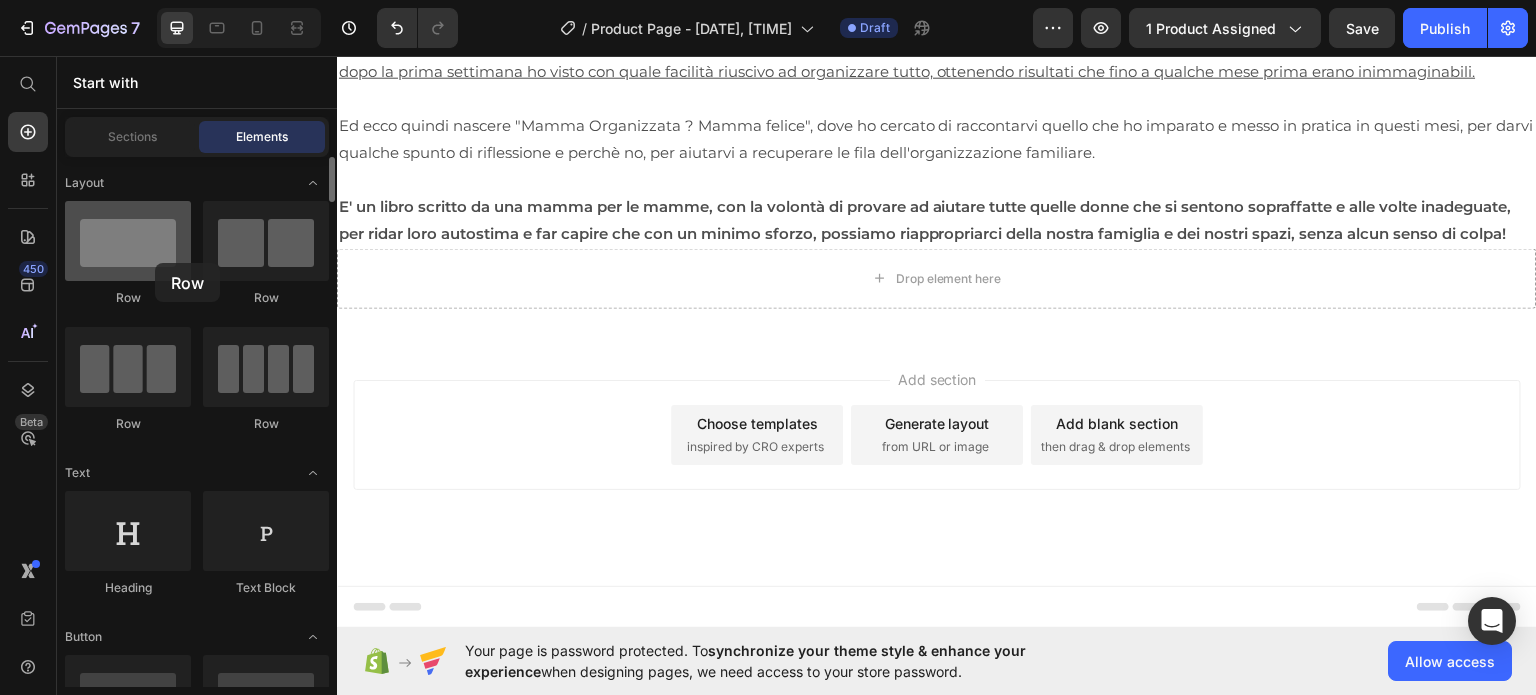 click at bounding box center (128, 241) 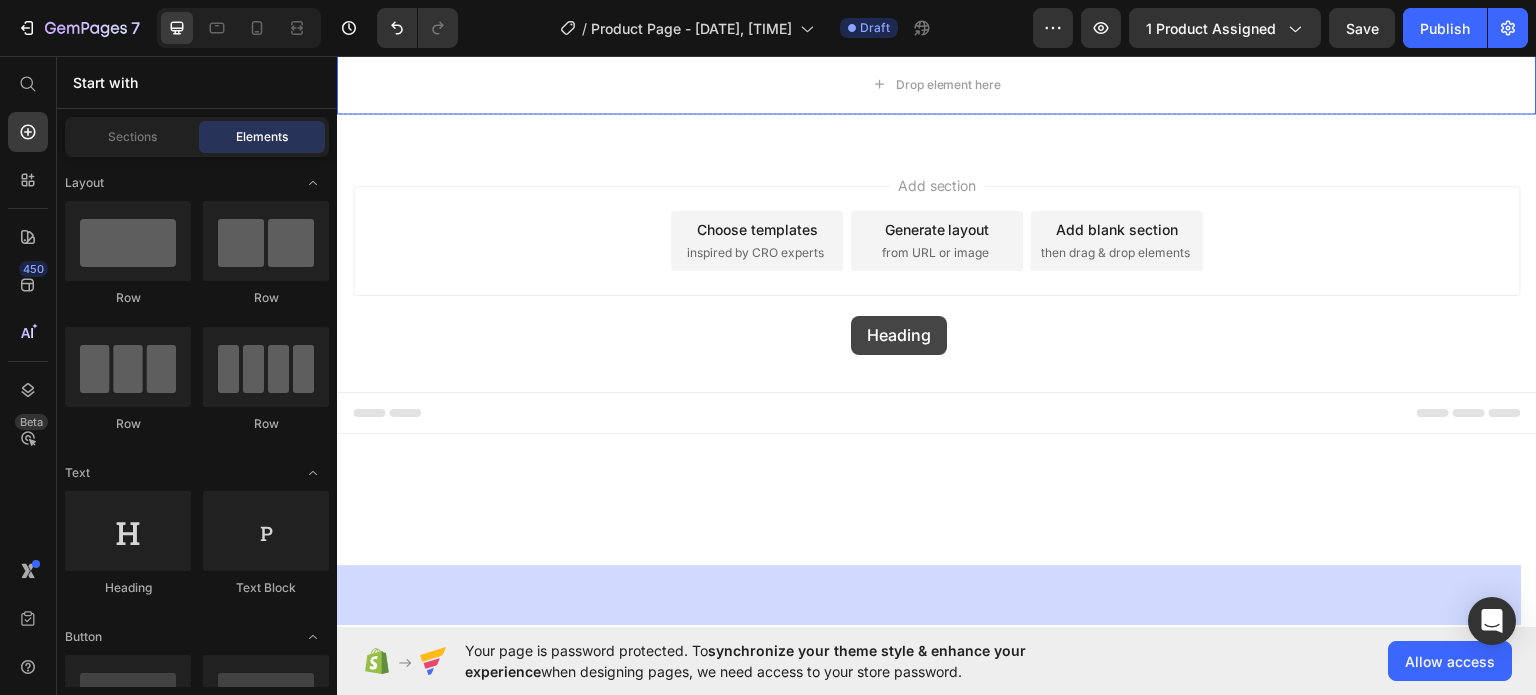 drag, startPoint x: 491, startPoint y: 609, endPoint x: 851, endPoint y: 315, distance: 464.79672 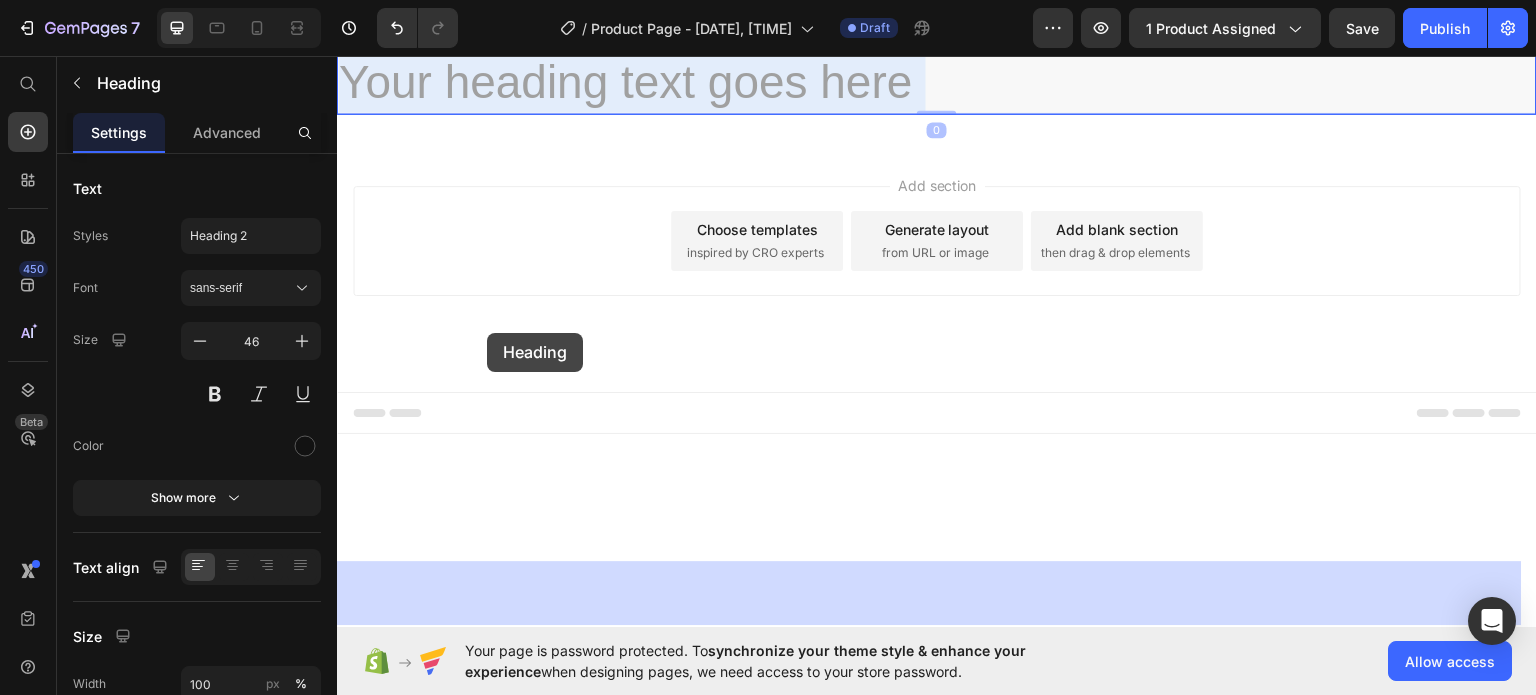drag, startPoint x: 942, startPoint y: 340, endPoint x: 470, endPoint y: 345, distance: 472.0265 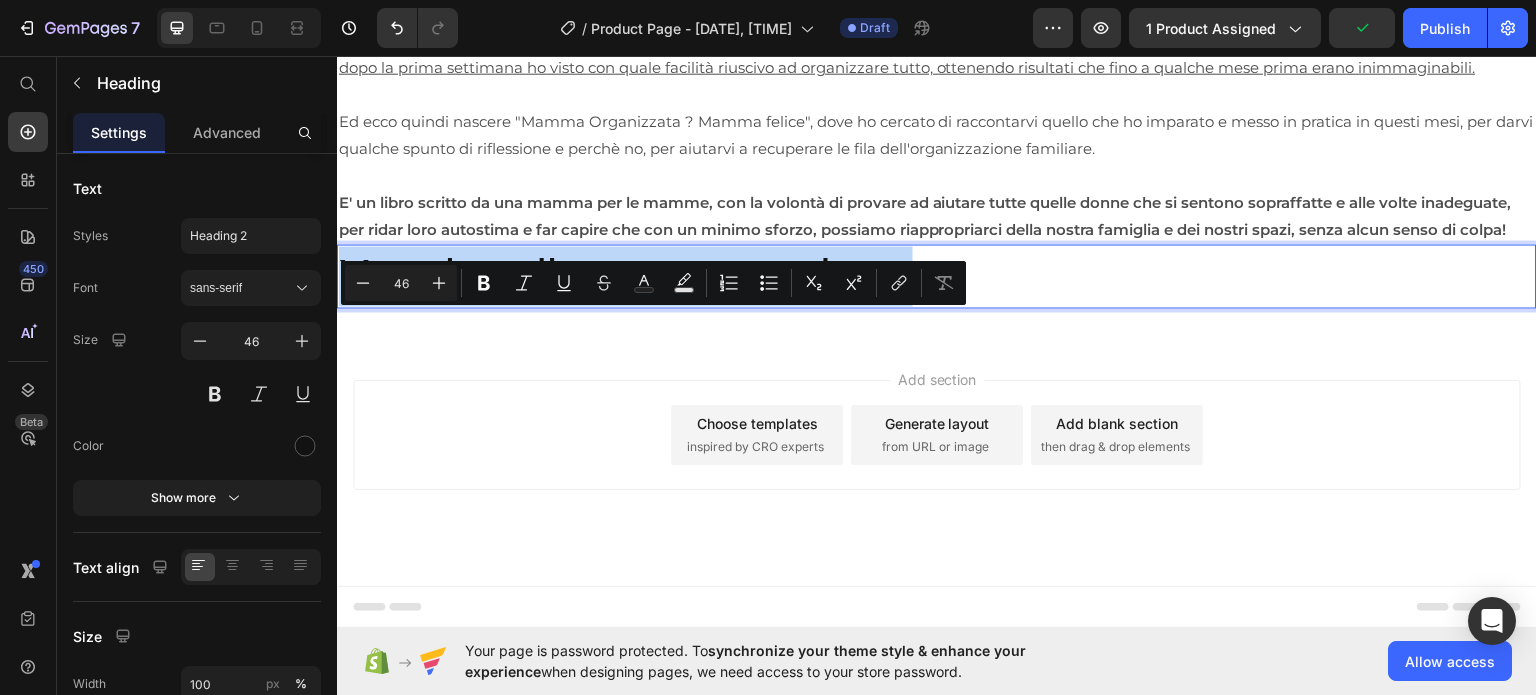 drag, startPoint x: 918, startPoint y: 349, endPoint x: 630, endPoint y: 397, distance: 291.9726 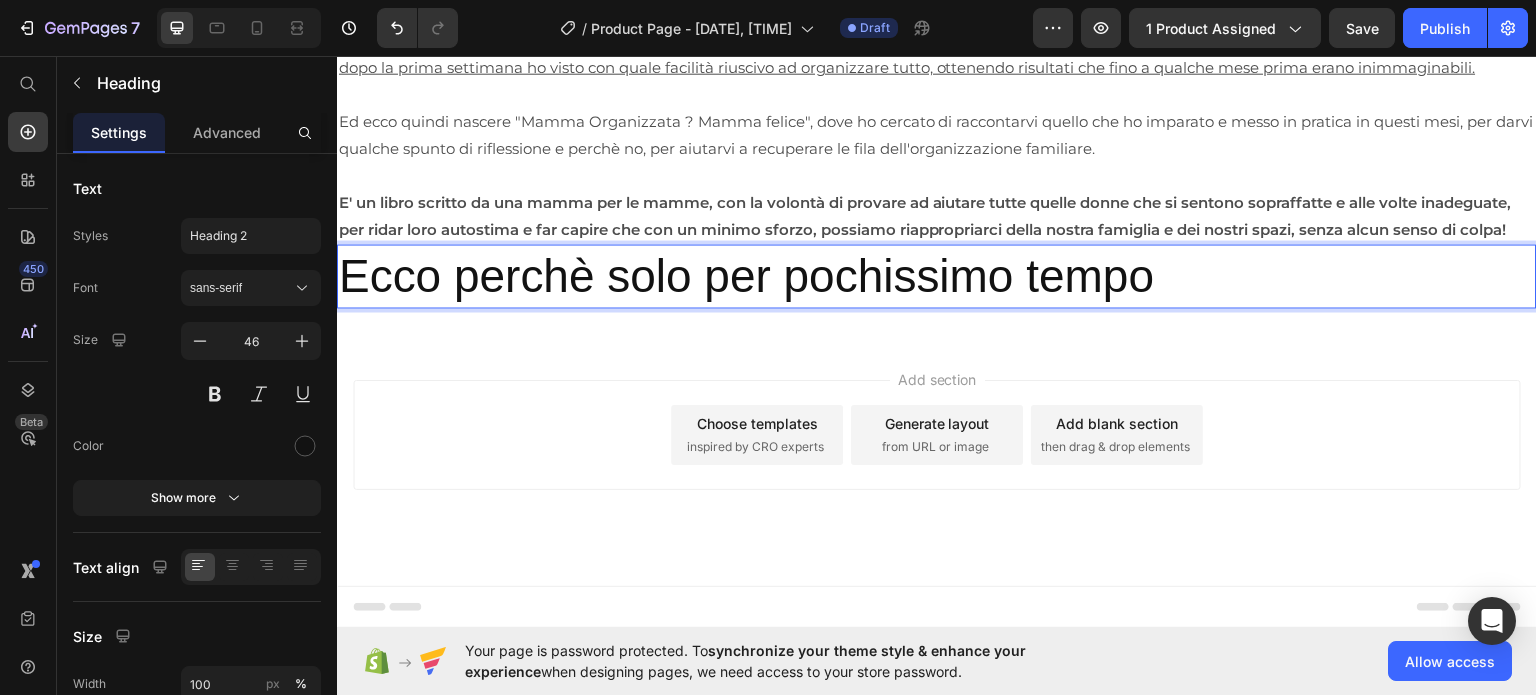 click on "Ecco perchè solo per pochissimo tempo" at bounding box center [937, 275] 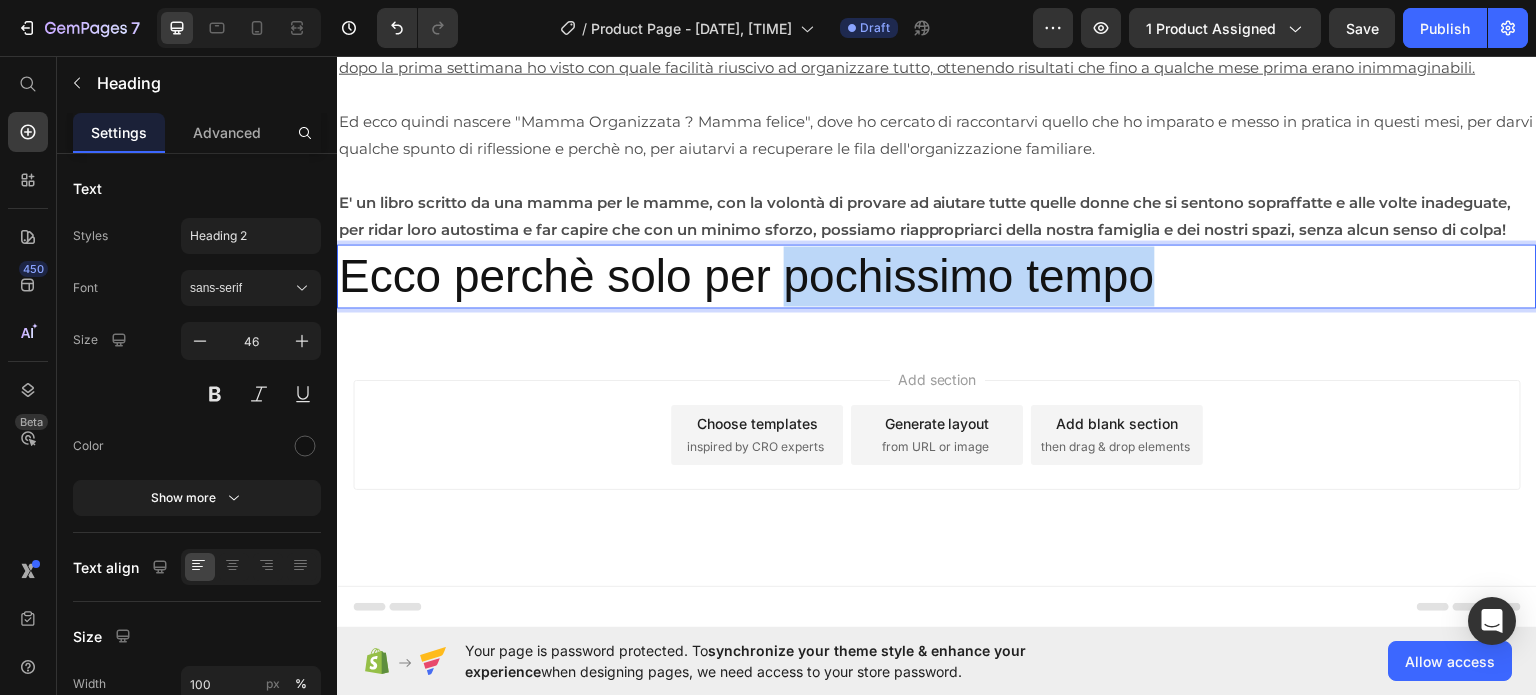 drag, startPoint x: 789, startPoint y: 345, endPoint x: 1167, endPoint y: 357, distance: 378.19043 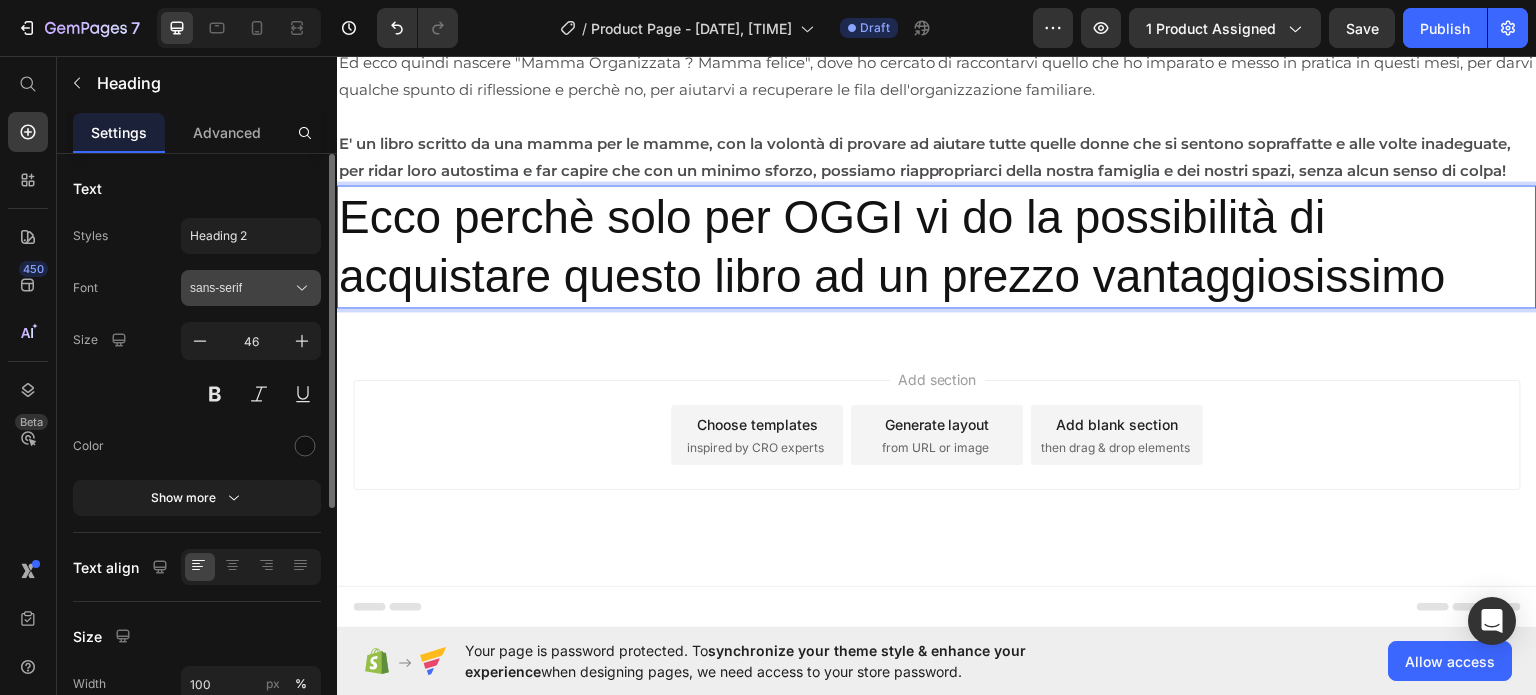 click on "sans-serif" at bounding box center (251, 288) 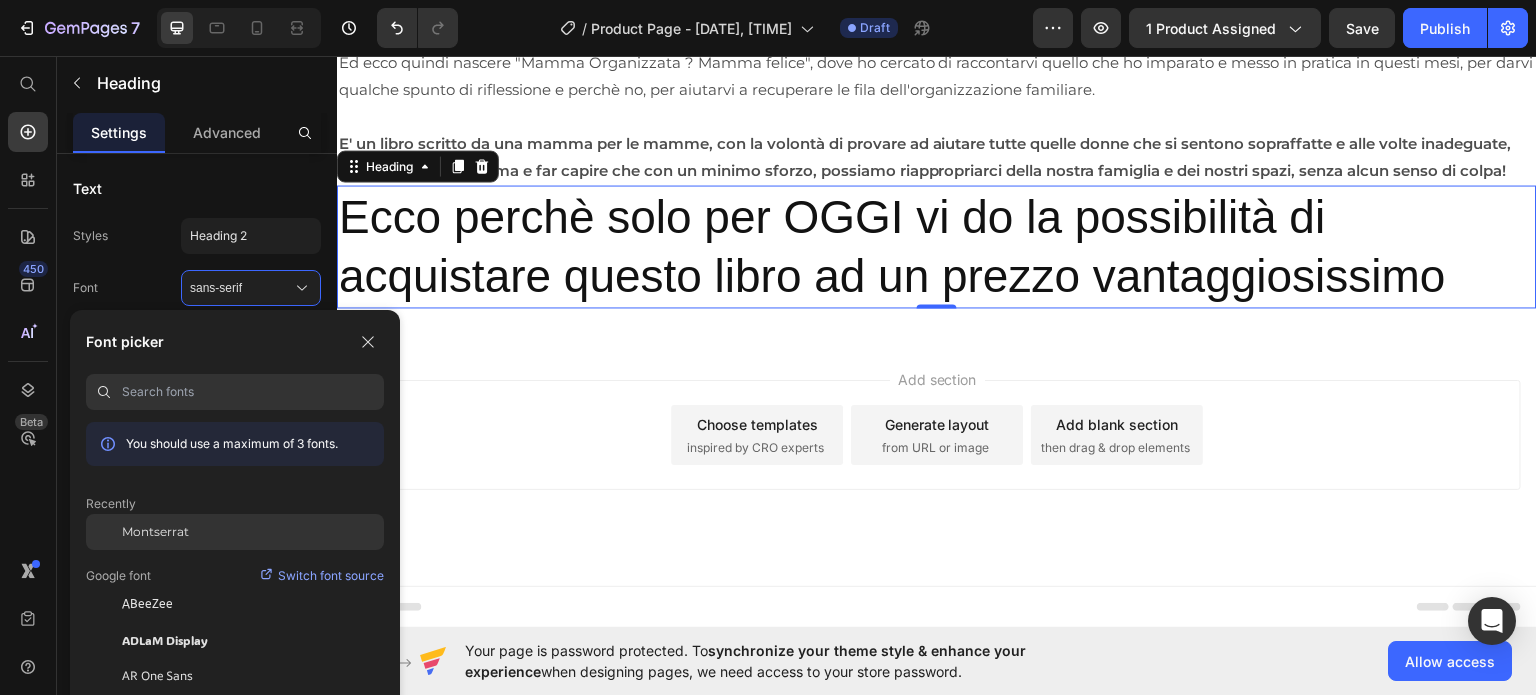 click on "Montserrat" at bounding box center (155, 532) 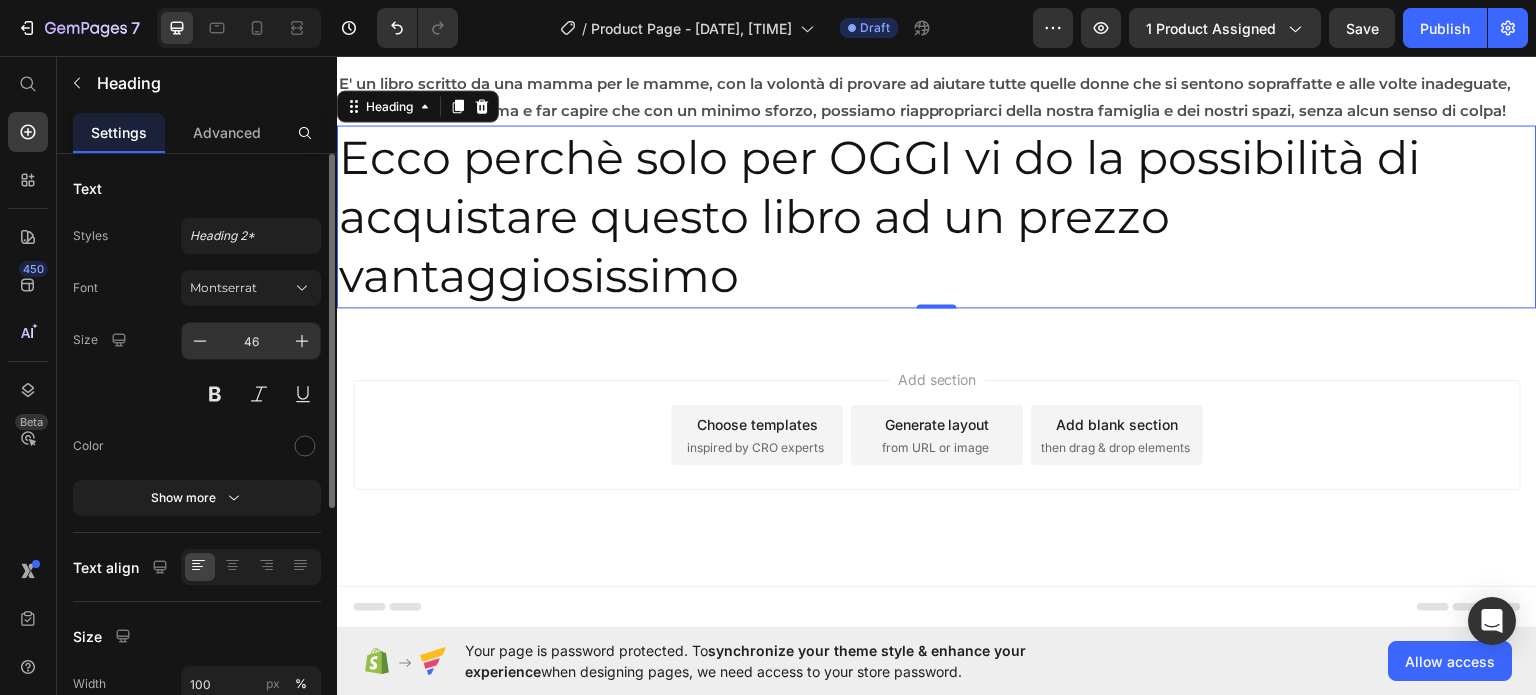 click on "46" at bounding box center (251, 341) 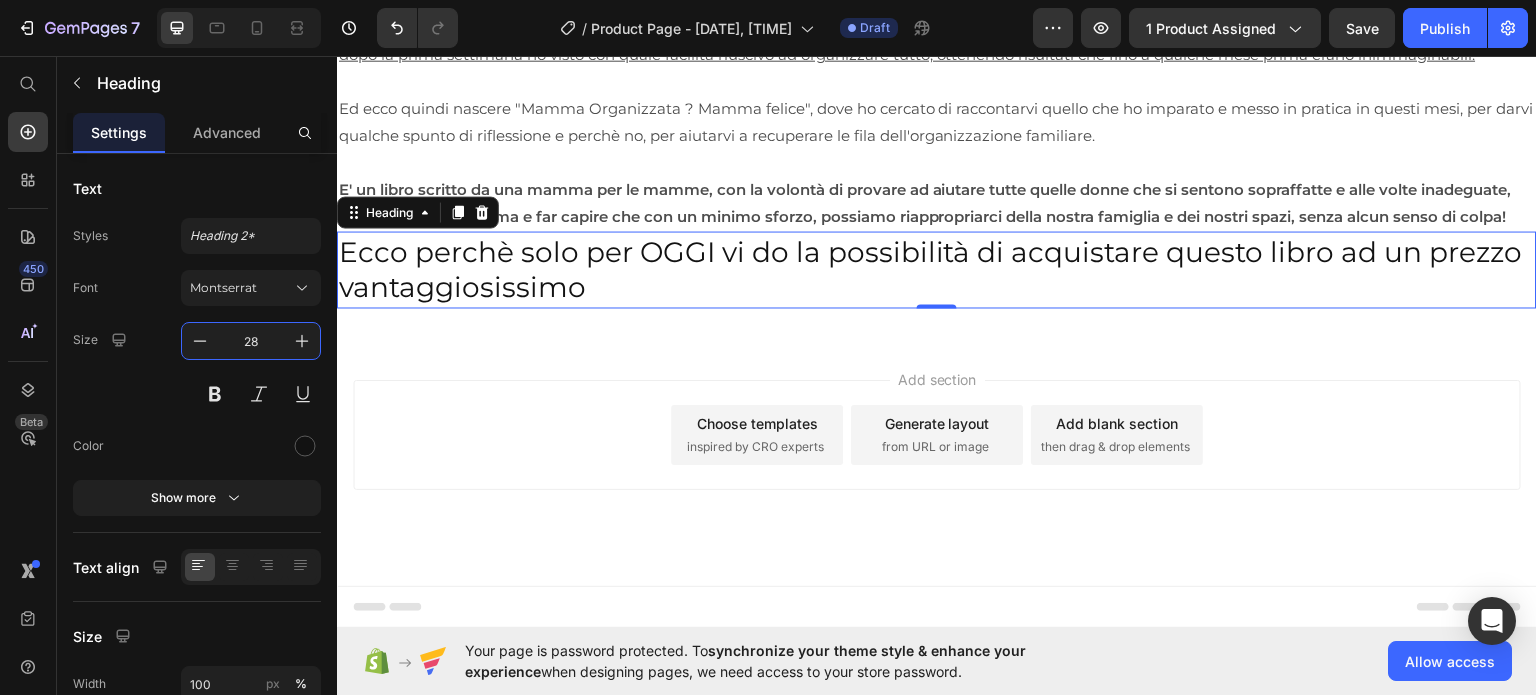 type on "28" 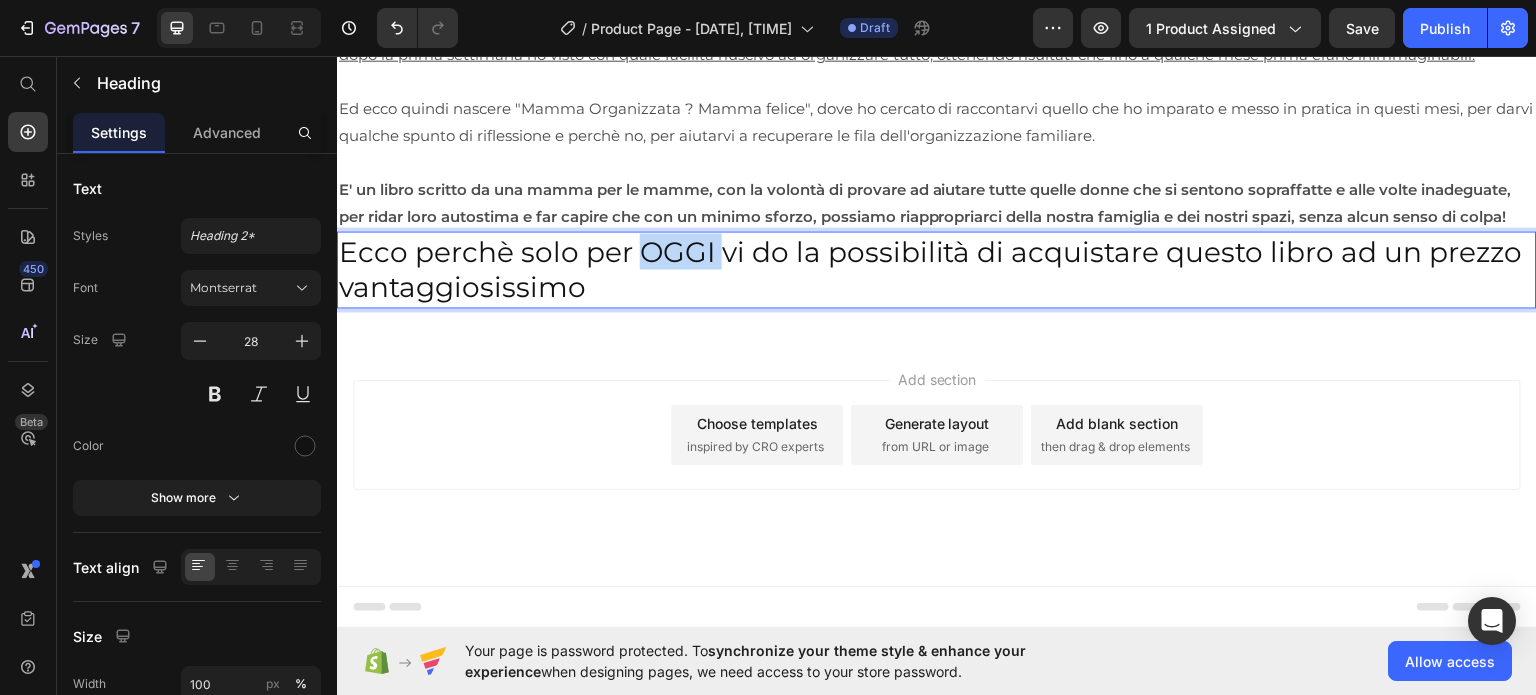click on "Ecco perchè solo per OGGI vi do la possibilità di acquistare questo libro ad un prezzo vantaggiosissimo" at bounding box center (937, 268) 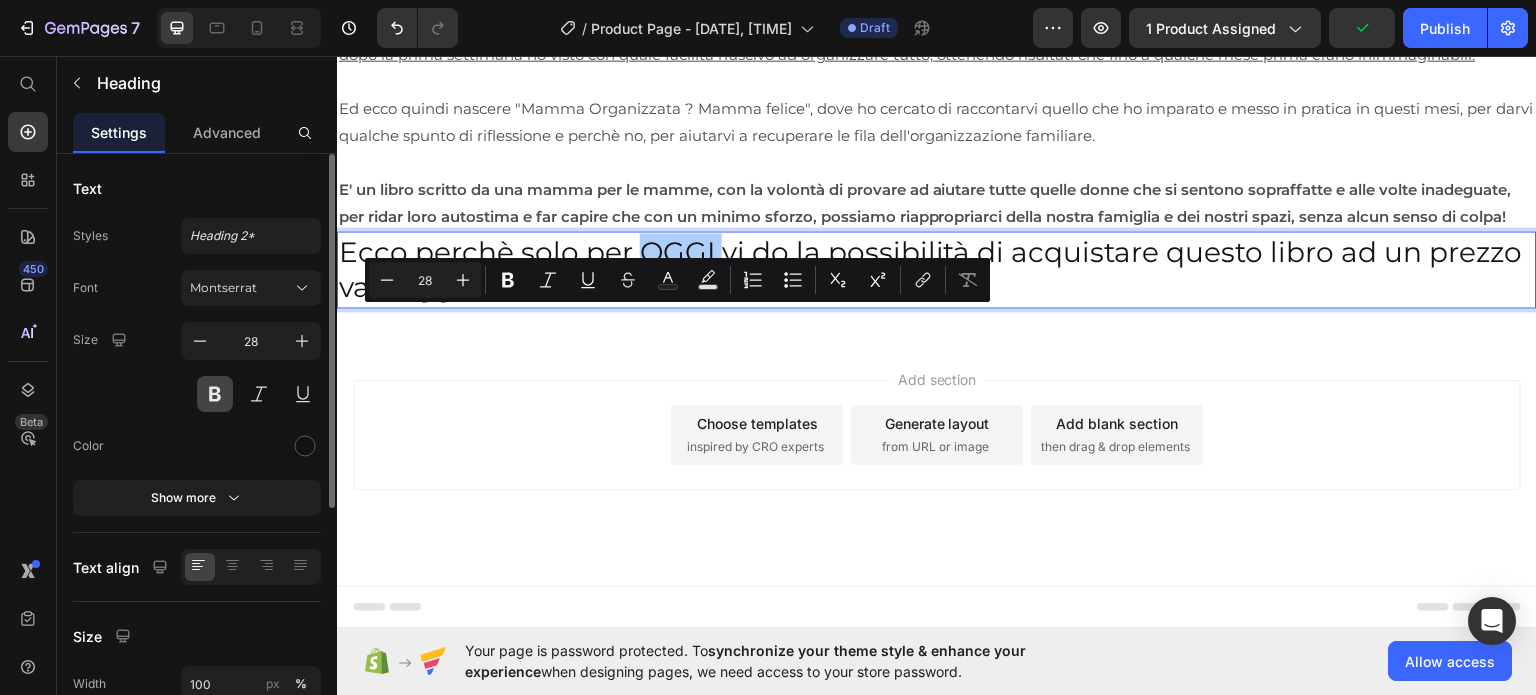 click at bounding box center (215, 394) 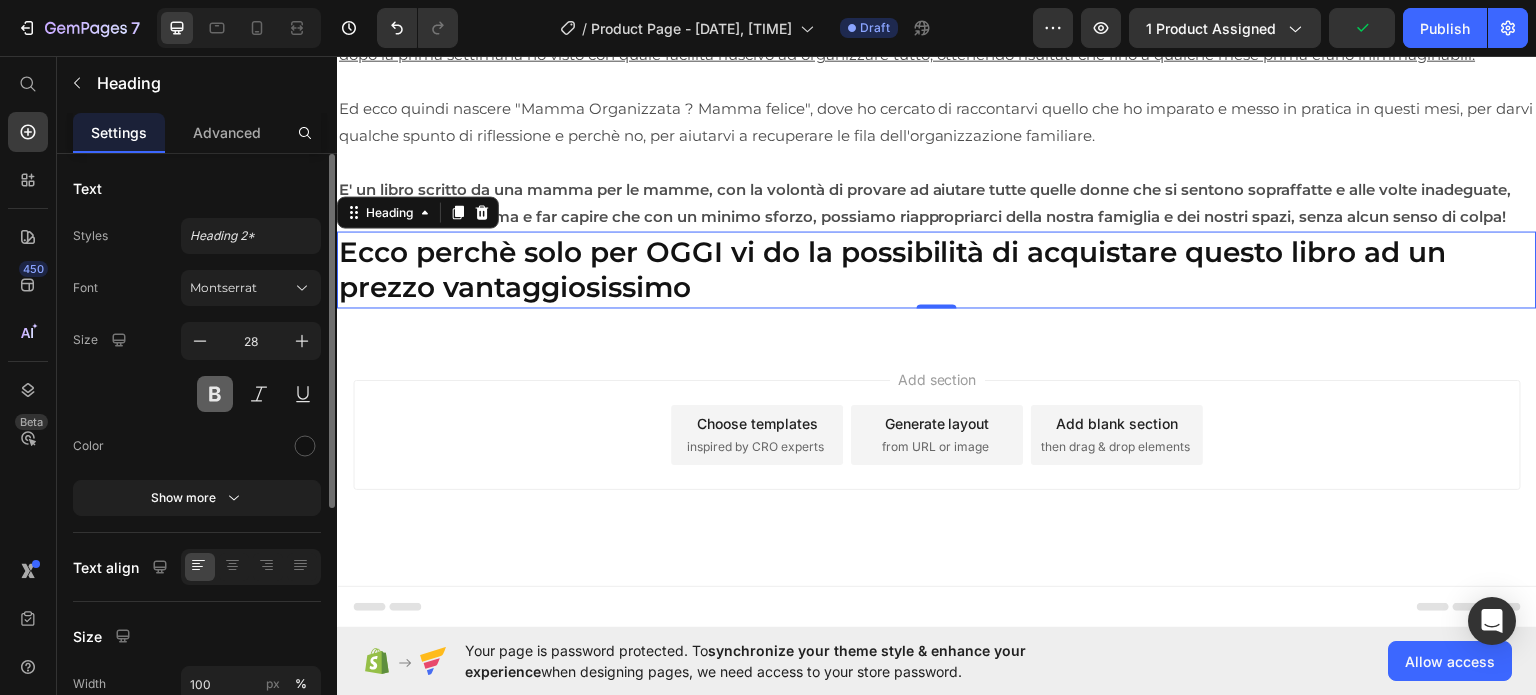 click at bounding box center (215, 394) 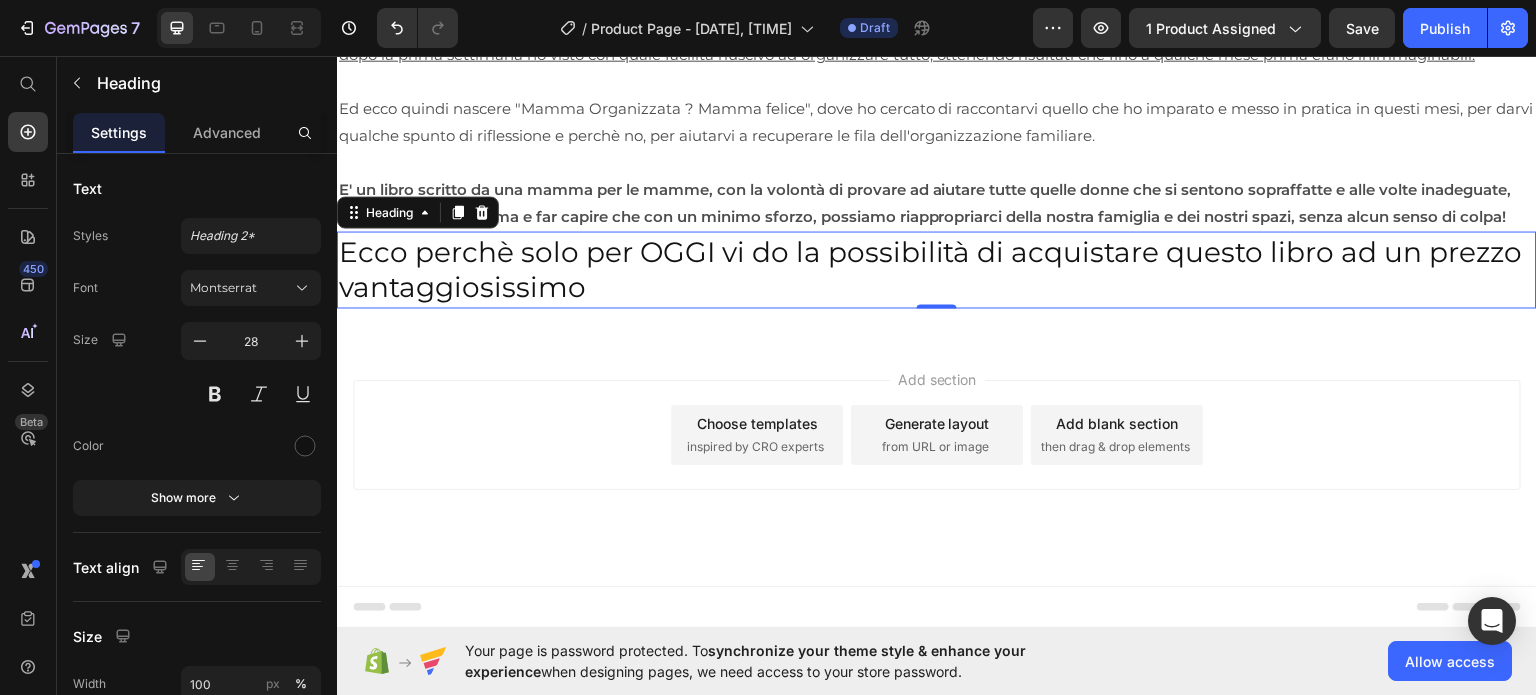 click on "Ecco perchè solo per OGGI vi do la possibilità di acquistare questo libro ad un prezzo vantaggiosissimo" at bounding box center [937, 268] 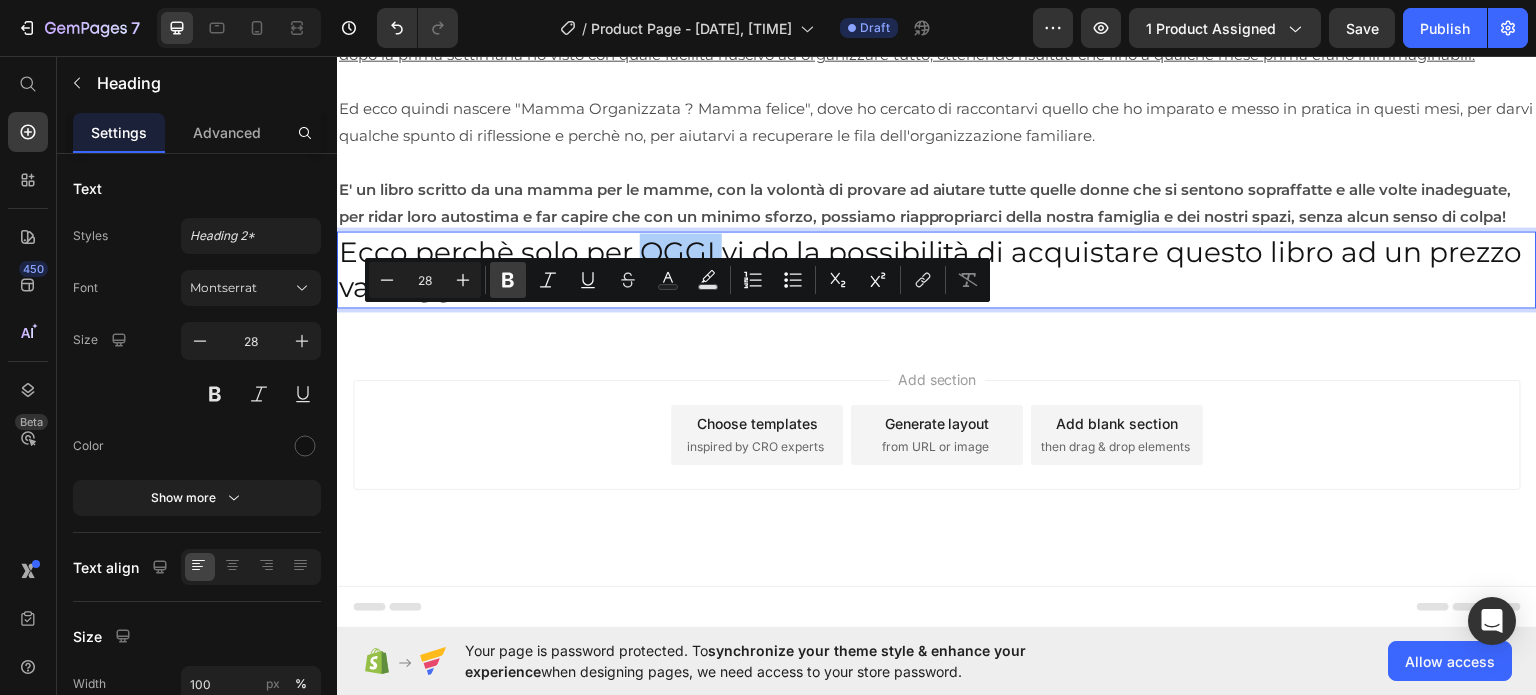 click 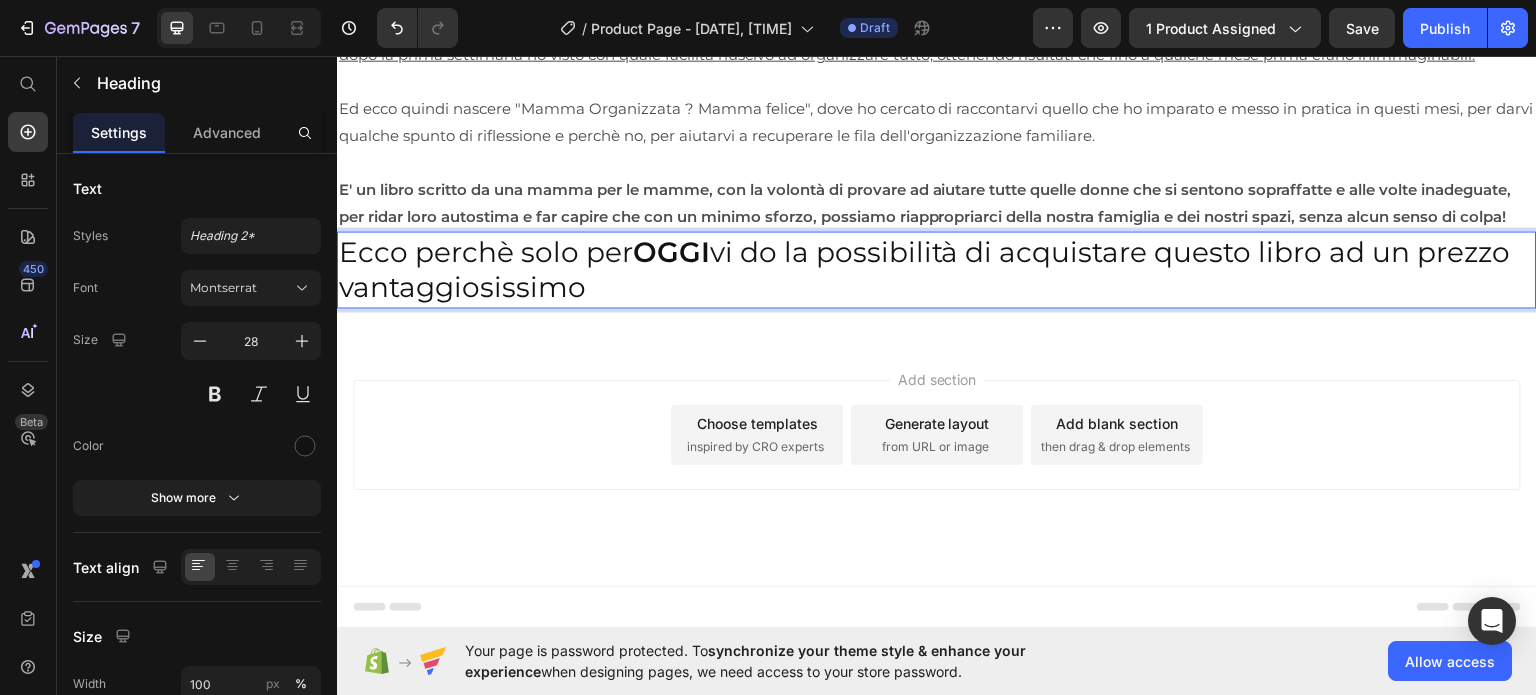click on "Ecco perchè solo per  OGGI  vi do la possibilità di acquistare questo libro ad un prezzo vantaggiosissimo" at bounding box center (937, 268) 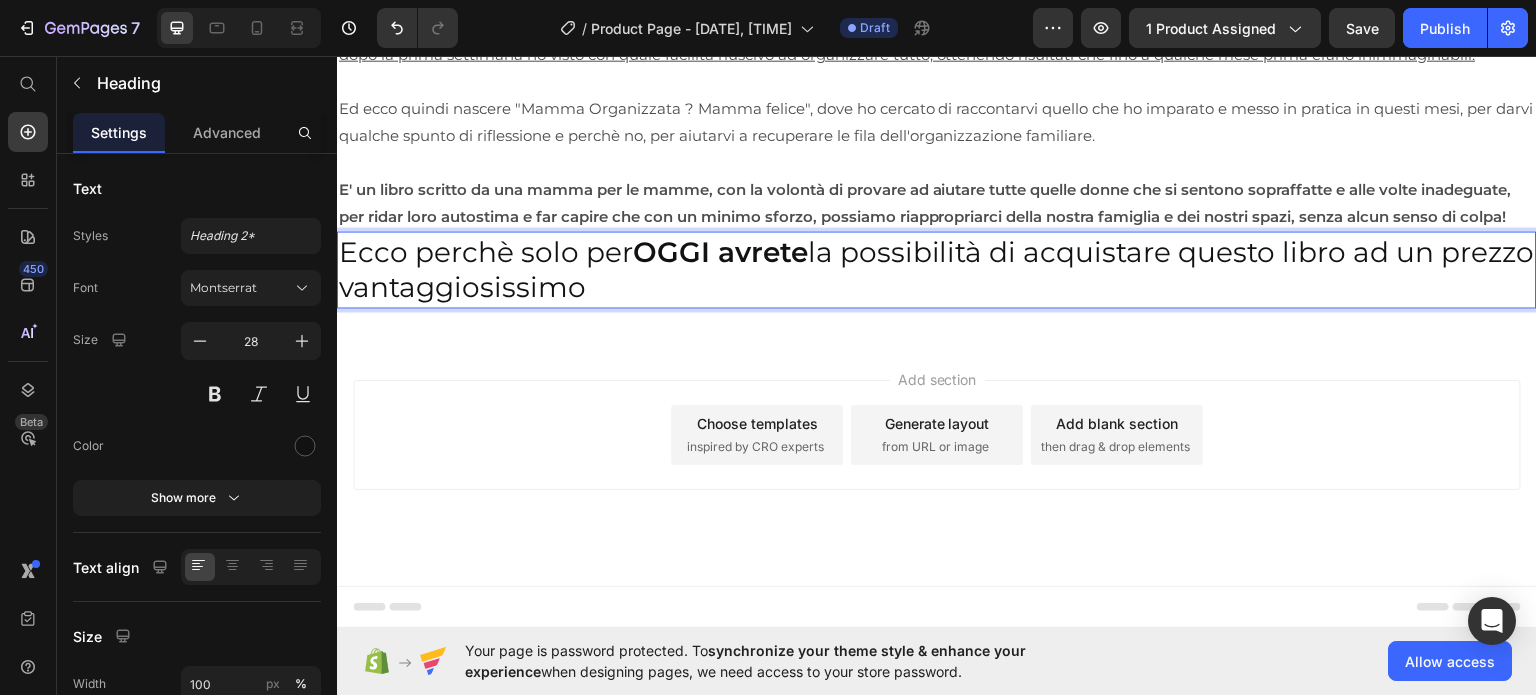 click on "OGGI avrete" at bounding box center (720, 250) 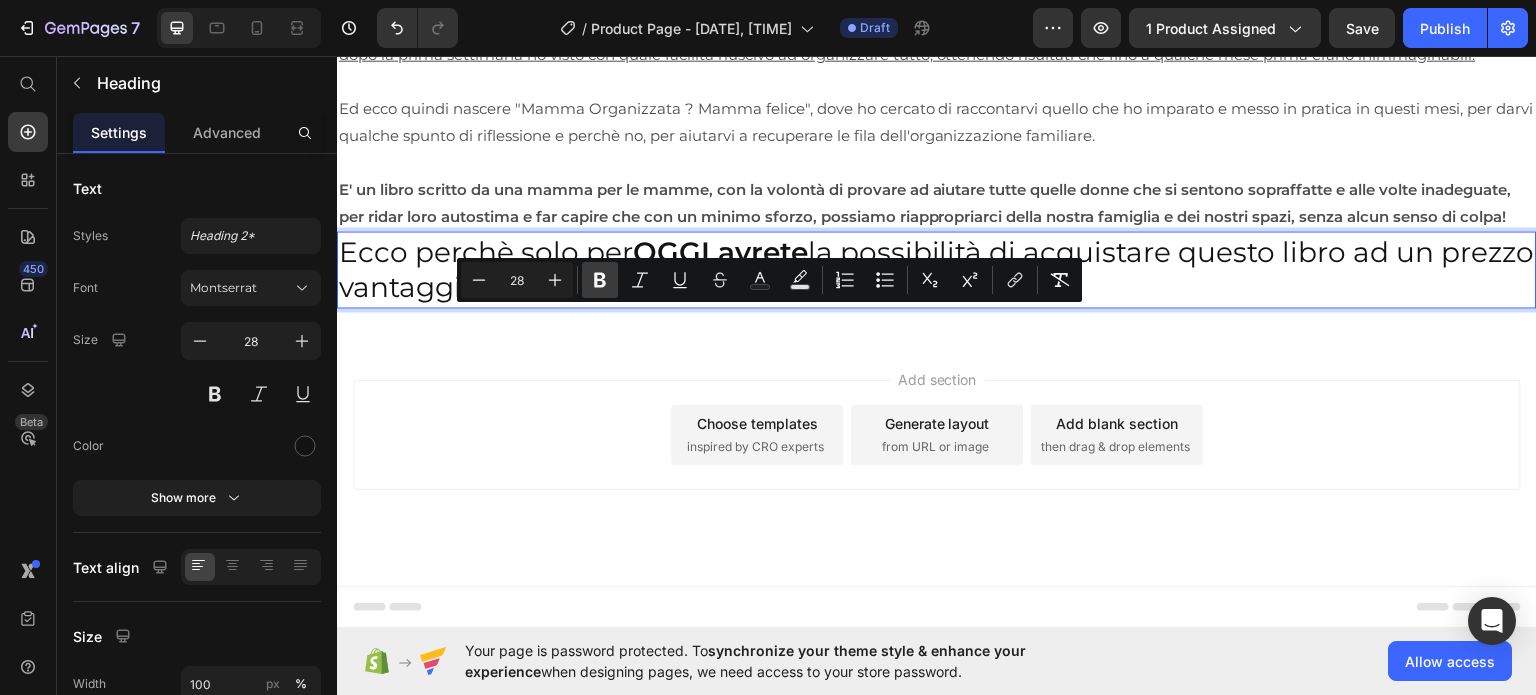 click 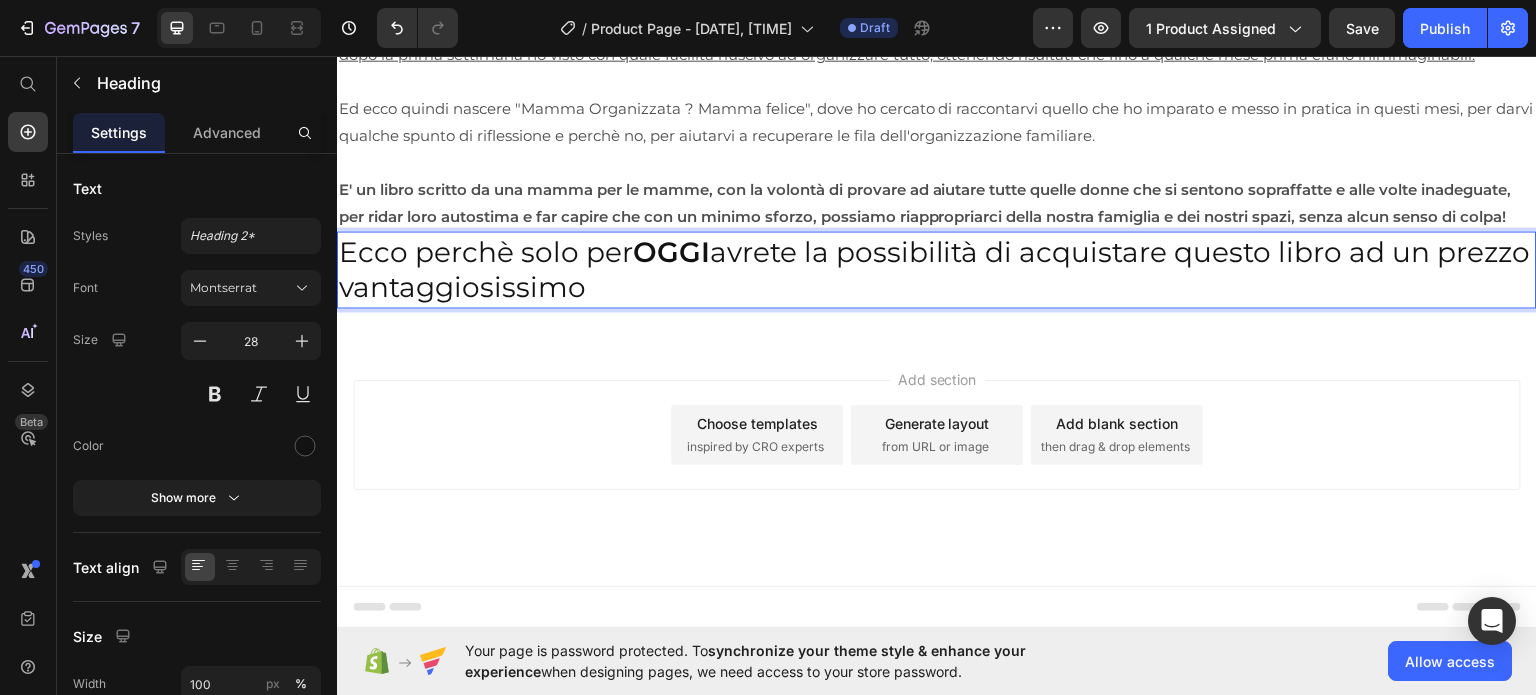 click on "Ecco perchè solo per  OGGI  avrete la possibilità di acquistare questo libro ad un prezzo vantaggiosissimo" at bounding box center [937, 268] 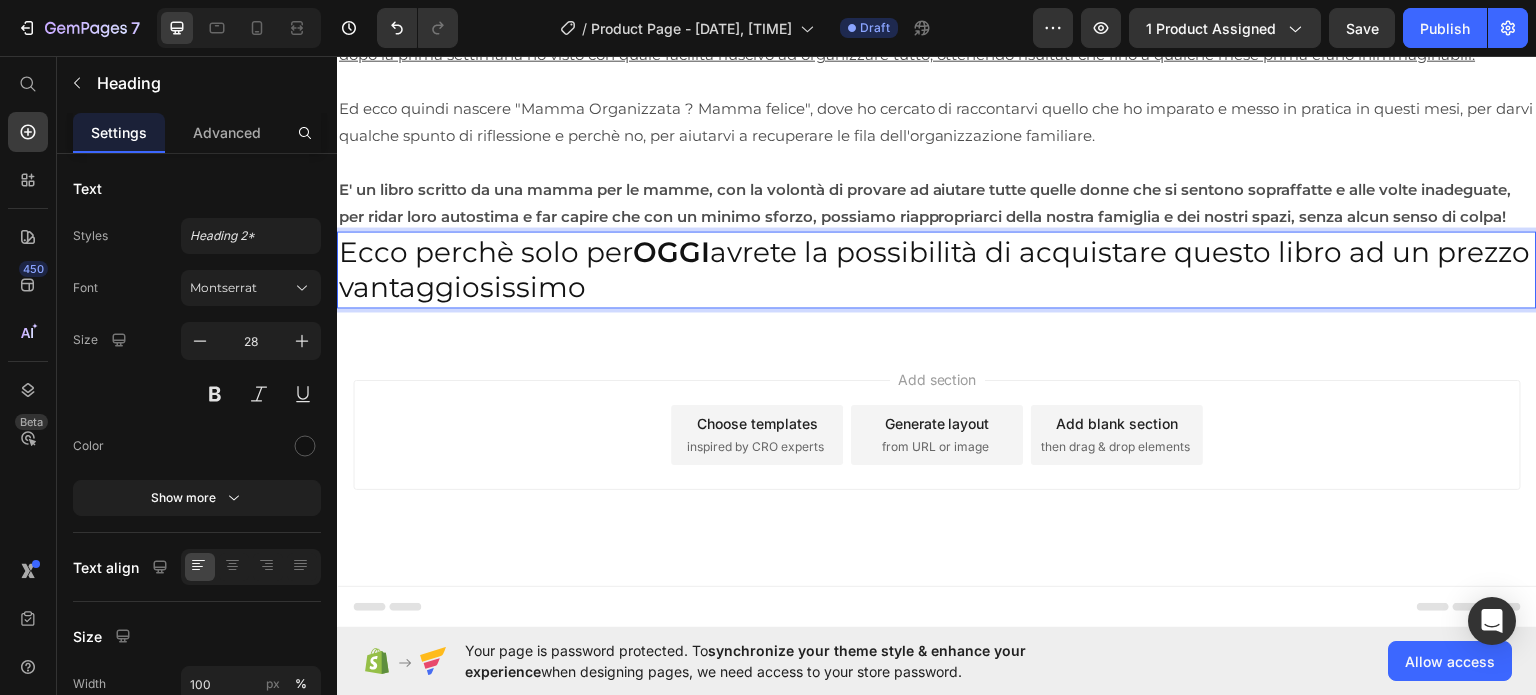 click on "Ecco perchè solo per  OGGI  avrete la possibilità di acquistare questo libro ad un prezzo vantaggiosissimo" at bounding box center [937, 268] 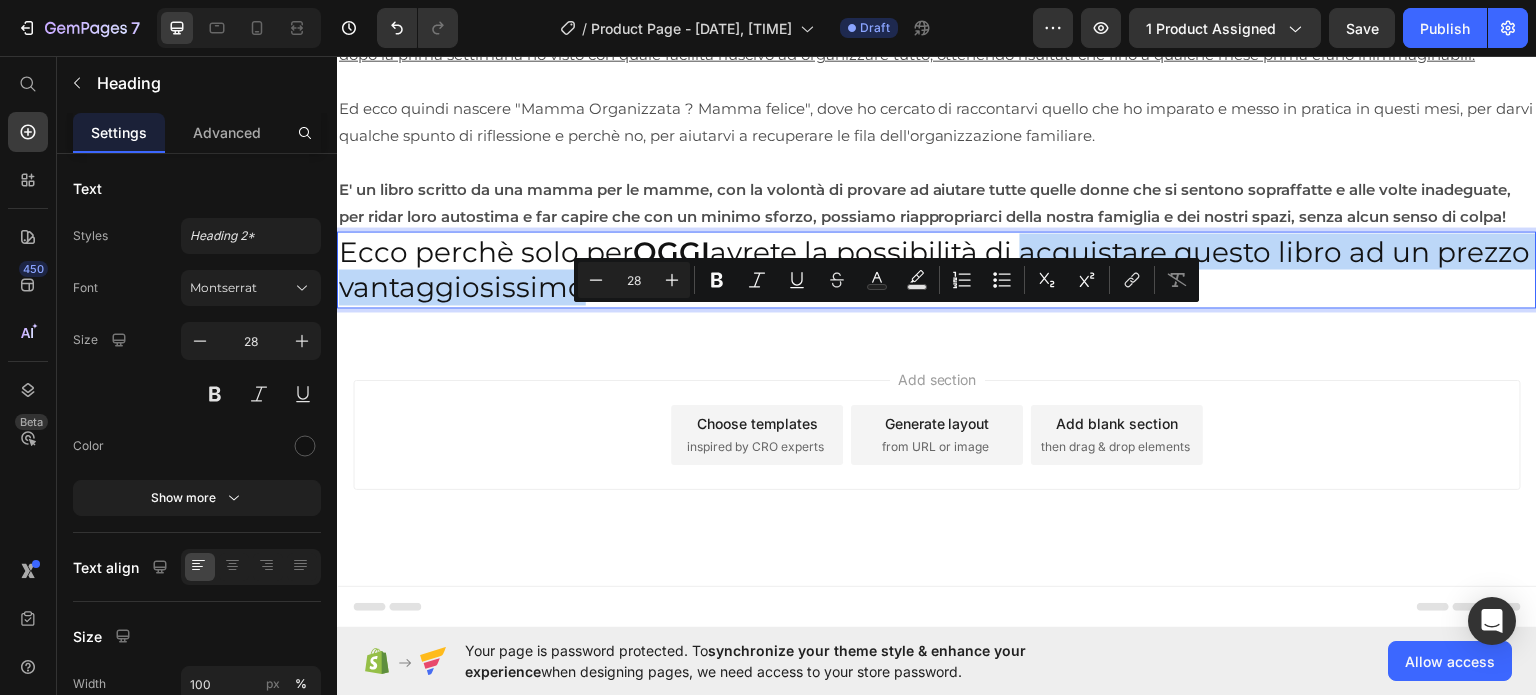 drag, startPoint x: 1030, startPoint y: 339, endPoint x: 1046, endPoint y: 377, distance: 41.231056 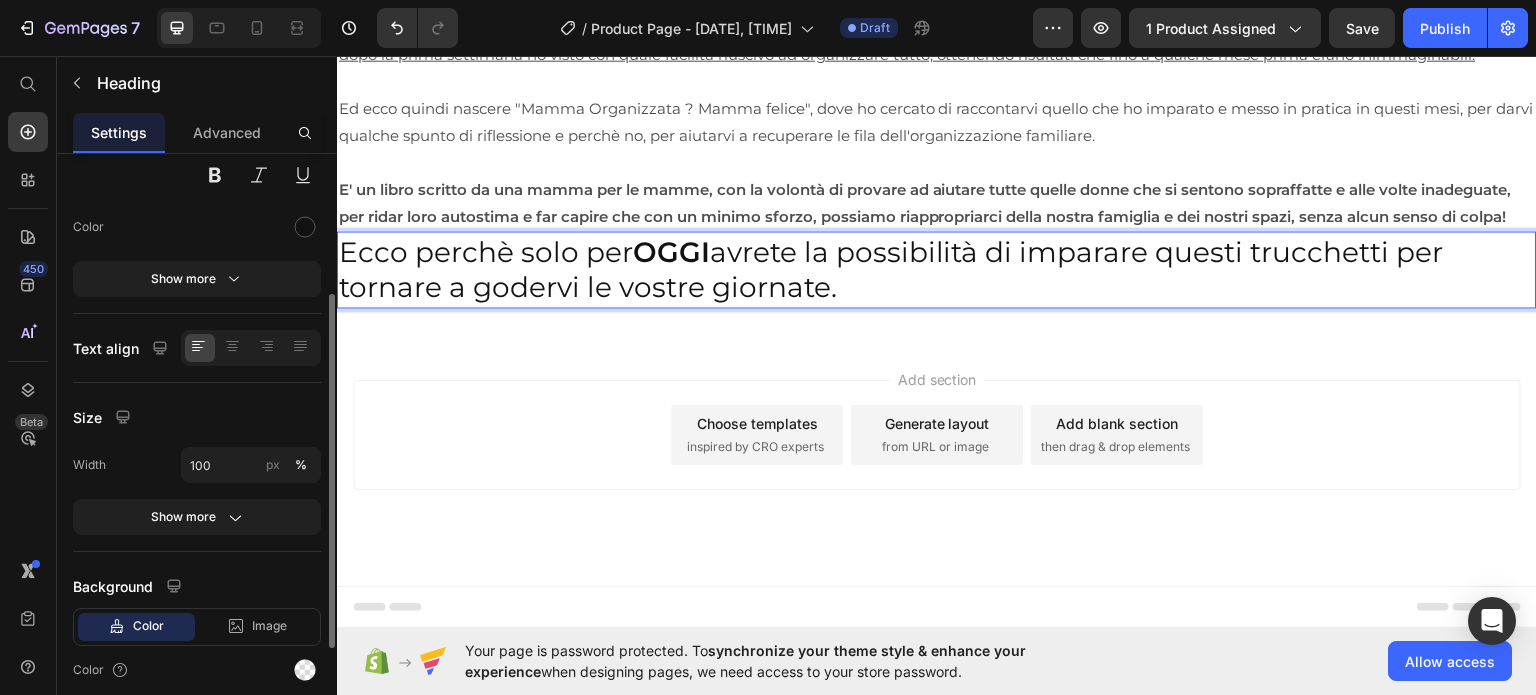 scroll, scrollTop: 226, scrollLeft: 0, axis: vertical 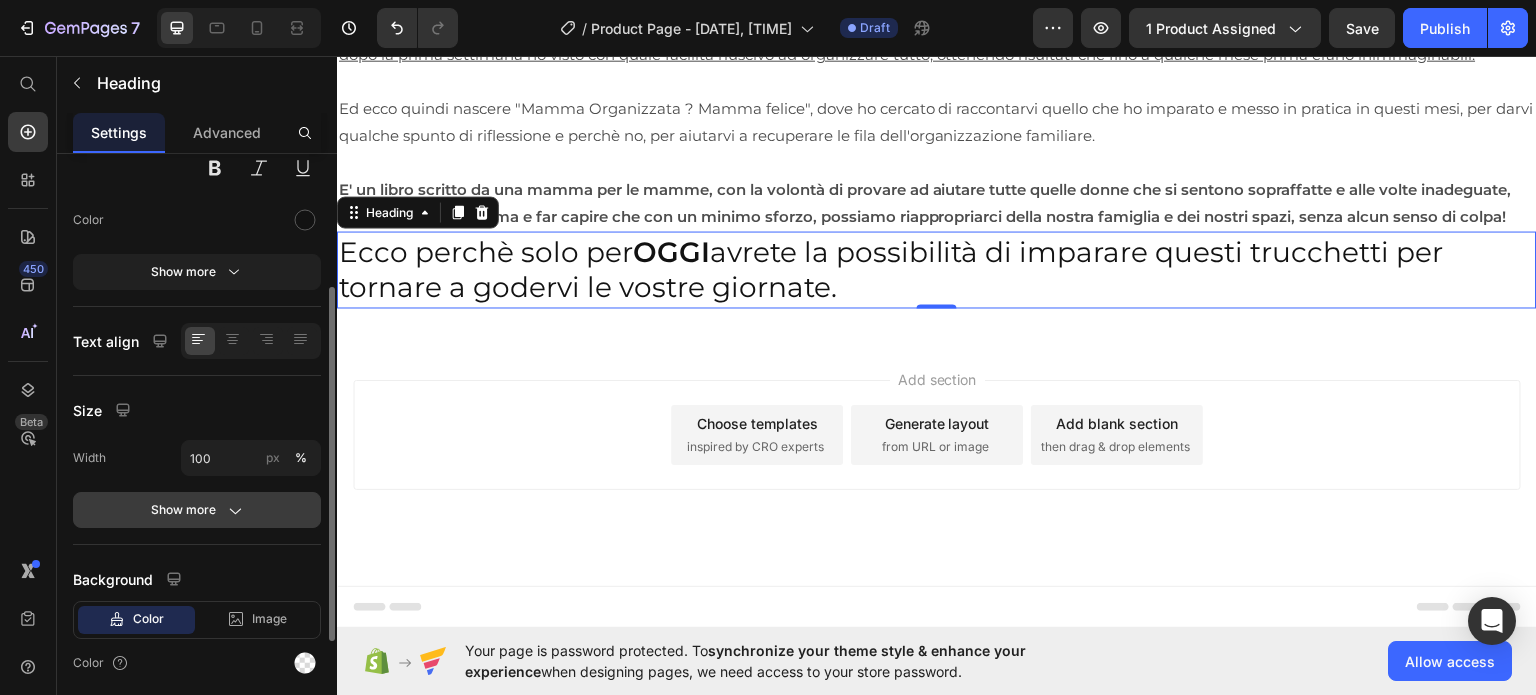 click on "Show more" 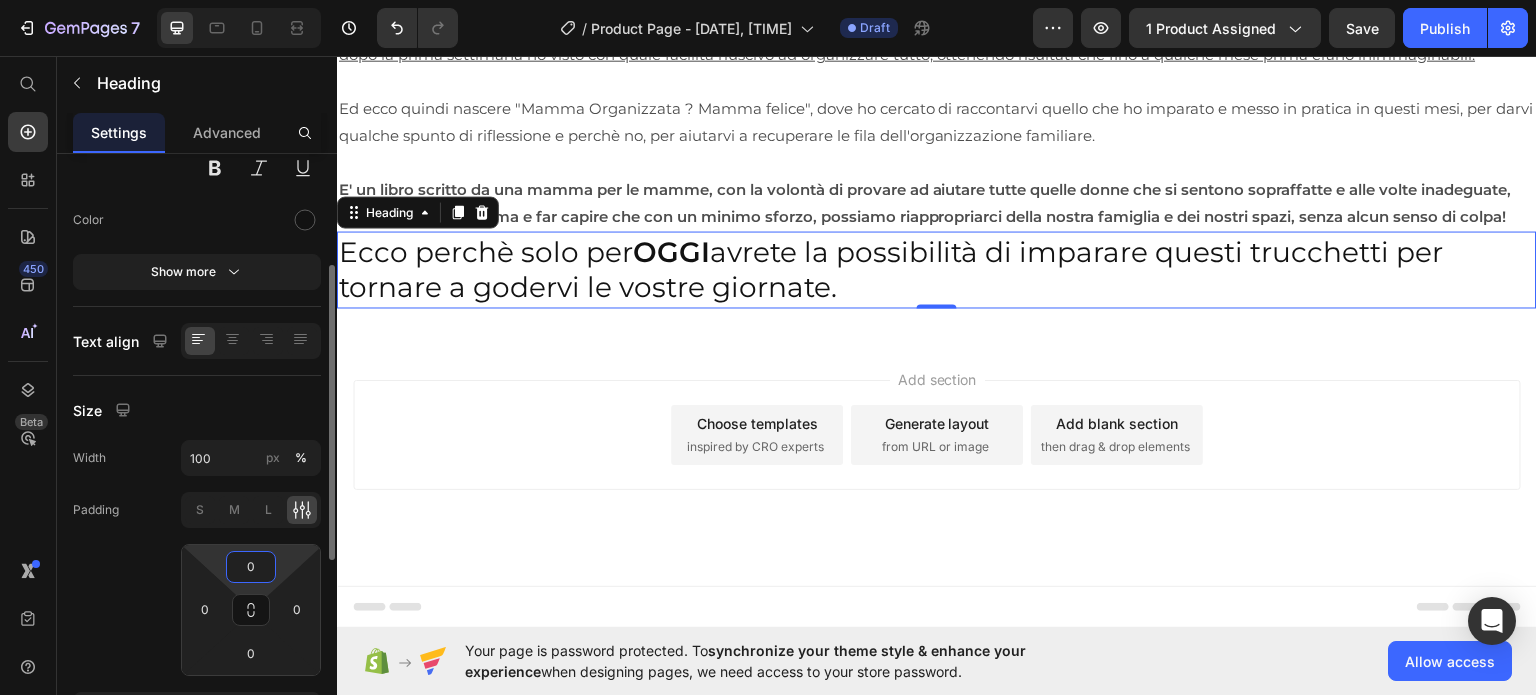 click on "0" at bounding box center [251, 567] 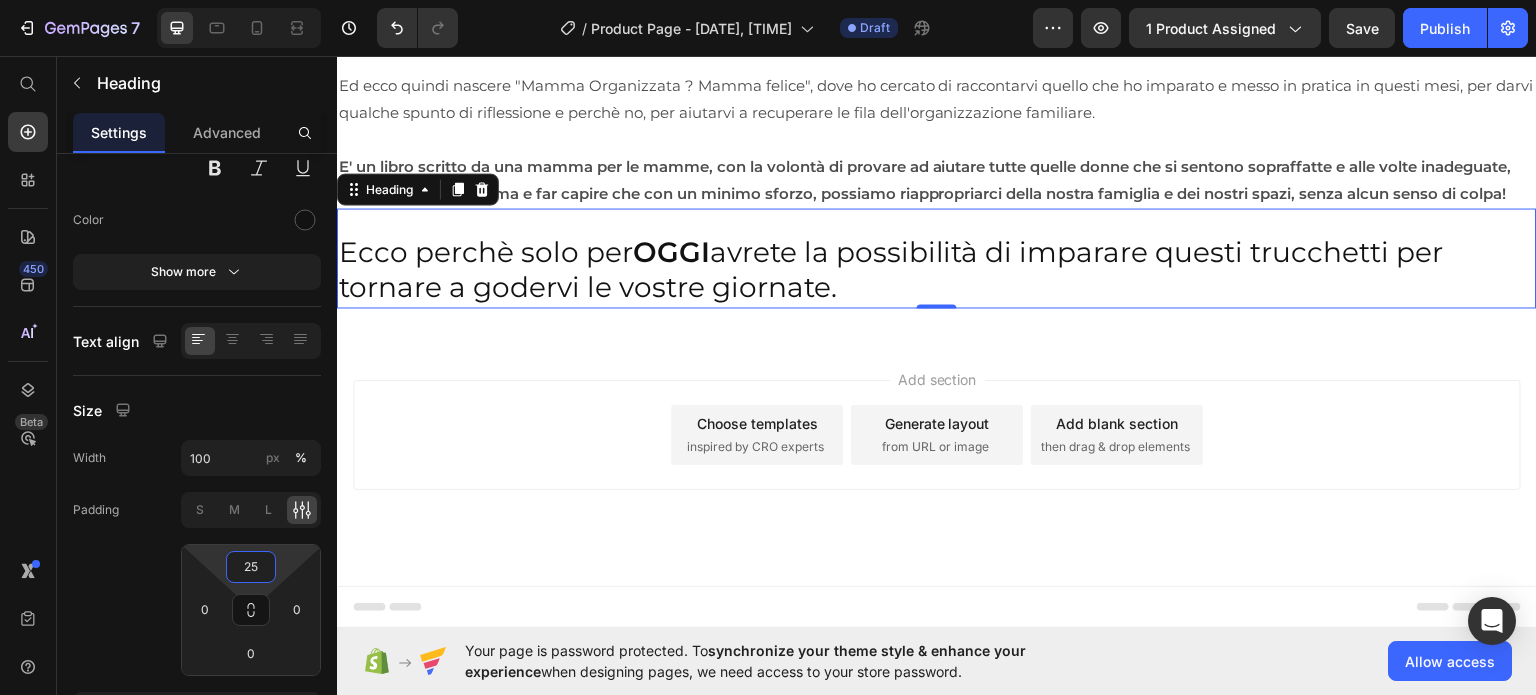 type on "25" 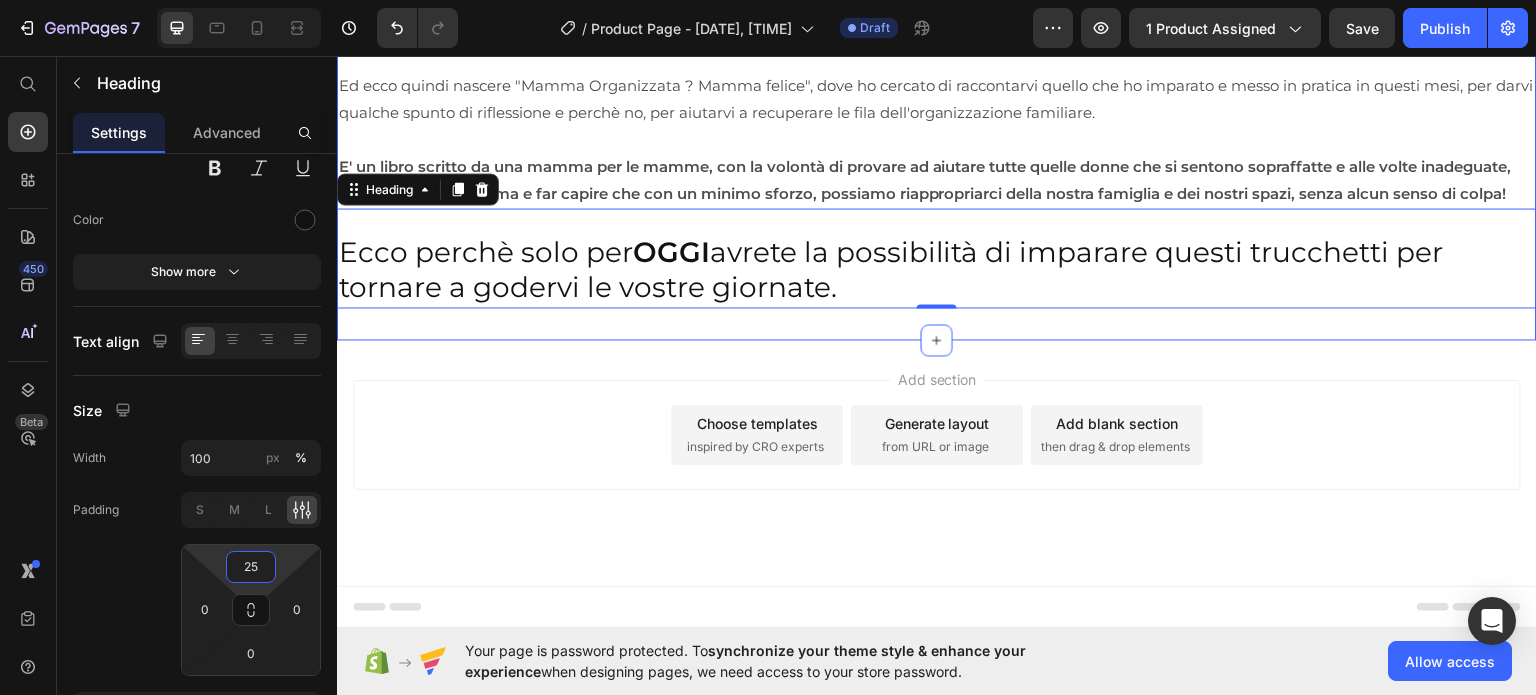 click on "Pochi minuti al giorno ti permetteranno di gestire al meglio la giungla quotidiana di impegni e appuntamenti per poterti finalmente godere i tuoi figli e i tuoi spazi personali senza sensi di colpa. Heading
Image Icon Icon Icon Icon Icon Icon List Paola  : con due figlie ero sempre di corsa e in cerca di un senso logico alle nostre giornate. Grazie a questo libro, sono riuscita a riorganizzare tutti gli impegni e addirittura a ricavarmi del tempo per le mie passioni!! Grazie!!! Text Block Row Row Image Icon Icon Icon Icon Icon Icon List Silvia  : Lavoro su turni e non riuscivo più a far combaciare tutte le attività dei miei figli con i vari appuntamenti settimanali. Inizialmente ero scettica ma applicandomi un pò, sono riuscita a riordinare le nostre vite, godendomi finalmente i miei figli senza l'ansia di aver dimenticato qualche appuntamento! Text Block Row Image Icon Icon Icon Icon Icon Icon List Giorgia  Text Block Row
Icon" at bounding box center [937, -699] 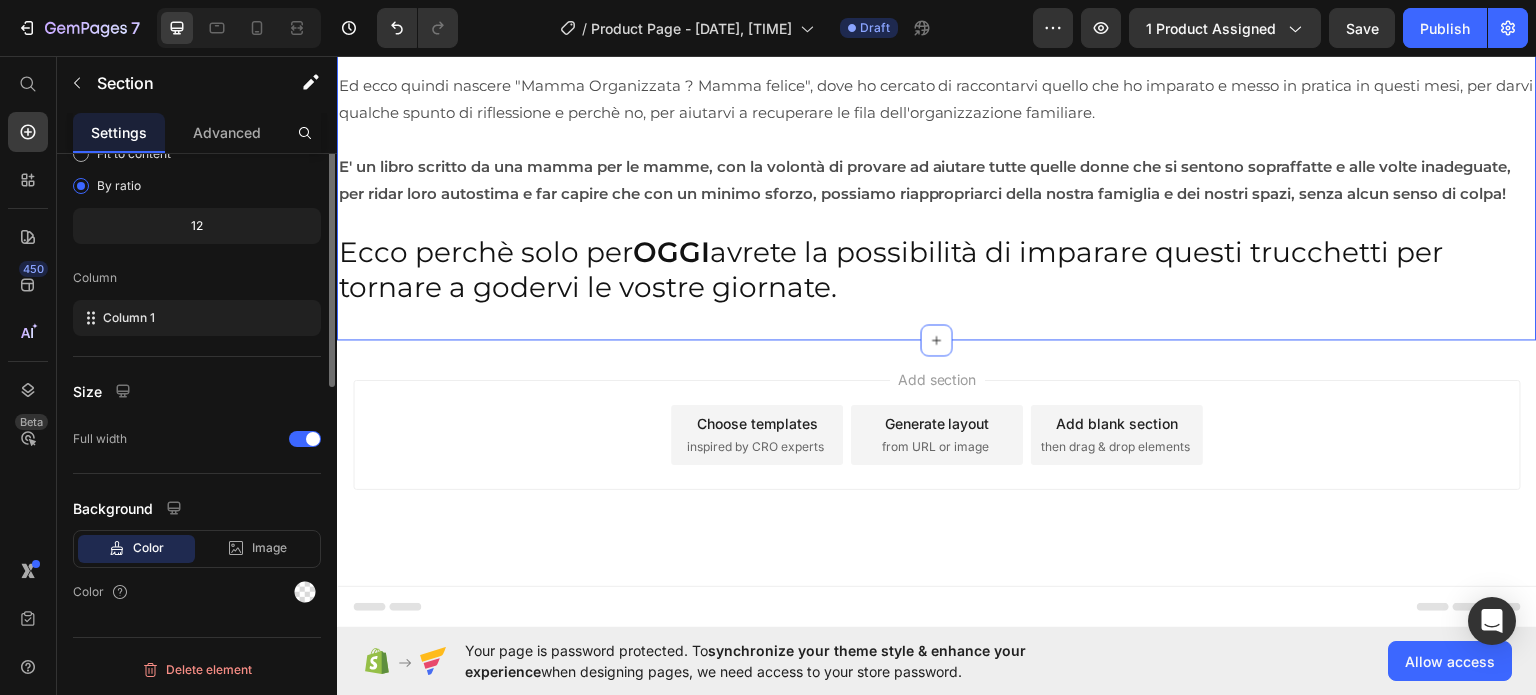 scroll, scrollTop: 0, scrollLeft: 0, axis: both 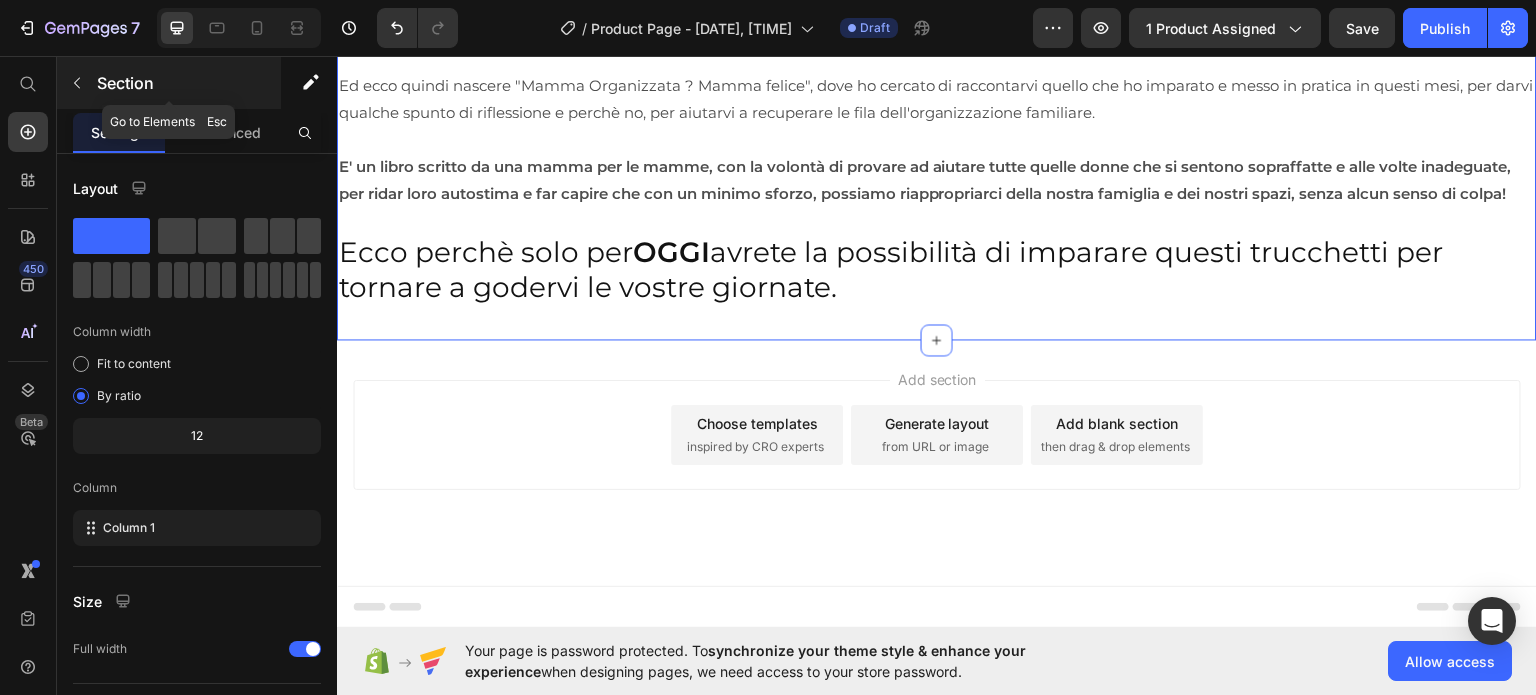 click 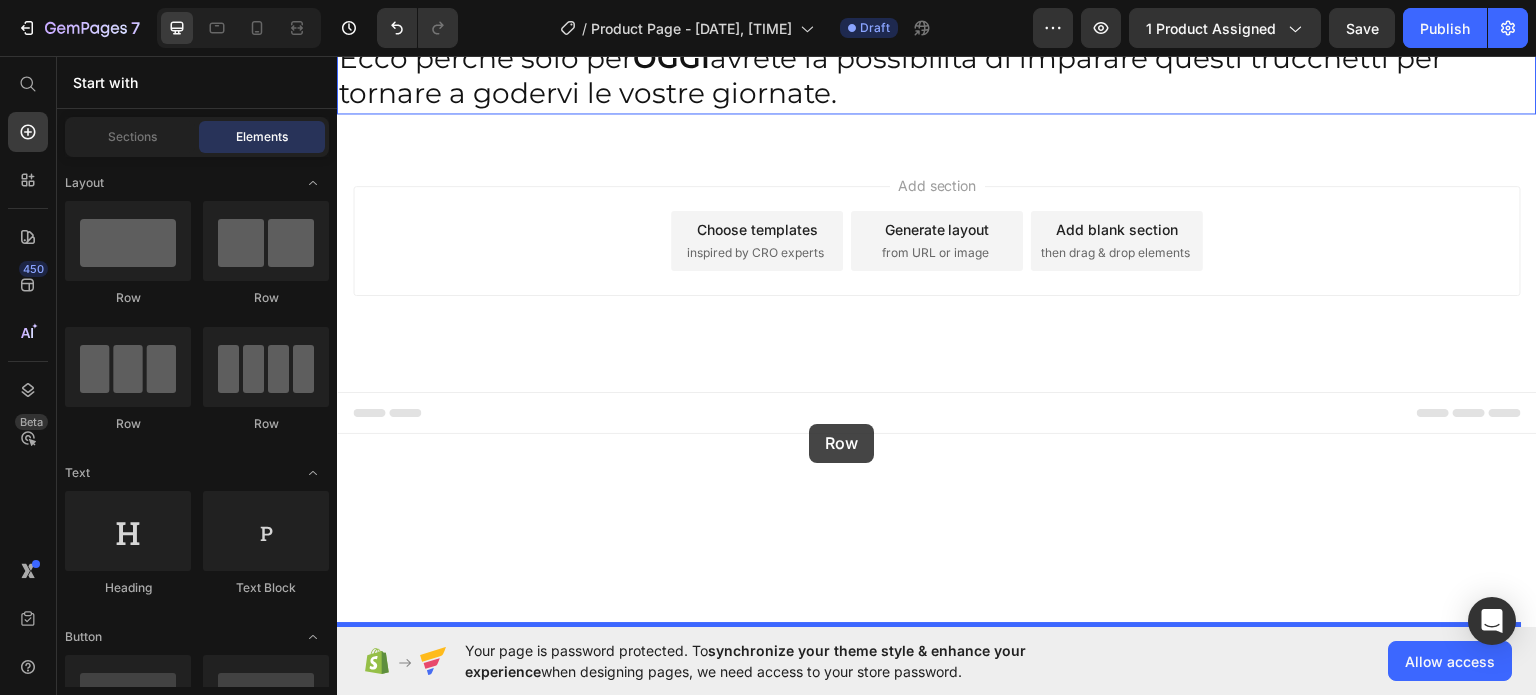 drag, startPoint x: 489, startPoint y: 298, endPoint x: 809, endPoint y: 421, distance: 342.82504 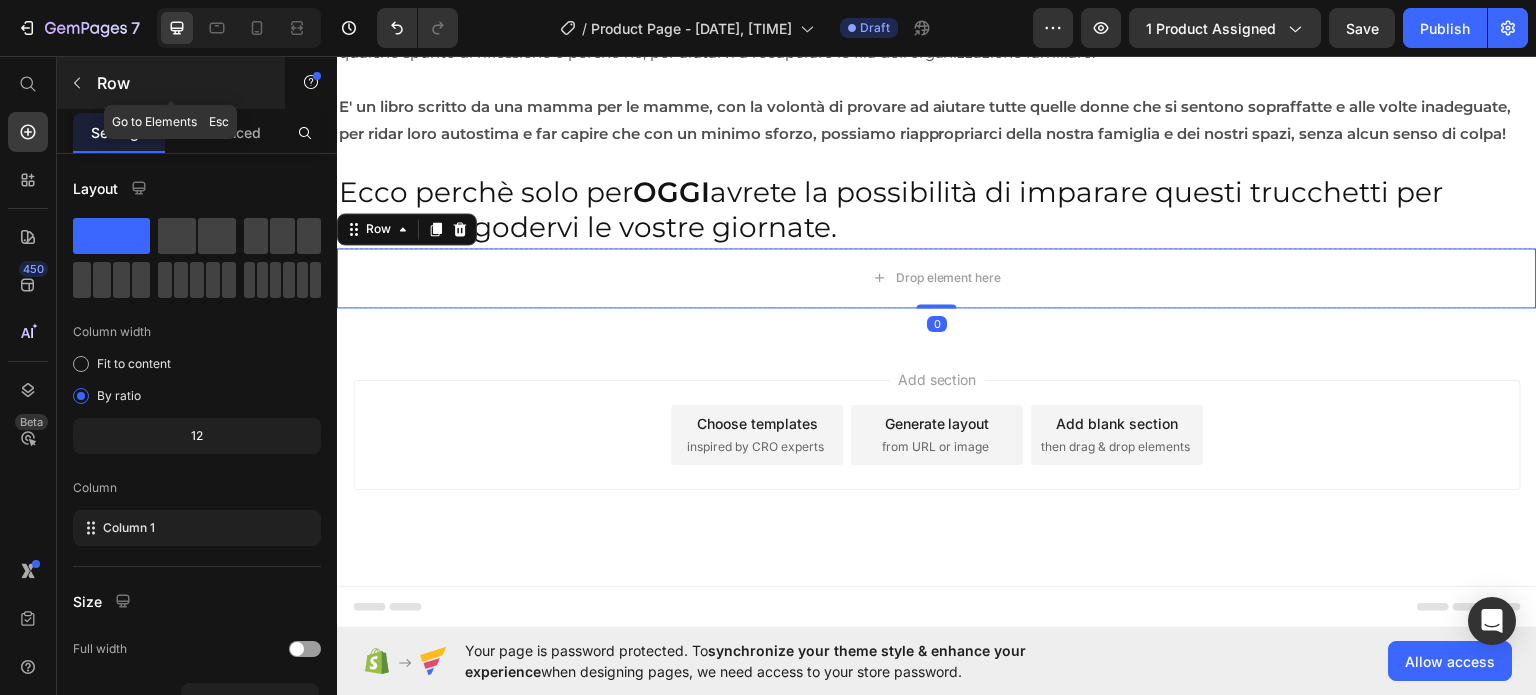 click at bounding box center [77, 83] 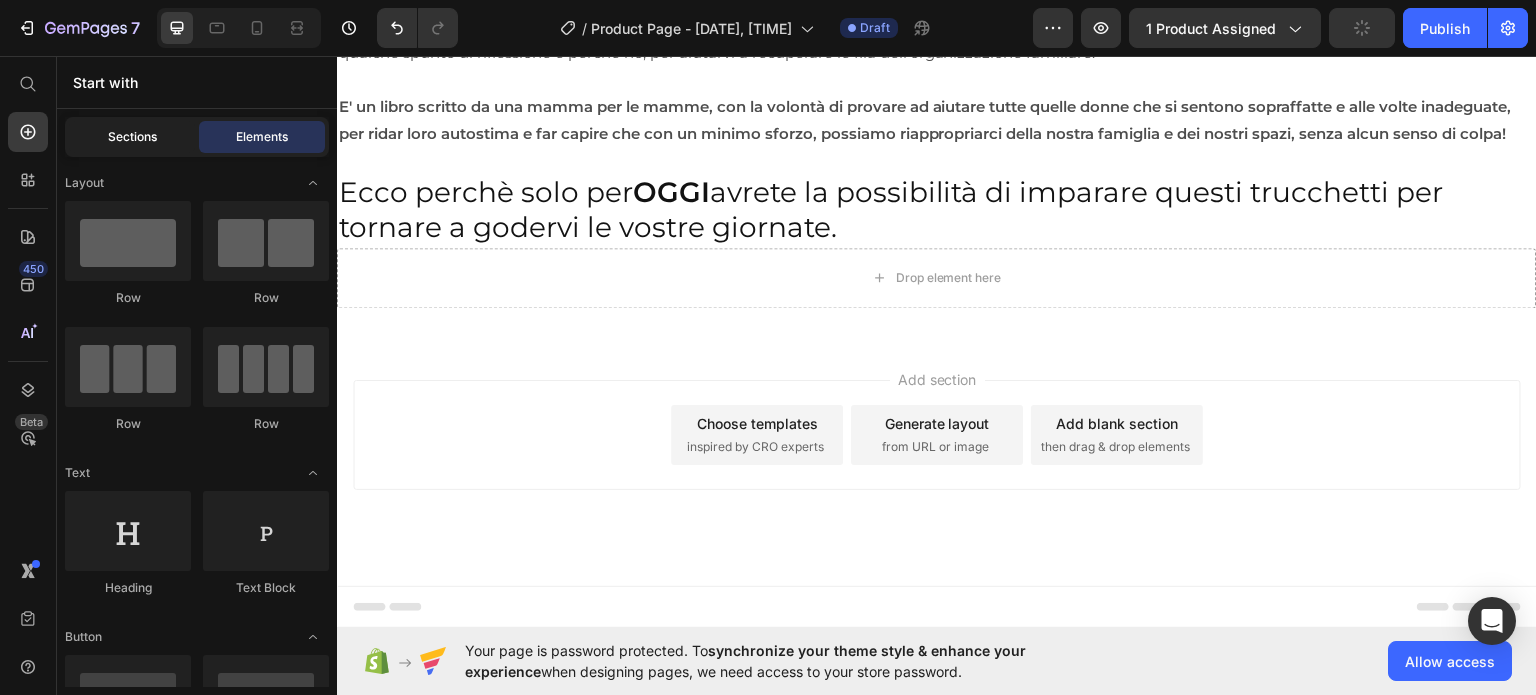 click on "Sections" 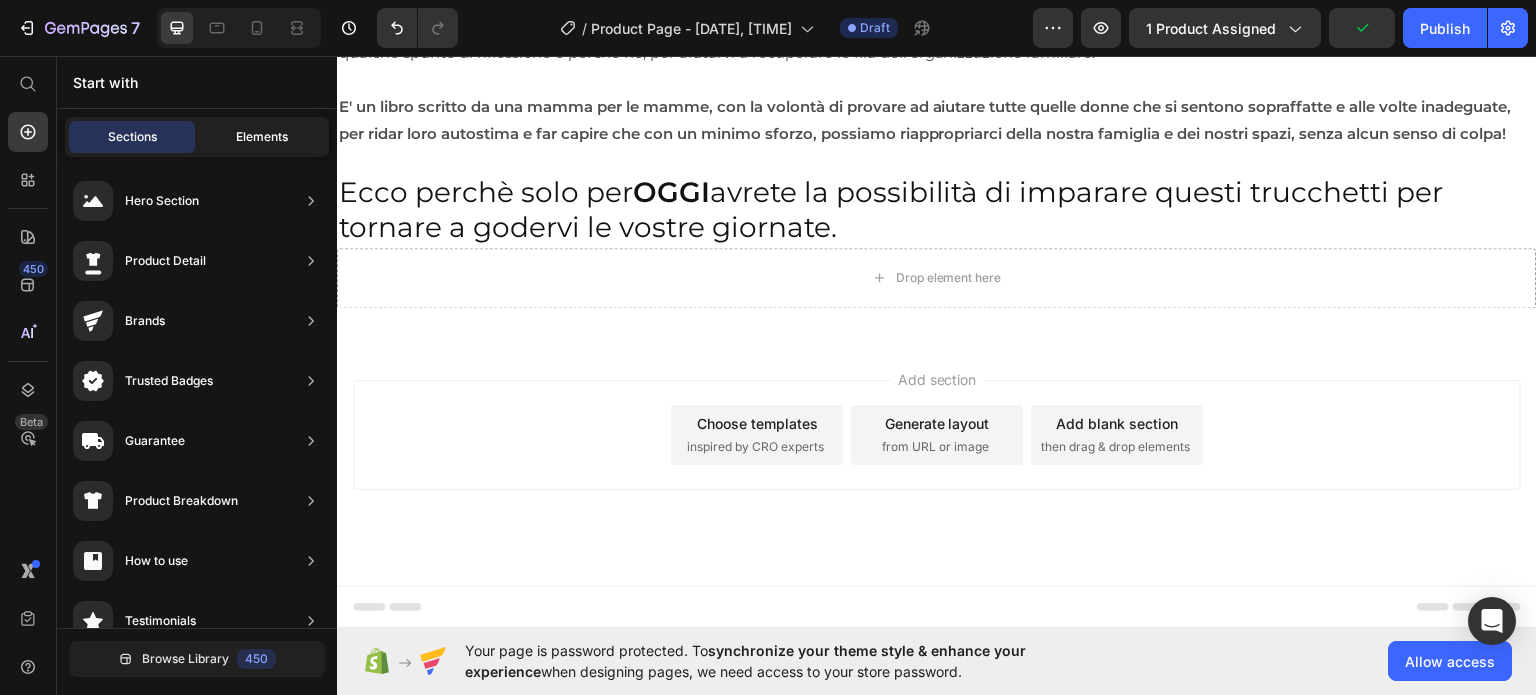 click on "Elements" at bounding box center [262, 137] 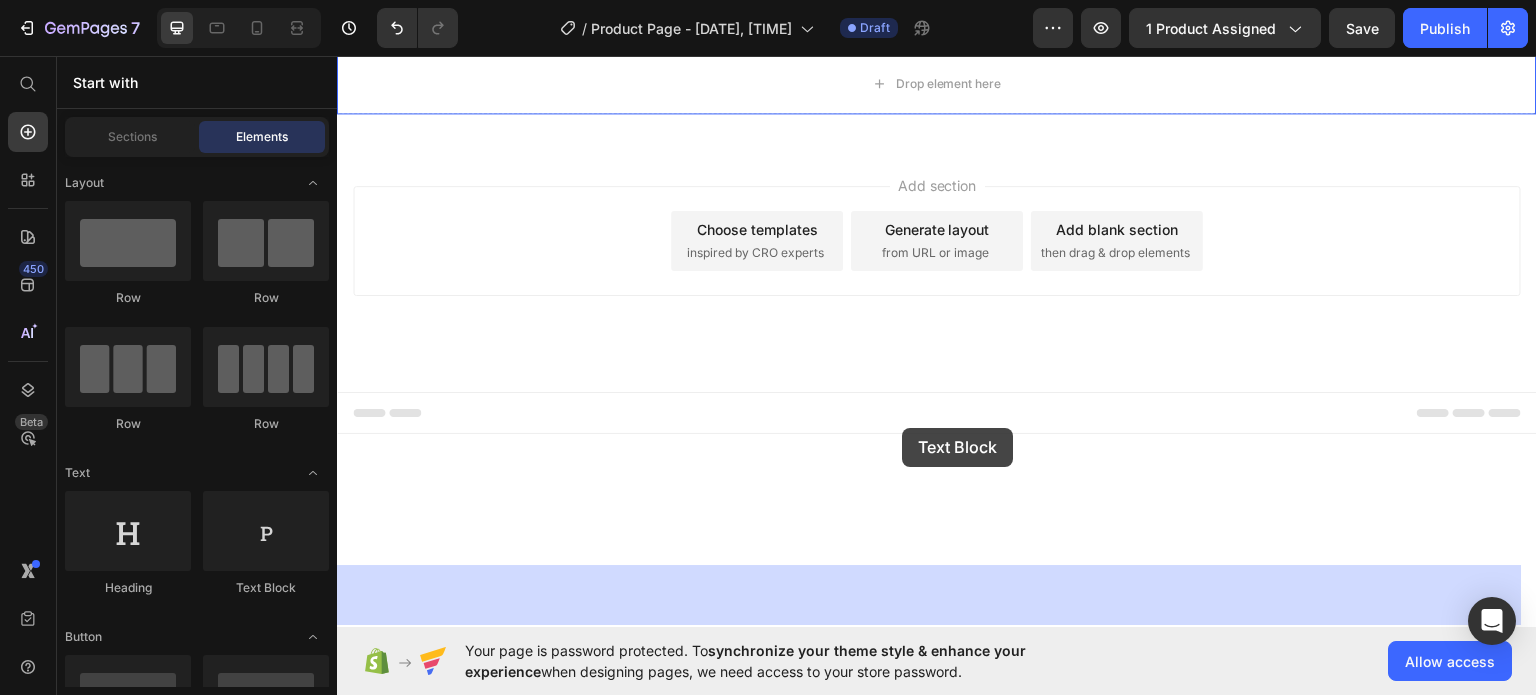 drag, startPoint x: 597, startPoint y: 570, endPoint x: 902, endPoint y: 427, distance: 336.859 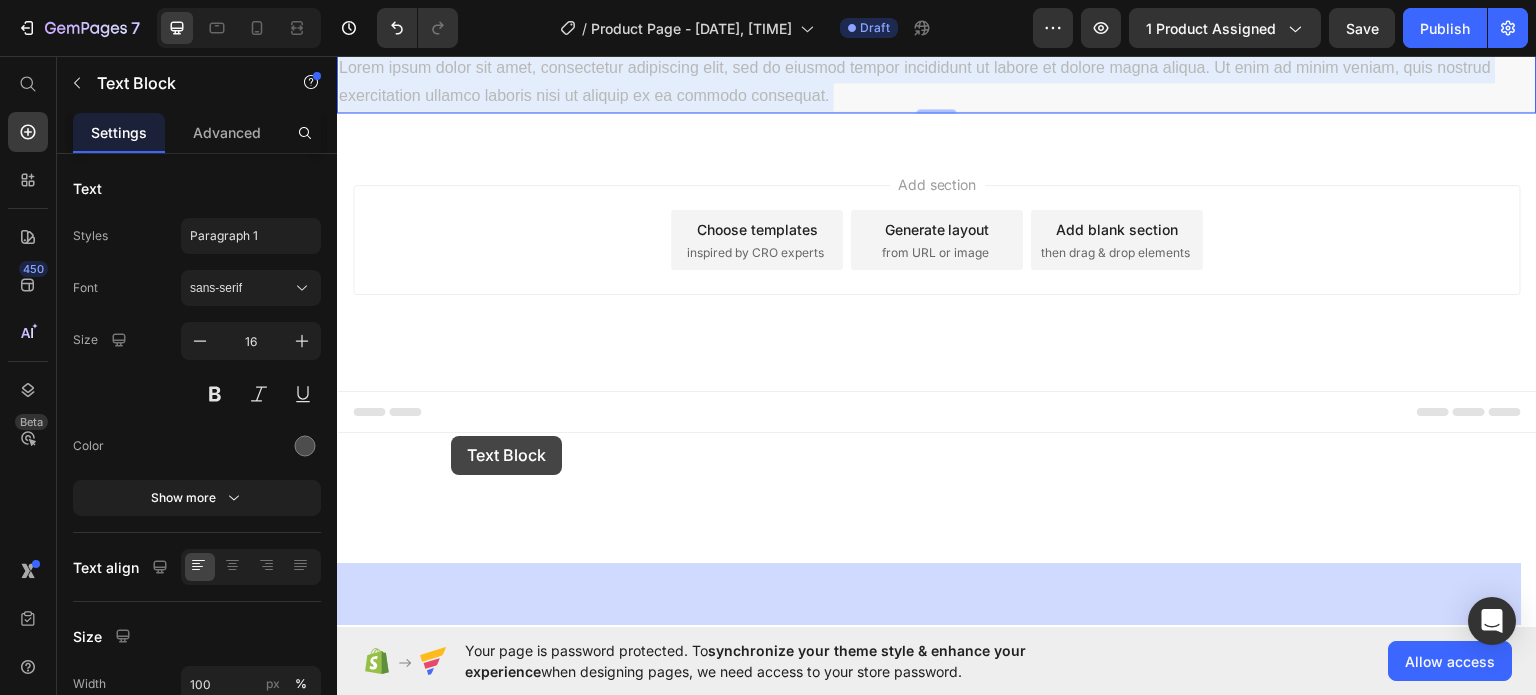 drag, startPoint x: 839, startPoint y: 455, endPoint x: 716, endPoint y: 455, distance: 123 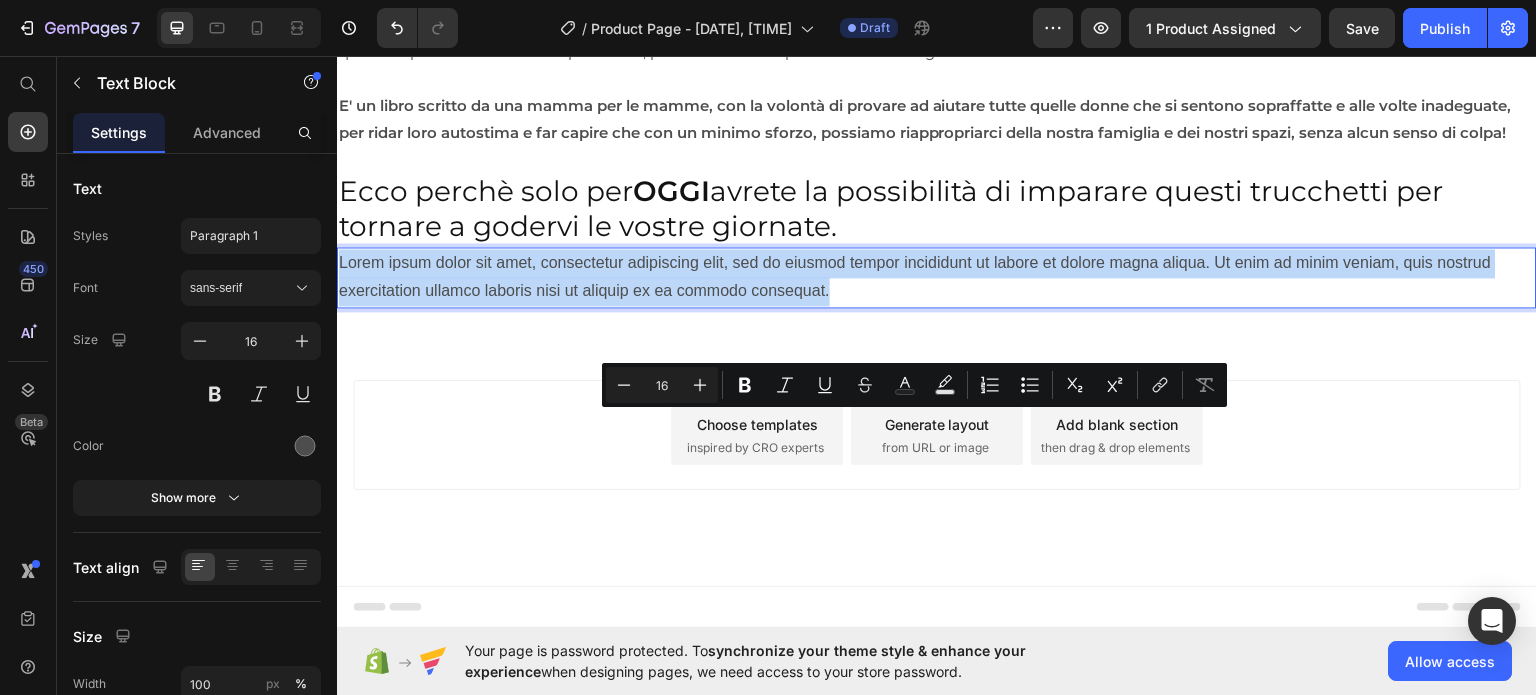 drag, startPoint x: 838, startPoint y: 456, endPoint x: 670, endPoint y: 474, distance: 168.96153 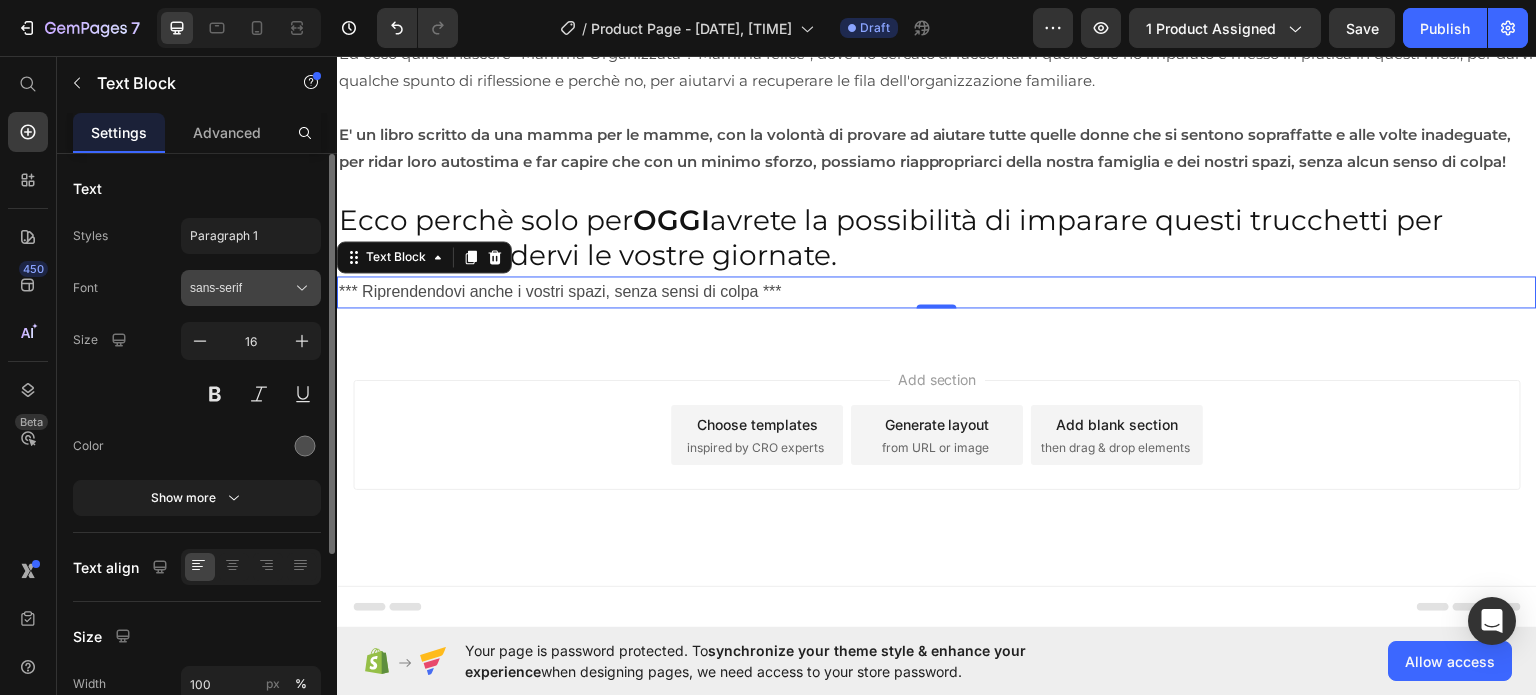 click on "sans-serif" at bounding box center [241, 288] 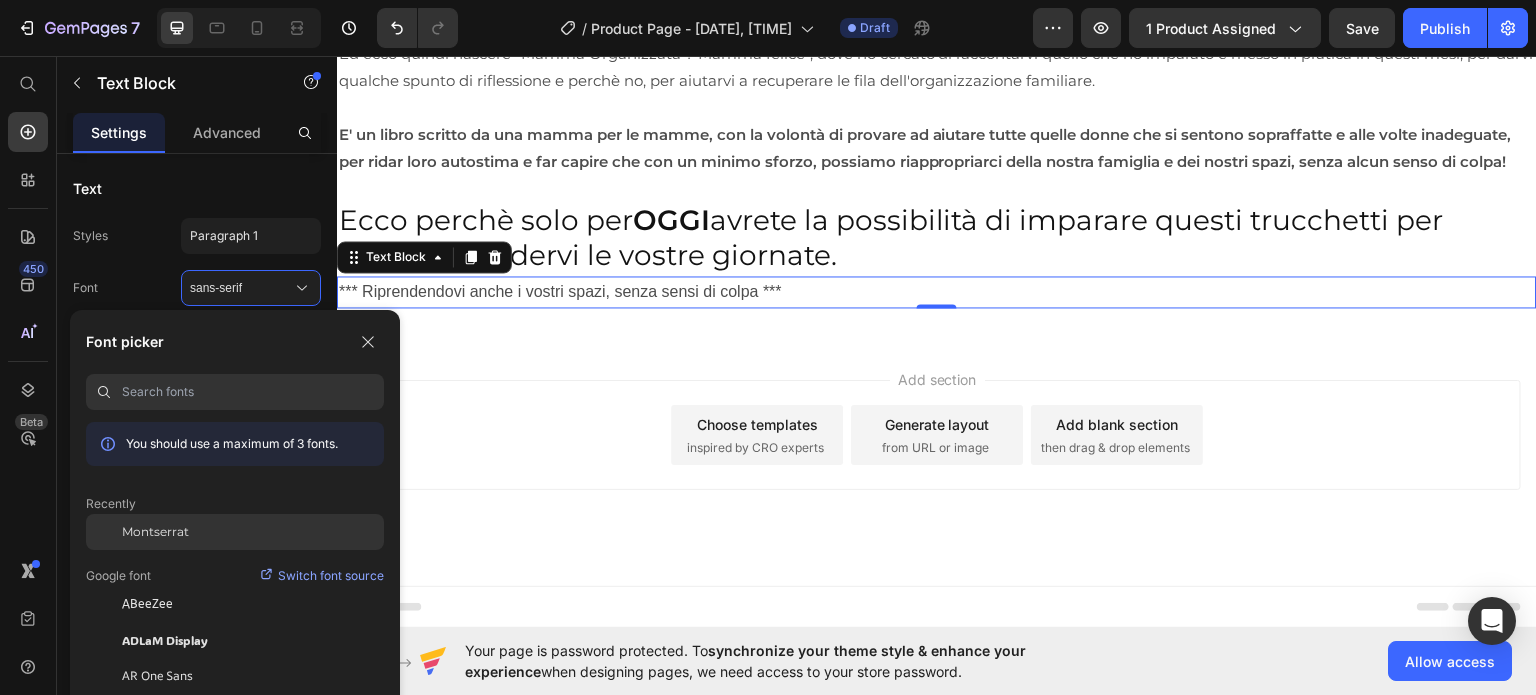 click on "Montserrat" 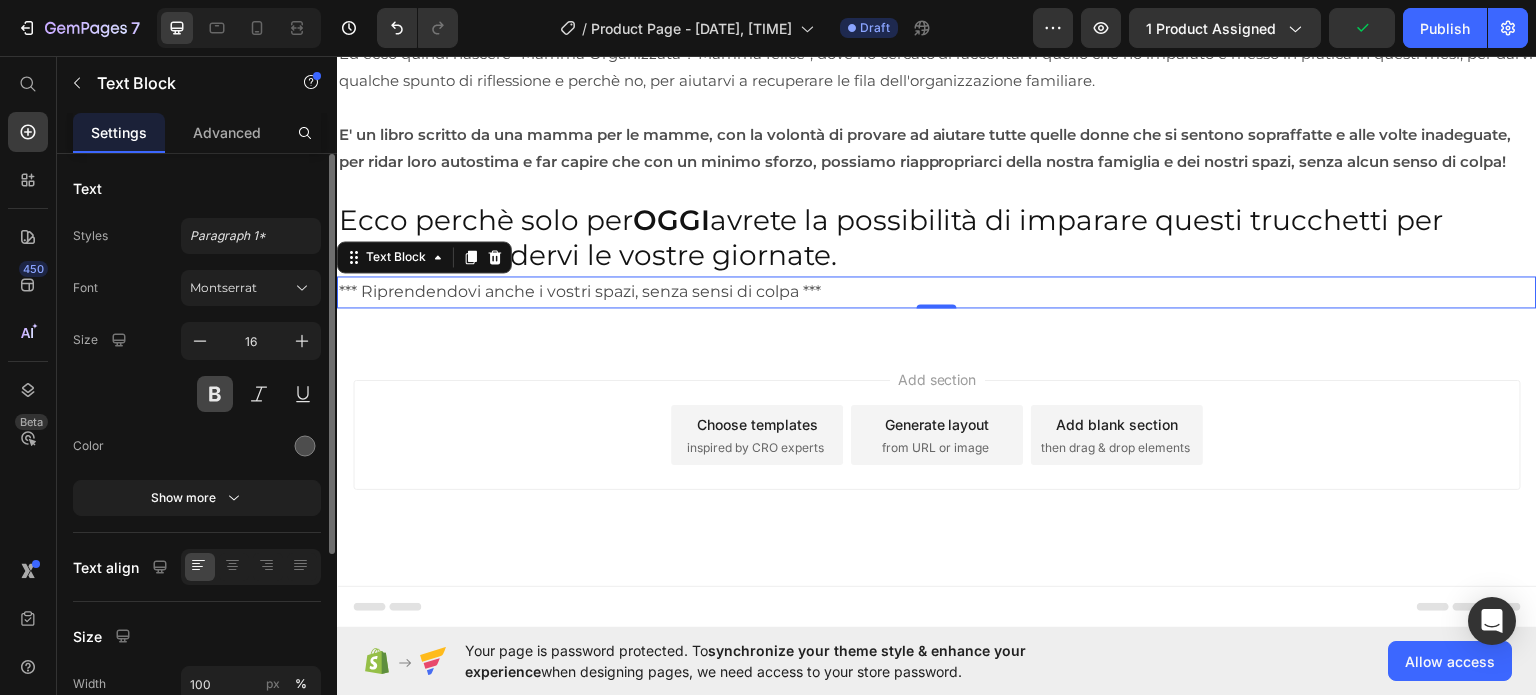 click at bounding box center [215, 394] 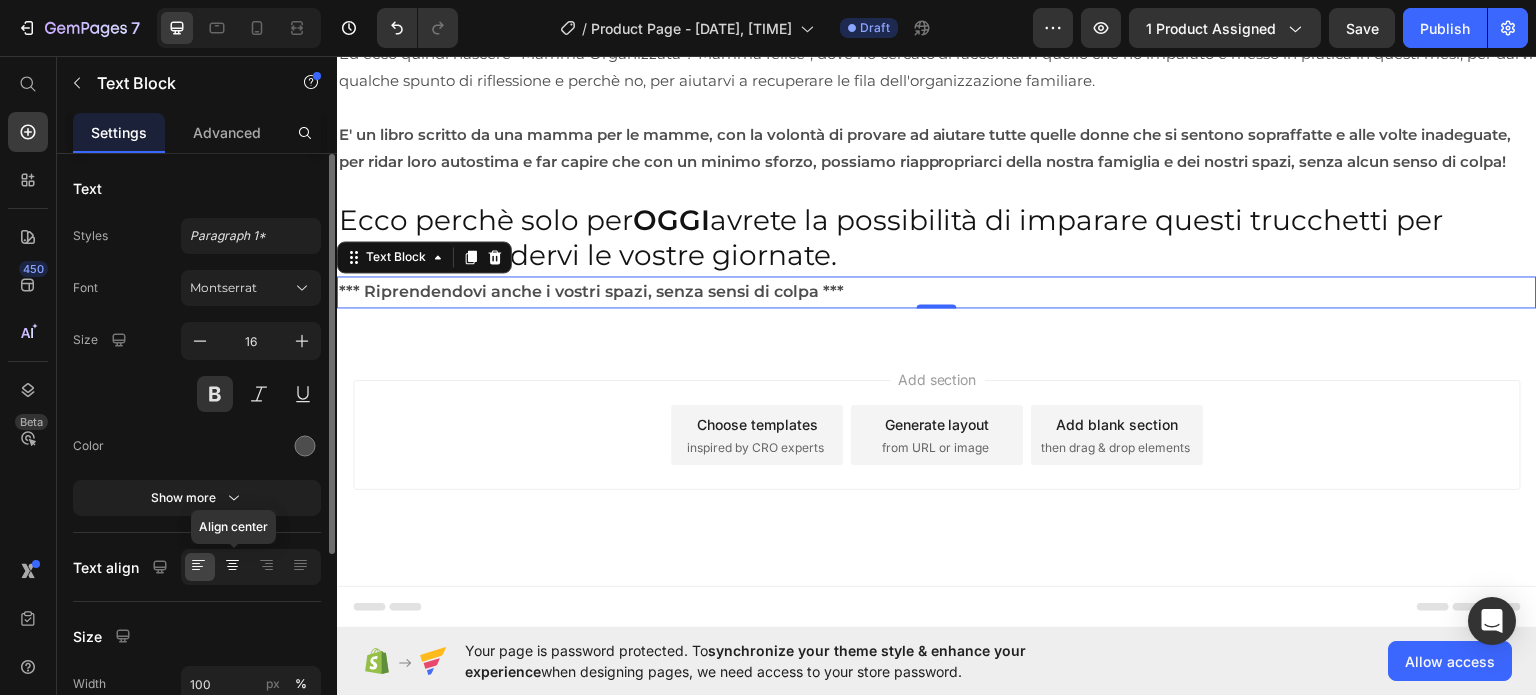 click 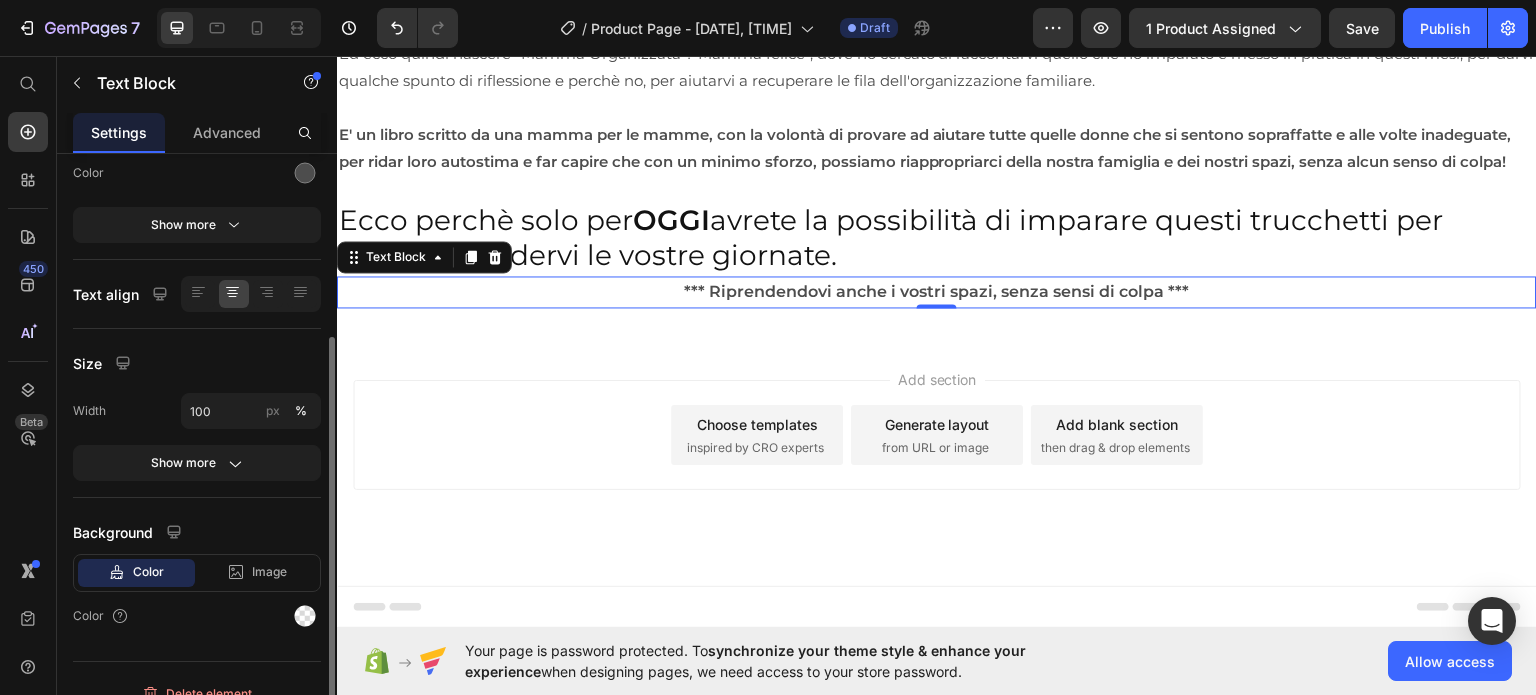 scroll, scrollTop: 294, scrollLeft: 0, axis: vertical 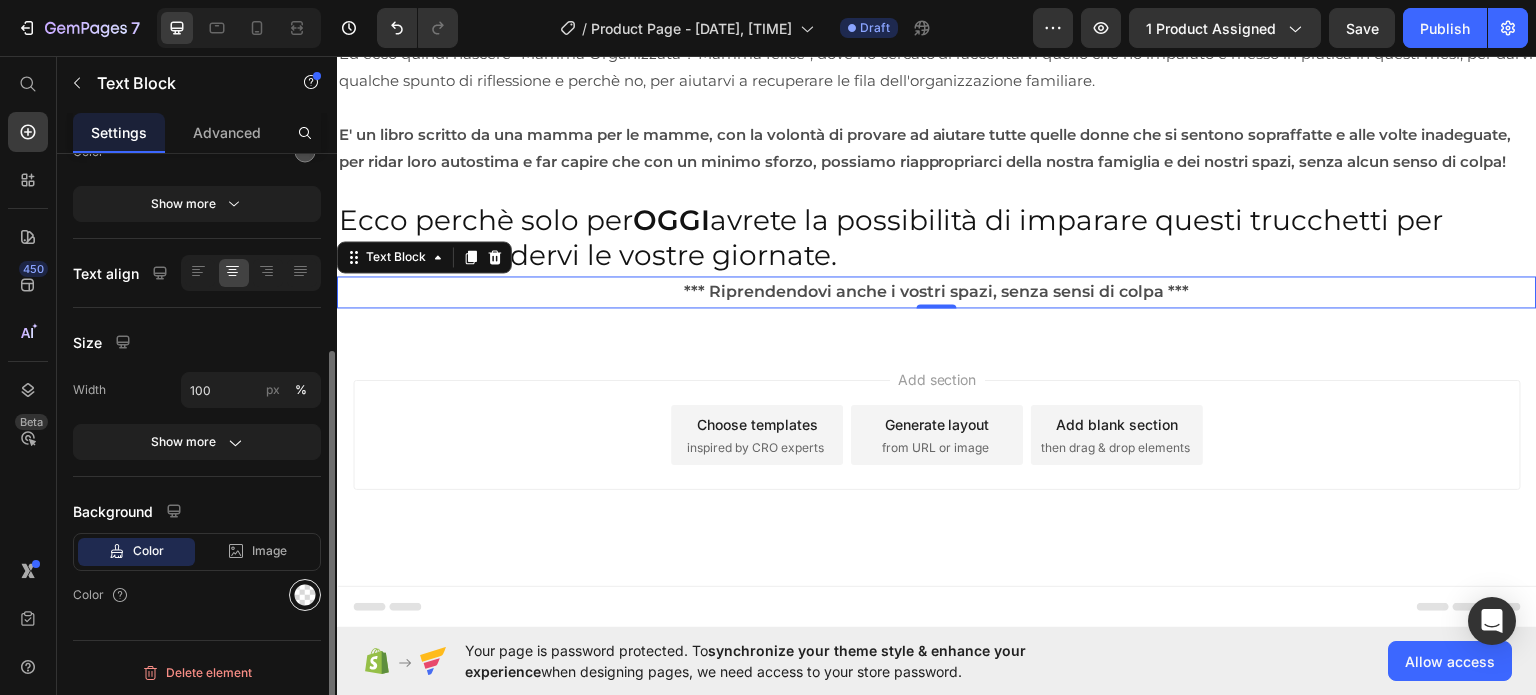 click at bounding box center (305, 595) 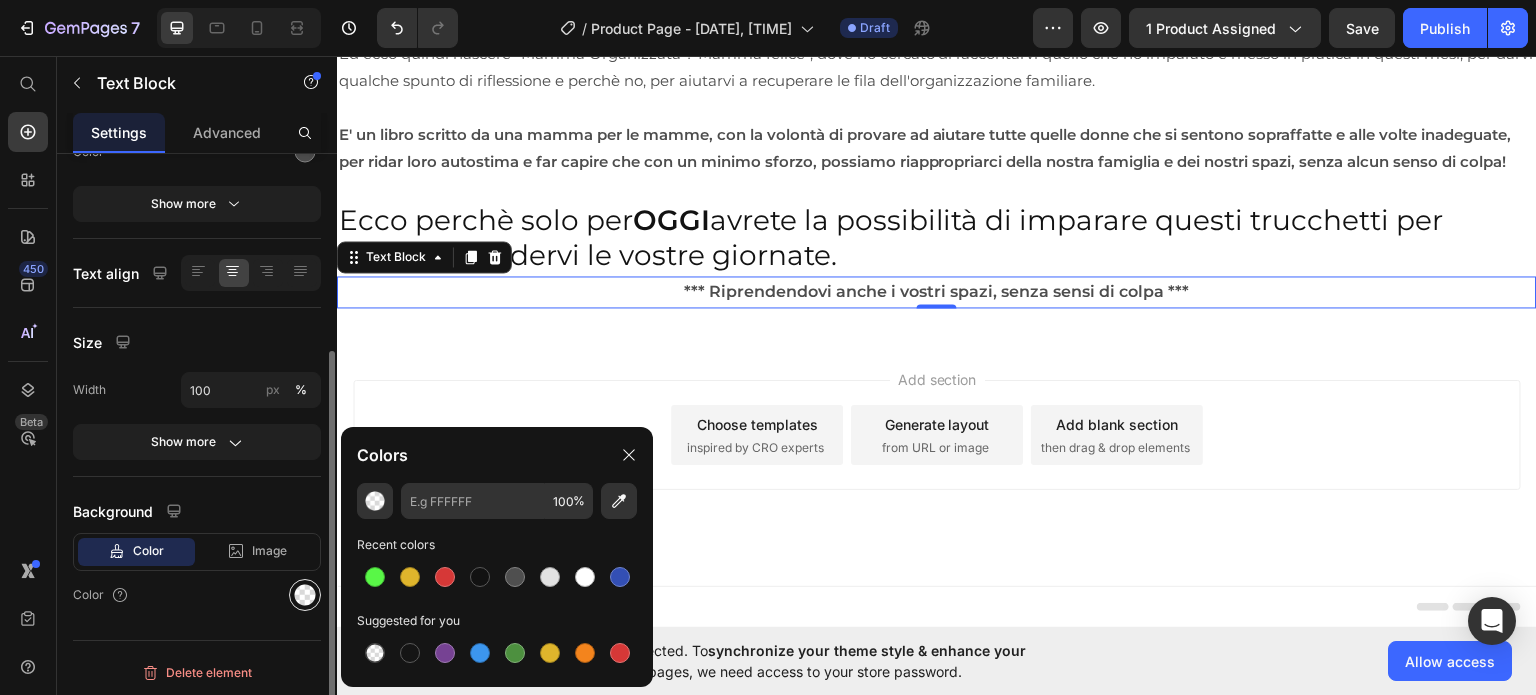 click at bounding box center (305, 595) 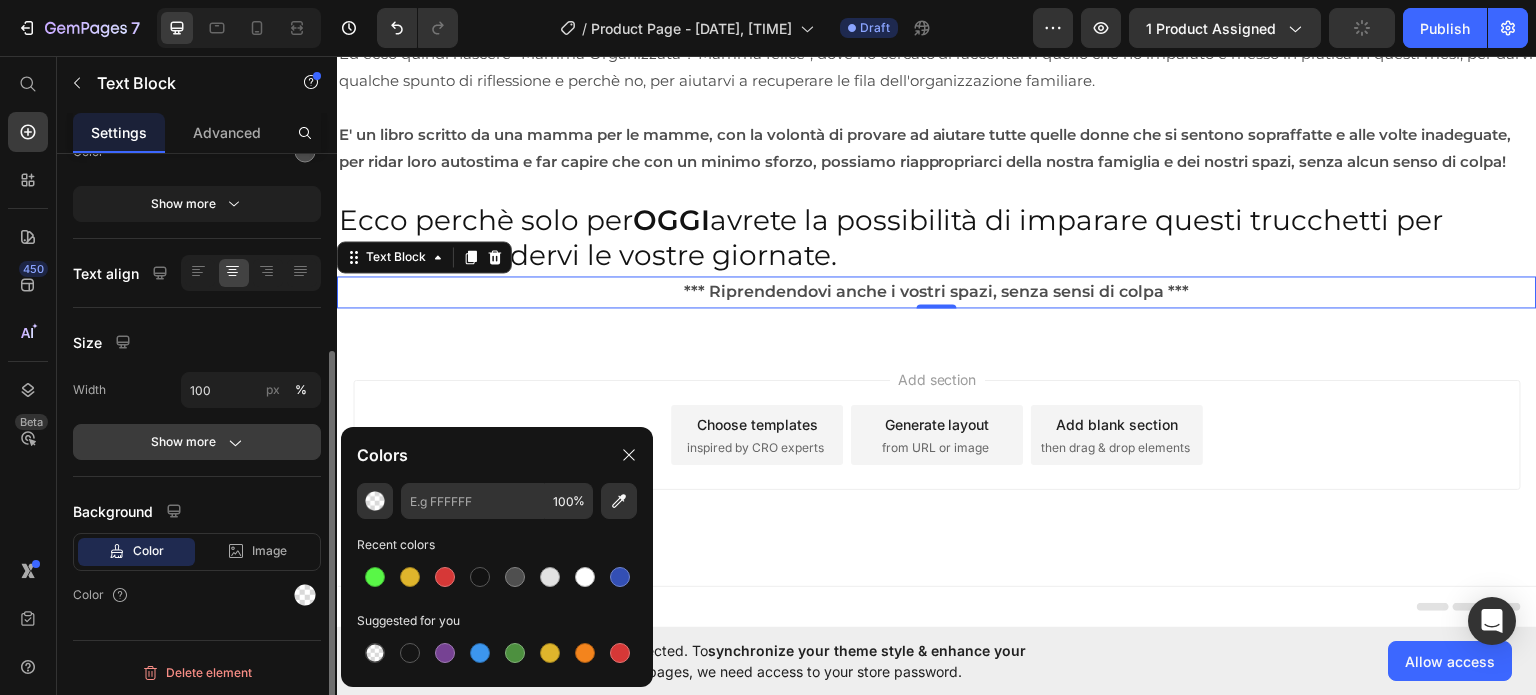 click on "Show more" at bounding box center (197, 442) 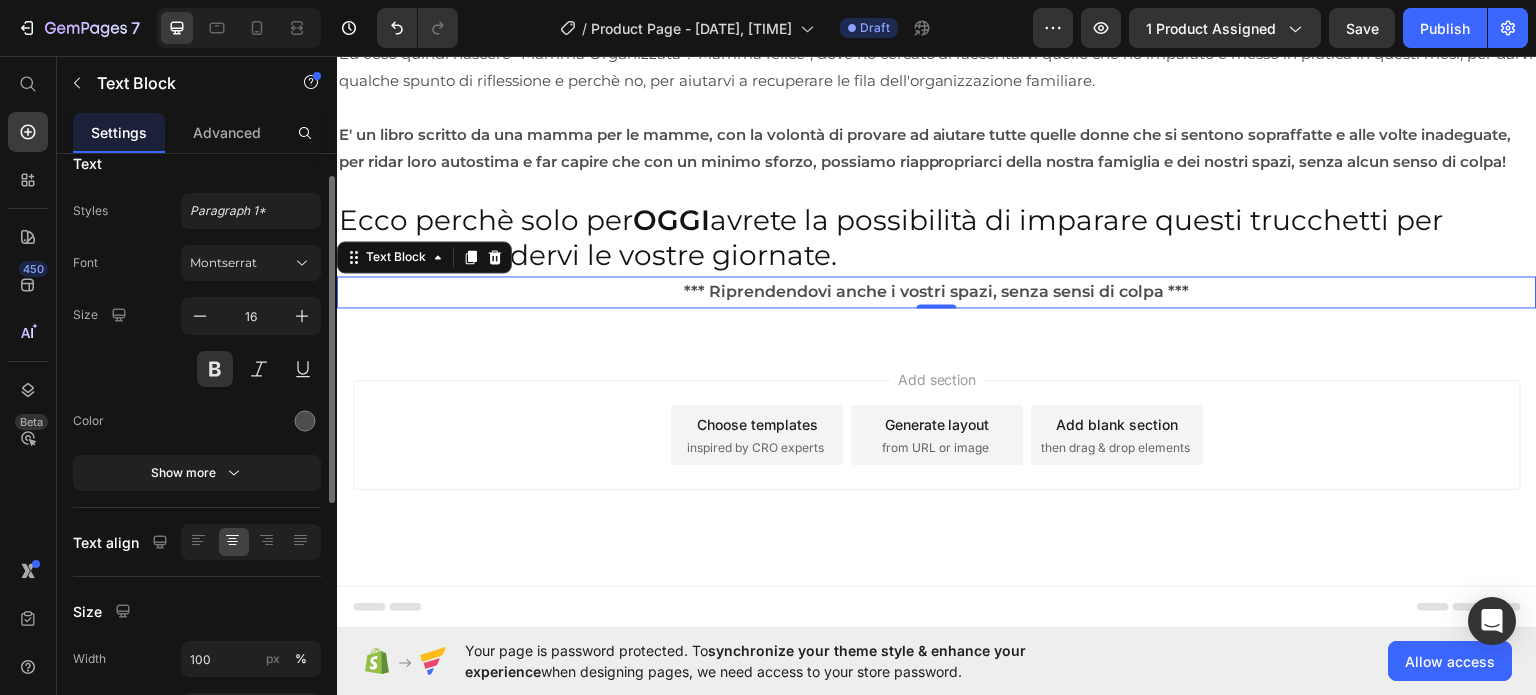 scroll, scrollTop: 32, scrollLeft: 0, axis: vertical 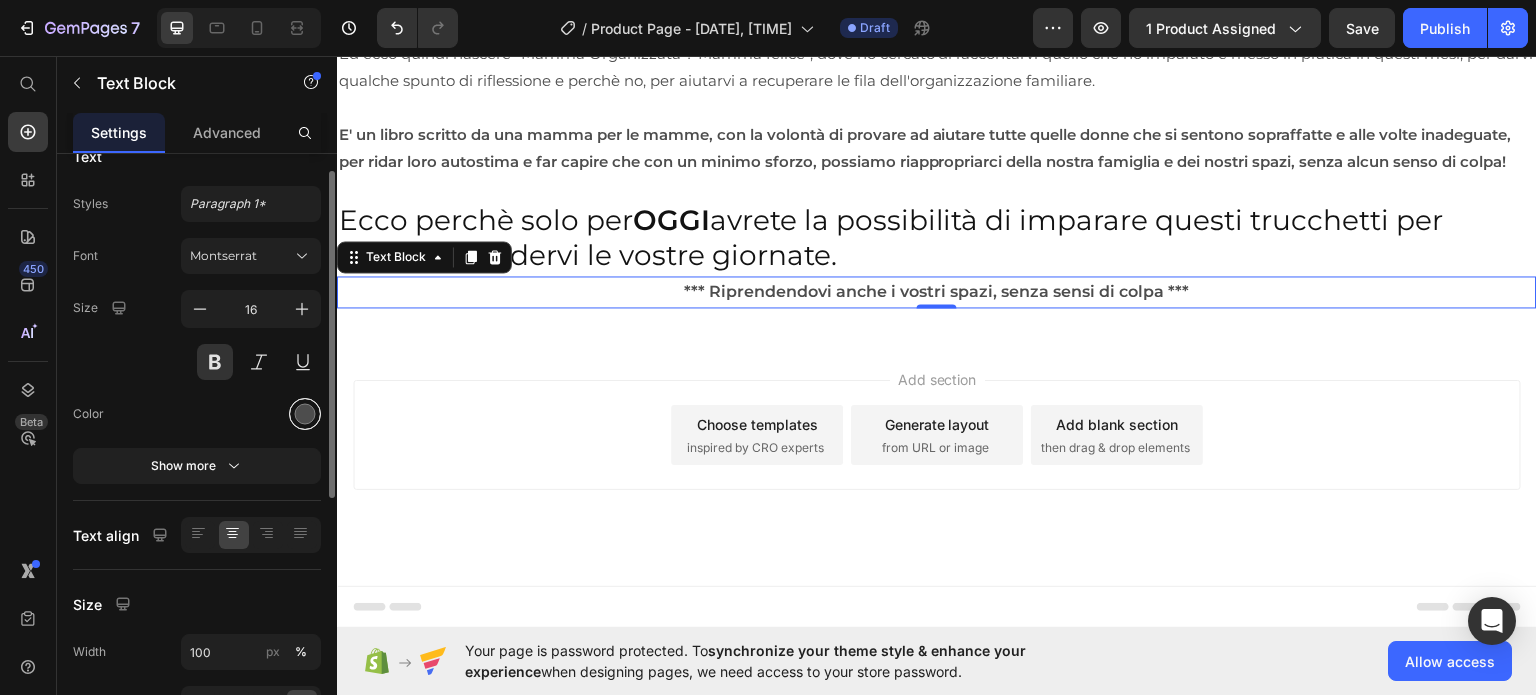 click at bounding box center [305, 414] 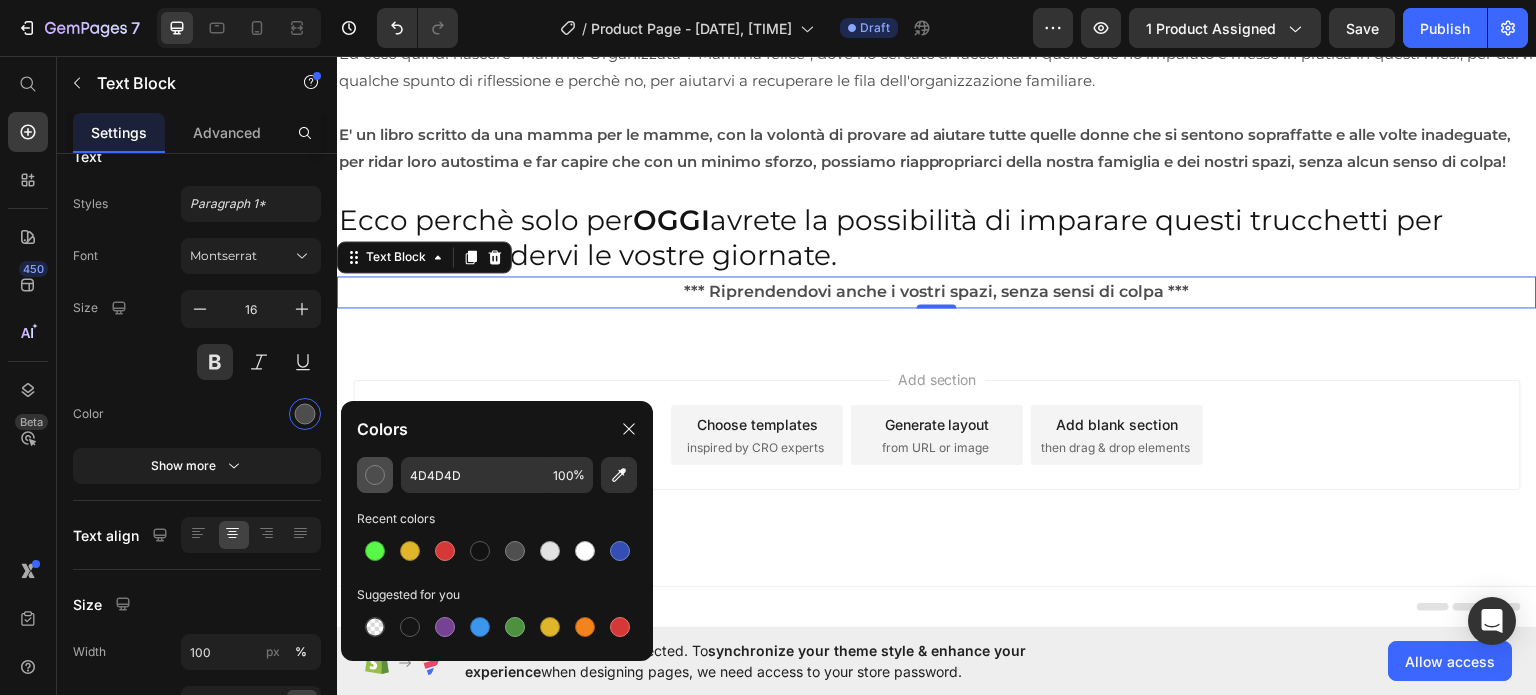 click at bounding box center (375, 475) 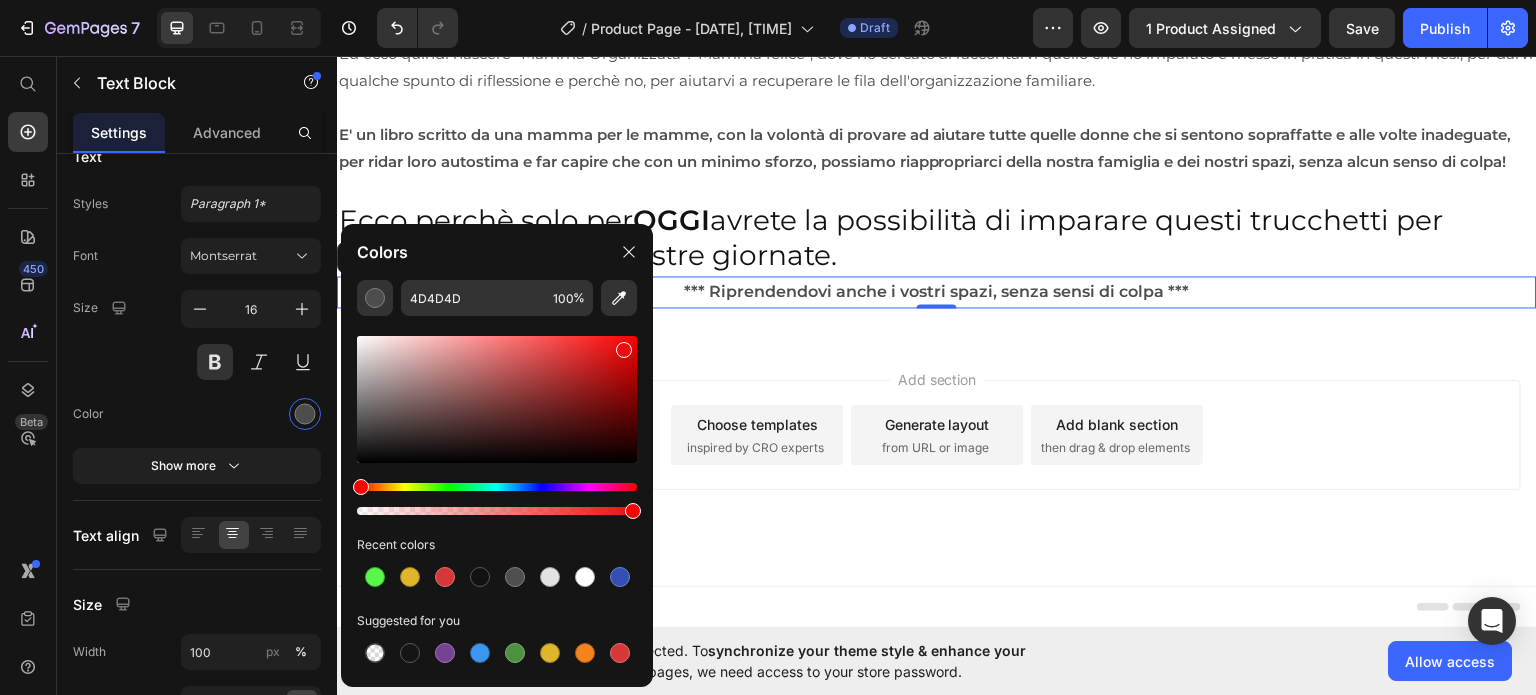 click at bounding box center (497, 399) 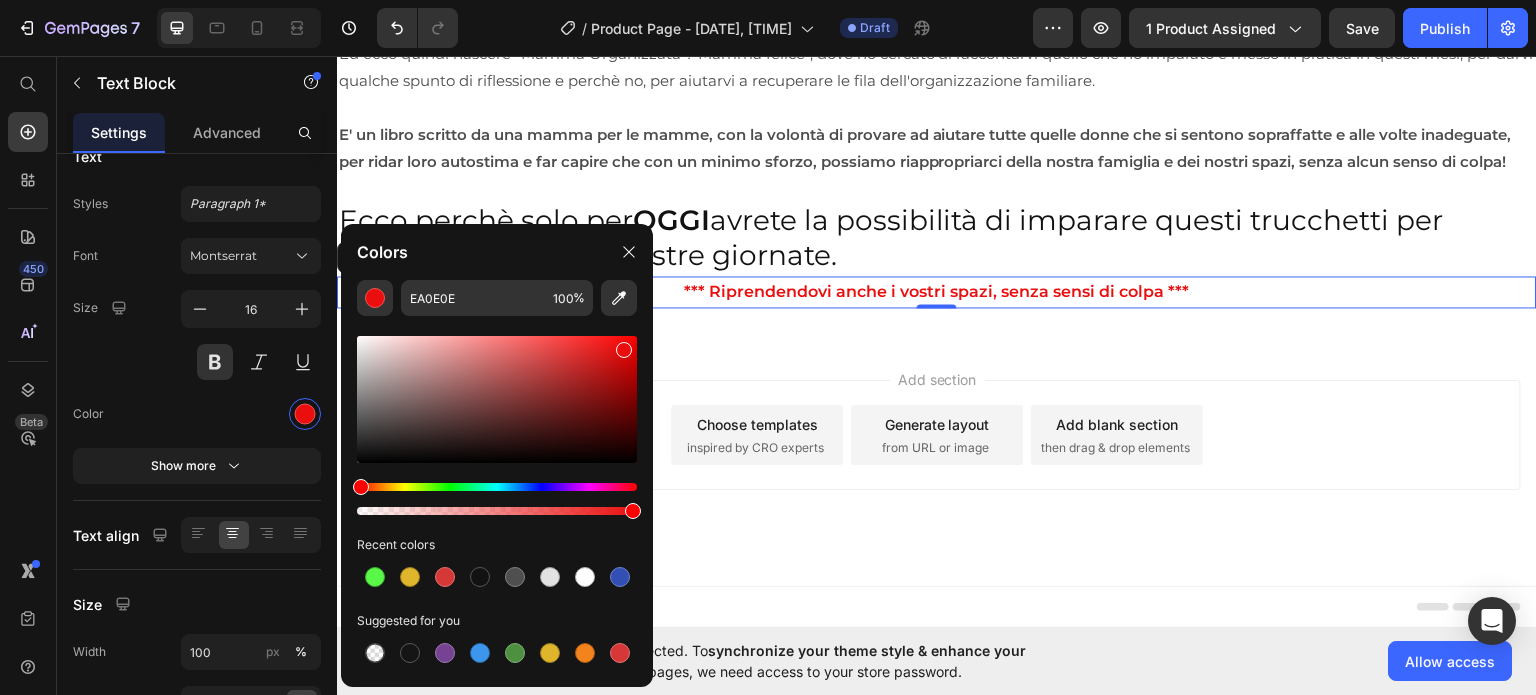 click on "EA0E0E 100 % Recent colors Suggested for you" 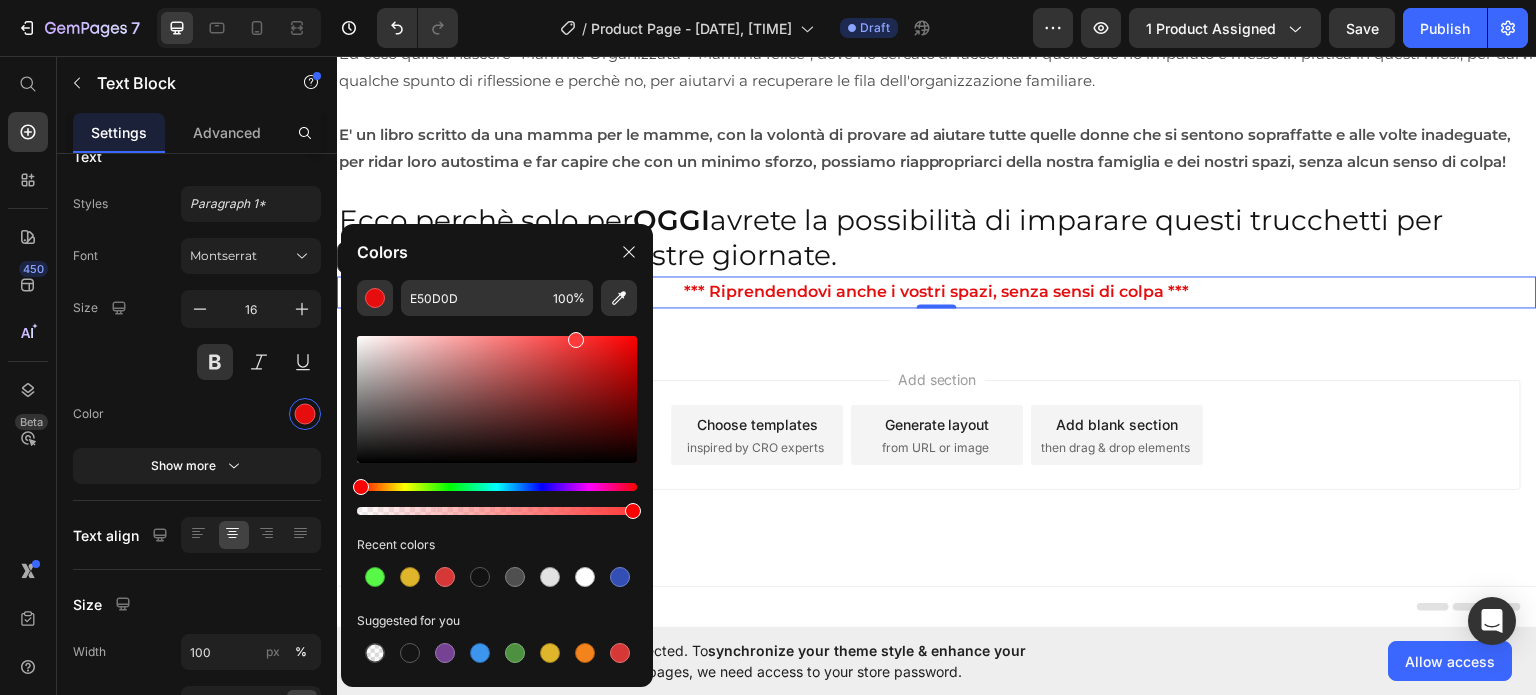 type on "FF3A3A" 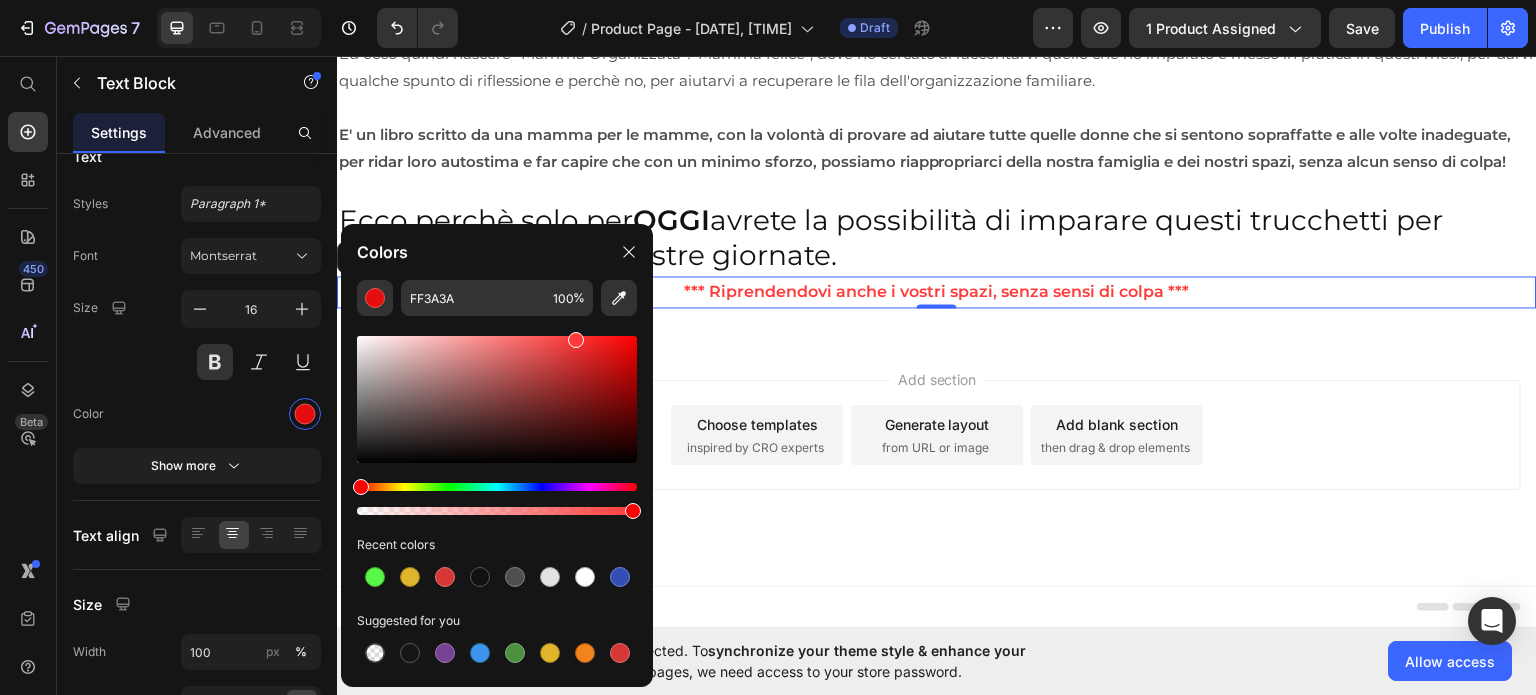 drag, startPoint x: 621, startPoint y: 348, endPoint x: 575, endPoint y: 329, distance: 49.76947 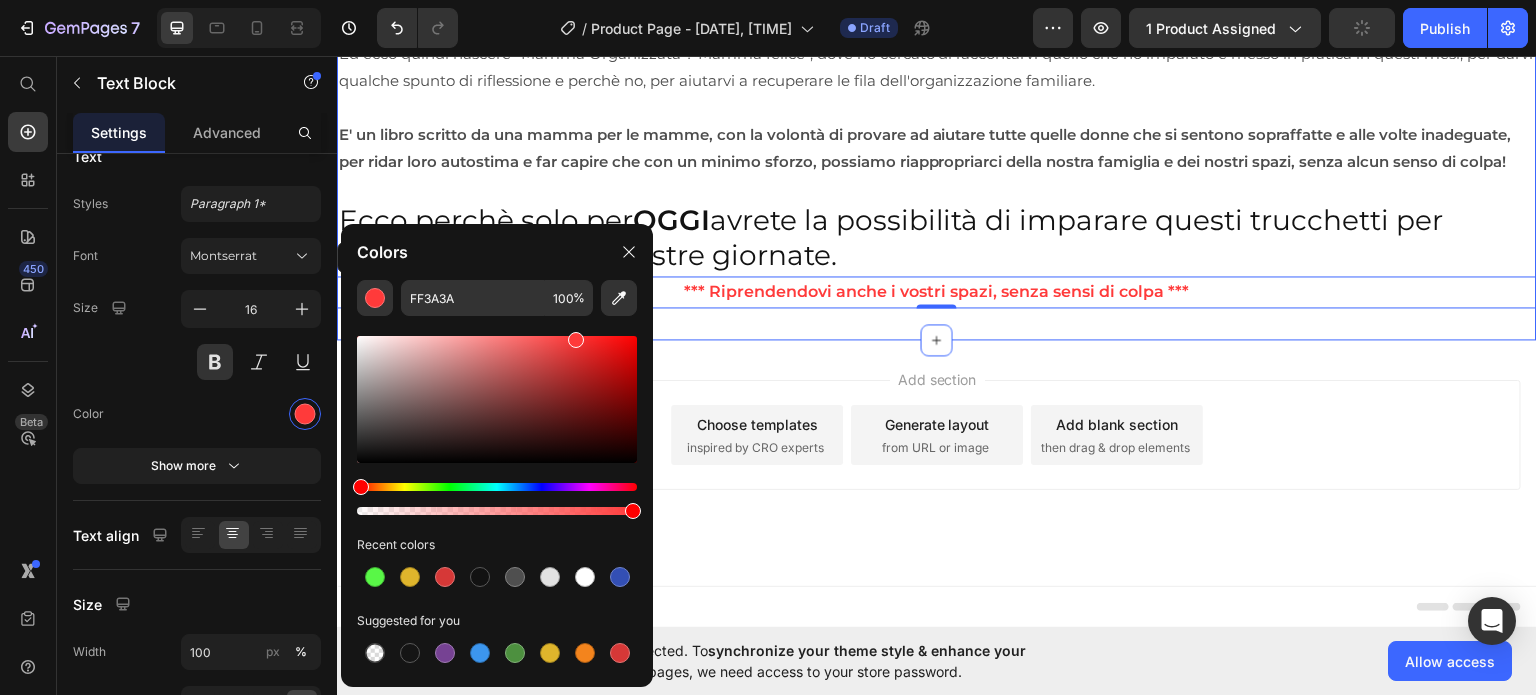 click on "Pochi minuti al giorno ti permetteranno di gestire al meglio la giungla quotidiana di impegni e appuntamenti per poterti finalmente godere i tuoi figli e i tuoi spazi personali senza sensi di colpa. Heading
Image Icon Icon Icon Icon Icon Icon List Paola  : con due figlie ero sempre di corsa e in cerca di un senso logico alle nostre giornate. Grazie a questo libro, sono riuscita a riorganizzare tutti gli impegni e addirittura a ricavarmi del tempo per le mie passioni!! Grazie!!! Text Block Row Row Image Icon Icon Icon Icon Icon Icon List Silvia  : Lavoro su turni e non riuscivo più a far combaciare tutte le attività dei miei figli con i vari appuntamenti settimanali. Inizialmente ero scettica ma applicandomi un pò, sono riuscita a riordinare le nostre vite, godendomi finalmente i miei figli senza l'ansia di aver dimenticato qualche appuntamento! Text Block Row Image Icon Icon Icon Icon Icon Icon List Giorgia  Text Block Row
Icon" at bounding box center (937, -714) 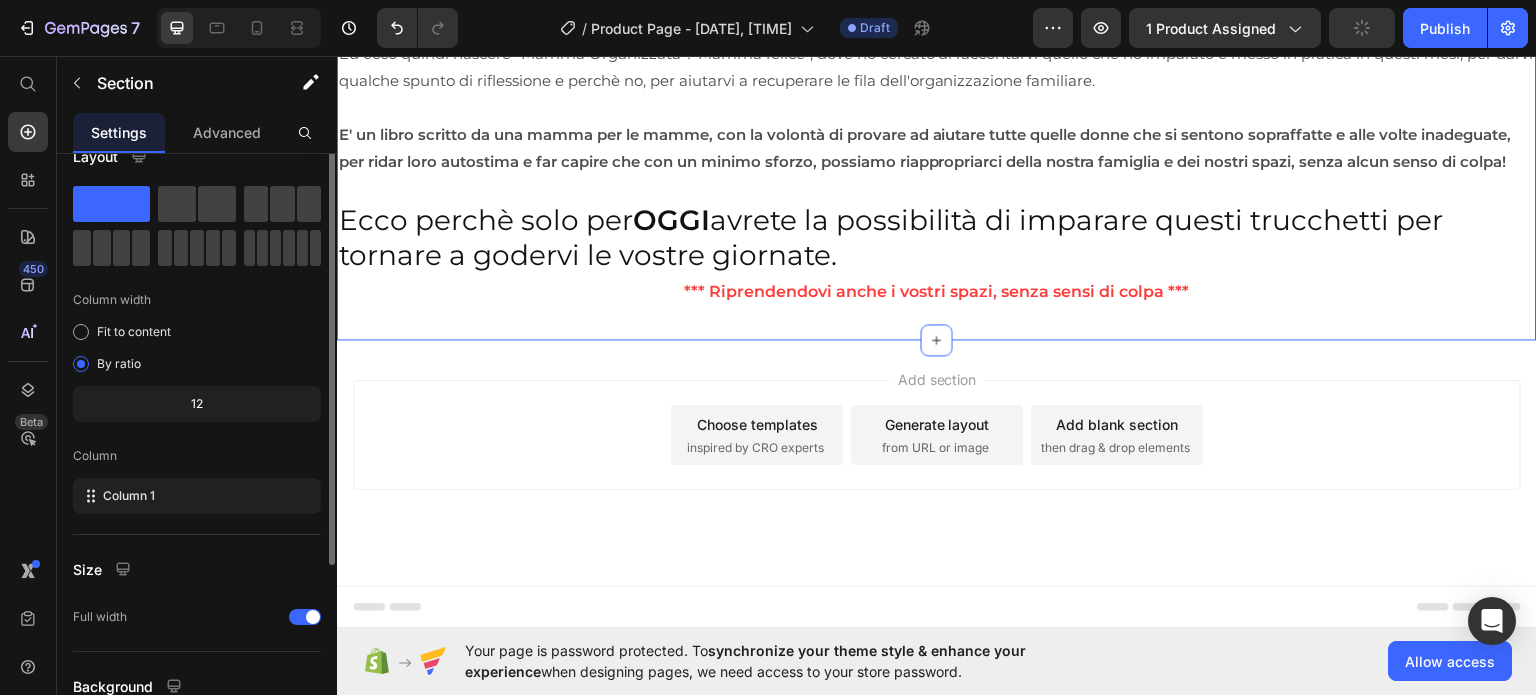 scroll, scrollTop: 0, scrollLeft: 0, axis: both 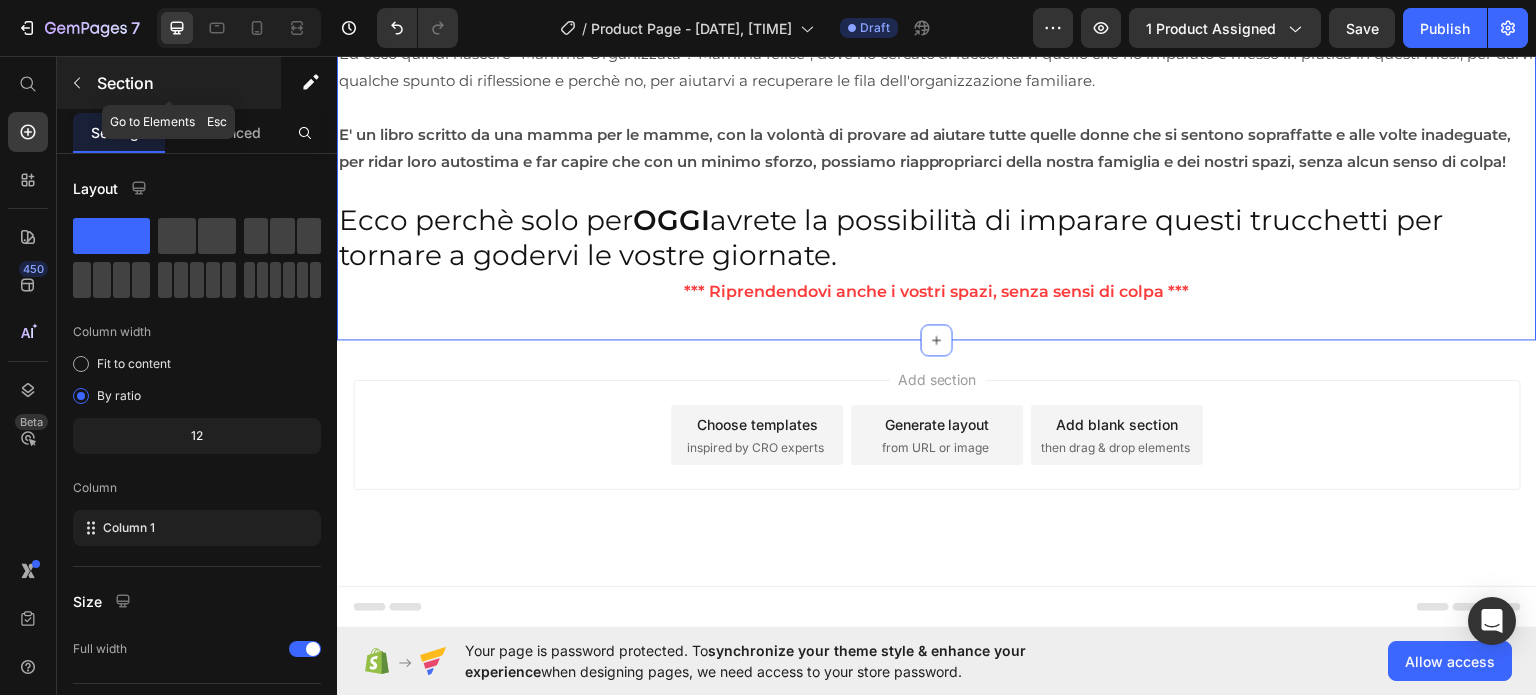click 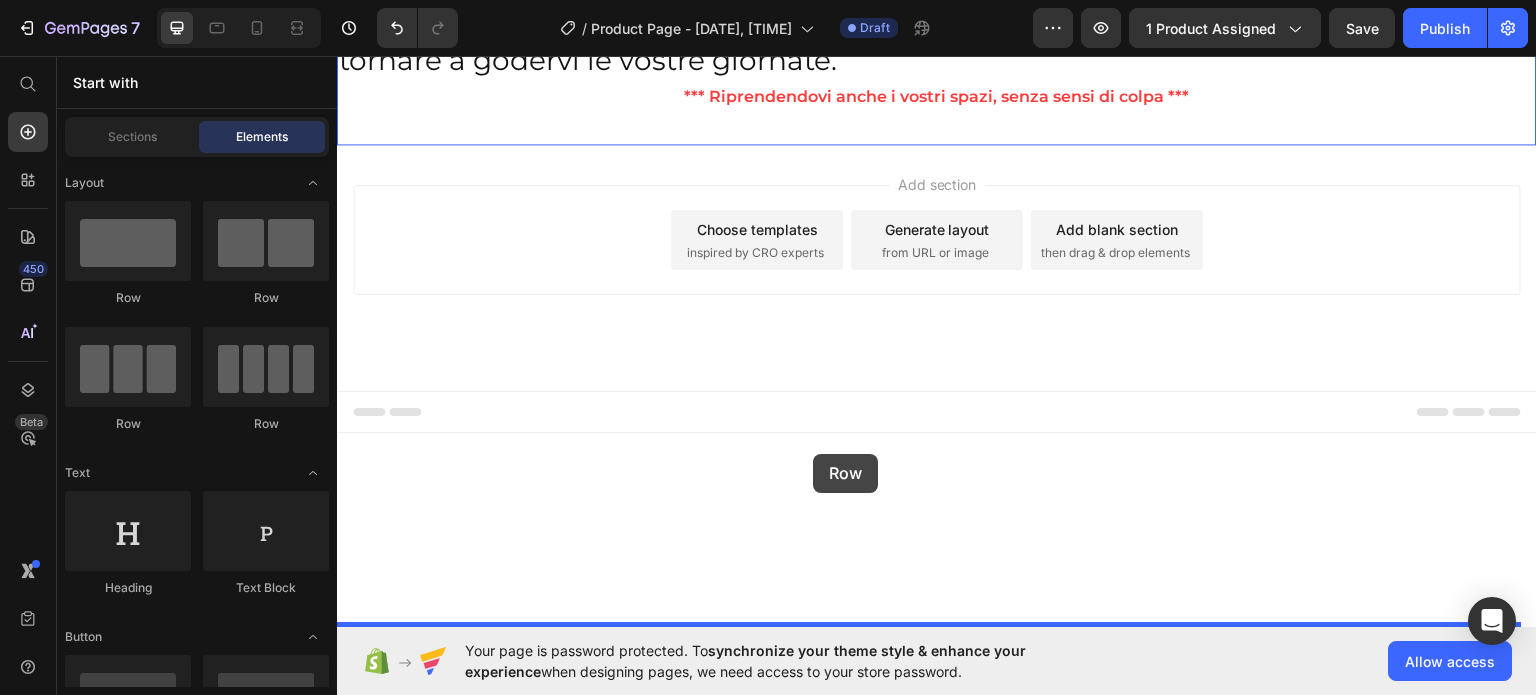 drag, startPoint x: 489, startPoint y: 311, endPoint x: 813, endPoint y: 453, distance: 353.7513 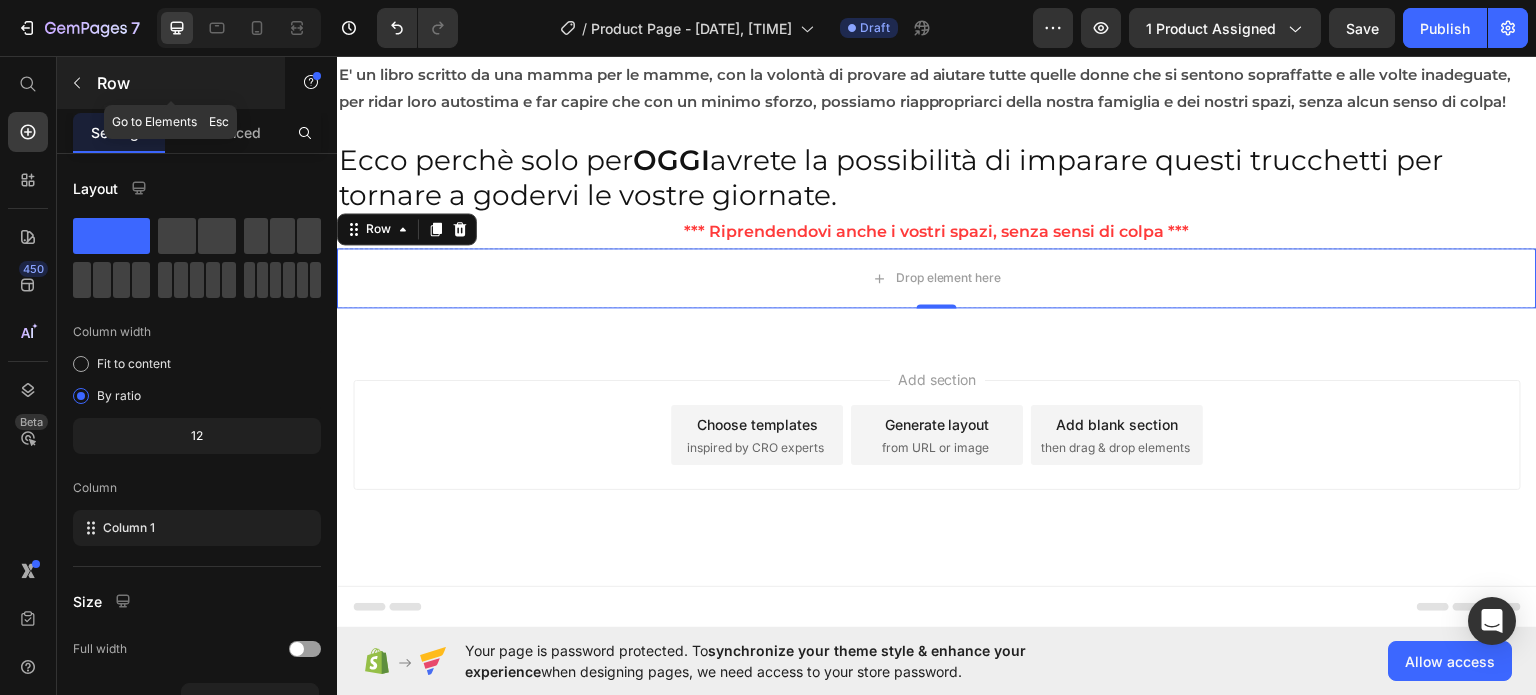 click at bounding box center [77, 83] 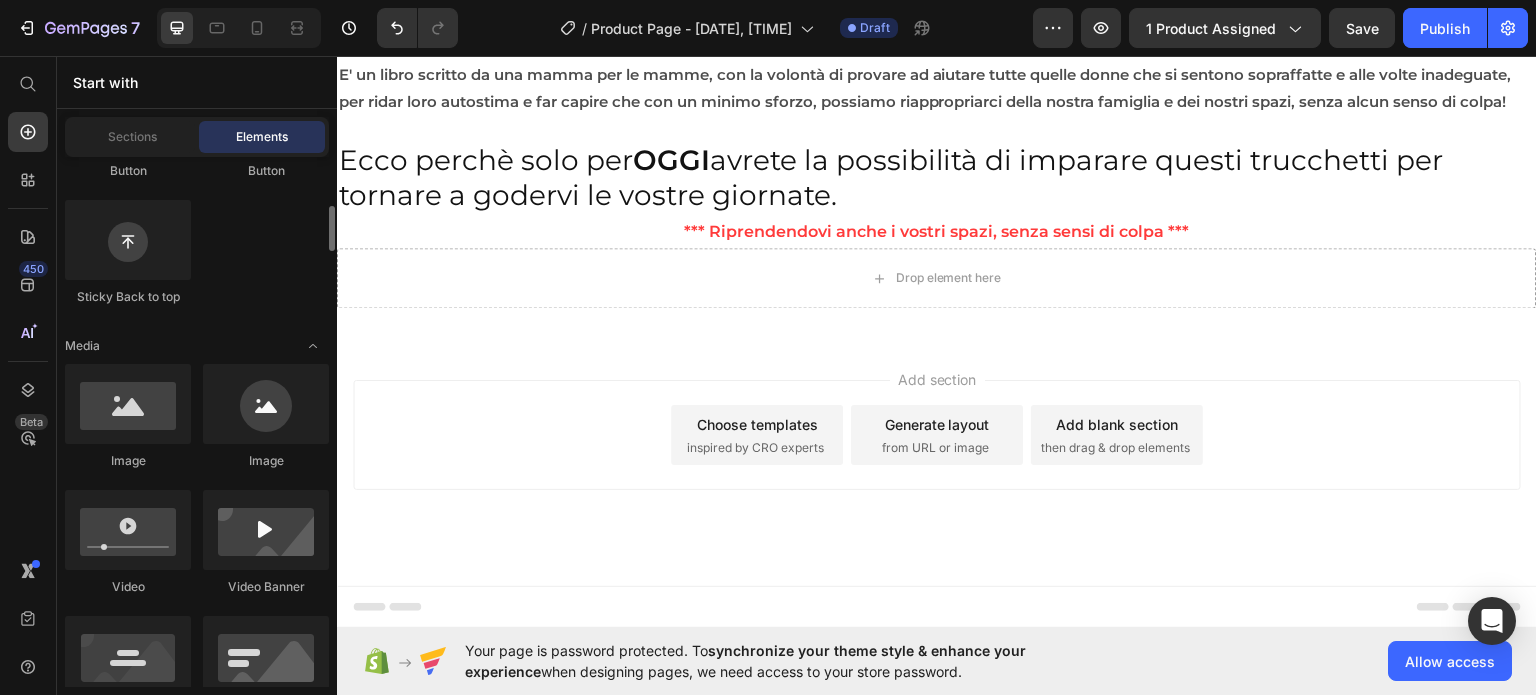 scroll, scrollTop: 582, scrollLeft: 0, axis: vertical 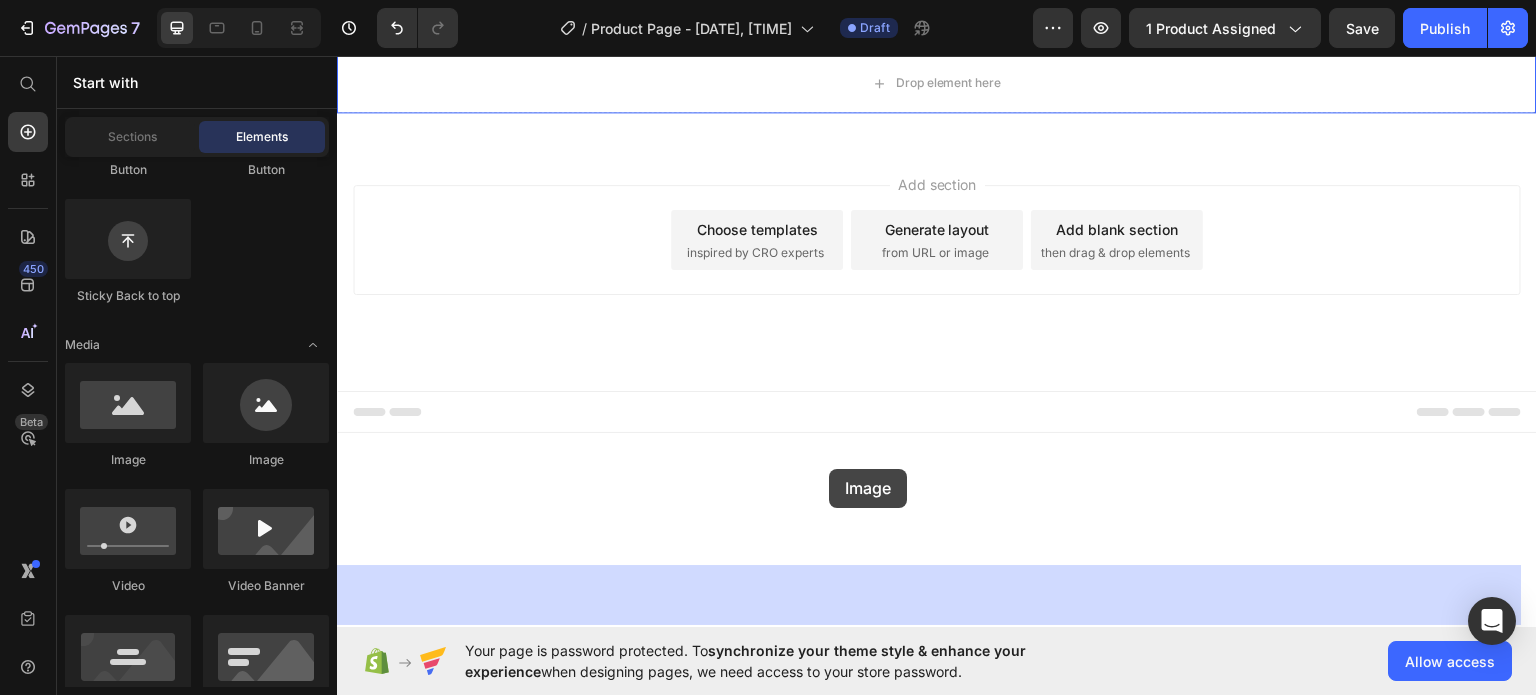 drag, startPoint x: 465, startPoint y: 462, endPoint x: 830, endPoint y: 468, distance: 365.04932 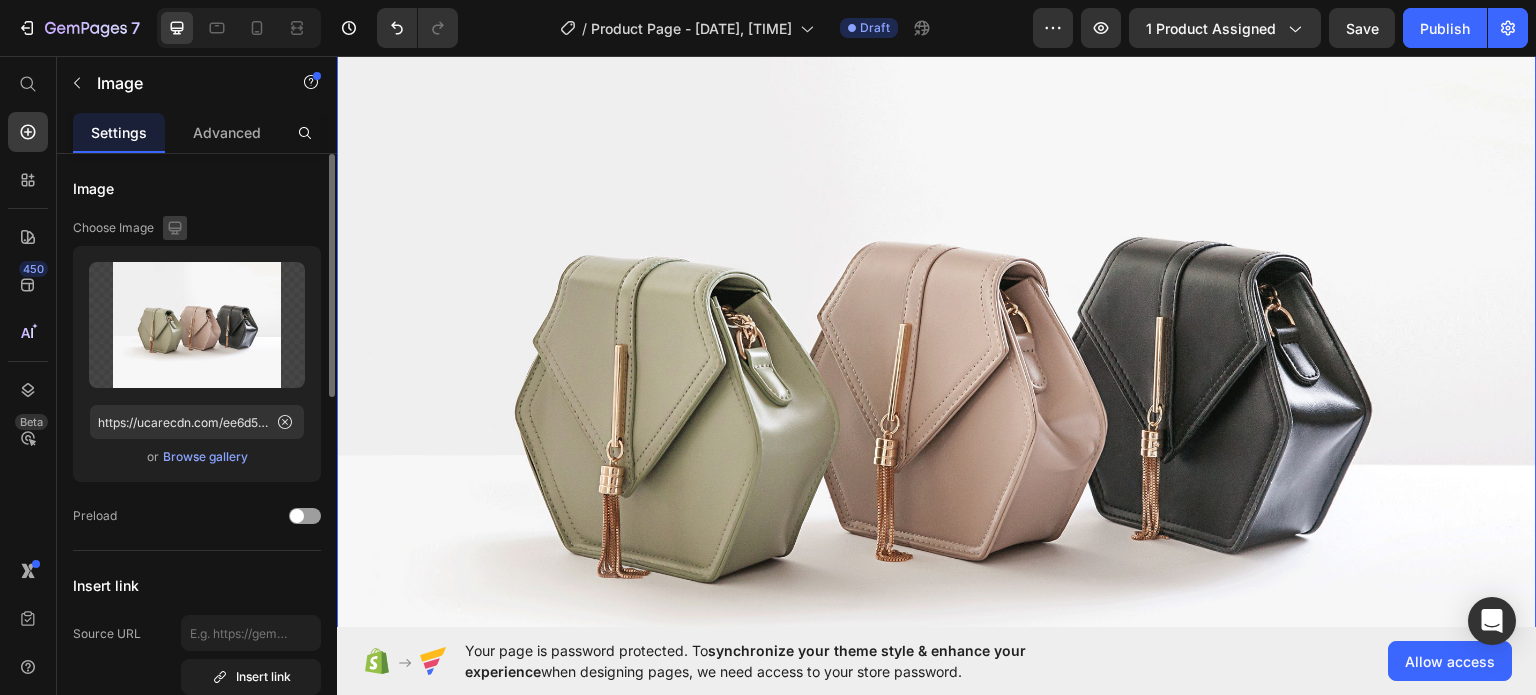 click at bounding box center (175, 228) 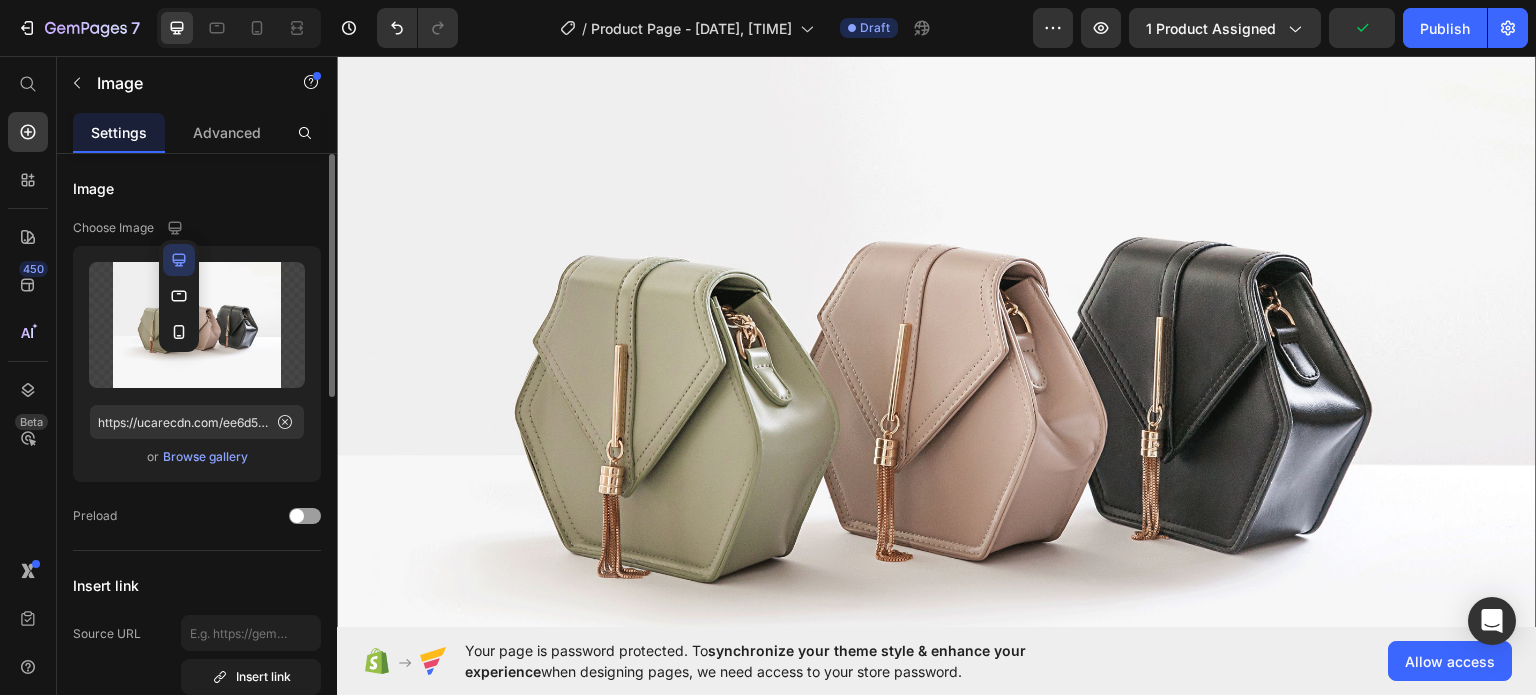 click on "Choose Image" at bounding box center (113, 228) 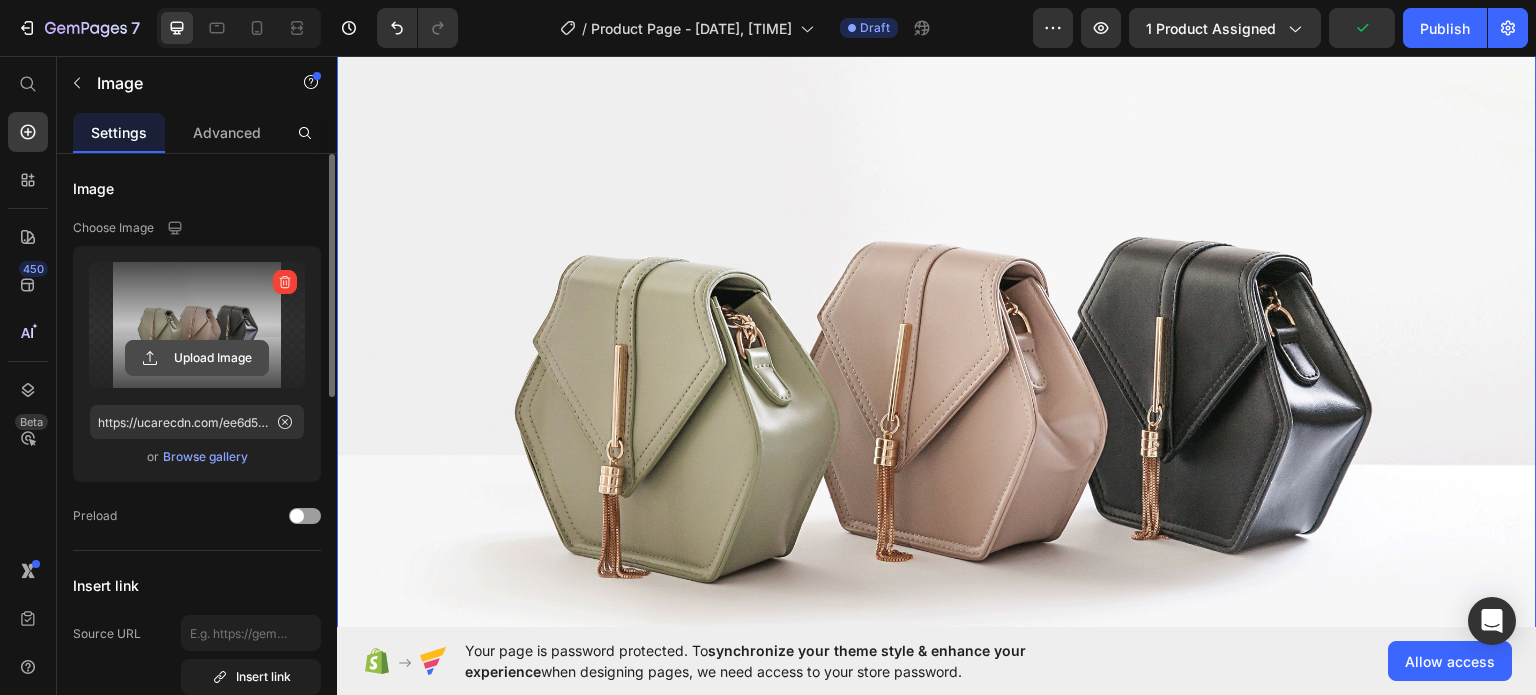 click 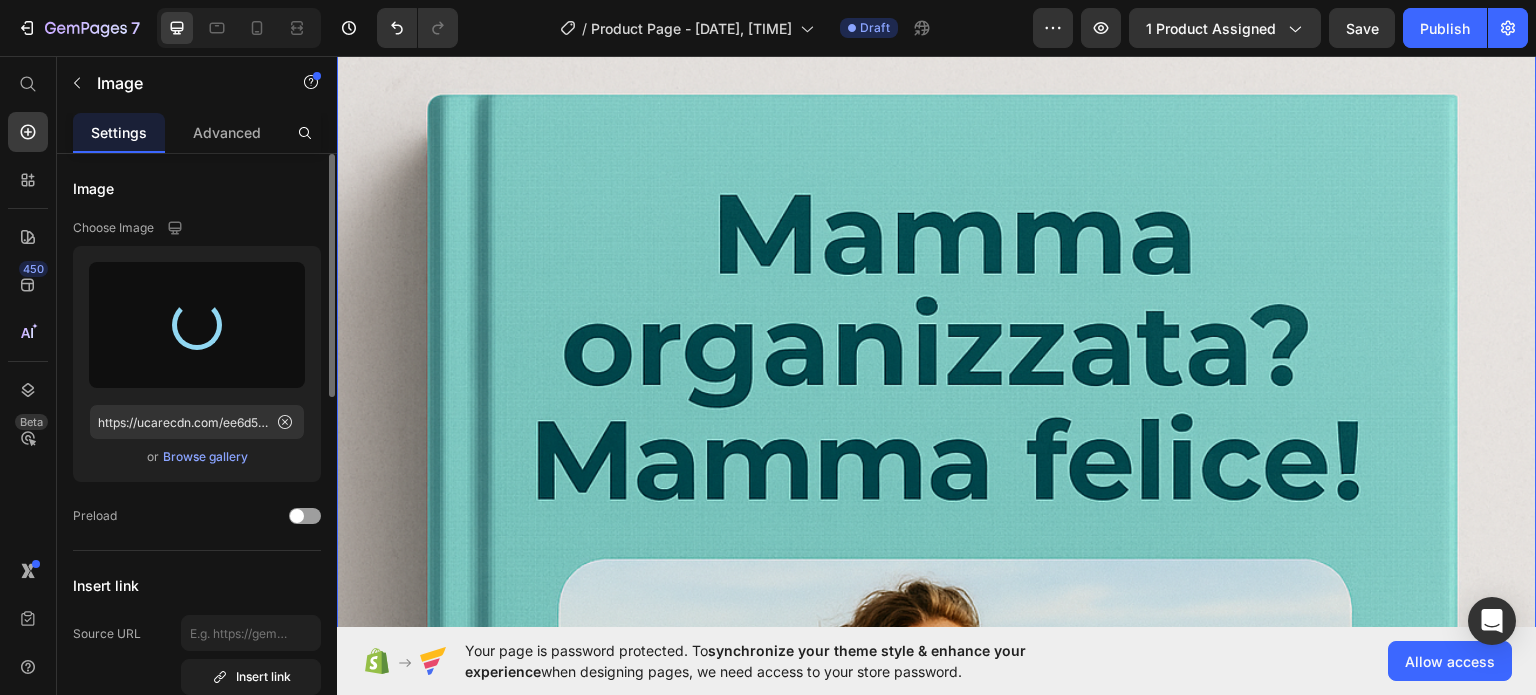 type on "https://cdn.shopify.com/s/files/1/0976/8006/4850/files/gempages_574943604984775455-61877eff-5128-4090-97ed-74a1ee86fe2e.png" 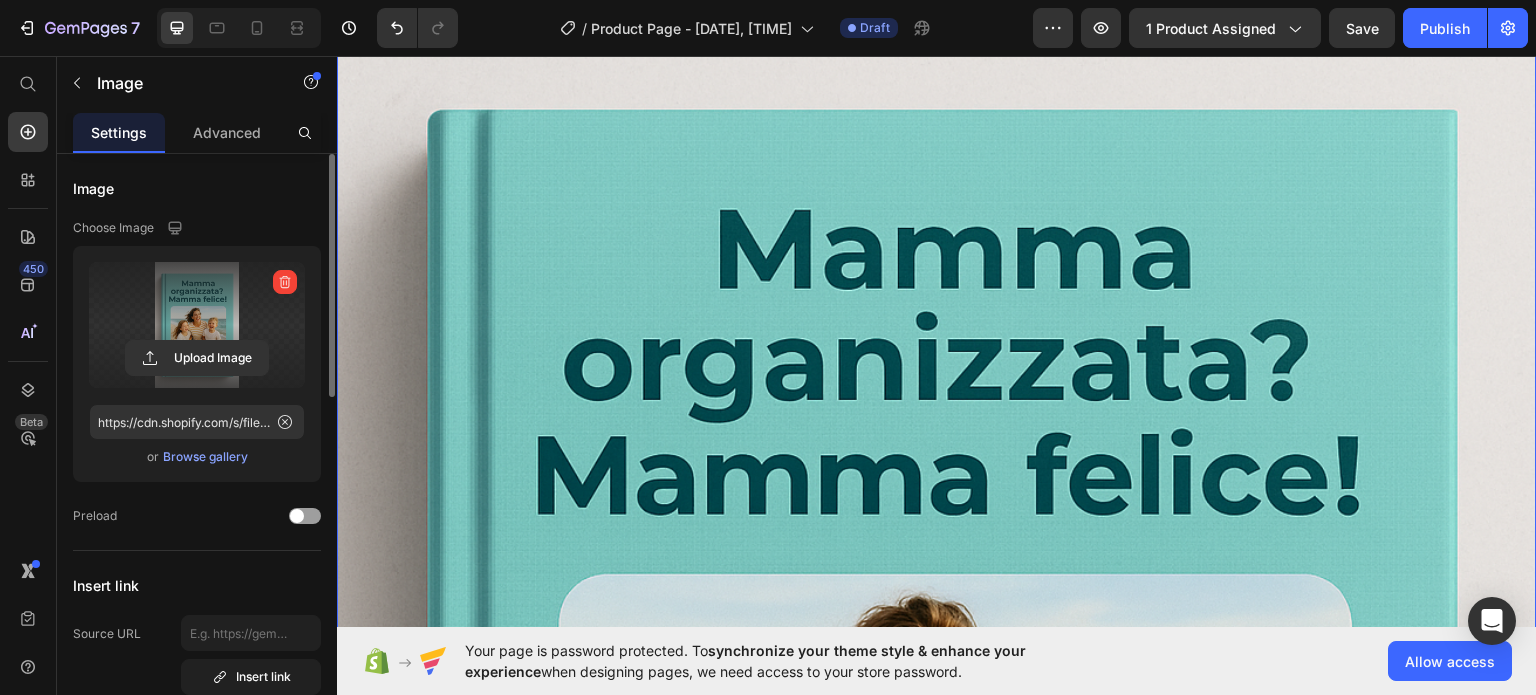 scroll, scrollTop: 4193, scrollLeft: 0, axis: vertical 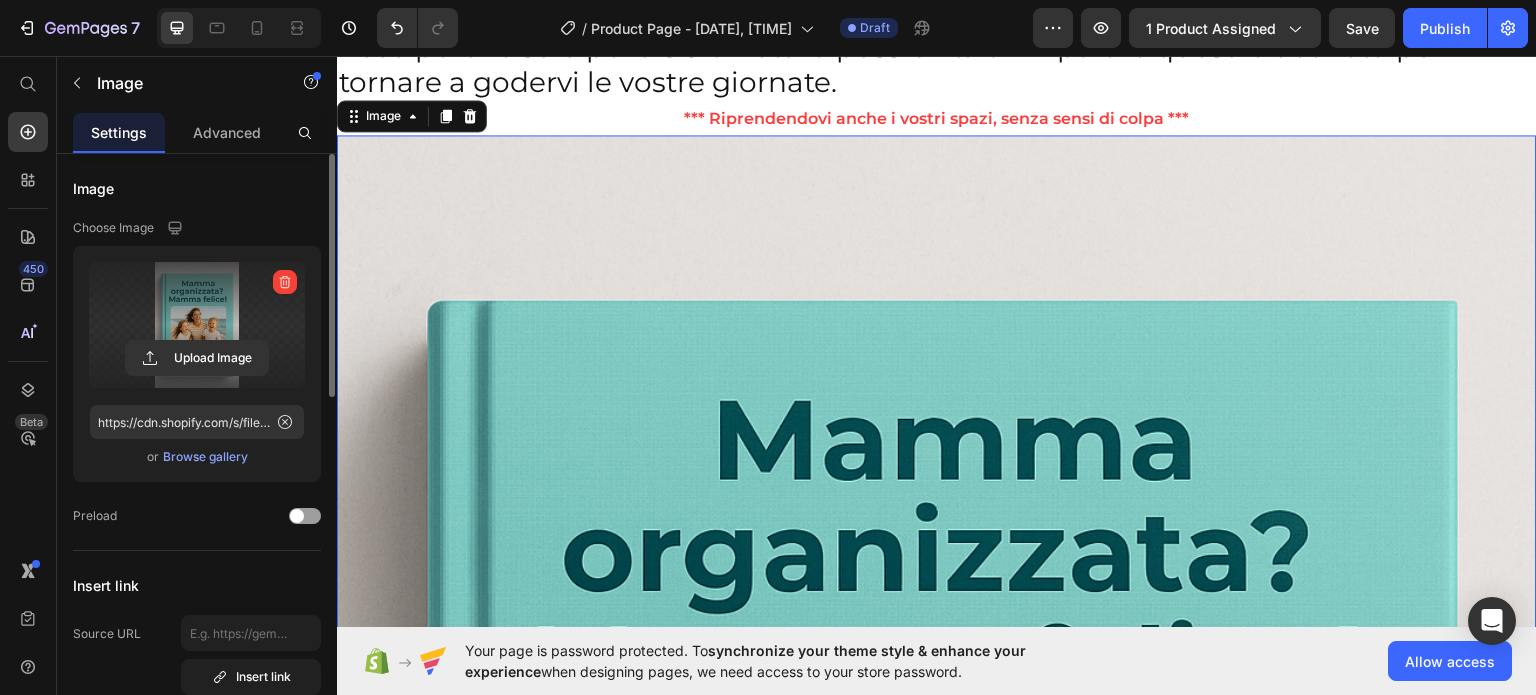 click on "Ed ecco quindi nascere "Mamma Organizzata ? Mamma felice", dove ho cercato di raccontarvi quello che ho imparato e messo in pratica in questi mesi, per darvi qualche spunto di riflessione e perchè no, per aiutarvi a recuperare le fila dell'organizzazione familiare." at bounding box center [937, -108] 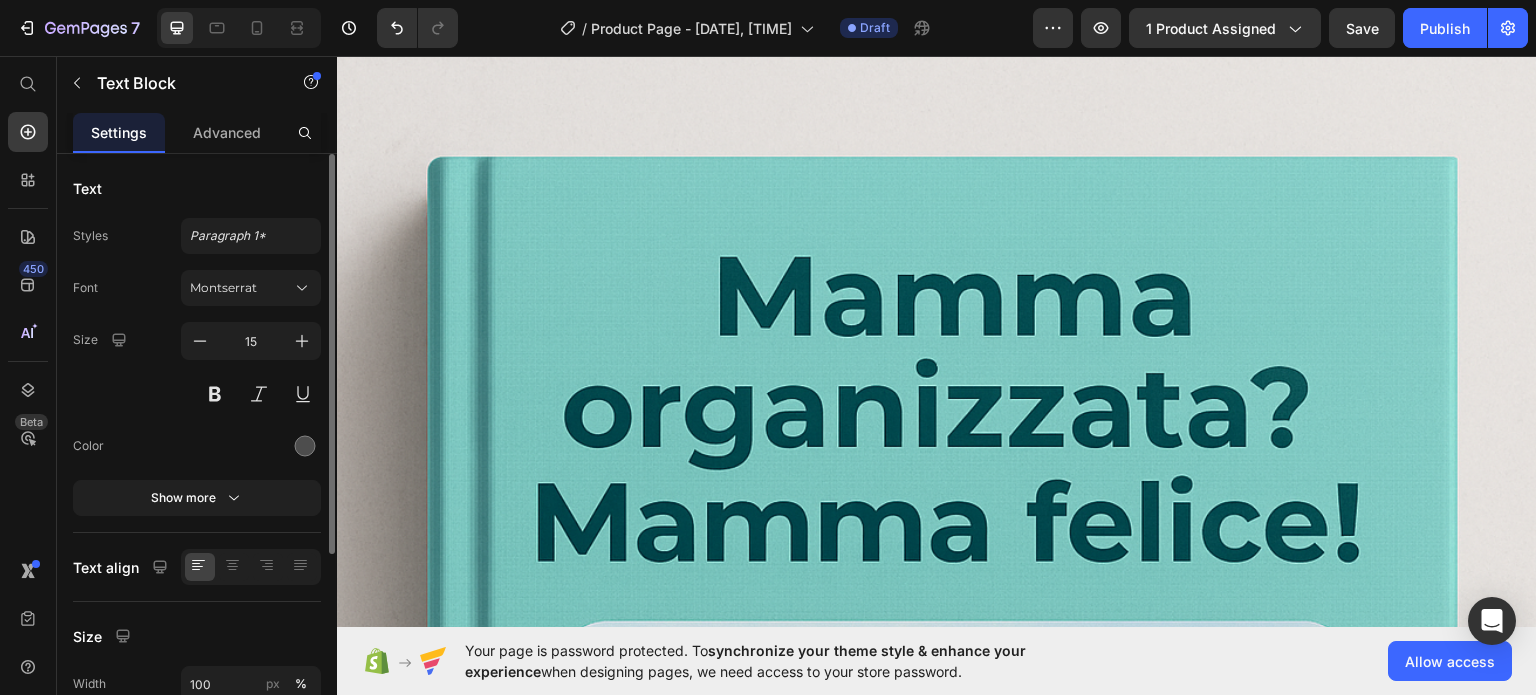 scroll, scrollTop: 4338, scrollLeft: 0, axis: vertical 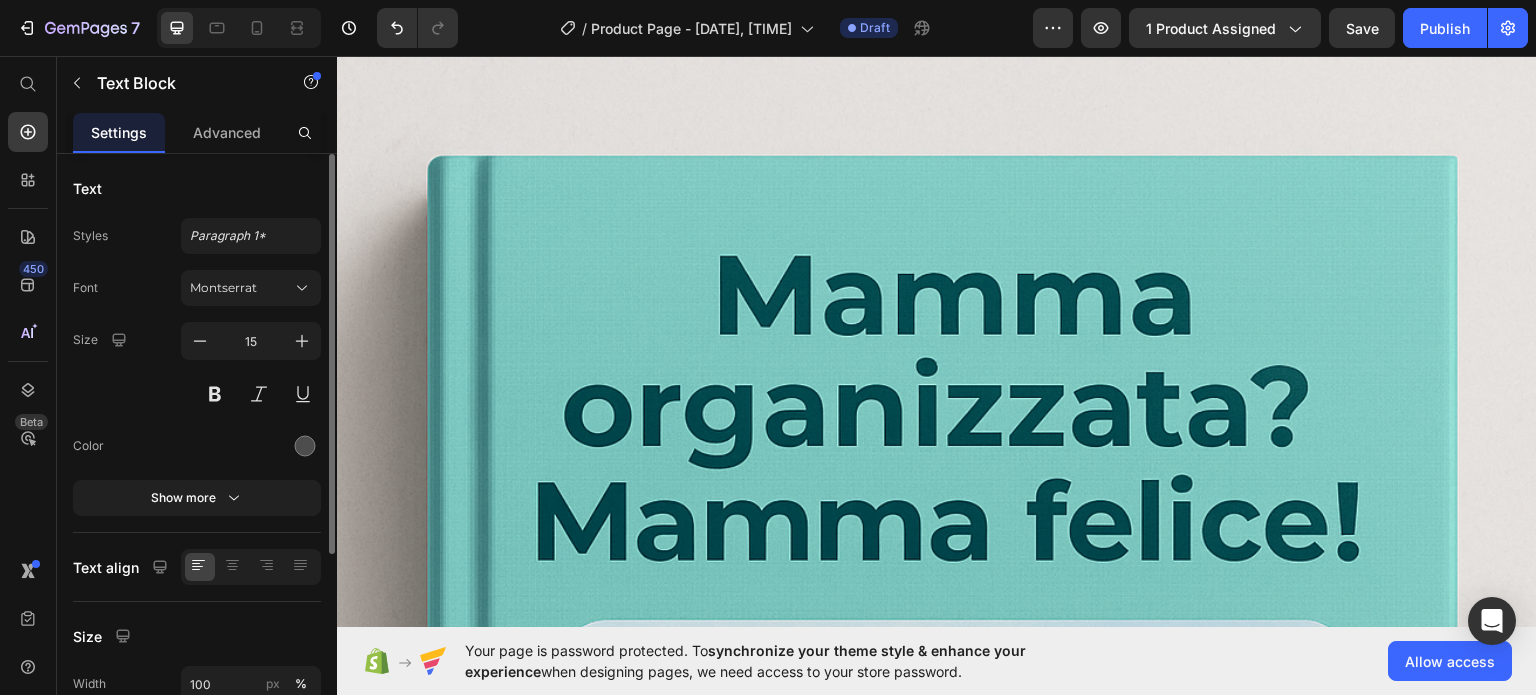 click on "Ed ecco quindi nascere "Mamma Organizzata ? Mamma felice", dove ho cercato di raccontarvi quello che ho imparato e messo in pratica in questi mesi, per darvi qualche spunto di riflessione e perchè no, per aiutarvi a recuperare le fila dell'organizzazione familiare." at bounding box center [937, -253] 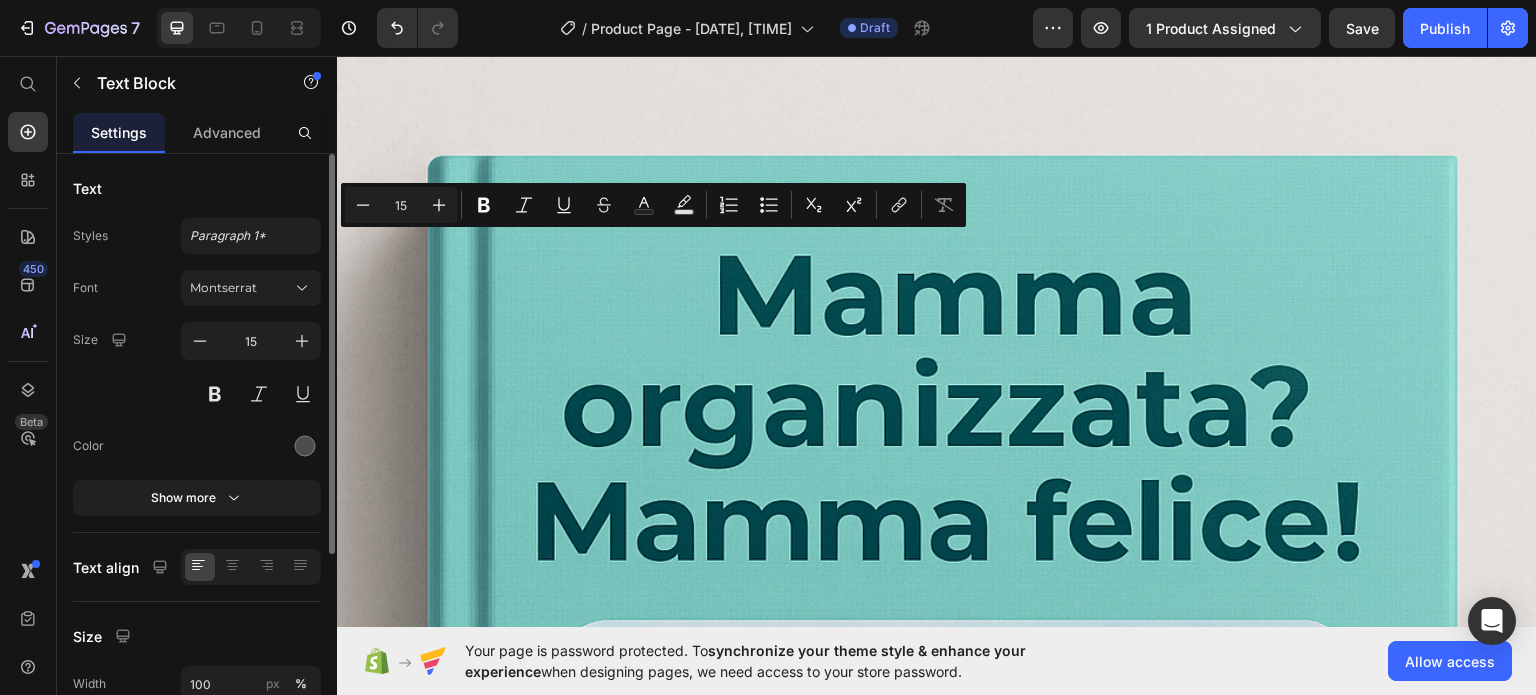 click on "E' un libro scritto da una mamma per le mamme, con la volontà di provare ad aiutare tutte quelle donne che si sentono sopraffatte e alle volte inadeguate, per ridar loro autostima e far capire che con un minimo sforzo, possiamo riappropriarci della nostra famiglia e dei nostri spazi, senza alcun senso di colpa!" at bounding box center (925, -172) 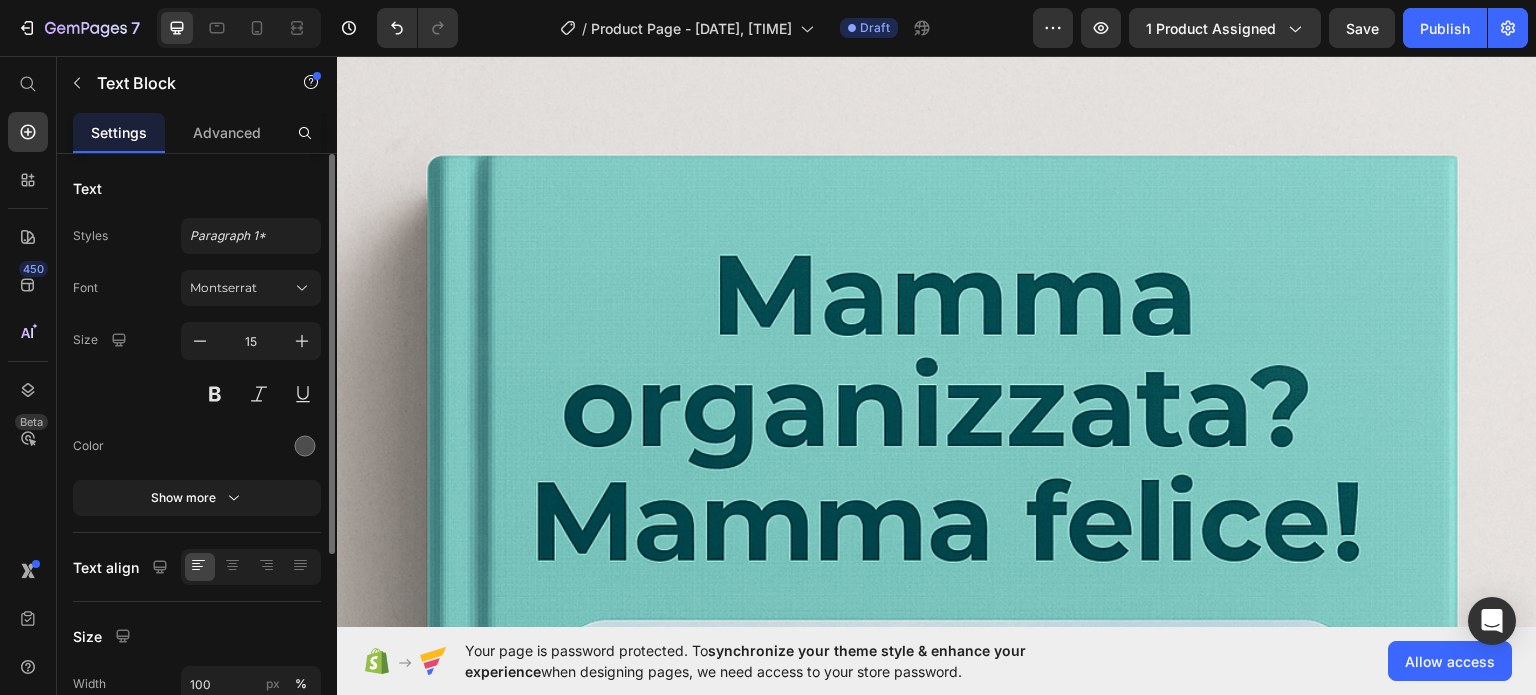 click on "Ed ecco quindi nascere "Mamma Organizzata ? Mamma felice", dove ho cercato di raccontarvi quello che ho imparato e messo in pratica in questi mesi, per darvi qualche spunto di riflessione e perchè no, per aiutarvi a recuperare le fila dell'organizzazione familiare." at bounding box center (937, -253) 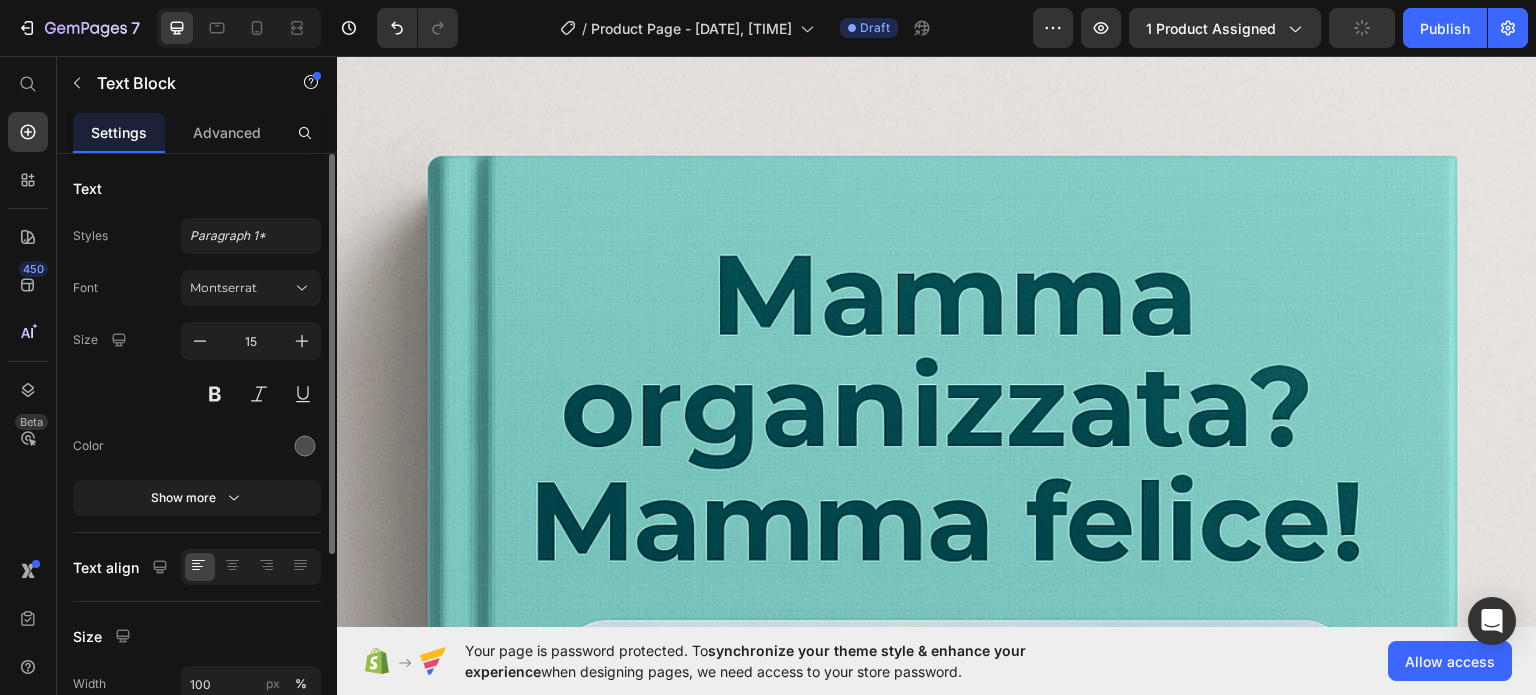 click on "Ed ecco quindi nascere "Mamma Organizzata ? Mamma felice", dove ho cercato di raccontarvi quello che ho imparato e messo in pratica in questi mesi, per darvi qualche spunto di riflessione e perchè no, per aiutarvi a recuperare le fila dell'organizzazione familiare." at bounding box center [937, -253] 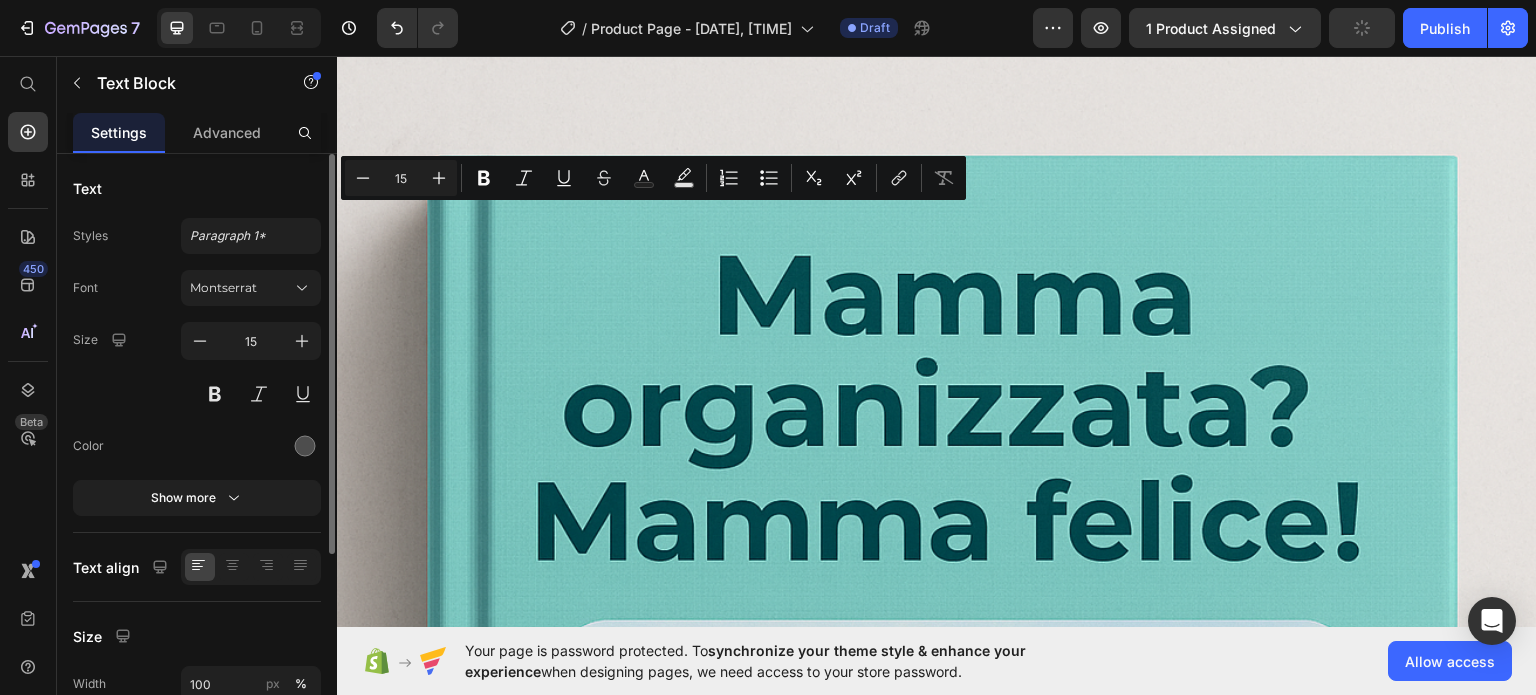click on "Ed ecco quindi nascere "Mamma Organizzata ? Mamma felice", dove ho cercato di raccontarvi quello che ho imparato e messo in pratica in questi mesi, per darvi qualche spunto di riflessione e perchè no, per aiutarvi a recuperare le fila dell'organizzazione familiare." at bounding box center [937, -253] 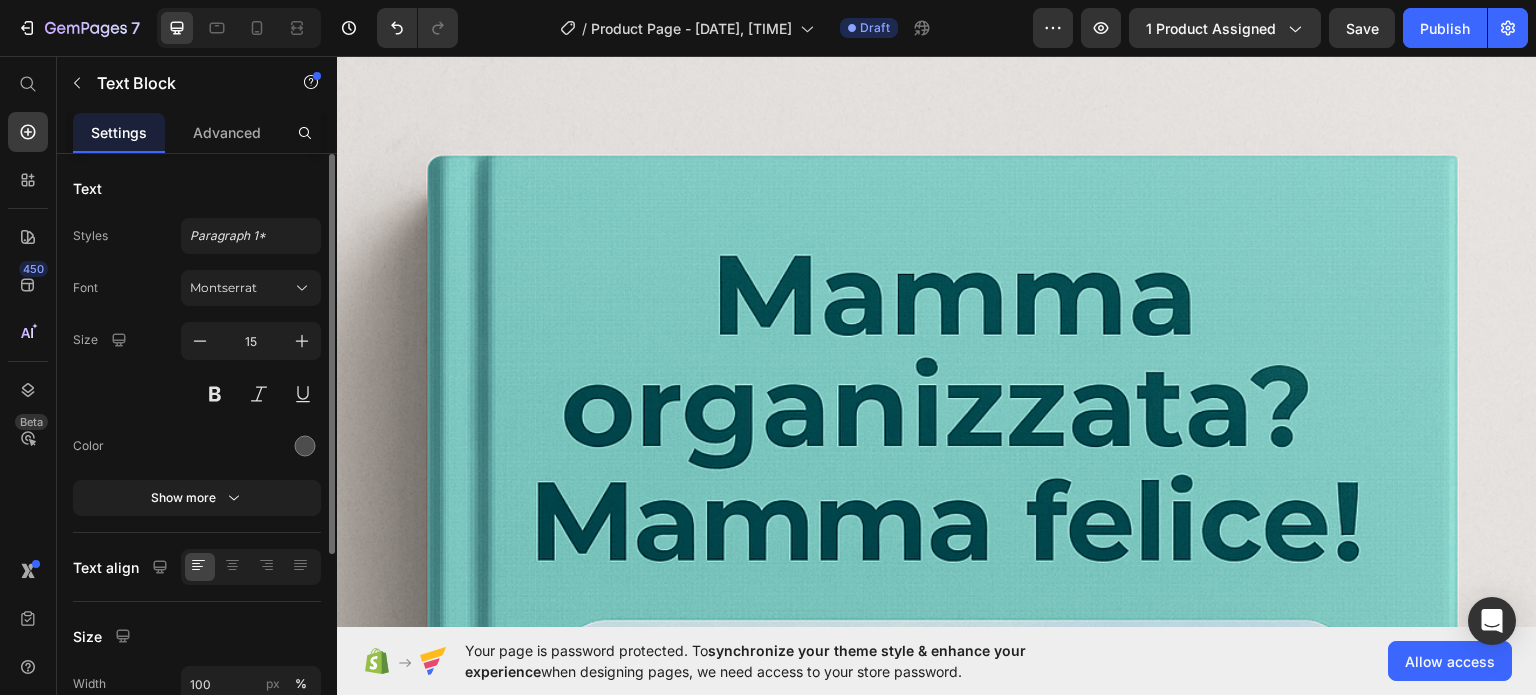 click on "Ed ecco quindi nascere "Mamma Organizzata ? Mamma felice", dove ho cercato di raccontarvi quello che ho imparato e messo in pratica in questi mesi, per darvi qualche spunto di riflessione e perchè no, per aiutarvi a recuperare le fila dell'organizzazione familiare." at bounding box center (937, -253) 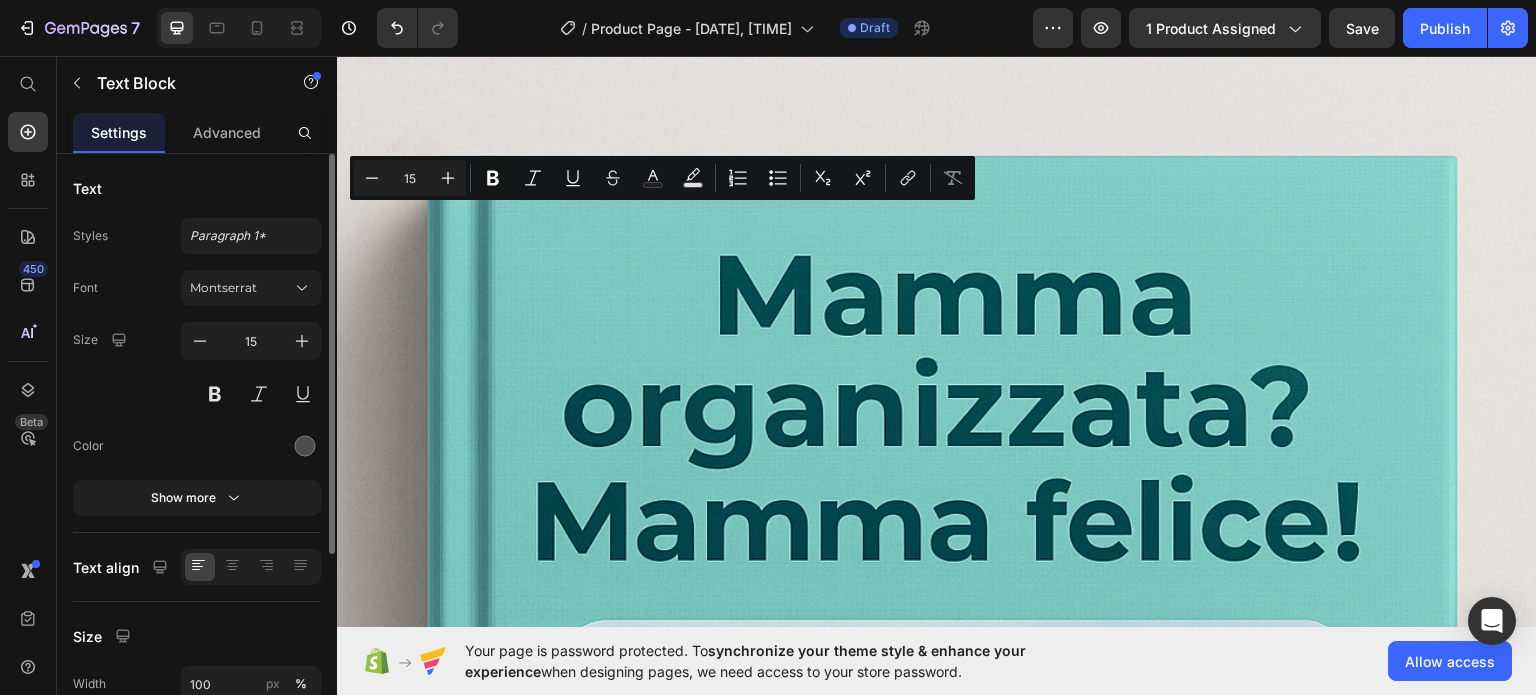 drag, startPoint x: 515, startPoint y: 213, endPoint x: 807, endPoint y: 218, distance: 292.04282 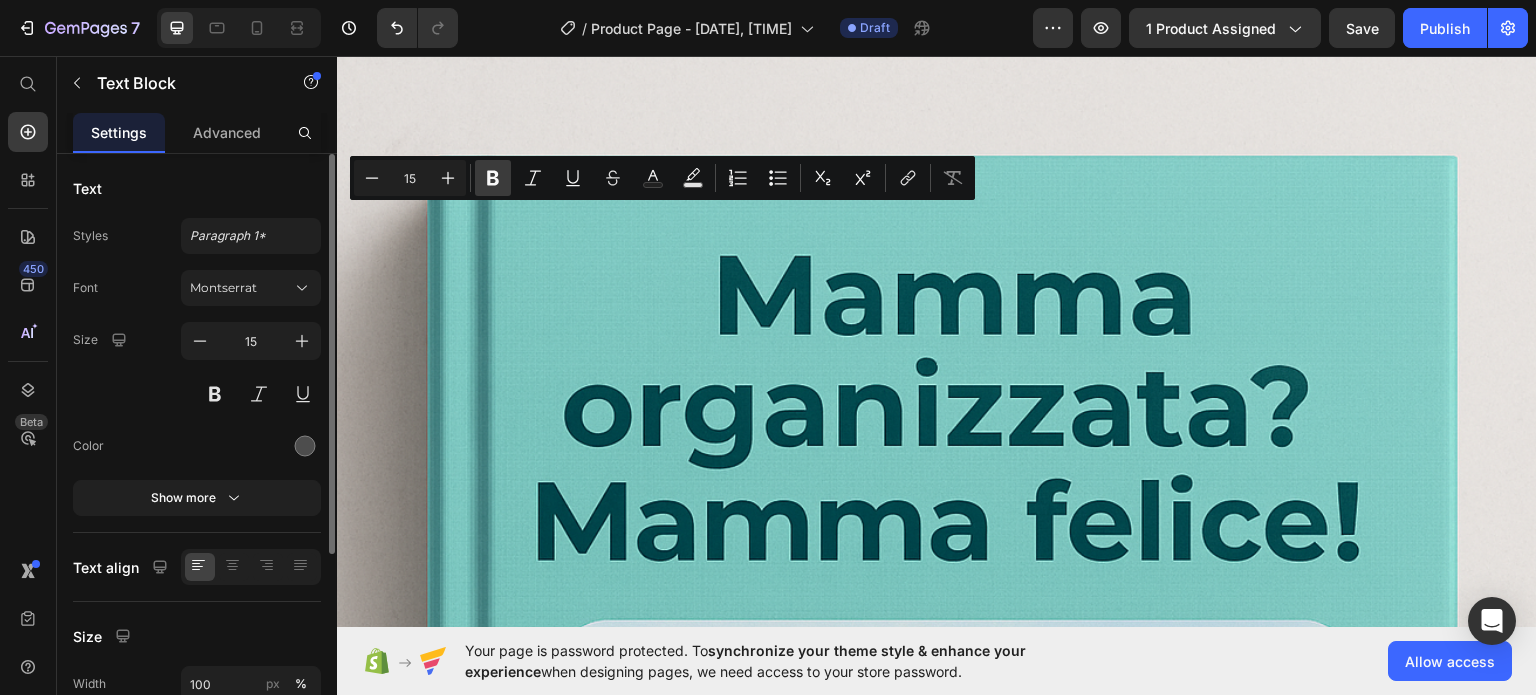 click 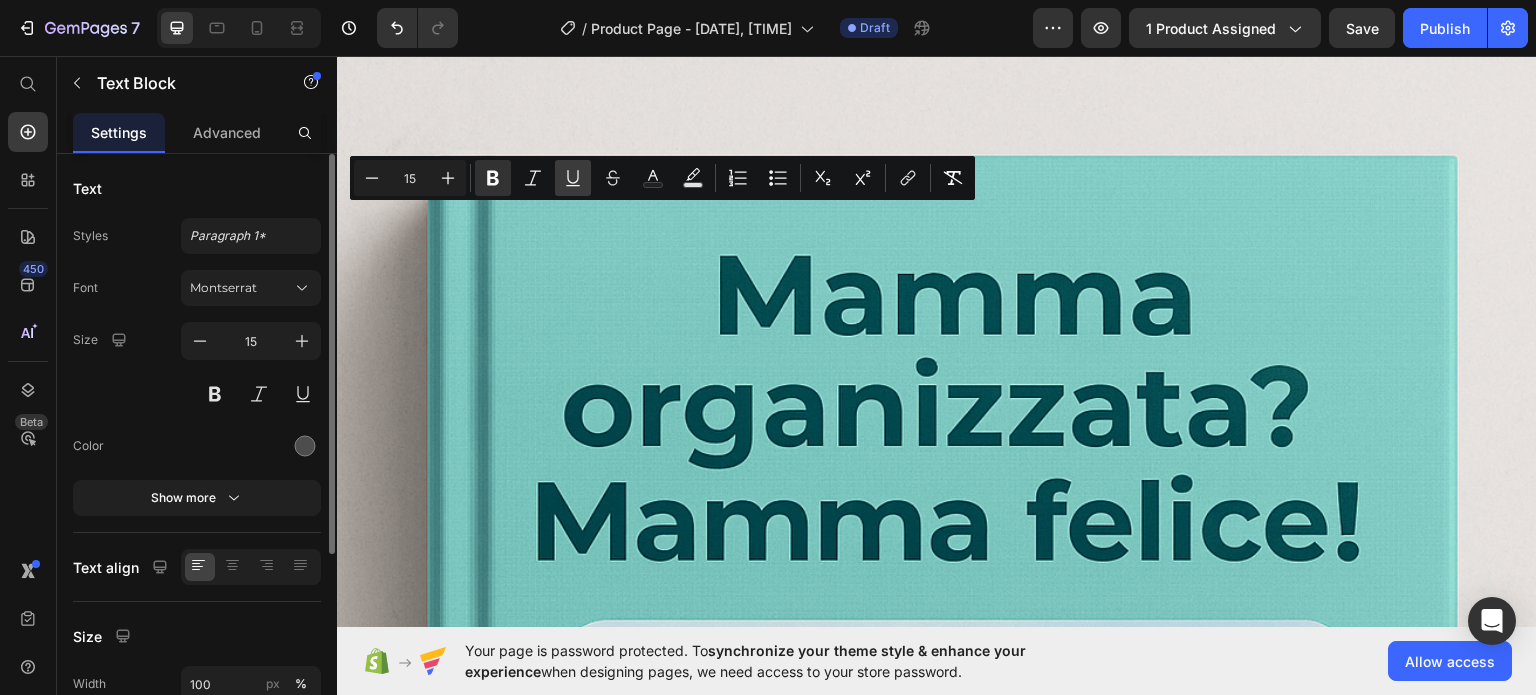 click 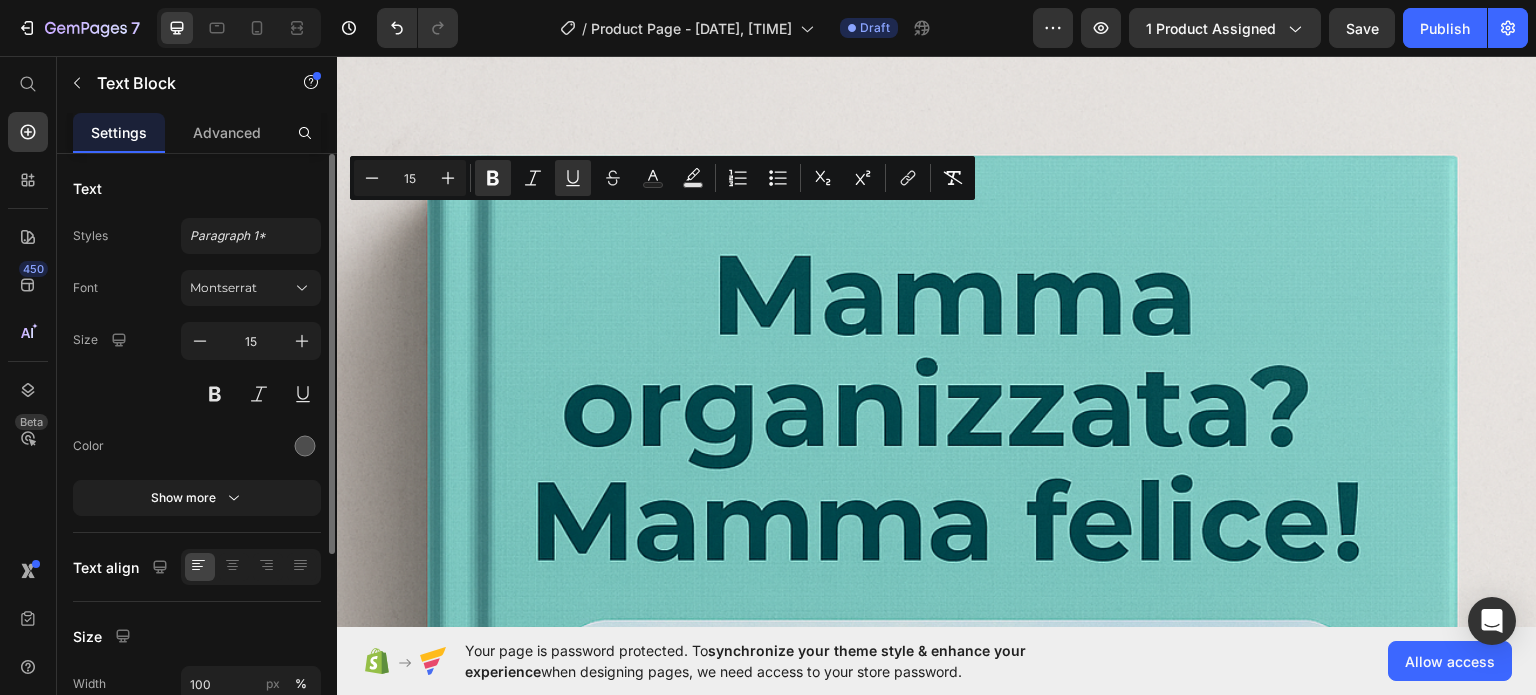 click on "E' un libro scritto da una mamma per le mamme, con la volontà di provare ad aiutare tutte quelle donne che si sentono sopraffatte e alle volte inadeguate, per ridar loro autostima e far capire che con un minimo sforzo, possiamo riappropriarci della nostra famiglia e dei nostri spazi, senza alcun senso di colpa!" at bounding box center (925, -172) 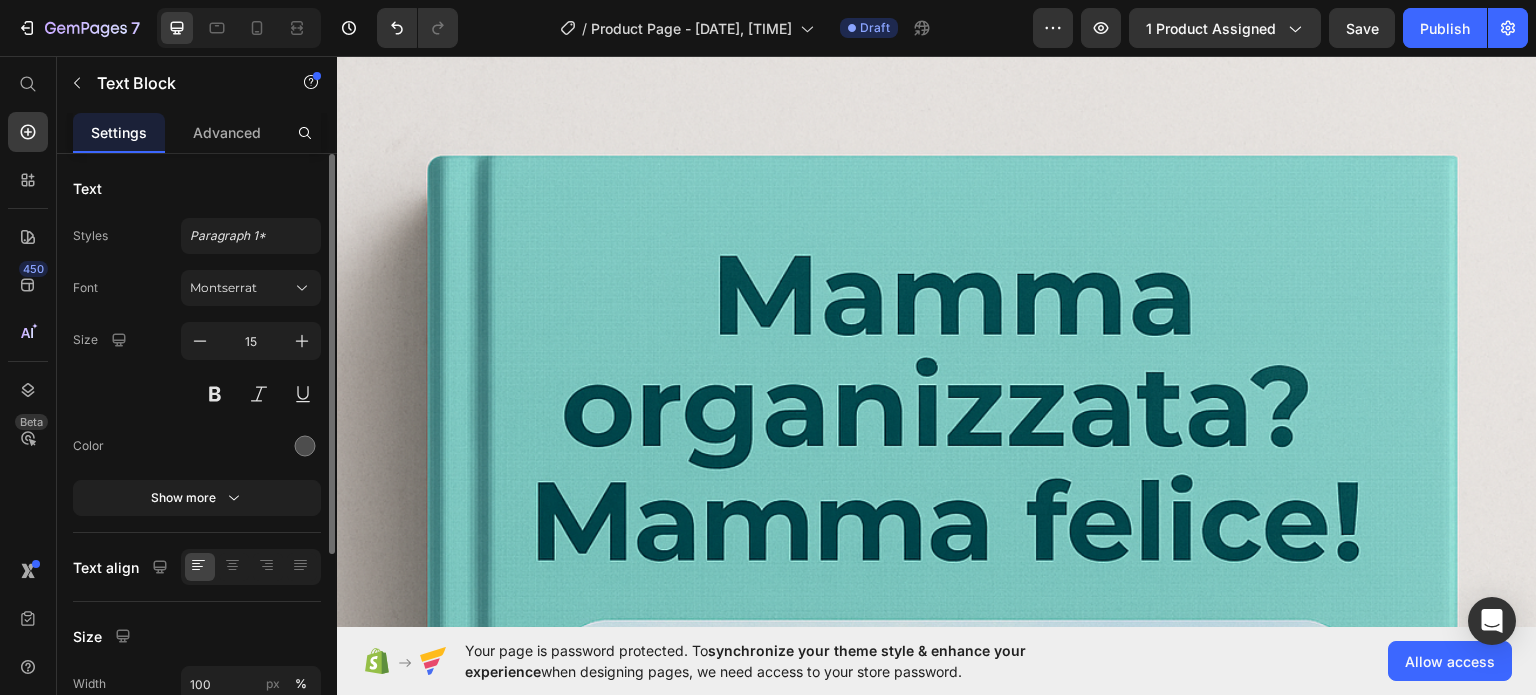 click on "Ecco perchè solo per  OGGI  avrete la possibilità di imparare questi trucchetti per tornare a godervi le vostre giornate." at bounding box center (937, -82) 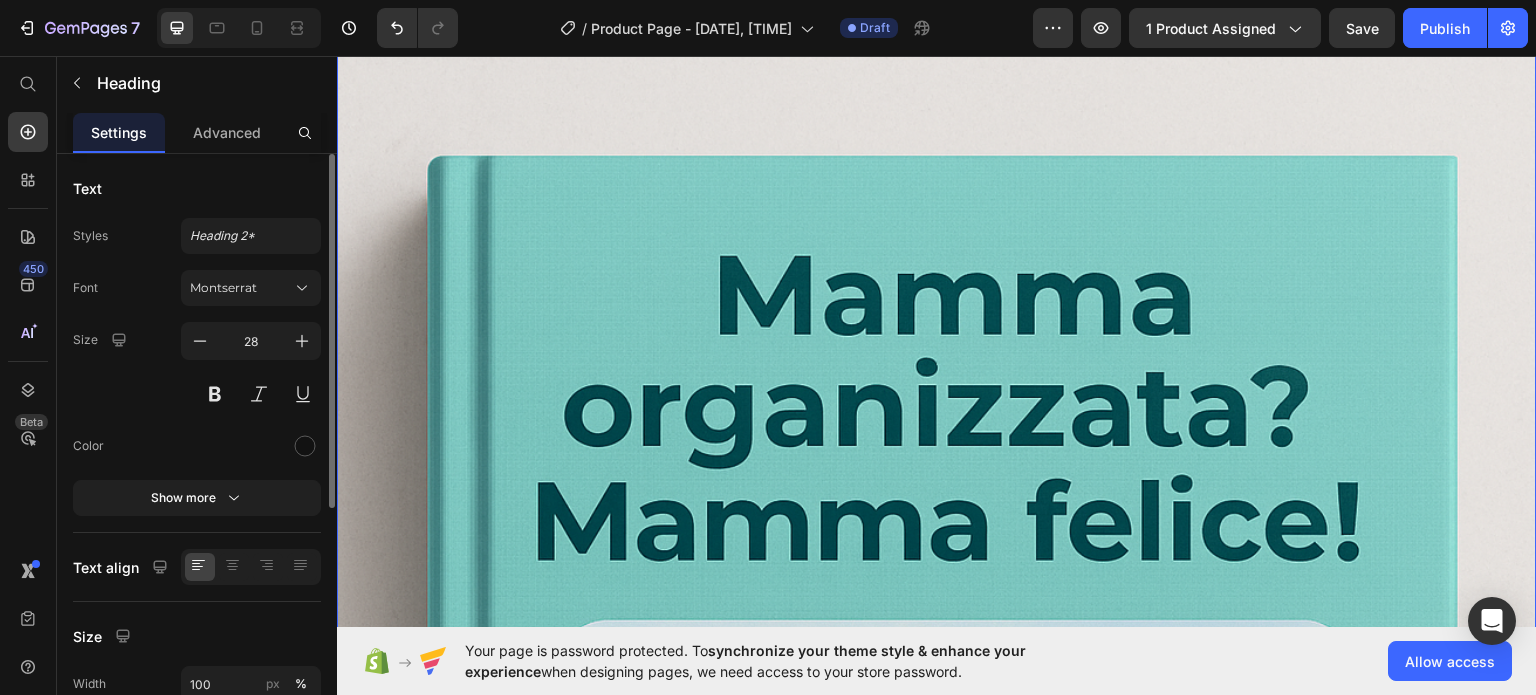 click at bounding box center [937, 889] 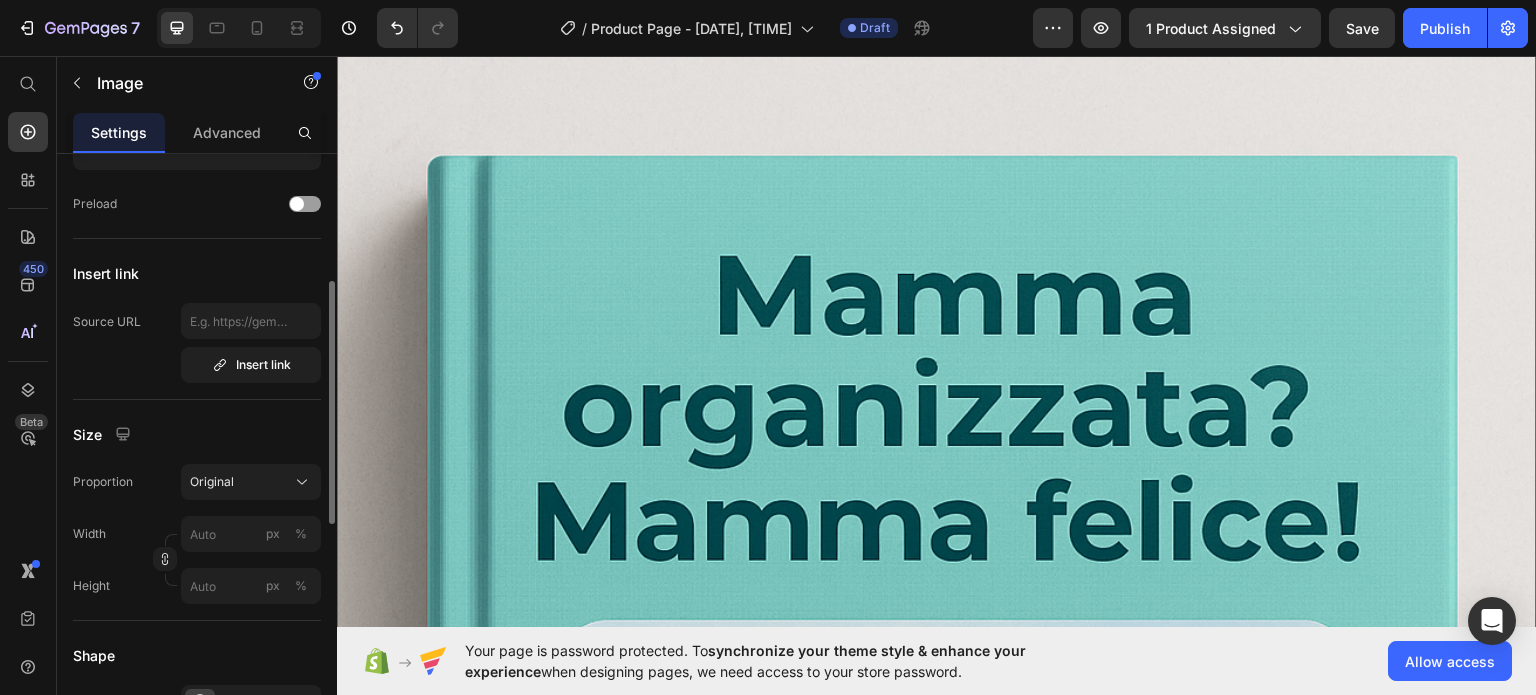scroll, scrollTop: 379, scrollLeft: 0, axis: vertical 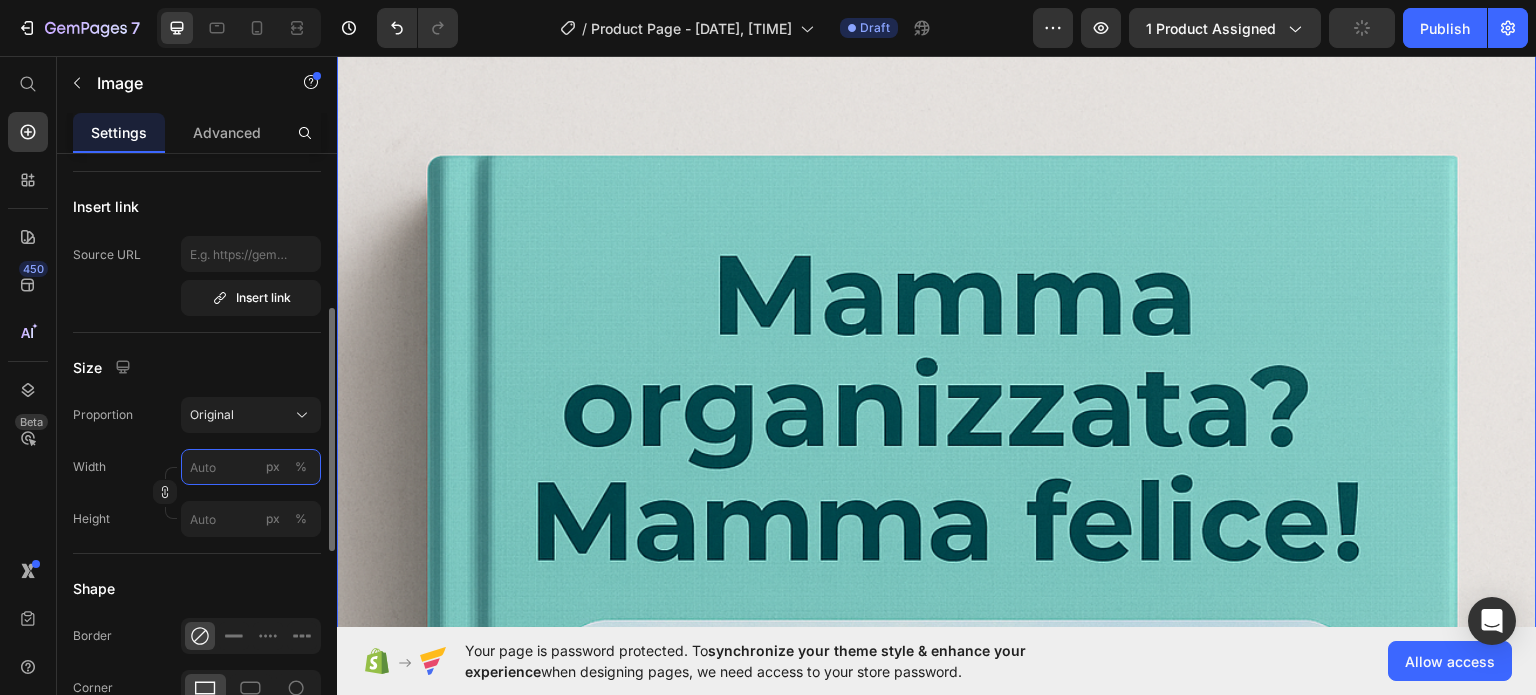 click on "px %" at bounding box center (251, 467) 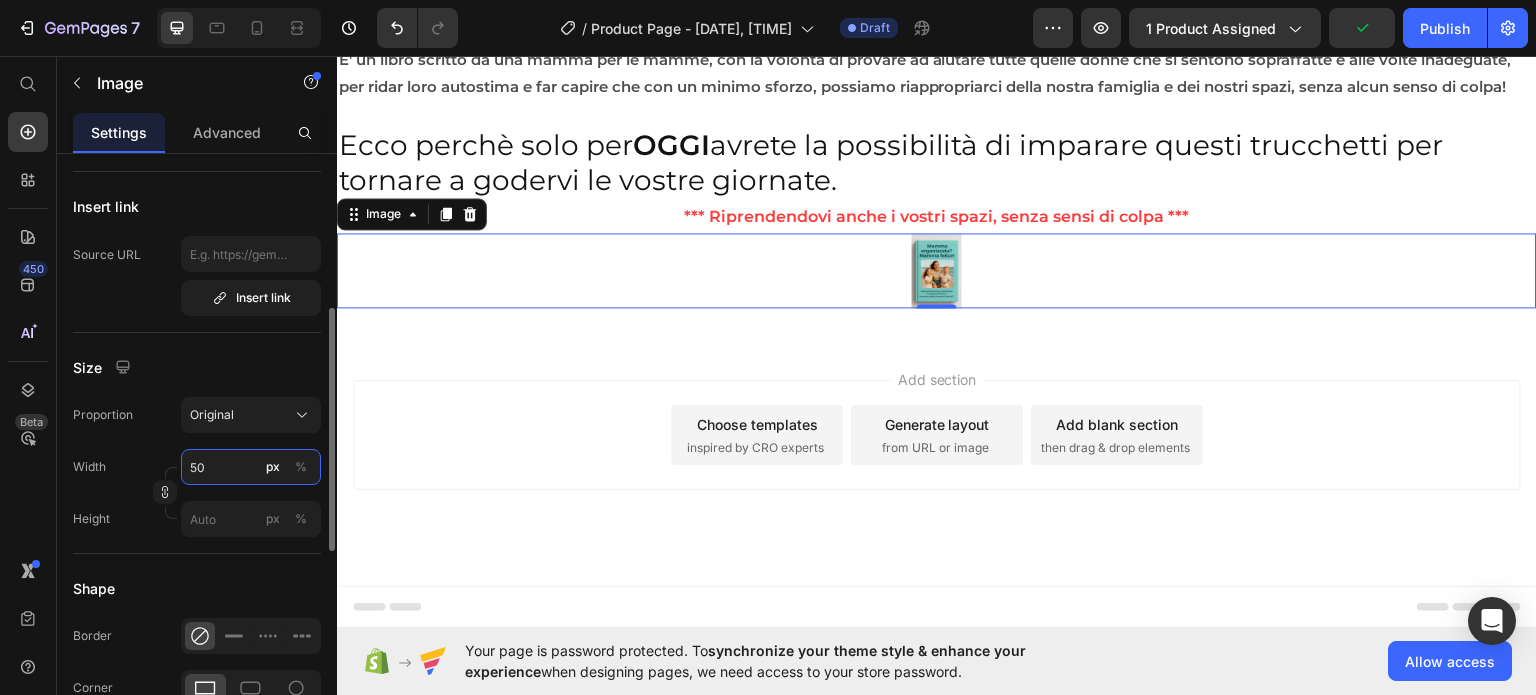type on "5" 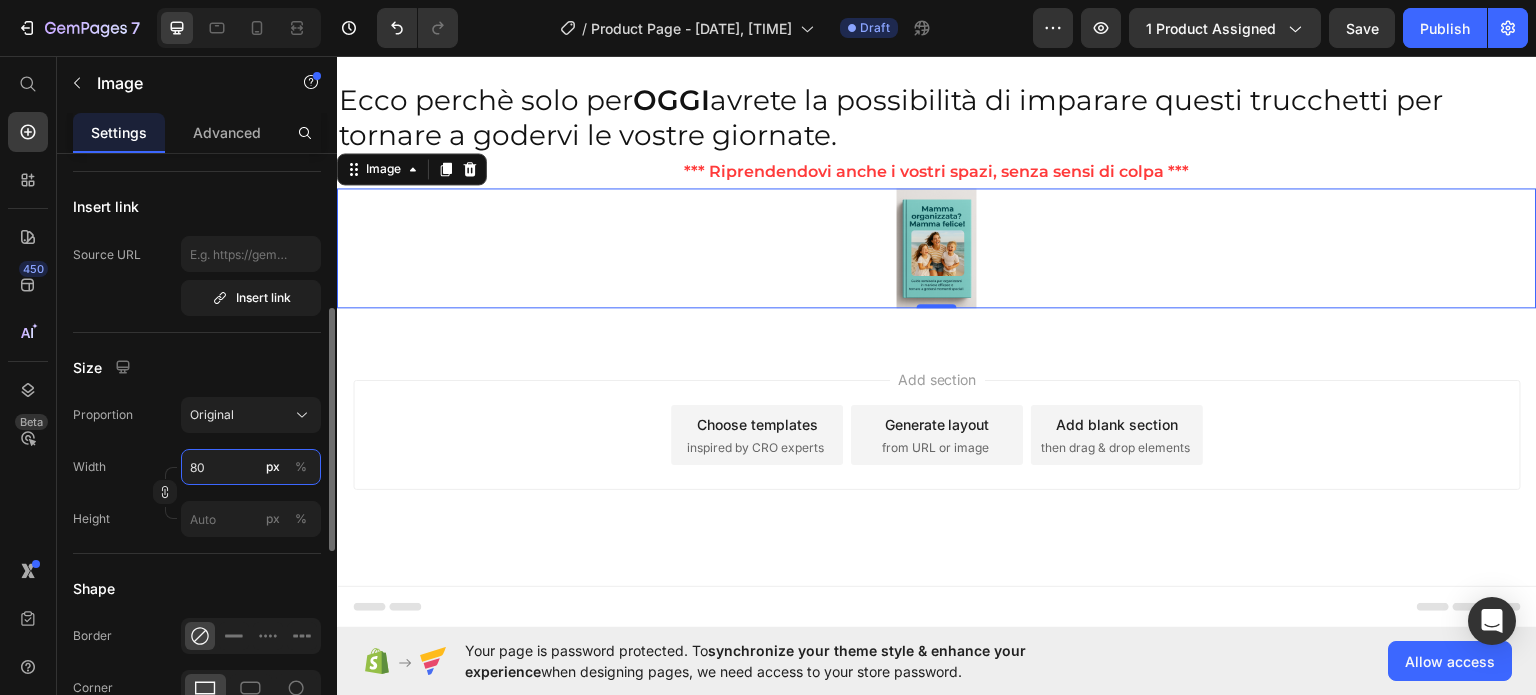type on "8" 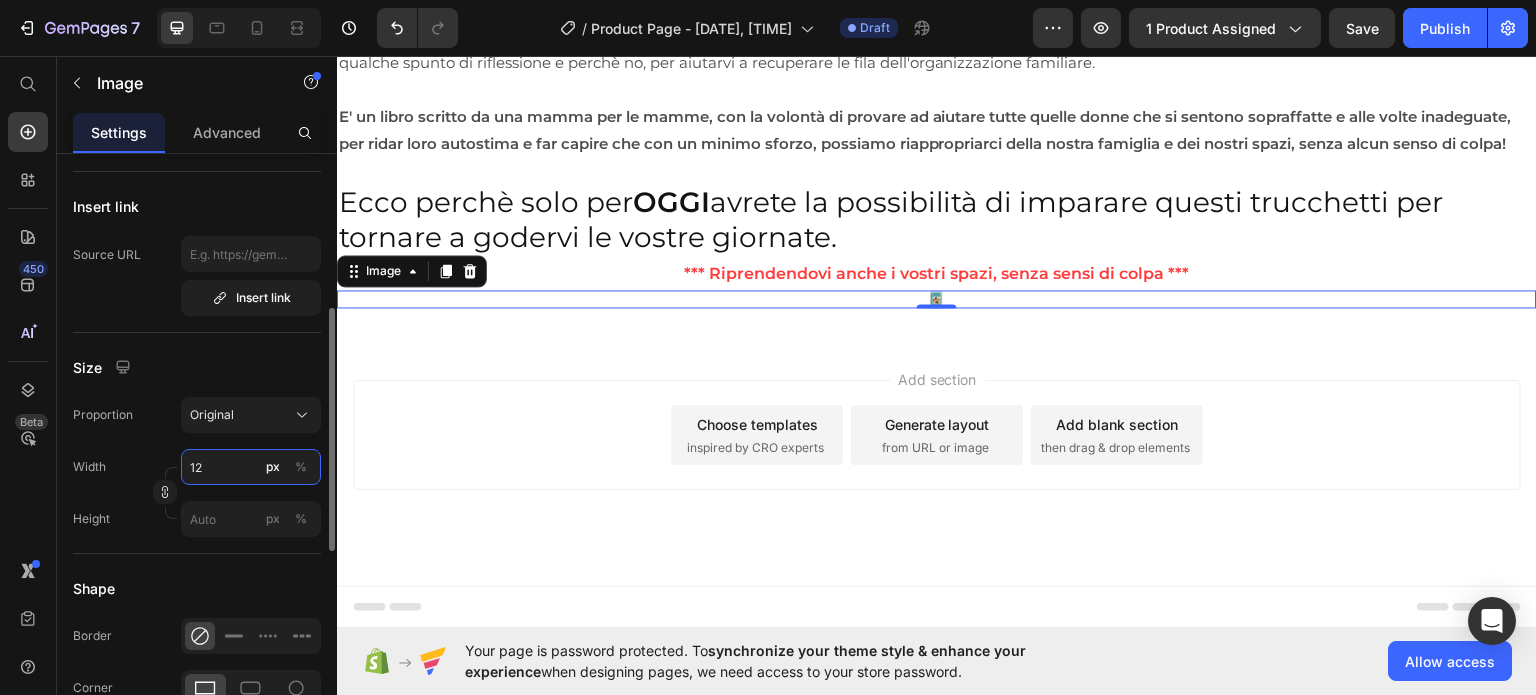 type on "1" 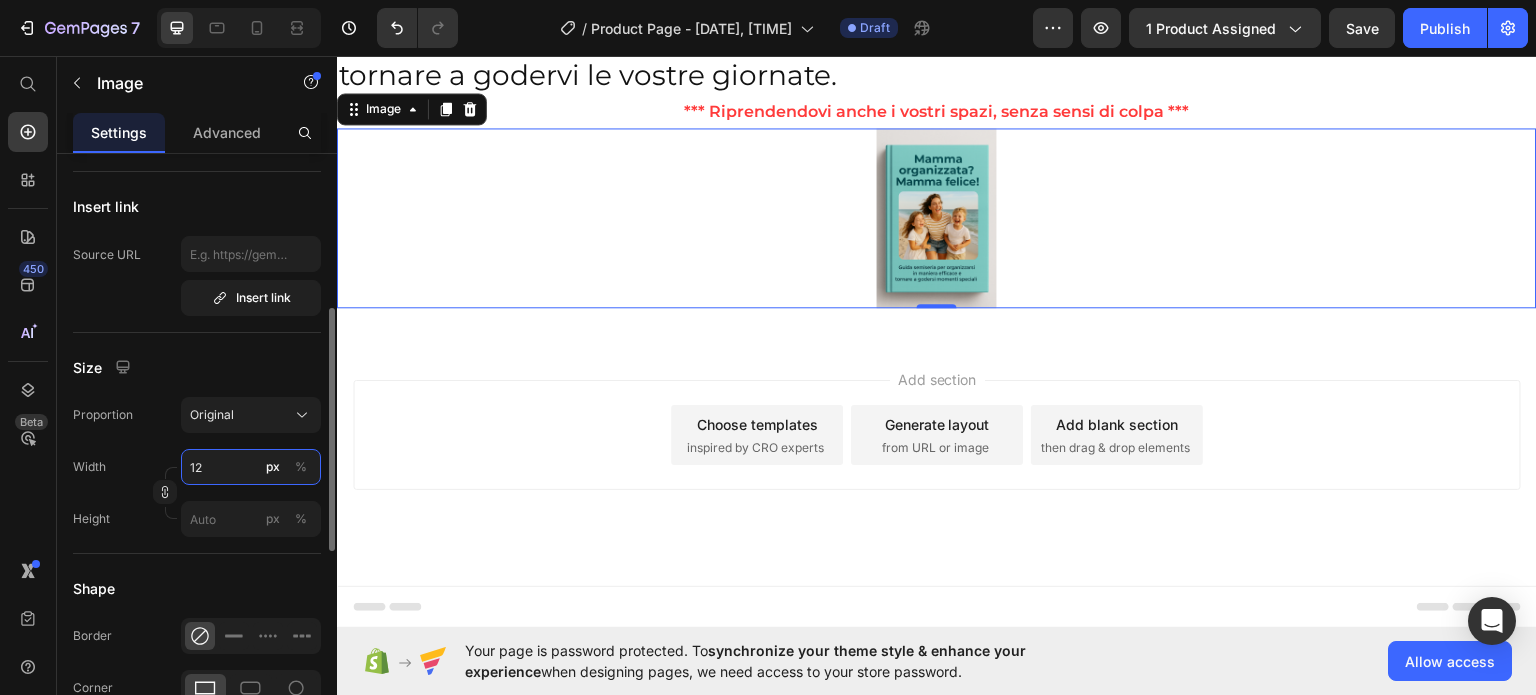 type on "1" 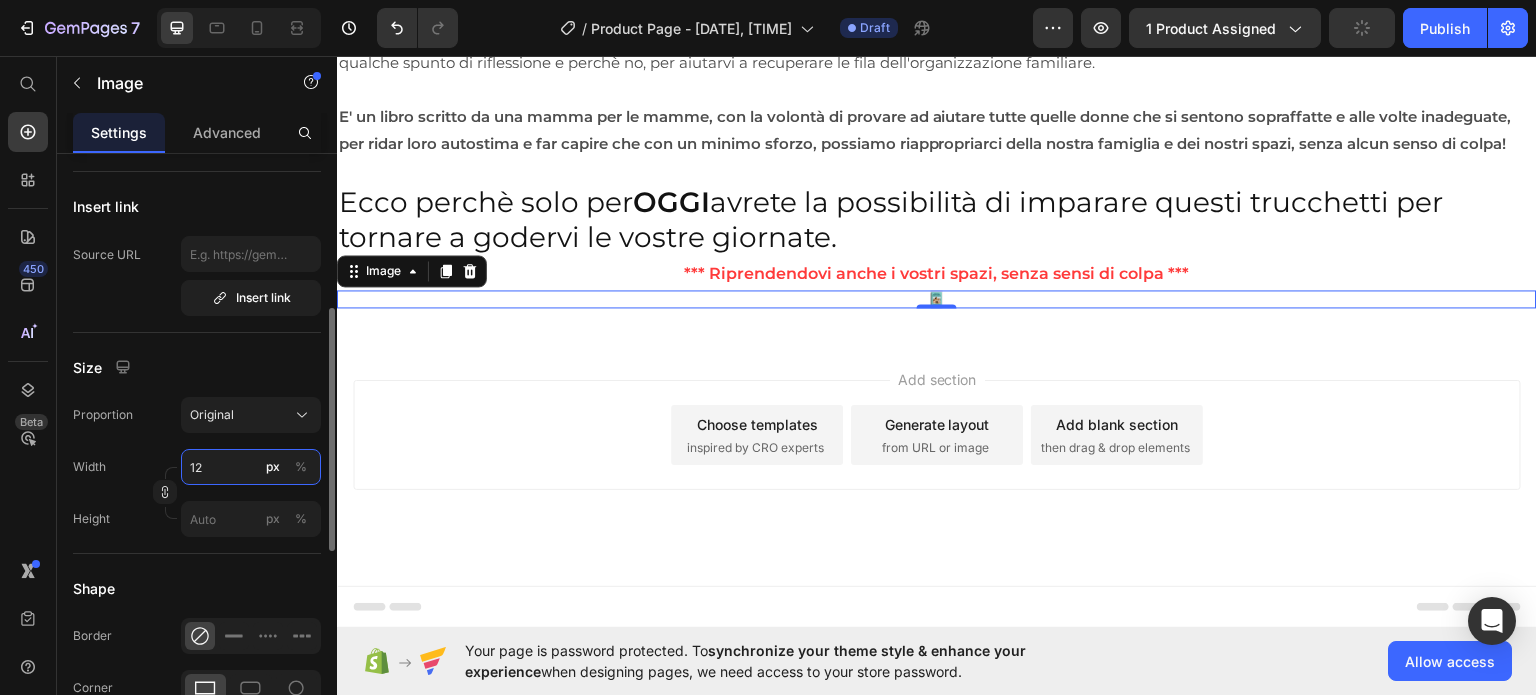 type on "1" 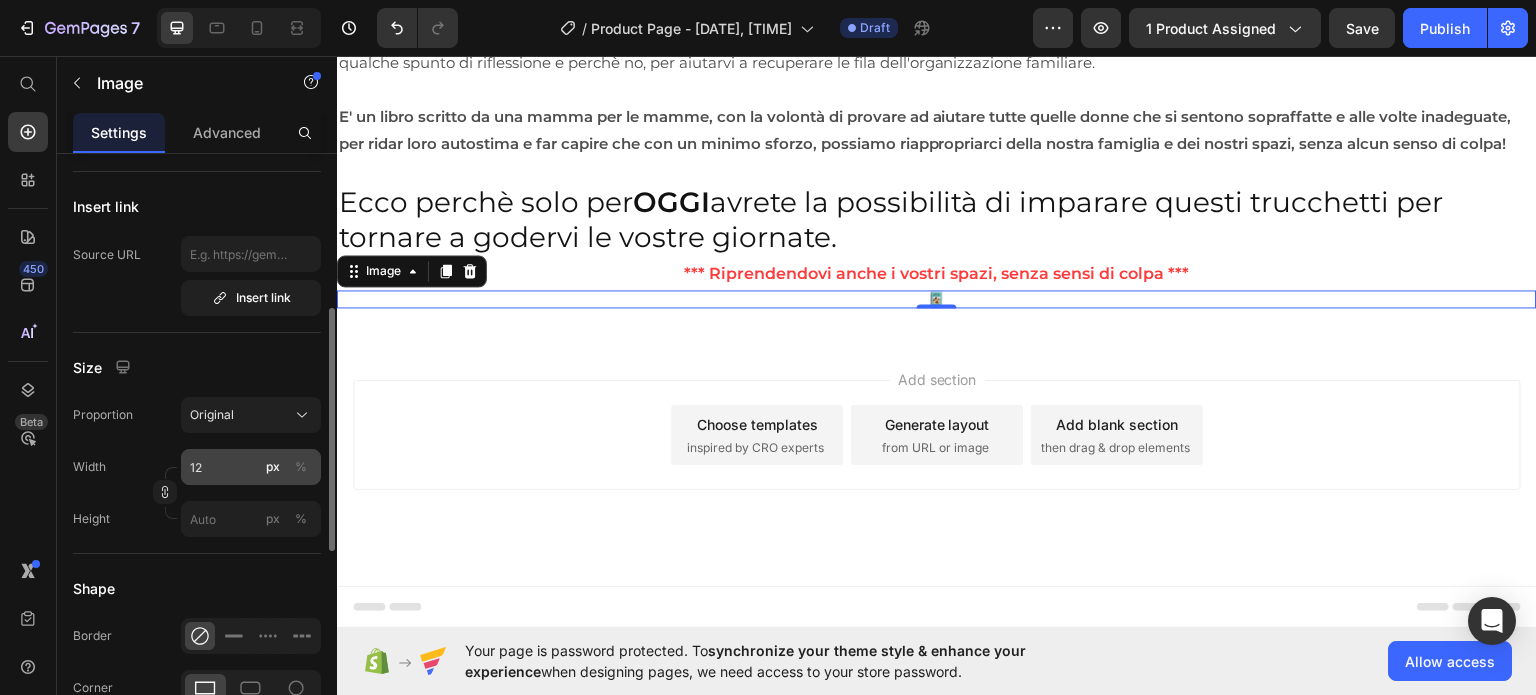 click on "%" at bounding box center [301, 467] 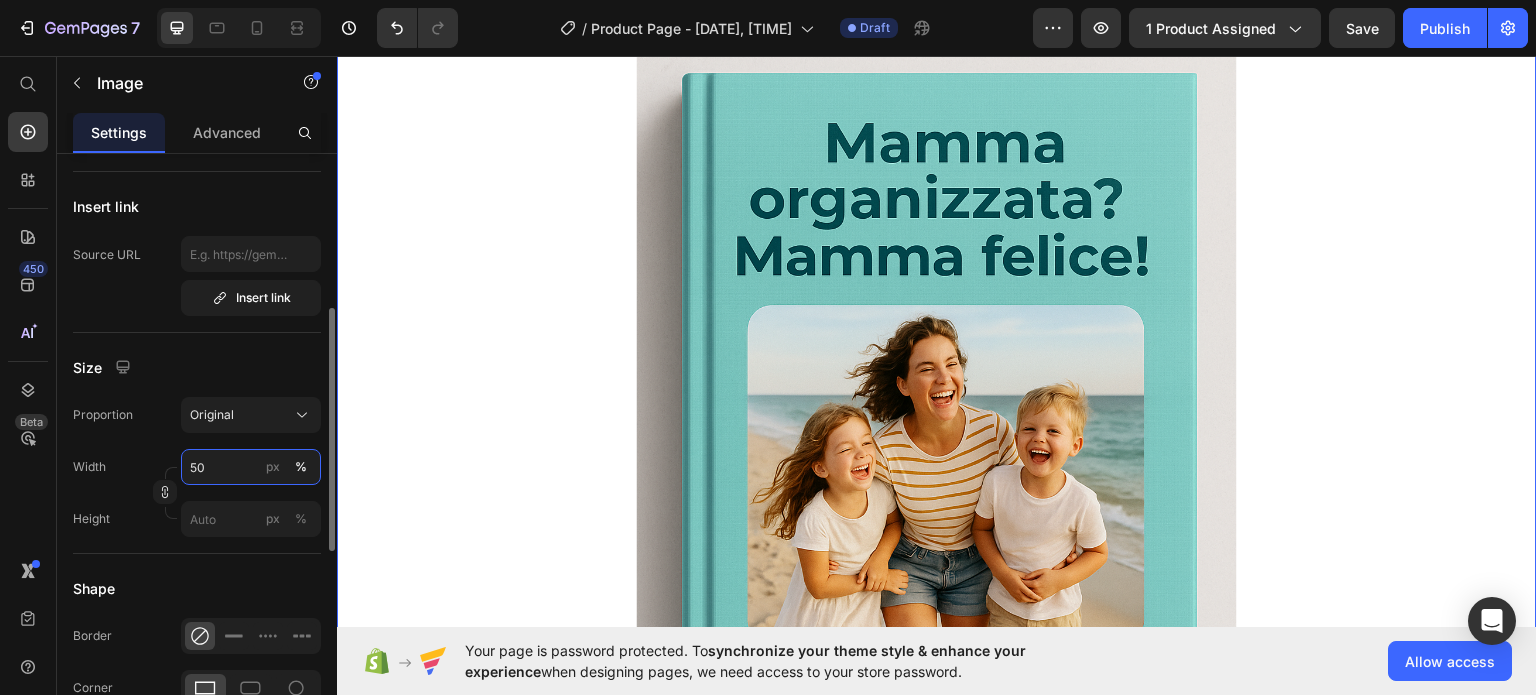 type on "50" 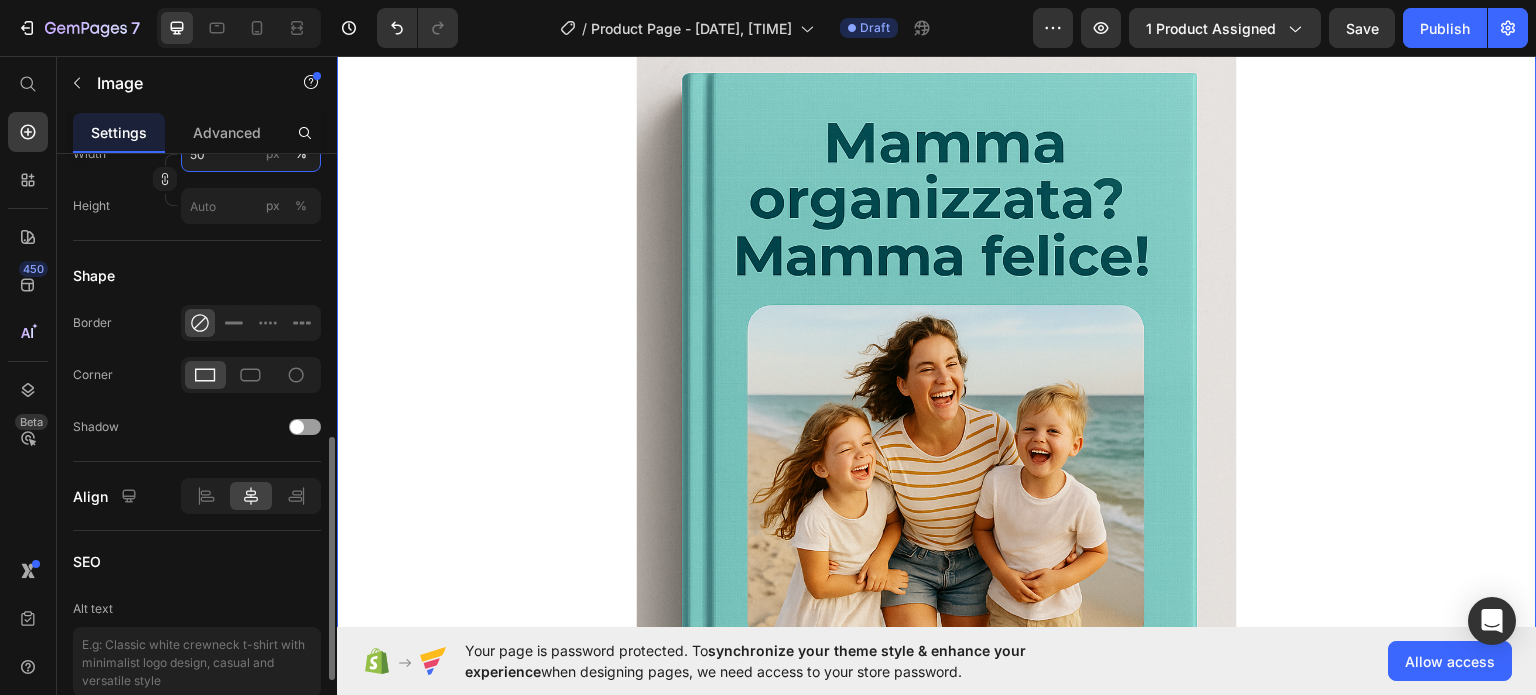 scroll, scrollTop: 693, scrollLeft: 0, axis: vertical 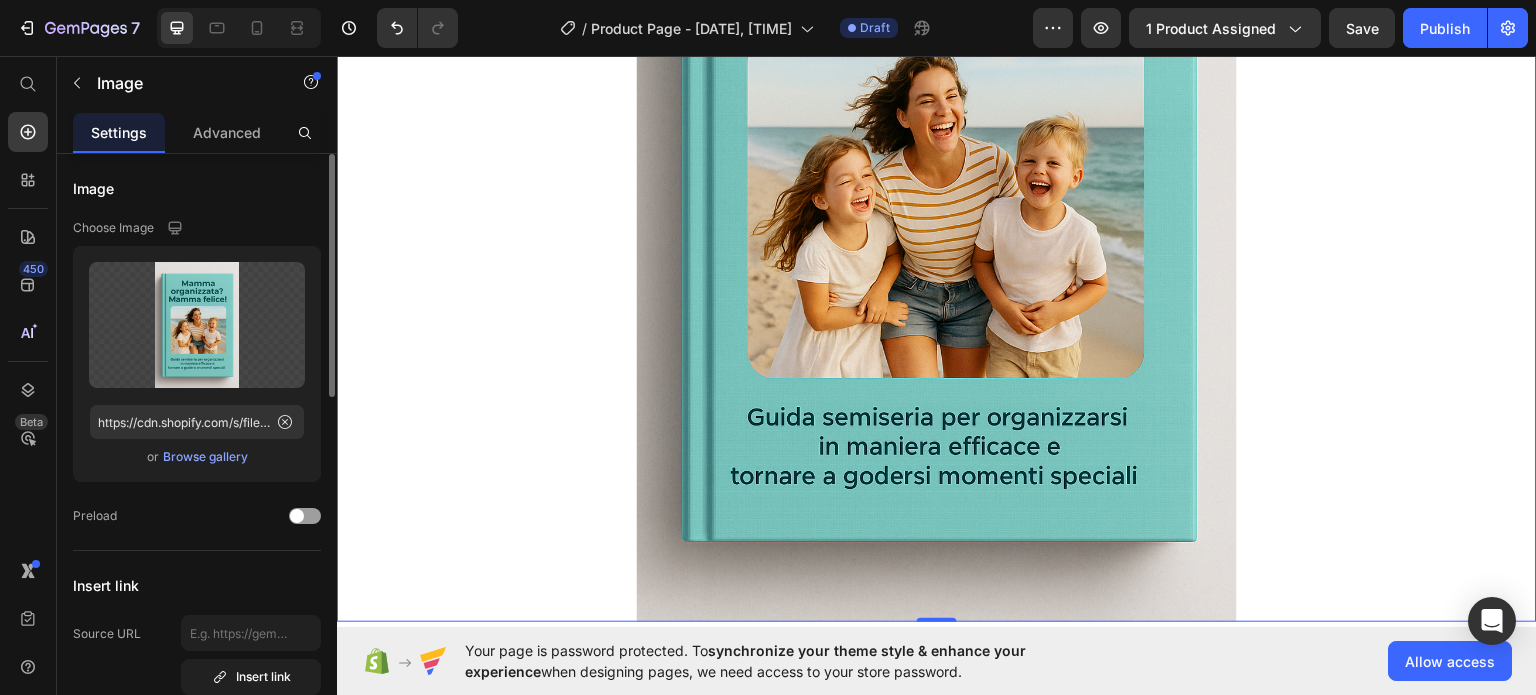 click at bounding box center [937, 171] 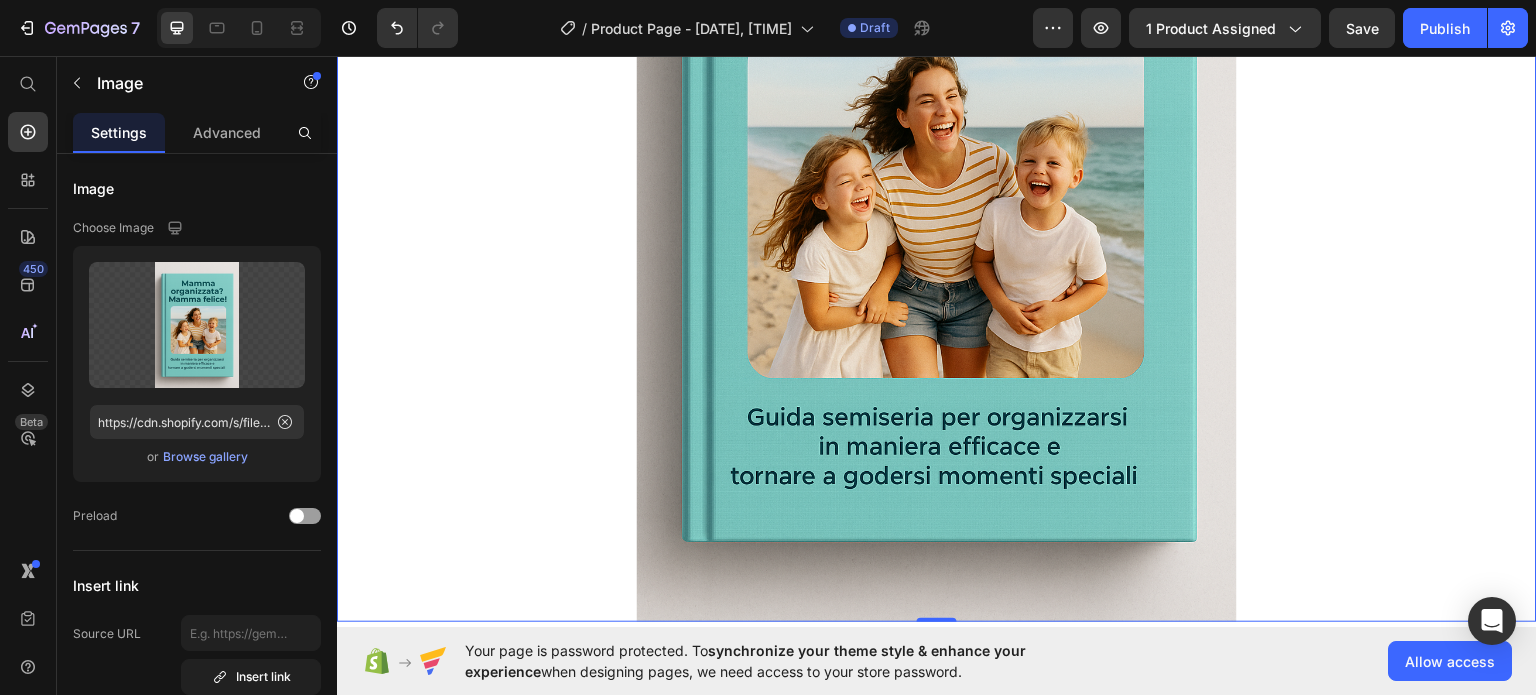 click at bounding box center [937, 171] 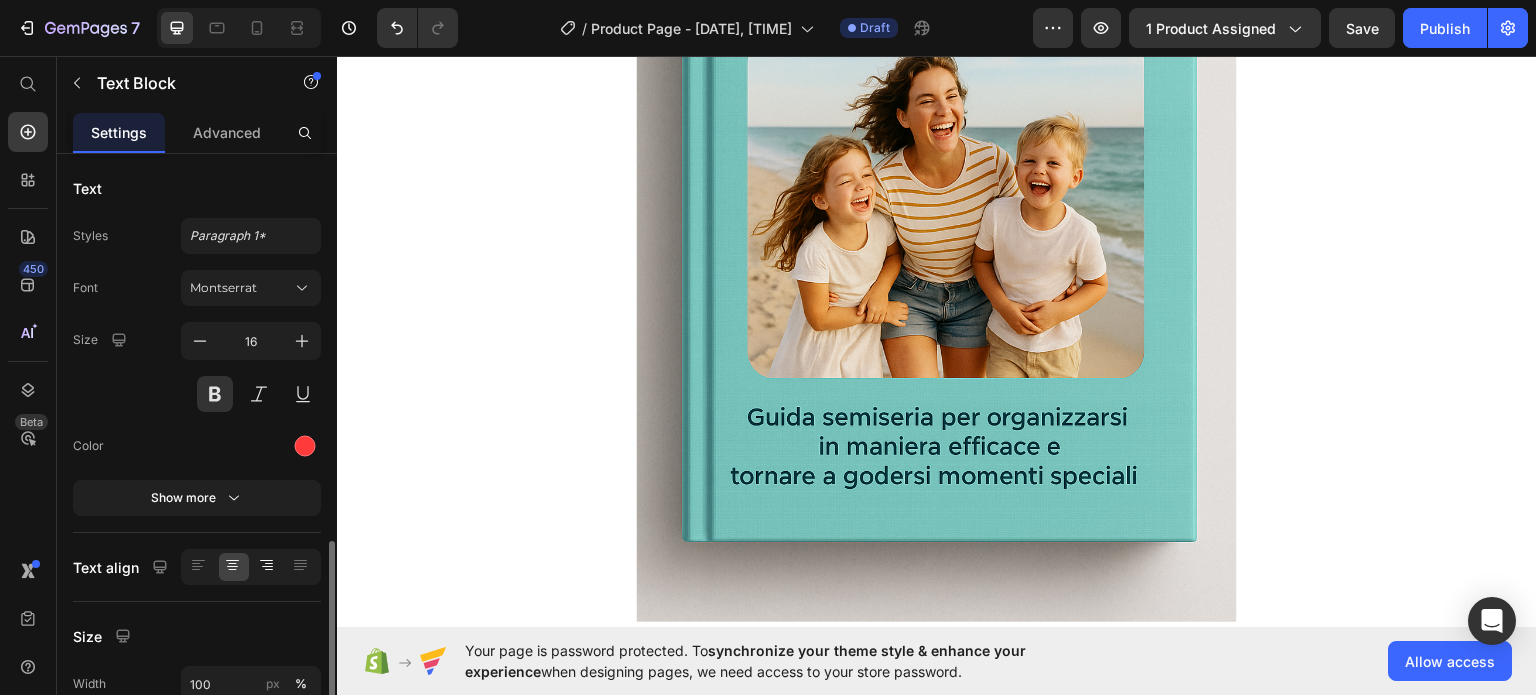 scroll, scrollTop: 232, scrollLeft: 0, axis: vertical 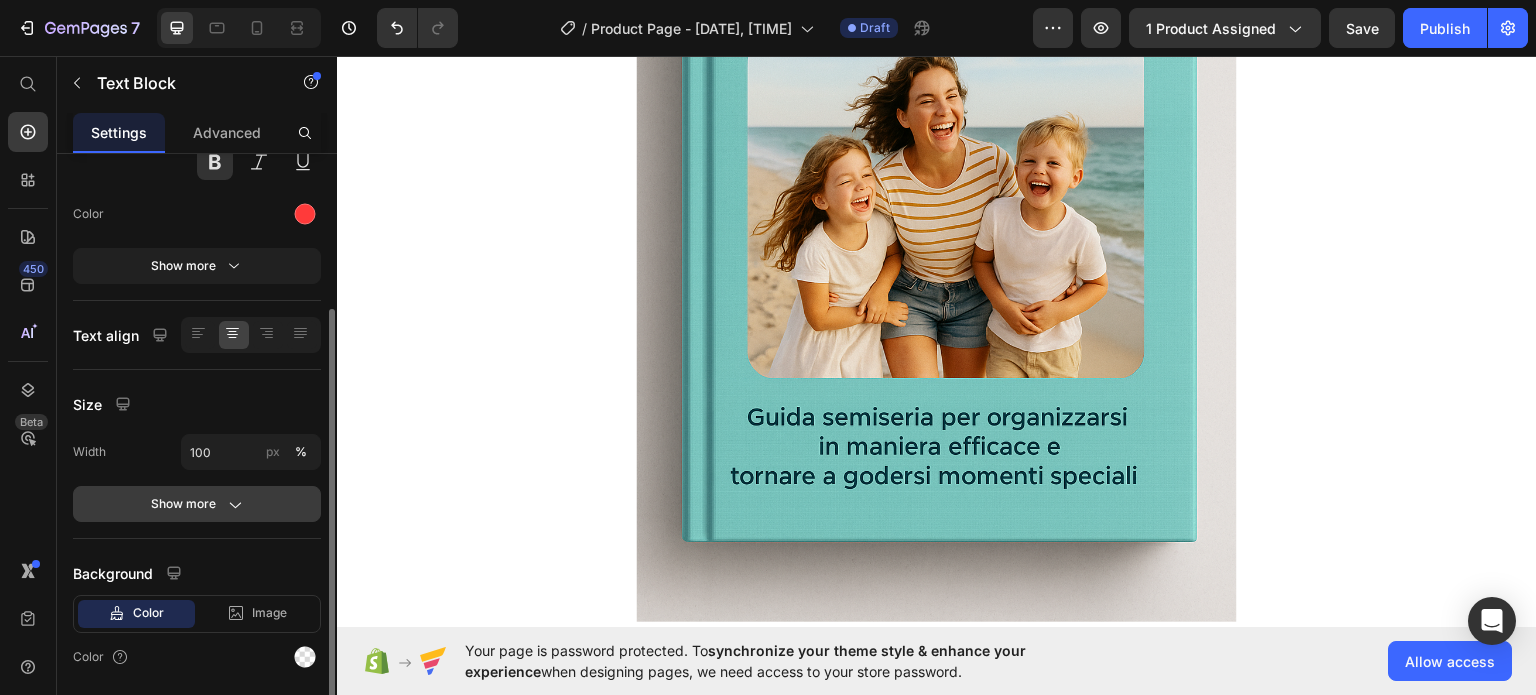 click 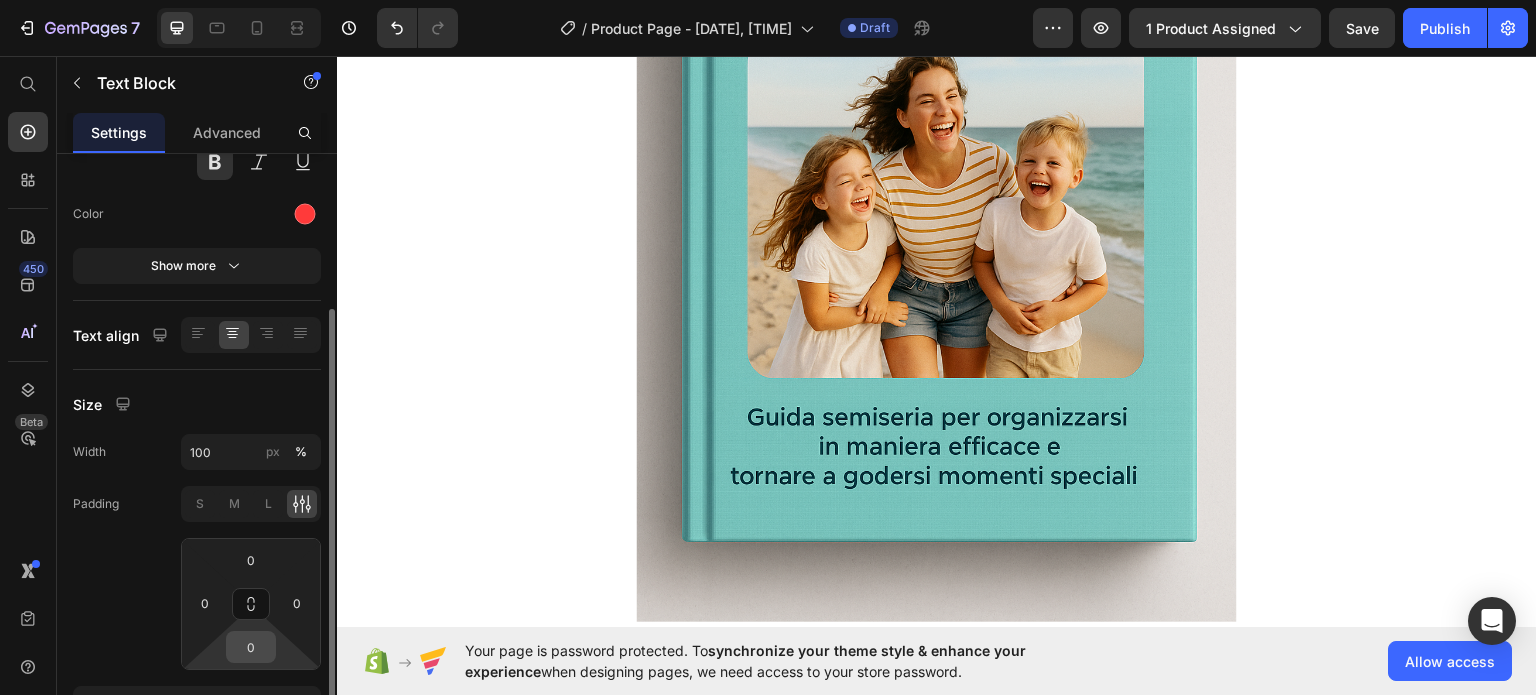 click on "0" at bounding box center [251, 647] 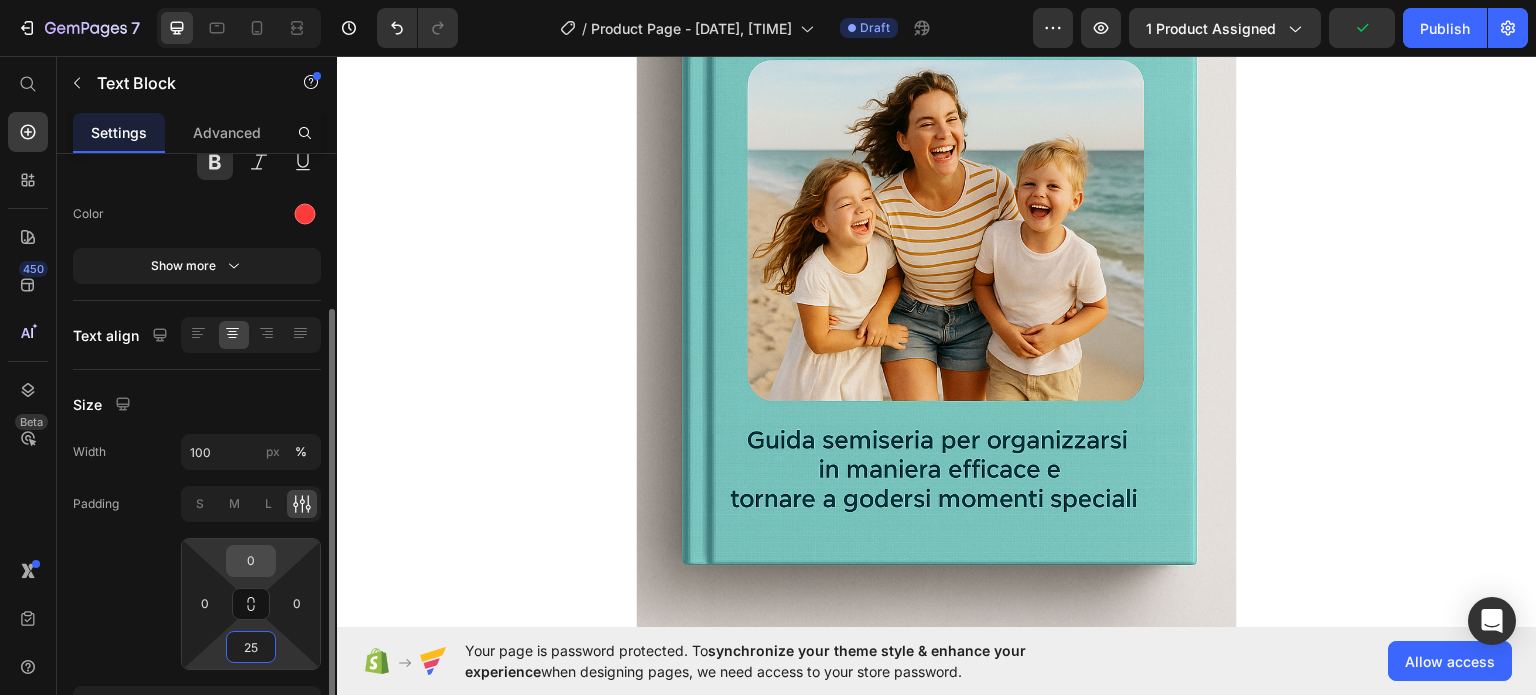 type on "25" 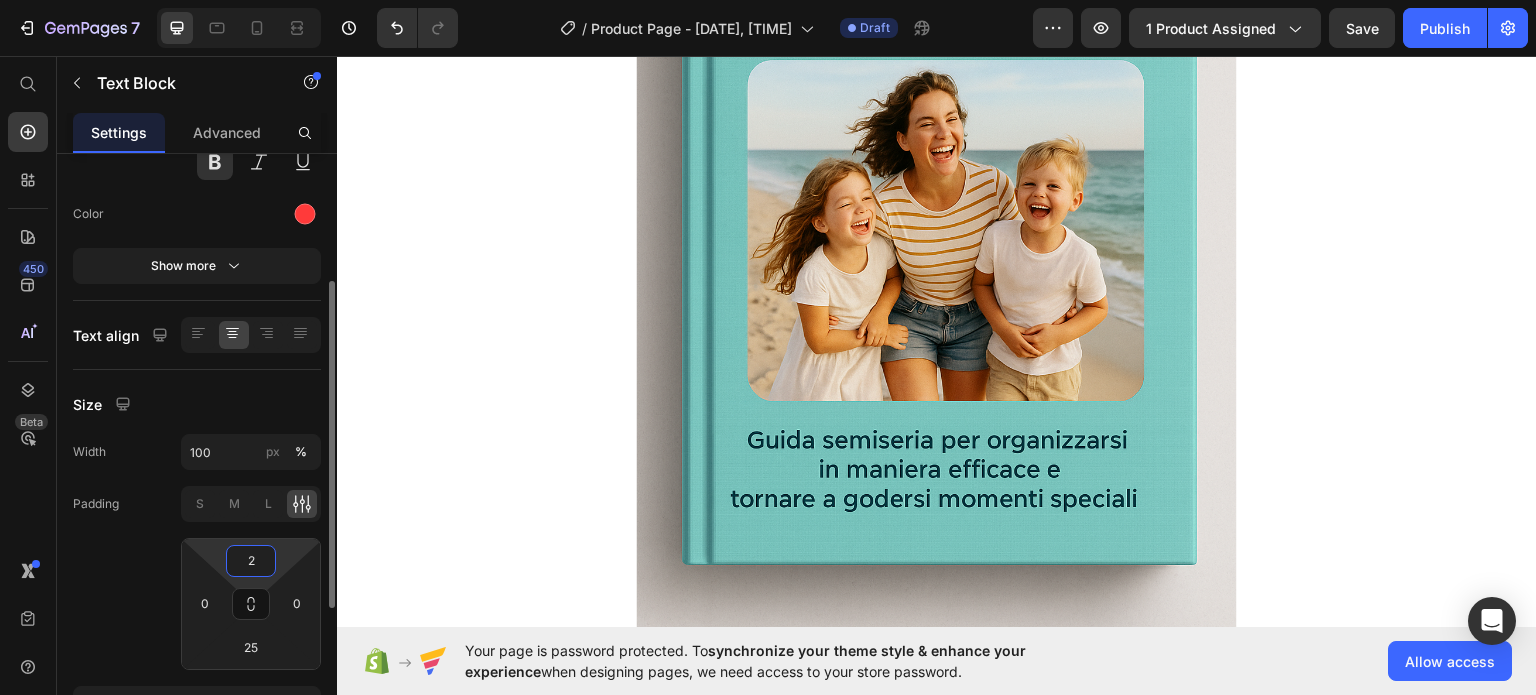 type on "25" 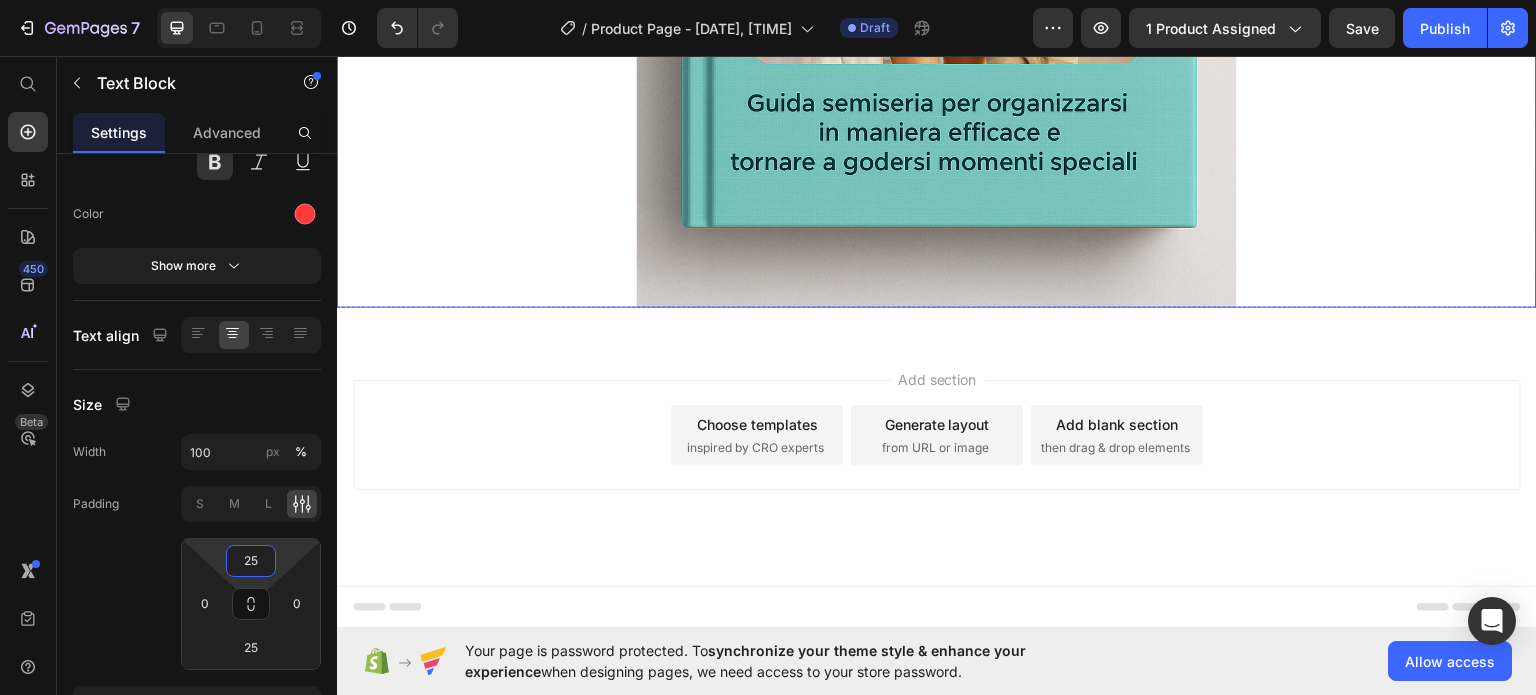 scroll, scrollTop: 5466, scrollLeft: 0, axis: vertical 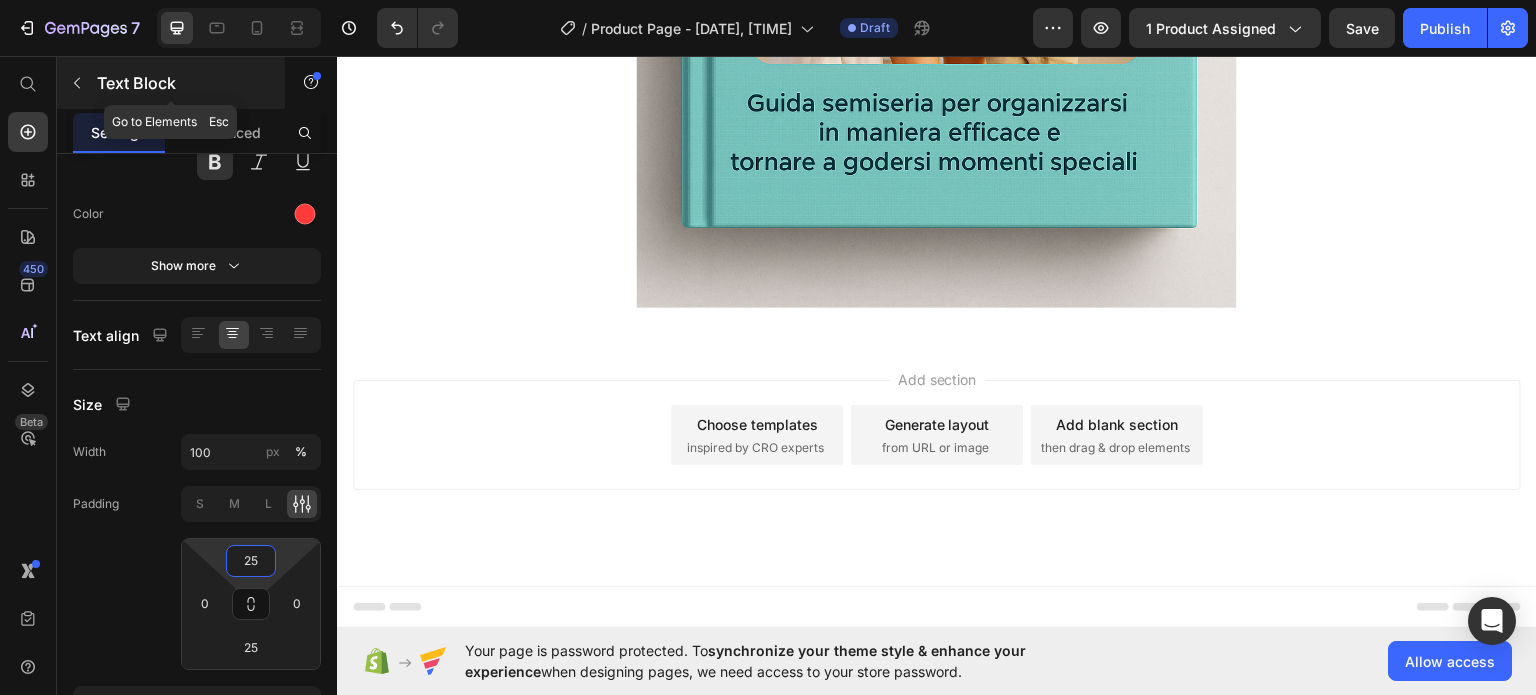 click 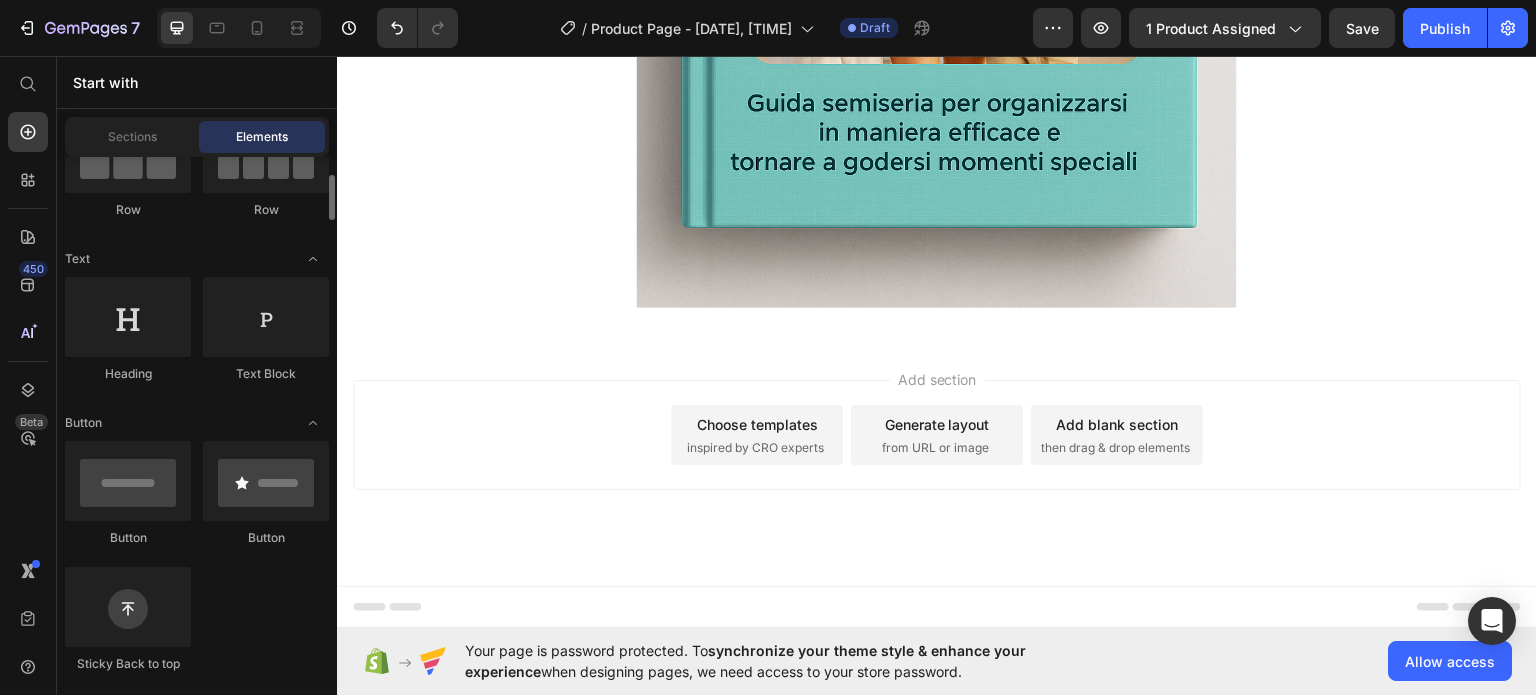 scroll, scrollTop: 0, scrollLeft: 0, axis: both 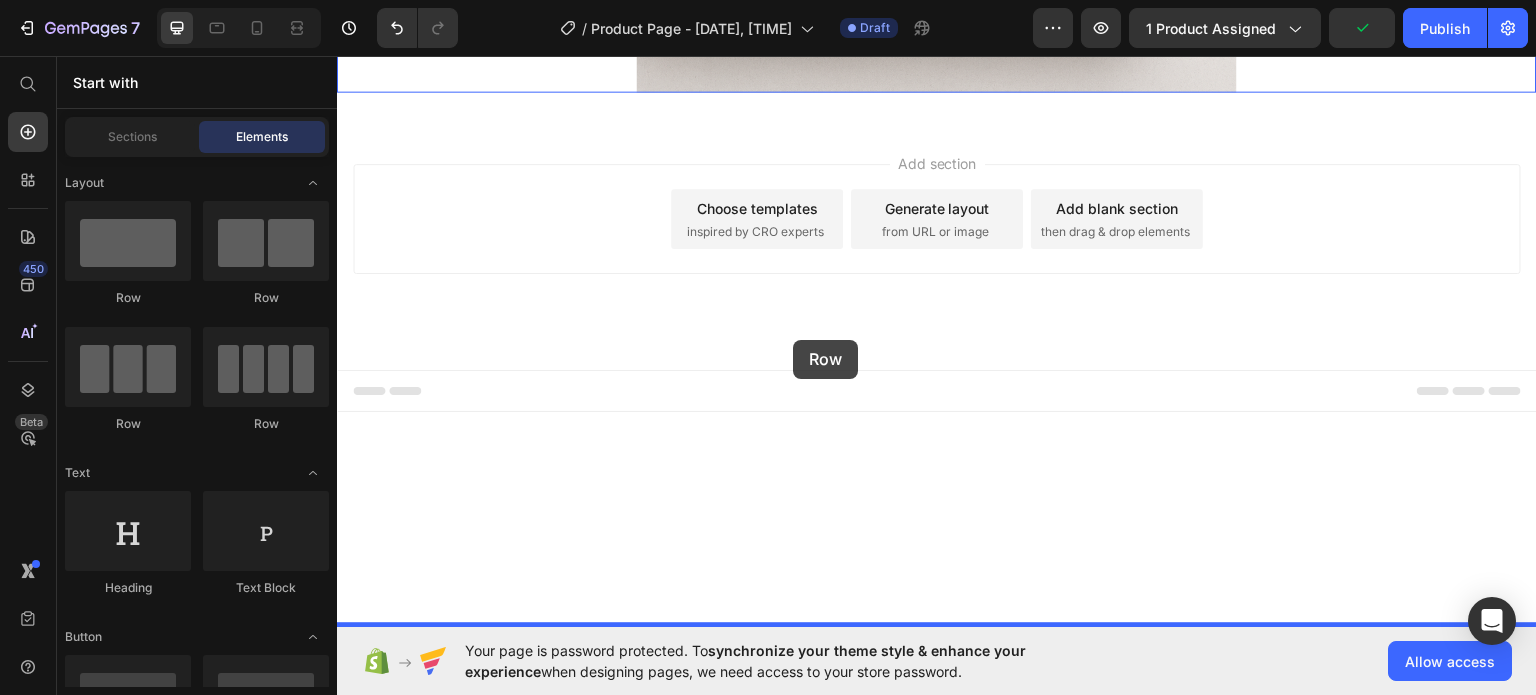 drag, startPoint x: 471, startPoint y: 315, endPoint x: 793, endPoint y: 339, distance: 322.89316 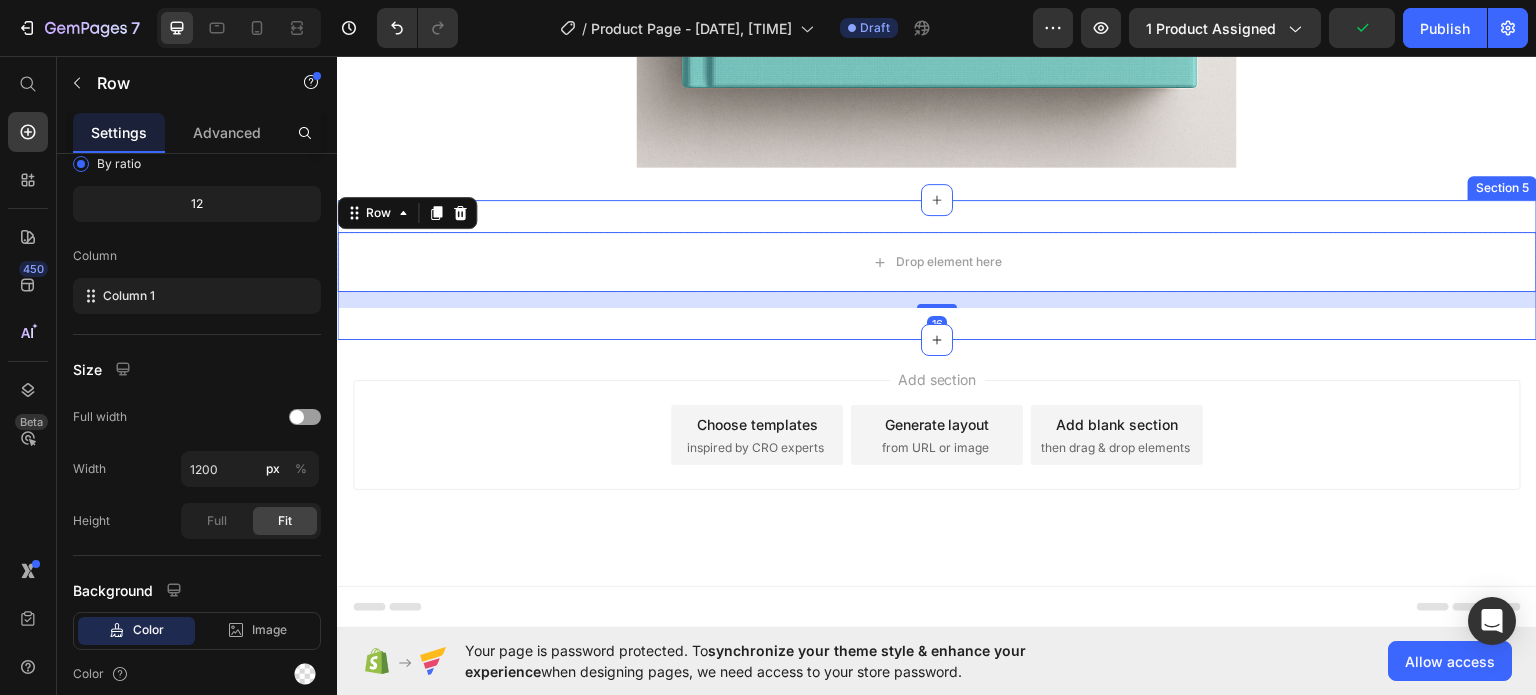 scroll, scrollTop: 0, scrollLeft: 0, axis: both 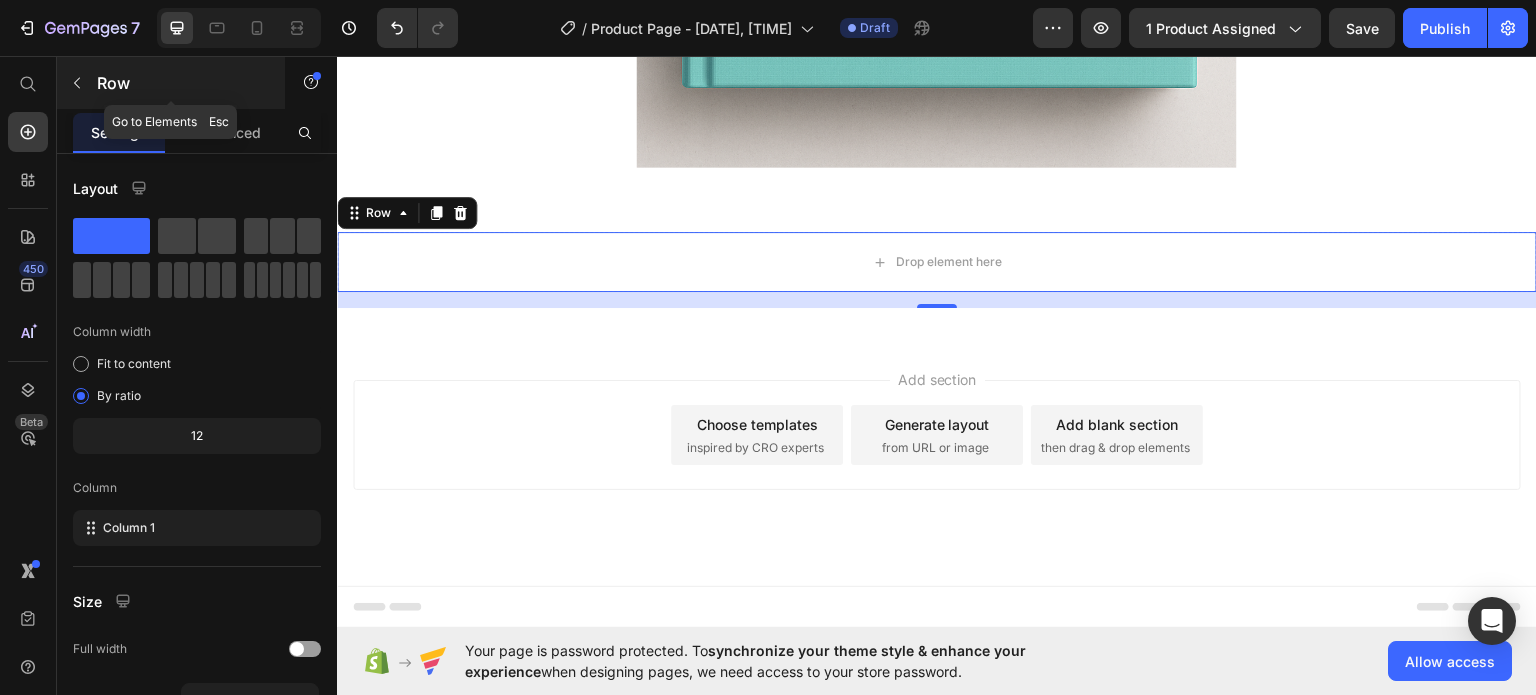 click 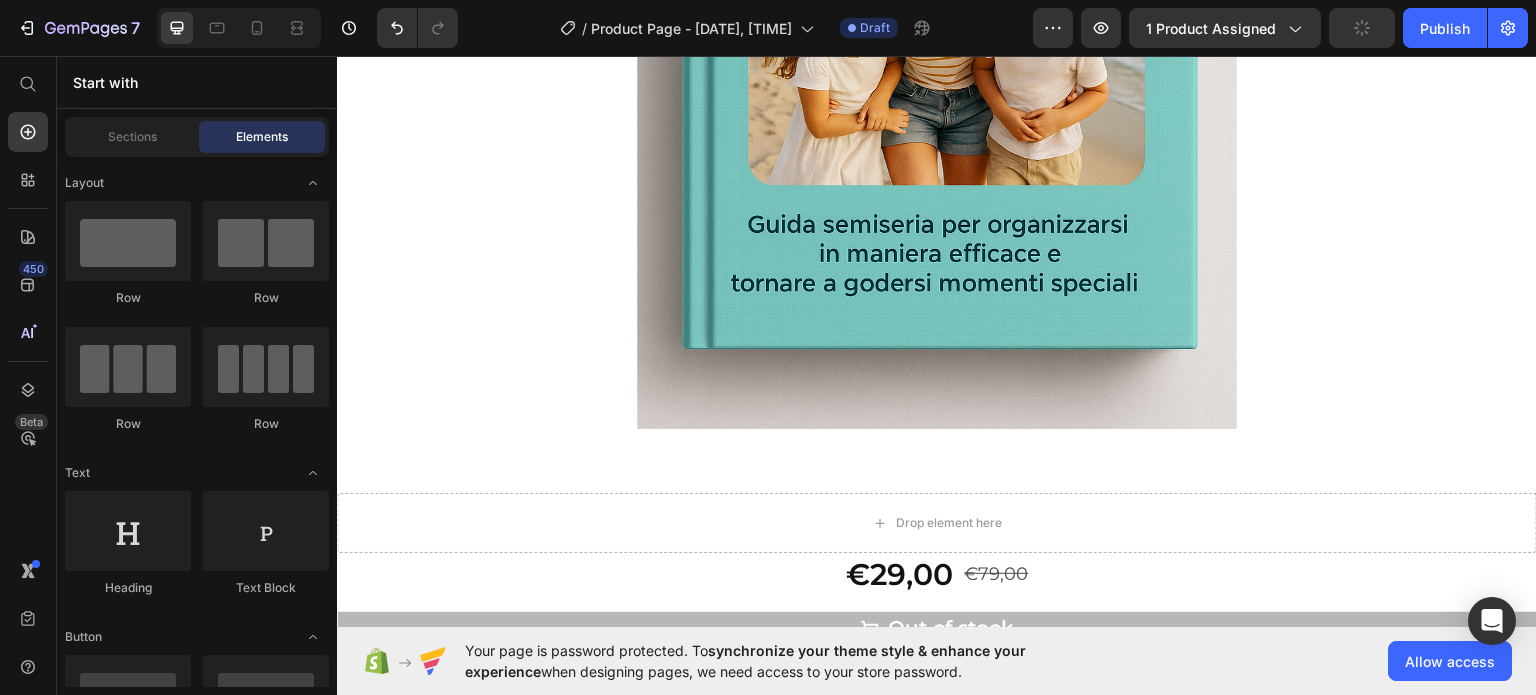 scroll, scrollTop: 963, scrollLeft: 0, axis: vertical 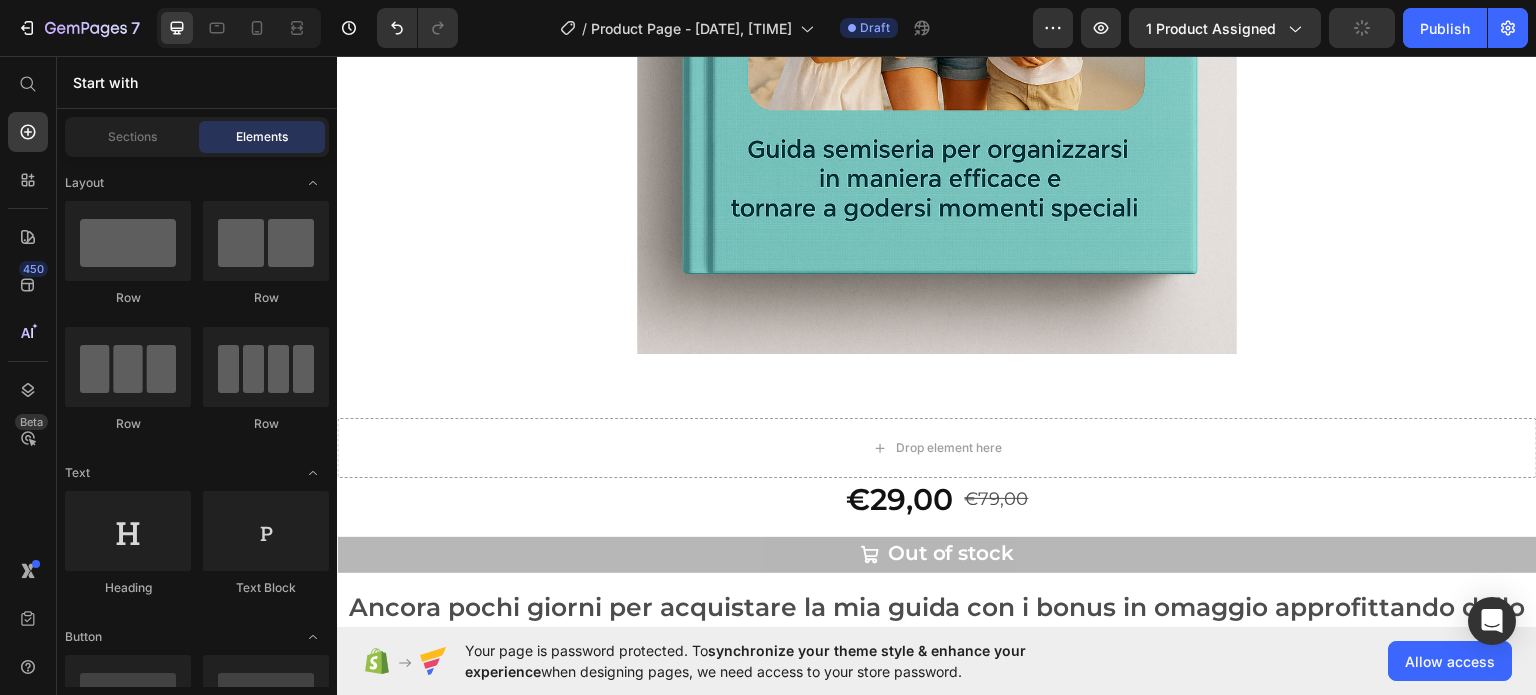click on "€29,00 Product Price €79,00 Product Price Row" at bounding box center [937, 498] 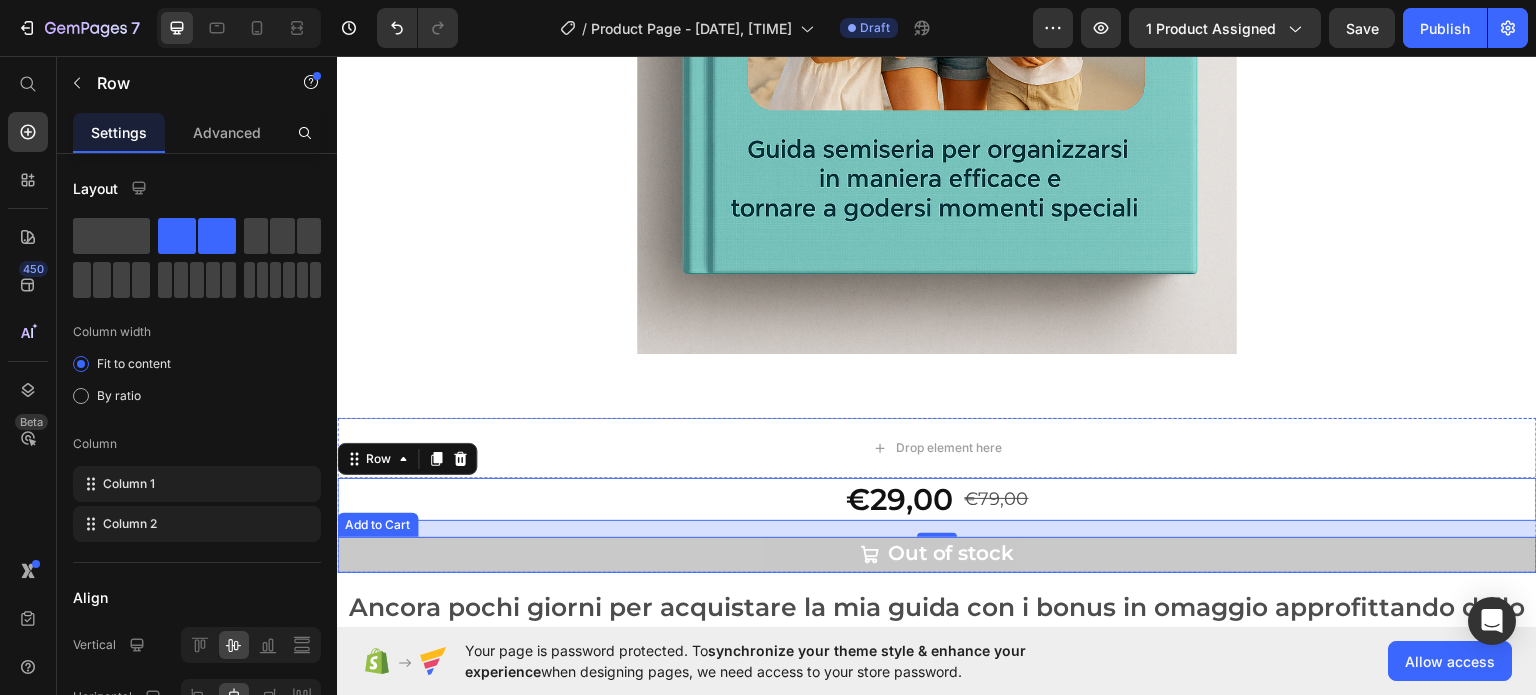 click on "Out of stock" at bounding box center (937, 554) 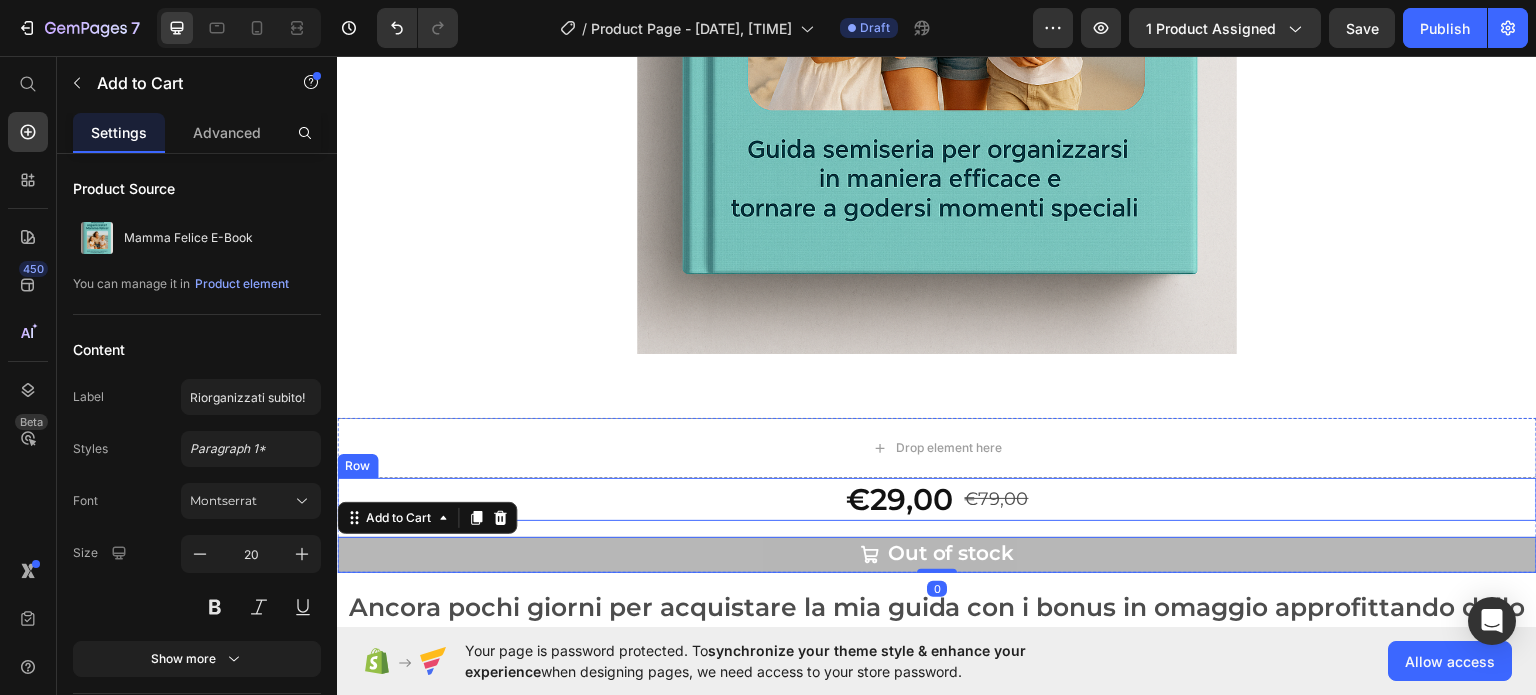 click on "€29,00 Product Price €79,00 Product Price Row" at bounding box center (937, 498) 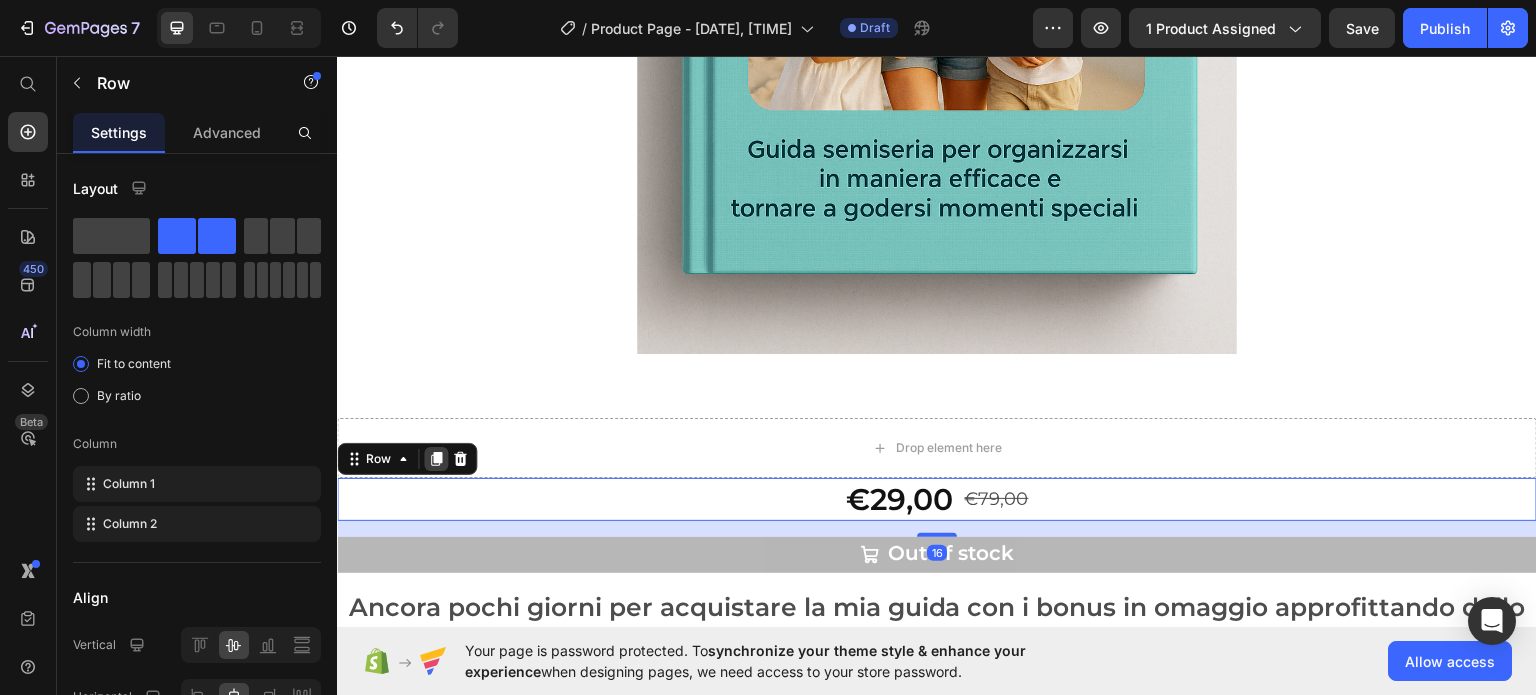 click 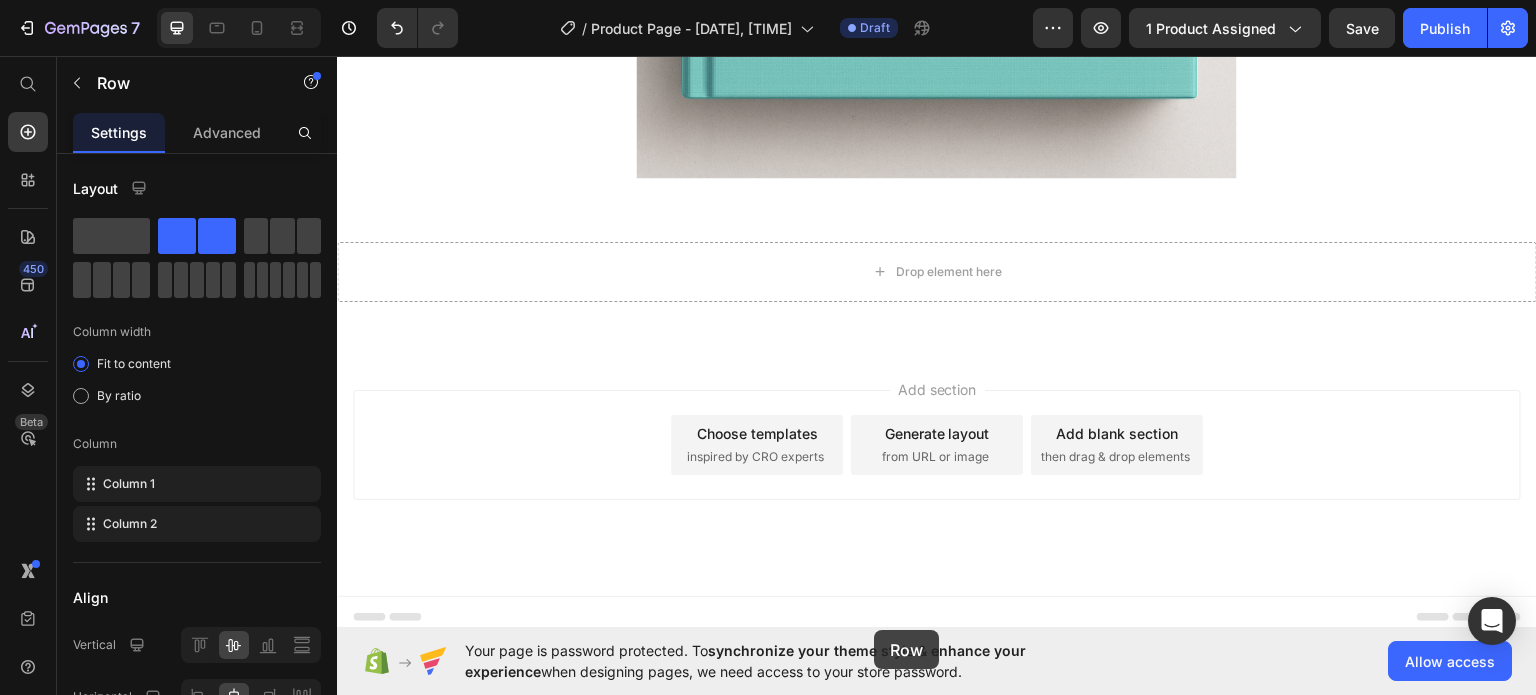 scroll, scrollTop: 5665, scrollLeft: 0, axis: vertical 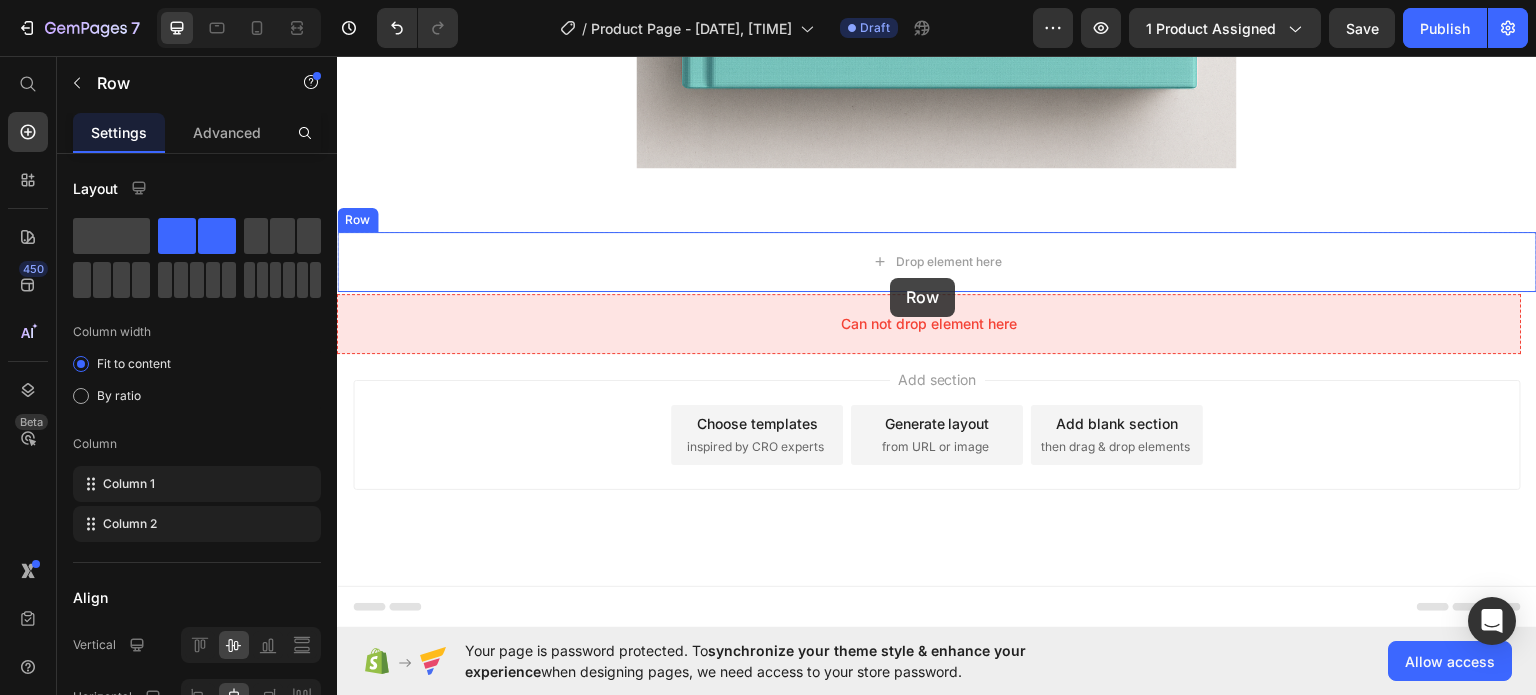drag, startPoint x: 798, startPoint y: 552, endPoint x: 890, endPoint y: 277, distance: 289.98105 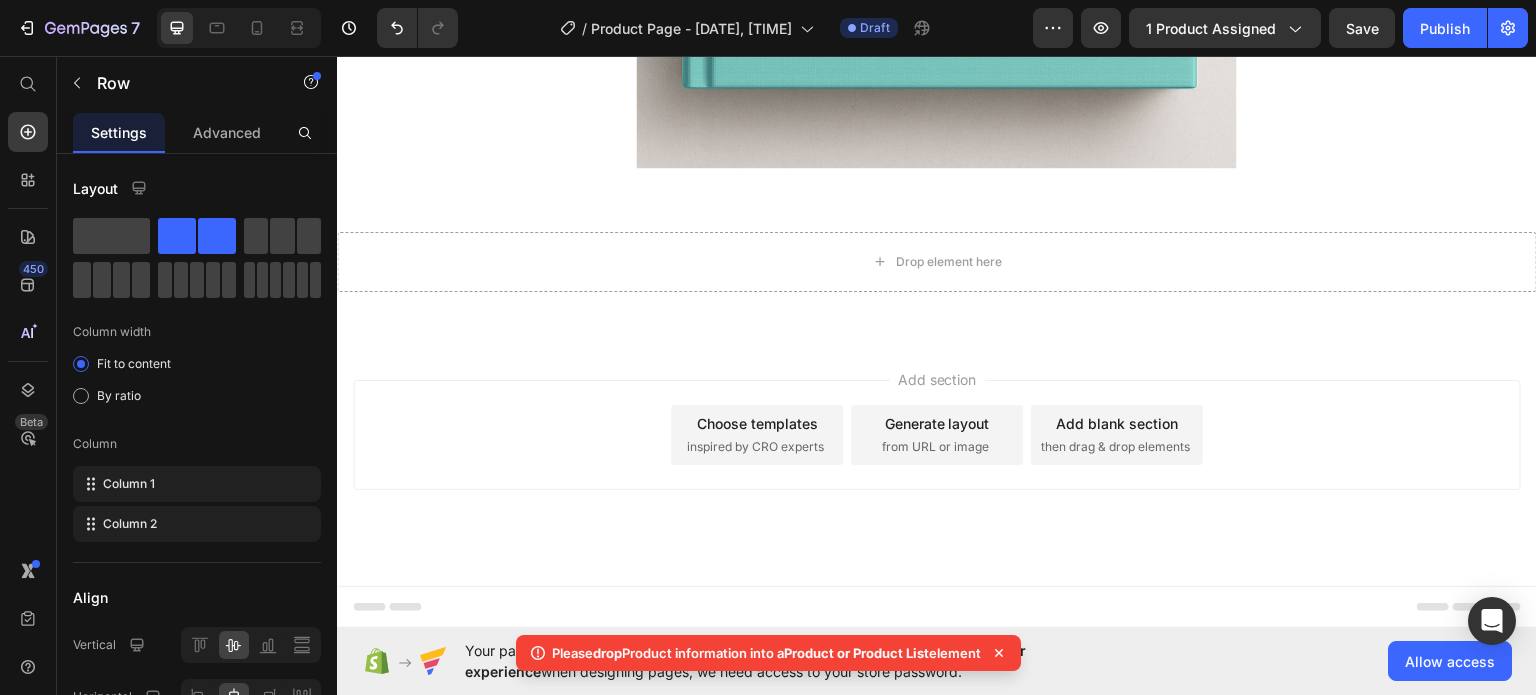 click 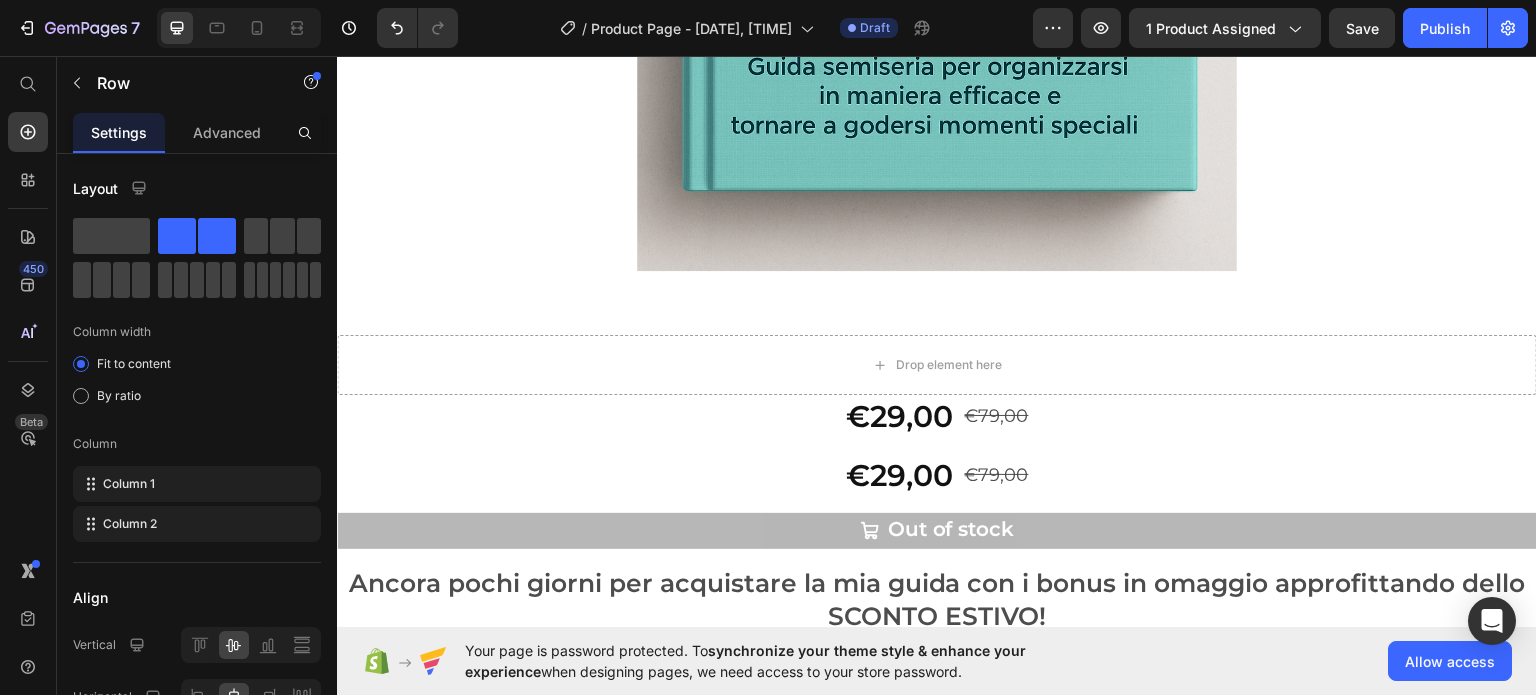 scroll, scrollTop: 1133, scrollLeft: 0, axis: vertical 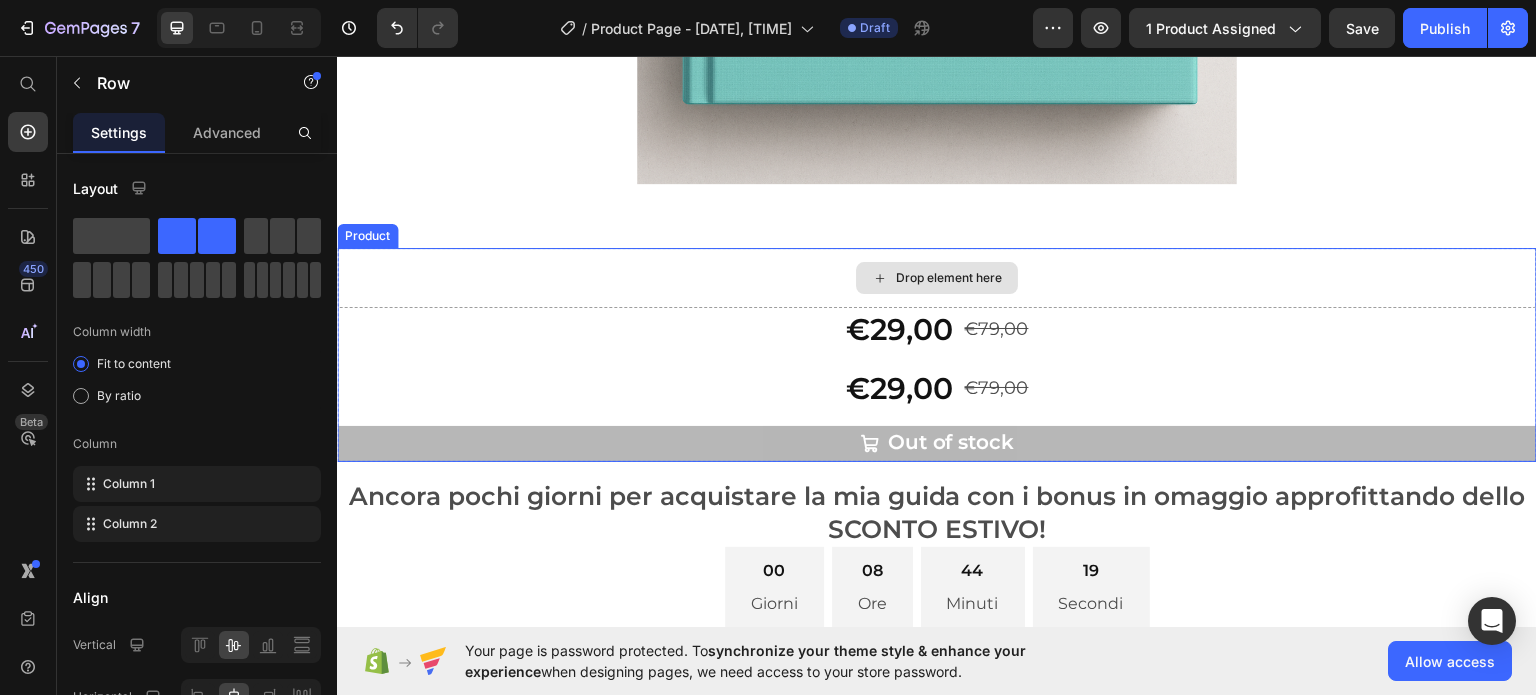 click on "Drop element here" at bounding box center [937, 277] 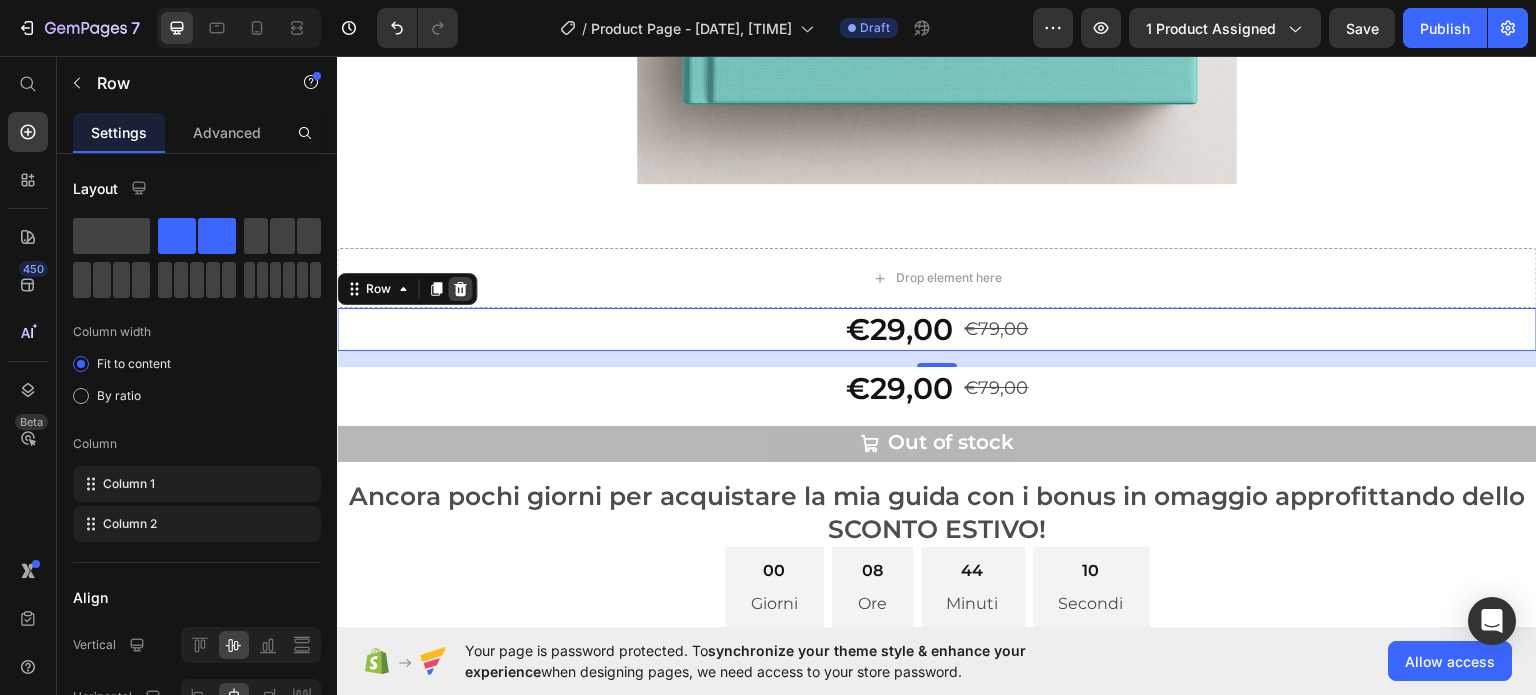 click 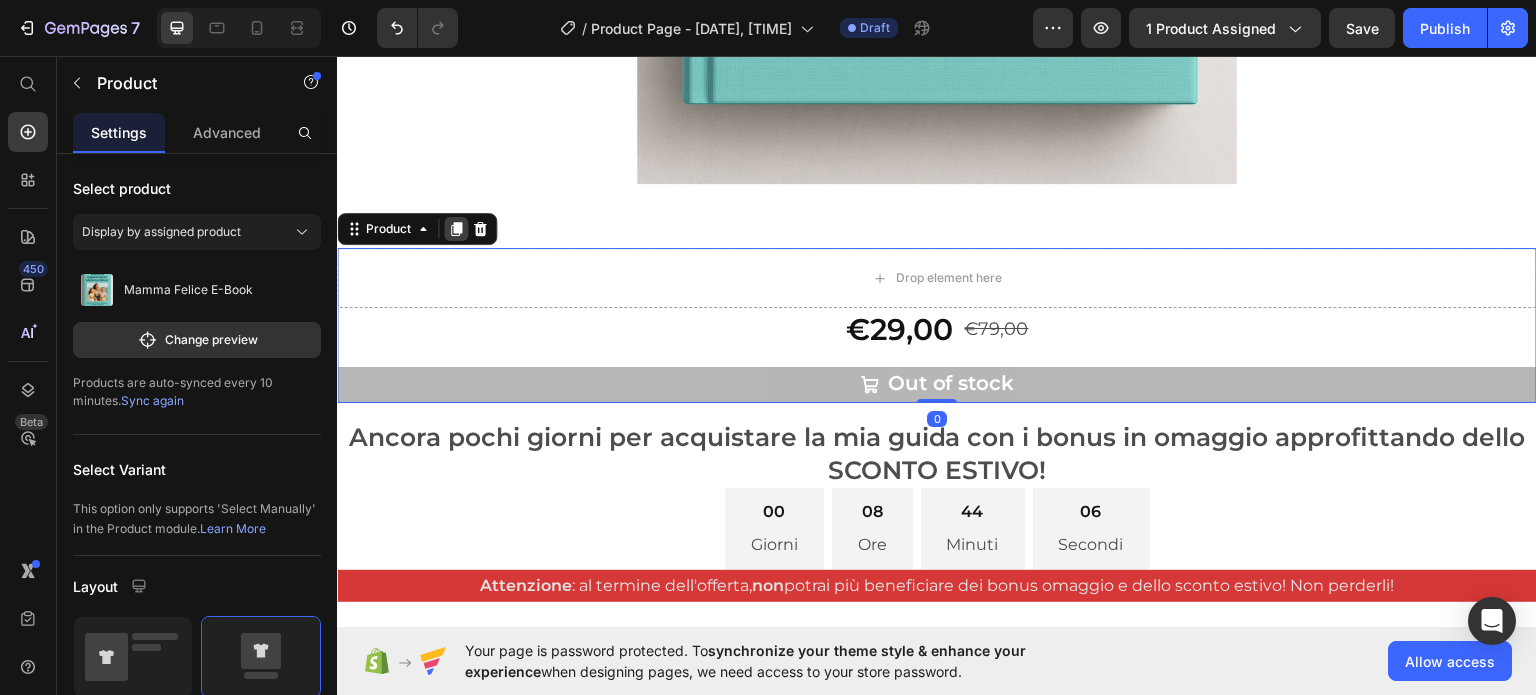 click 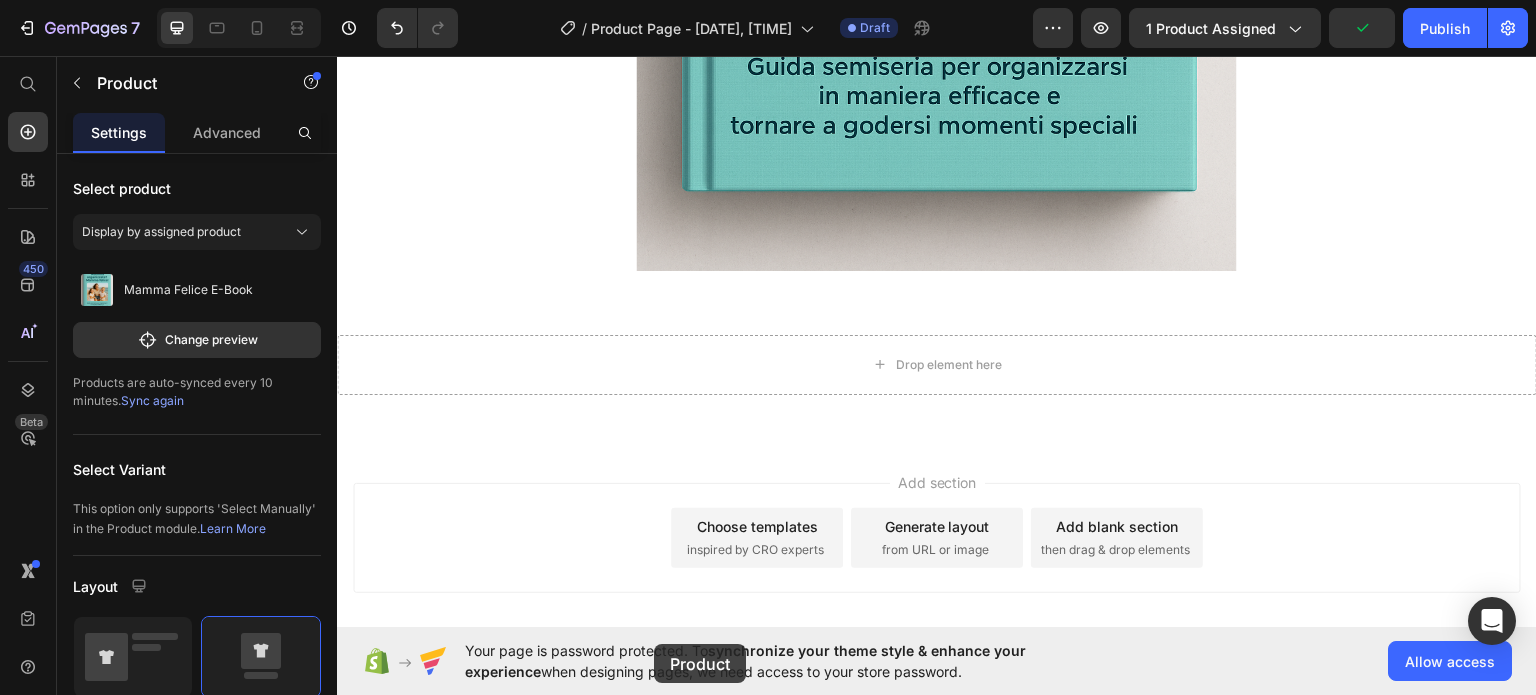 scroll, scrollTop: 5761, scrollLeft: 0, axis: vertical 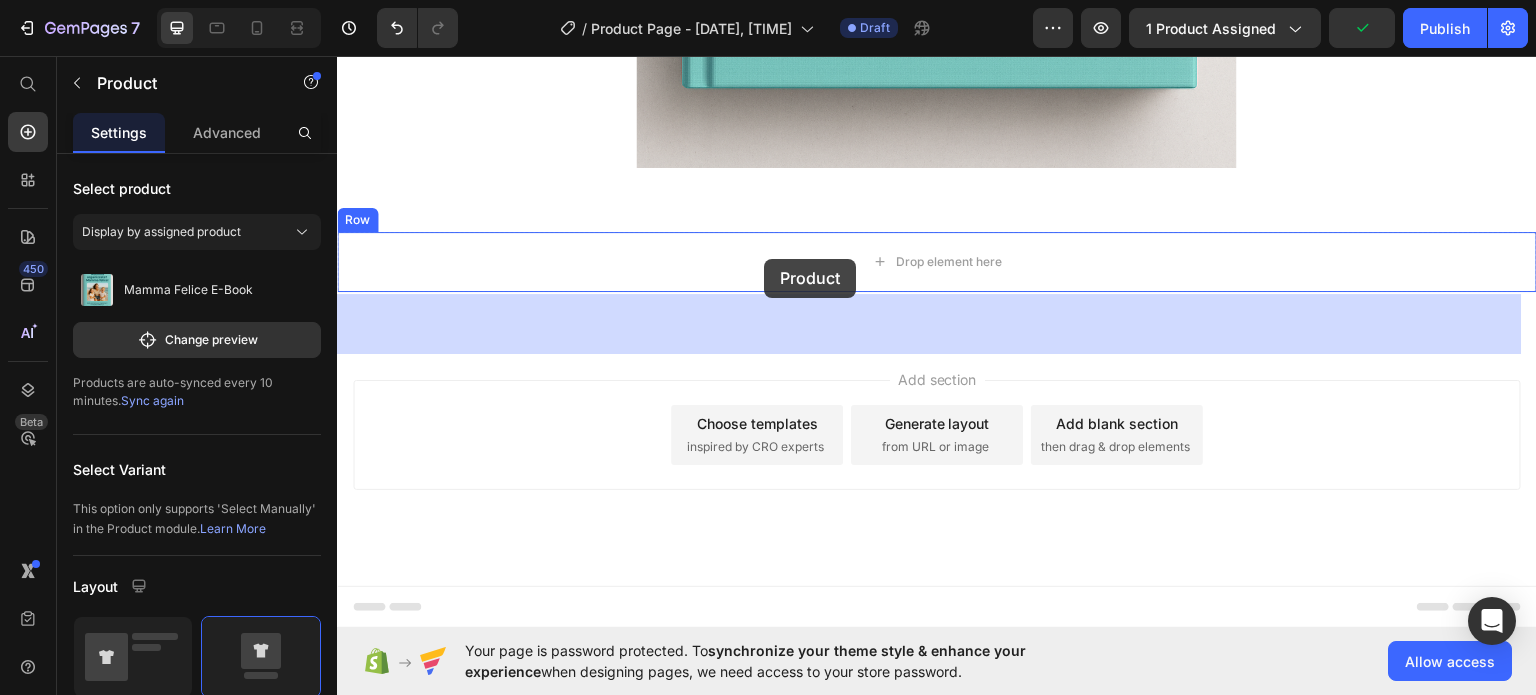 drag, startPoint x: 618, startPoint y: 442, endPoint x: 764, endPoint y: 258, distance: 234.8872 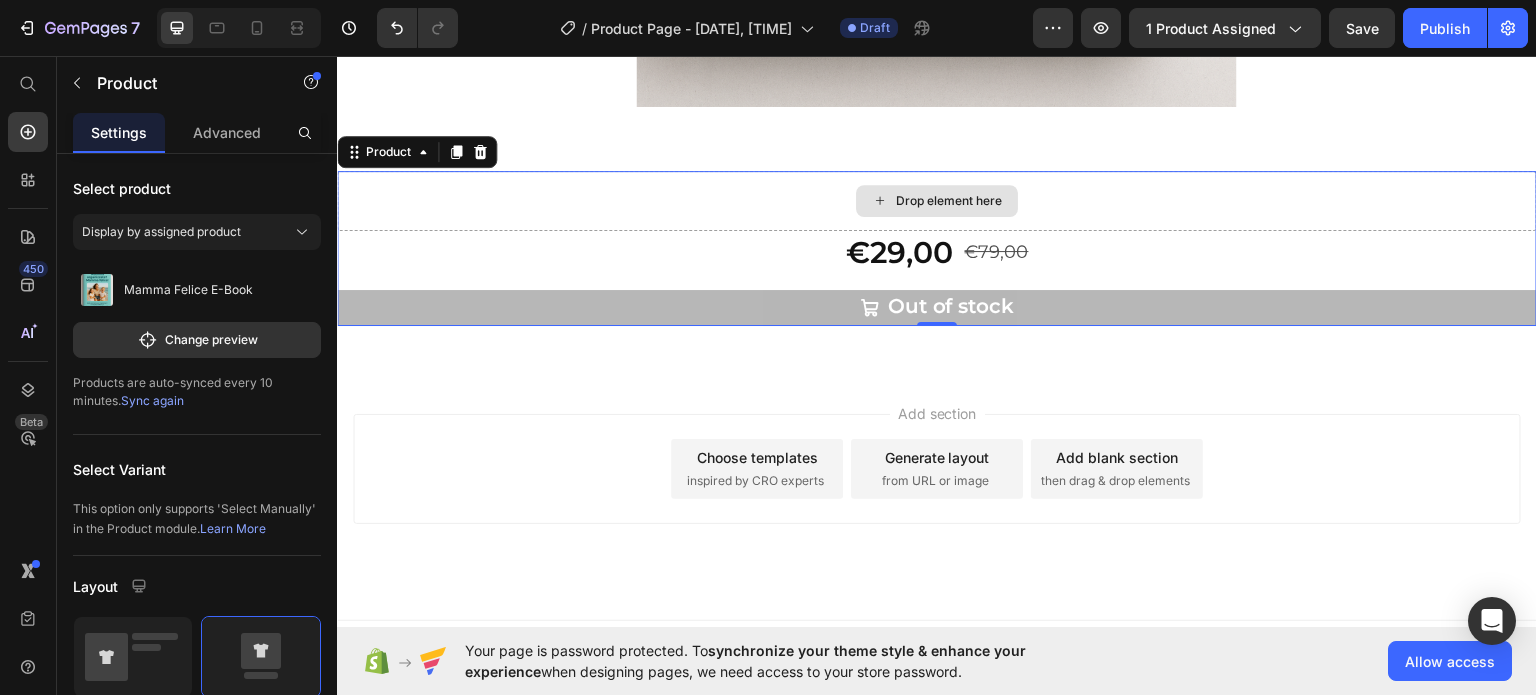 scroll, scrollTop: 5856, scrollLeft: 0, axis: vertical 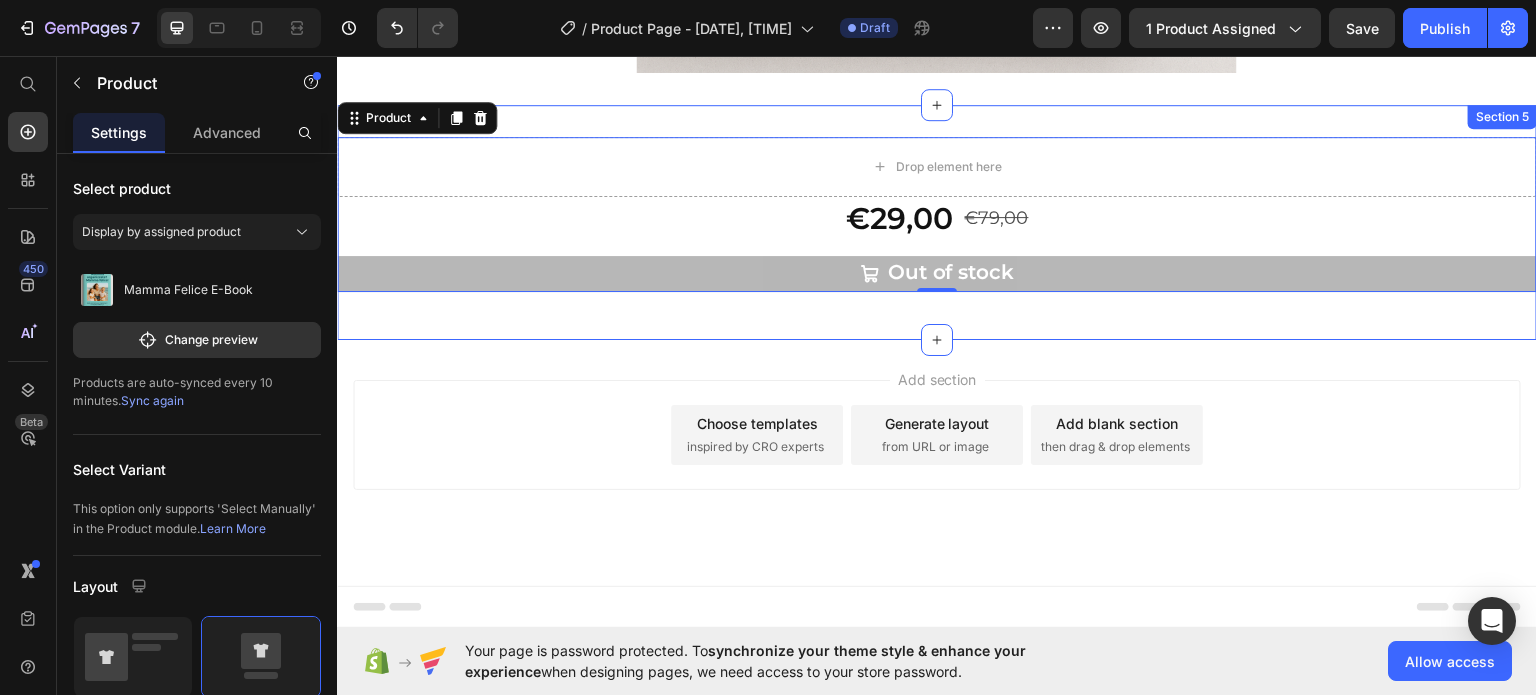 click on "Drop element here €29,00 Product Price €79,00 Product Price Row
Out of stock Add to Cart Product   0 Row Section 5" at bounding box center [937, 221] 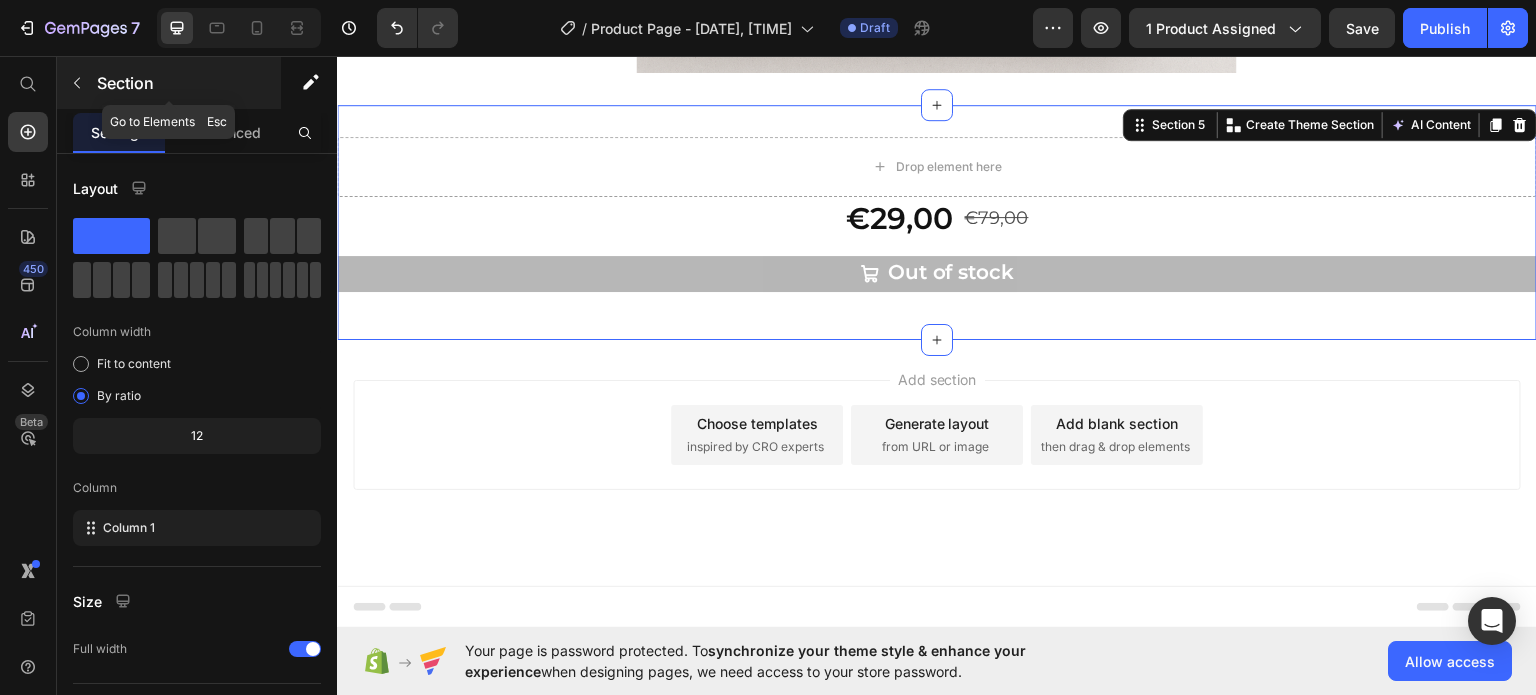 click 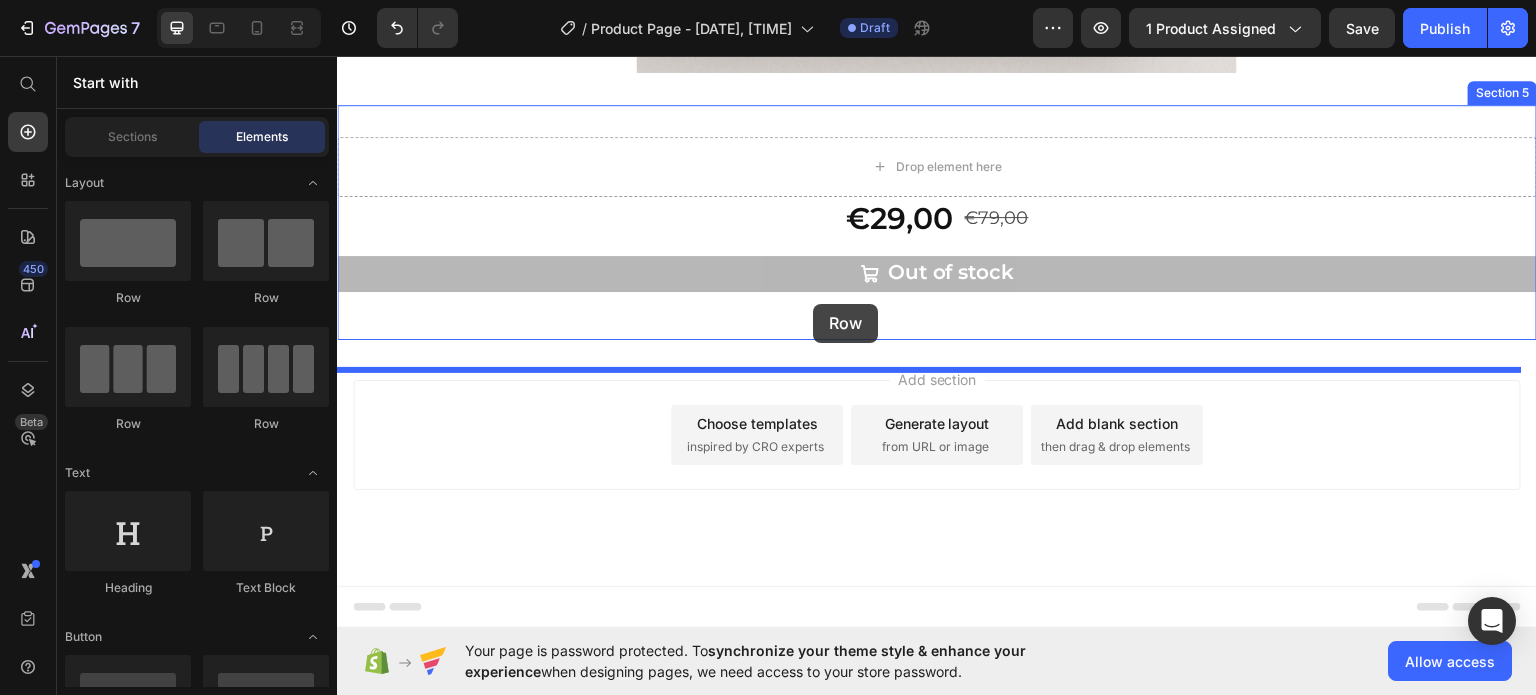 drag, startPoint x: 450, startPoint y: 297, endPoint x: 813, endPoint y: 303, distance: 363.0496 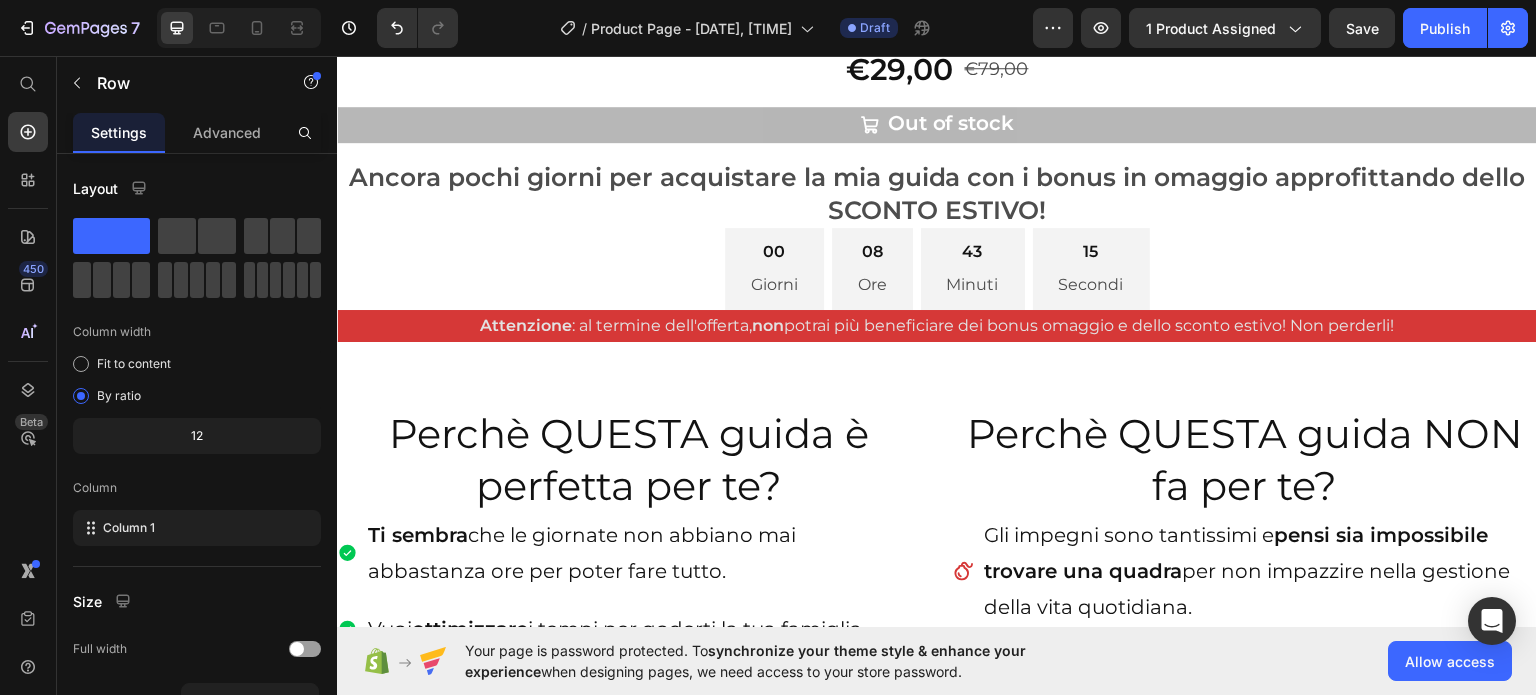 scroll, scrollTop: 1392, scrollLeft: 0, axis: vertical 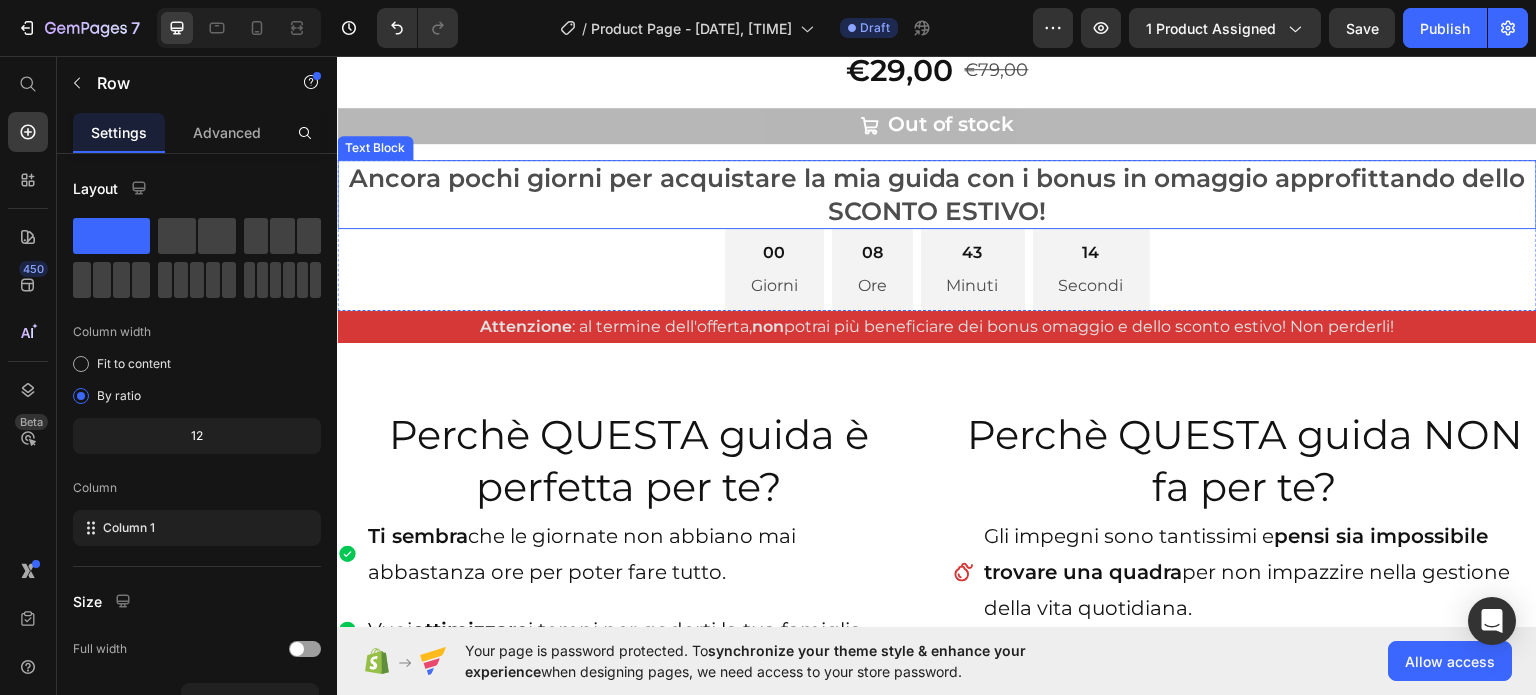 click on "Ancora pochi giorni per acquistare la mia guida con i bonus in omaggio approfittando dello SCONTO ESTIVO!" at bounding box center [937, 193] 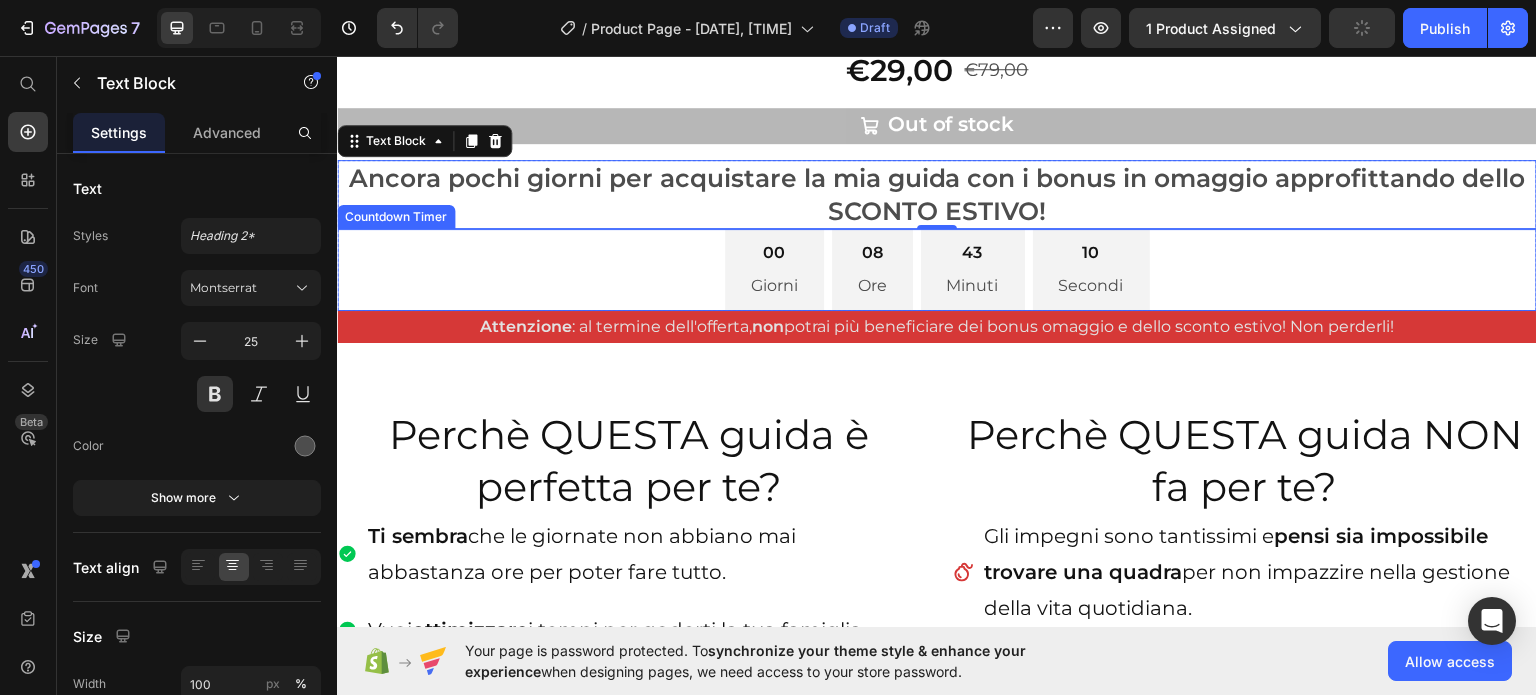 click on "00 Giorni 08 Ore 43 Minuti 10 Secondi" at bounding box center [937, 269] 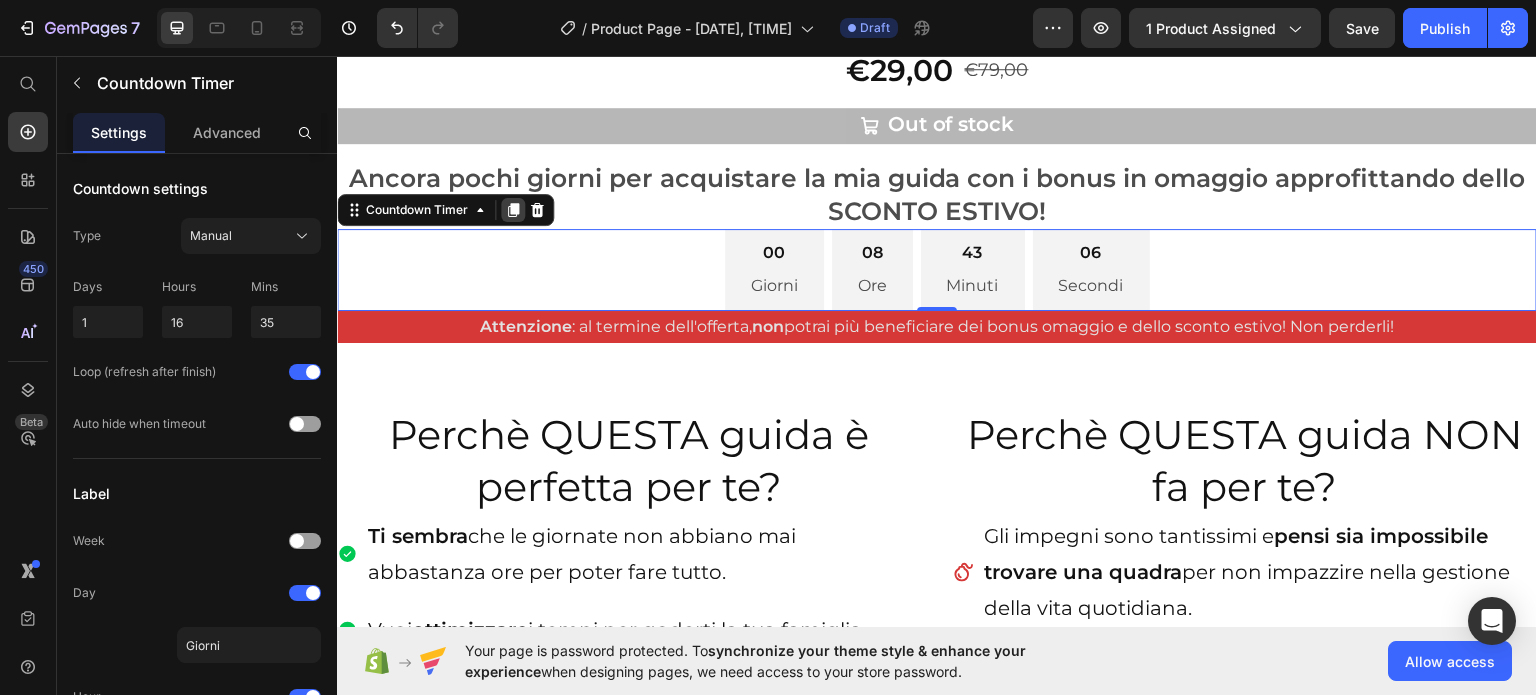 click 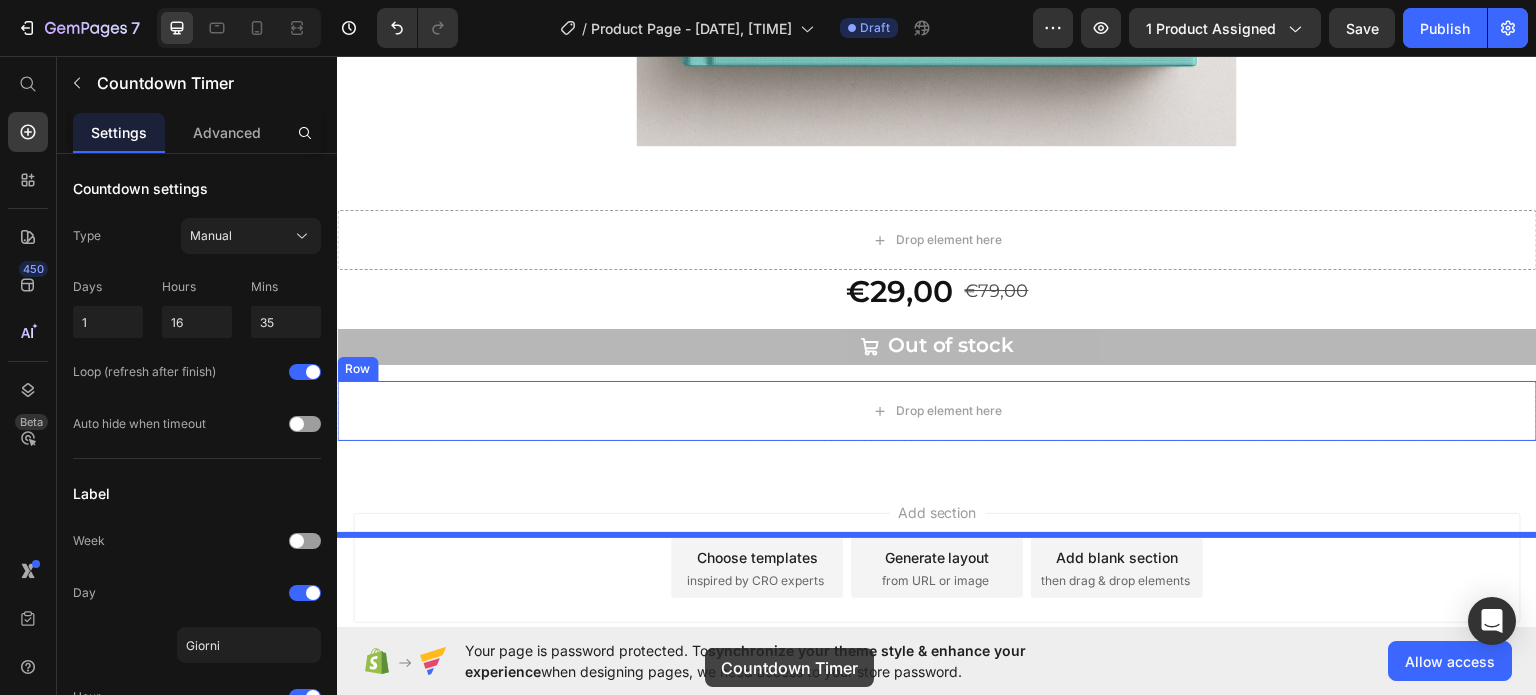 scroll, scrollTop: 5843, scrollLeft: 0, axis: vertical 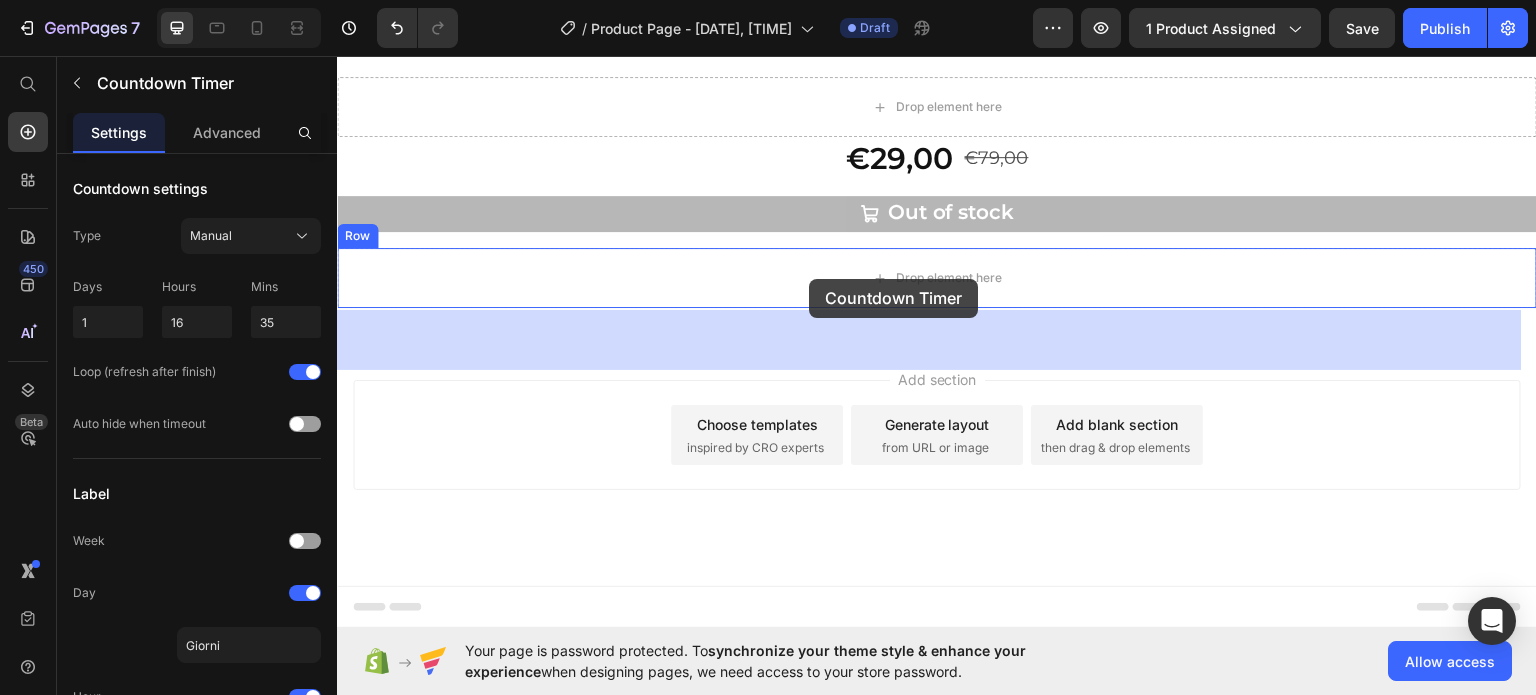 drag, startPoint x: 601, startPoint y: 341, endPoint x: 809, endPoint y: 278, distance: 217.33154 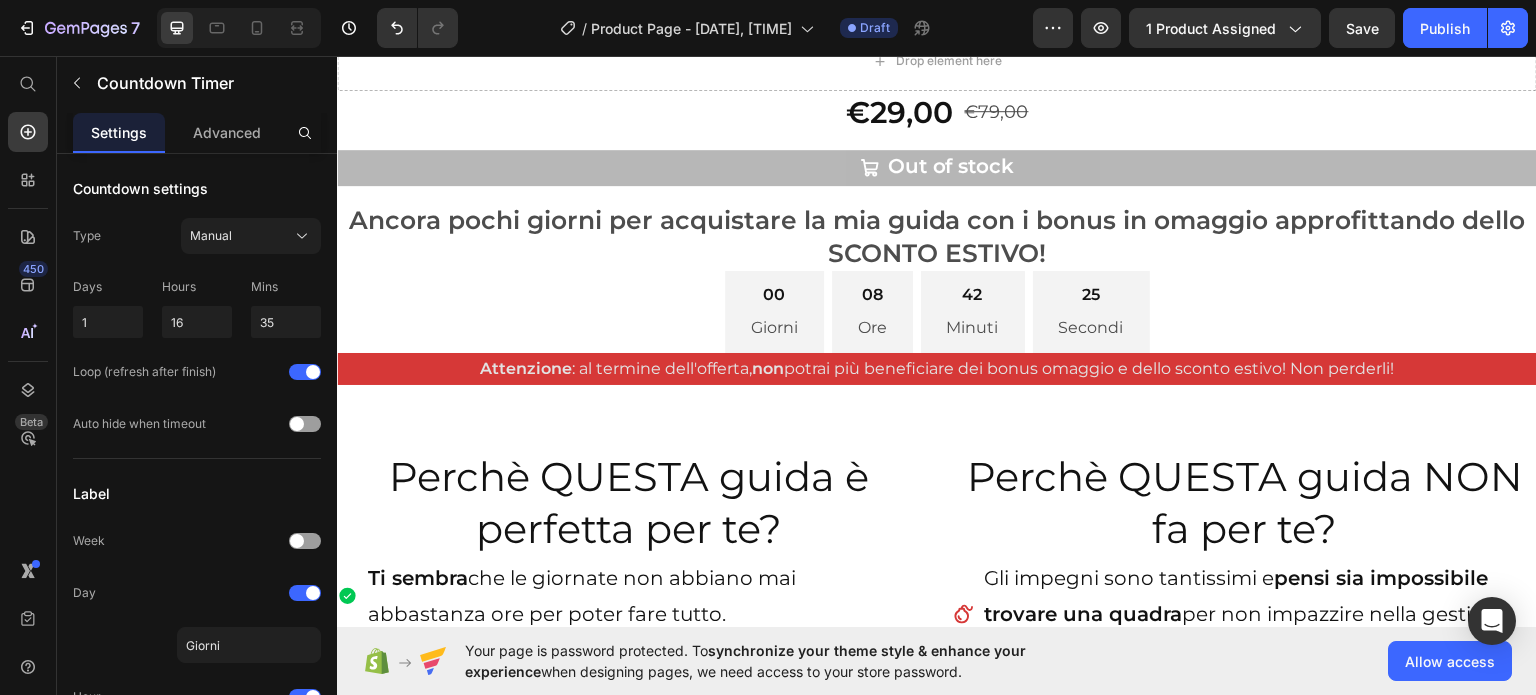scroll, scrollTop: 1349, scrollLeft: 0, axis: vertical 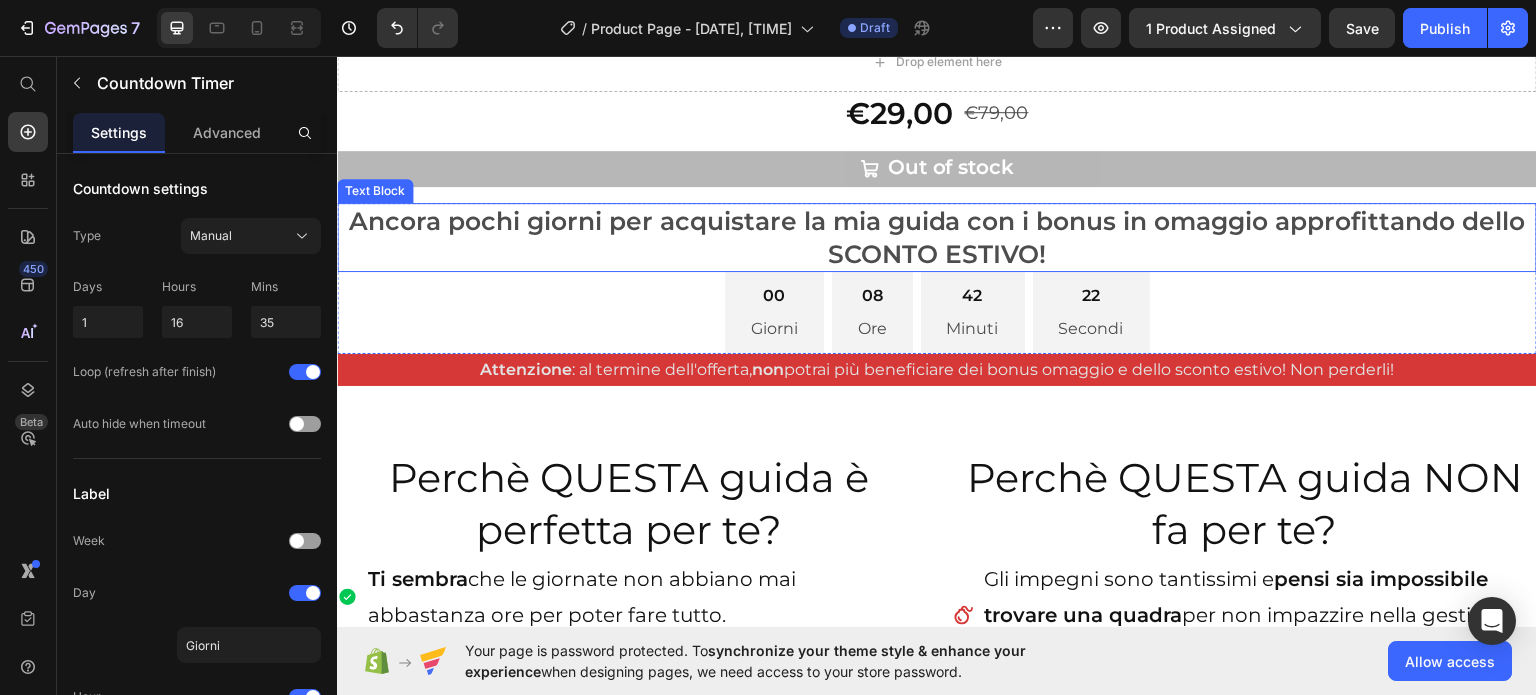 click on "Ancora pochi giorni per acquistare la mia guida con i bonus in omaggio approfittando dello SCONTO ESTIVO!" at bounding box center (937, 236) 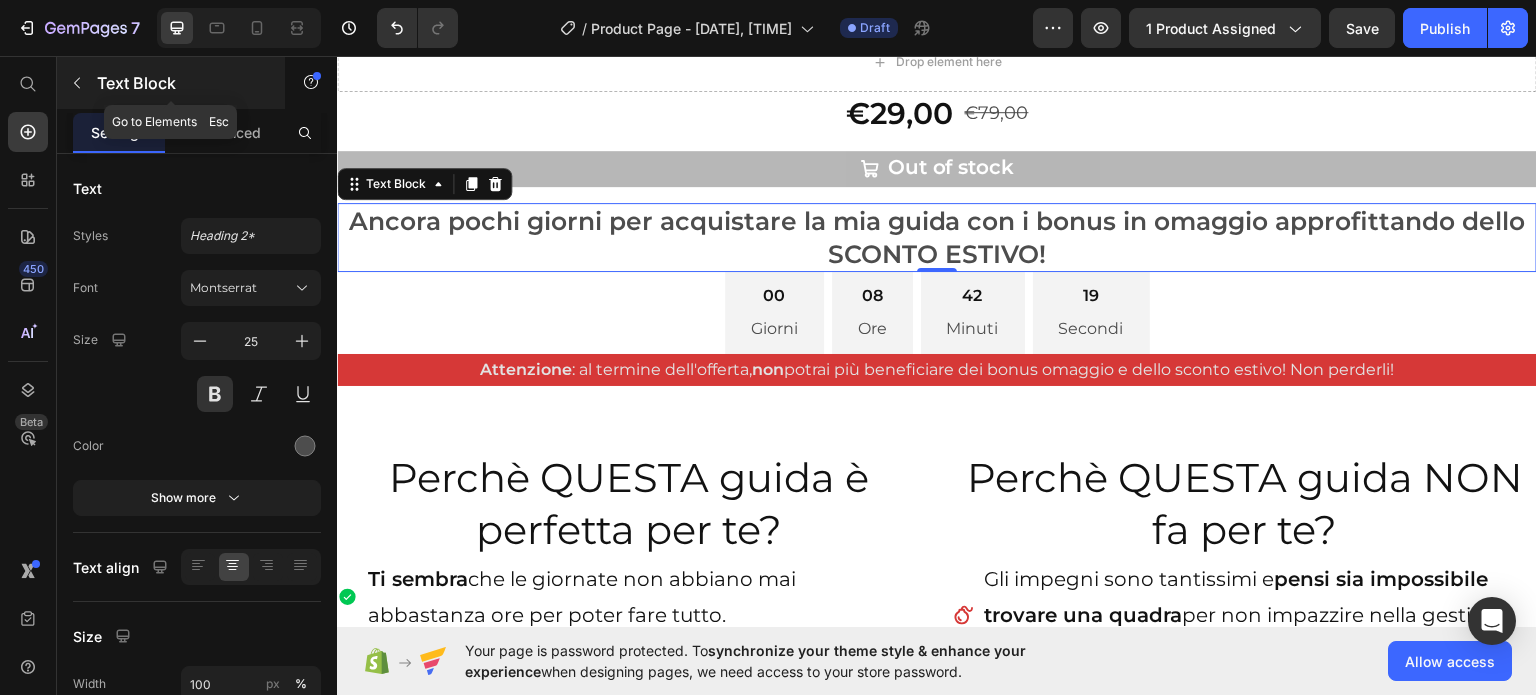 click 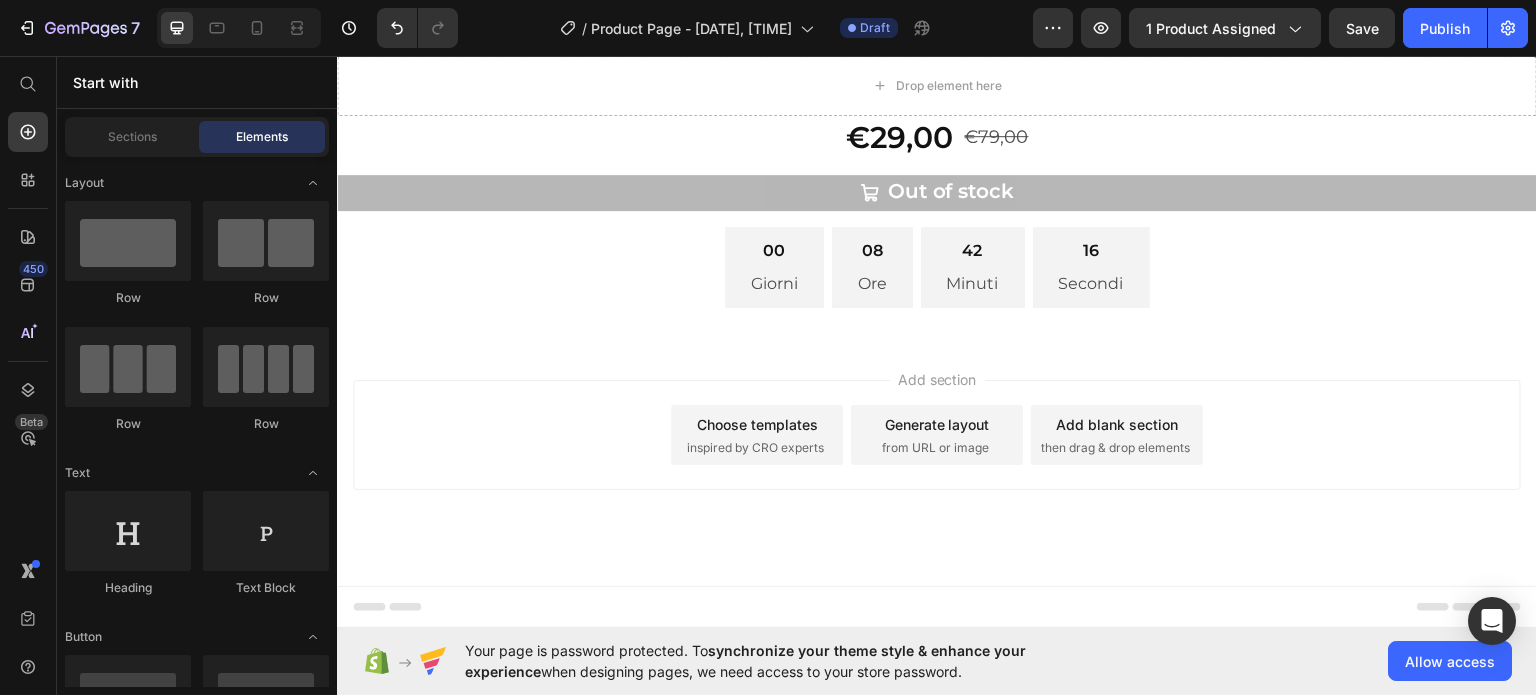 scroll, scrollTop: 5775, scrollLeft: 0, axis: vertical 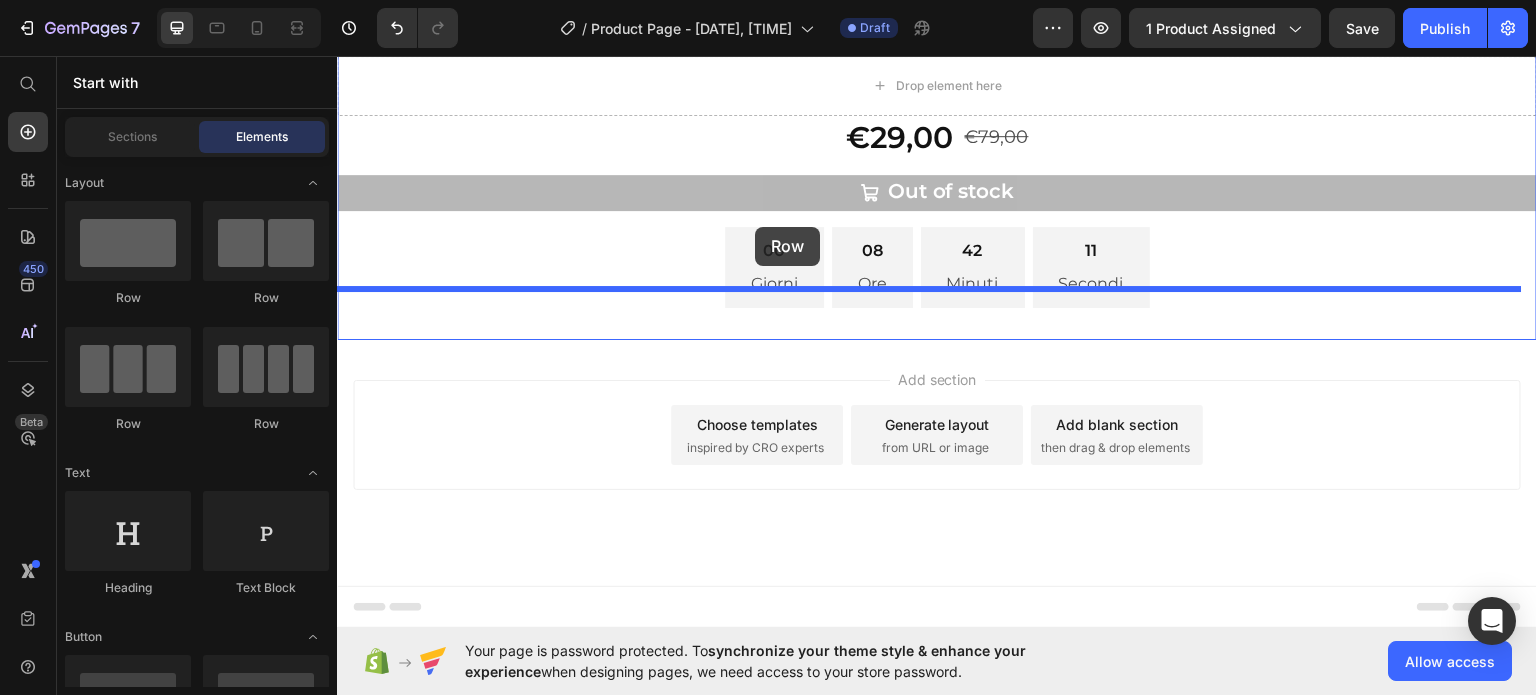 drag, startPoint x: 452, startPoint y: 290, endPoint x: 755, endPoint y: 226, distance: 309.68533 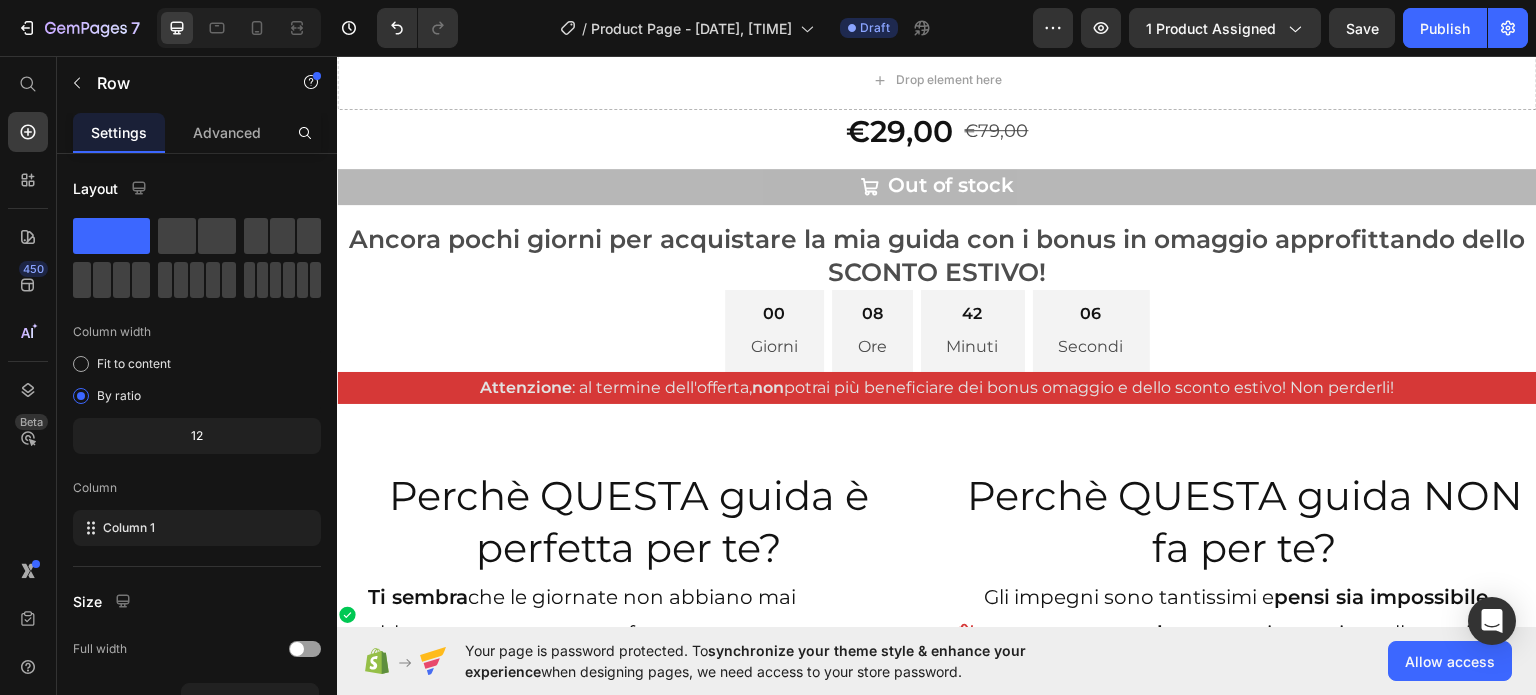 scroll, scrollTop: 1244, scrollLeft: 0, axis: vertical 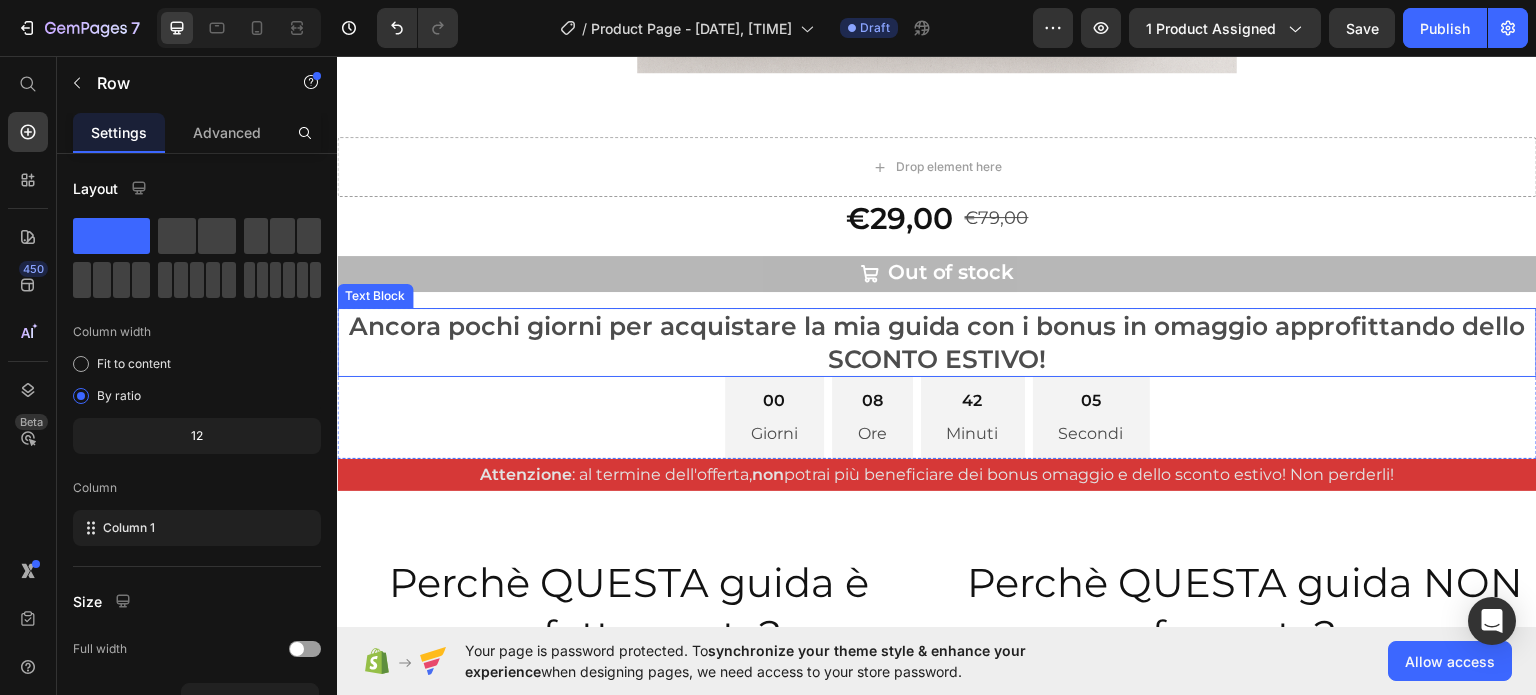 click on "Ancora pochi giorni per acquistare la mia guida con i bonus in omaggio approfittando dello SCONTO ESTIVO!" at bounding box center [937, 341] 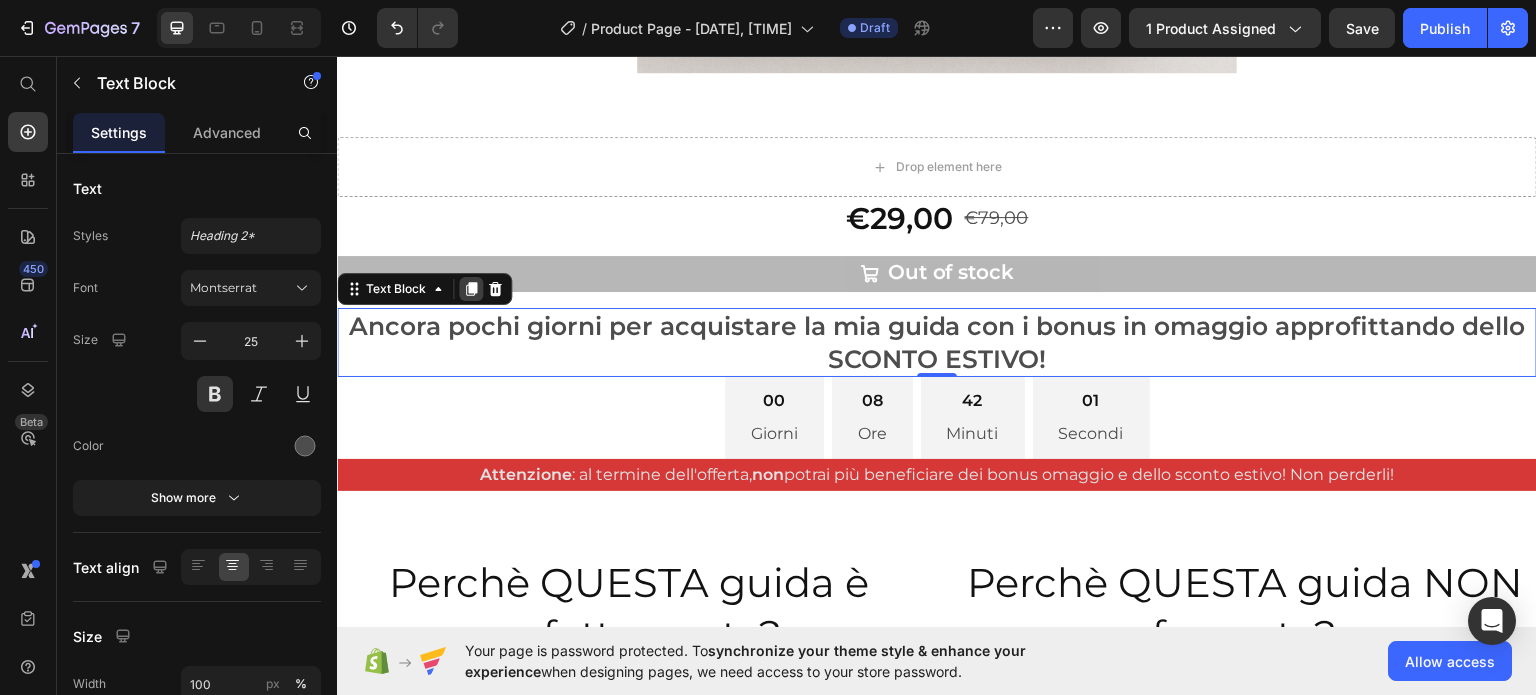 click 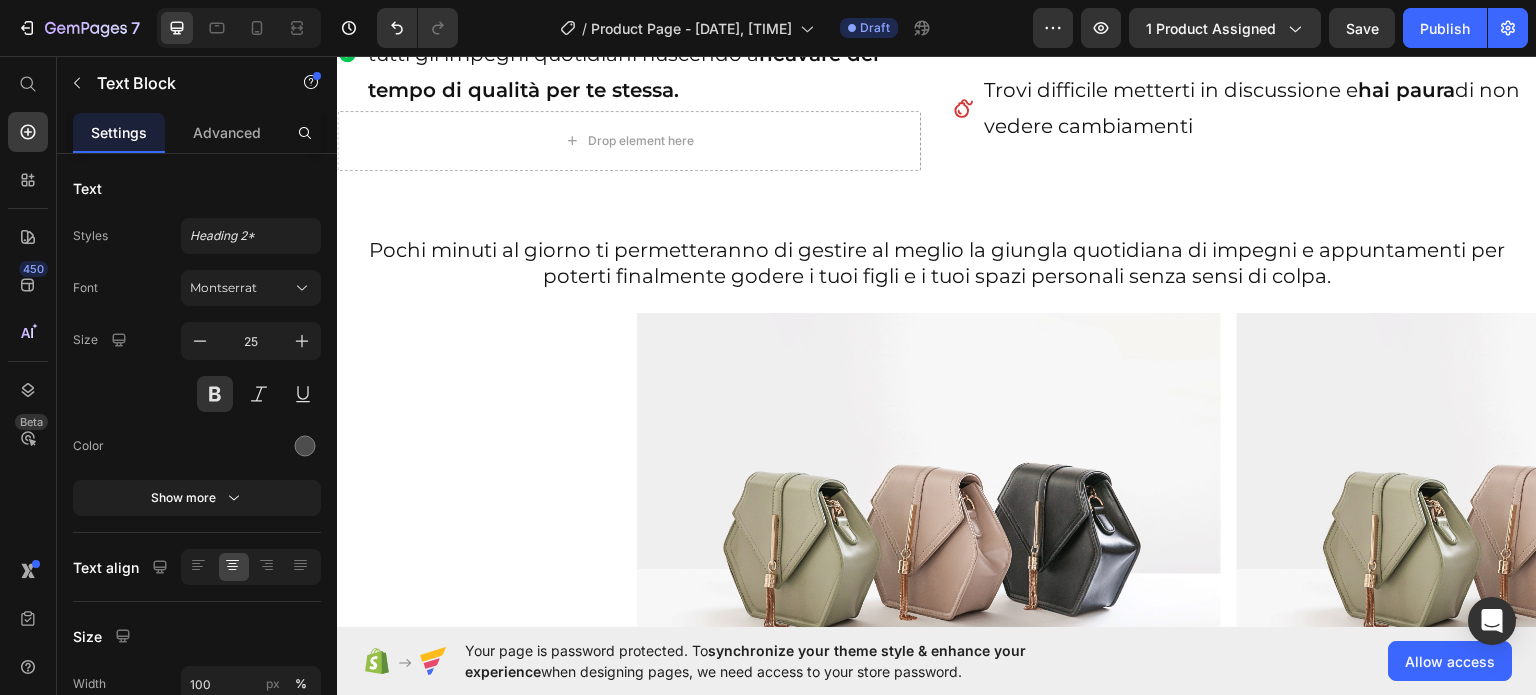 type on "16" 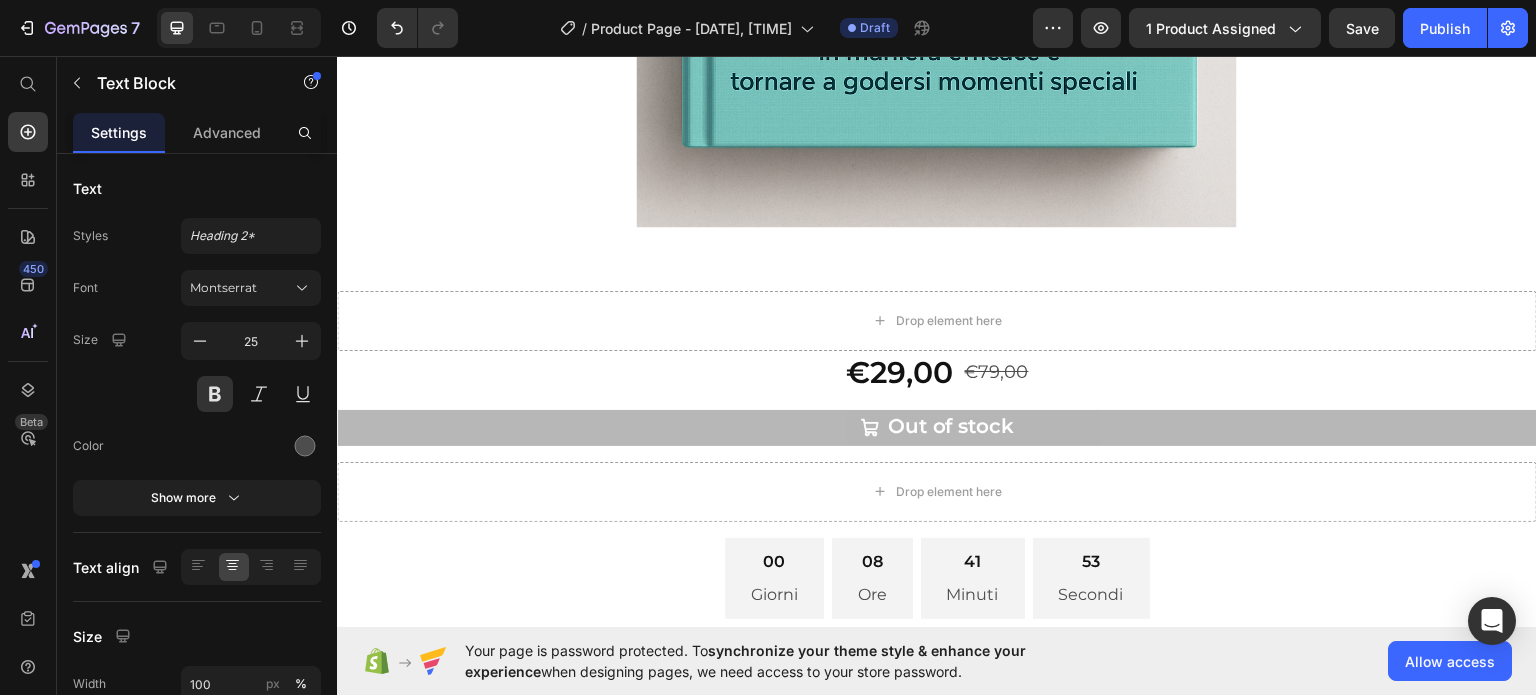 scroll, scrollTop: 5928, scrollLeft: 0, axis: vertical 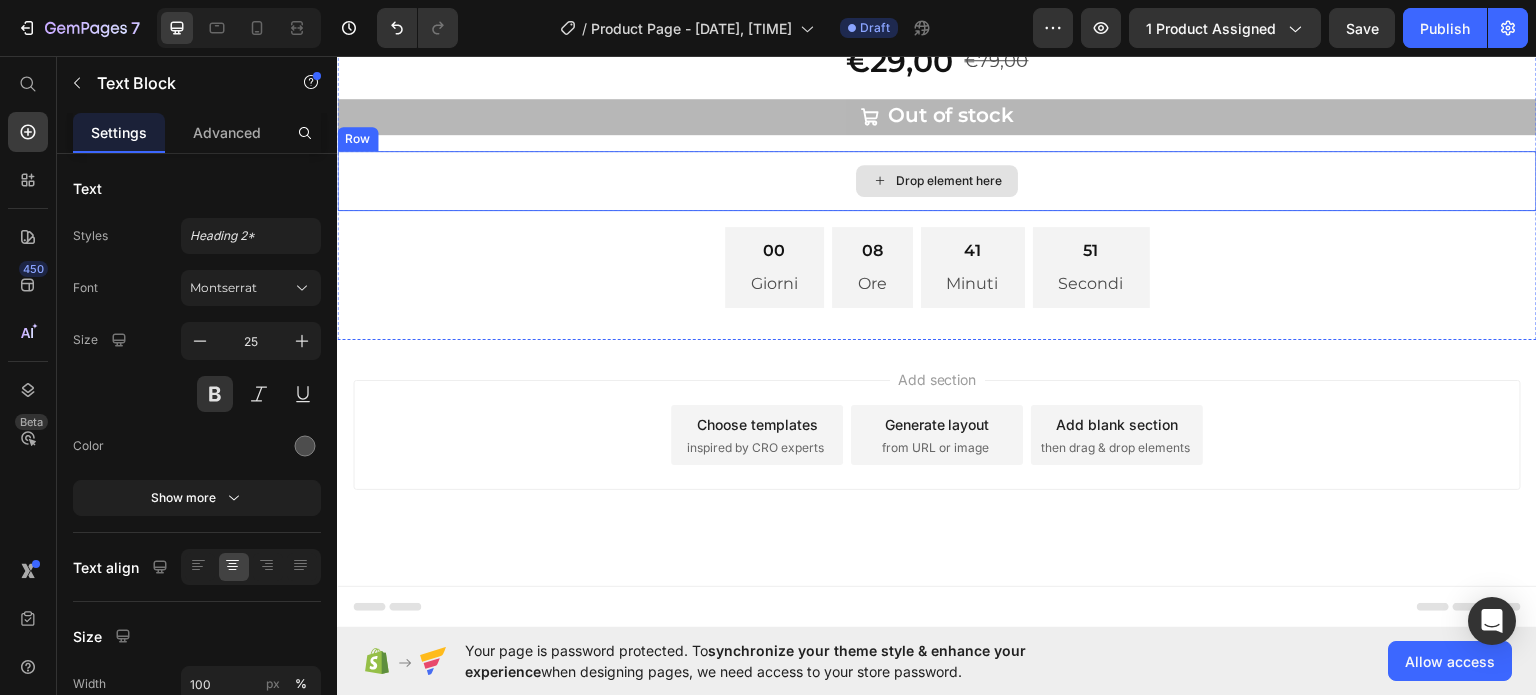 drag, startPoint x: 662, startPoint y: 395, endPoint x: 824, endPoint y: 178, distance: 270.80066 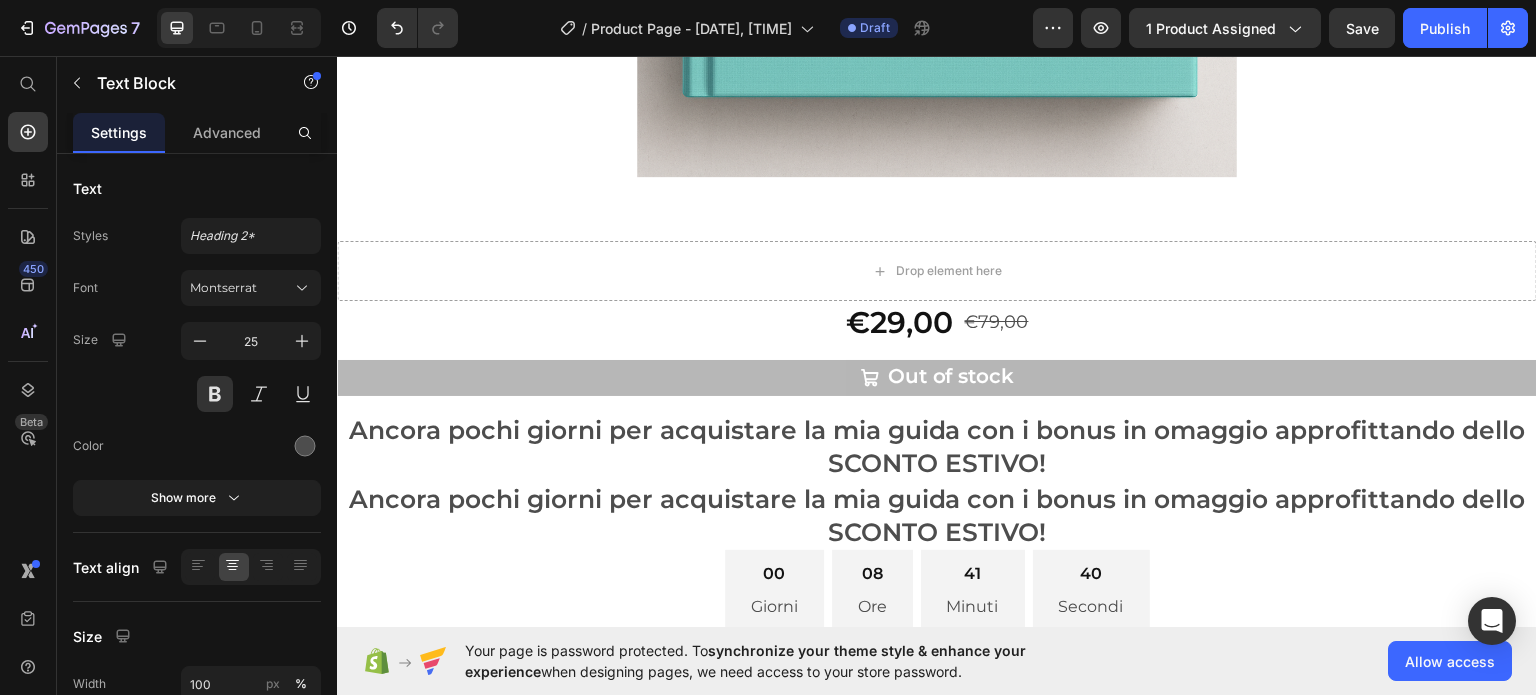 scroll, scrollTop: 1248, scrollLeft: 0, axis: vertical 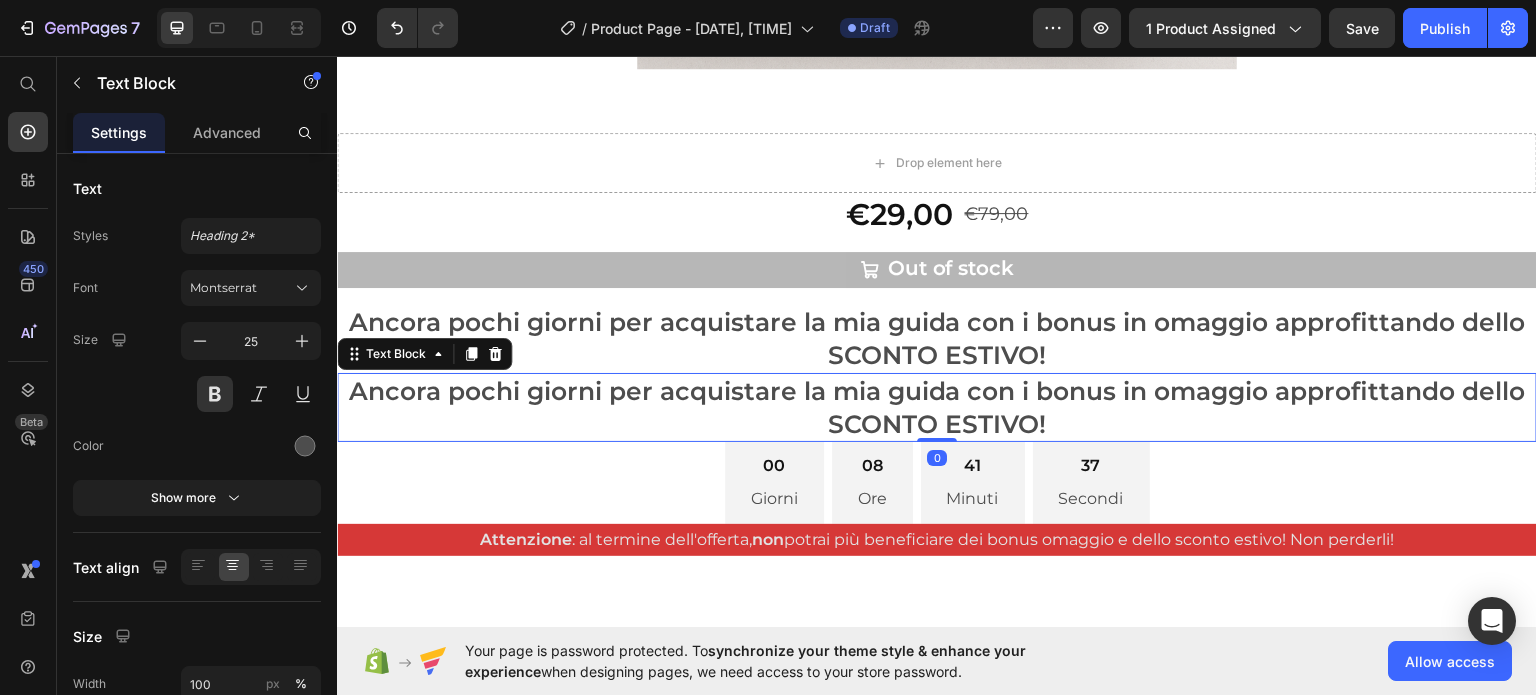 click on "Ancora pochi giorni per acquistare la mia guida con i bonus in omaggio approfittando dello SCONTO ESTIVO!" at bounding box center (937, 406) 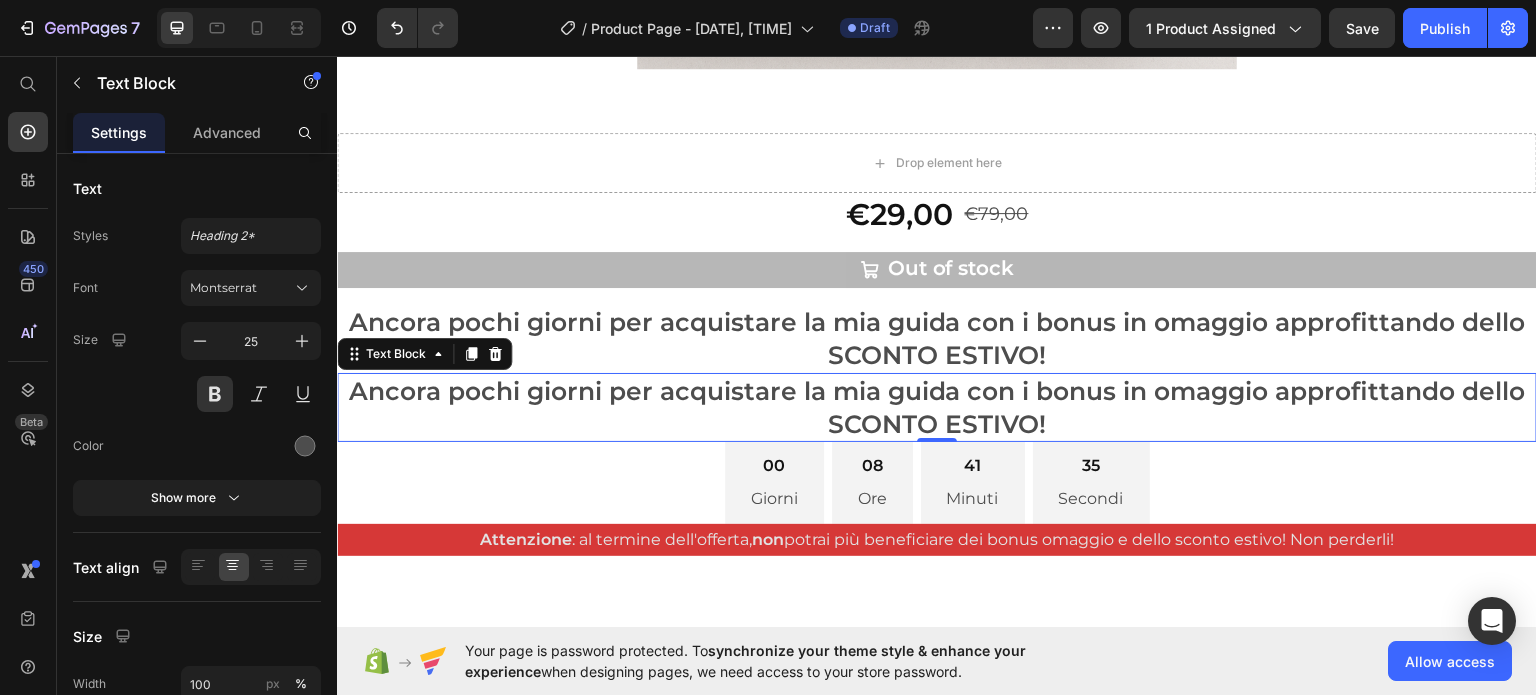 click on "Ancora pochi giorni per acquistare la mia guida con i bonus in omaggio approfittando dello SCONTO ESTIVO!" at bounding box center [937, 406] 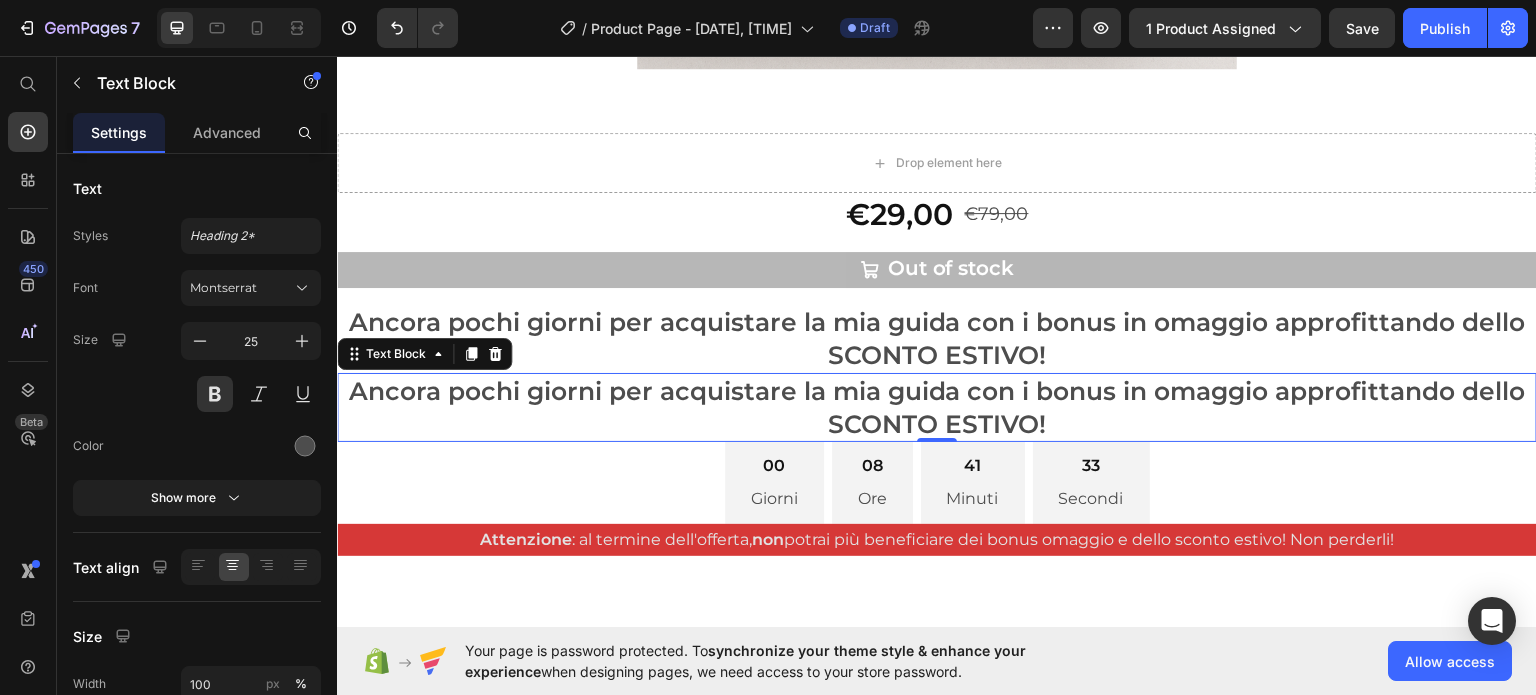 drag, startPoint x: 391, startPoint y: 347, endPoint x: 500, endPoint y: 619, distance: 293.0273 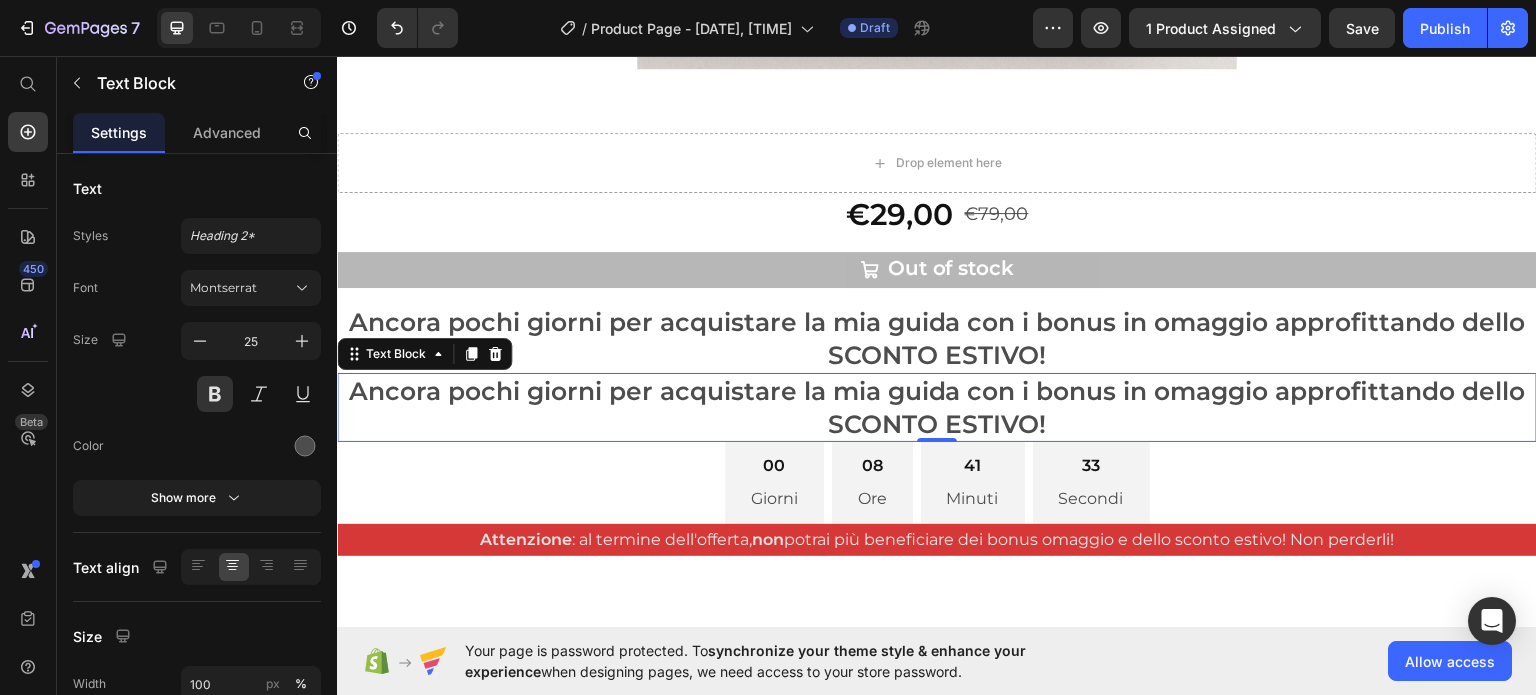 click on "Mille impegni e ti sembra di avere sempre poco tempo? Ecco la soluzione, da mamma a mamma! Heading Row Un E-book pratico e ironico, scritto in preda alla follia della vita quotidiana per tutte le mamme che vogliono ritrovare un pò di equilibrio tra i mille impegni di tutti i giorni.  E perchè no? Per riprendersi il famoso tempo per sè, che esiste per davvero sapete? E pure senza sensi di colpa! Buona lettura!! Text Block Row Row Image Row Primo Scroll
Drop element here €29,00 Product Price €79,00 Product Price Row
Out of stock Add to Cart Product Row Ancora pochi giorni per acquistare la mia guida con i bonus in omaggio approfittando dello SCONTO ESTIVO! Text Block Ancora pochi giorni per acquistare la mia guida con i bonus in omaggio approfittando dello SCONTO ESTIVO! Text Block   0 00 Giorni 08 Ore 41 Minuti 33 Secondi Countdown Timer Row Attenzione  : al termine dell'offerta,  non  potrai più beneficiare dei bonus omaggio e dello sconto estivo! Non perderli! Row" at bounding box center (937, 1909) 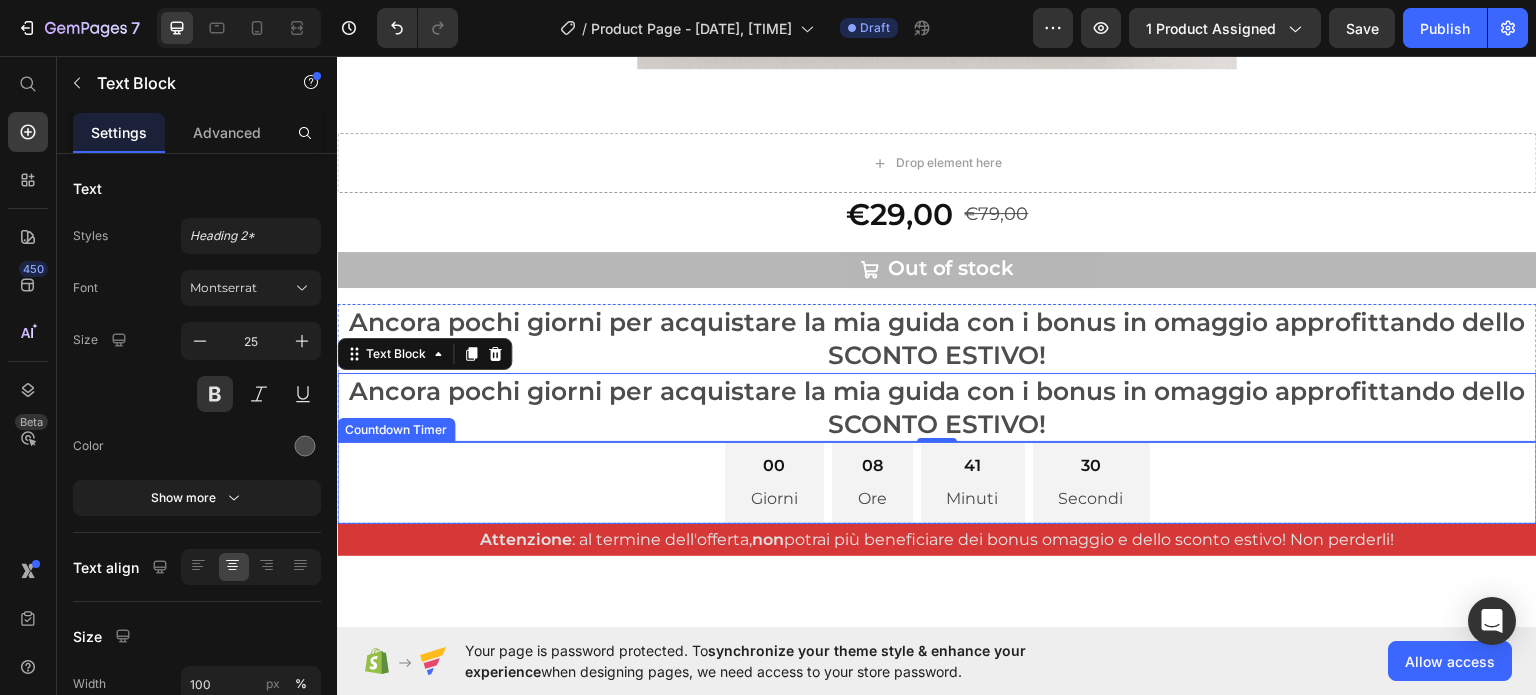 click on "00 Giorni 08 Ore 41 Minuti 30 Secondi" at bounding box center [937, 482] 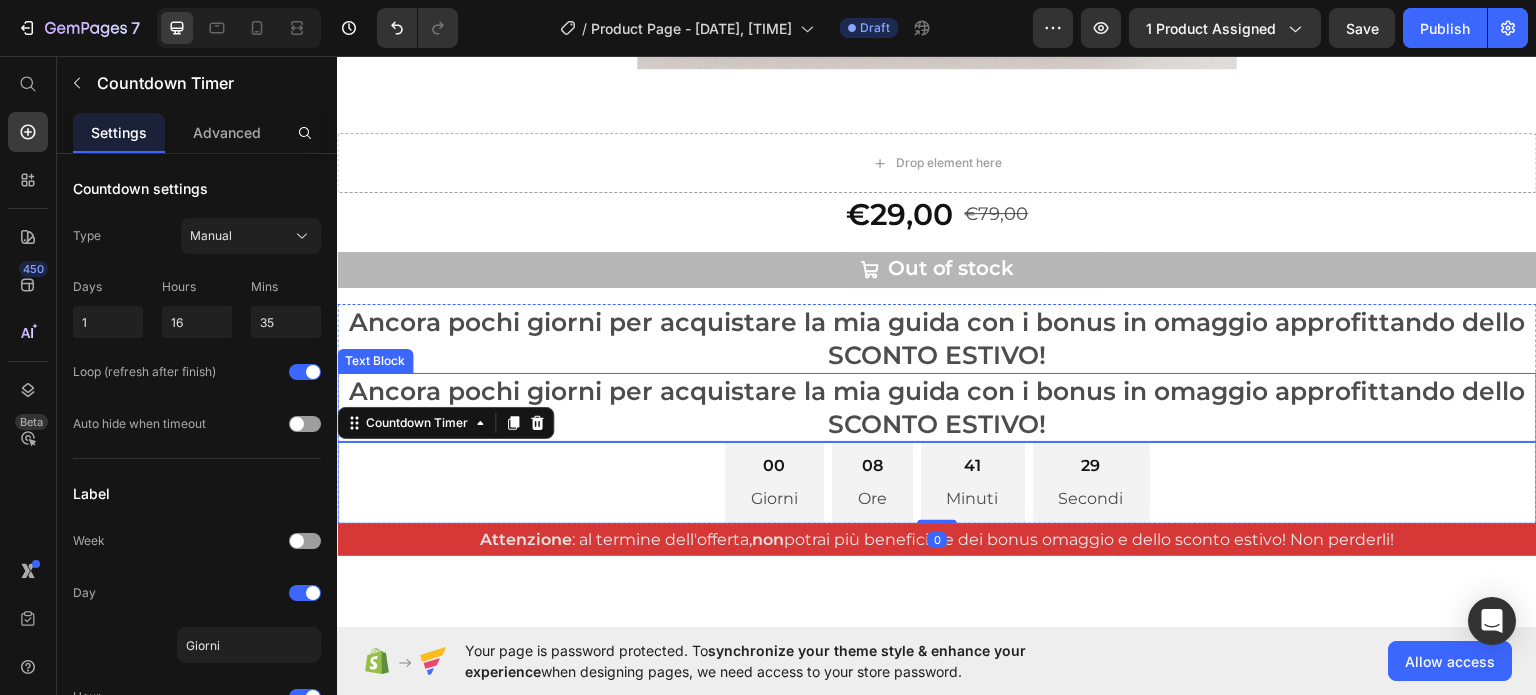 click on "Ancora pochi giorni per acquistare la mia guida con i bonus in omaggio approfittando dello SCONTO ESTIVO!" at bounding box center [937, 406] 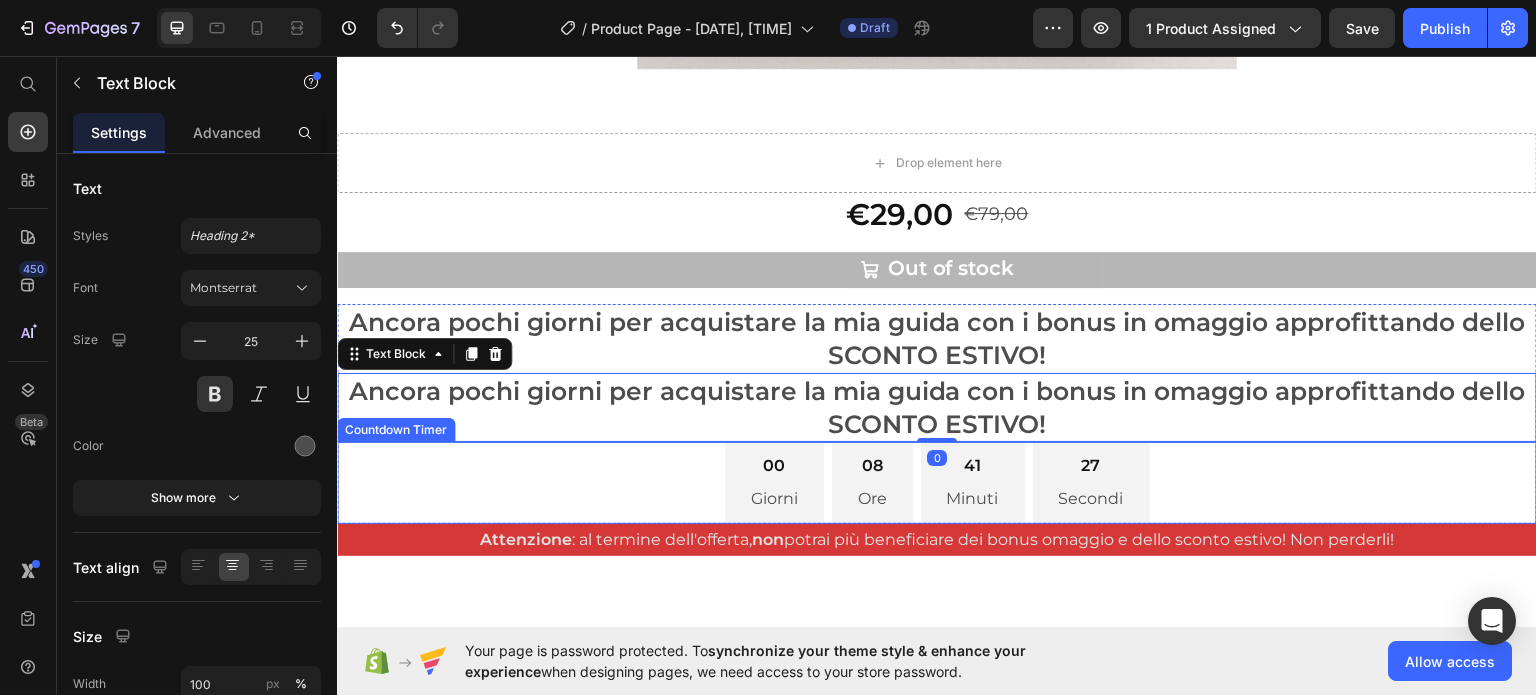 click on "00 Giorni 08 Ore 41 Minuti 27 Secondi" at bounding box center (937, 482) 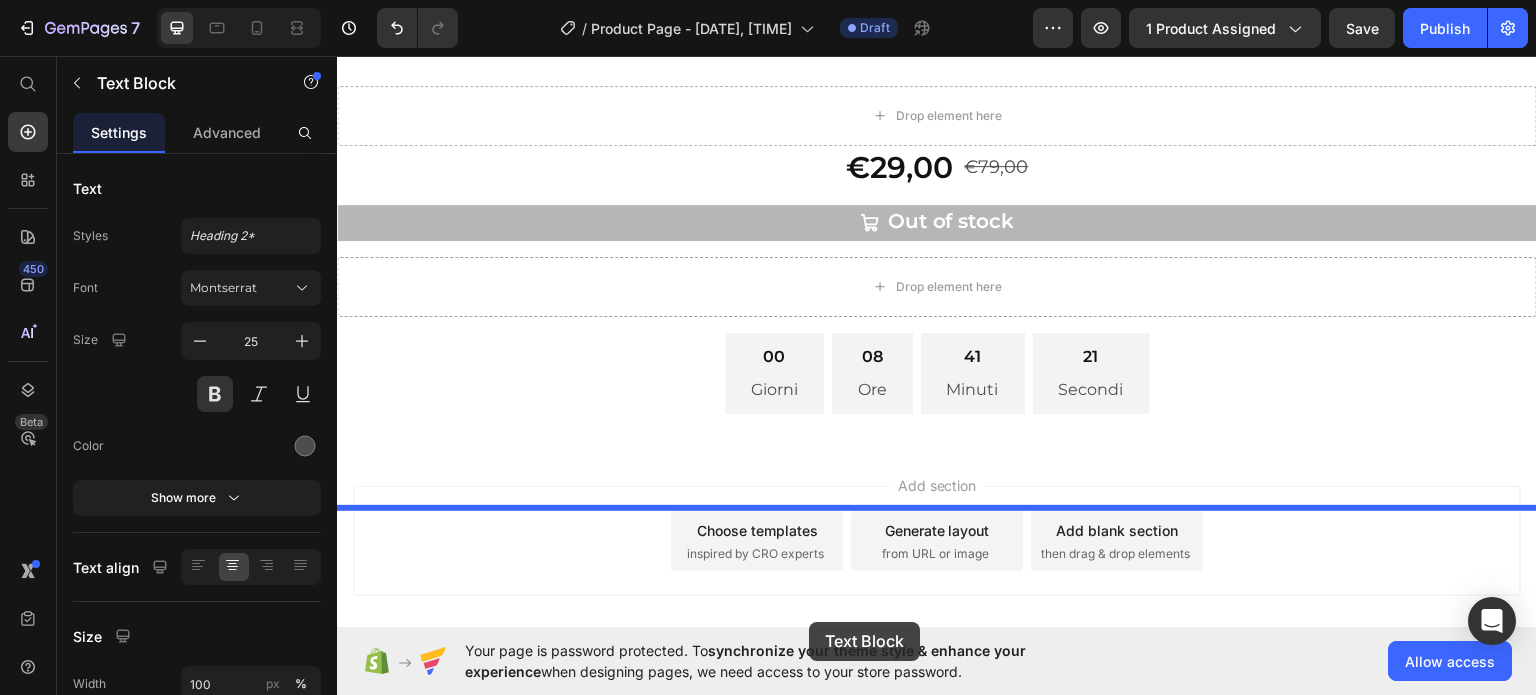 scroll, scrollTop: 5888, scrollLeft: 0, axis: vertical 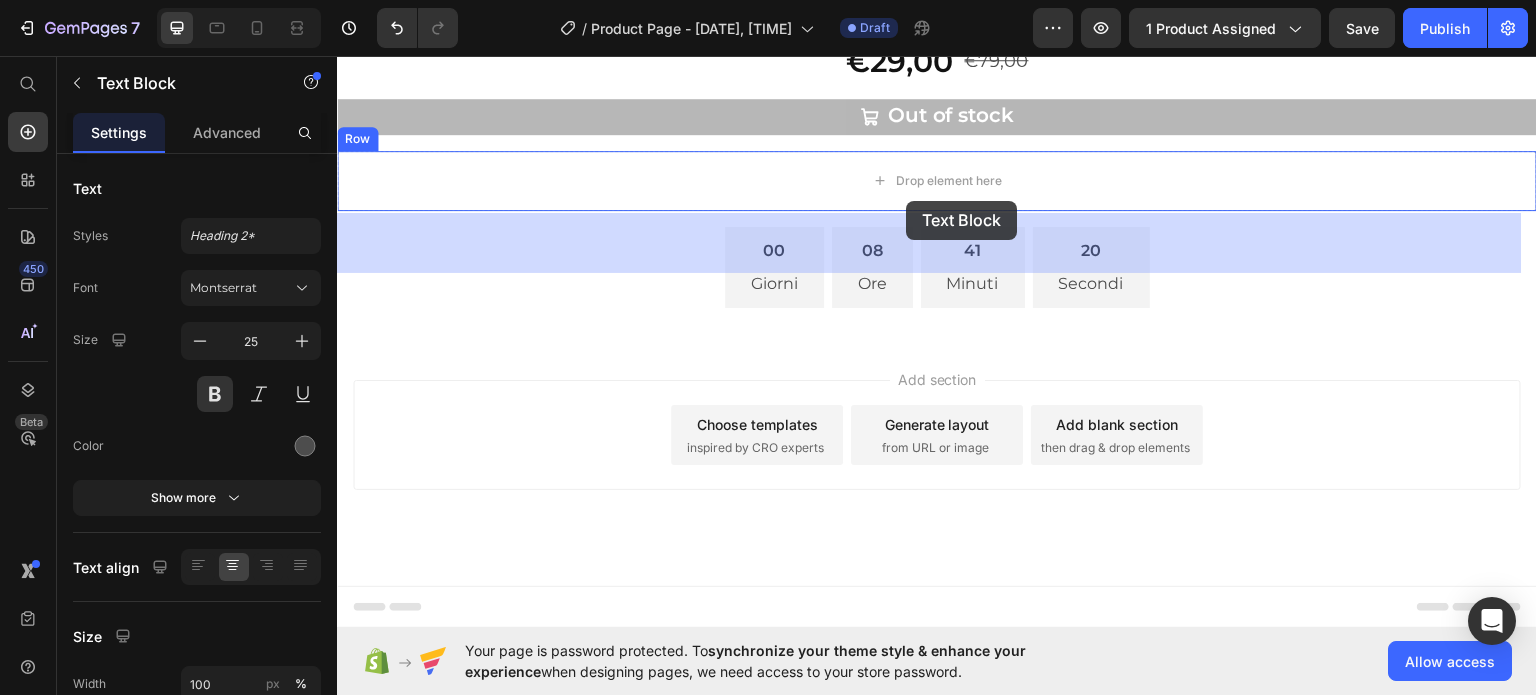 drag, startPoint x: 537, startPoint y: 373, endPoint x: 906, endPoint y: 200, distance: 407.5414 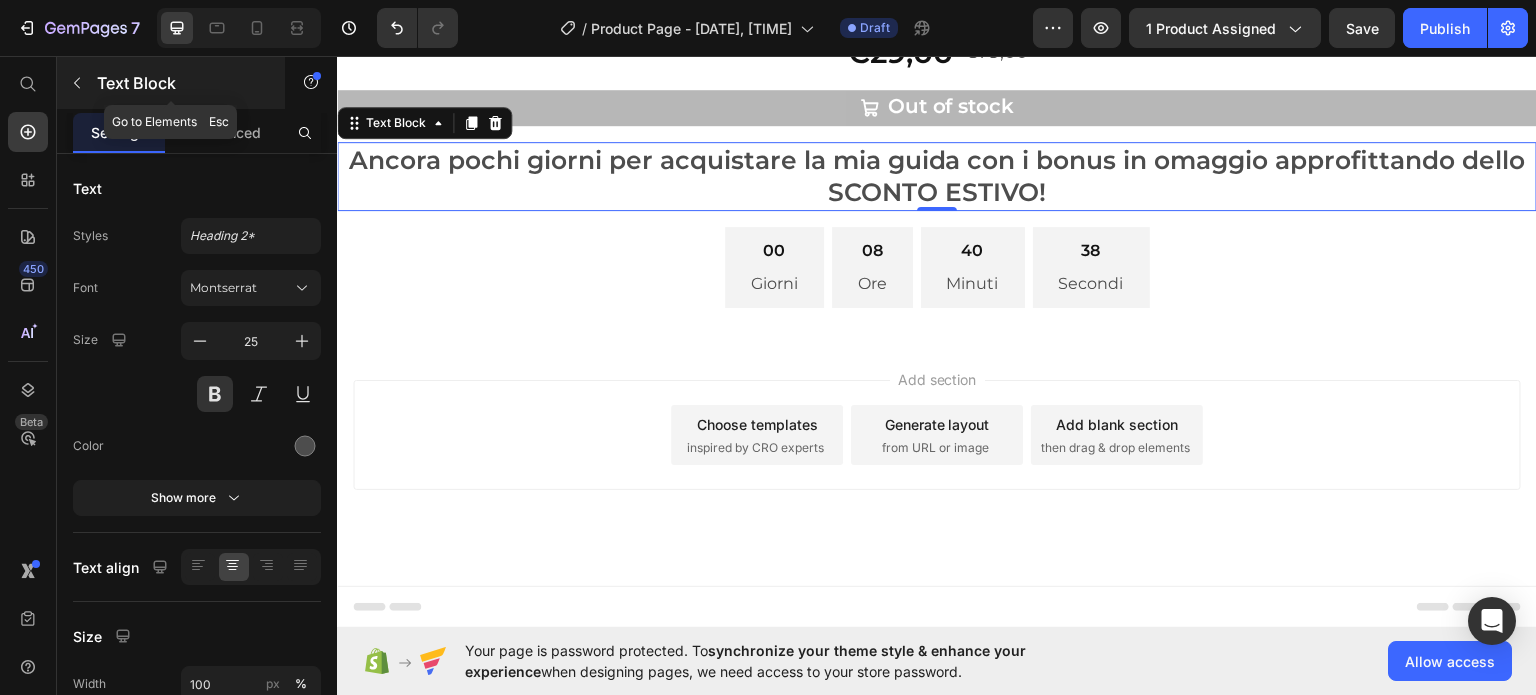 click 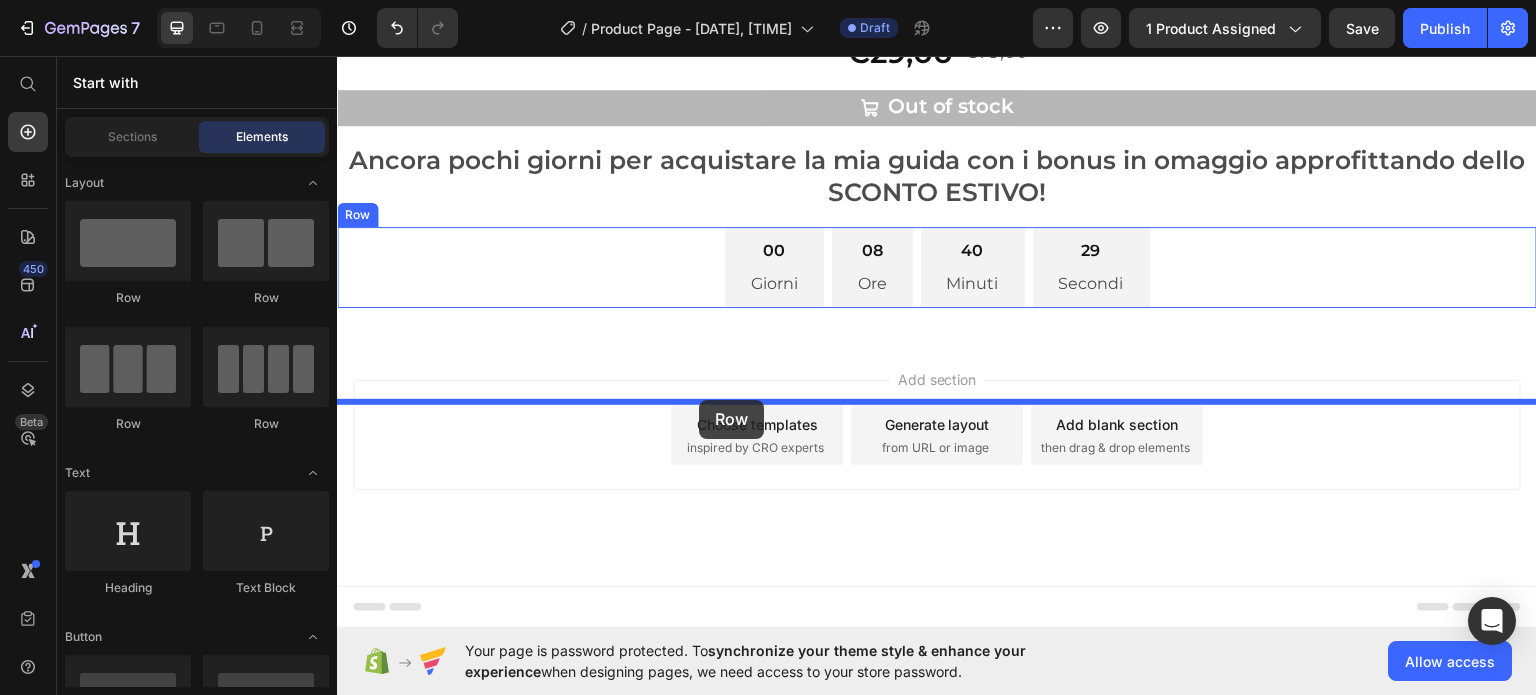 drag, startPoint x: 464, startPoint y: 295, endPoint x: 699, endPoint y: 399, distance: 256.98444 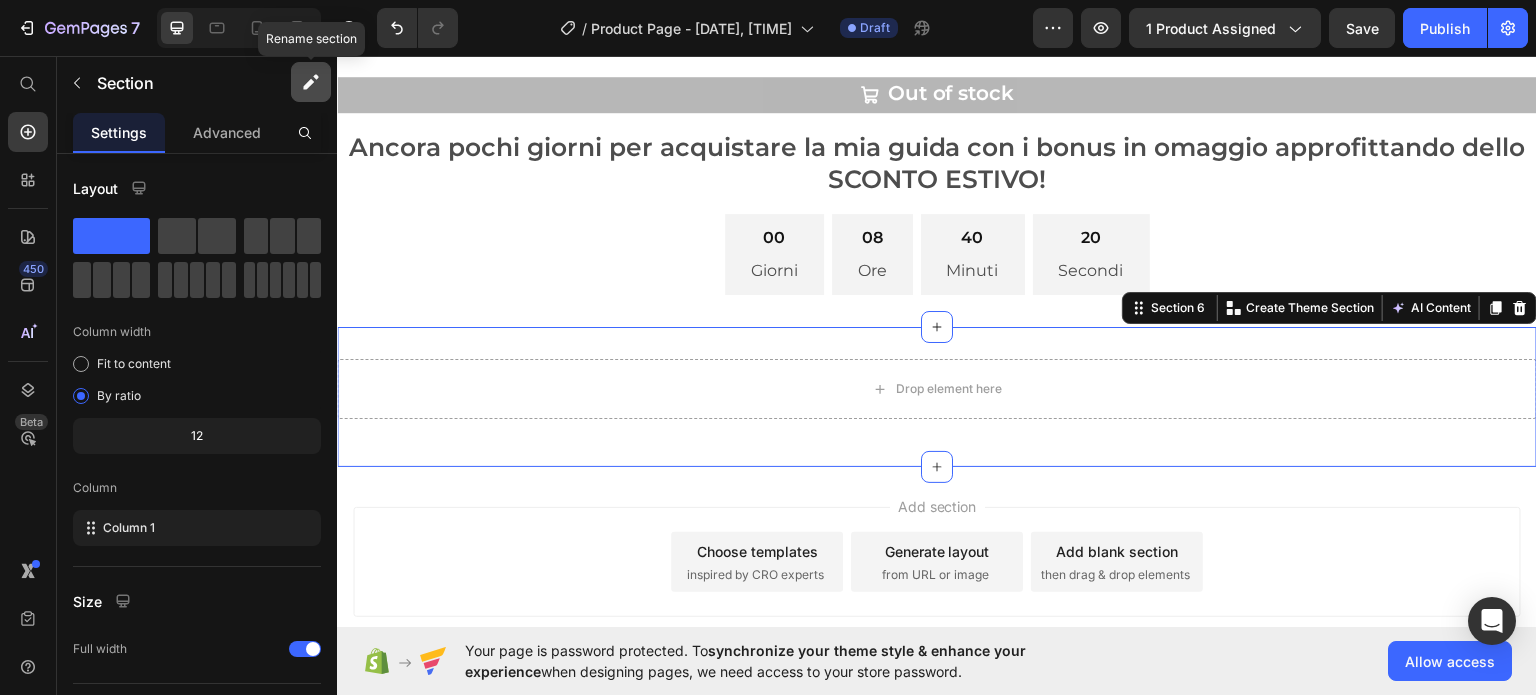 click 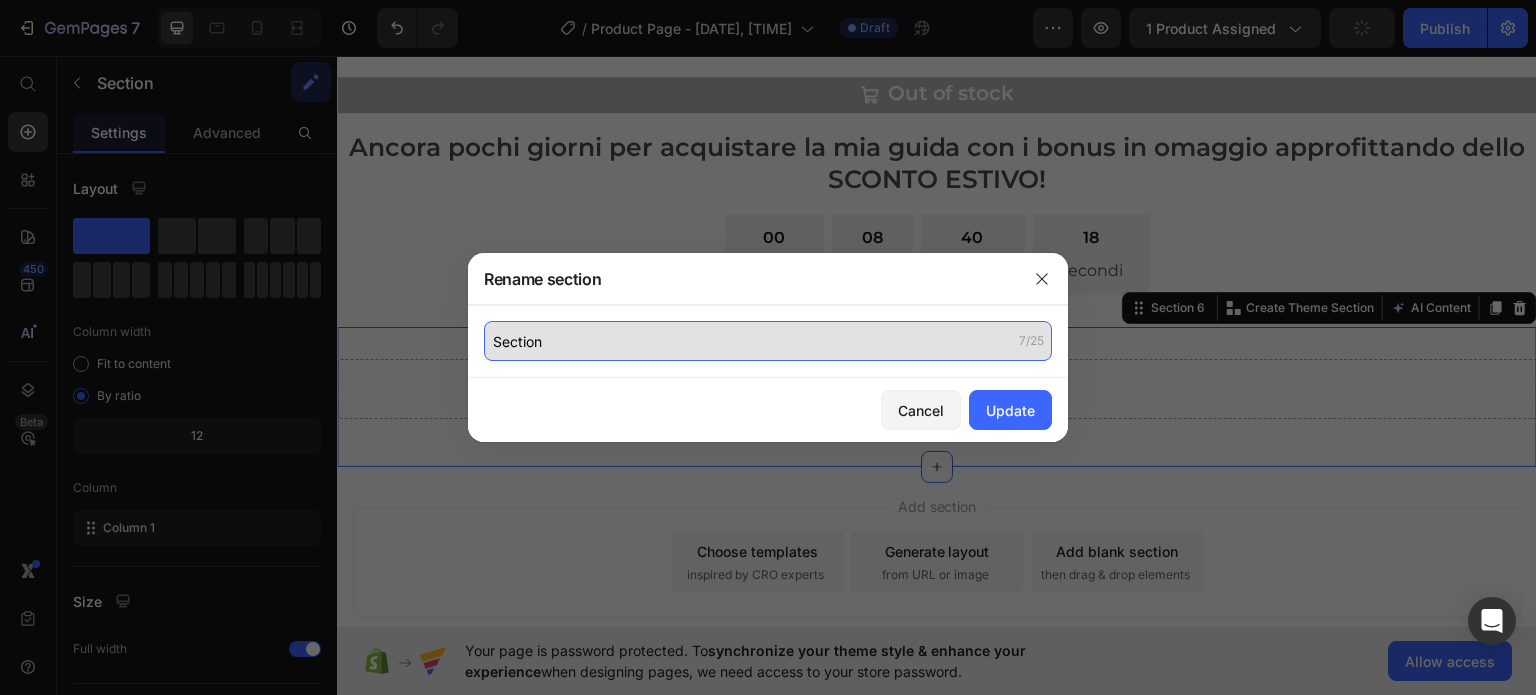 click on "Section" 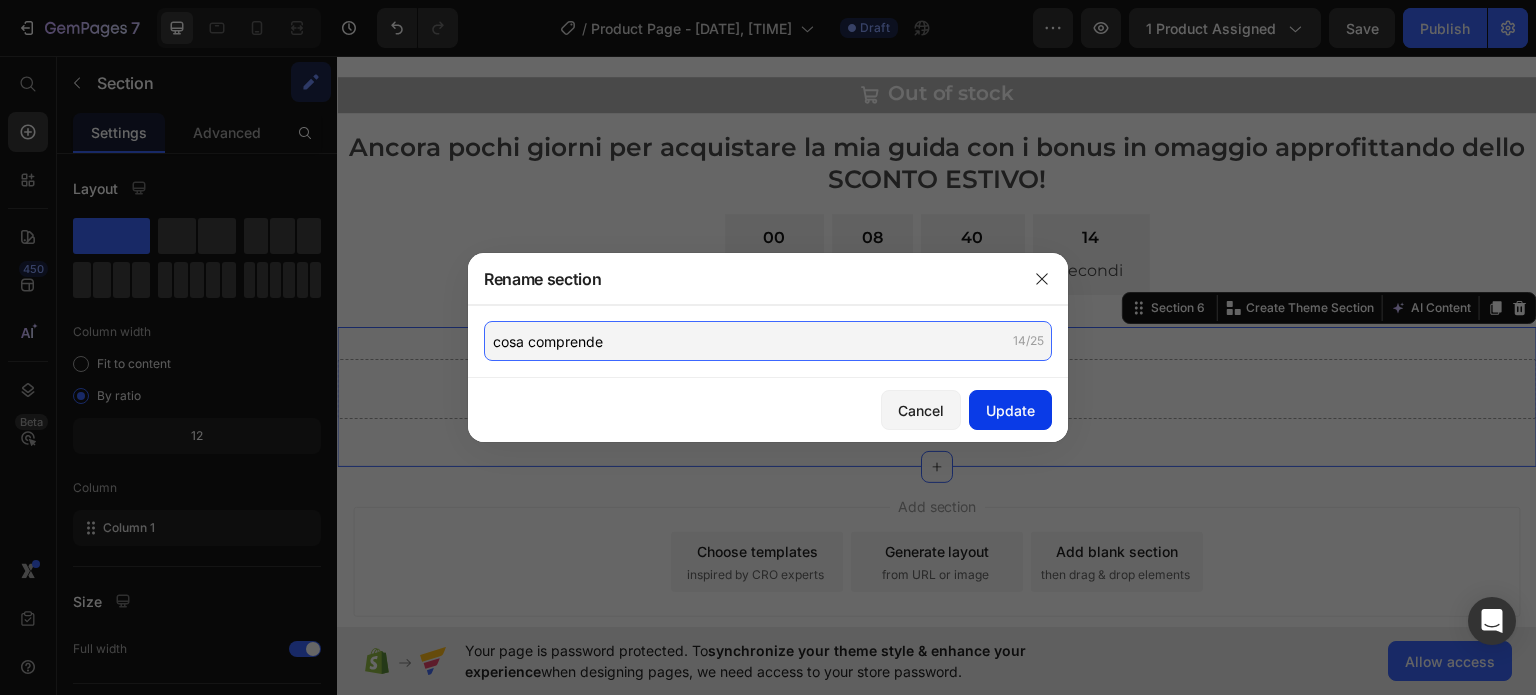 type on "cosa comprende" 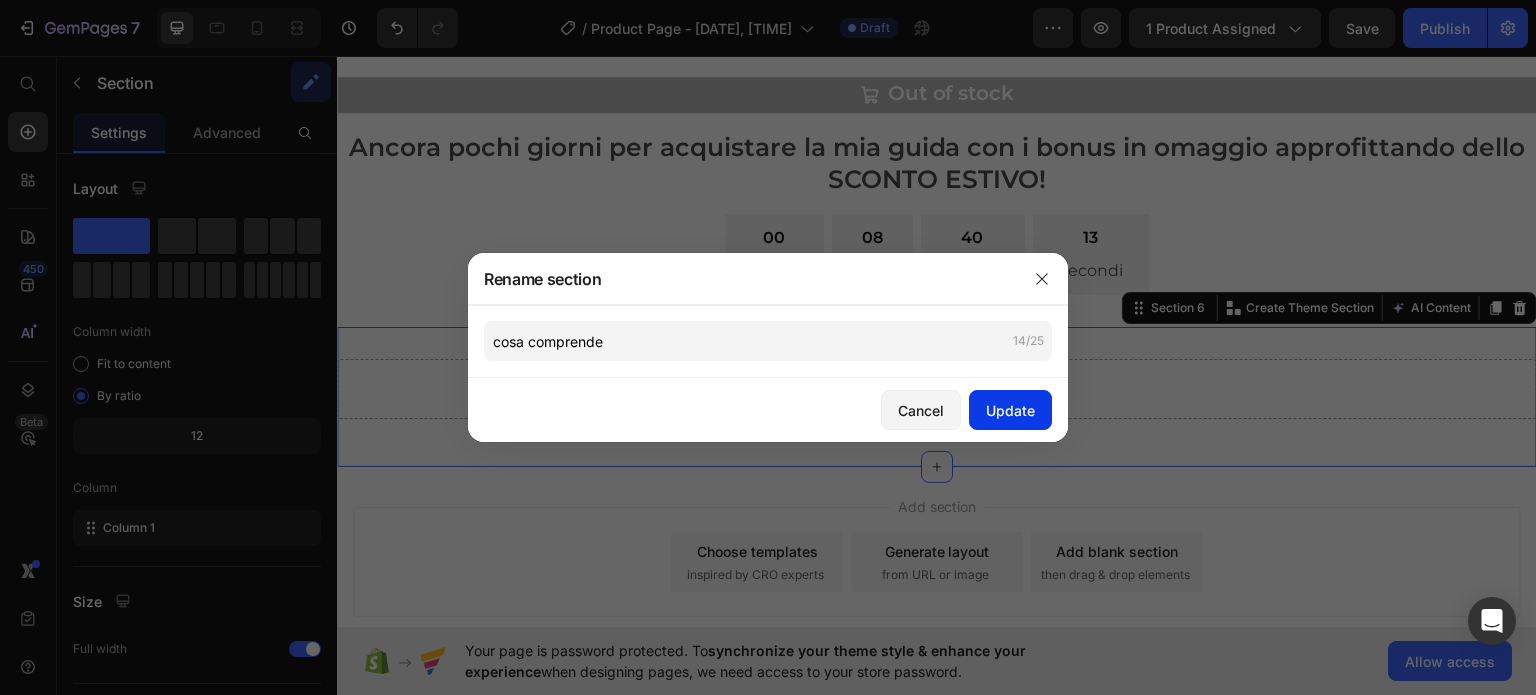 click on "Update" at bounding box center (1010, 410) 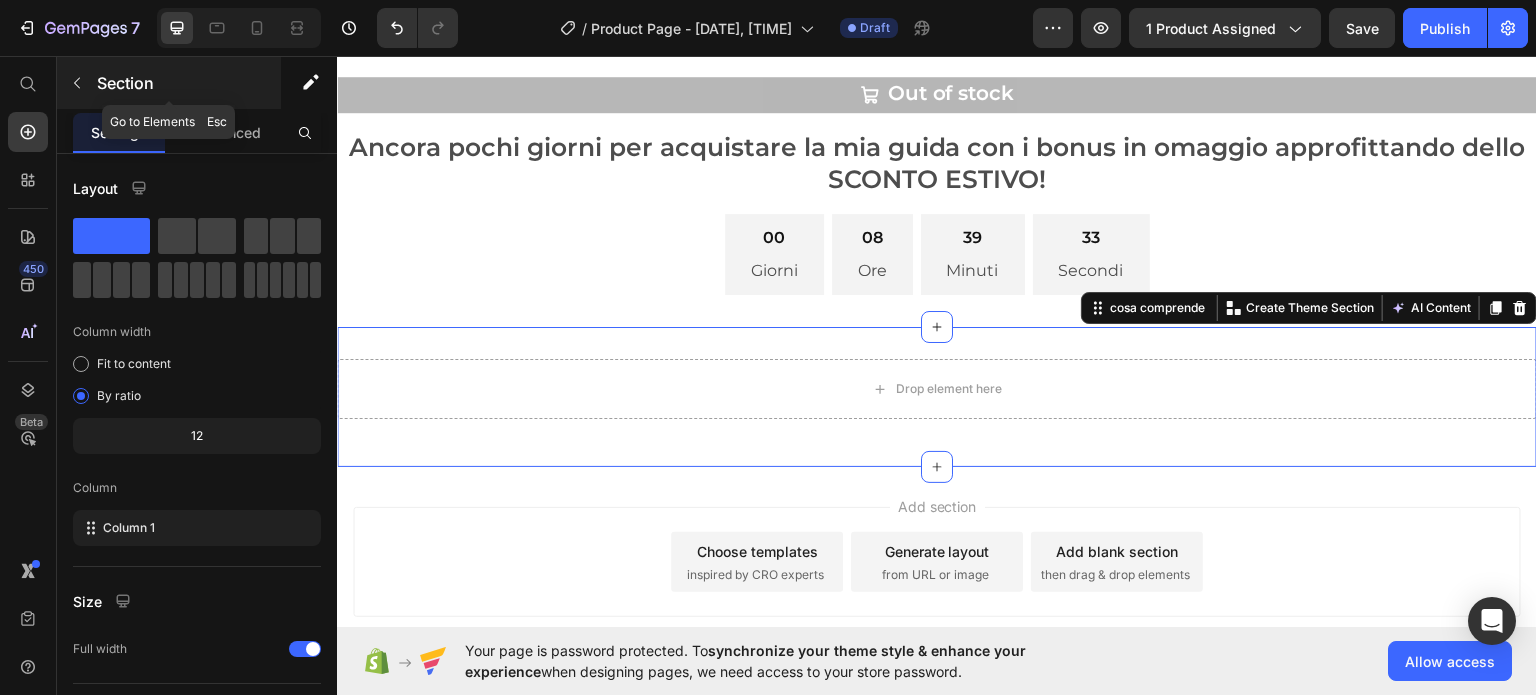 click 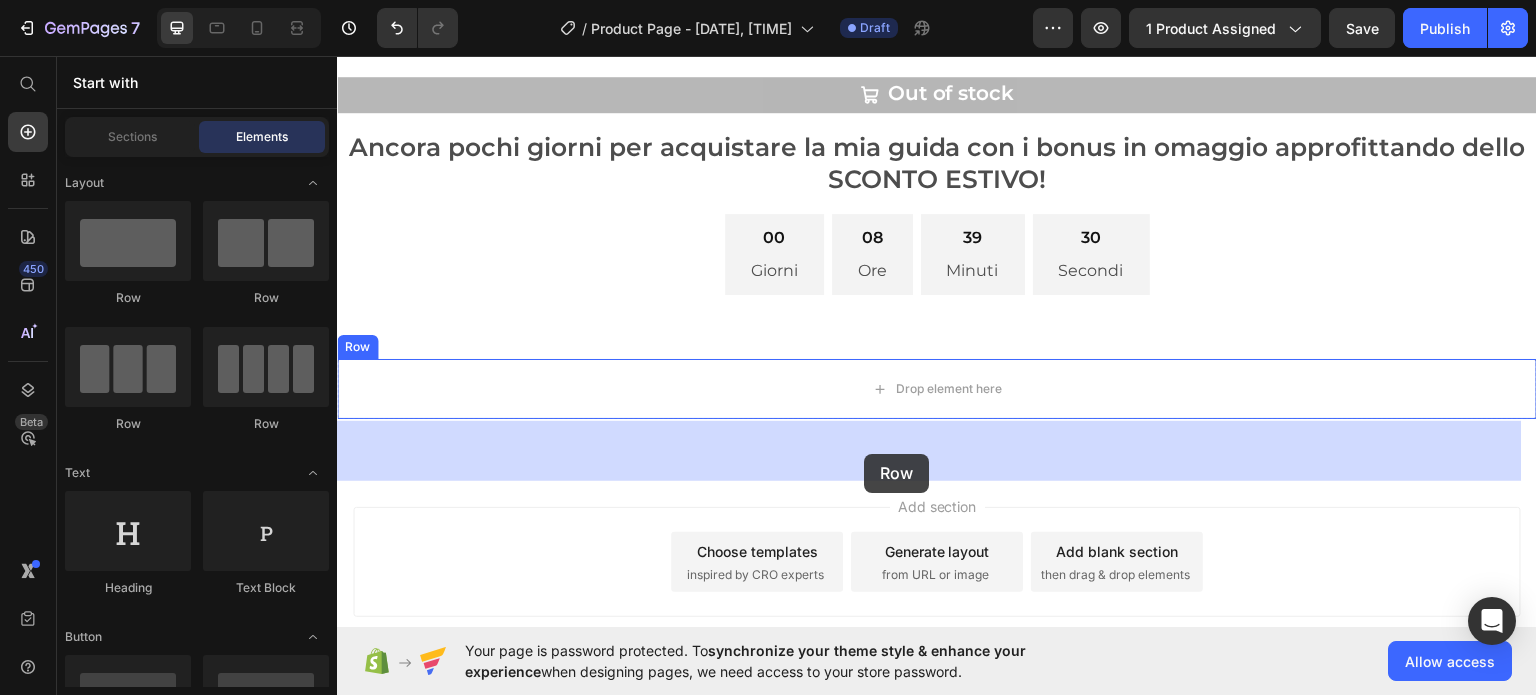 drag, startPoint x: 465, startPoint y: 309, endPoint x: 864, endPoint y: 453, distance: 424.18982 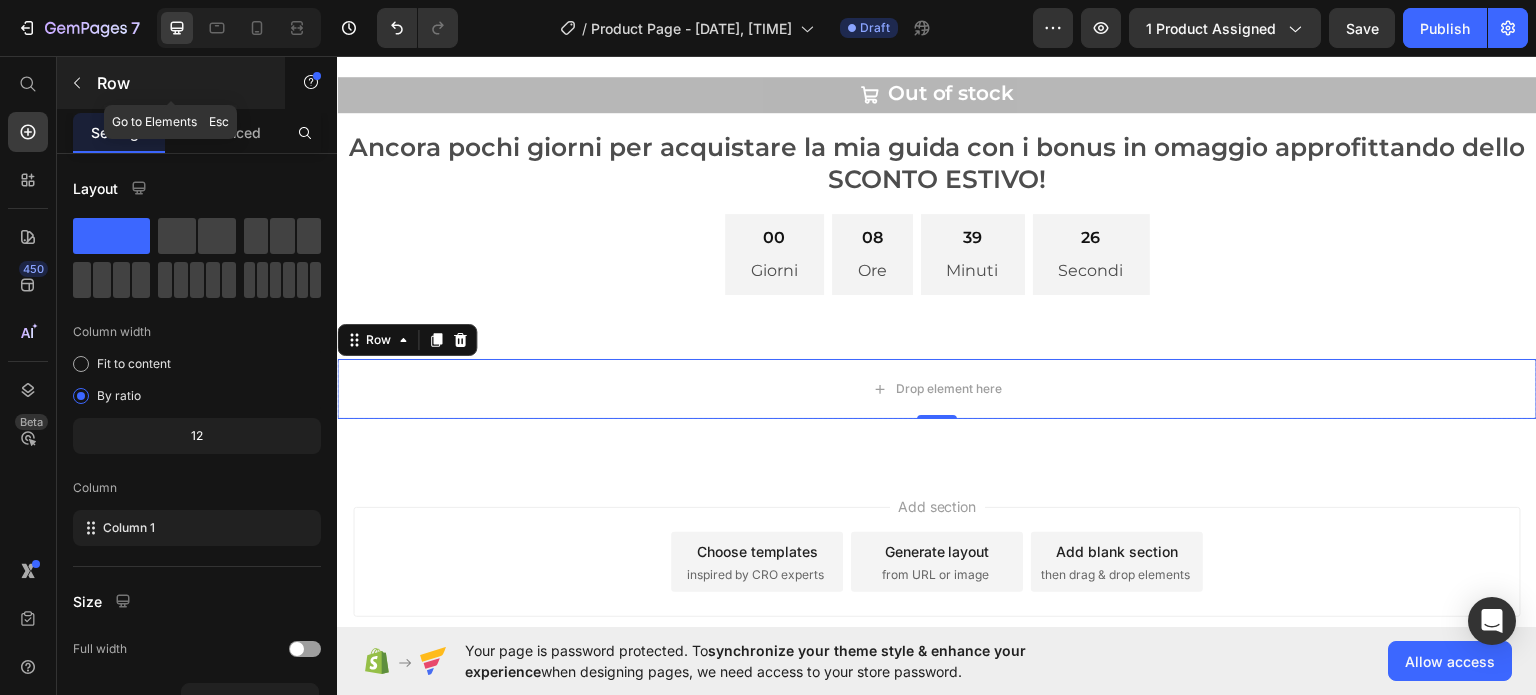 click 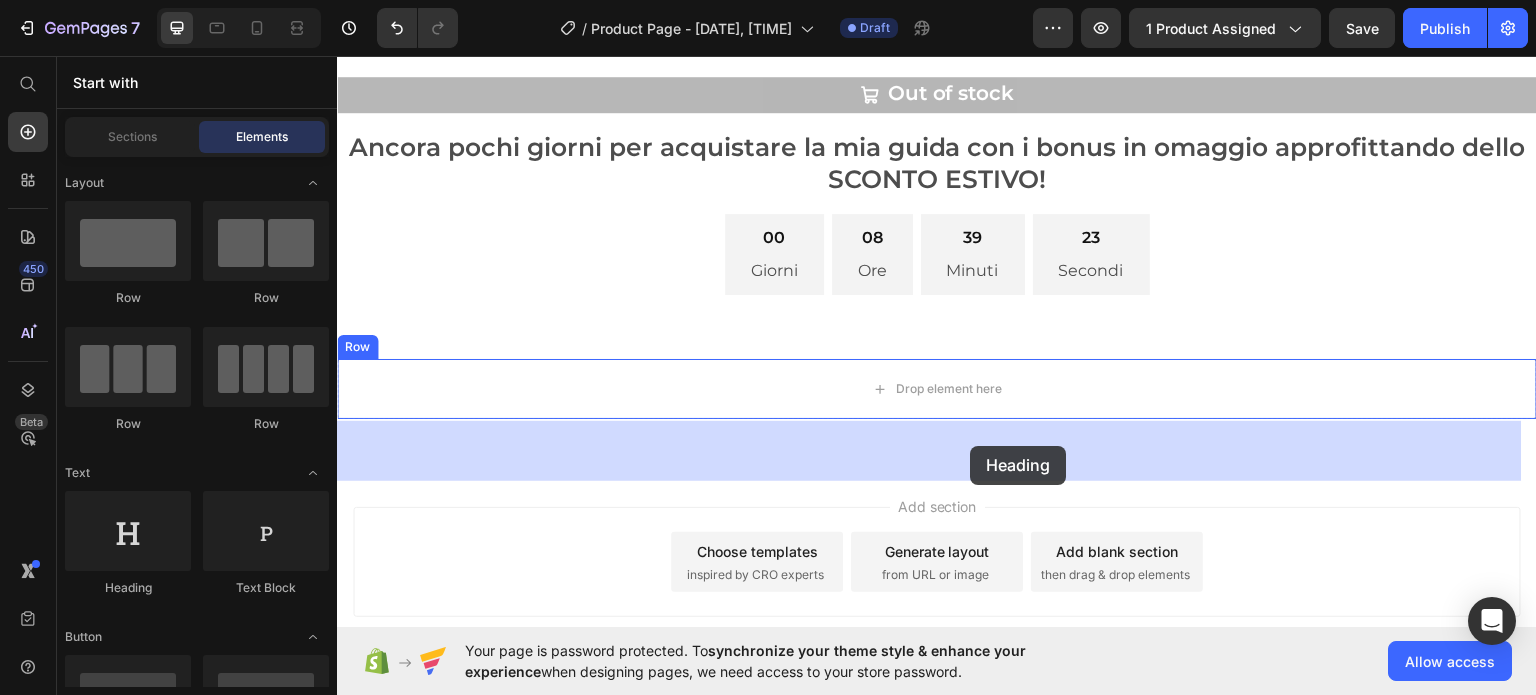 drag, startPoint x: 475, startPoint y: 596, endPoint x: 971, endPoint y: 445, distance: 518.47565 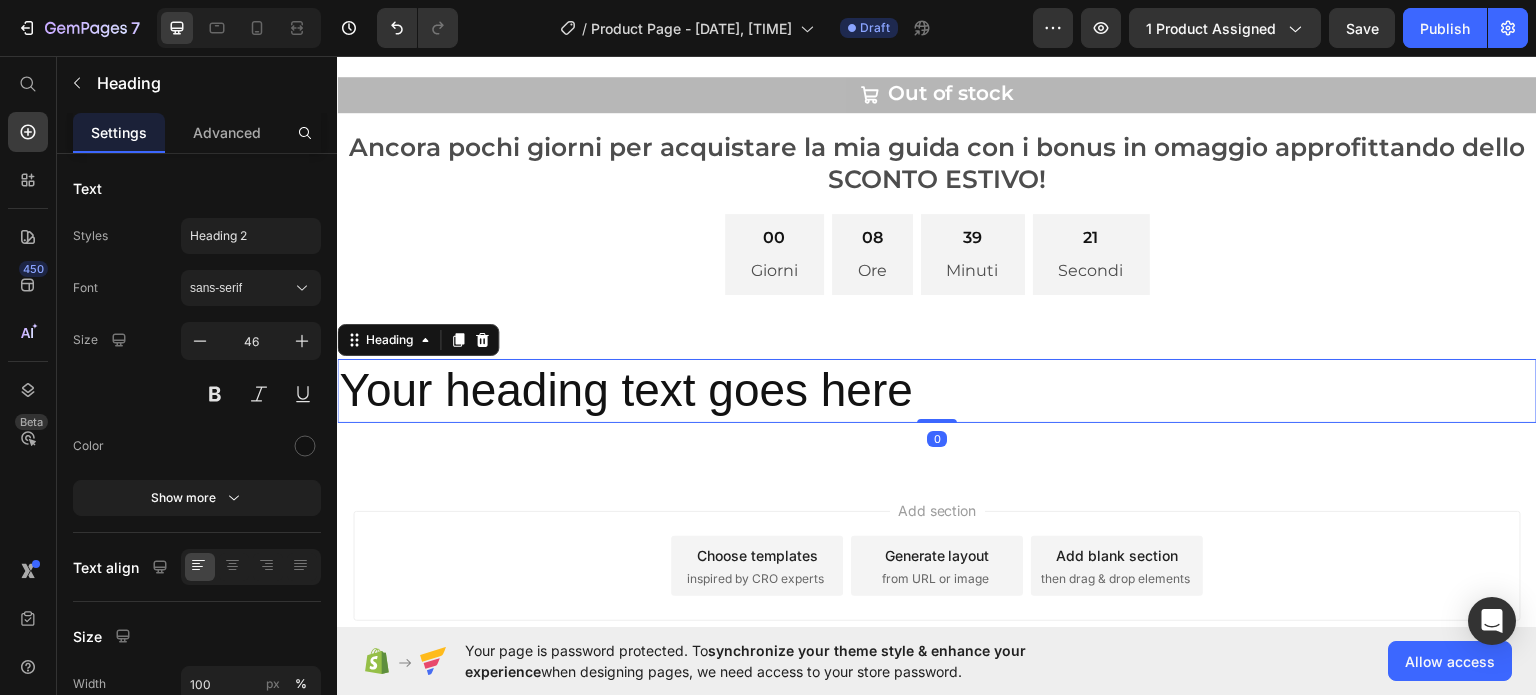 click on "Your heading text goes here" at bounding box center (937, 390) 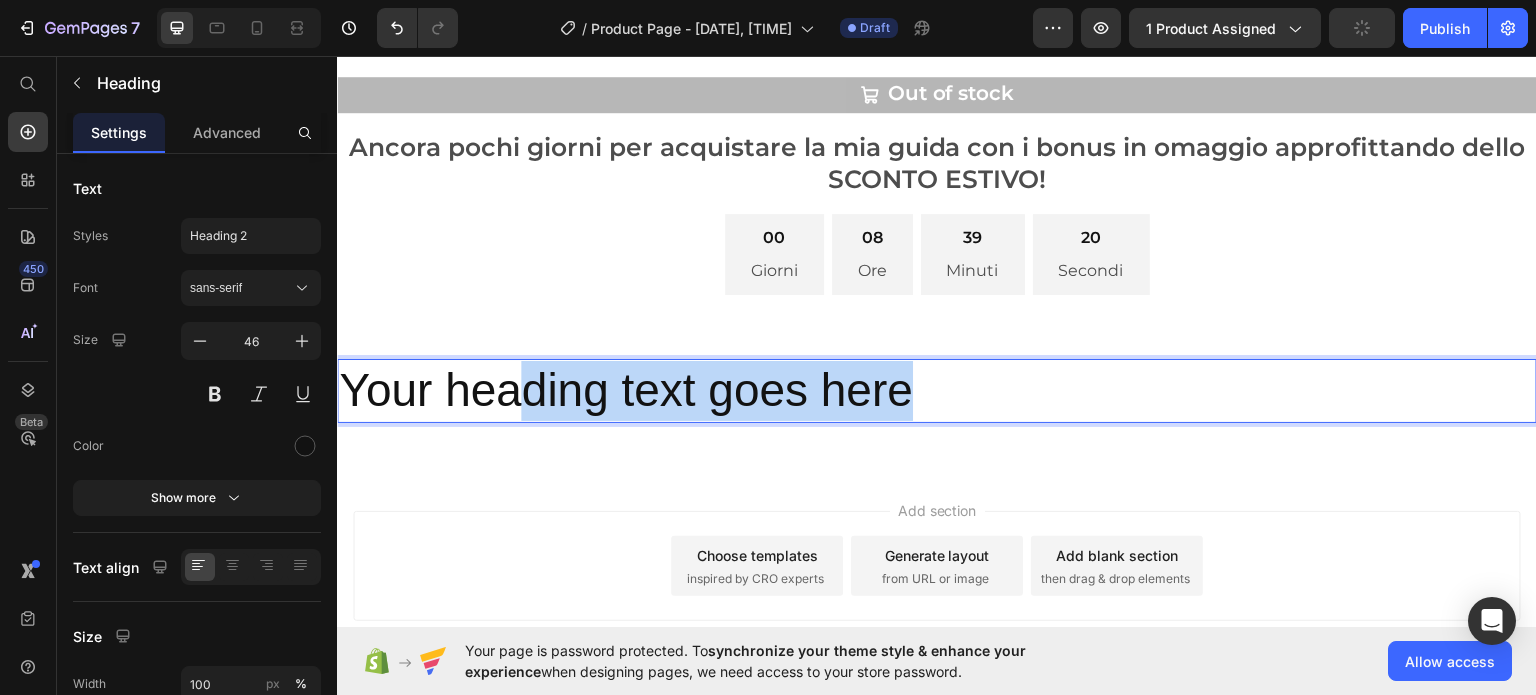 drag, startPoint x: 971, startPoint y: 445, endPoint x: 509, endPoint y: 424, distance: 462.47702 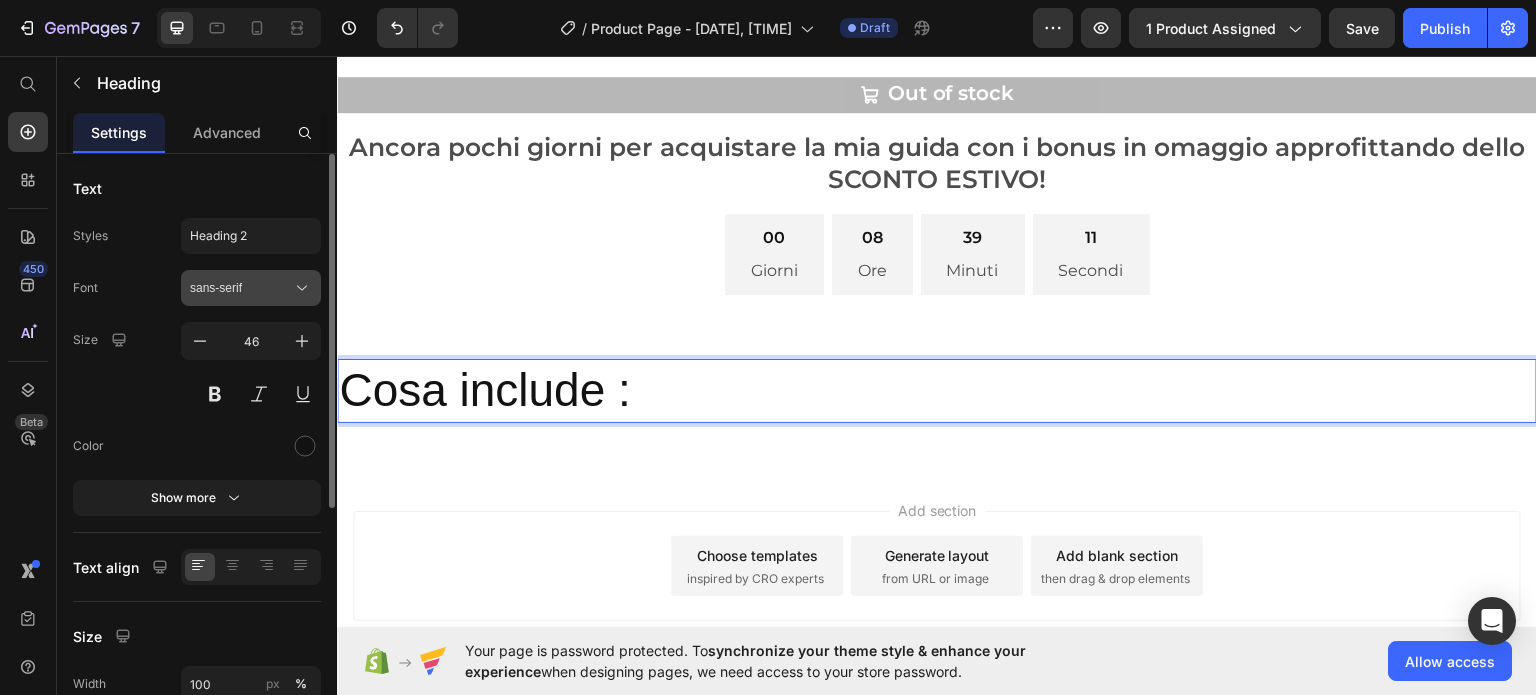 click on "sans-serif" at bounding box center (251, 288) 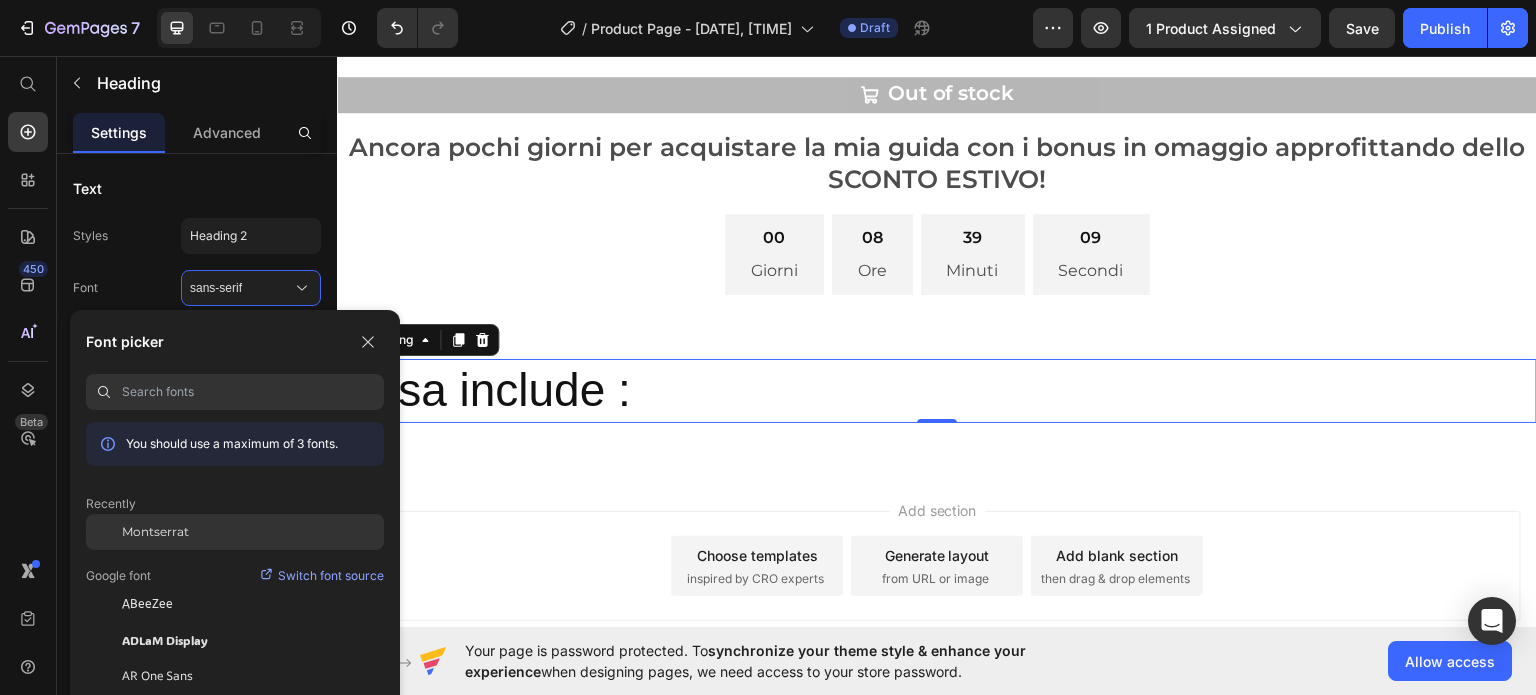 click on "Montserrat" 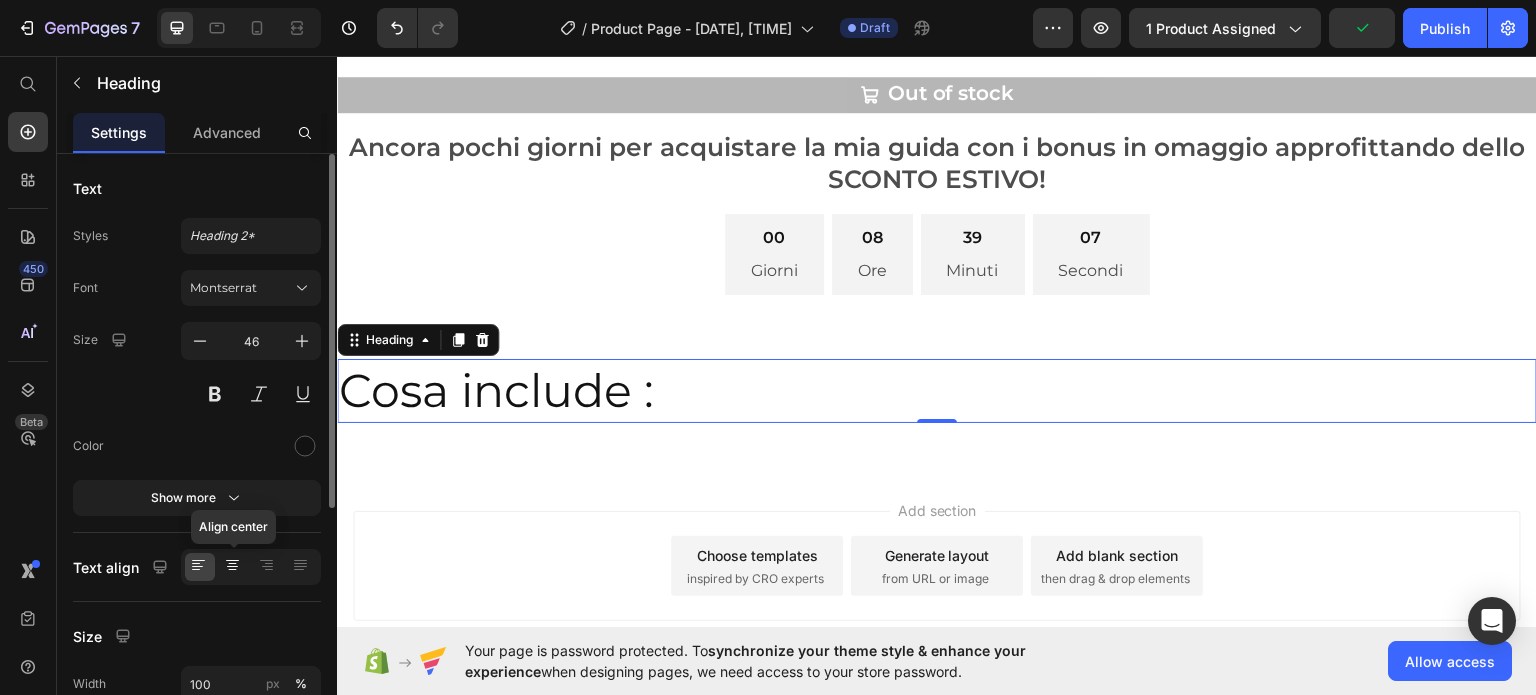 click 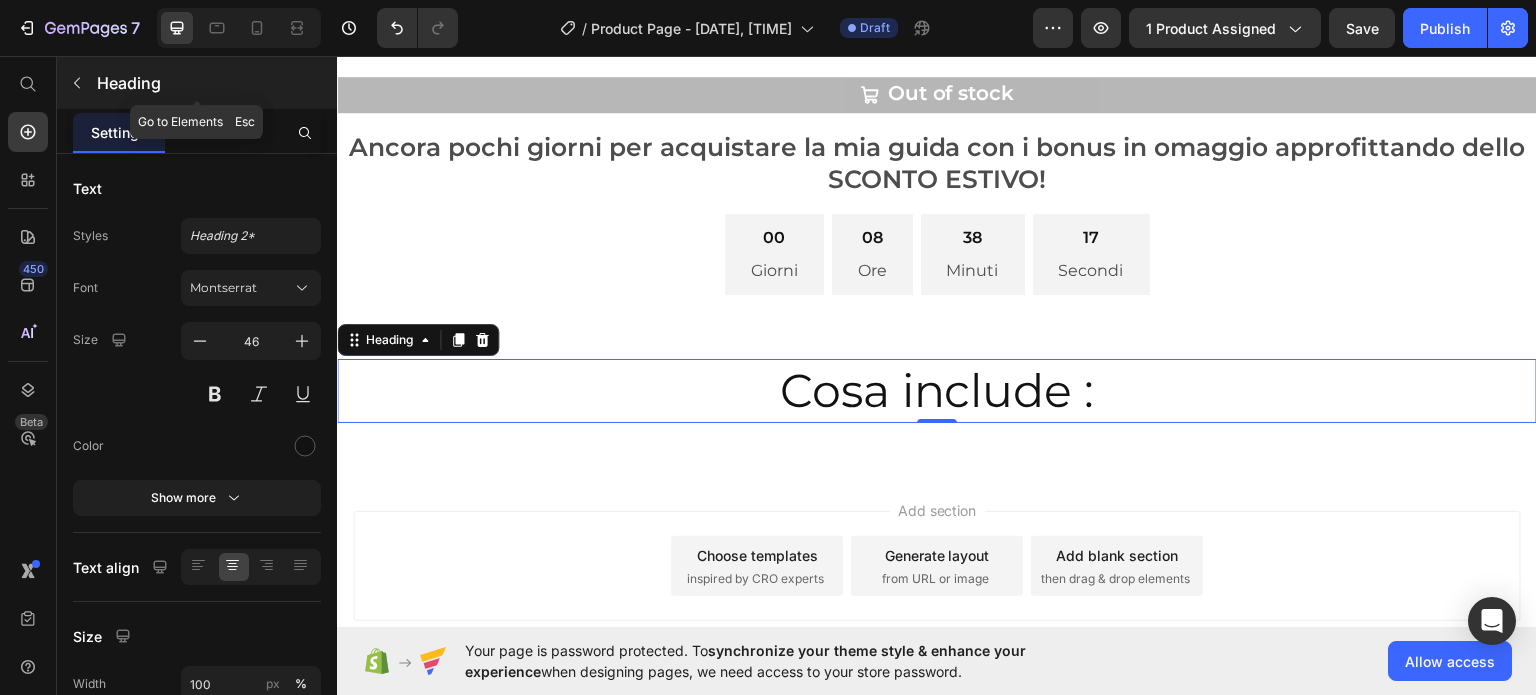 click 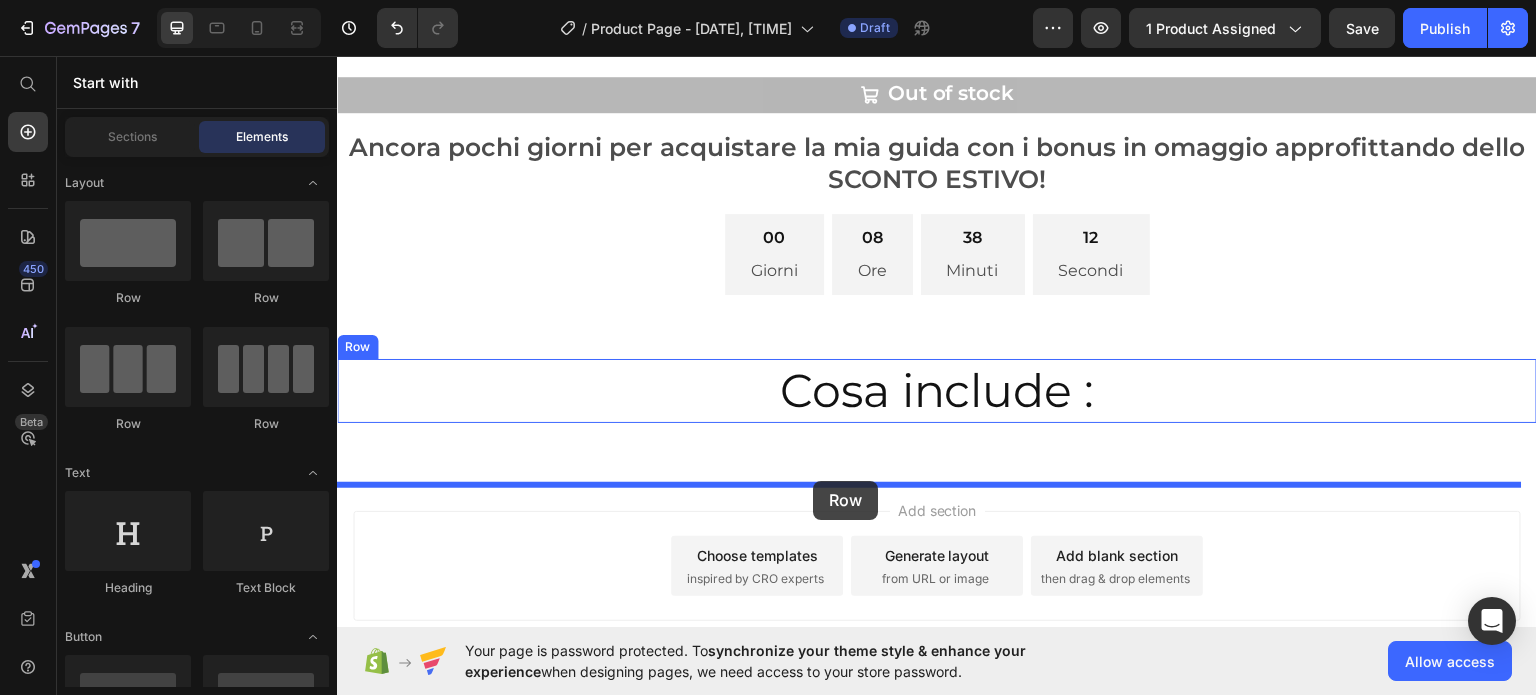 drag, startPoint x: 495, startPoint y: 436, endPoint x: 813, endPoint y: 480, distance: 321.0296 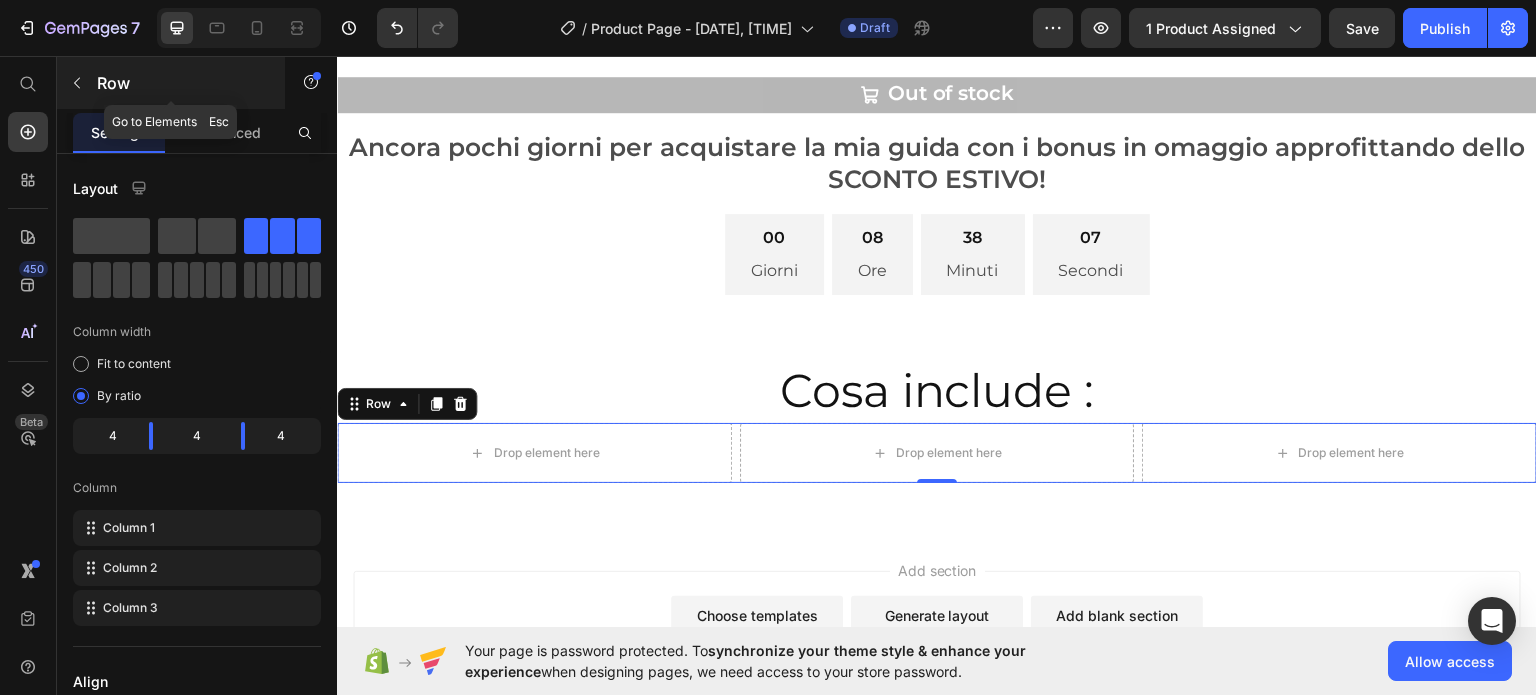 click 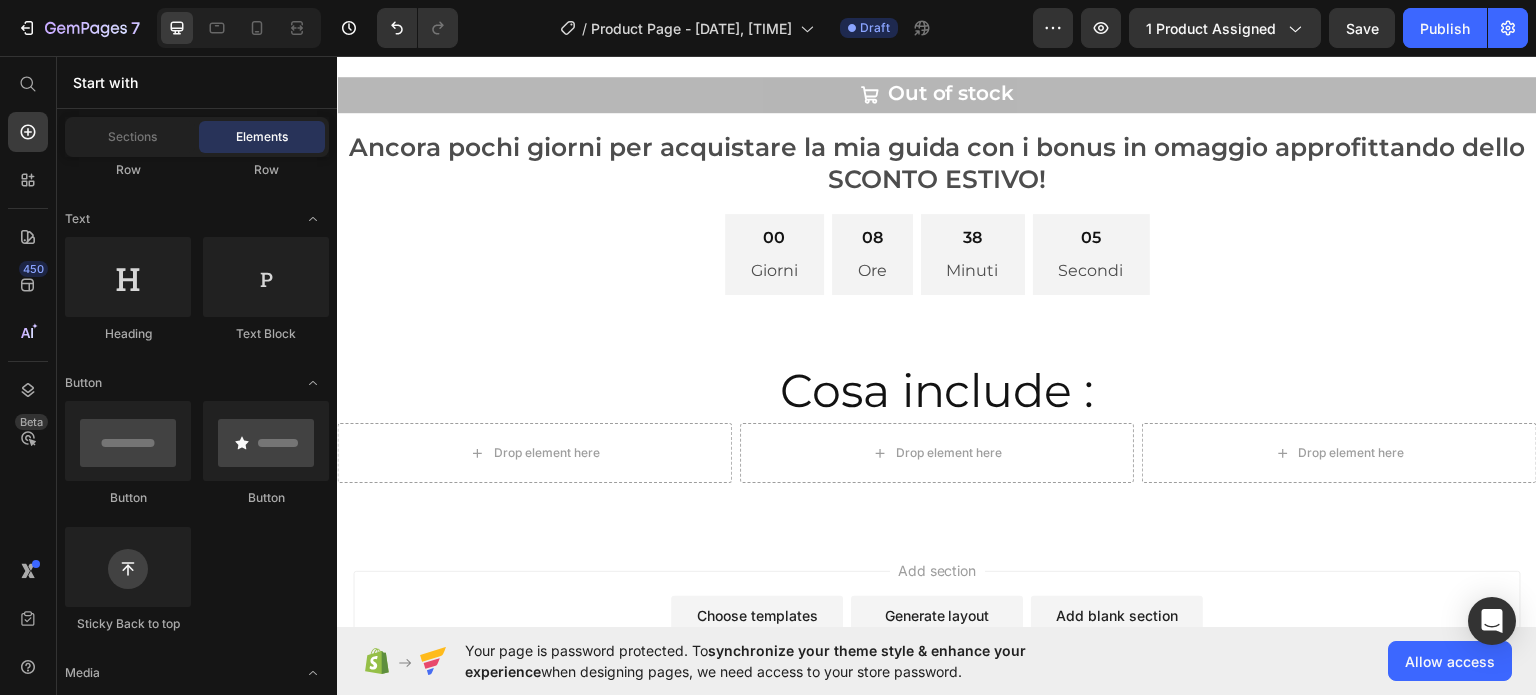 scroll, scrollTop: 302, scrollLeft: 0, axis: vertical 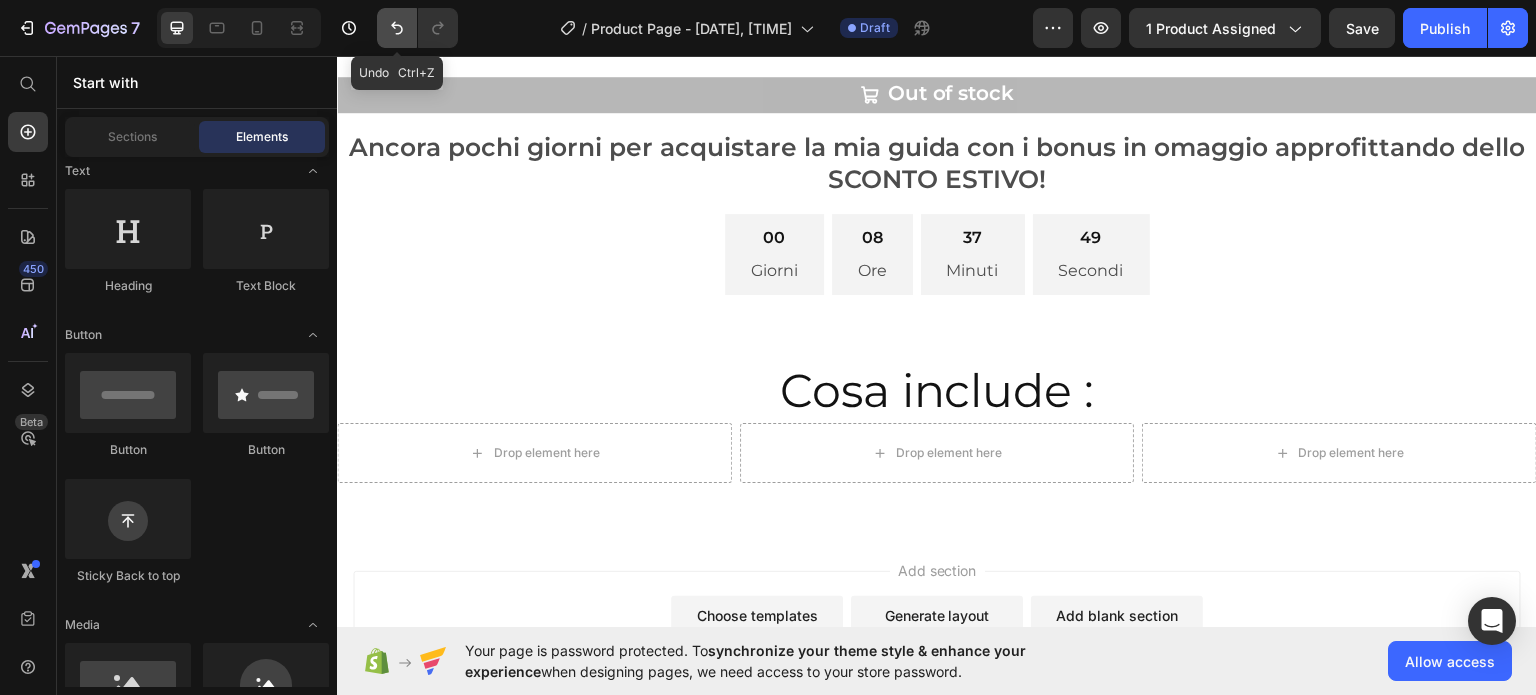 click 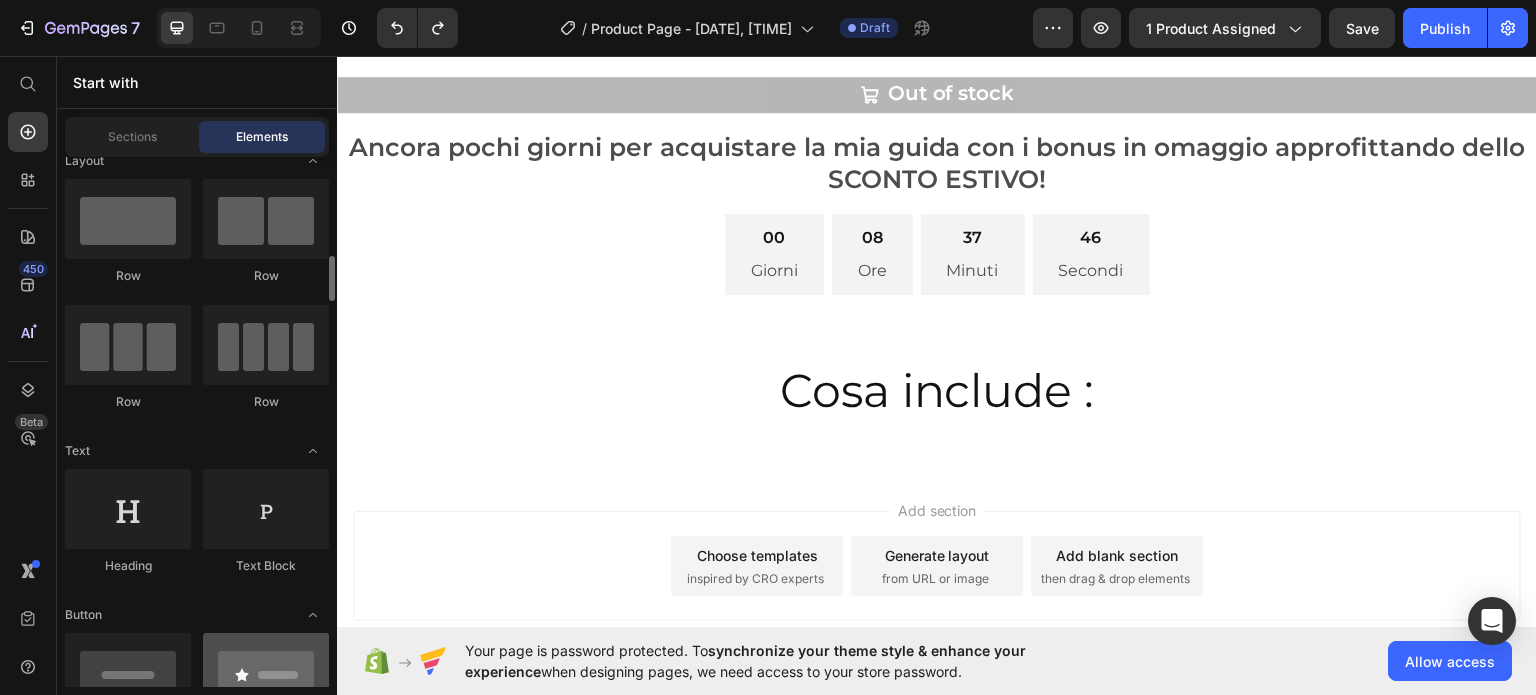 scroll, scrollTop: 0, scrollLeft: 0, axis: both 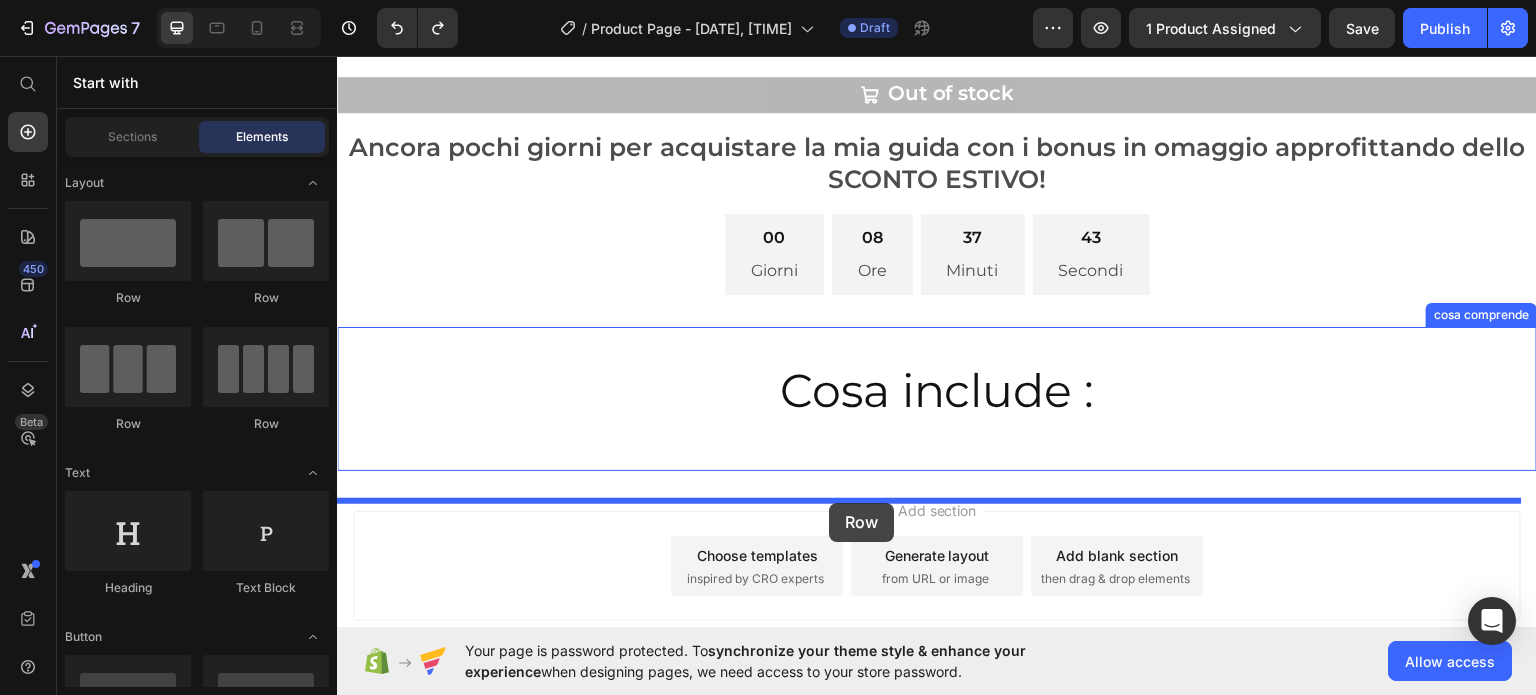 drag, startPoint x: 617, startPoint y: 309, endPoint x: 829, endPoint y: 502, distance: 286.6932 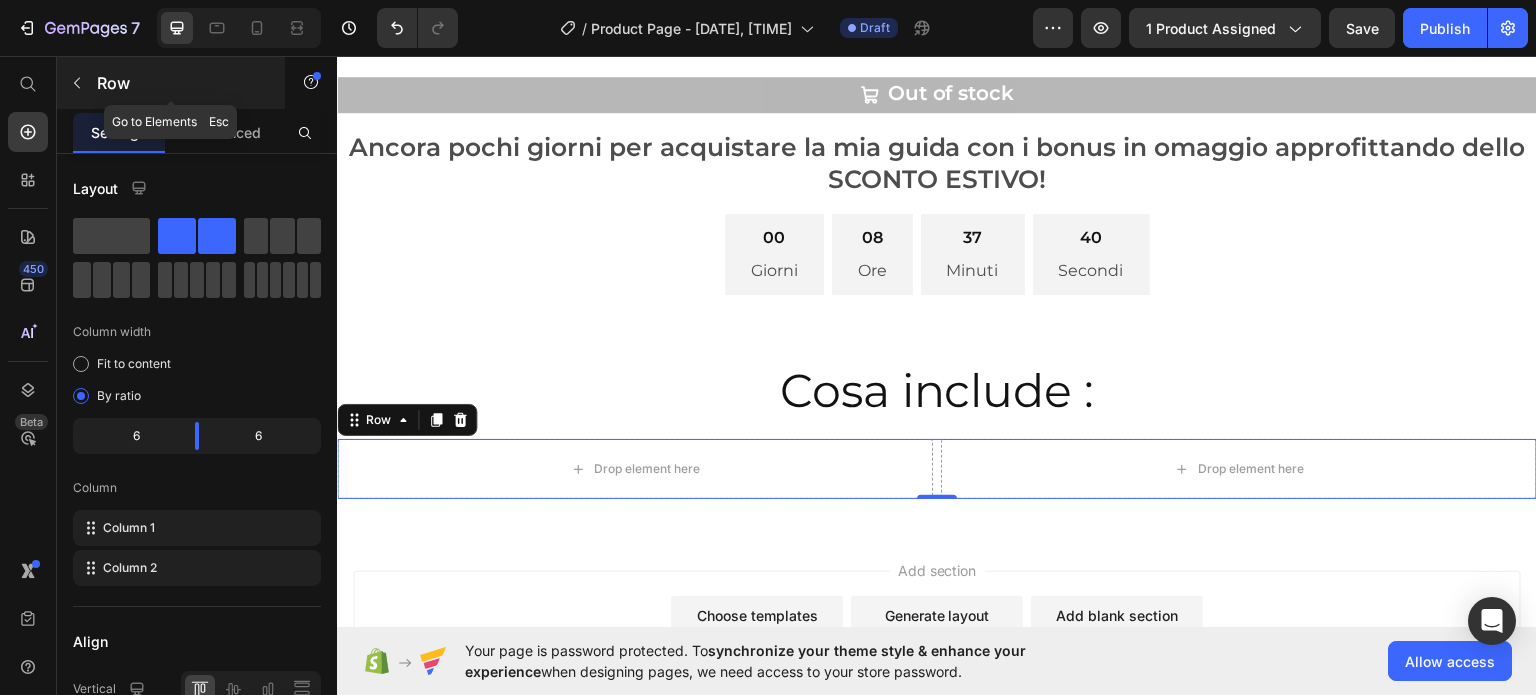 click 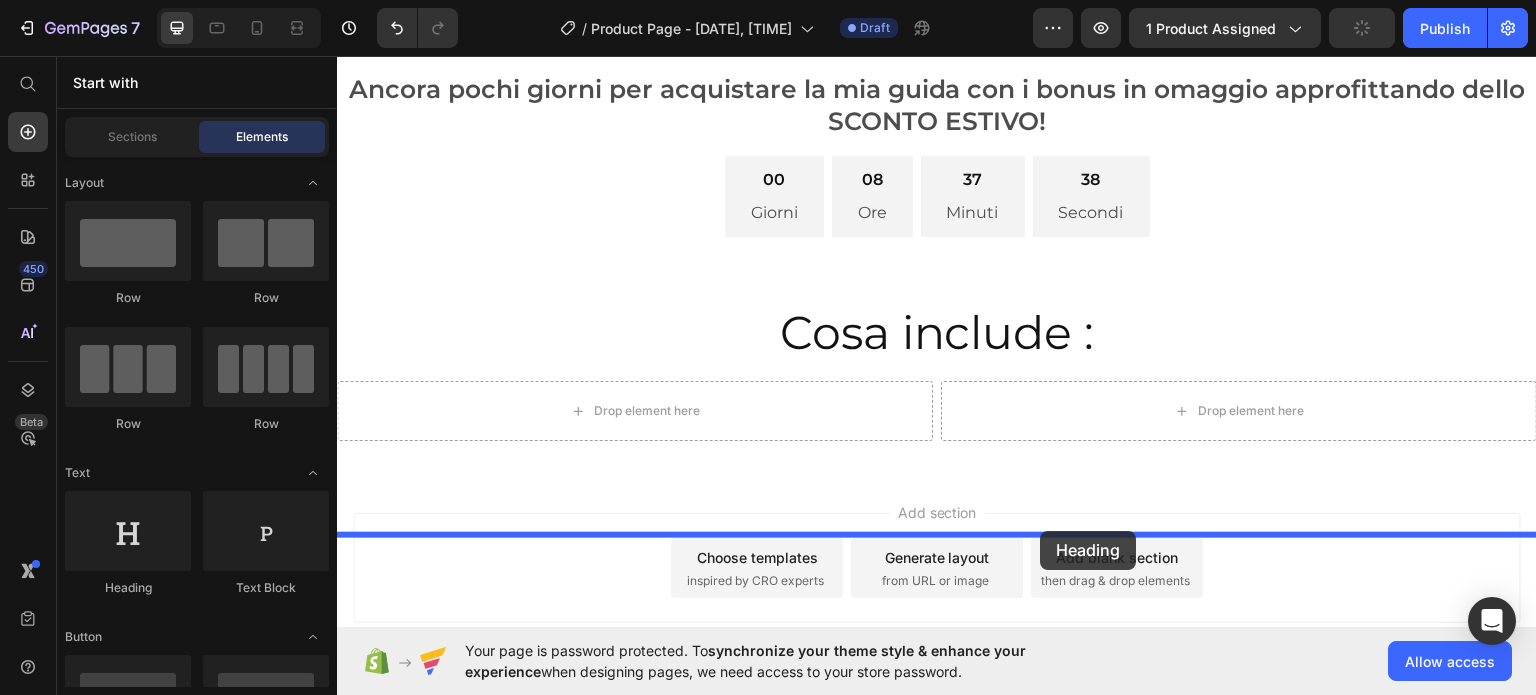scroll, scrollTop: 6119, scrollLeft: 0, axis: vertical 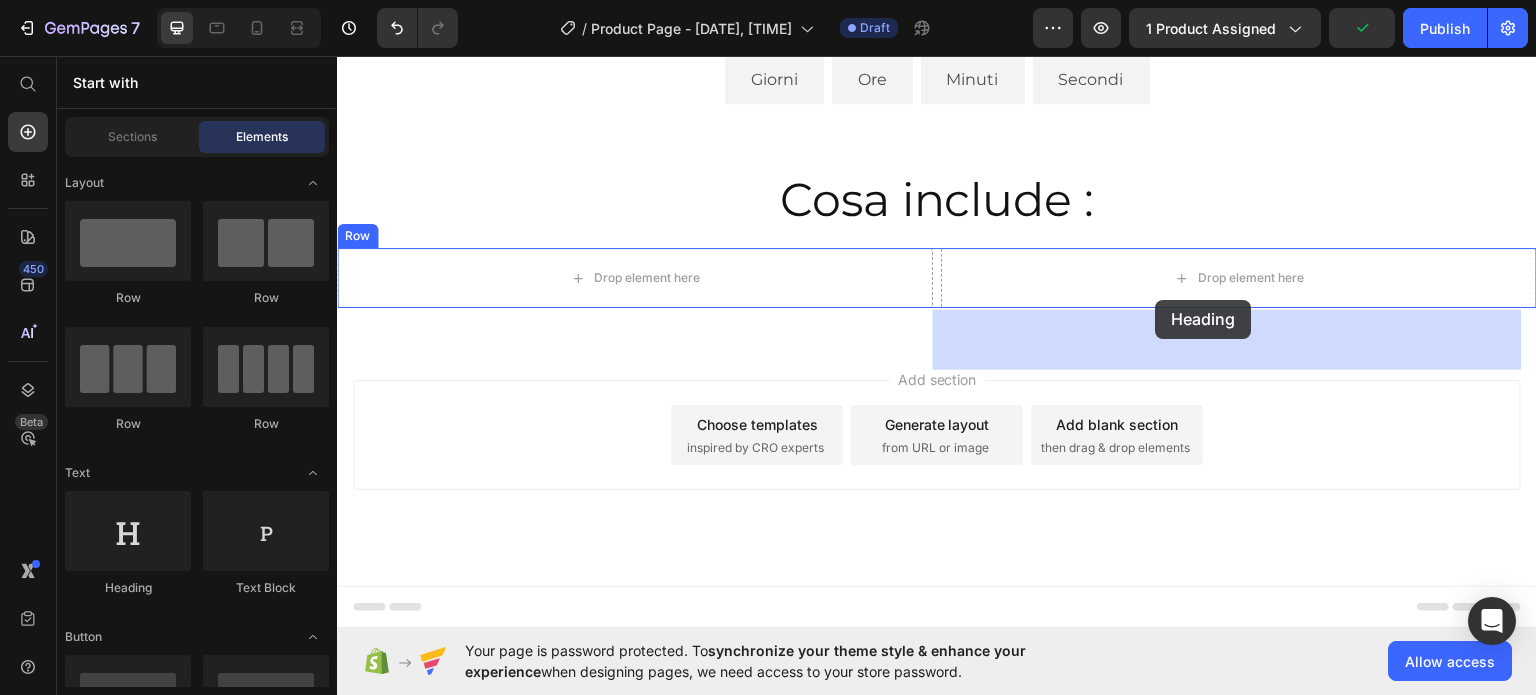 drag, startPoint x: 481, startPoint y: 622, endPoint x: 1151, endPoint y: 304, distance: 741.63605 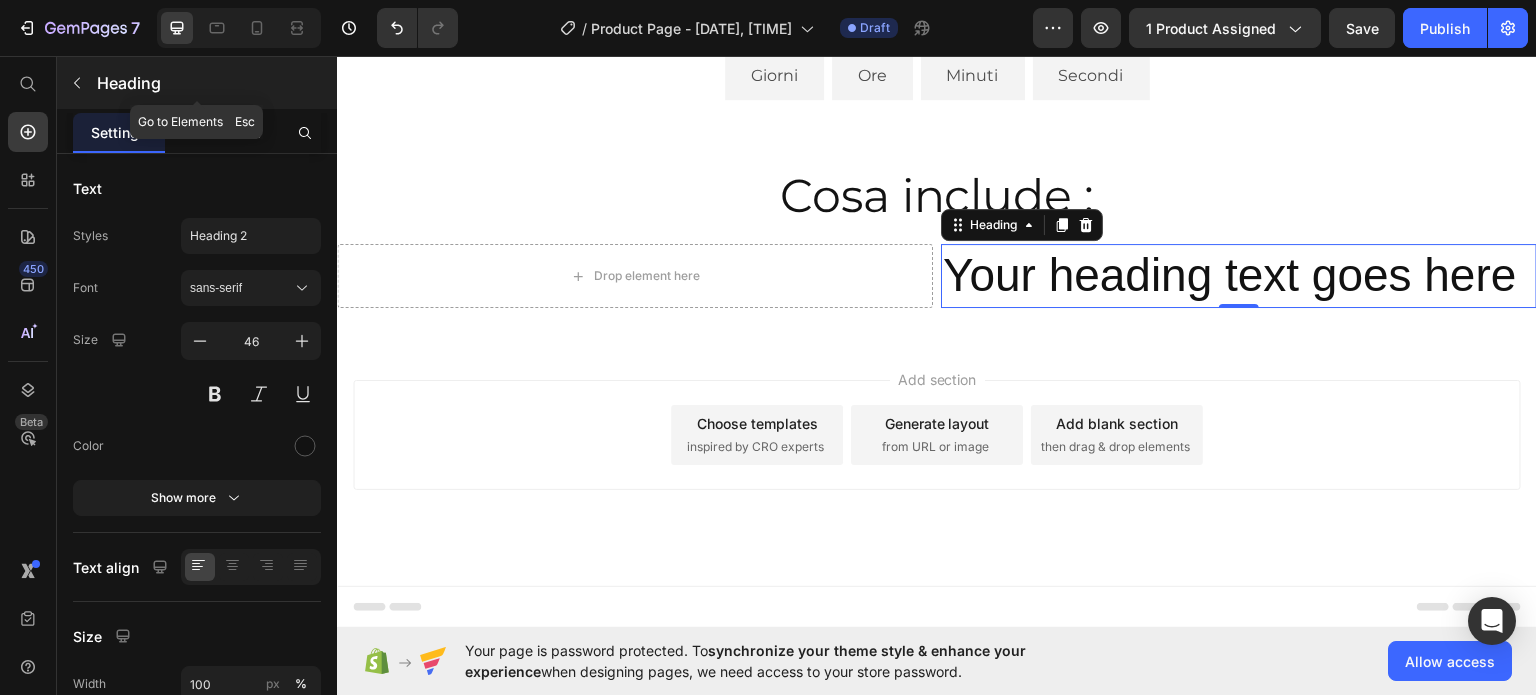 click at bounding box center [77, 83] 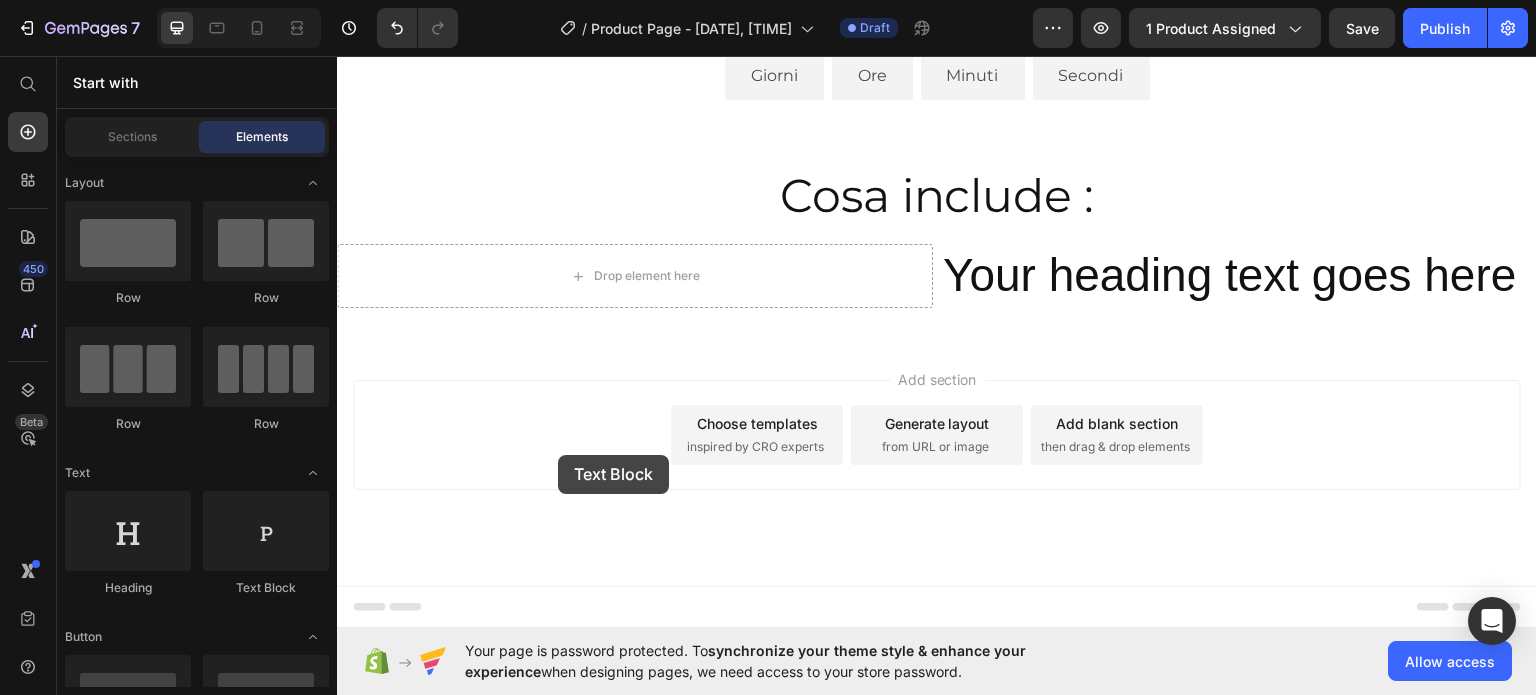 scroll, scrollTop: 6144, scrollLeft: 0, axis: vertical 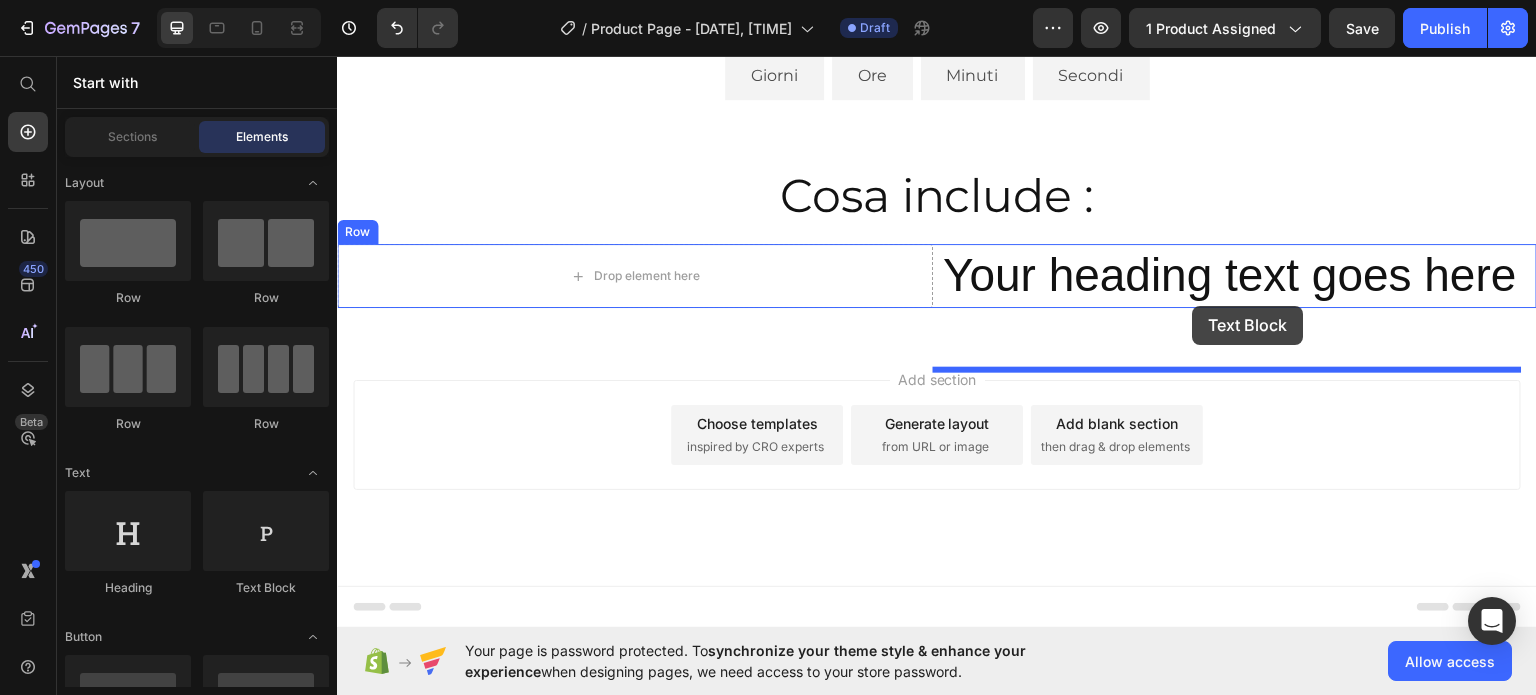 drag, startPoint x: 626, startPoint y: 606, endPoint x: 1193, endPoint y: 305, distance: 641.9424 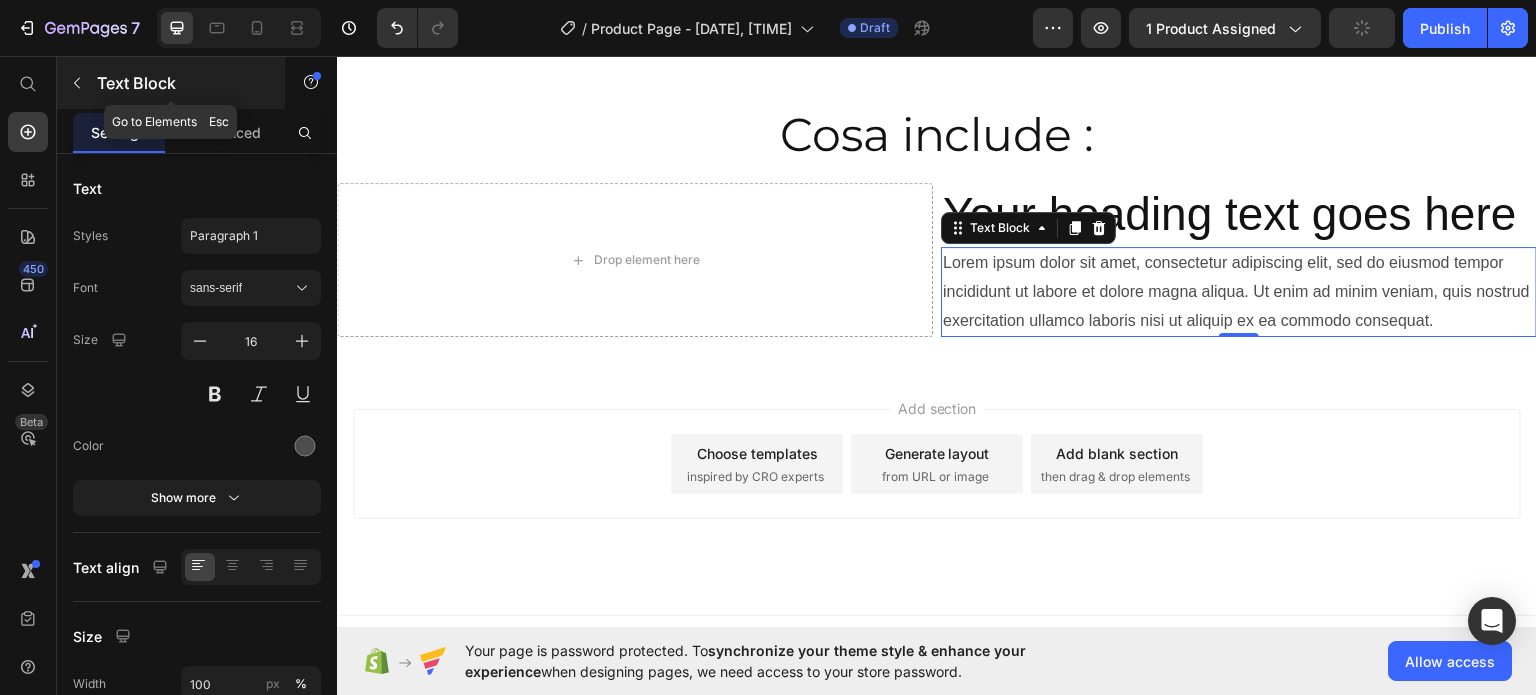 click 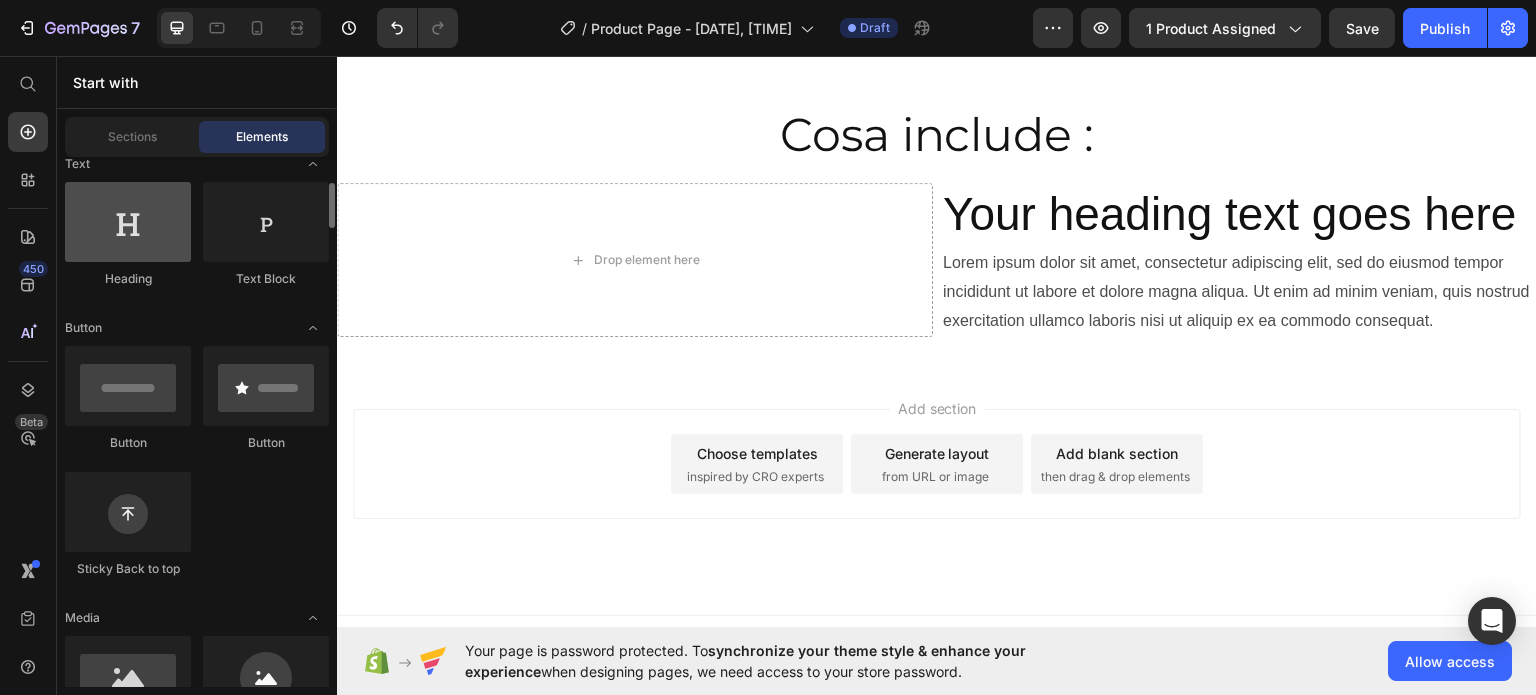 scroll, scrollTop: 483, scrollLeft: 0, axis: vertical 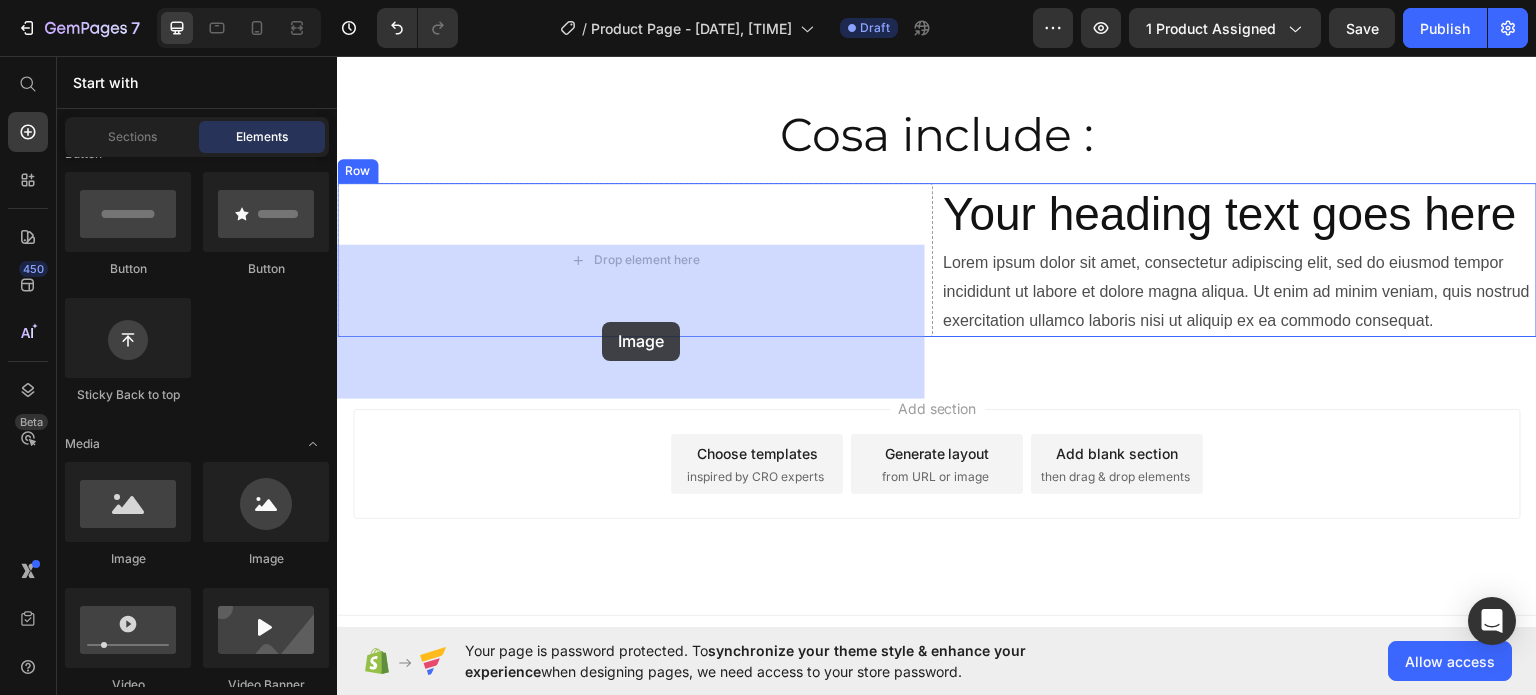 drag, startPoint x: 474, startPoint y: 558, endPoint x: 602, endPoint y: 321, distance: 269.35663 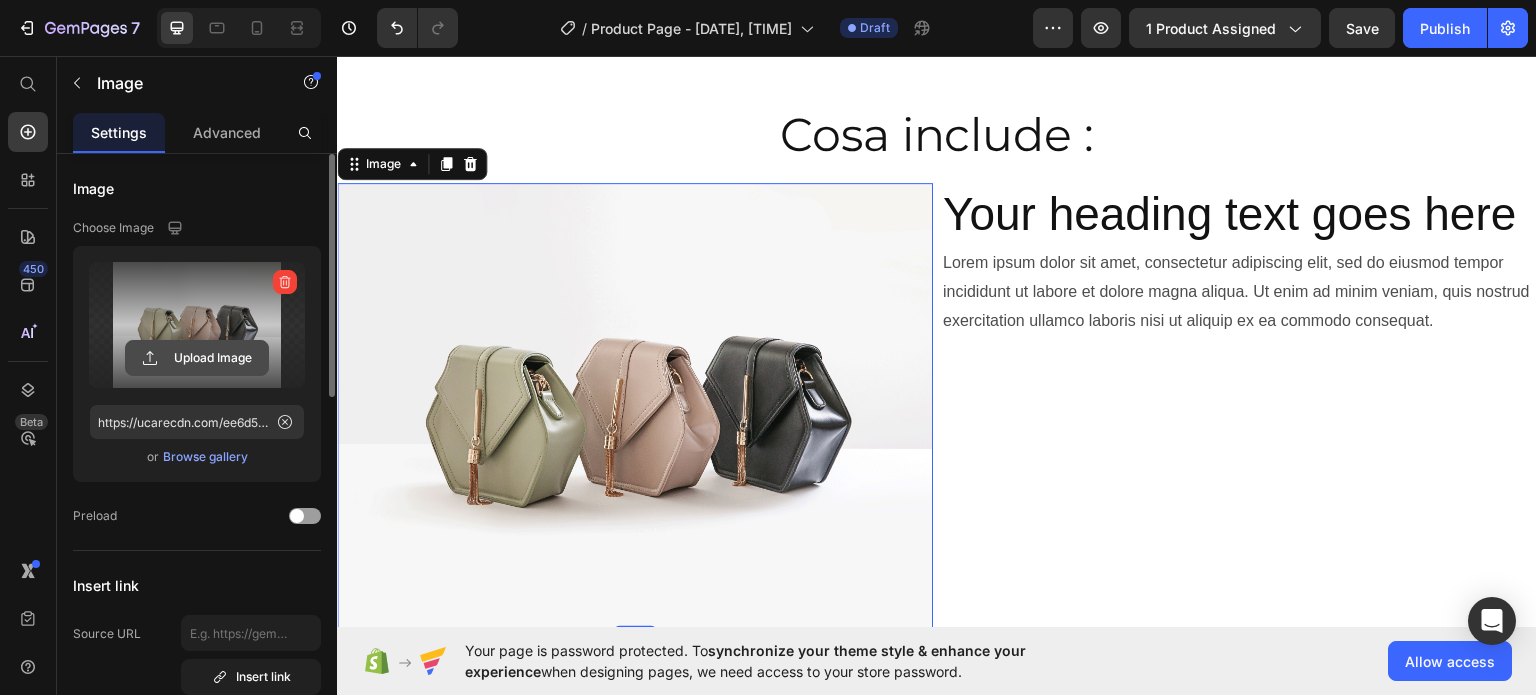 click 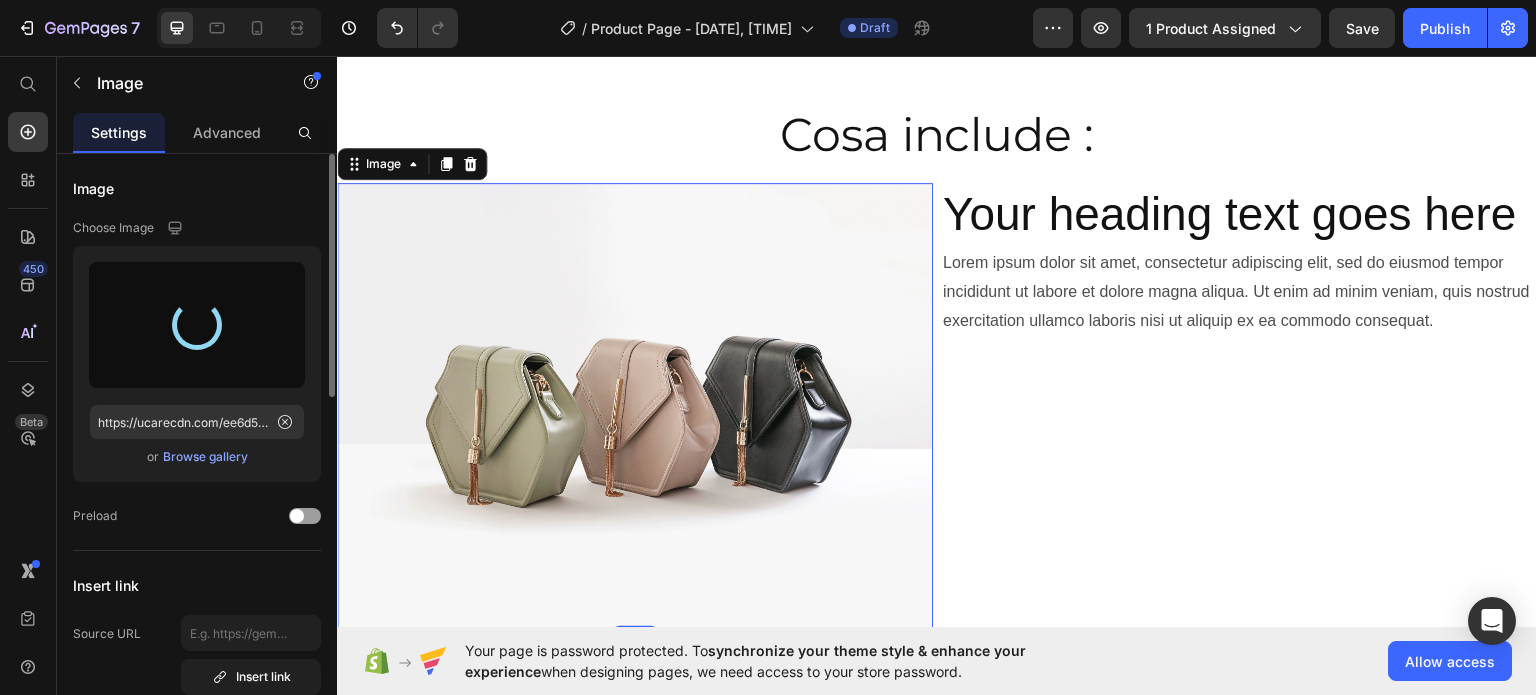 type on "https://cdn.shopify.com/s/files/1/0976/8006/4850/files/gempages_574943604984775455-61877eff-5128-4090-97ed-74a1ee86fe2e.png" 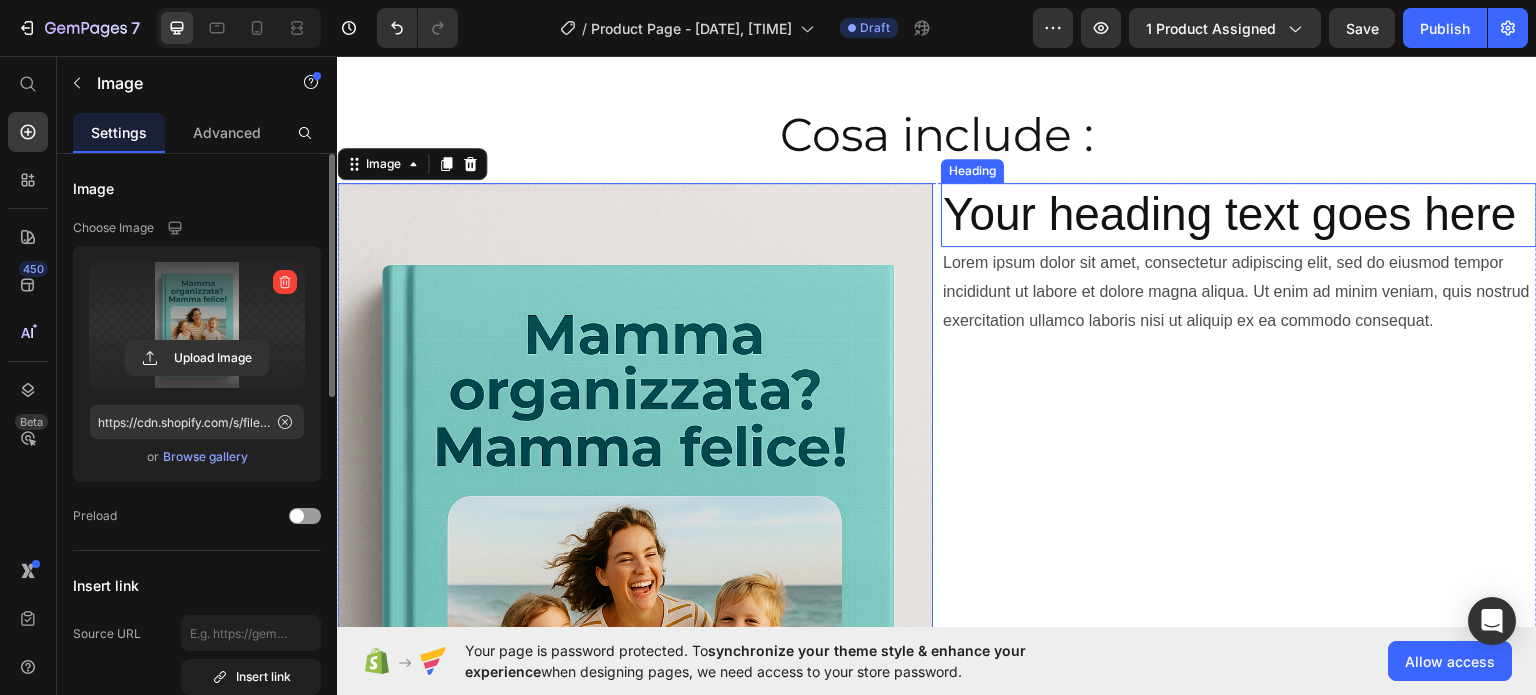 click on "Your heading text goes here" at bounding box center [1239, 214] 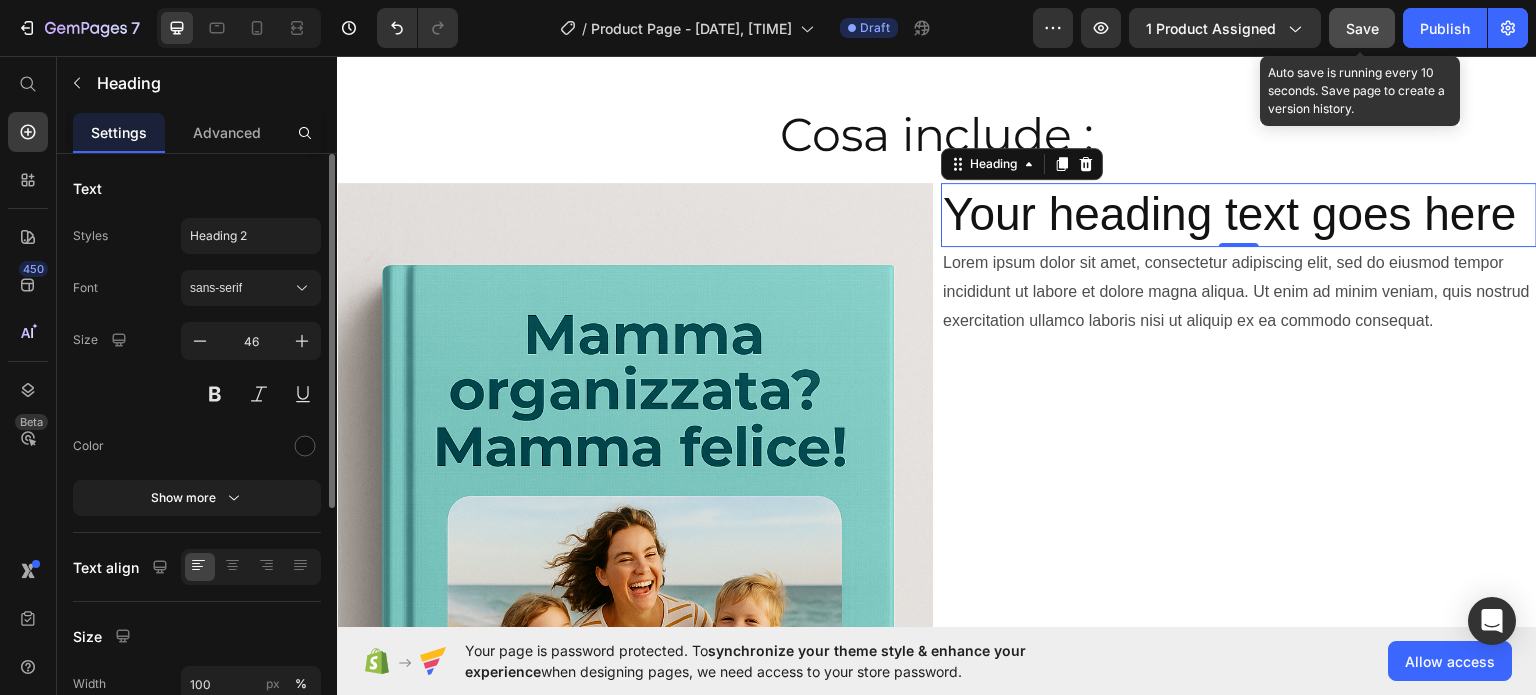 click on "Save" 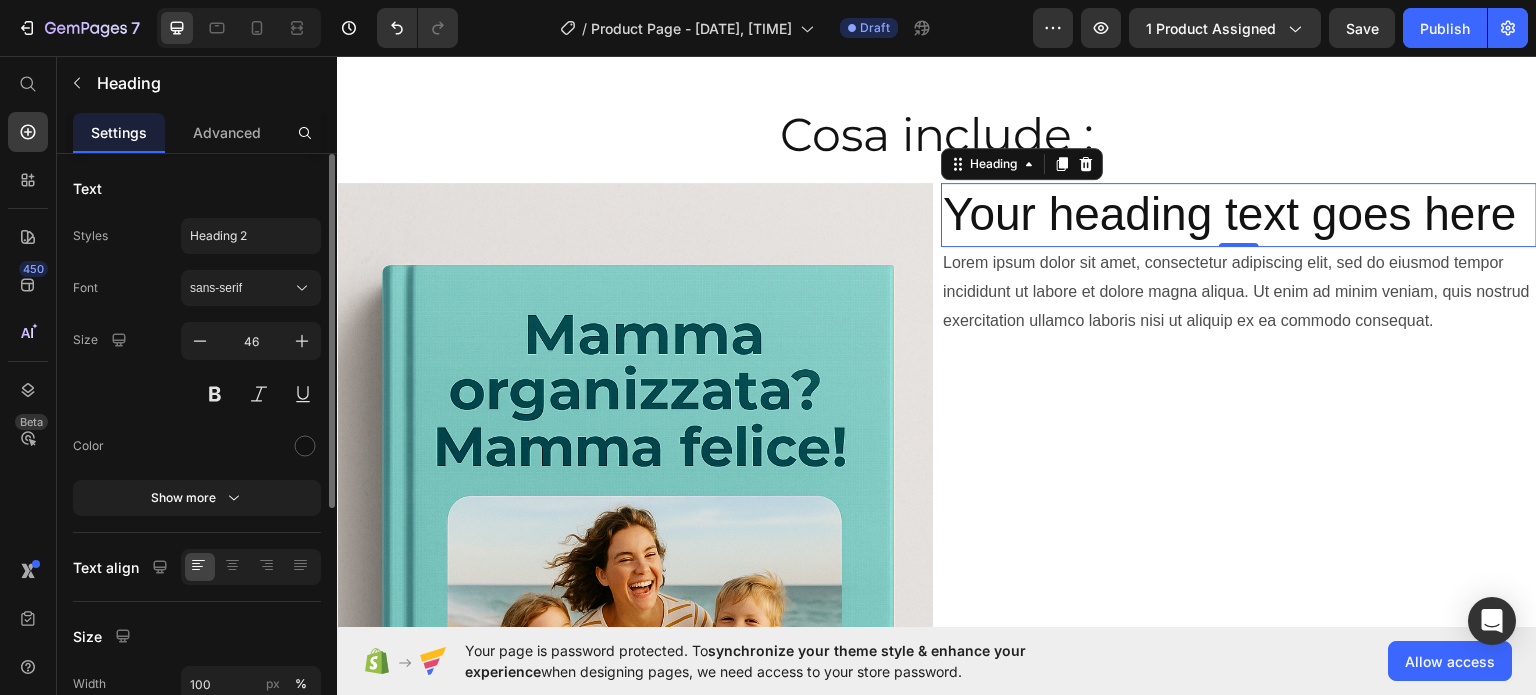 click on "Your heading text goes here" at bounding box center (1239, 214) 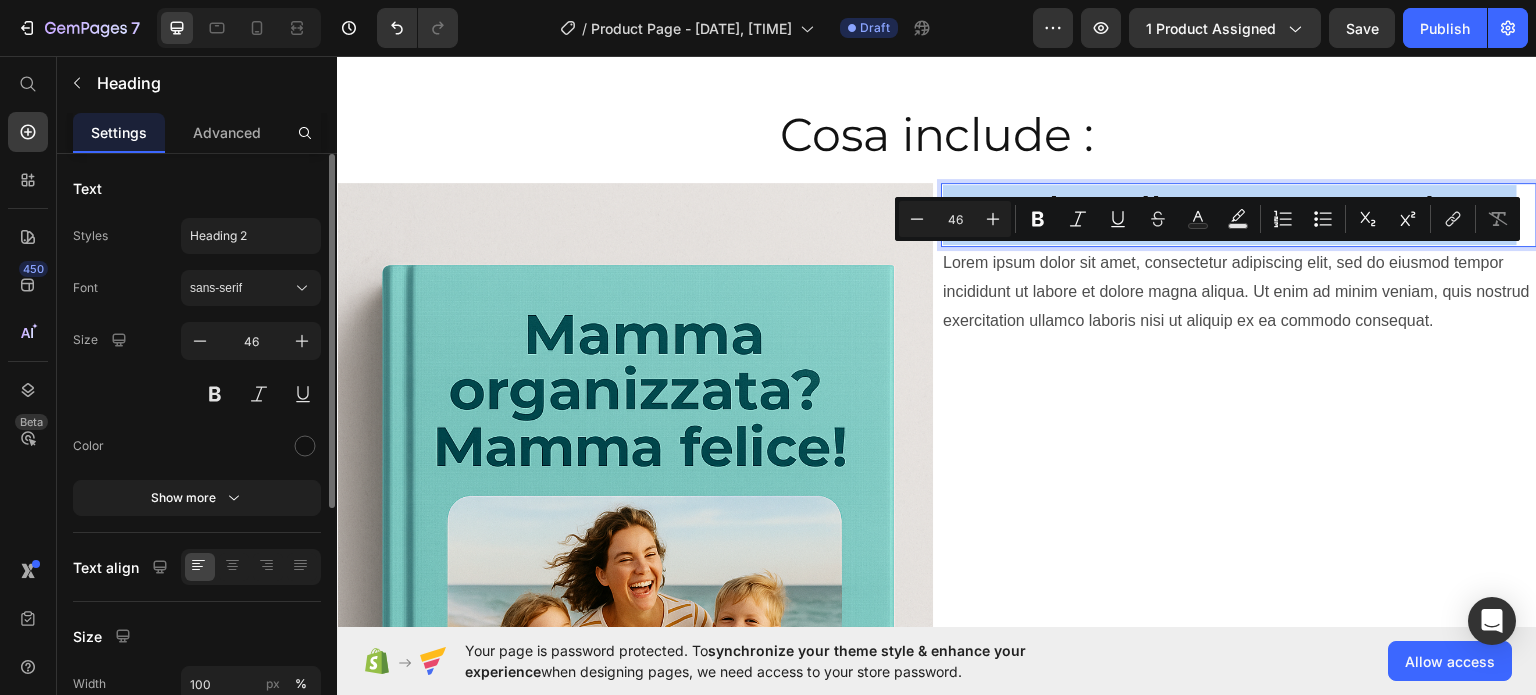drag, startPoint x: 1516, startPoint y: 262, endPoint x: 942, endPoint y: 253, distance: 574.07056 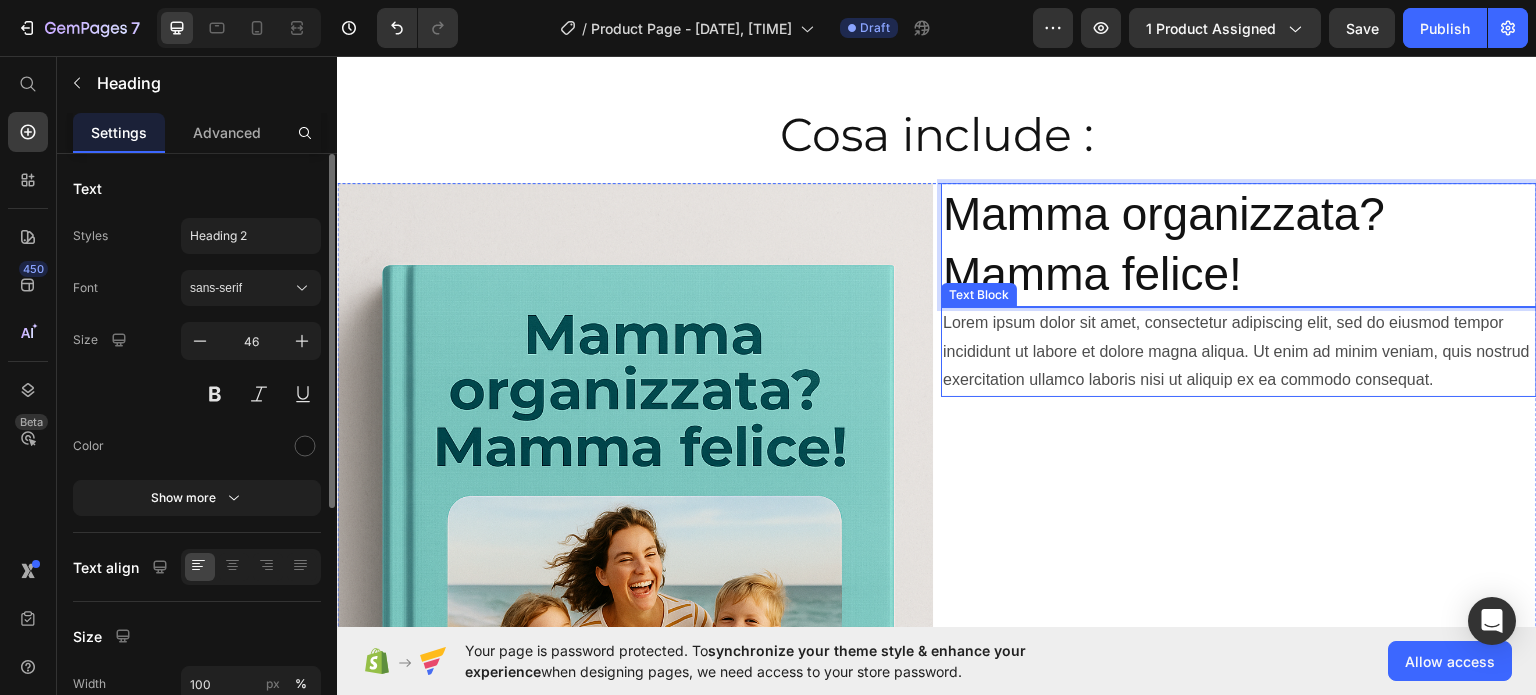 click on "Lorem ipsum dolor sit amet, consectetur adipiscing elit, sed do eiusmod tempor incididunt ut labore et dolore magna aliqua. Ut enim ad minim veniam, quis nostrud exercitation ullamco laboris nisi ut aliquip ex ea commodo consequat." at bounding box center [1239, 351] 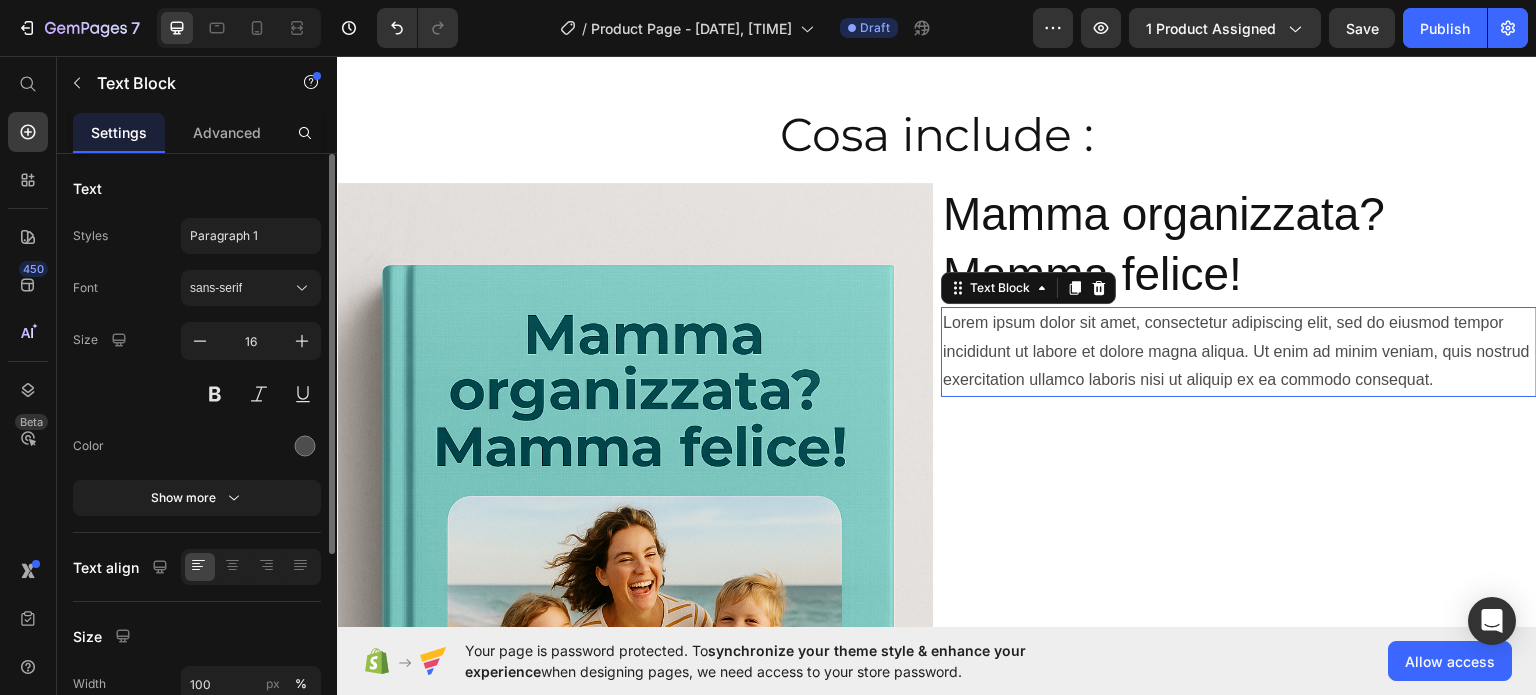 click on "Lorem ipsum dolor sit amet, consectetur adipiscing elit, sed do eiusmod tempor incididunt ut labore et dolore magna aliqua. Ut enim ad minim veniam, quis nostrud exercitation ullamco laboris nisi ut aliquip ex ea commodo consequat." at bounding box center (1239, 351) 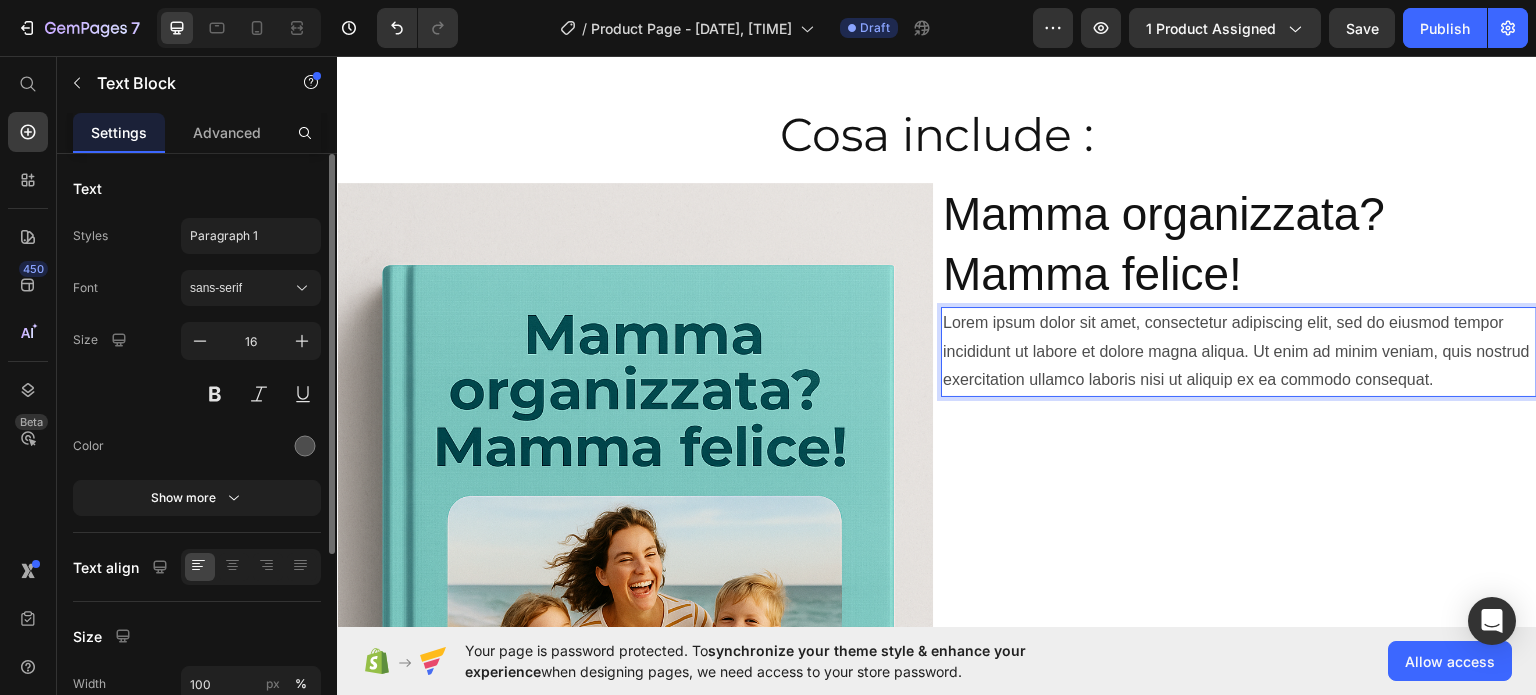 click on "Lorem ipsum dolor sit amet, consectetur adipiscing elit, sed do eiusmod tempor incididunt ut labore et dolore magna aliqua. Ut enim ad minim veniam, quis nostrud exercitation ullamco laboris nisi ut aliquip ex ea commodo consequat." at bounding box center (1239, 351) 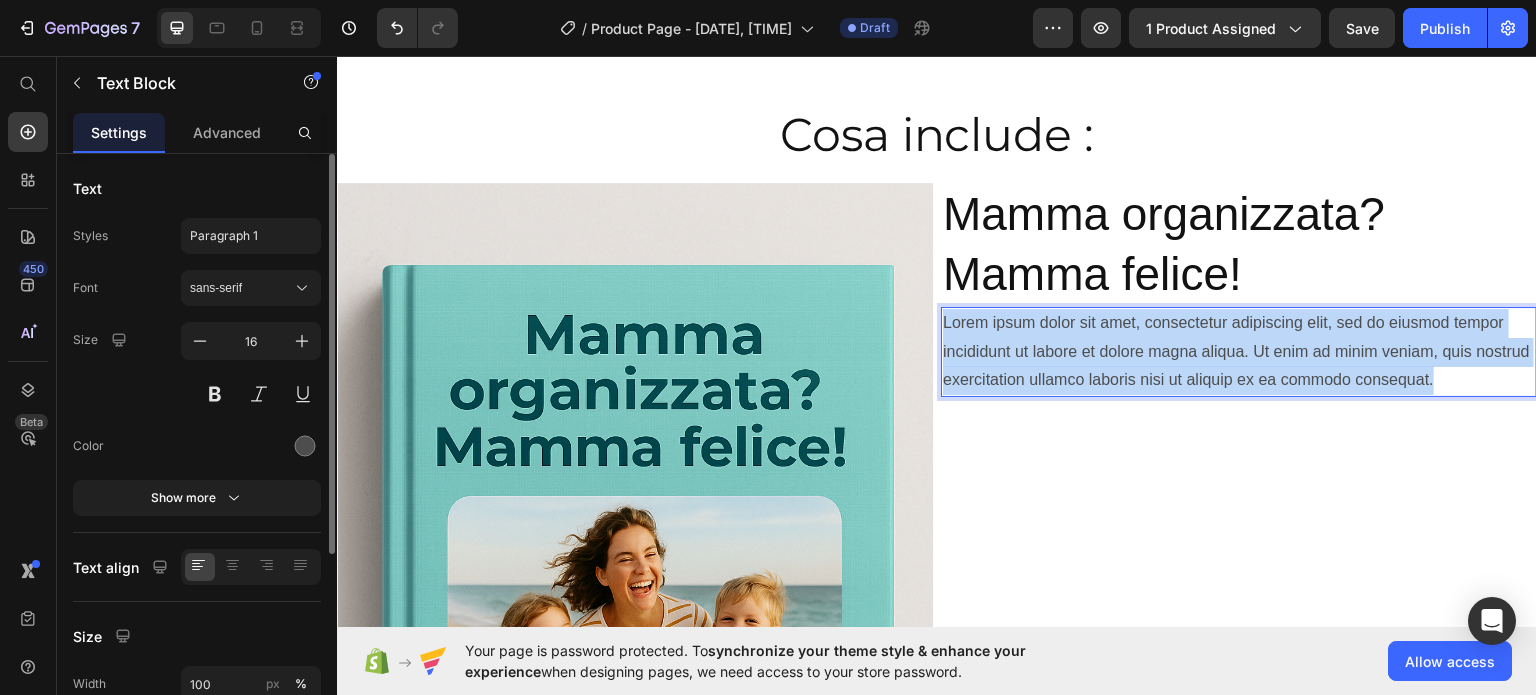 drag, startPoint x: 1491, startPoint y: 447, endPoint x: 930, endPoint y: 382, distance: 564.75305 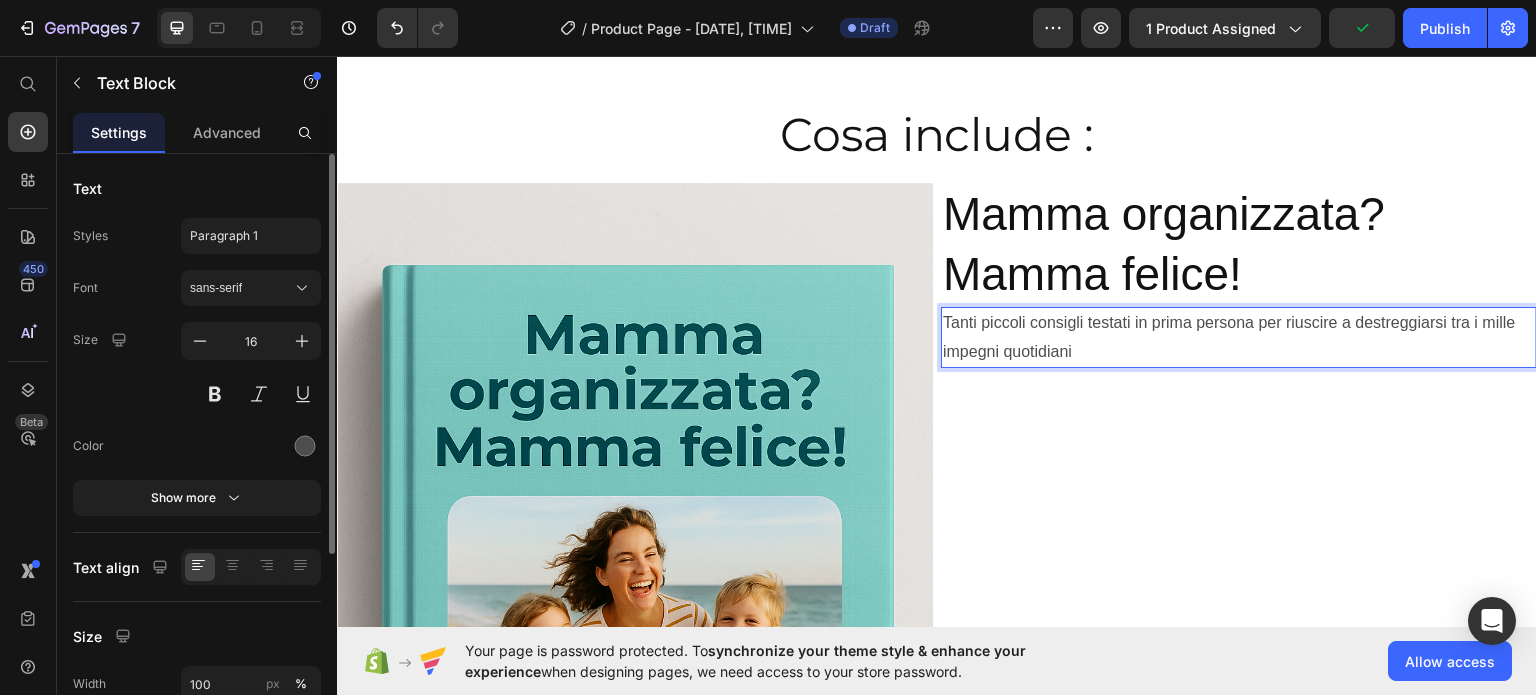 click on "Tanti piccoli consigli testati in prima persona per riuscire a destreggiarsi tra i mille impegni quotidiani" at bounding box center (1239, 337) 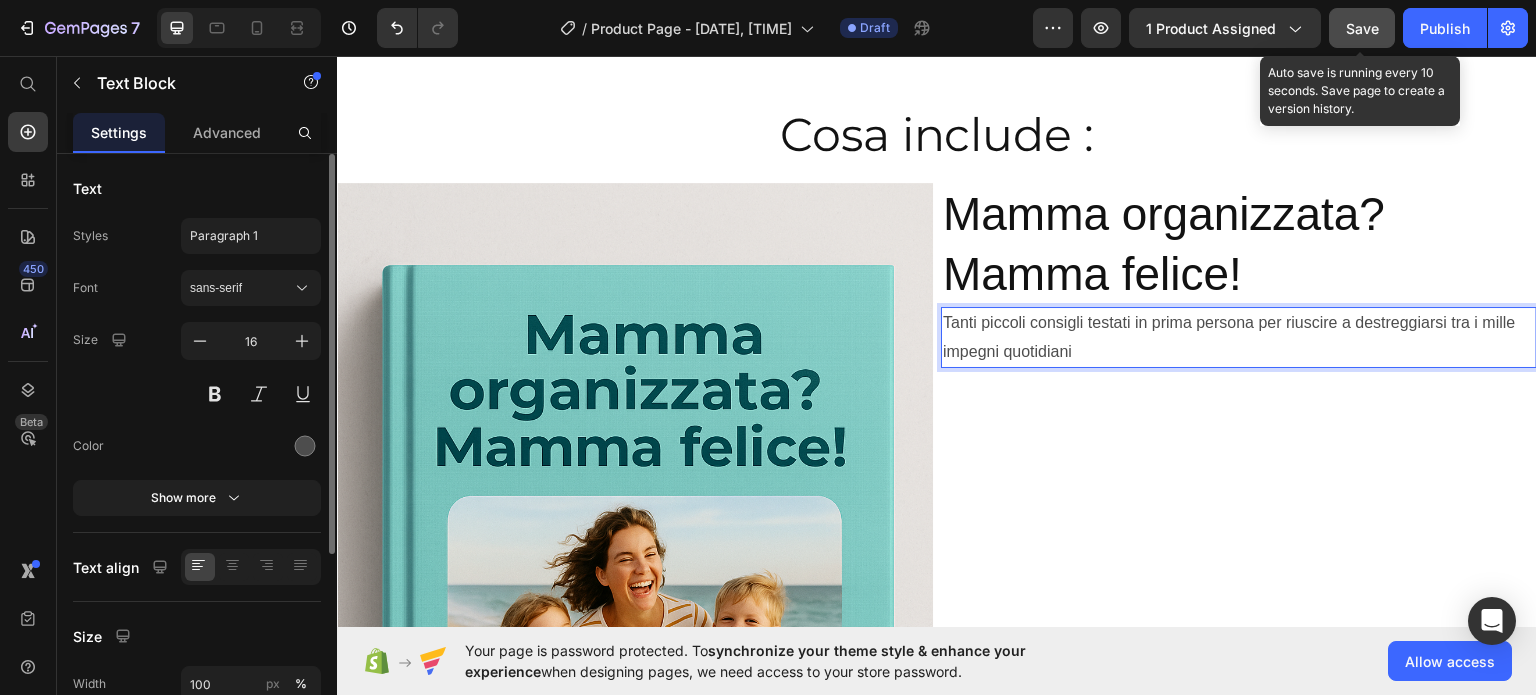 click on "Save" at bounding box center (1362, 28) 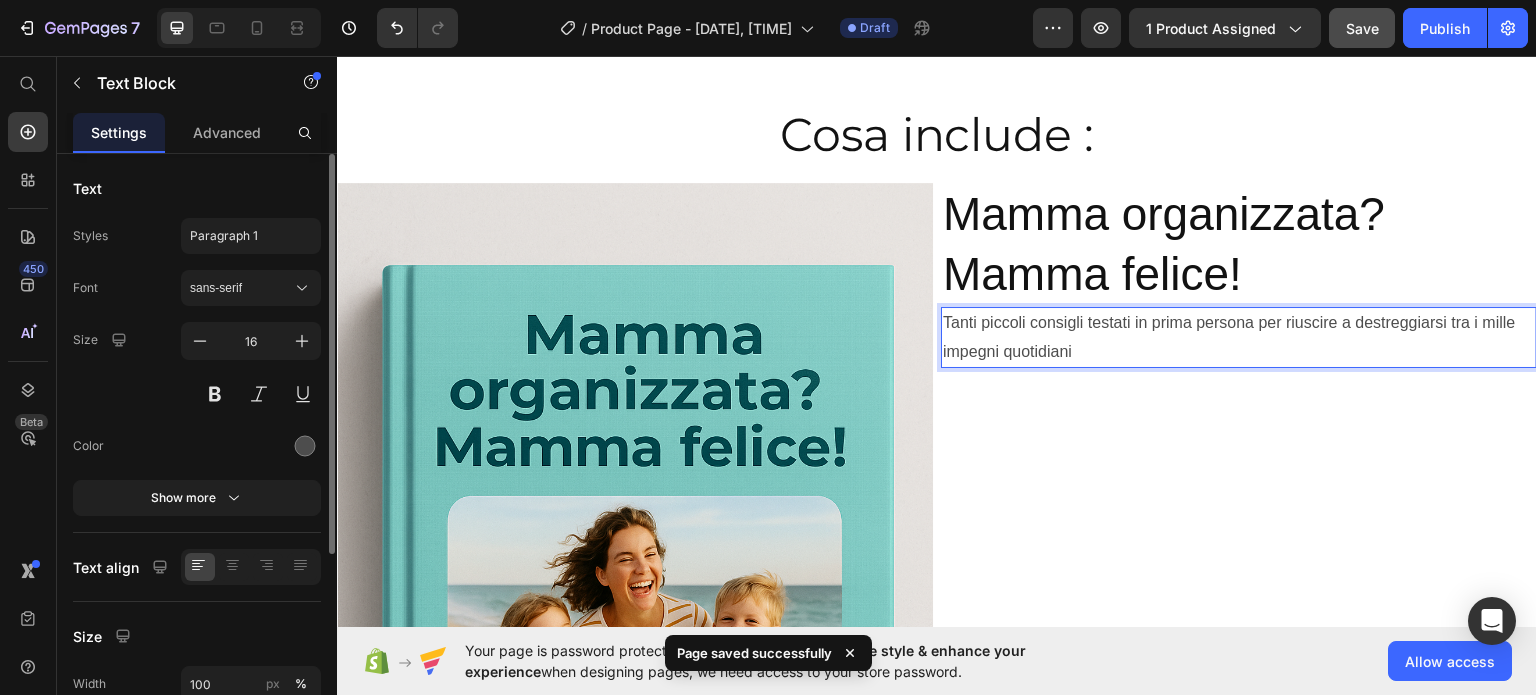 drag, startPoint x: 1075, startPoint y: 404, endPoint x: 938, endPoint y: 381, distance: 138.91724 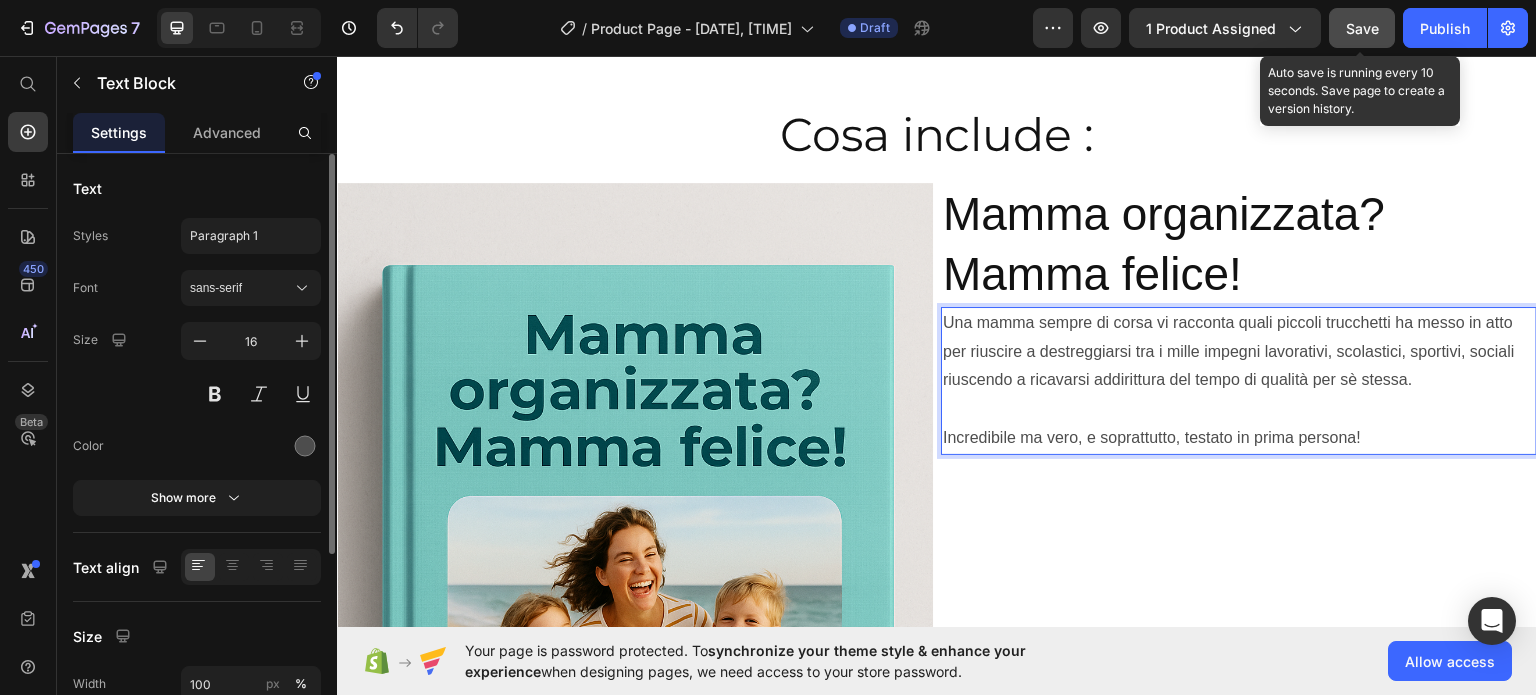 click on "Save" at bounding box center [1362, 28] 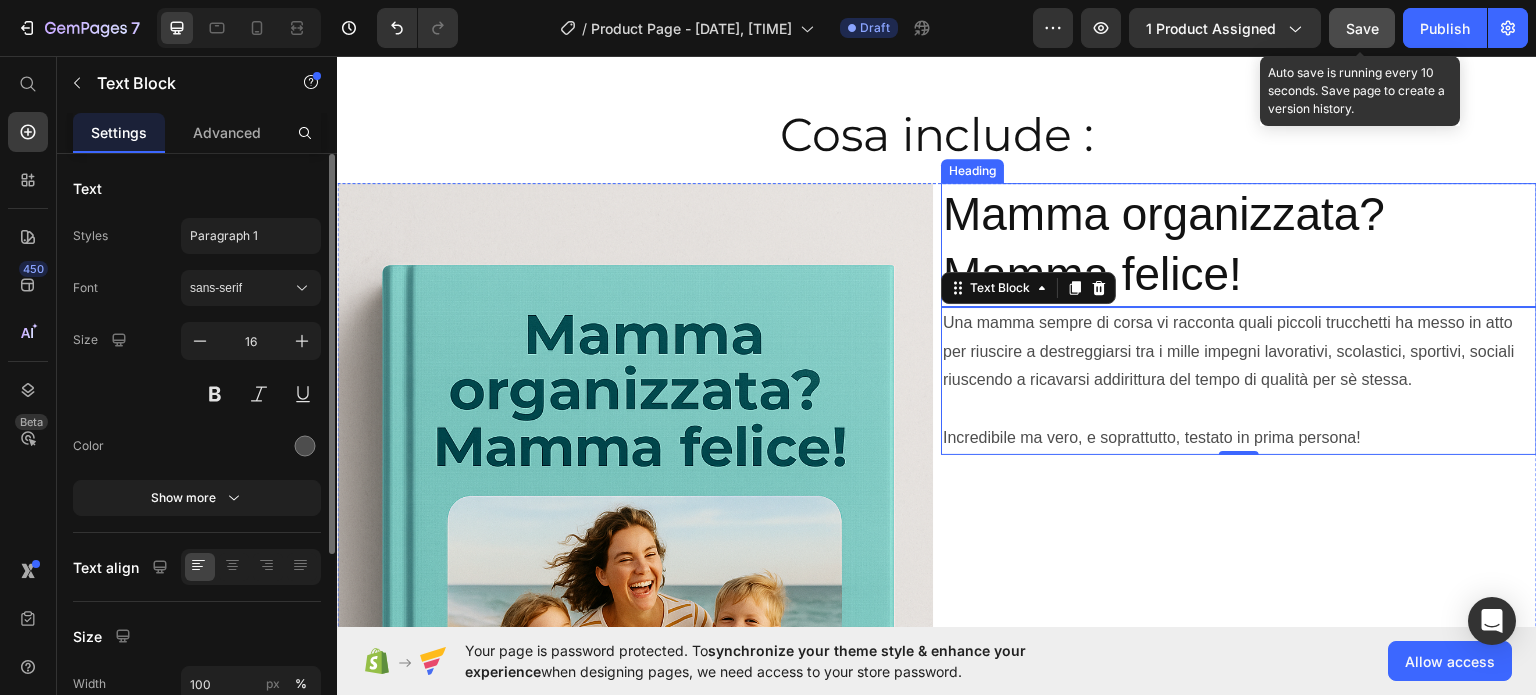click on "Mamma organizzata? Mamma felice!" at bounding box center (1239, 244) 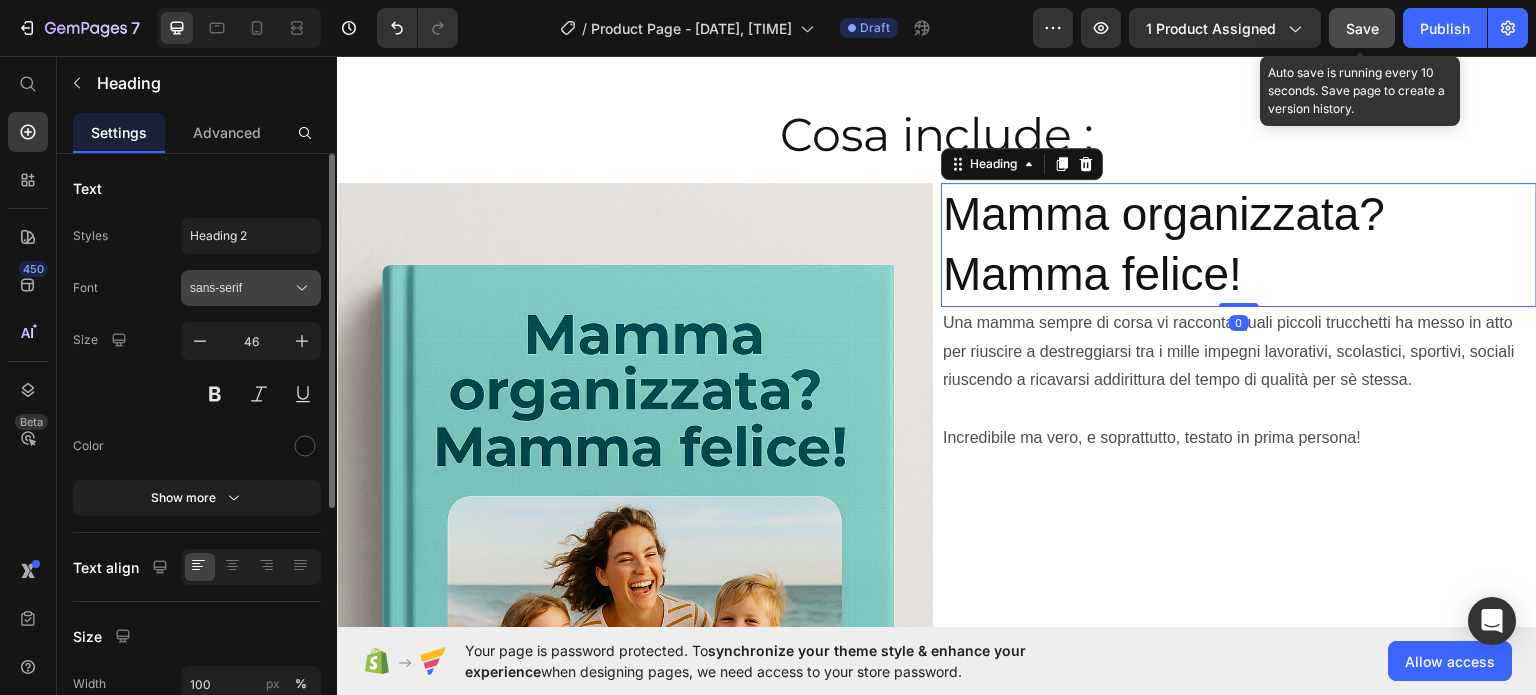 click on "sans-serif" at bounding box center [241, 288] 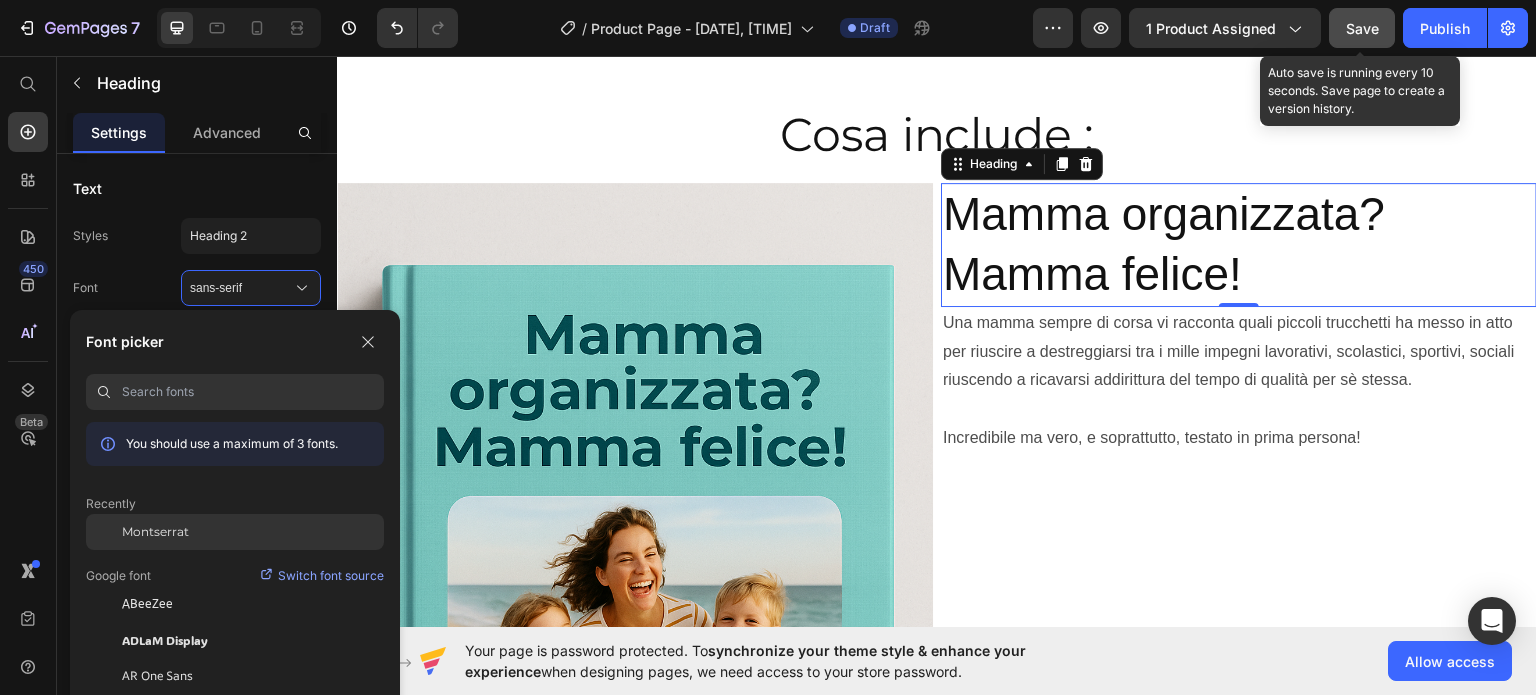 click on "Montserrat" at bounding box center [155, 532] 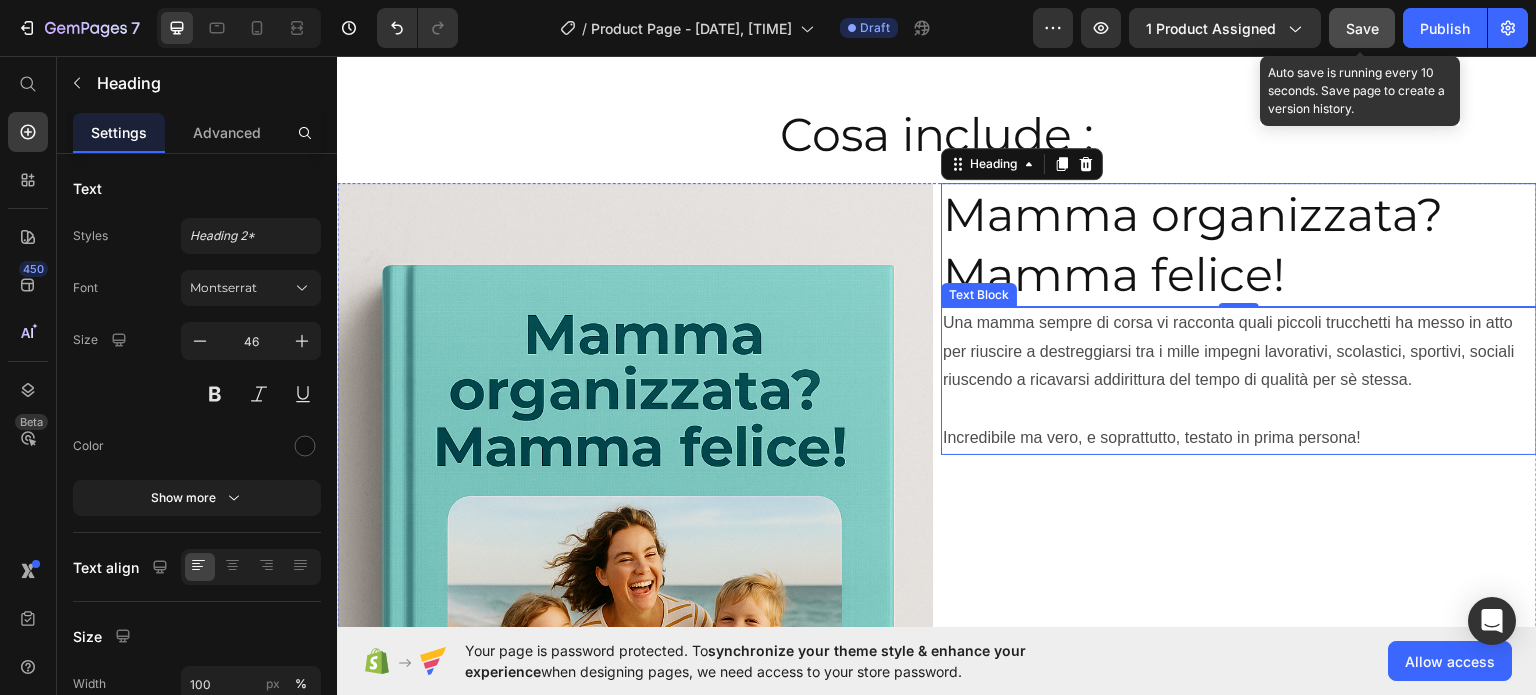 click on "Una mamma sempre di corsa vi racconta quali piccoli trucchetti ha messo in atto per riuscire a destreggiarsi tra i mille impegni lavorativi, scolastici, sportivi, sociali riuscendo a ricavarsi addirittura del tempo di qualità per sè stessa." at bounding box center [1239, 351] 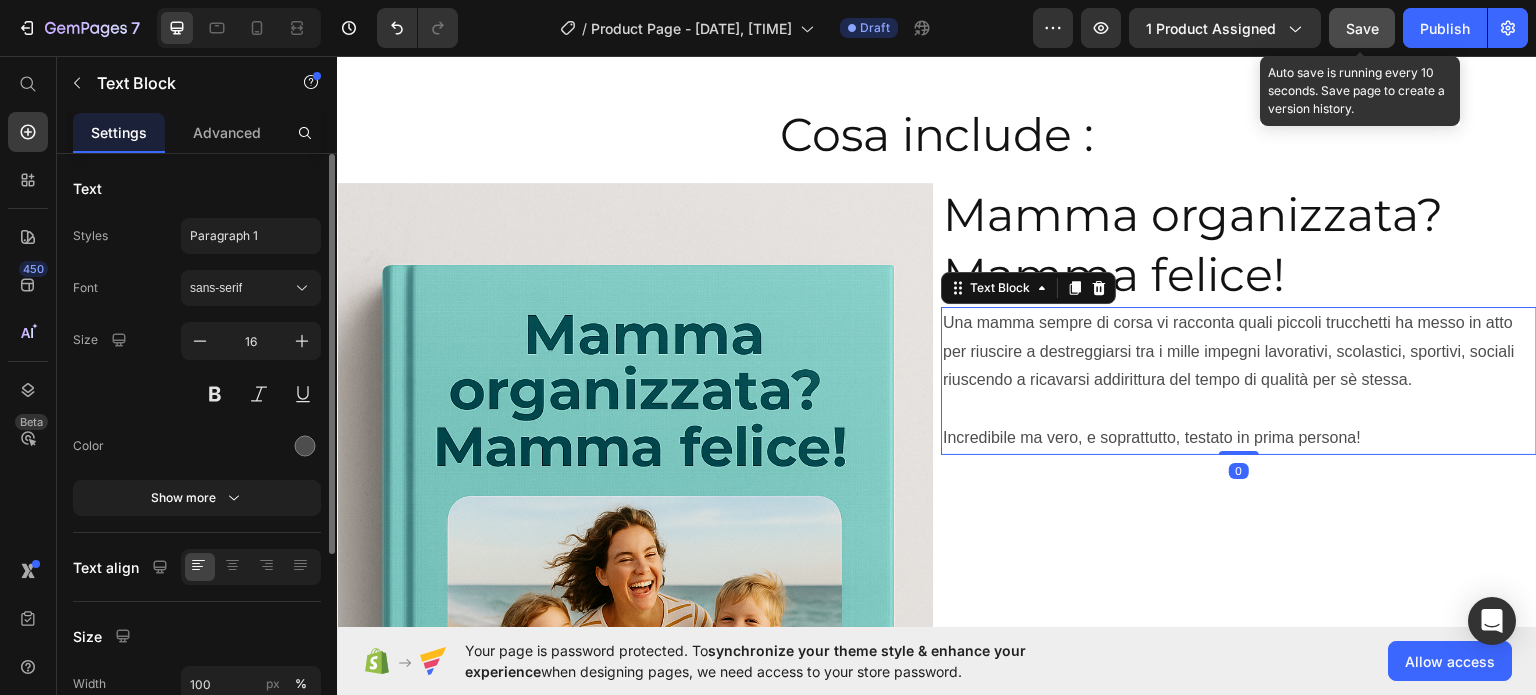 click on "Font sans-serif Size 16 Color Show more" at bounding box center [197, 393] 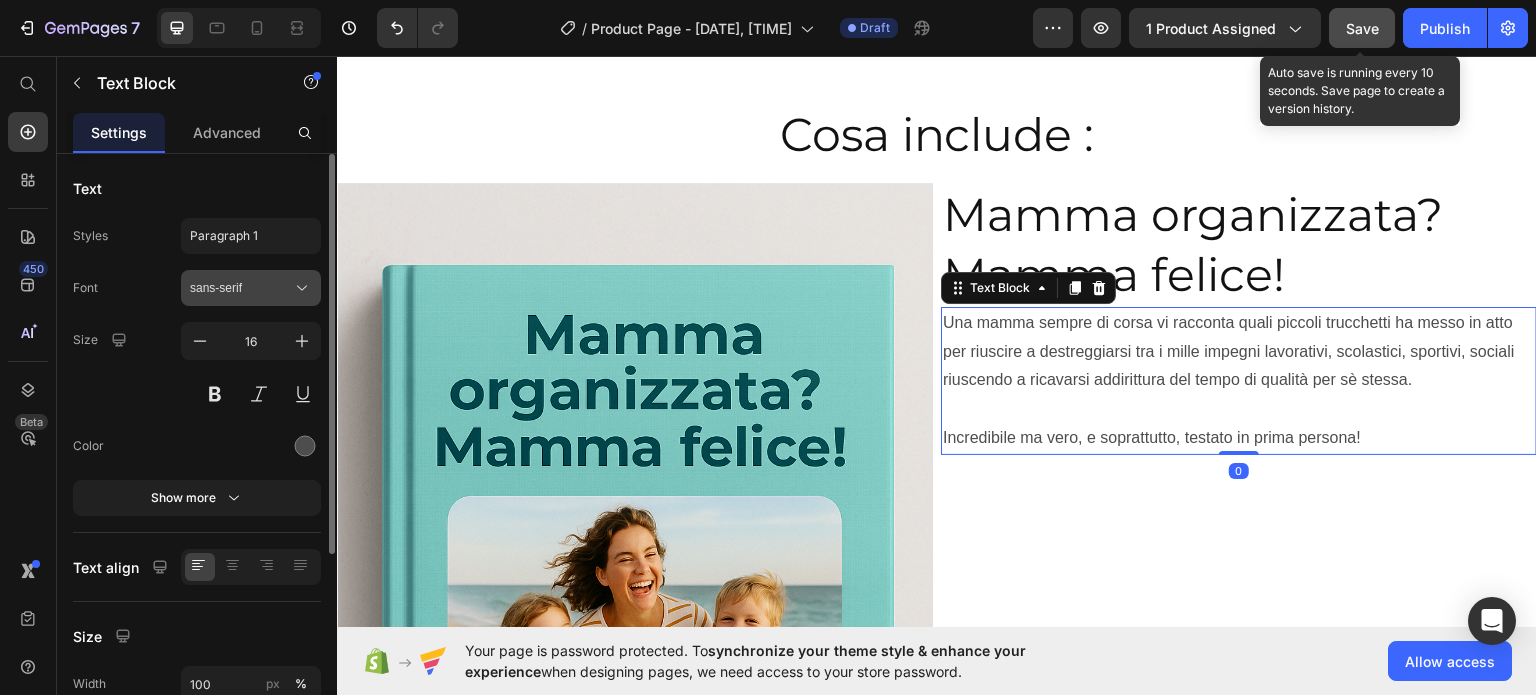 click on "sans-serif" at bounding box center (251, 288) 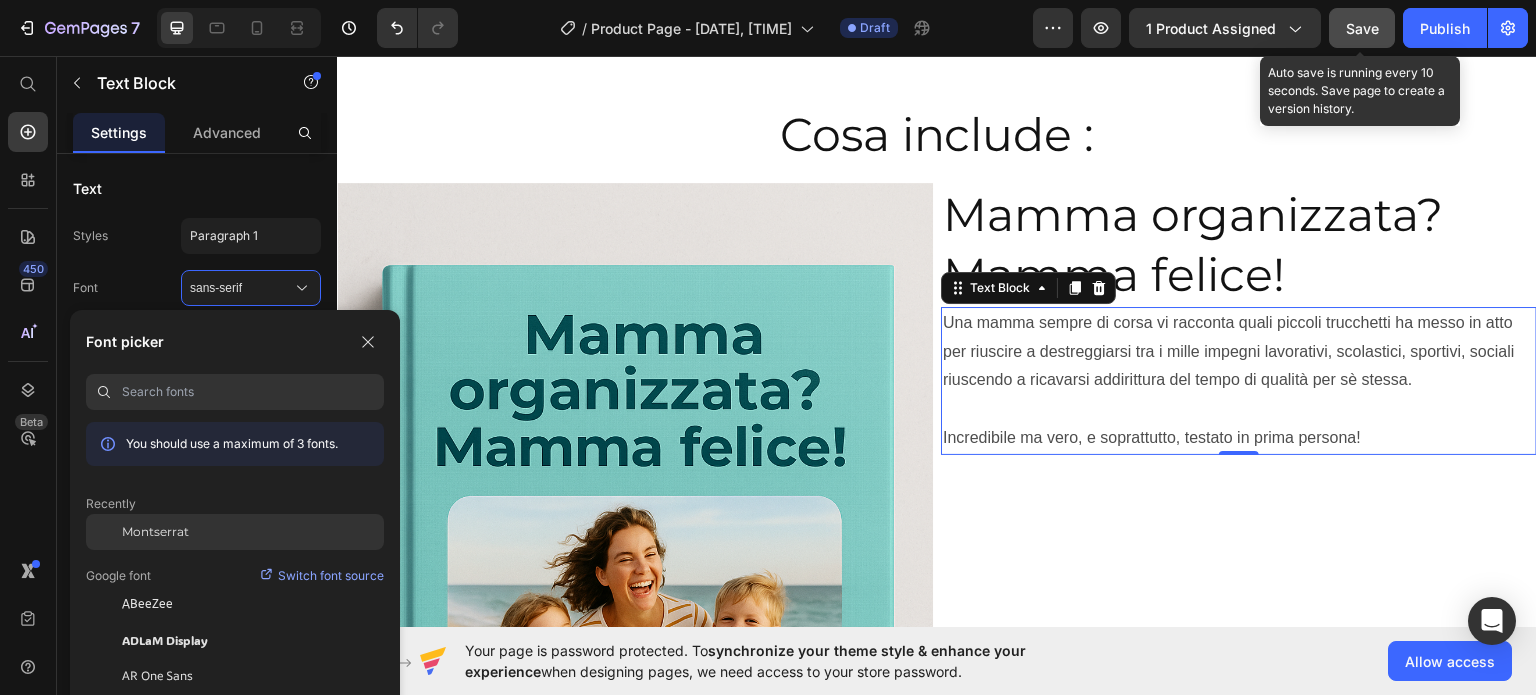 click on "Montserrat" at bounding box center (155, 532) 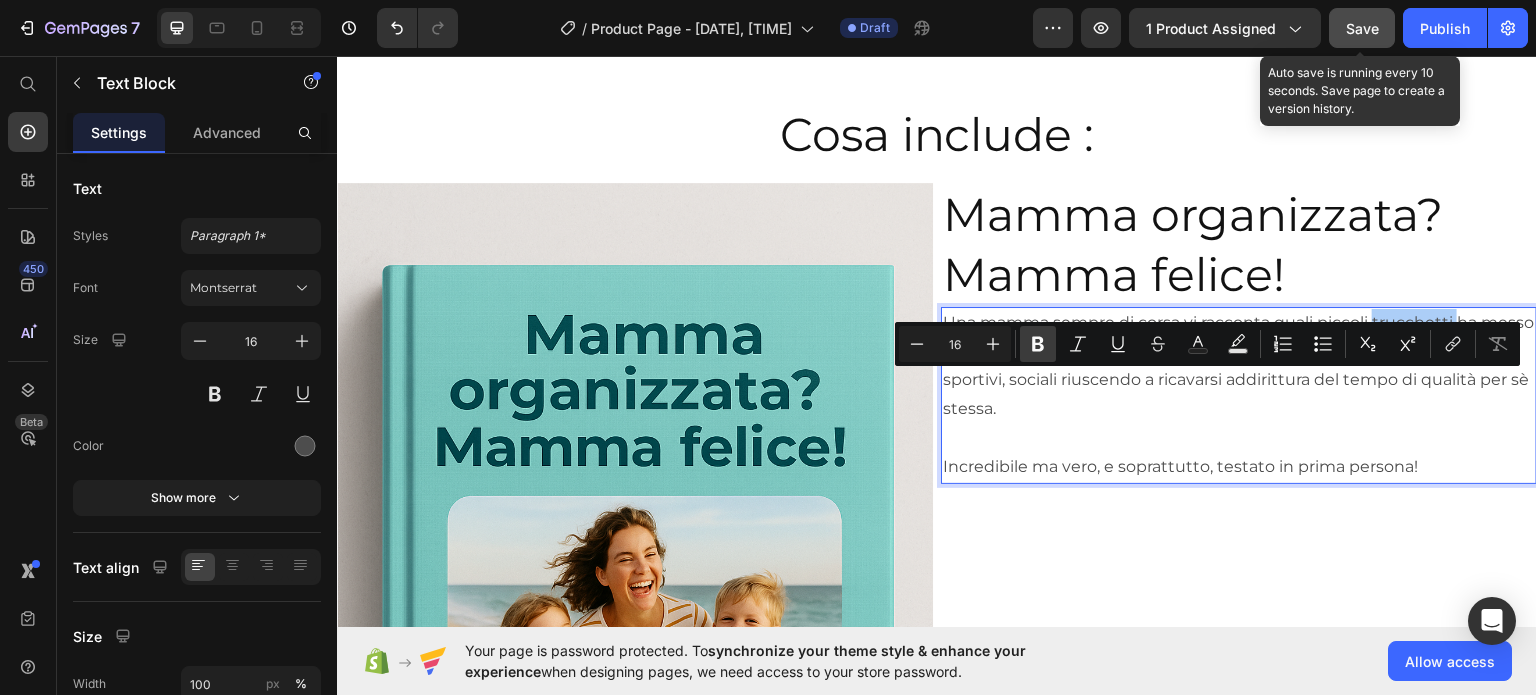 click 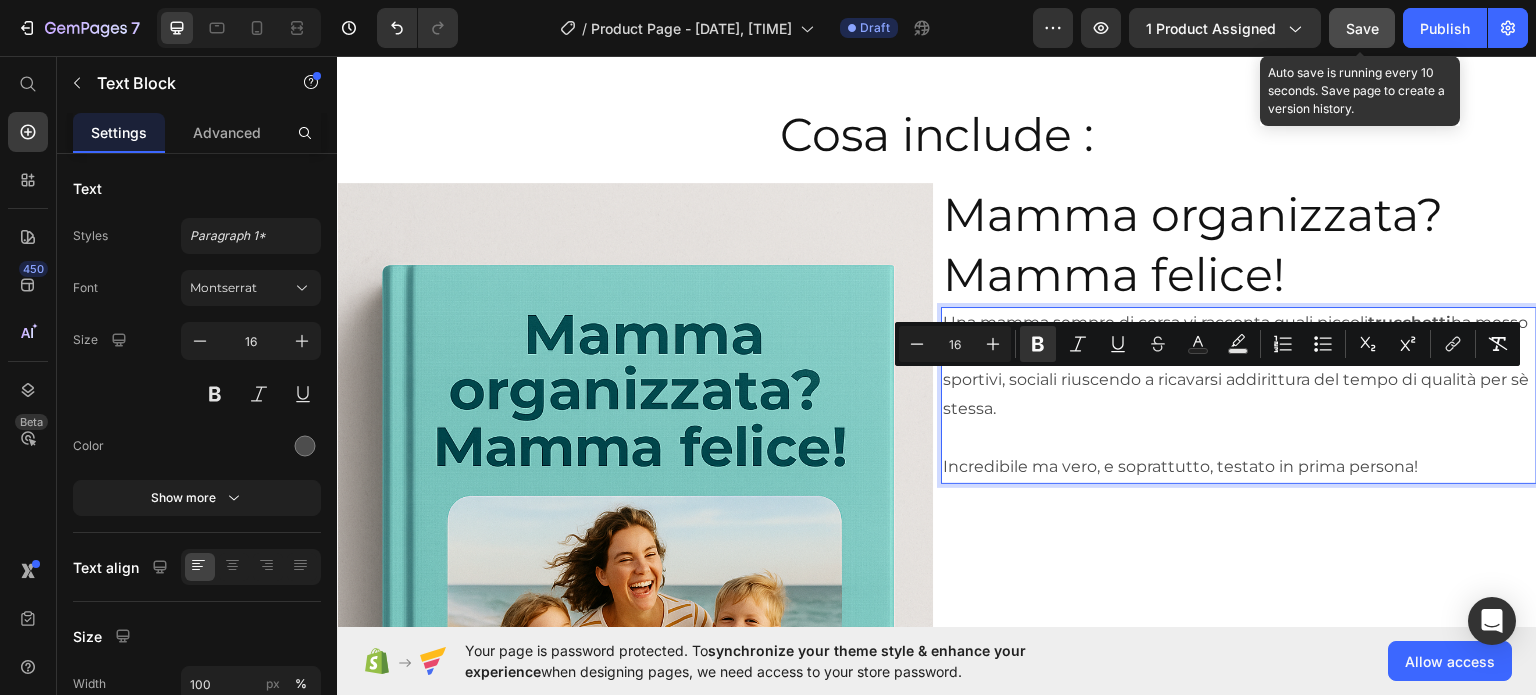 click on "Una mamma sempre di corsa vi racconta quali piccoli  trucchetti  ha messo in atto per riuscire a destreggiarsi tra i mille impegni lavorativi, scolastici, sportivi, sociali riuscendo a ricavarsi addirittura del tempo di qualità per sè stessa." at bounding box center (1239, 365) 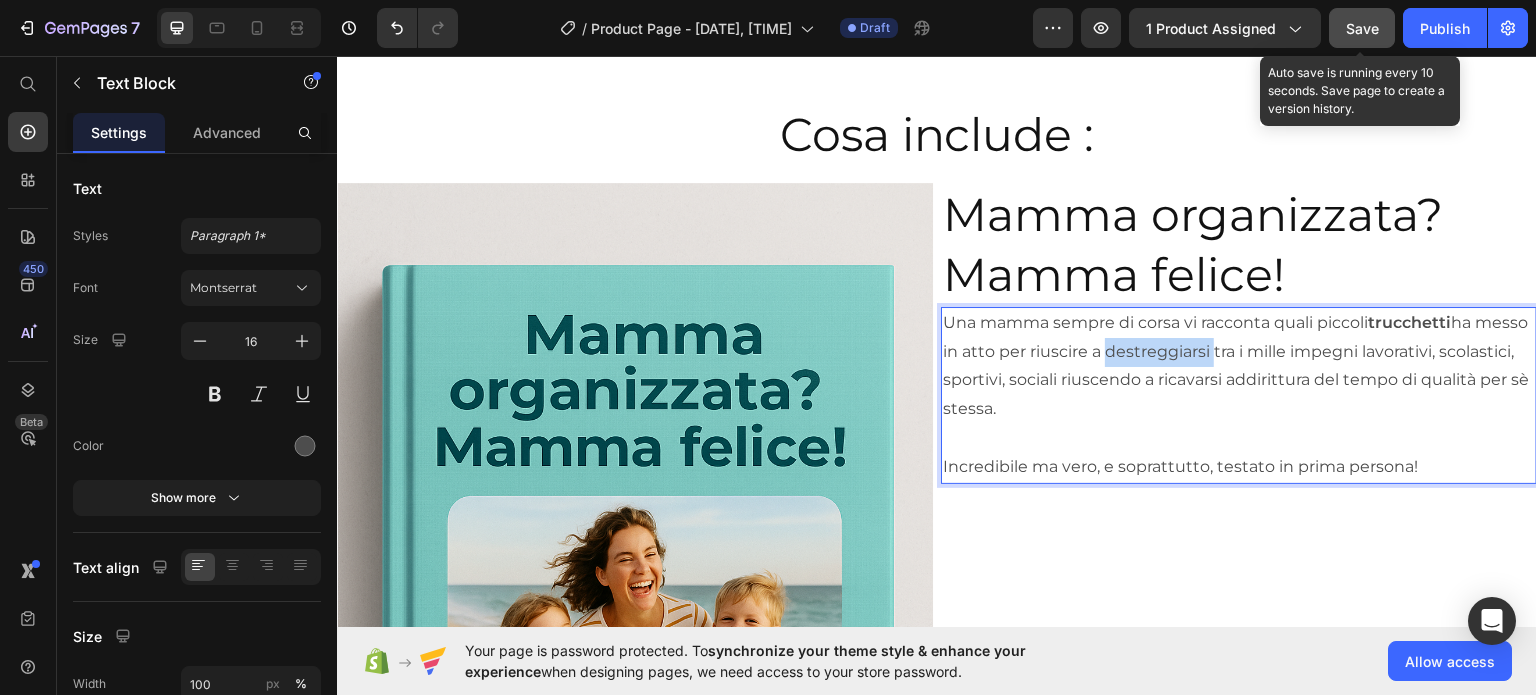click on "Una mamma sempre di corsa vi racconta quali piccoli  trucchetti  ha messo in atto per riuscire a destreggiarsi tra i mille impegni lavorativi, scolastici, sportivi, sociali riuscendo a ricavarsi addirittura del tempo di qualità per sè stessa." at bounding box center [1239, 365] 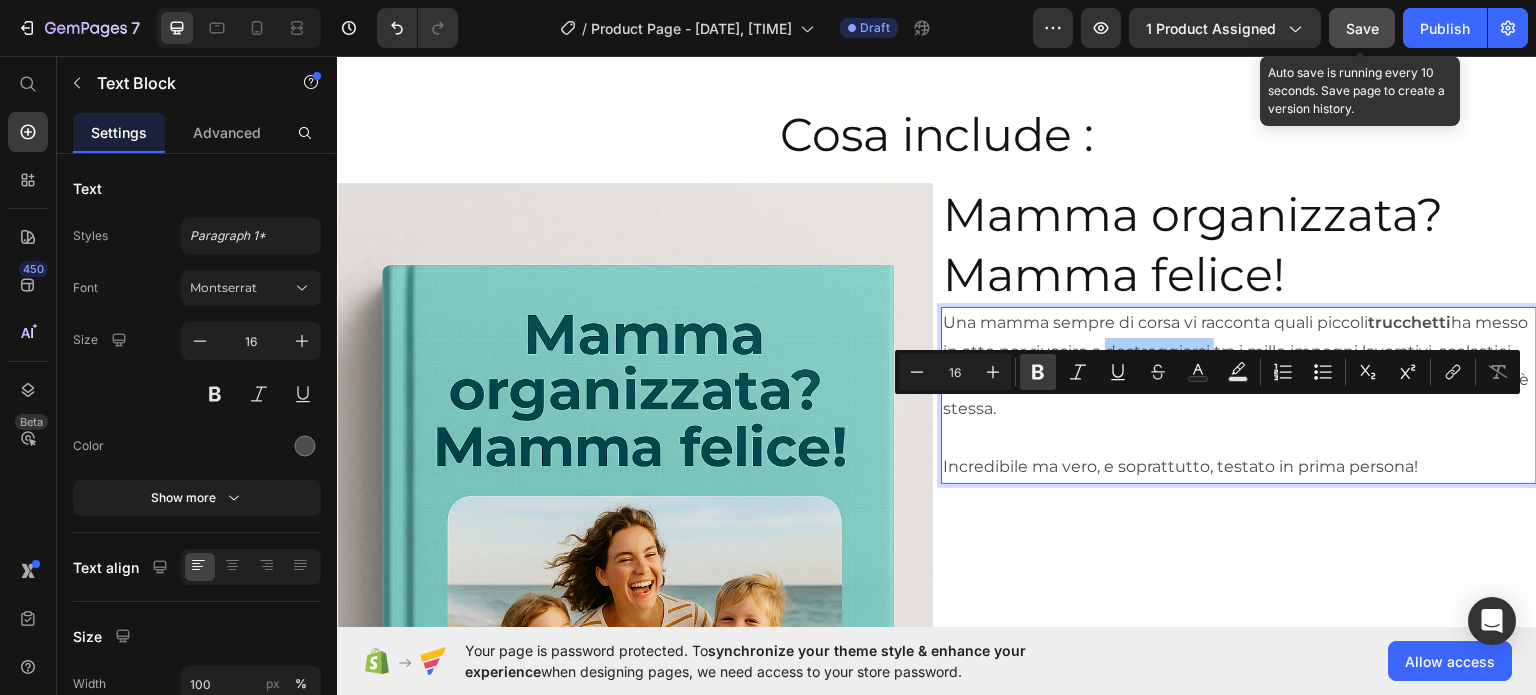 click 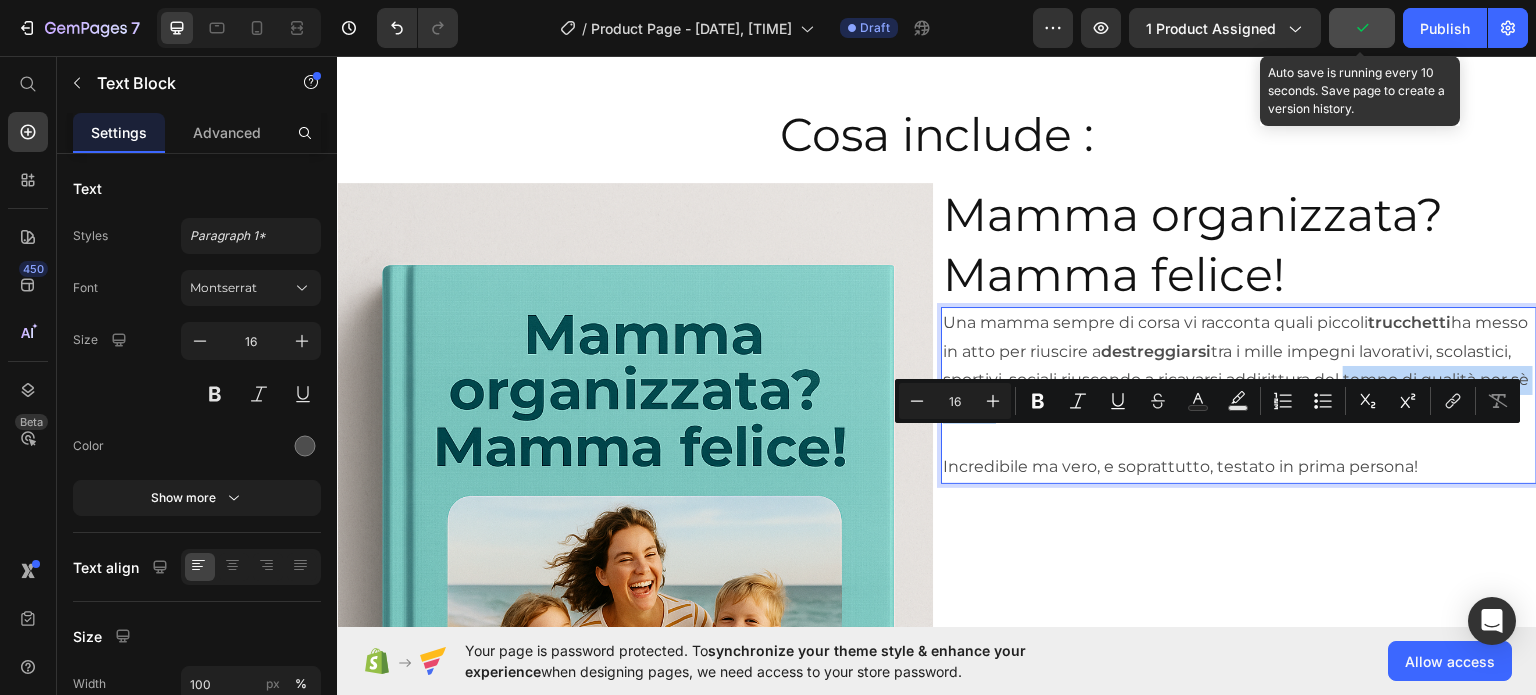drag, startPoint x: 1421, startPoint y: 439, endPoint x: 1428, endPoint y: 462, distance: 24.04163 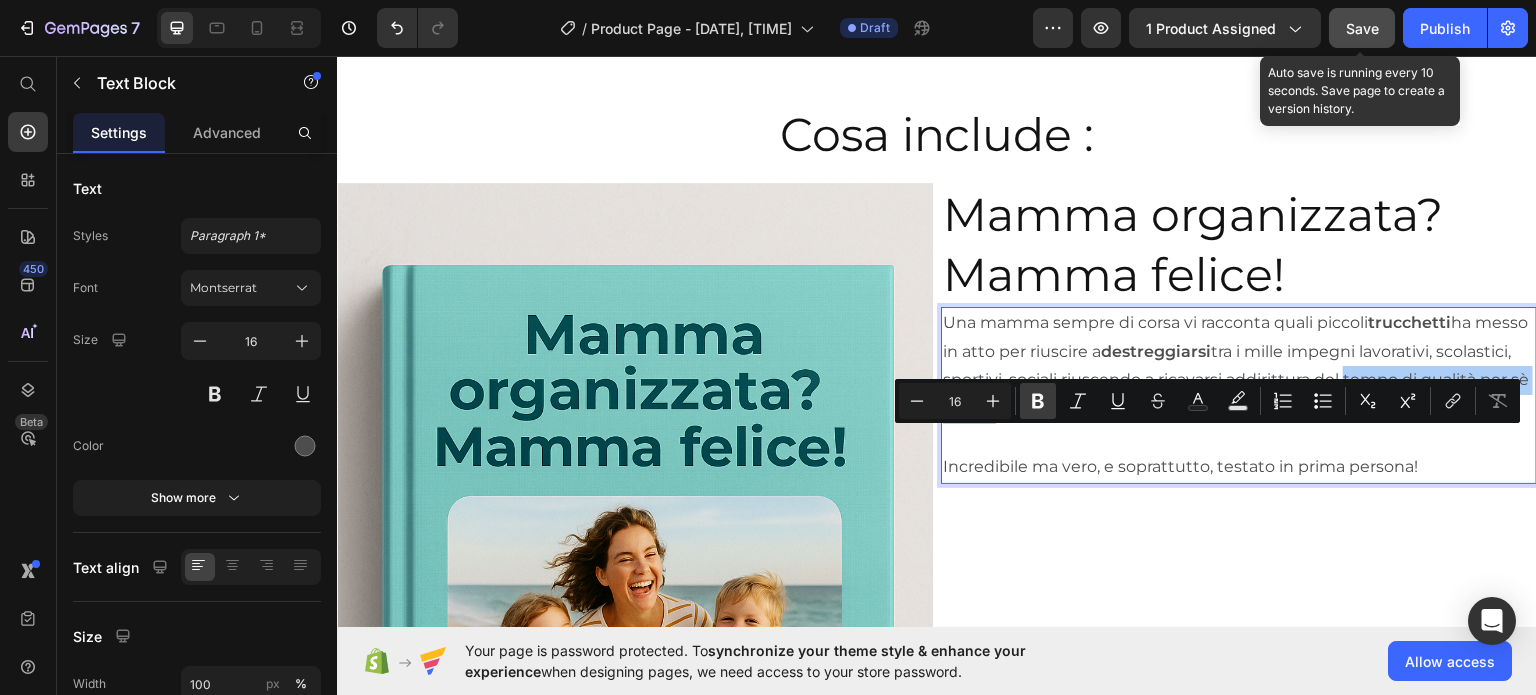 click 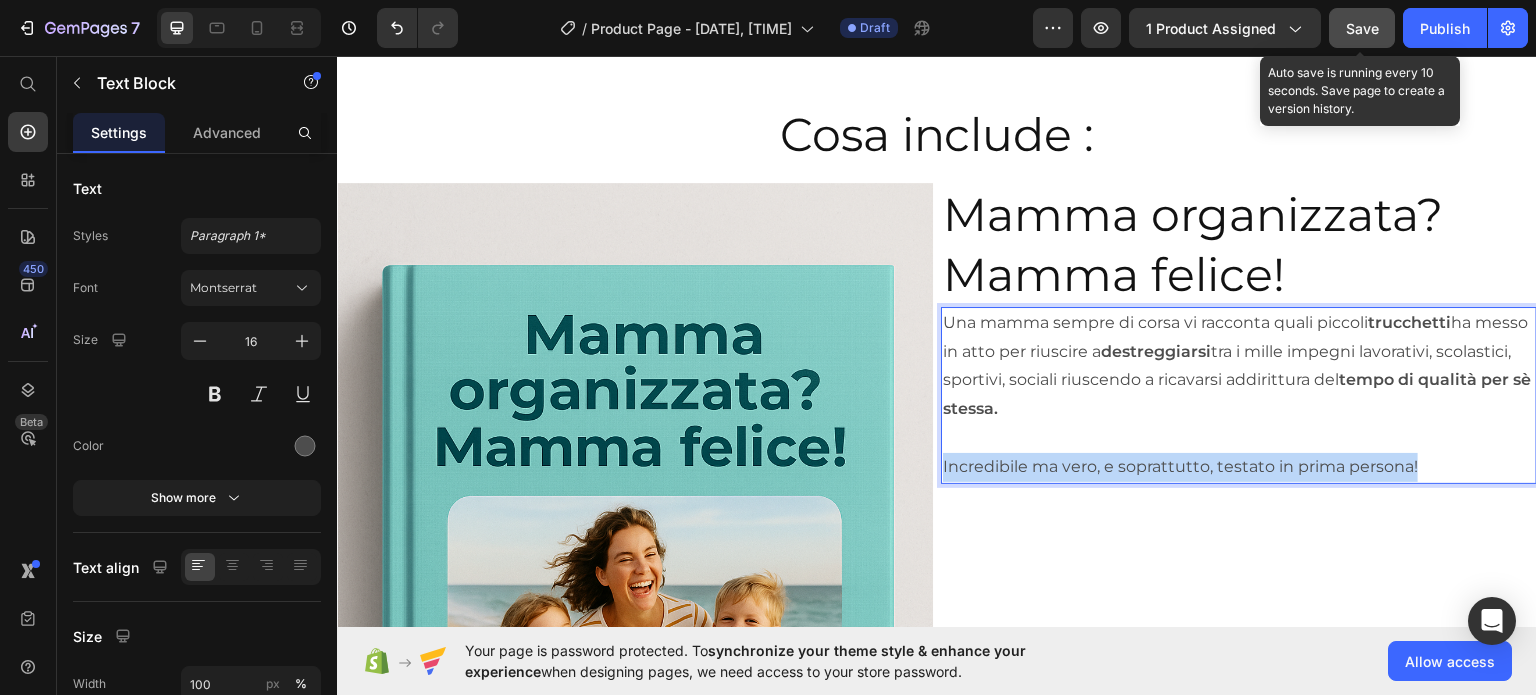 drag, startPoint x: 1409, startPoint y: 528, endPoint x: 934, endPoint y: 527, distance: 475.00104 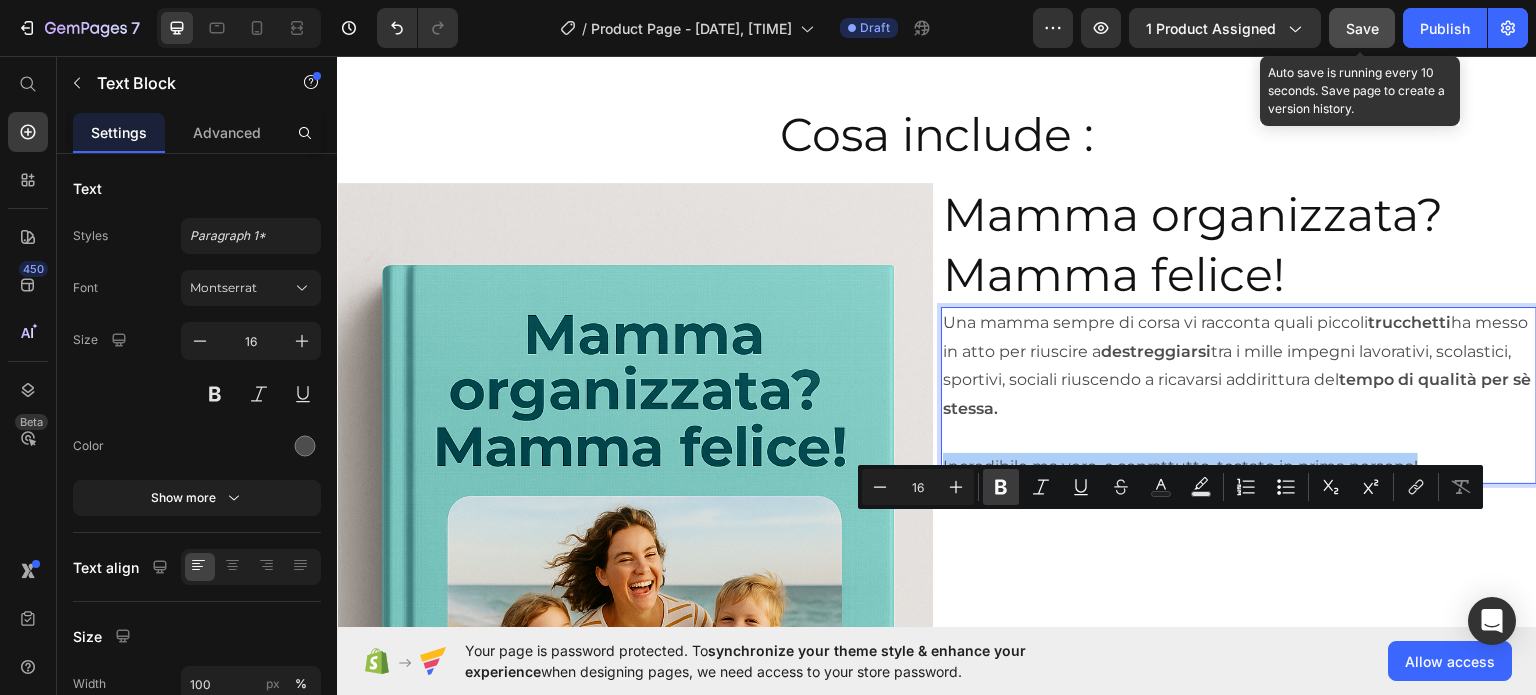 click 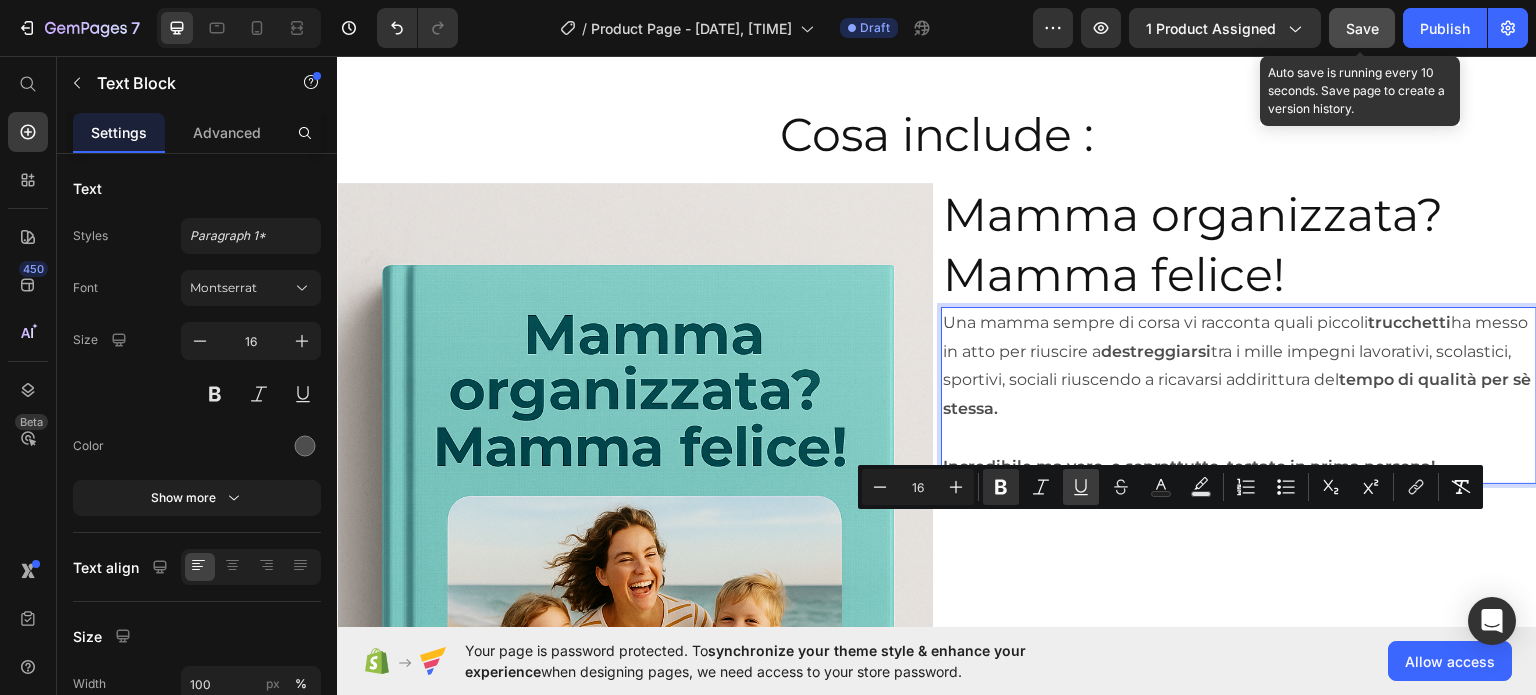 click 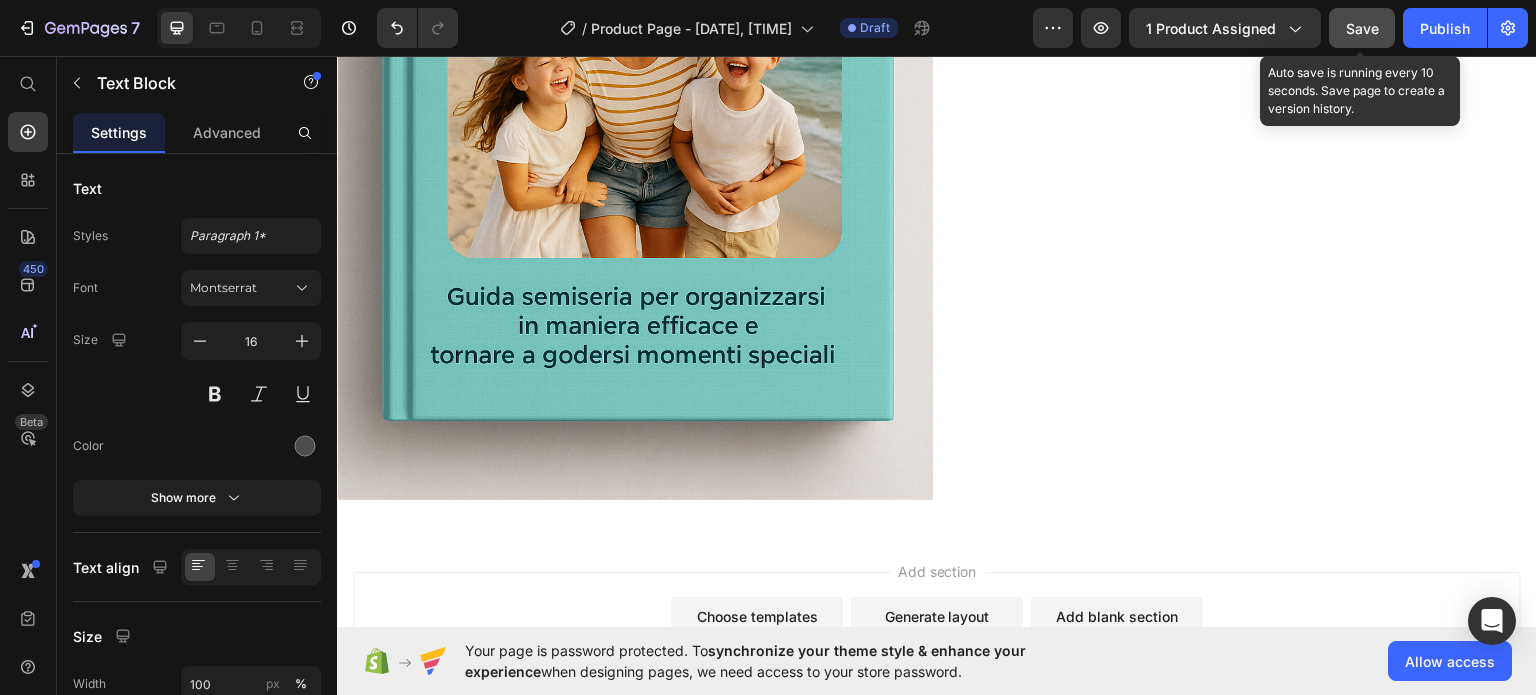 scroll, scrollTop: 6846, scrollLeft: 0, axis: vertical 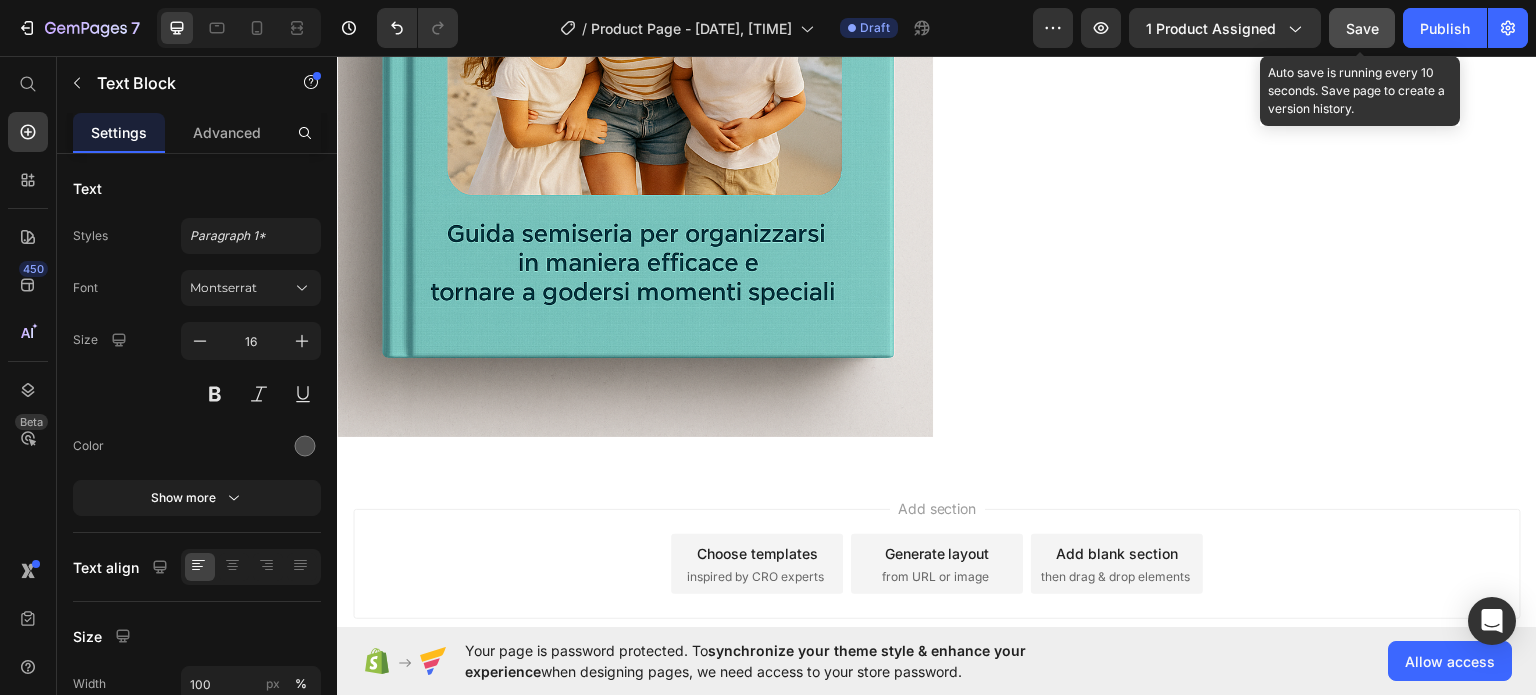 click on "Save" at bounding box center [1362, 28] 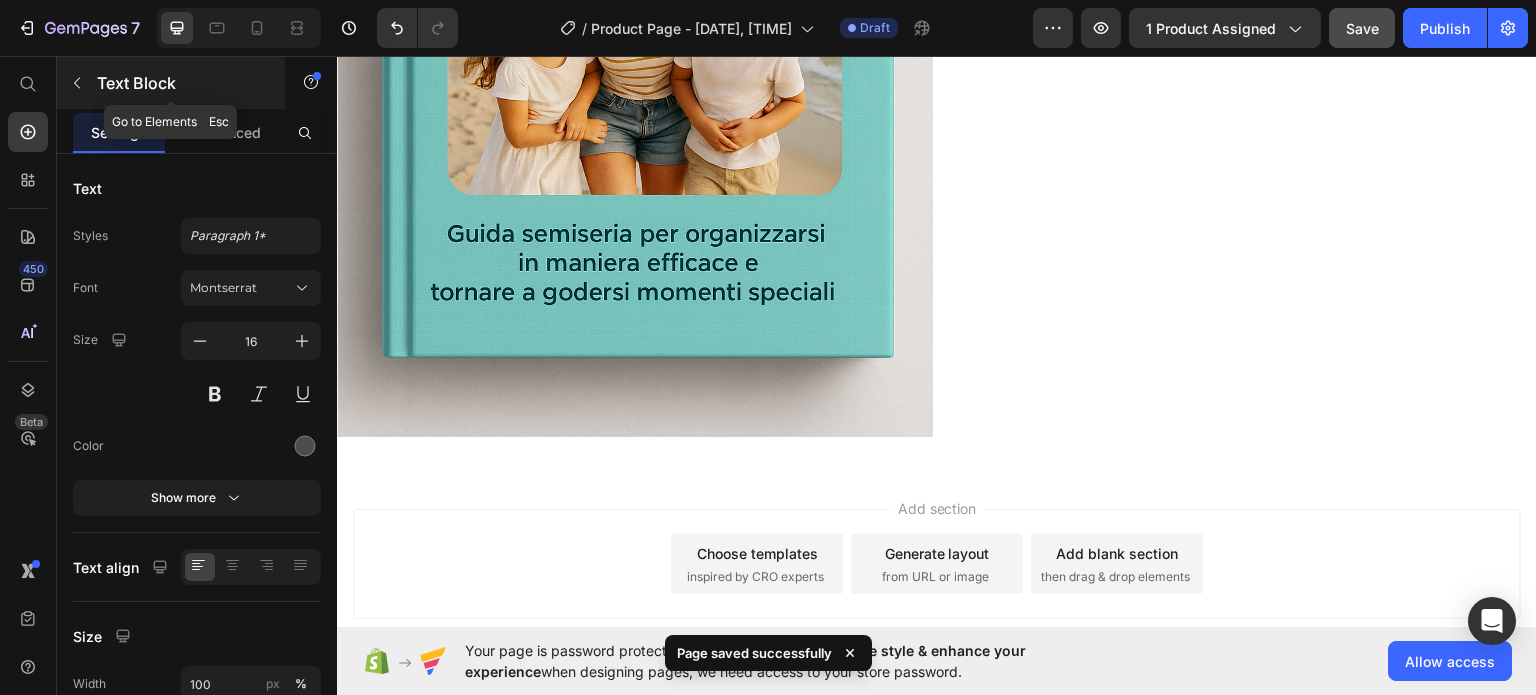 click 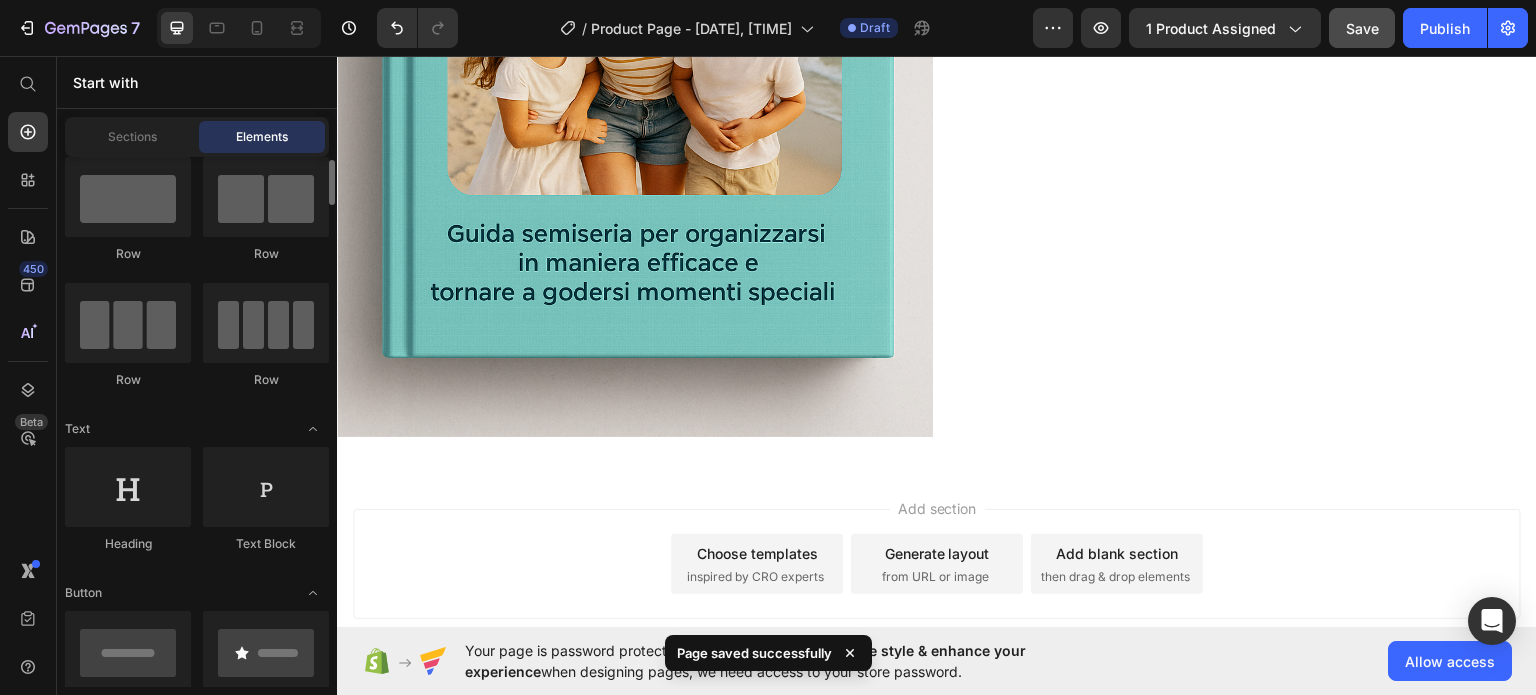 scroll, scrollTop: 0, scrollLeft: 0, axis: both 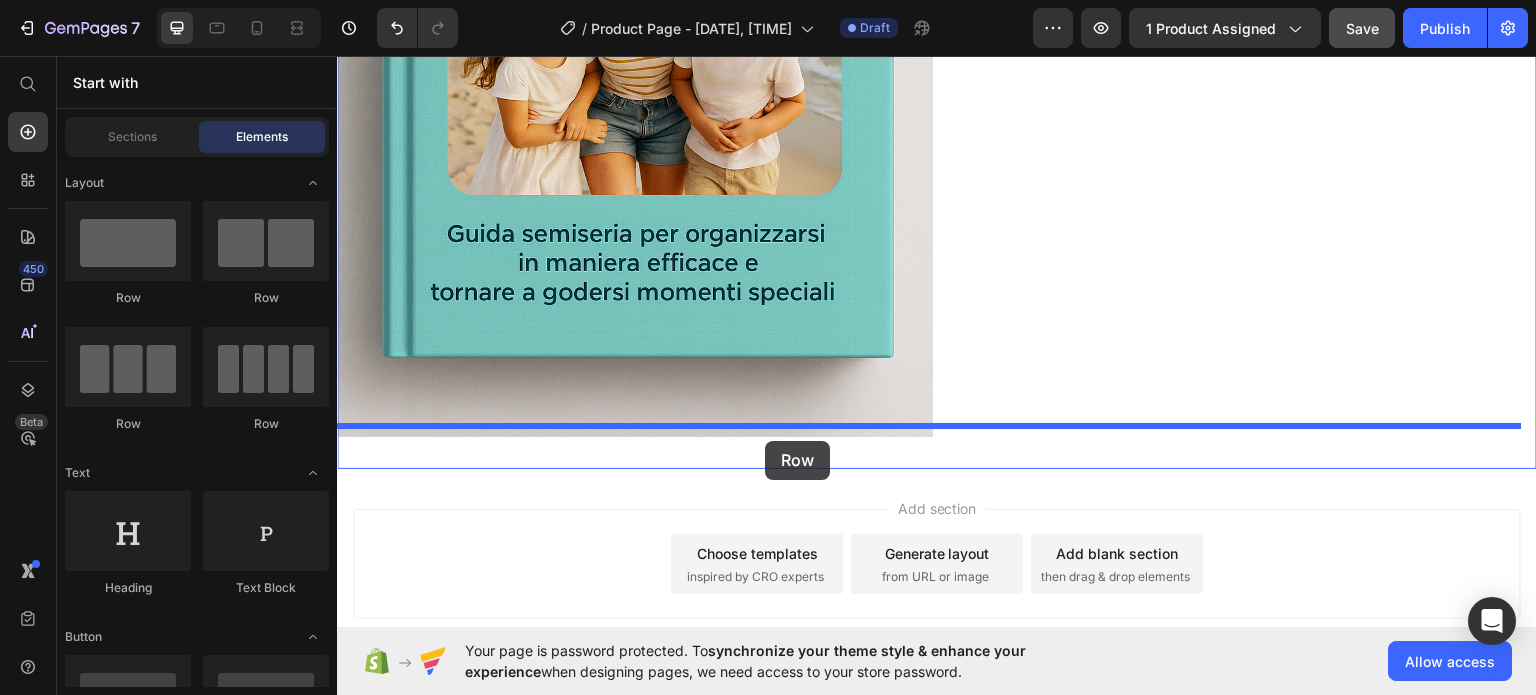 drag, startPoint x: 482, startPoint y: 310, endPoint x: 765, endPoint y: 440, distance: 311.43057 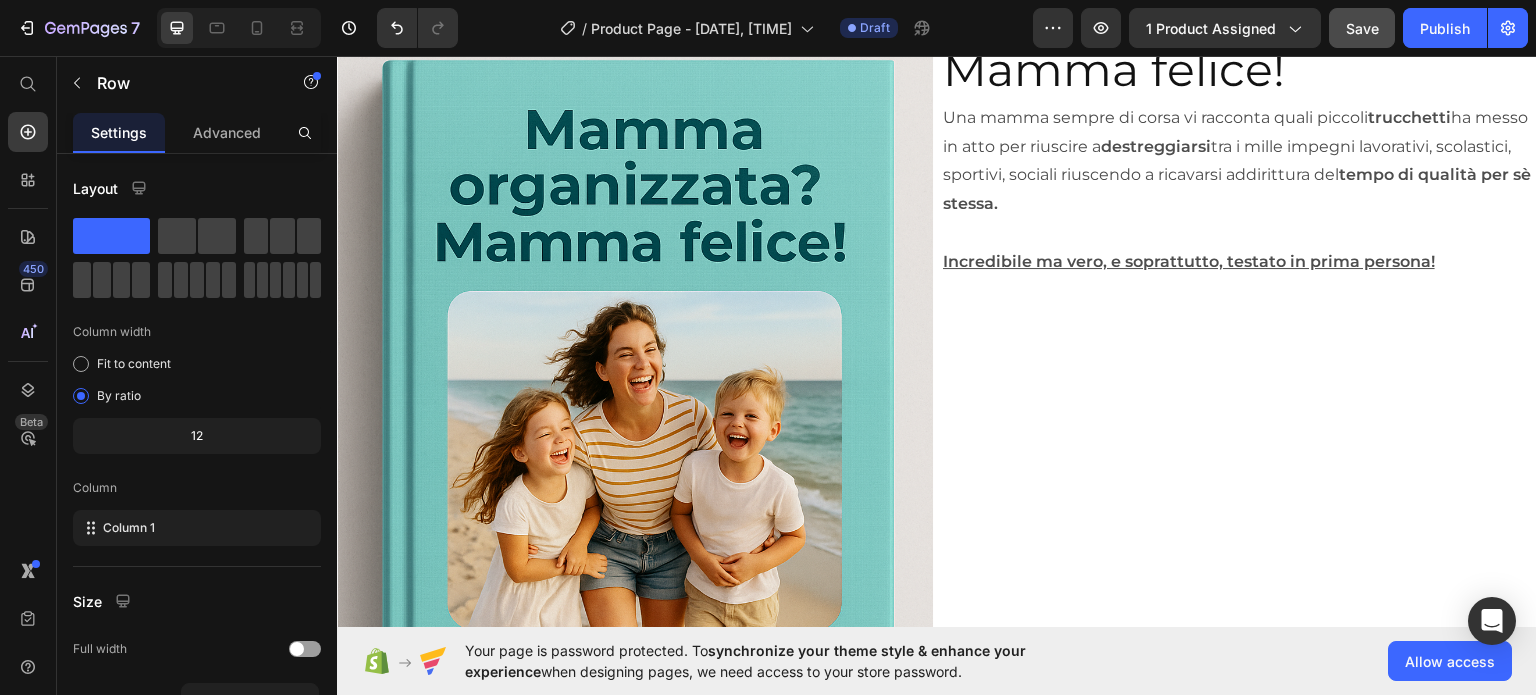 scroll, scrollTop: 6018, scrollLeft: 0, axis: vertical 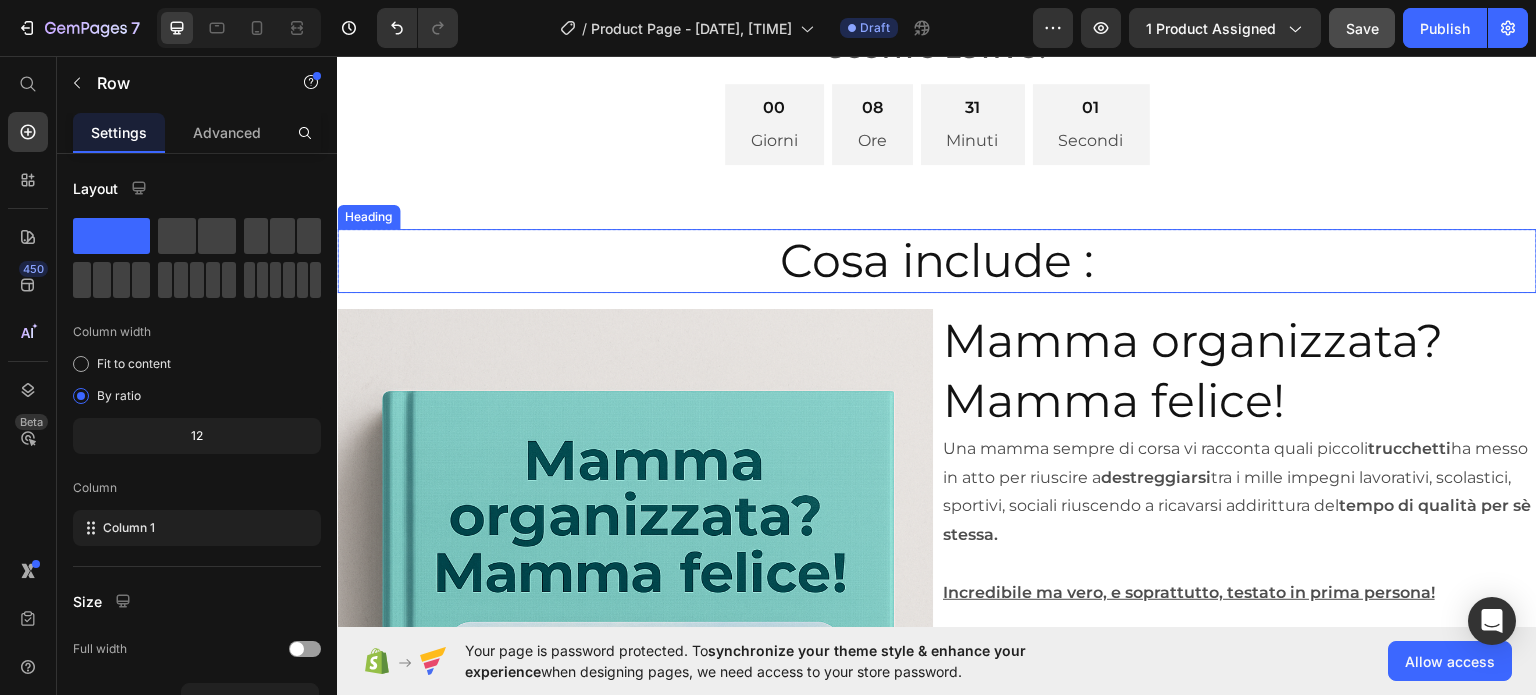 click on "Cosa include :" at bounding box center (937, 260) 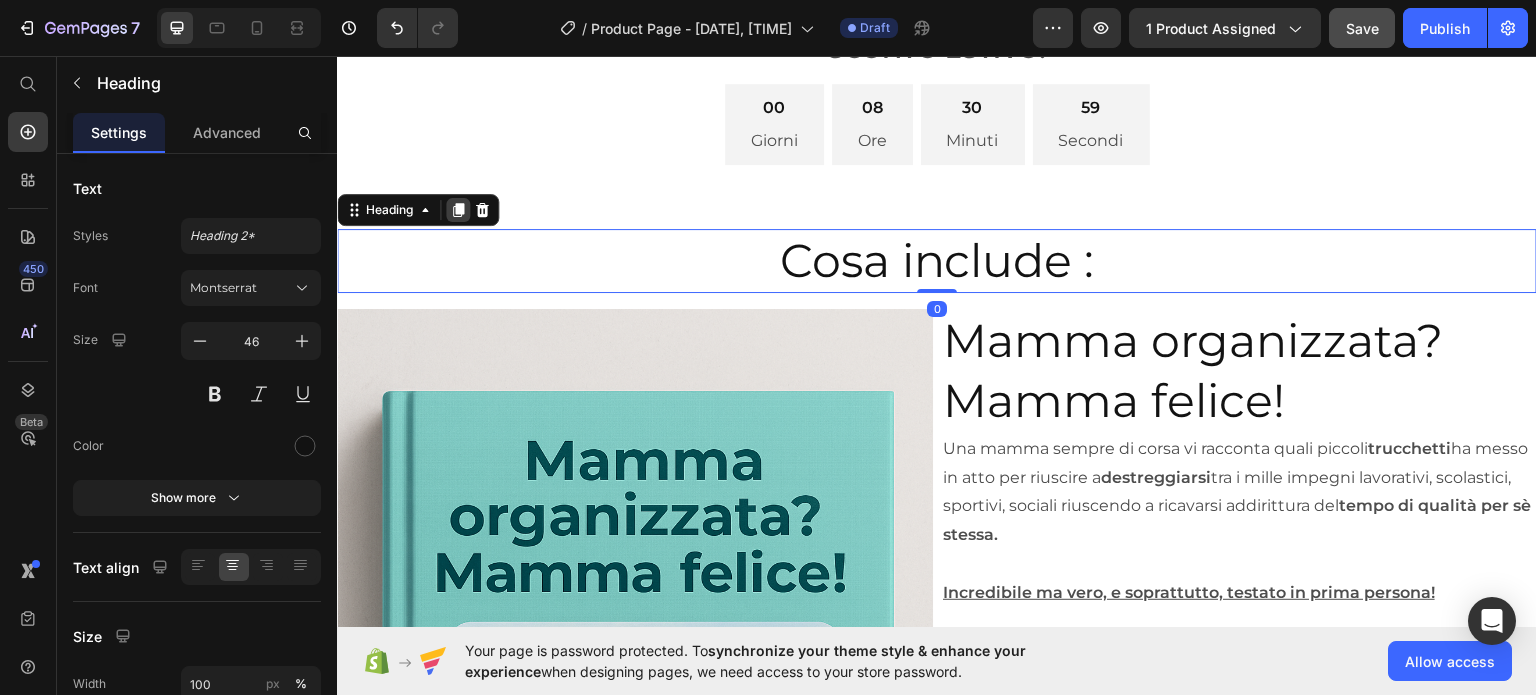 click 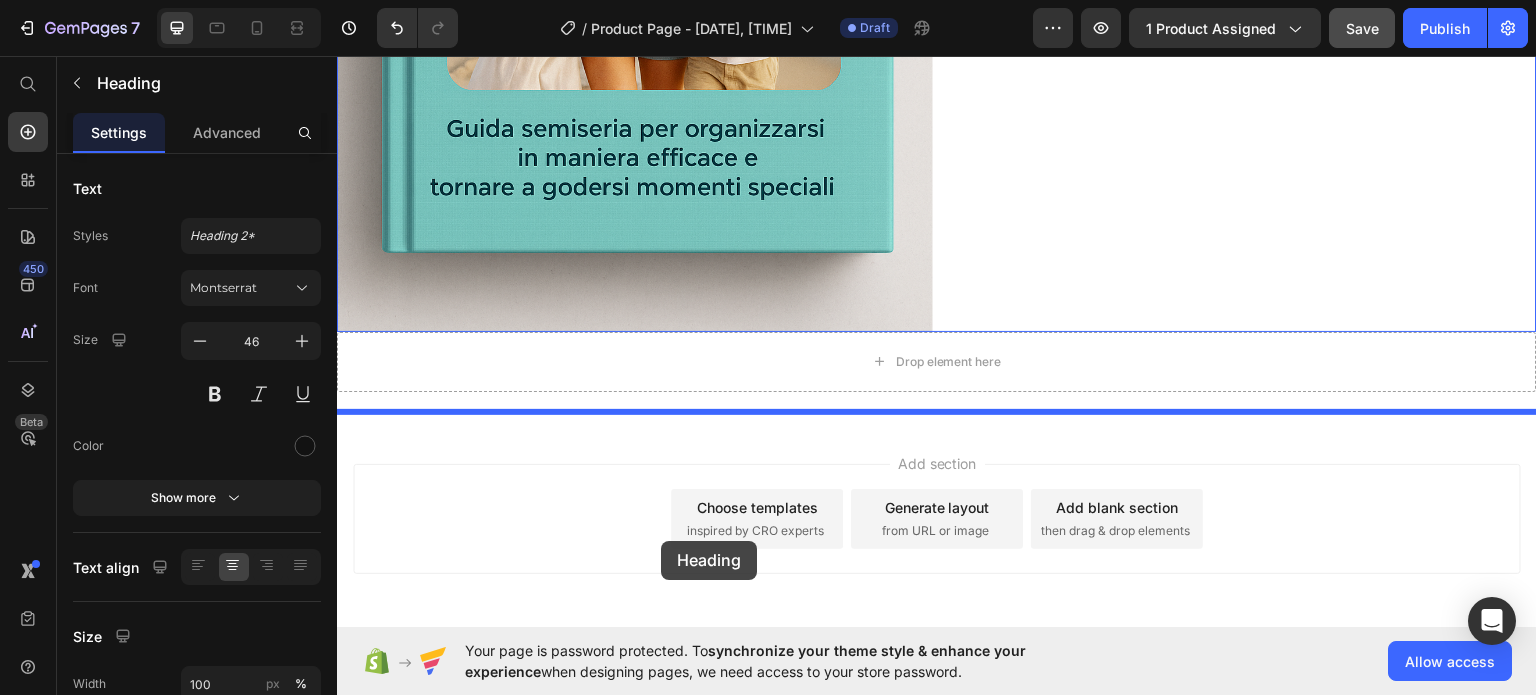 scroll, scrollTop: 7040, scrollLeft: 0, axis: vertical 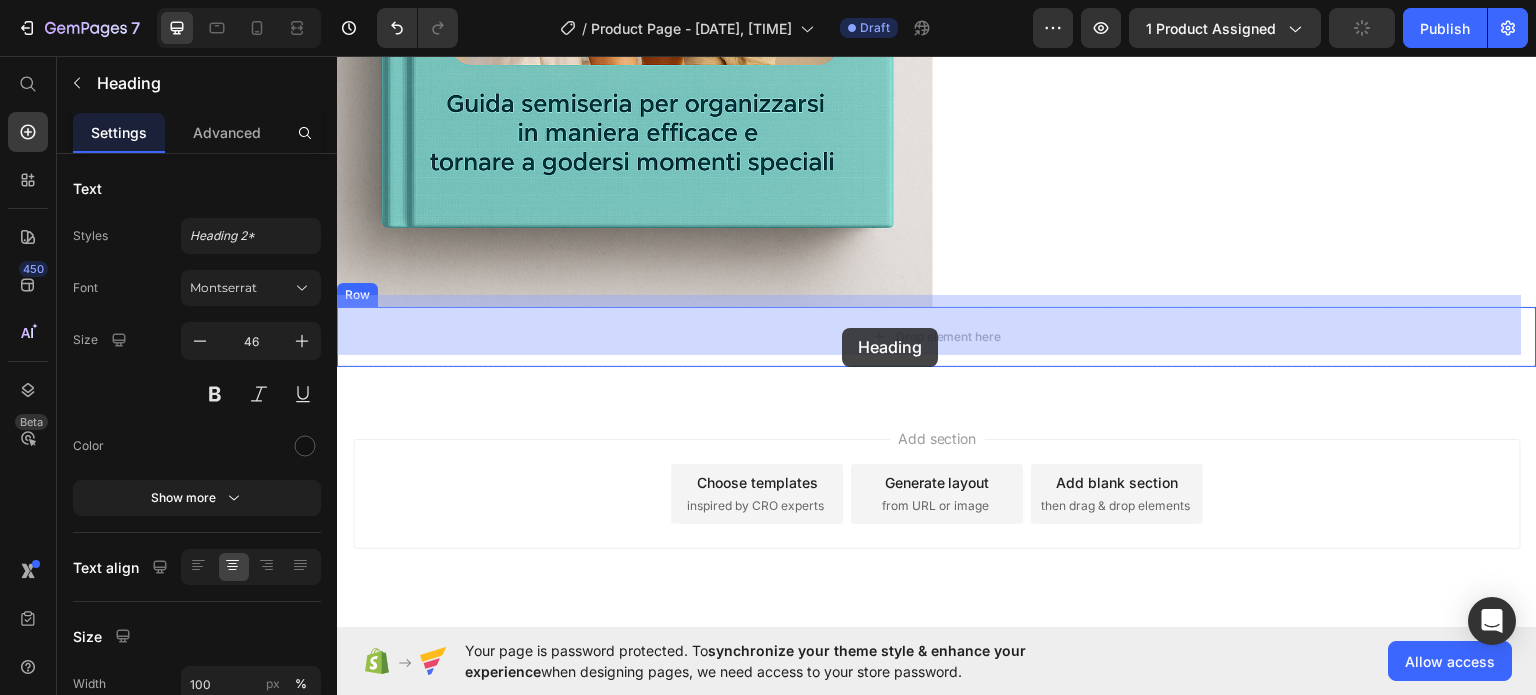 drag, startPoint x: 398, startPoint y: 344, endPoint x: 842, endPoint y: 327, distance: 444.32532 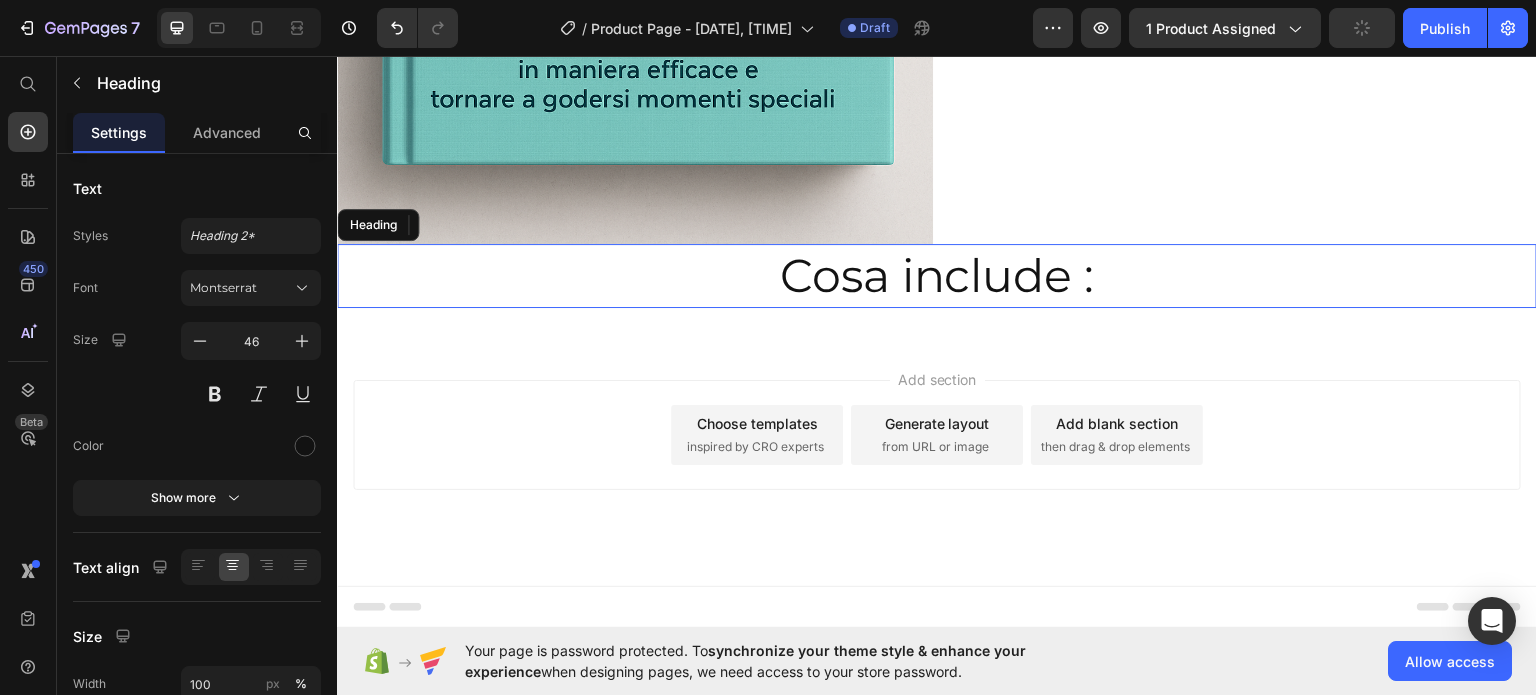 scroll, scrollTop: 6976, scrollLeft: 0, axis: vertical 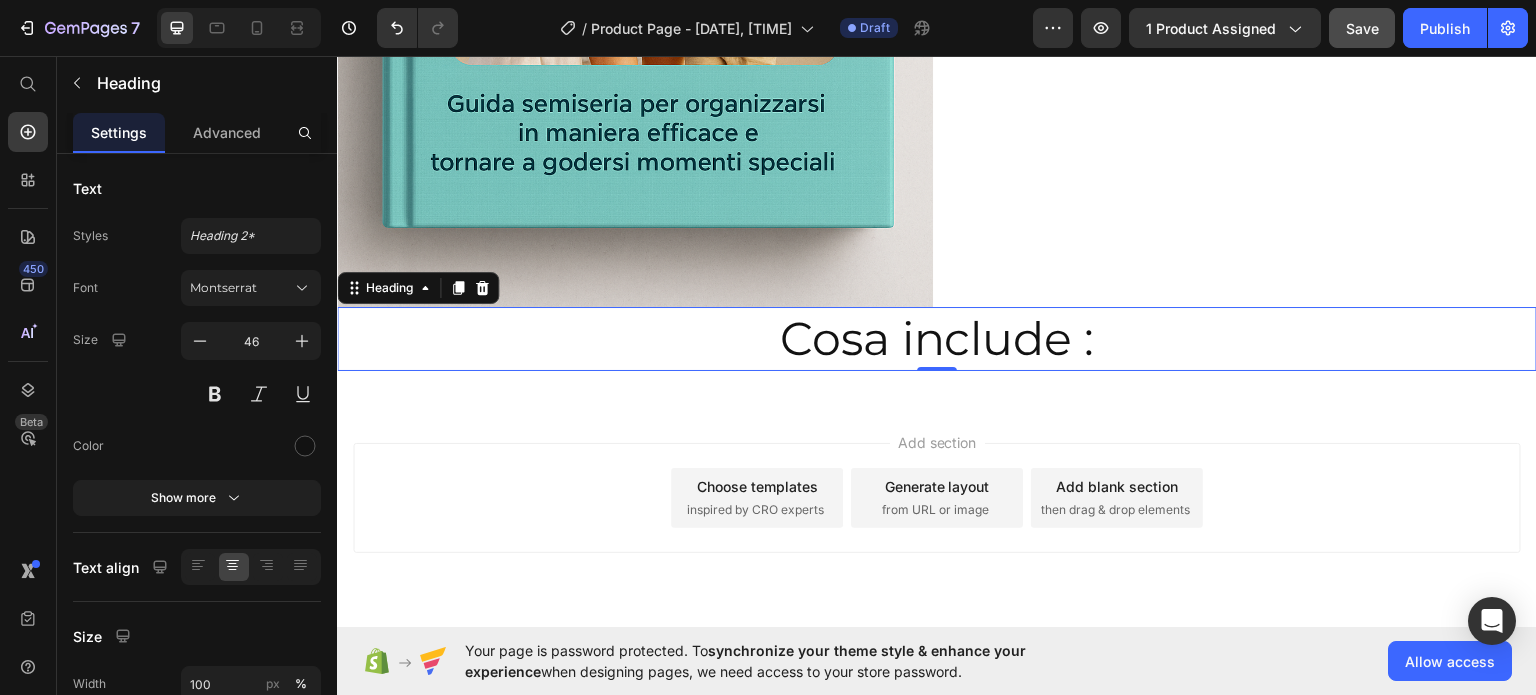 click on "Cosa include :" at bounding box center (937, 338) 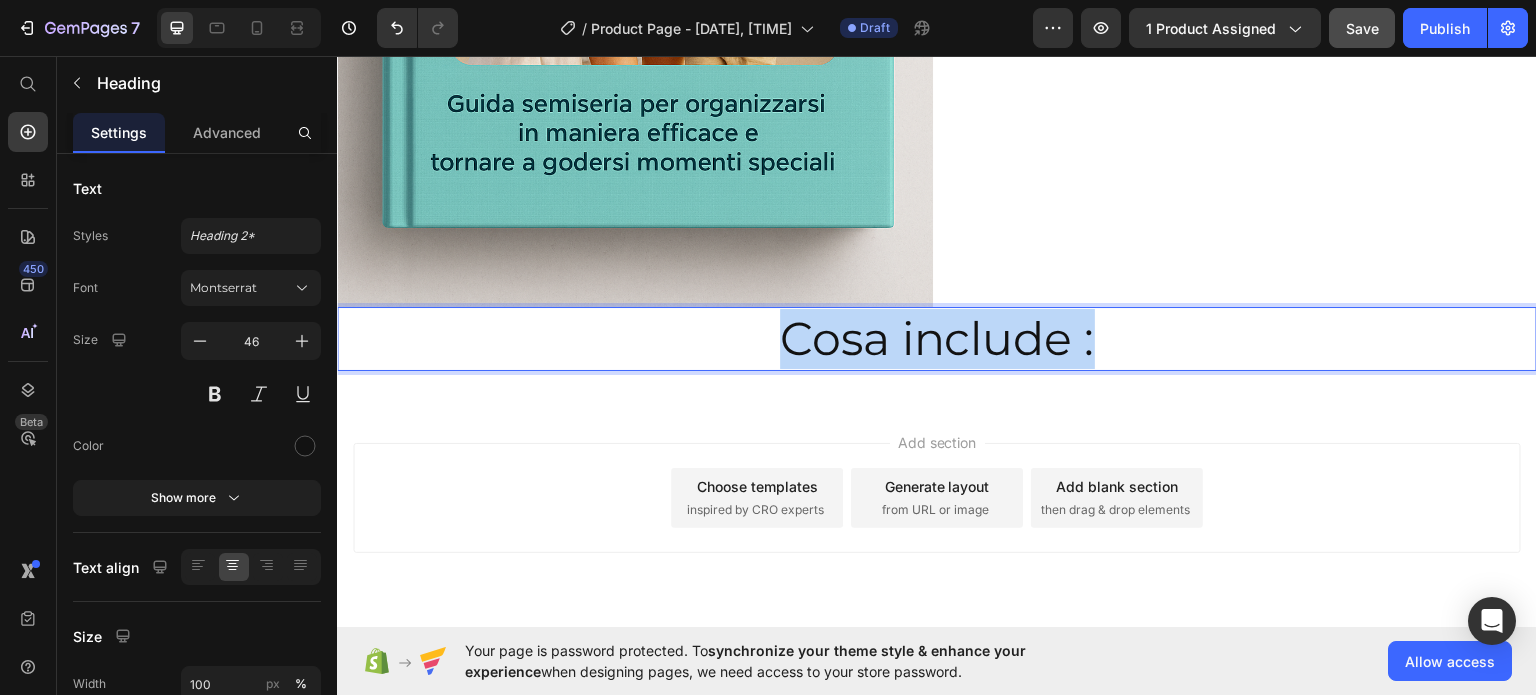 drag, startPoint x: 768, startPoint y: 328, endPoint x: 1102, endPoint y: 331, distance: 334.01346 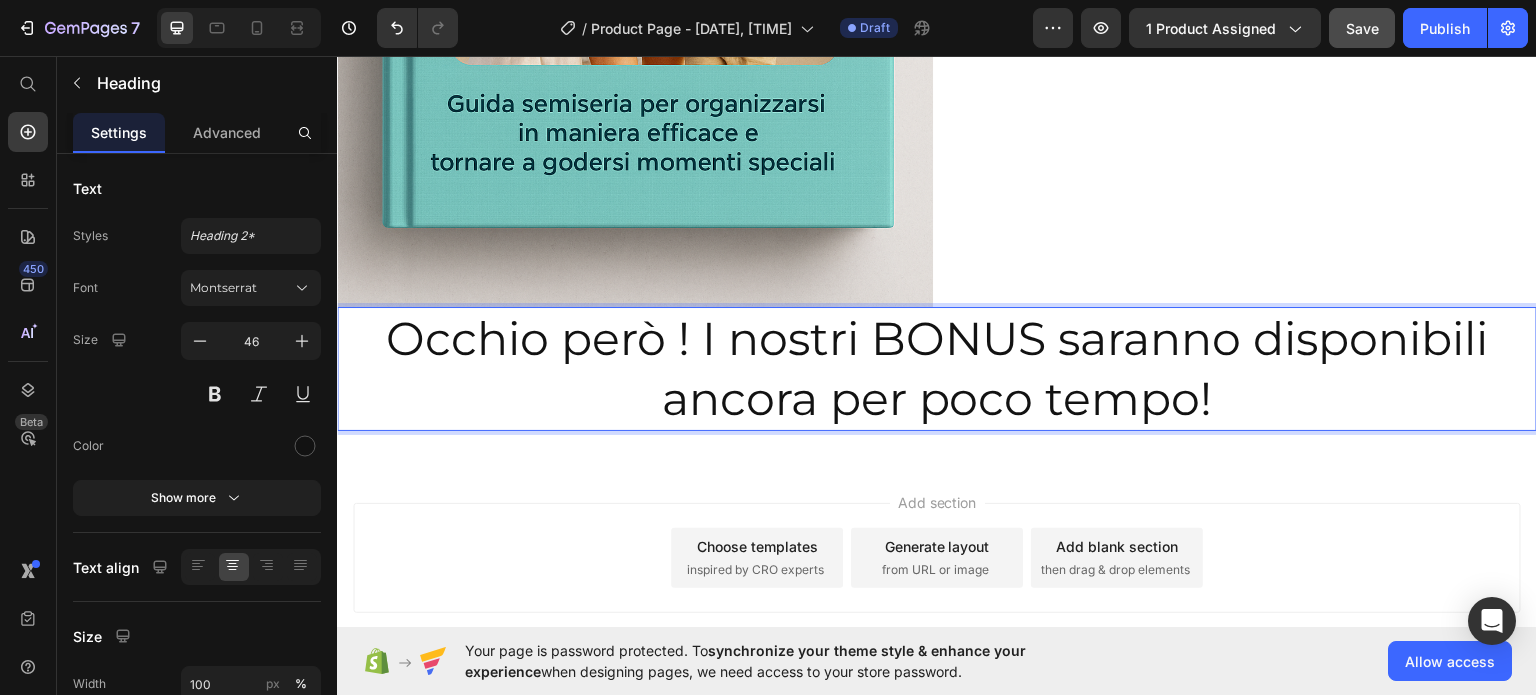 click on "Occhio però ! I nostri BONUS saranno disponibili ancora per poco tempo!" at bounding box center (937, 368) 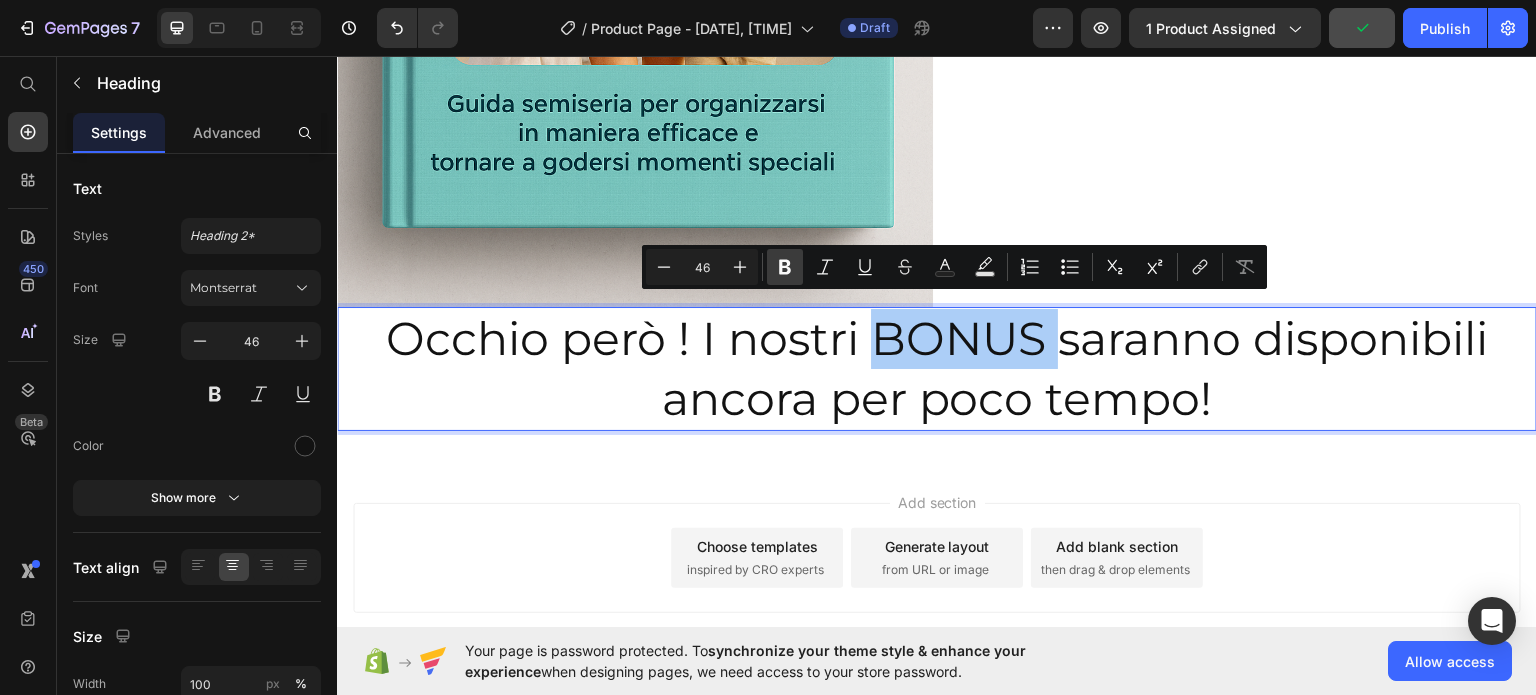 click 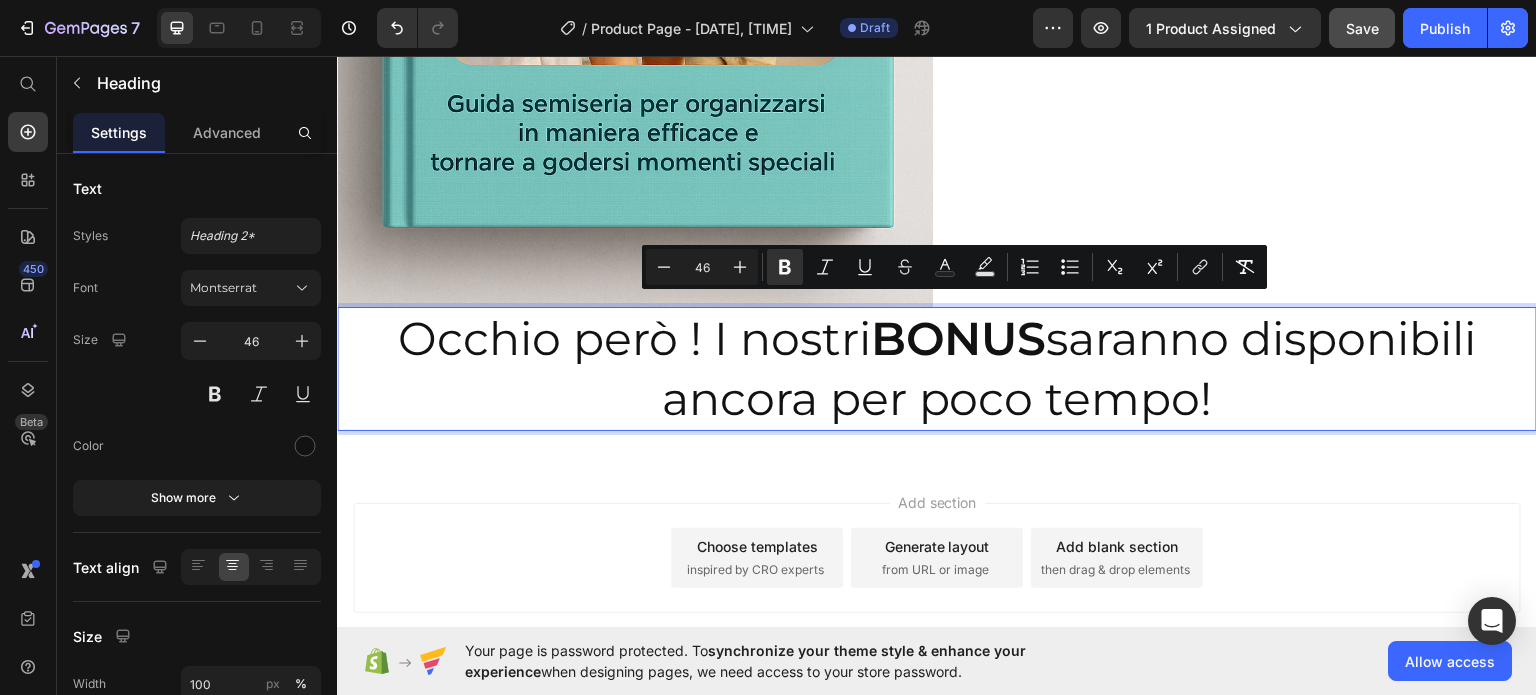 click on "Occhio però ! I nostri  BONUS  saranno disponibili ancora per poco tempo!" at bounding box center [937, 368] 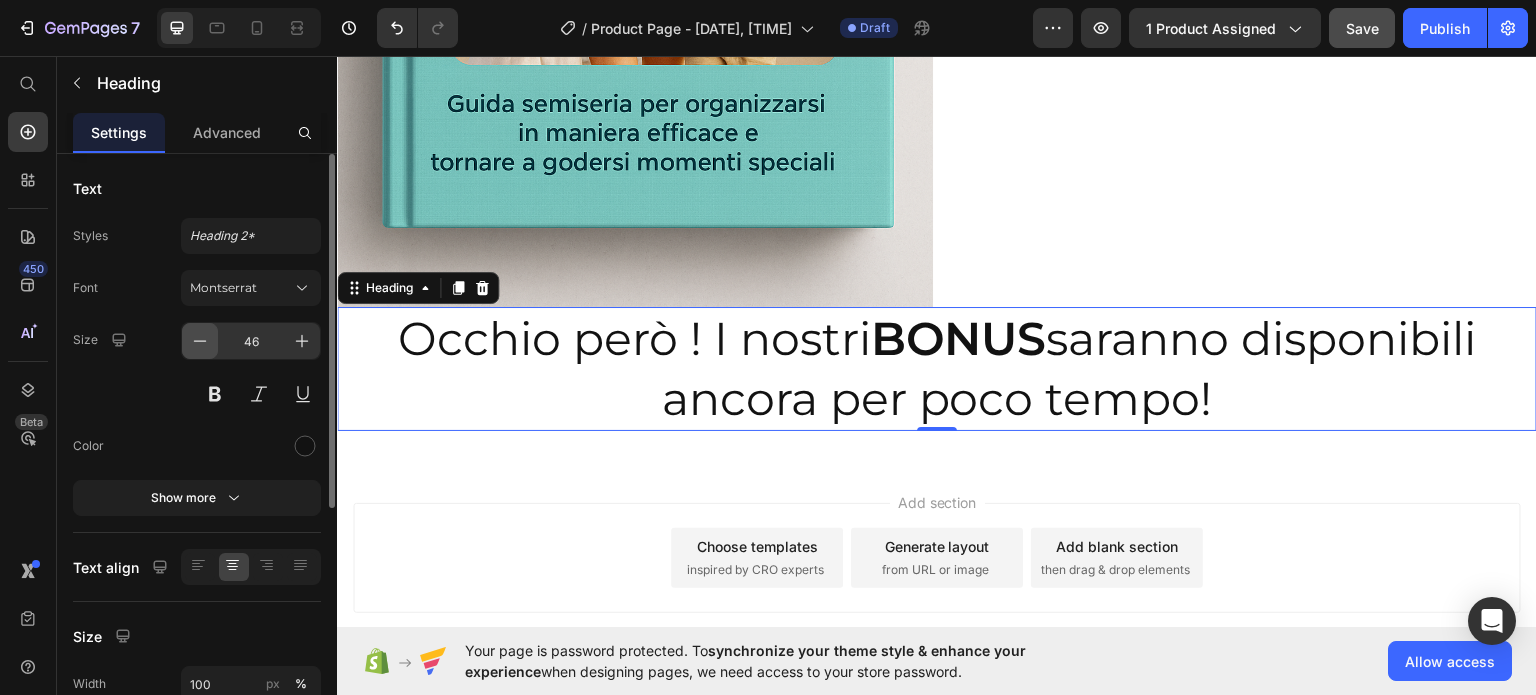 click 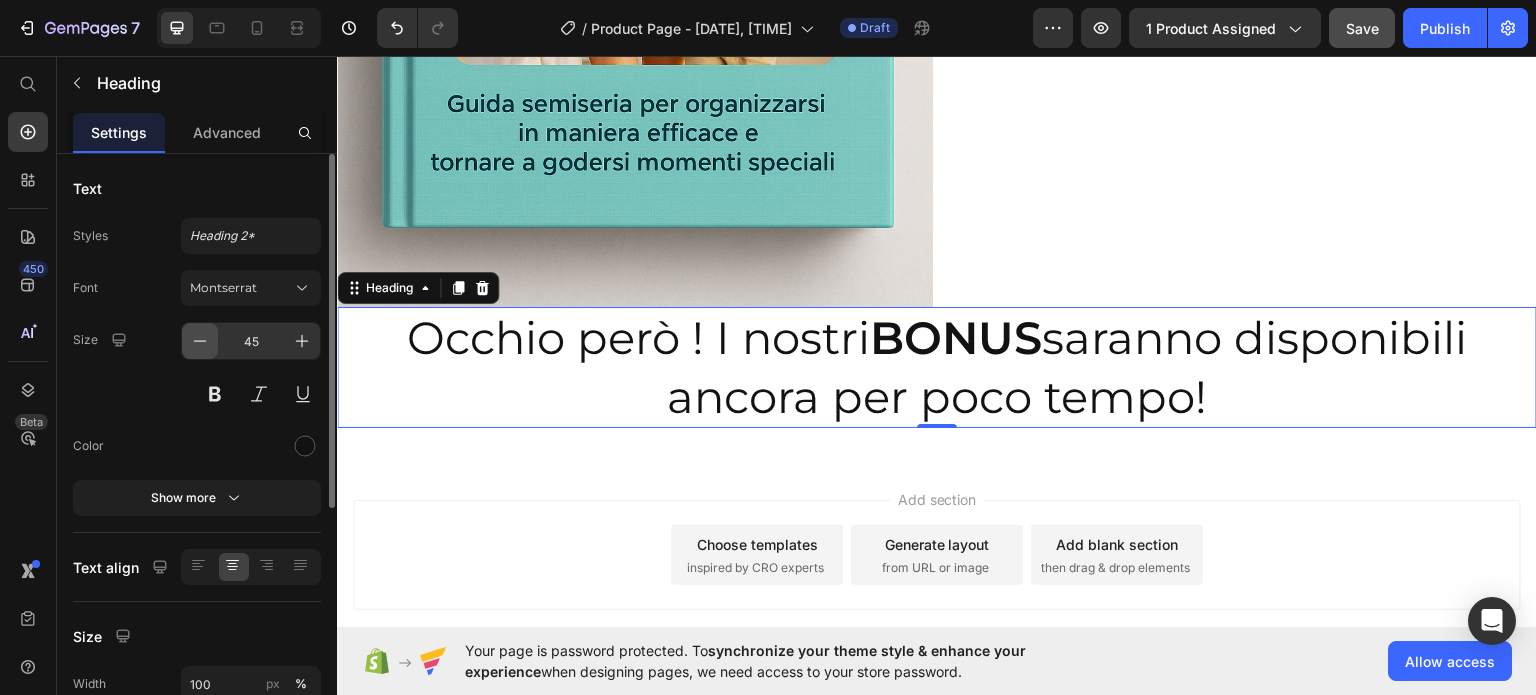 click 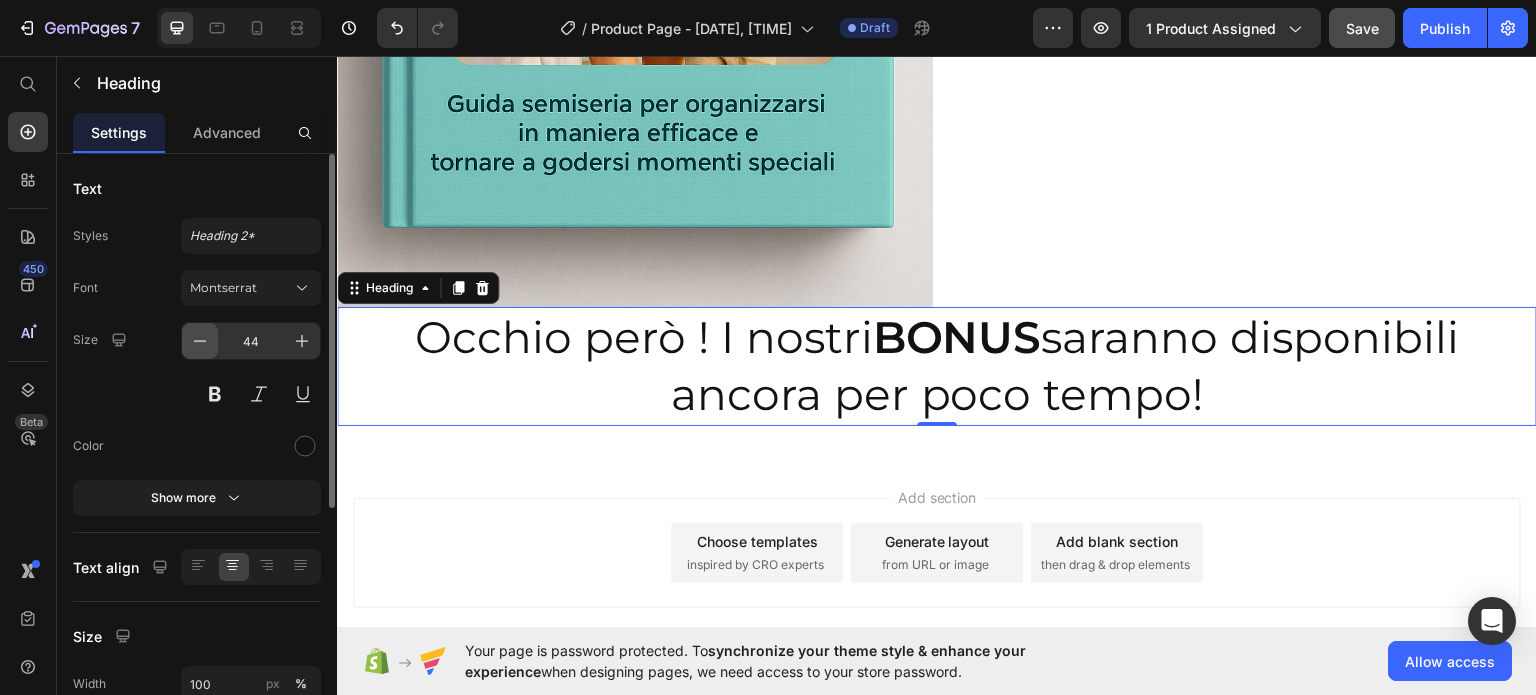 click 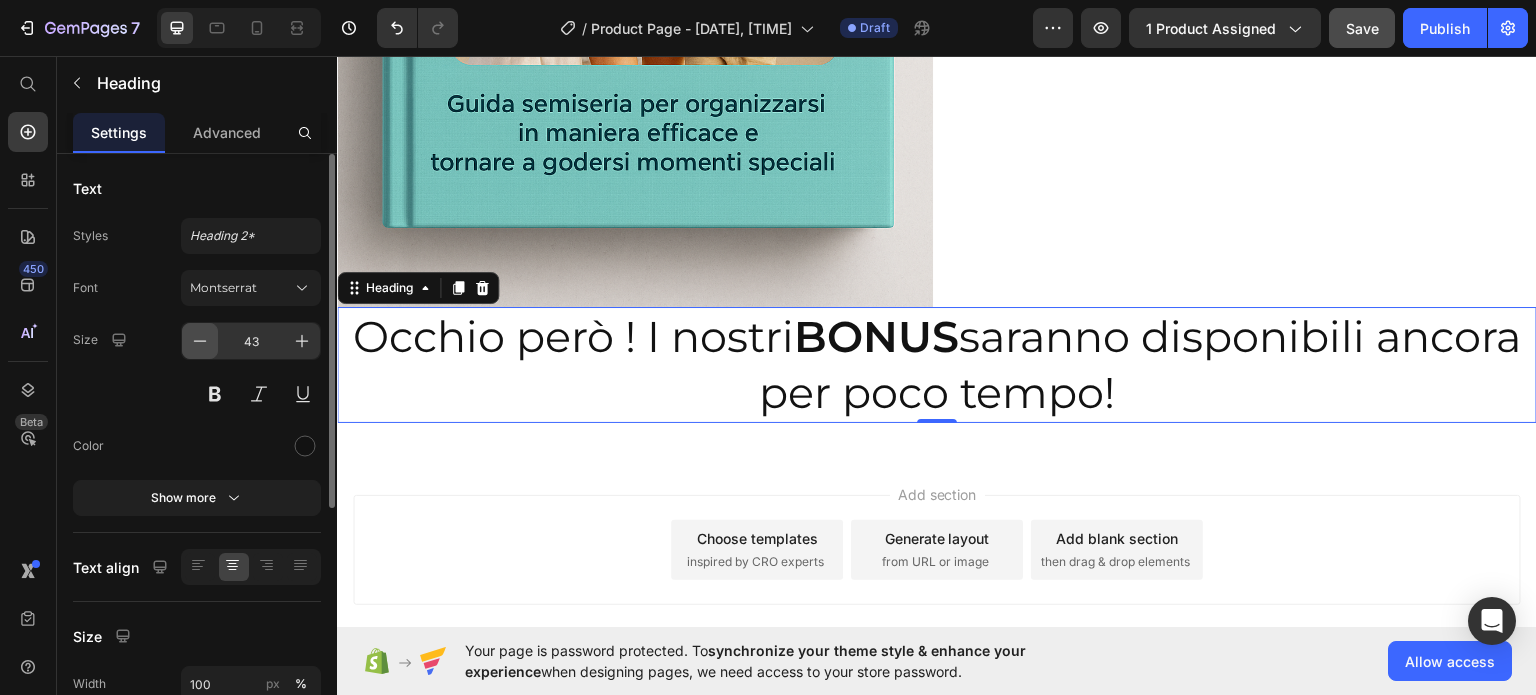 click 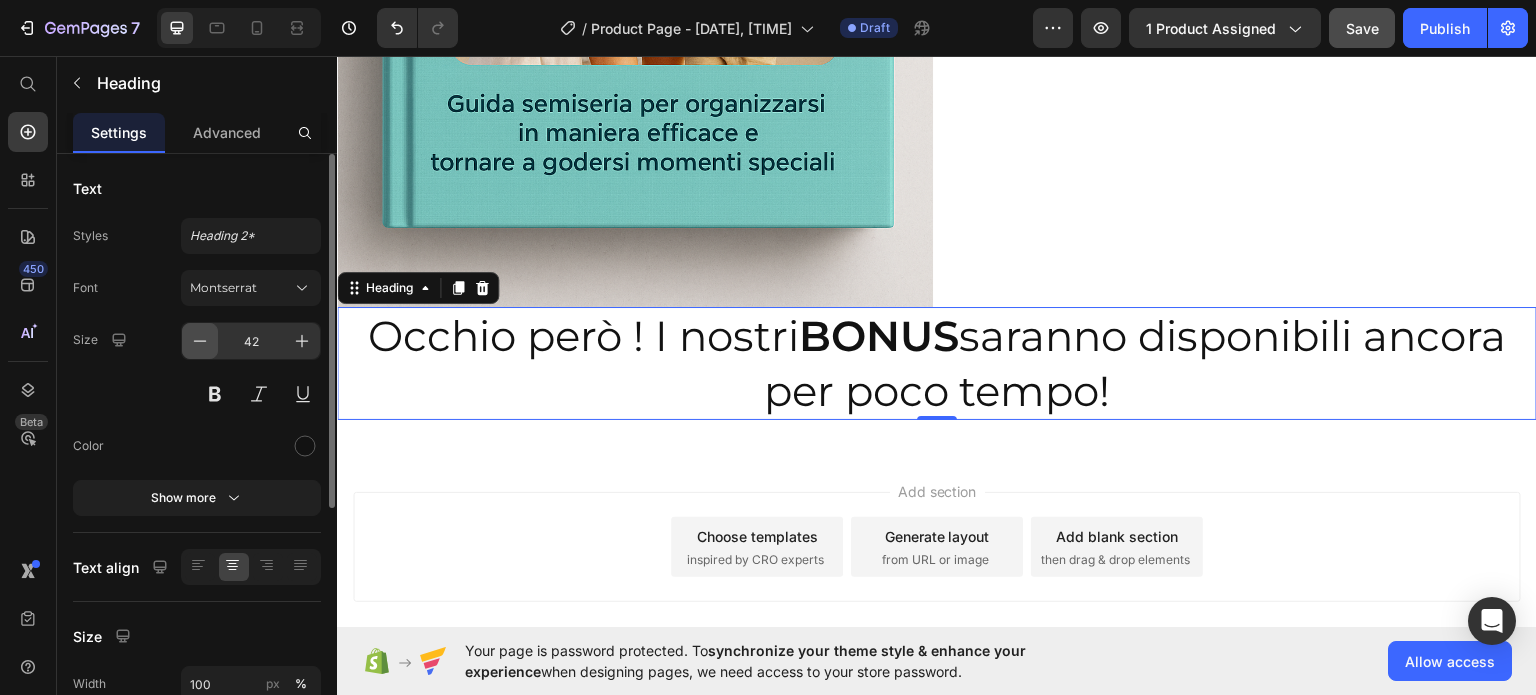 click 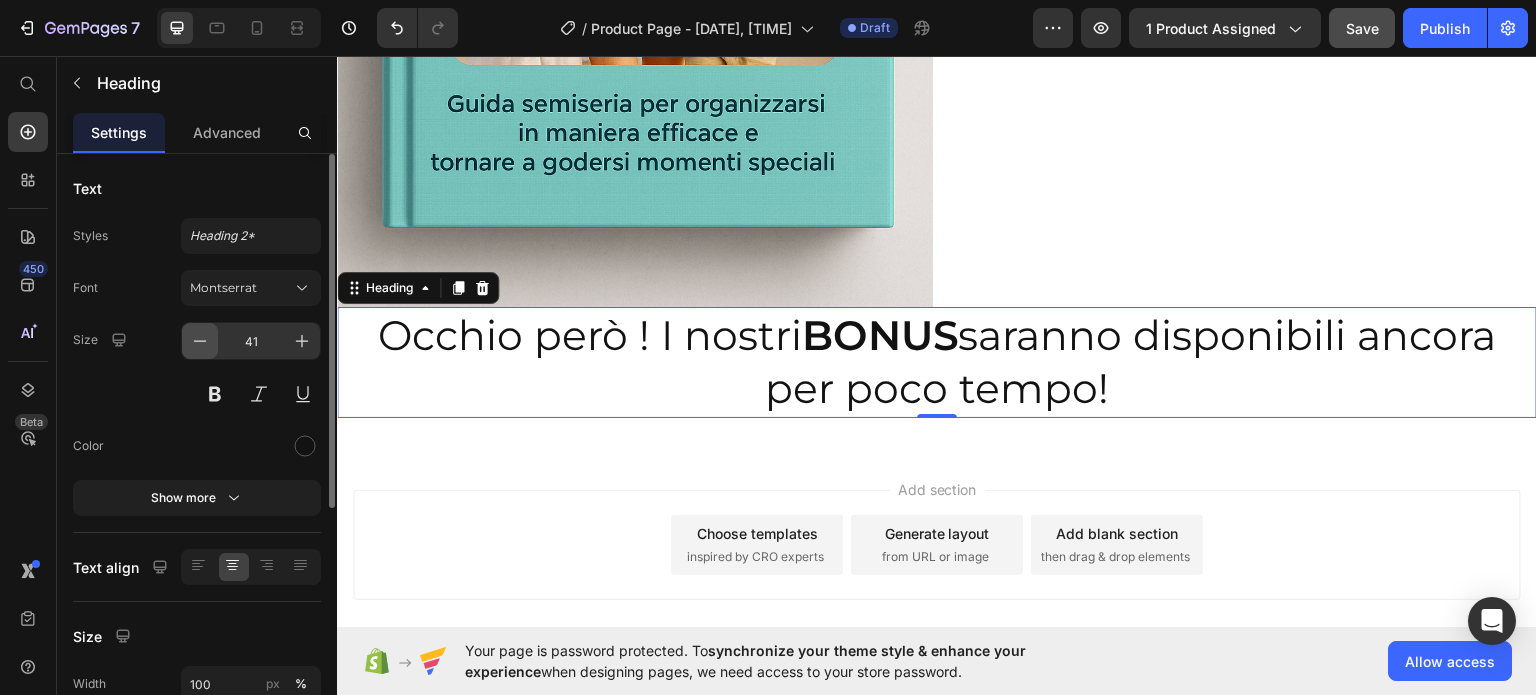 click 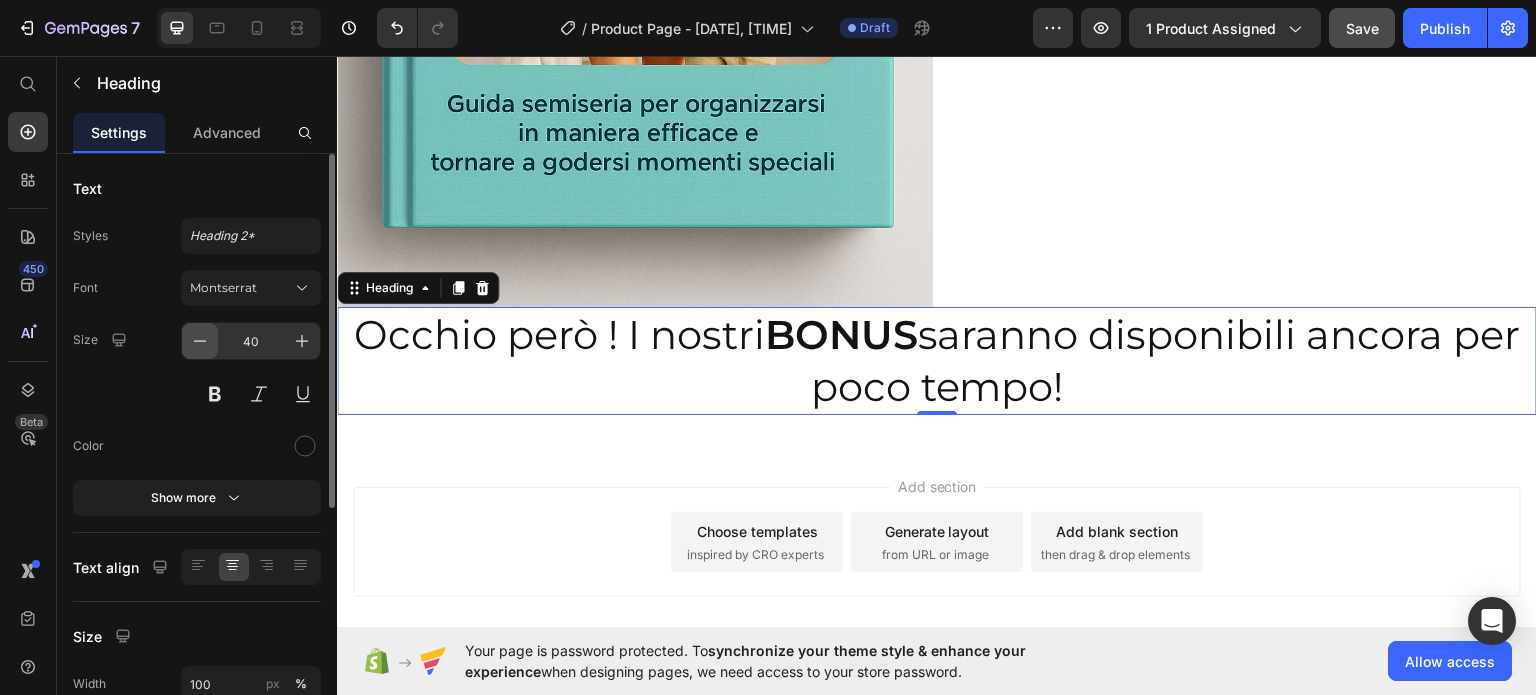 click 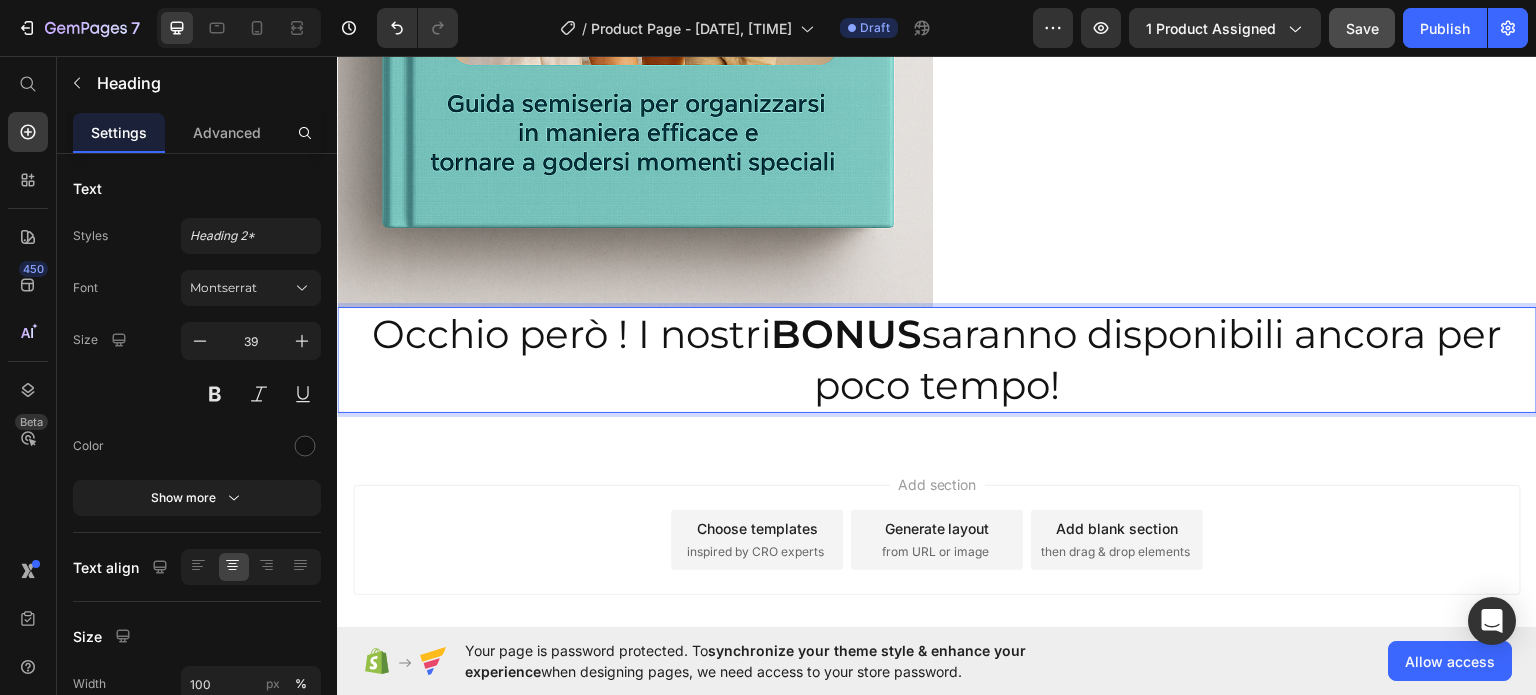 click on "Occhio però ! I nostri  BONUS  saranno disponibili ancora per poco tempo!" at bounding box center (937, 358) 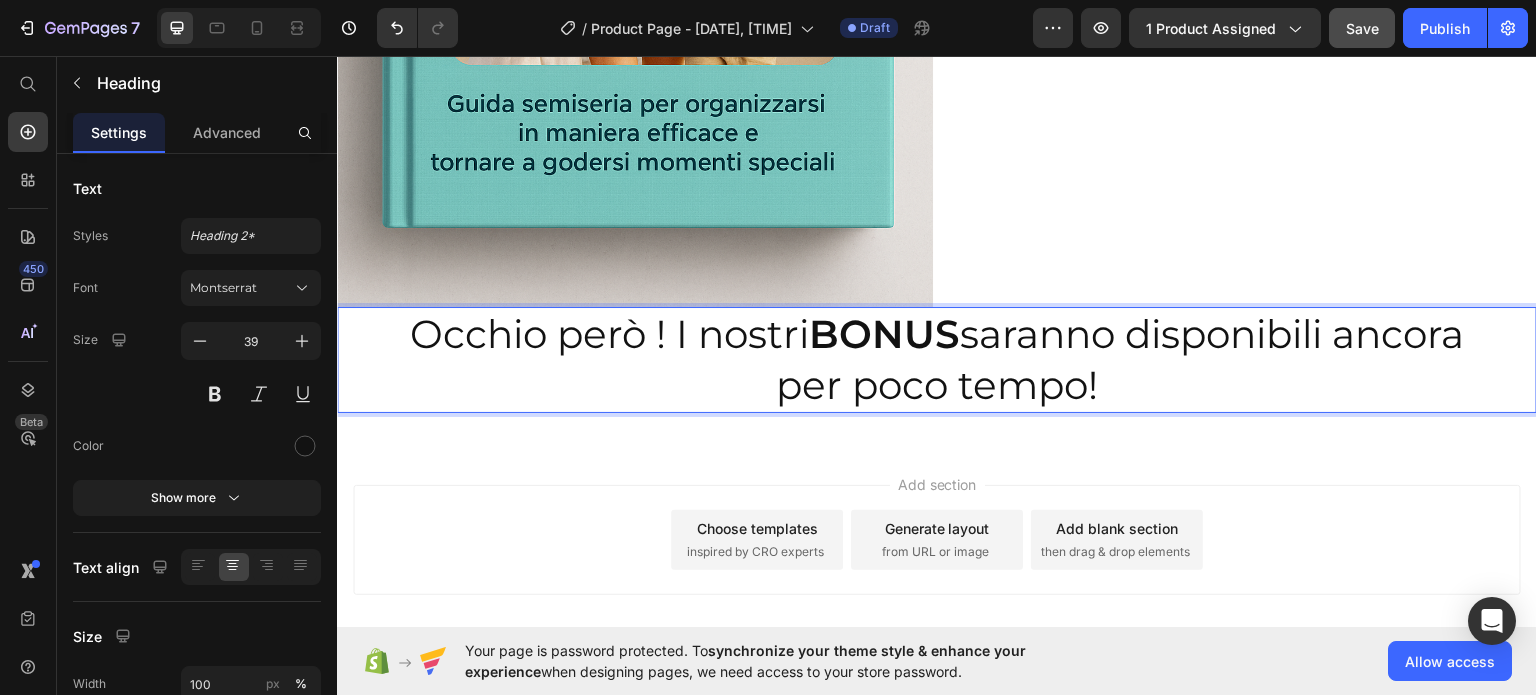 click on "Occhio però ! I nostri  BONUS  saranno disponibili ancora  per poco tempo!" at bounding box center [937, 358] 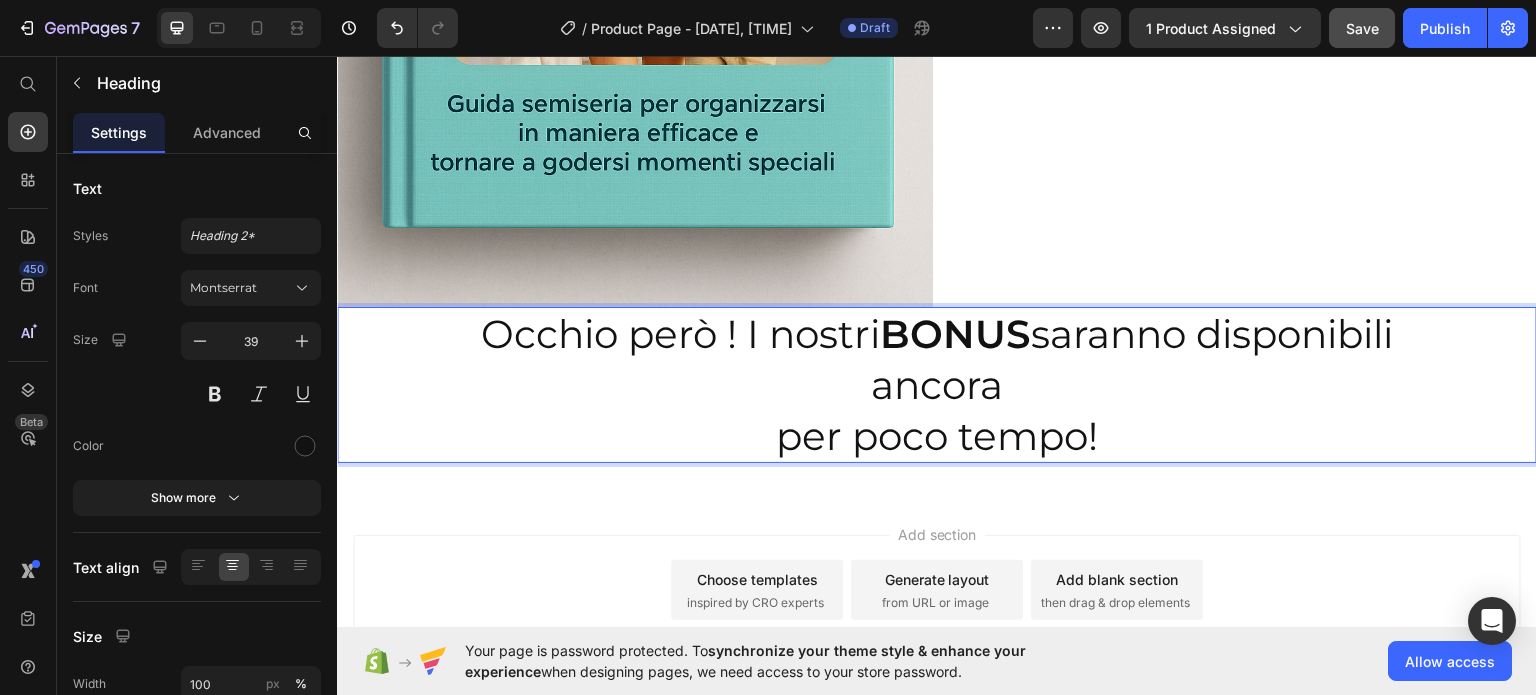 click on "Occhio però ! I nostri  BONUS  saranno disponibili  ancora  per poco tempo!" at bounding box center (937, 384) 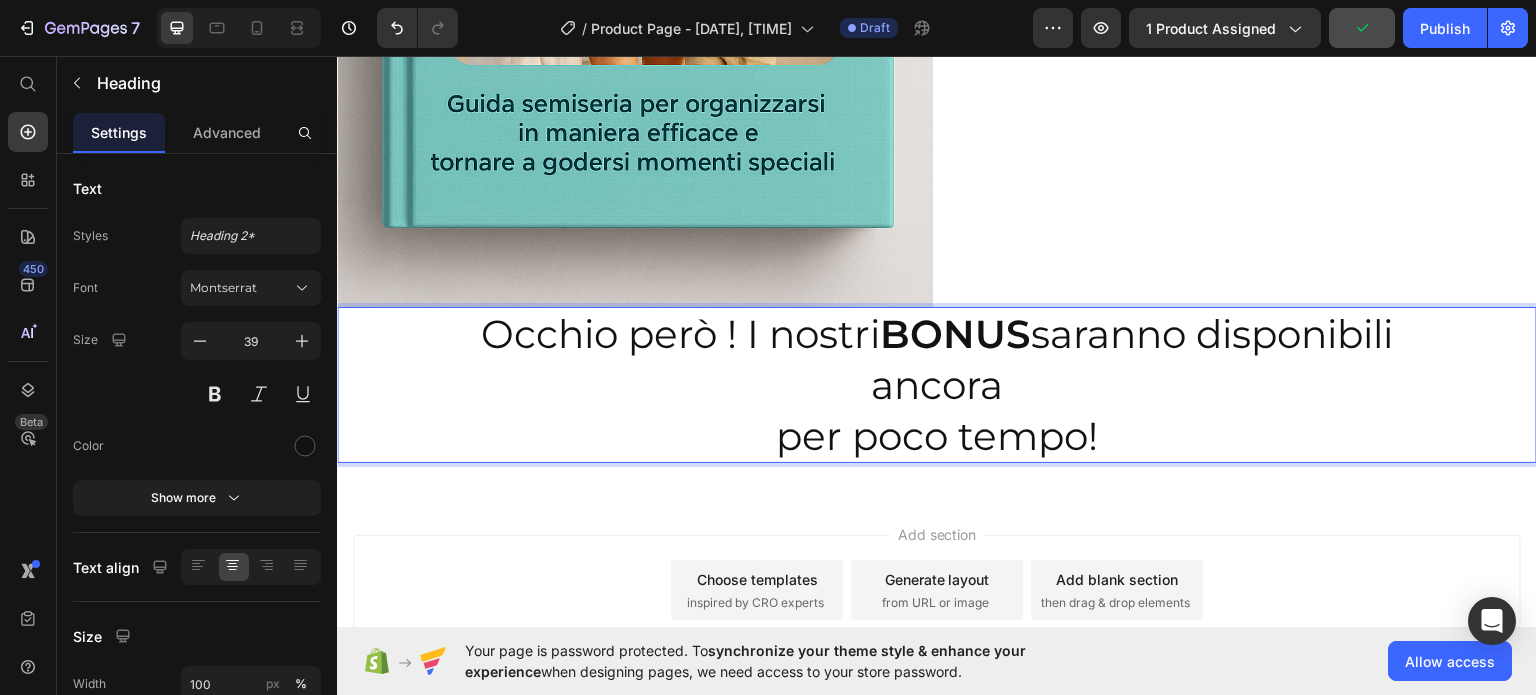 click on "Occhio però ! I nostri  BONUS  saranno disponibili  ancora per poco tempo!" at bounding box center (937, 384) 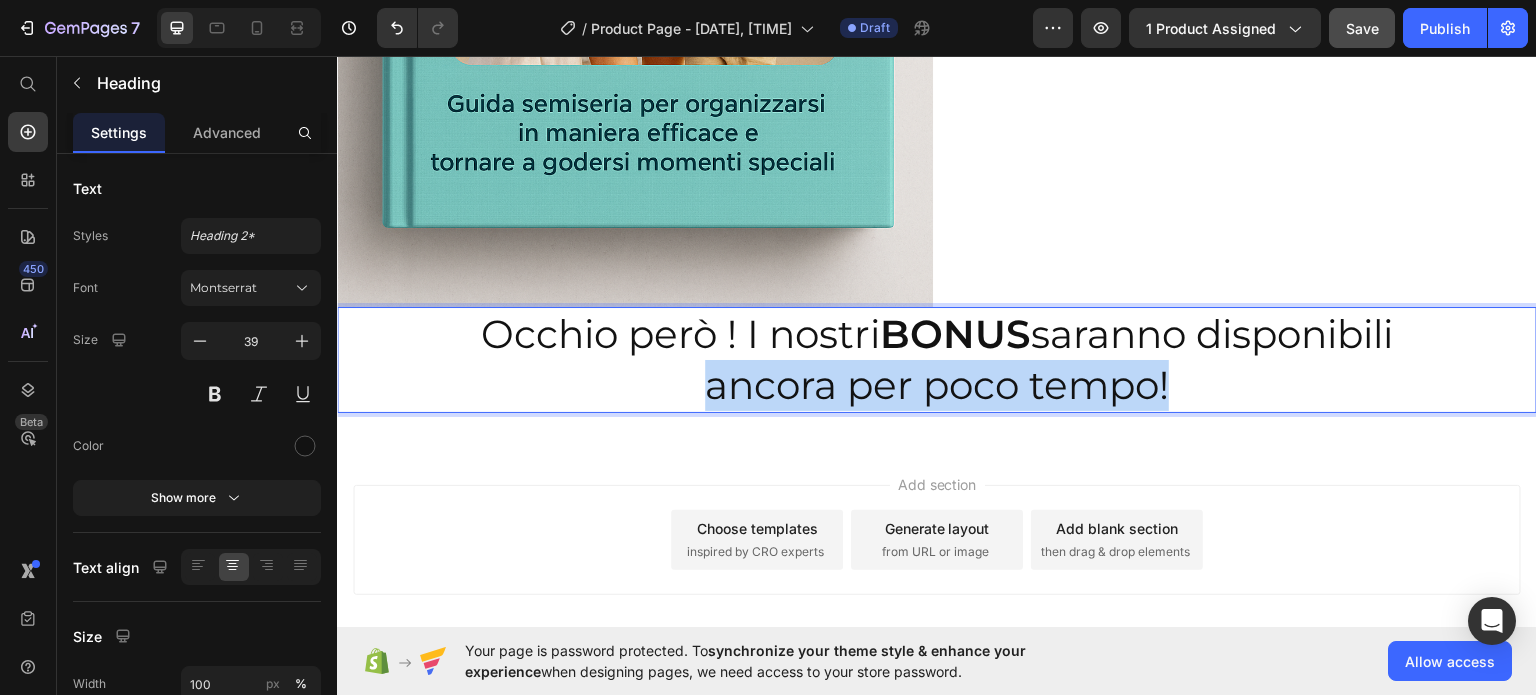drag, startPoint x: 701, startPoint y: 377, endPoint x: 1174, endPoint y: 384, distance: 473.0518 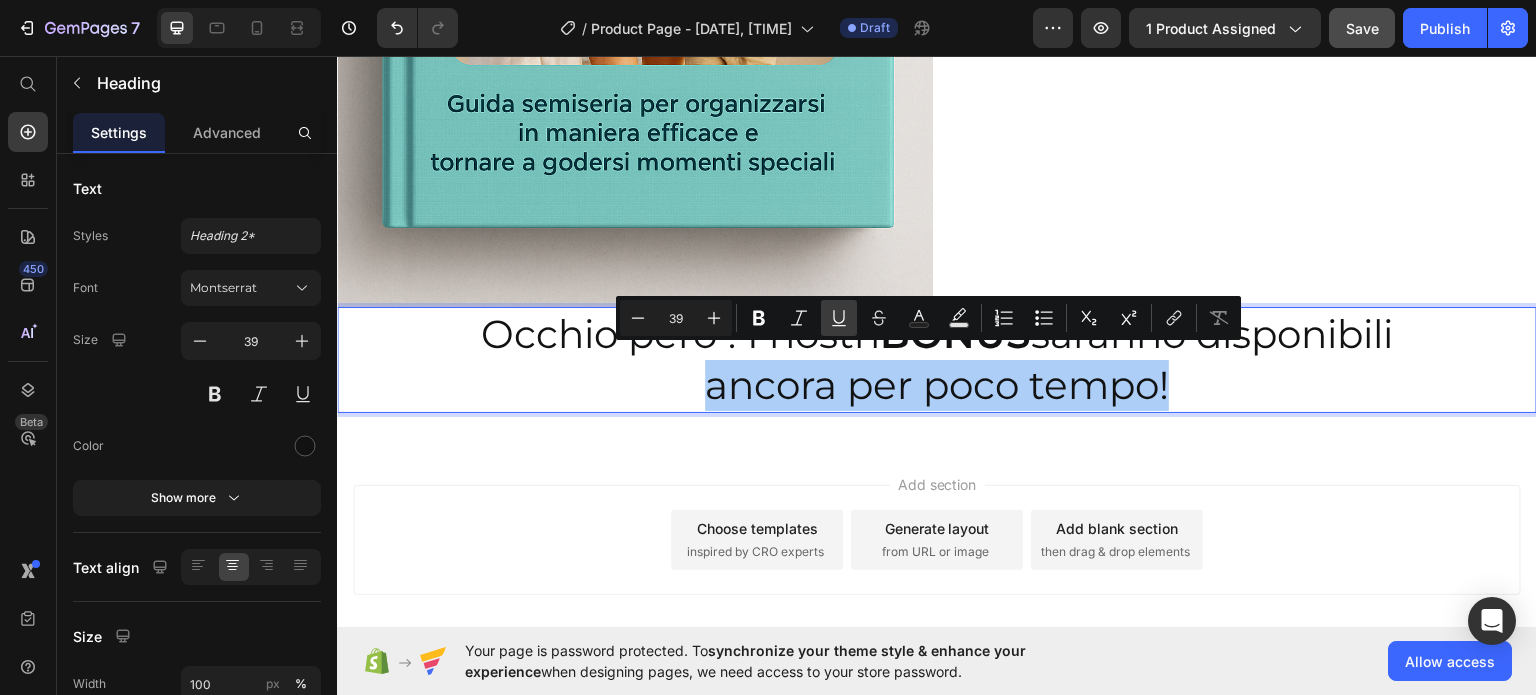 click 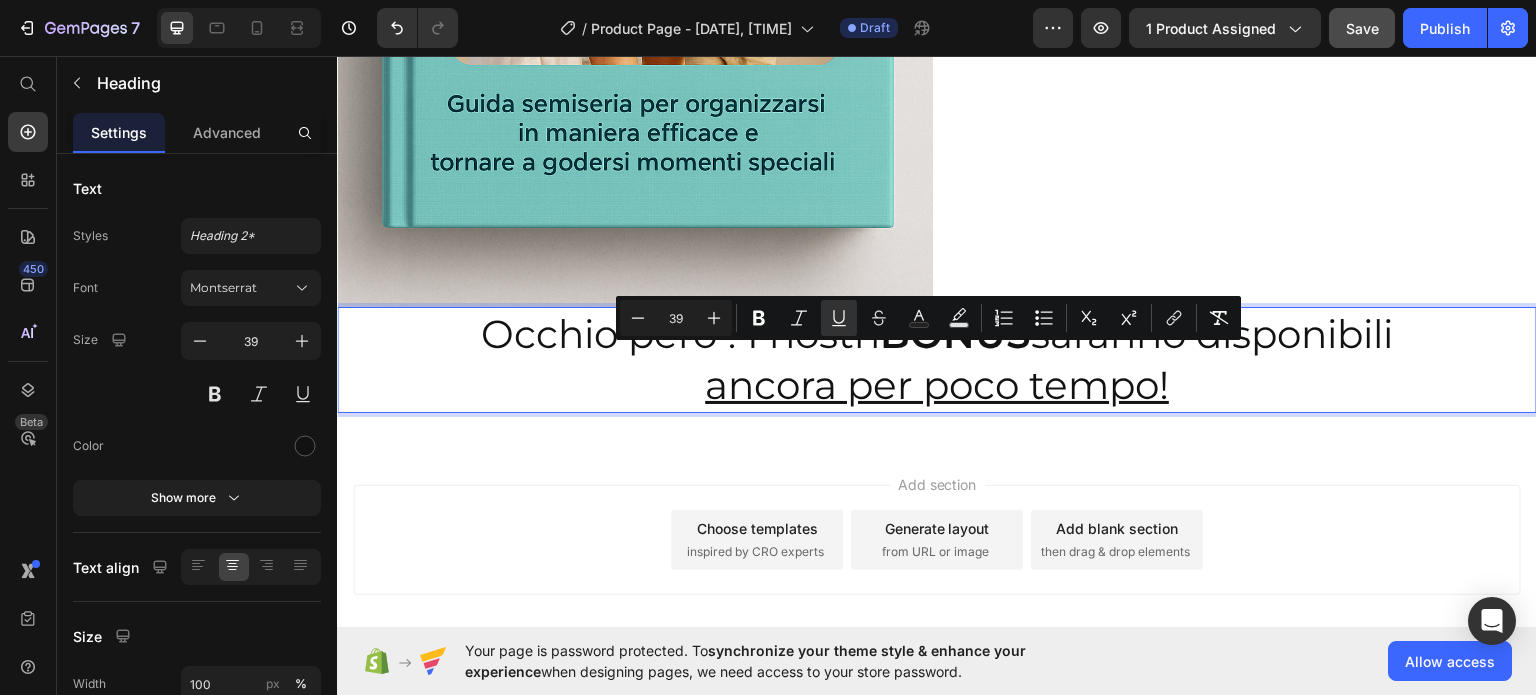 click on "ancora per poco tempo!" at bounding box center (937, 384) 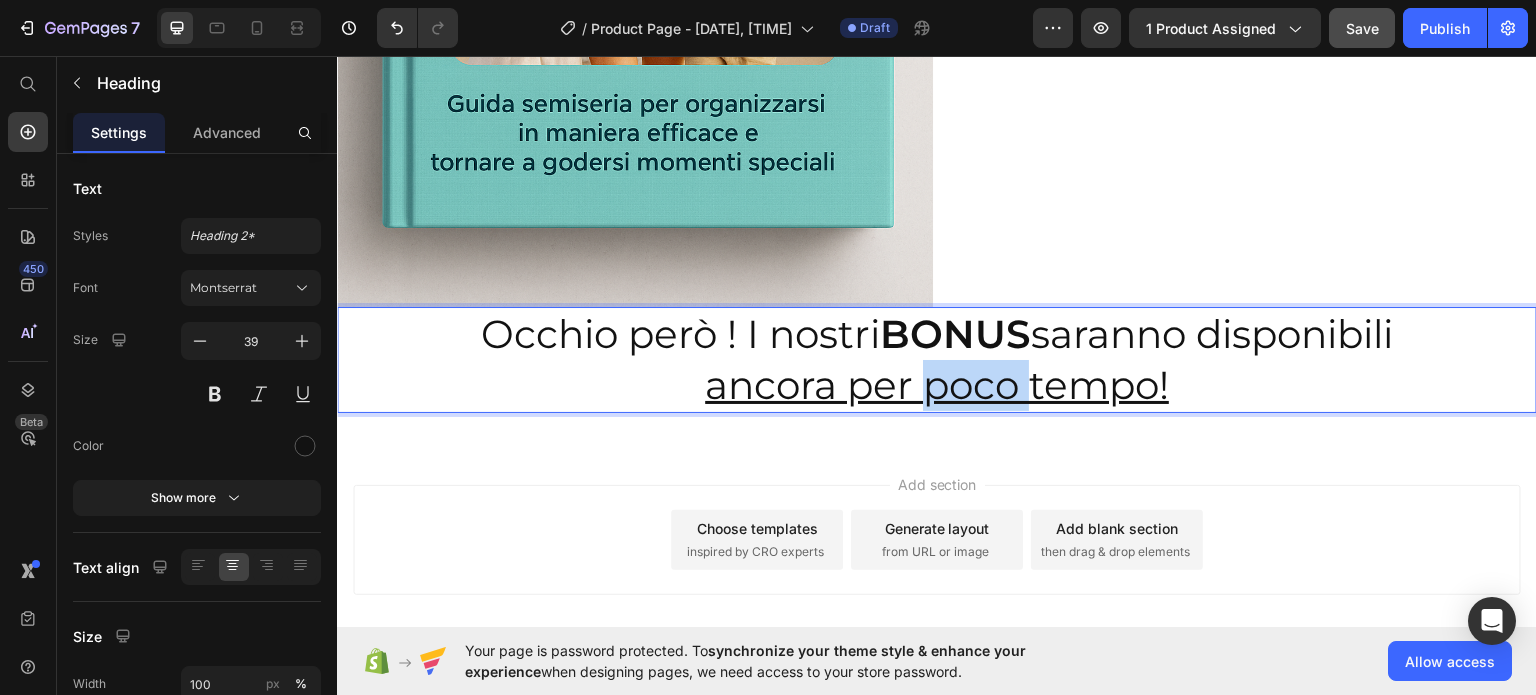 click on "ancora per poco tempo!" at bounding box center [937, 384] 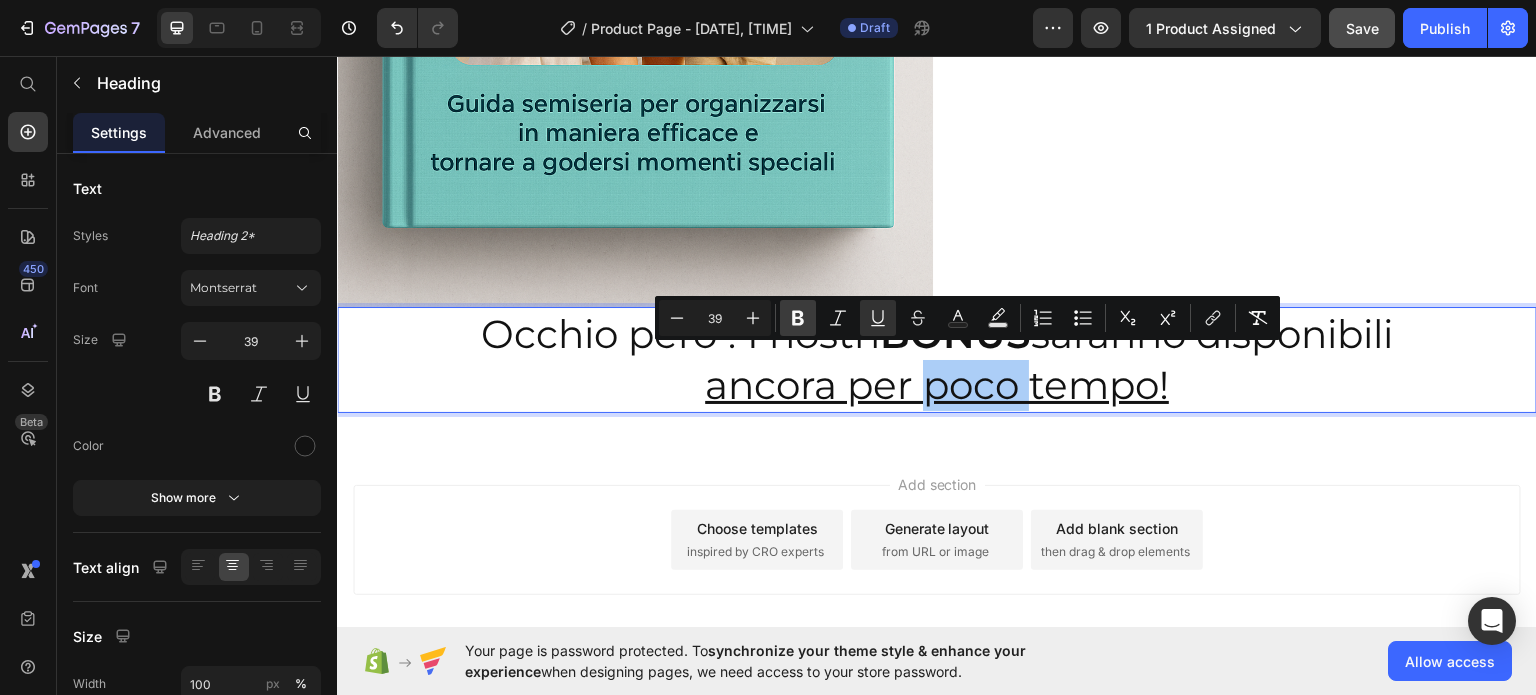 click 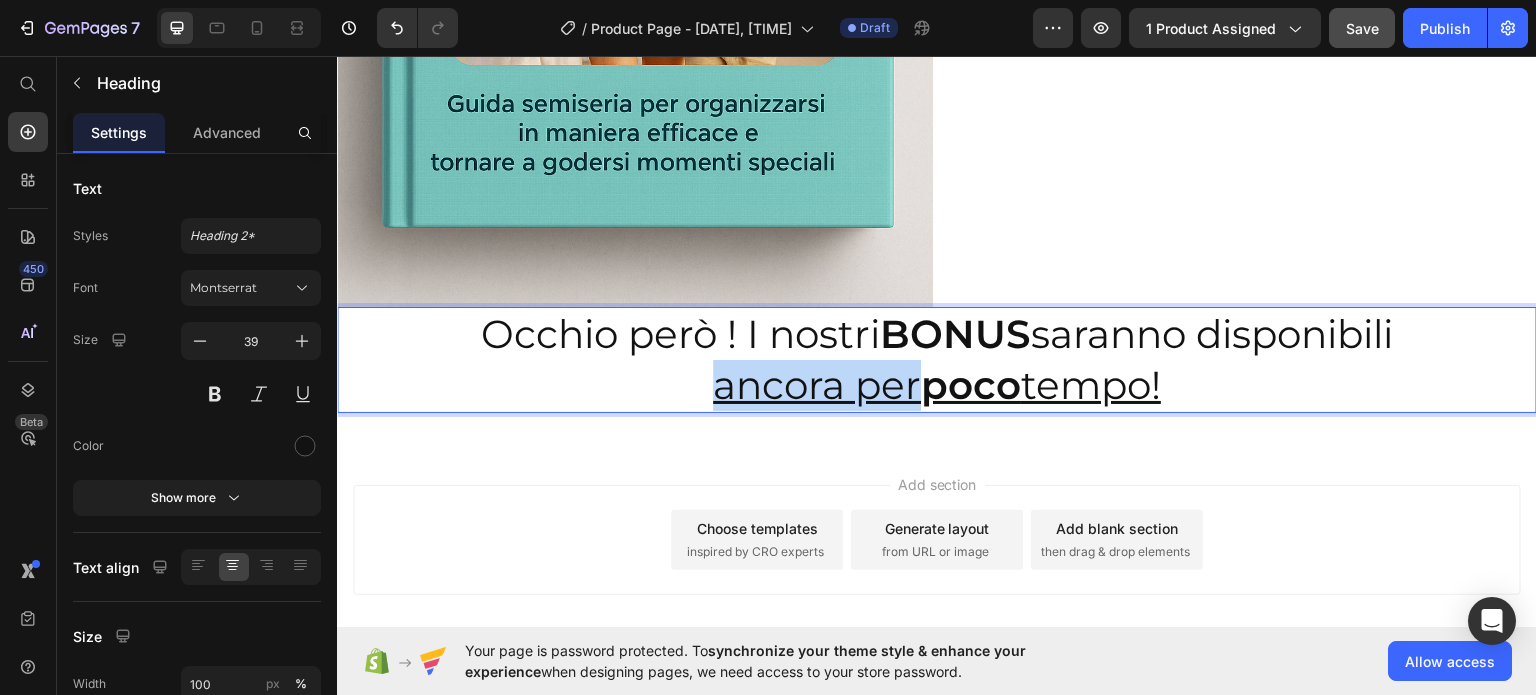 click on "Occhio però ! I nostri  BONUS  saranno disponibili  ancora per  poco  tempo!" at bounding box center [937, 358] 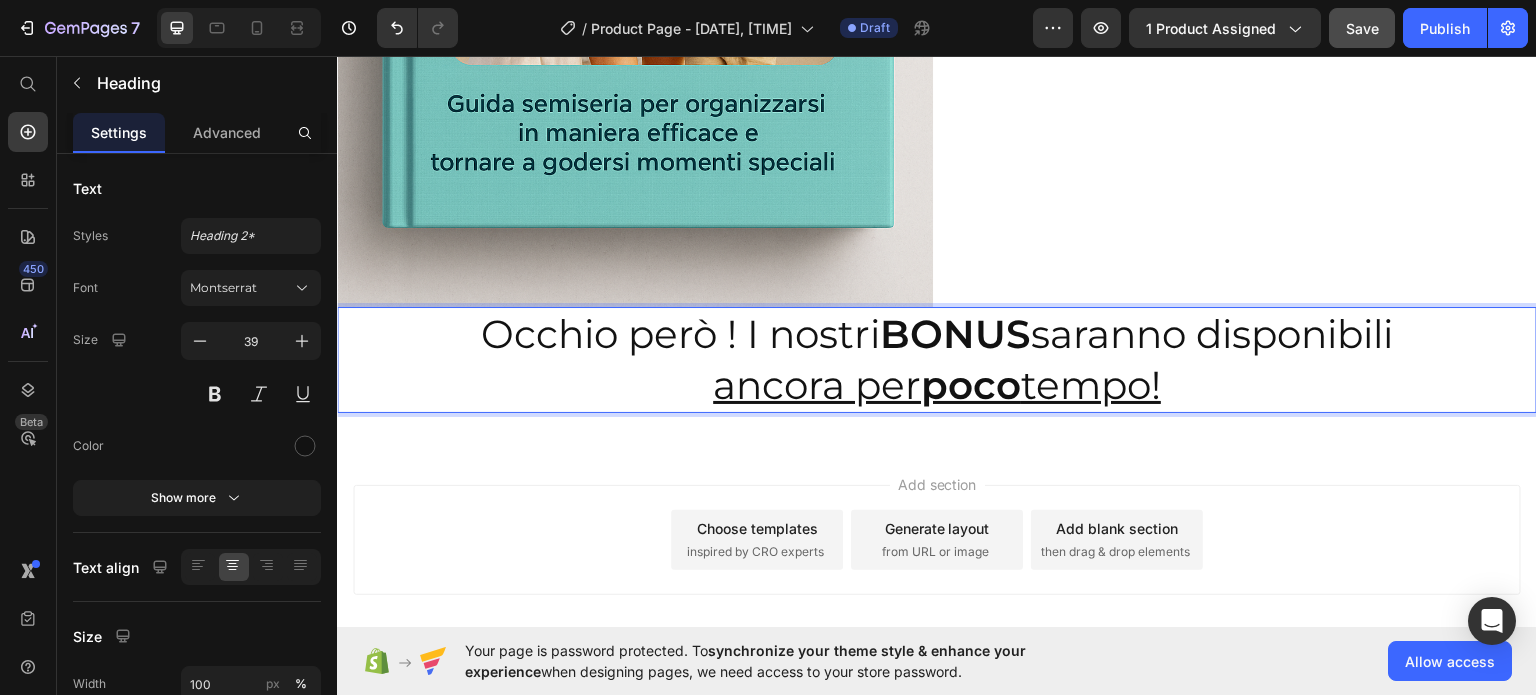 click on "Occhio però ! I nostri  BONUS  saranno disponibili  ancora per  poco  tempo!" at bounding box center (937, 358) 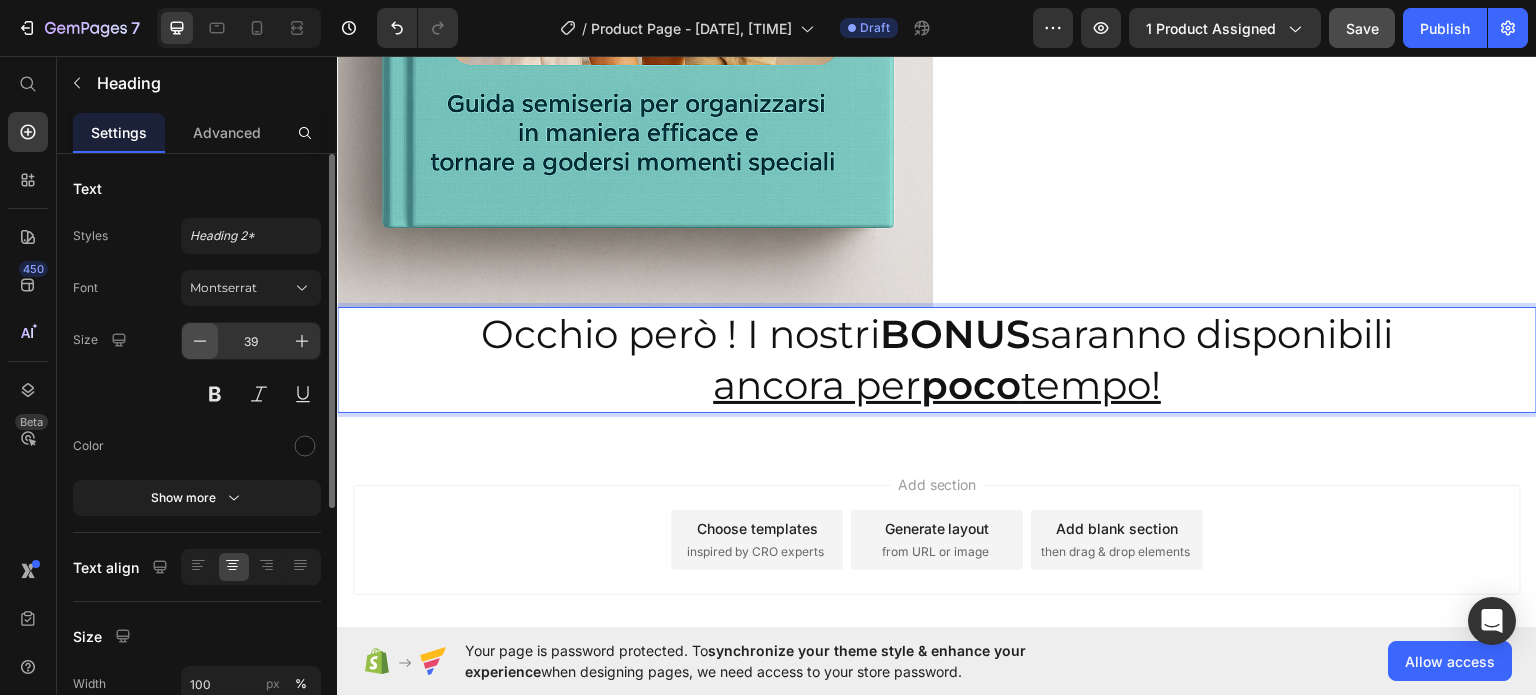 click 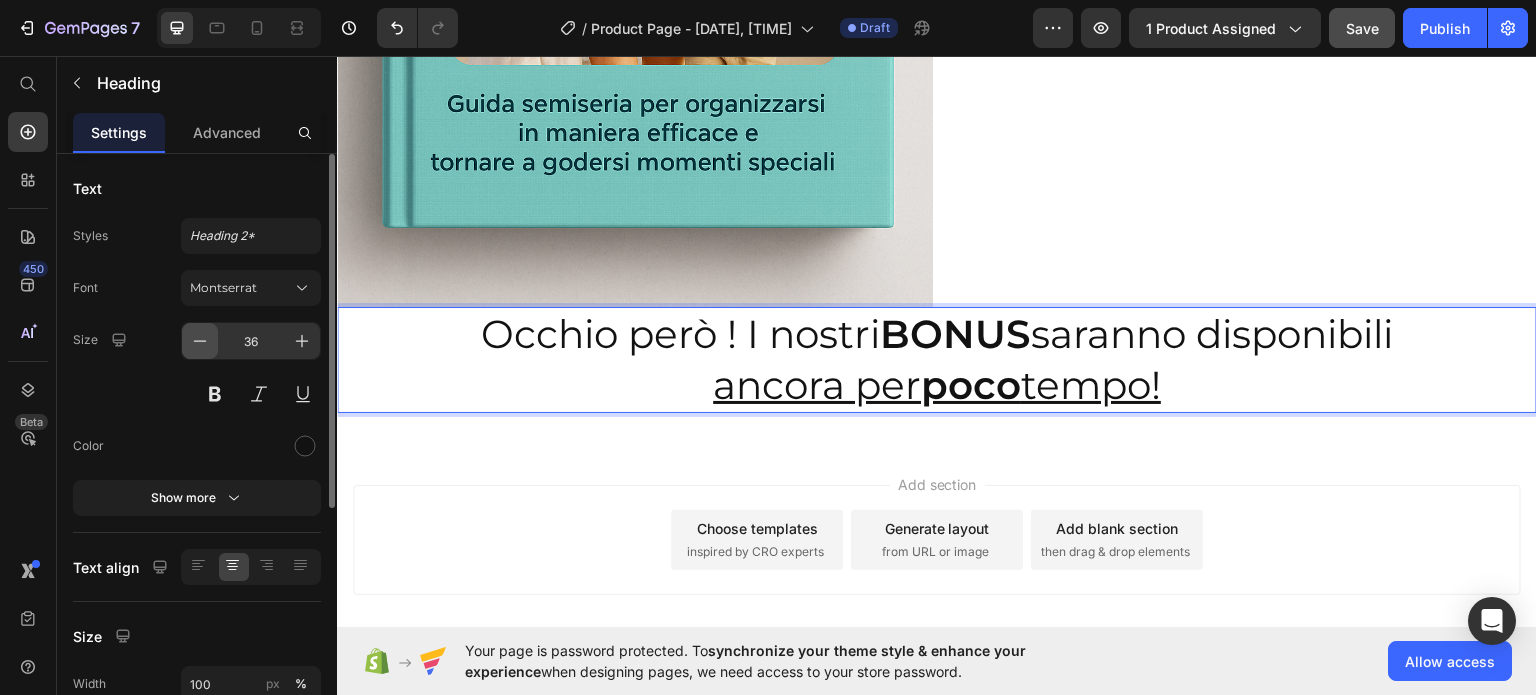click 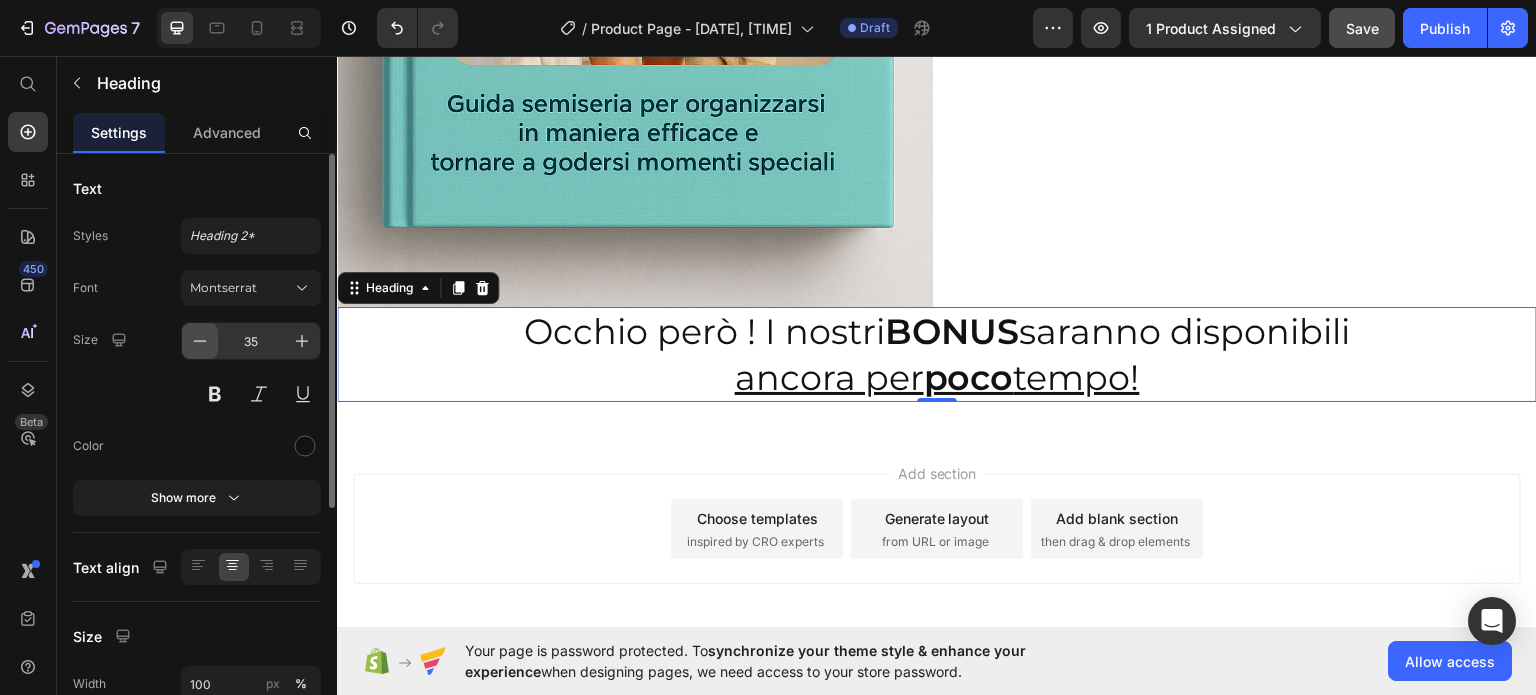 click 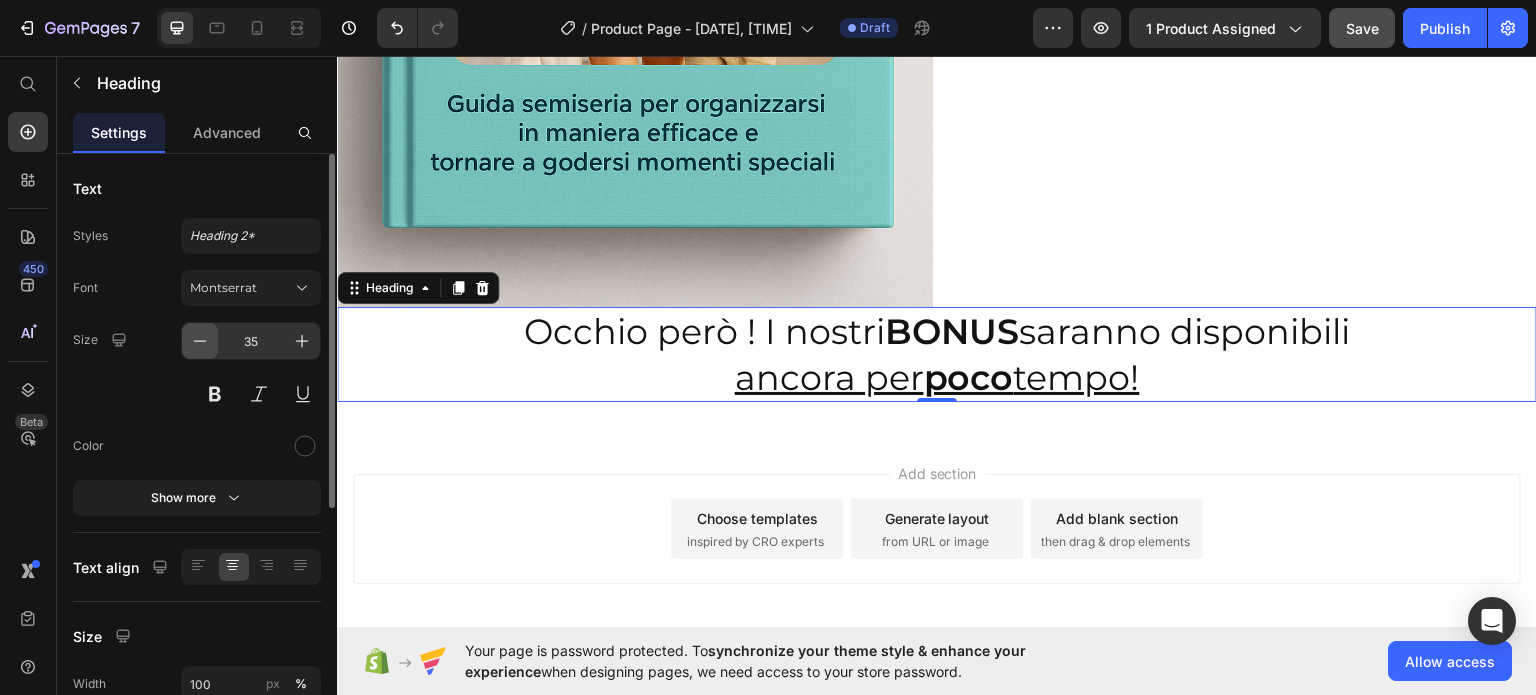 click 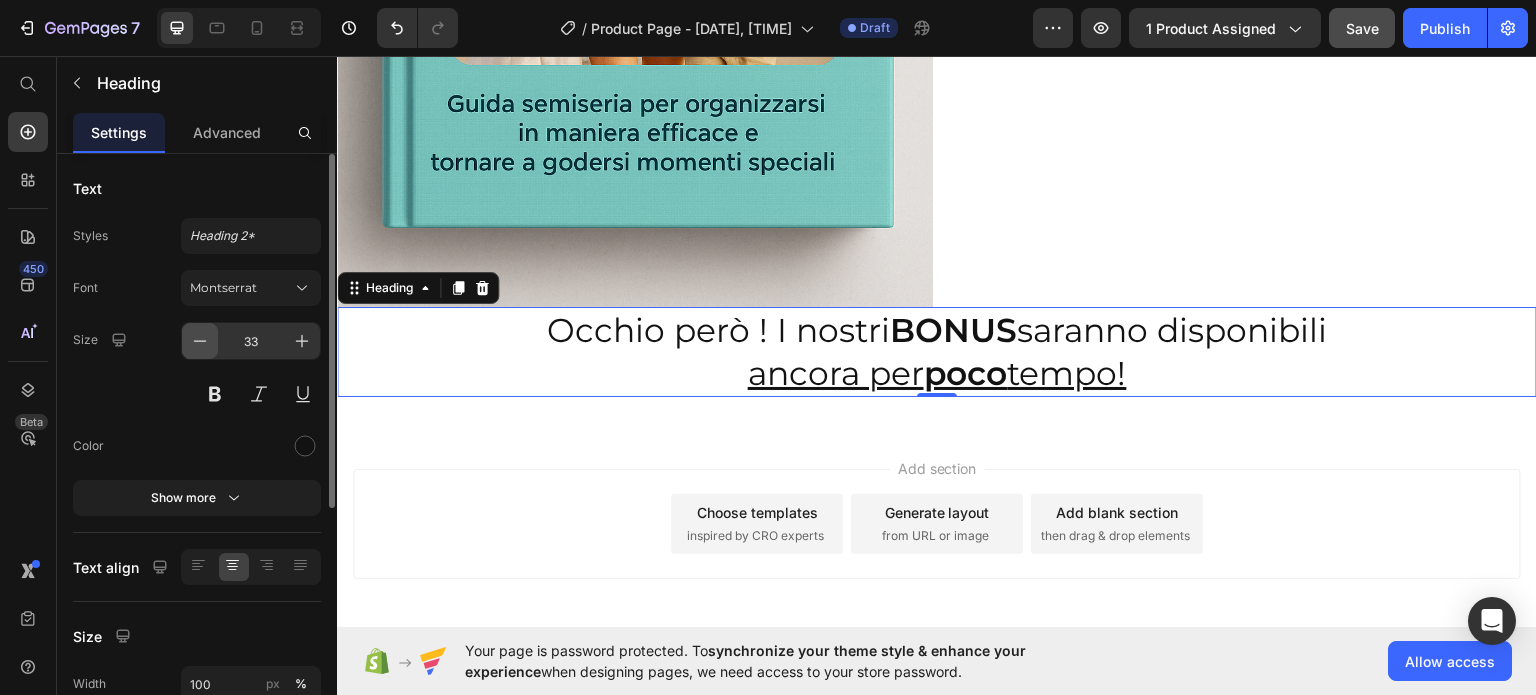 click 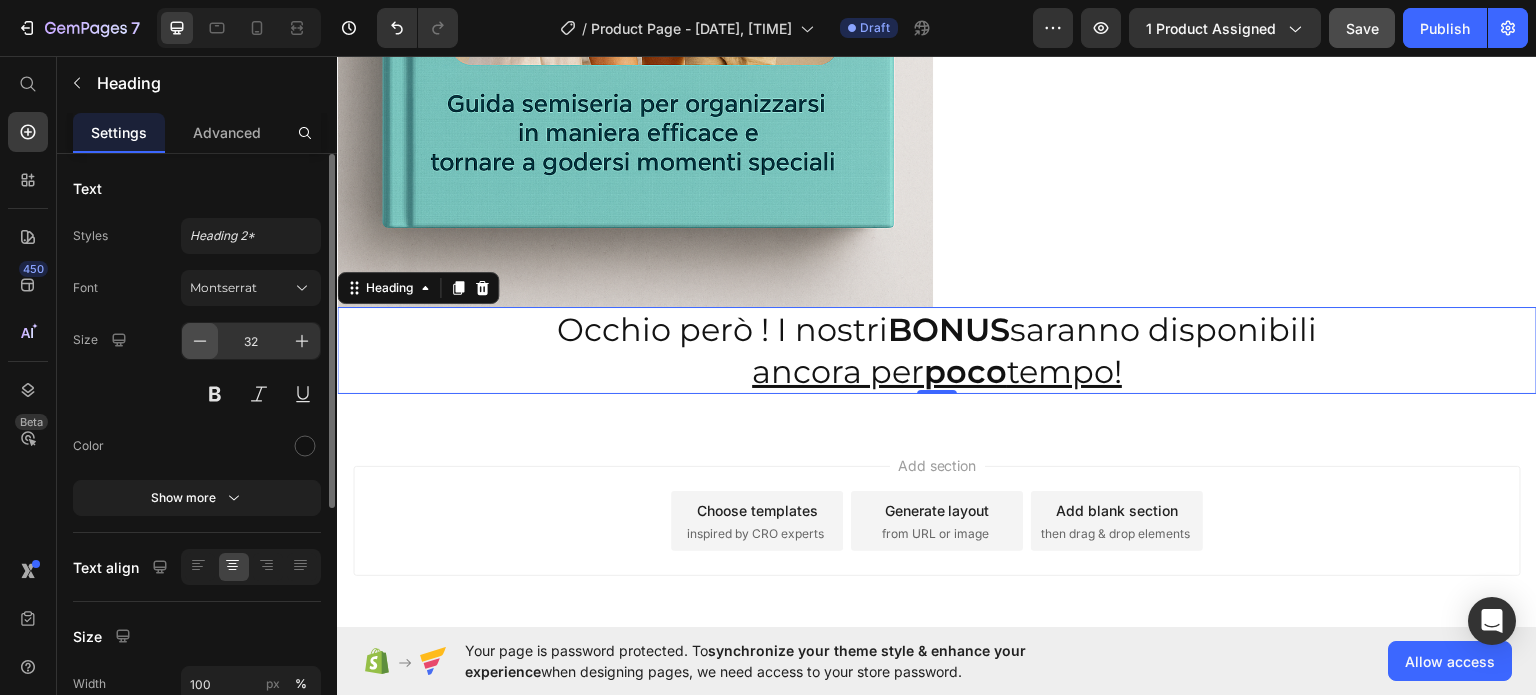 click 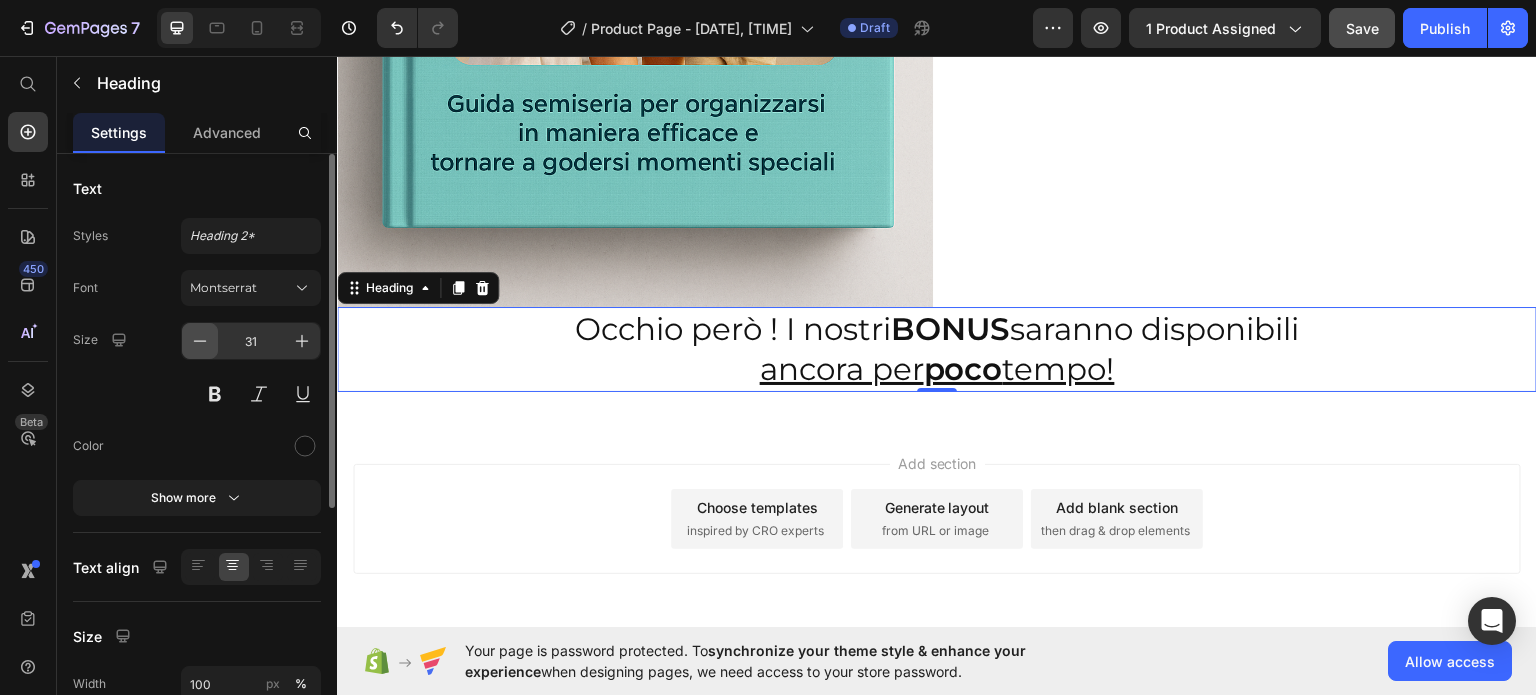 click 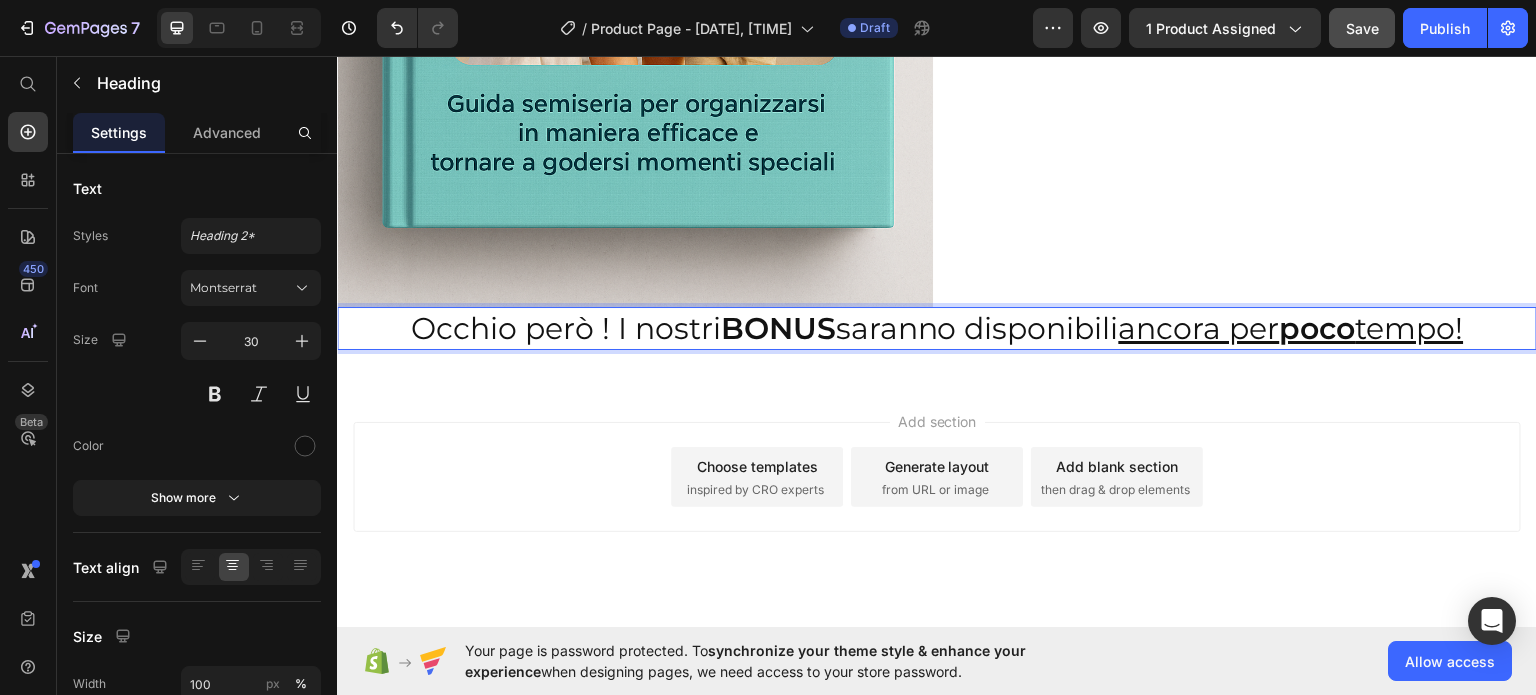 click on "Occhio però ! I nostri  BONUS  saranno disponibili  ancora per  poco  tempo!" at bounding box center (937, 327) 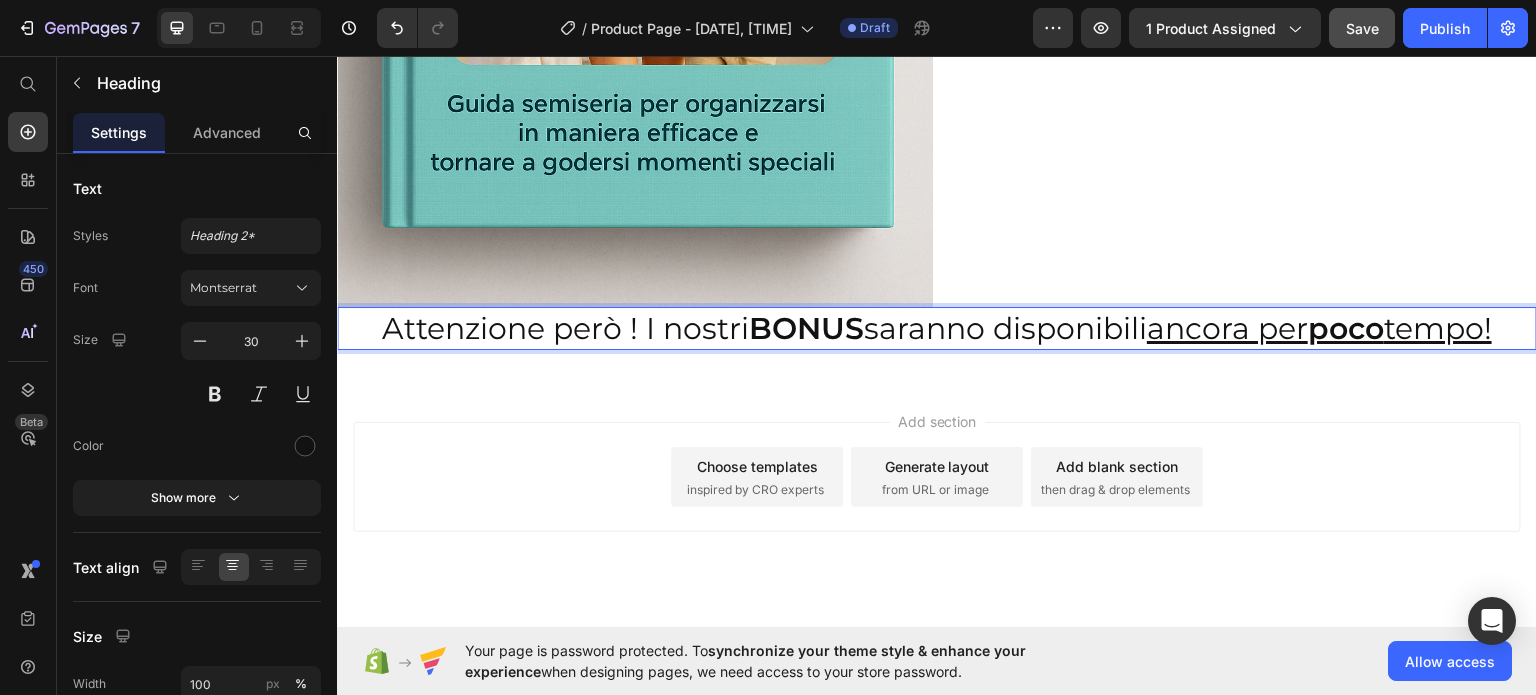 click on "Attenzione però ! I nostri  BONUS  saranno disponibili  ancora per  poco  tempo!" at bounding box center (937, 327) 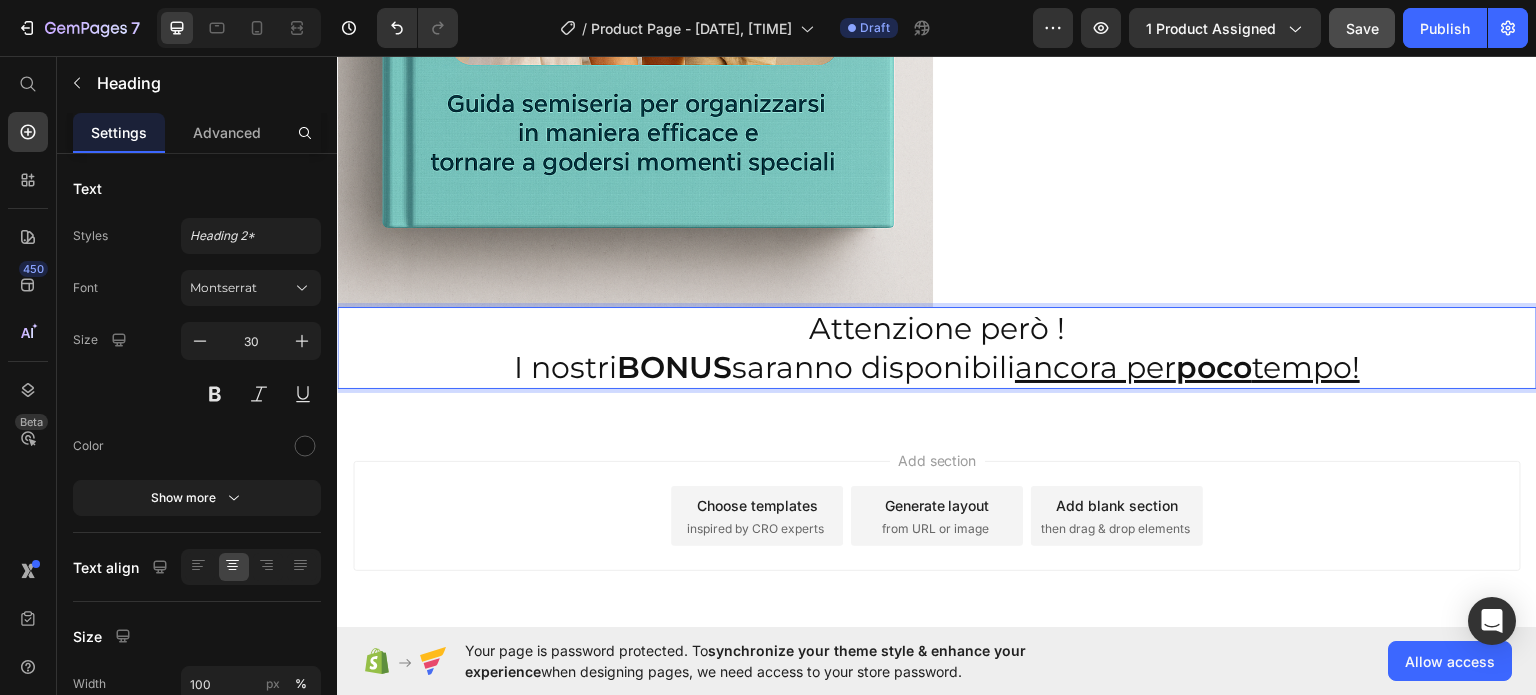 click on "BONUS" at bounding box center (674, 366) 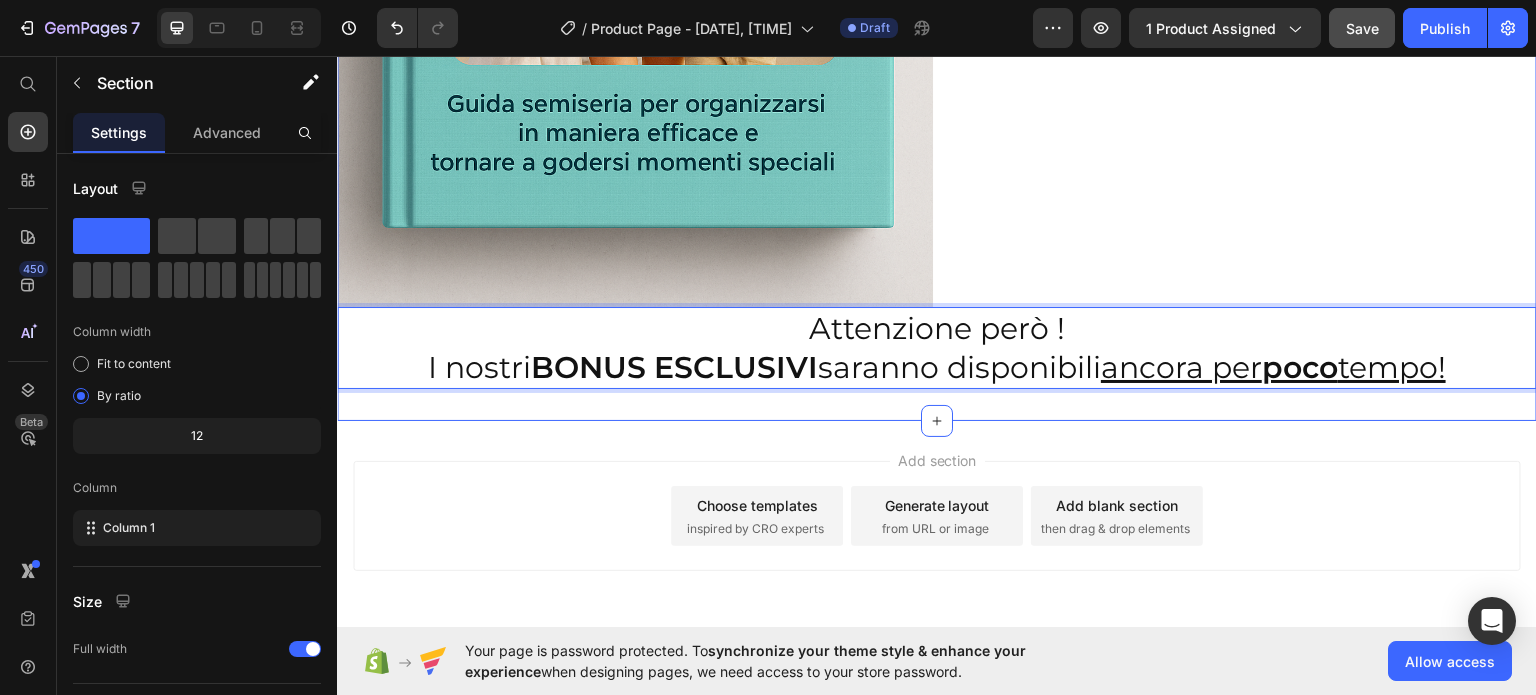 click on "Cosa include : Heading Row Row Image Mamma organizzata? Mamma felice! Heading Una mamma sempre di corsa vi racconta quali piccoli  trucchetti  ha messo in atto per riuscire a  destreggiarsi  tra i mille impegni lavorativi, scolastici, sportivi, sociali riuscendo a ricavarsi addirittura del  tempo di qualità per sè stessa. Incredibile ma vero, e soprattutto, testato in prima persona! Text Block Row Attenzione però !  I nostri  BONUS ESCLUSIVI  saranno disponibili  ancora per  poco  tempo! Heading   0 Row cosa comprende" at bounding box center (937, -140) 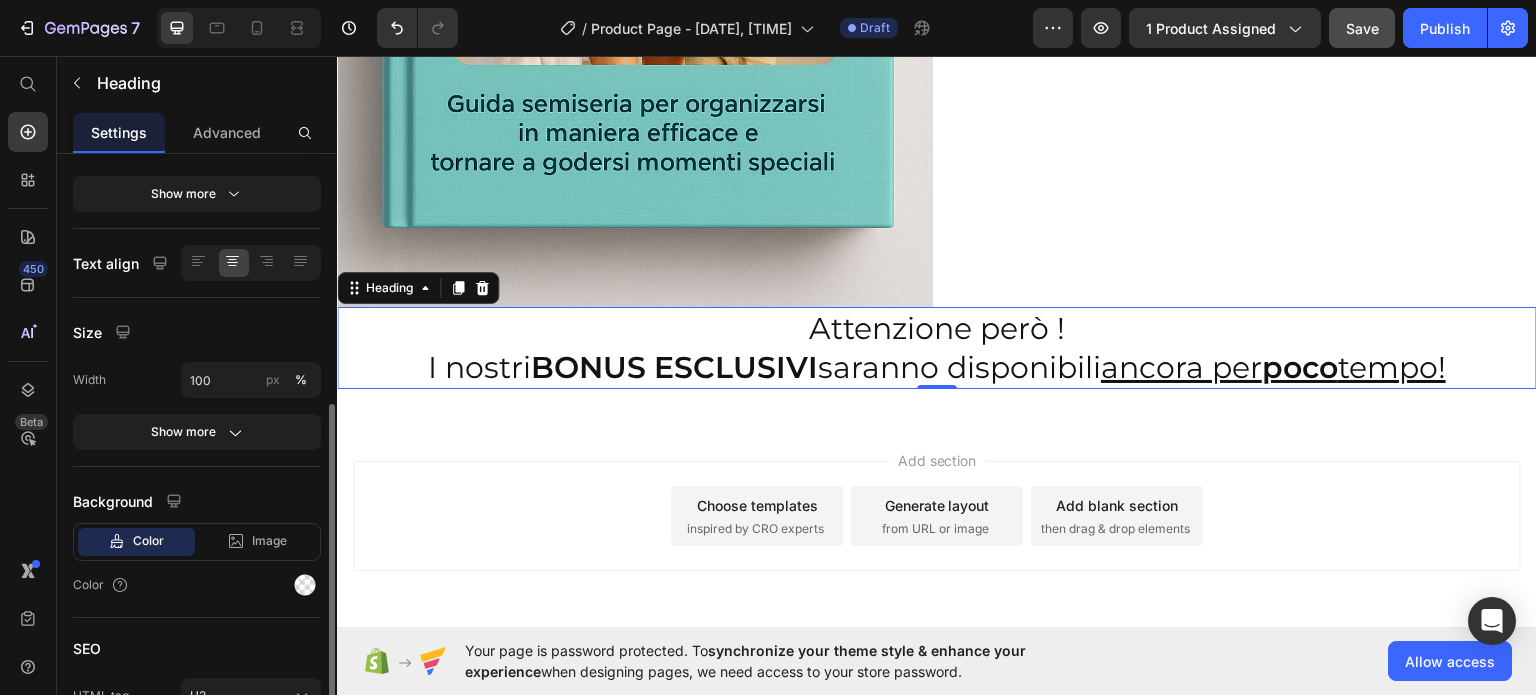 scroll, scrollTop: 349, scrollLeft: 0, axis: vertical 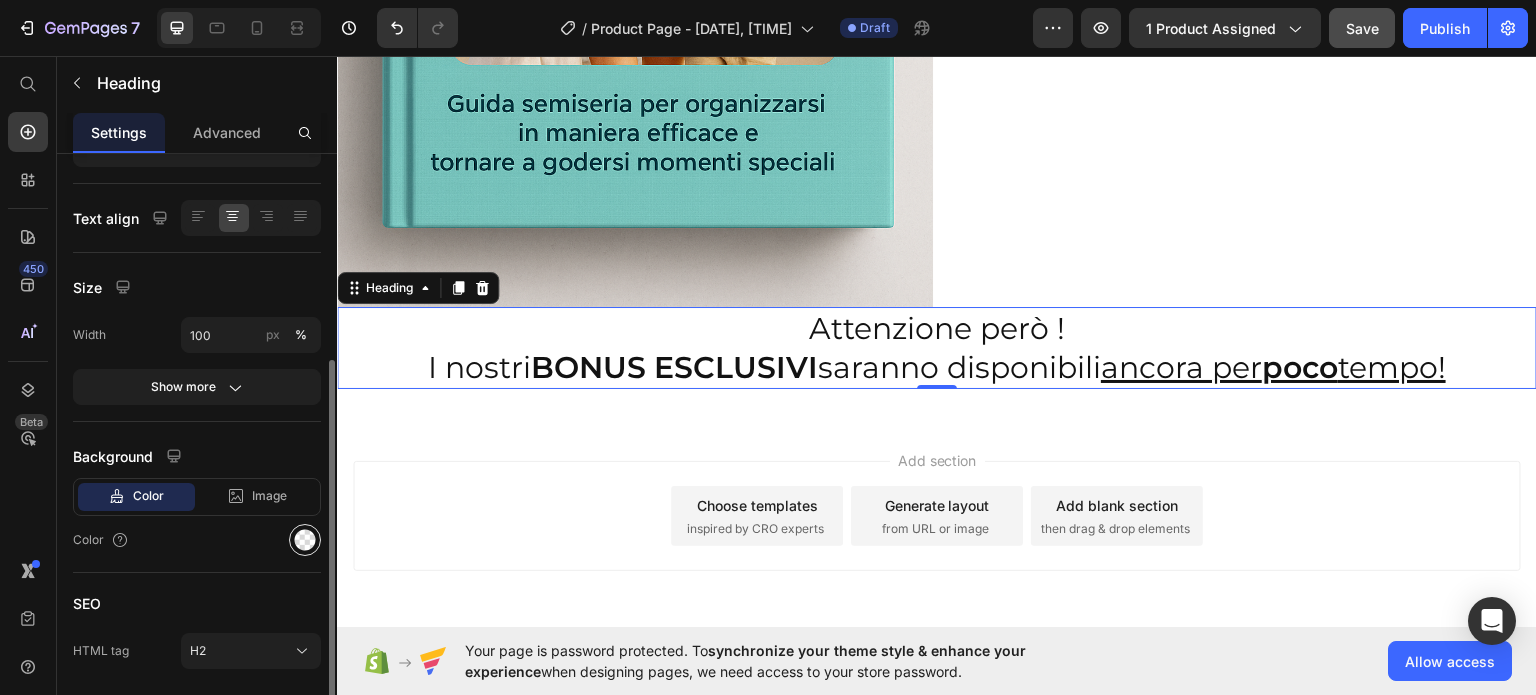 click at bounding box center [305, 540] 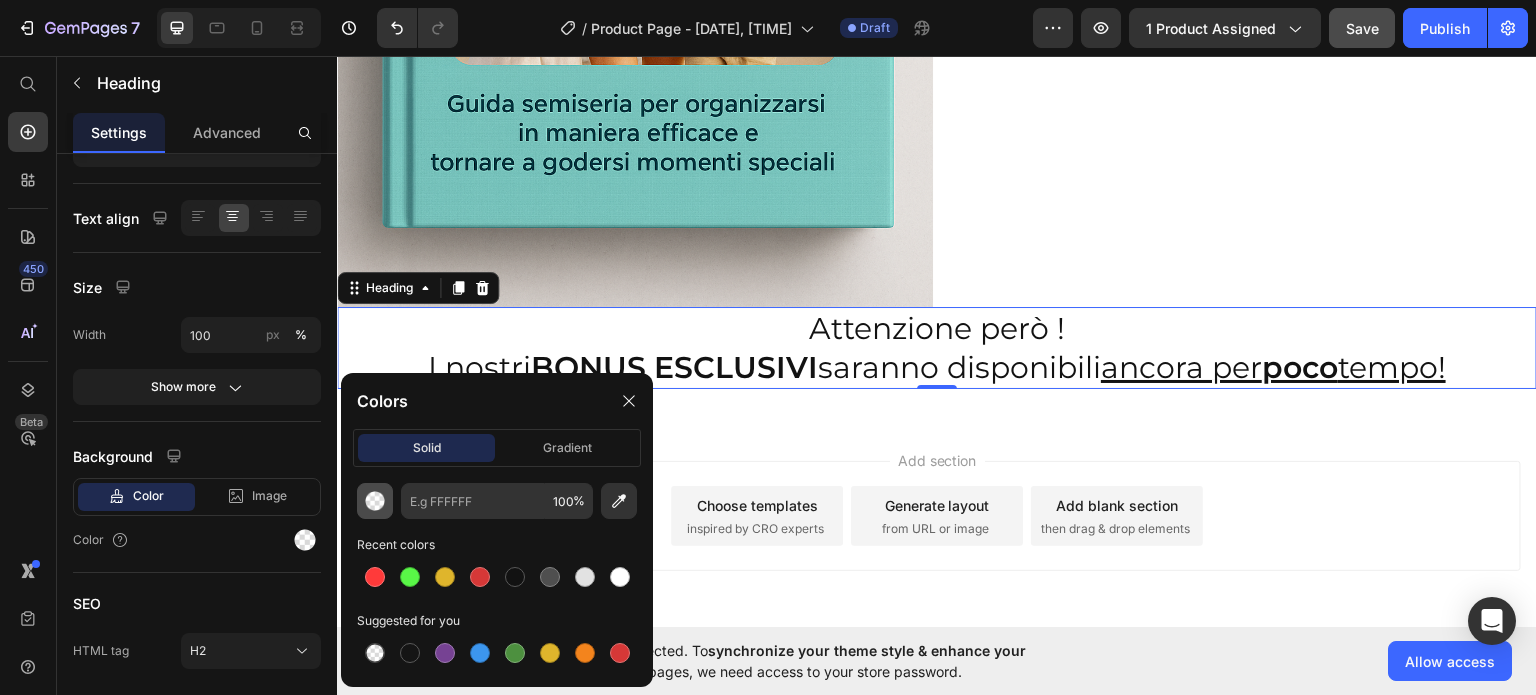 click at bounding box center (375, 501) 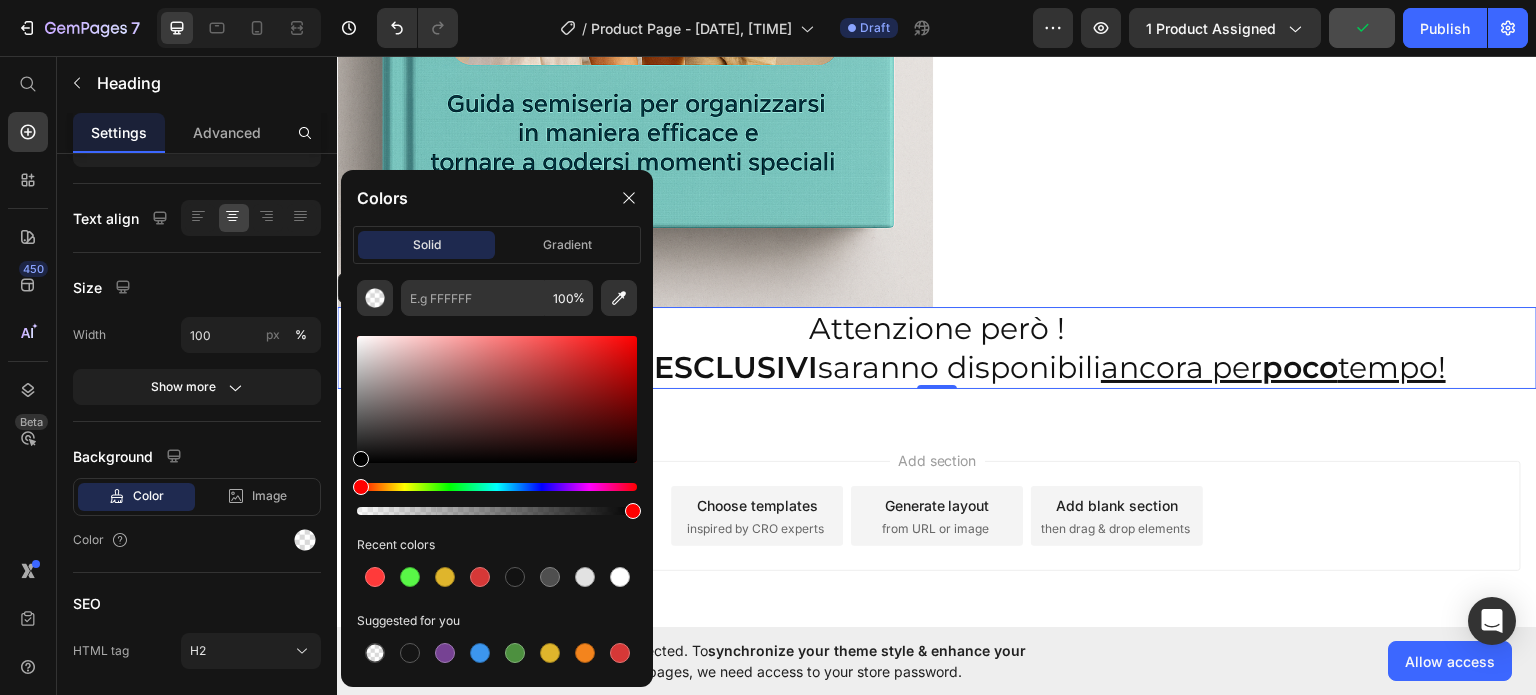 click at bounding box center (497, 487) 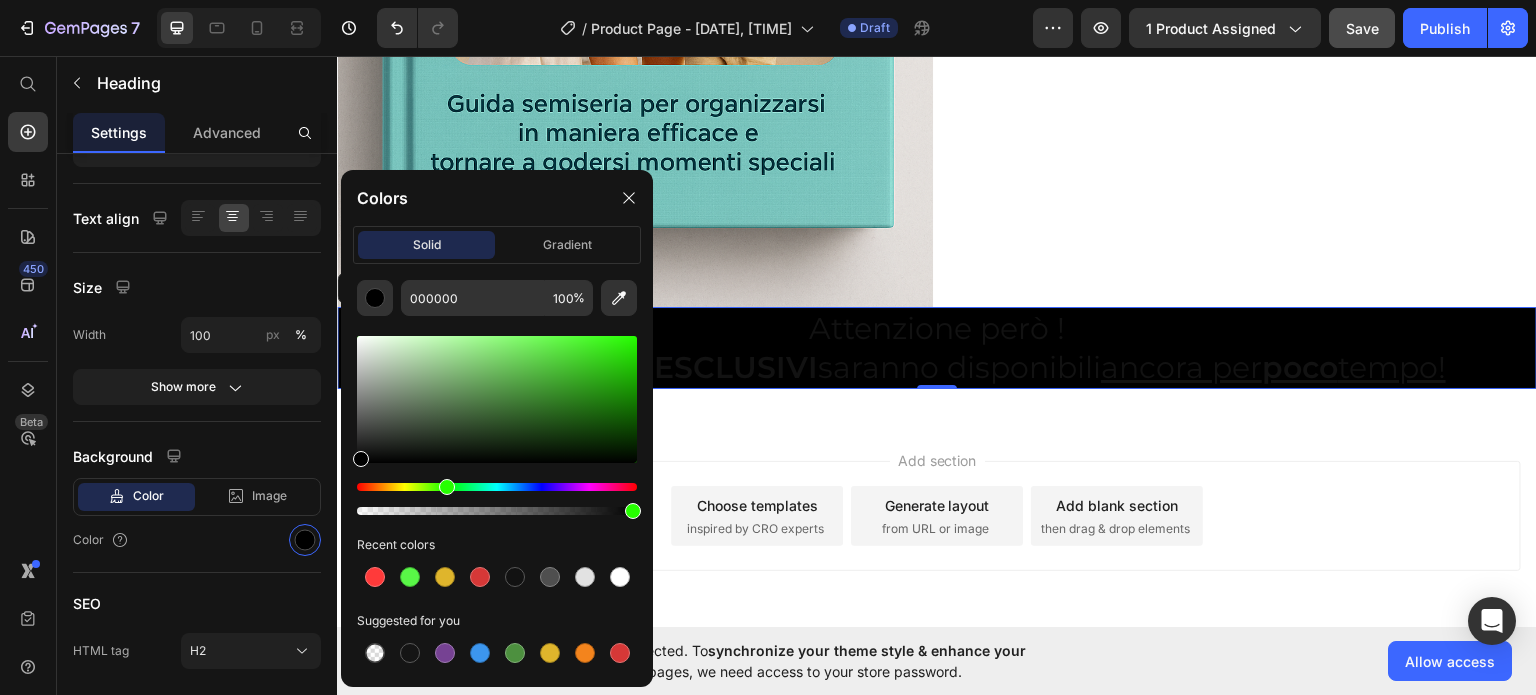click at bounding box center (497, 399) 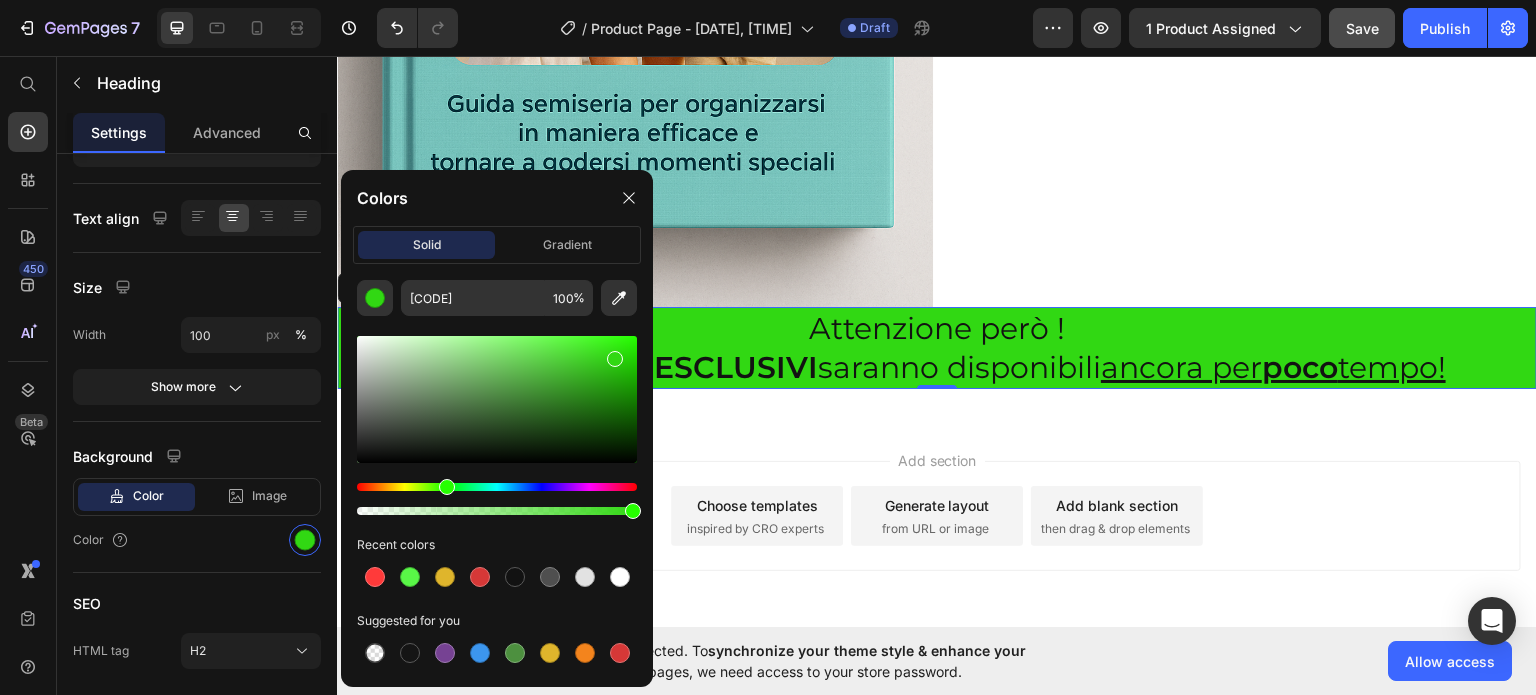 click at bounding box center [497, 487] 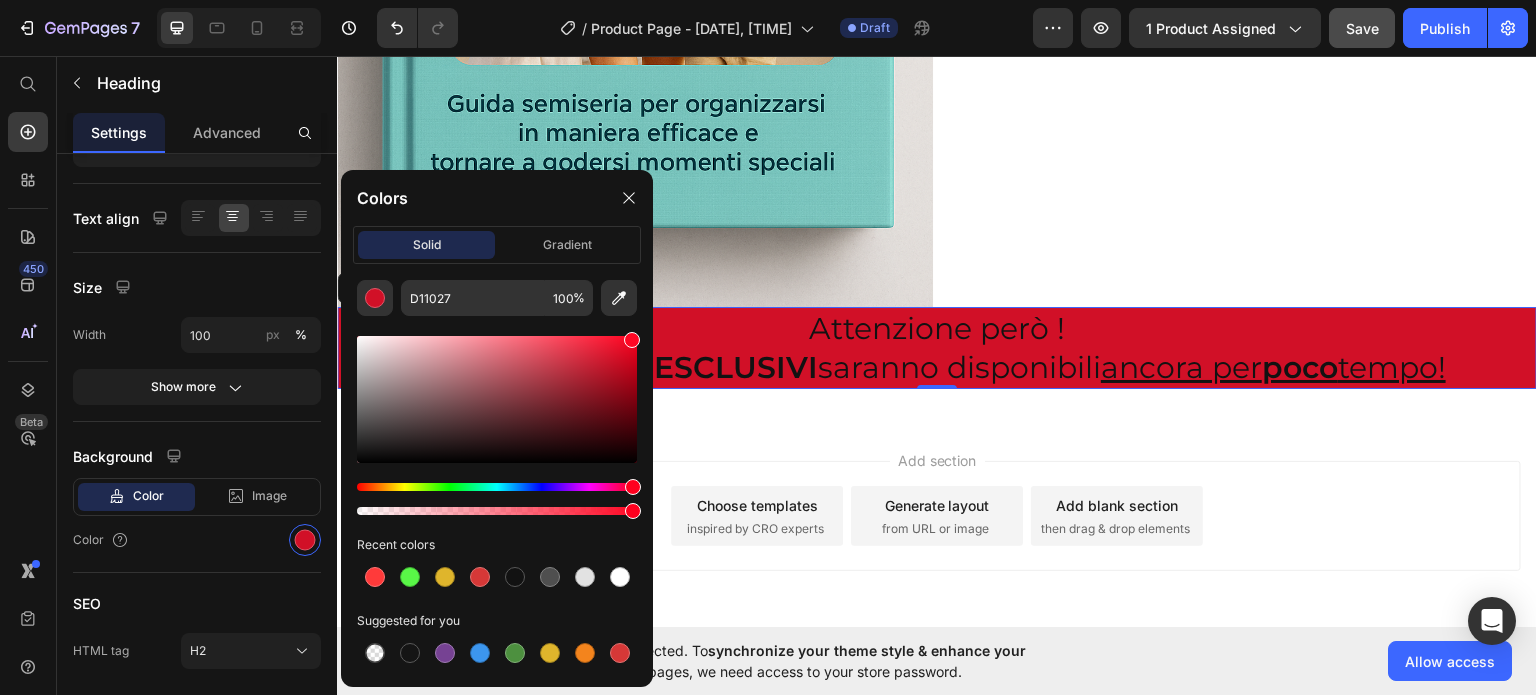 drag, startPoint x: 616, startPoint y: 358, endPoint x: 631, endPoint y: 331, distance: 30.88689 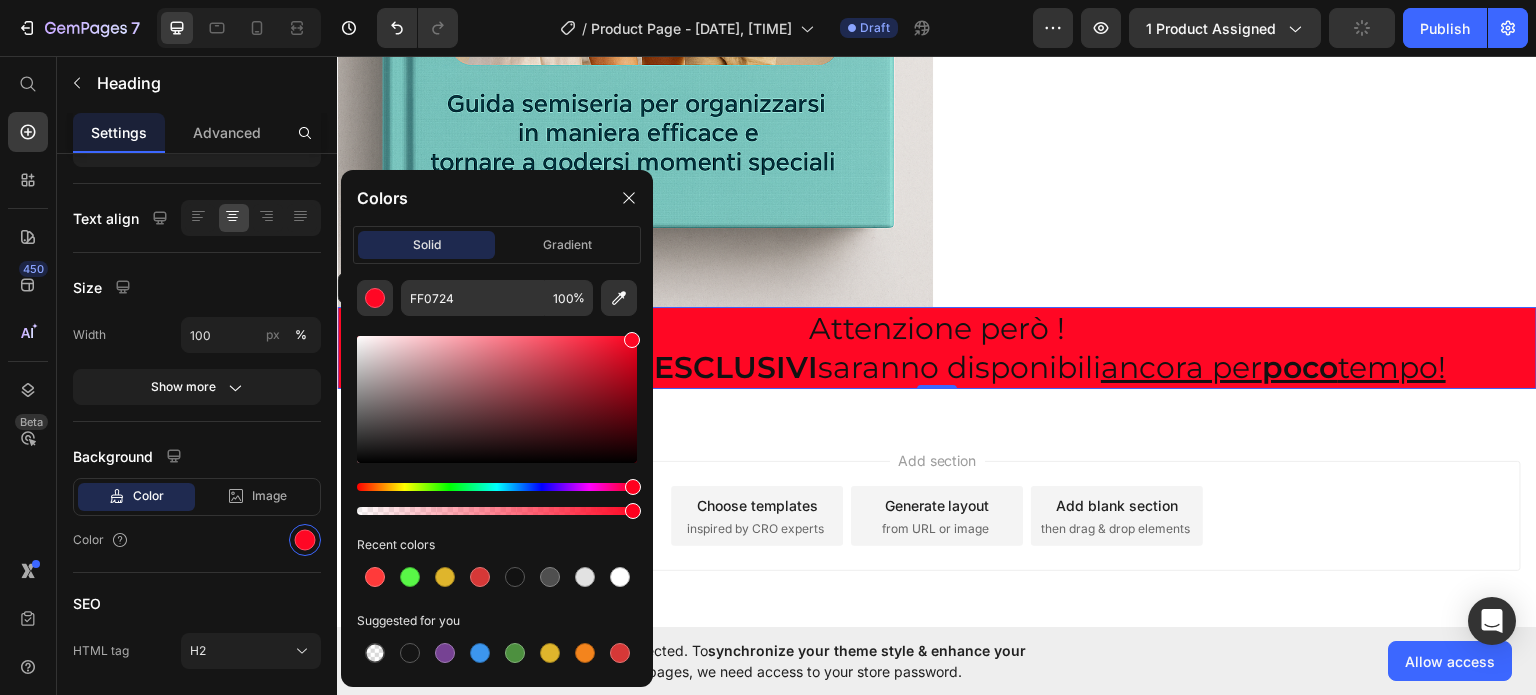 click on "Add section Choose templates inspired by CRO experts Generate layout from URL or image Add blank section then drag & drop elements" at bounding box center (937, 543) 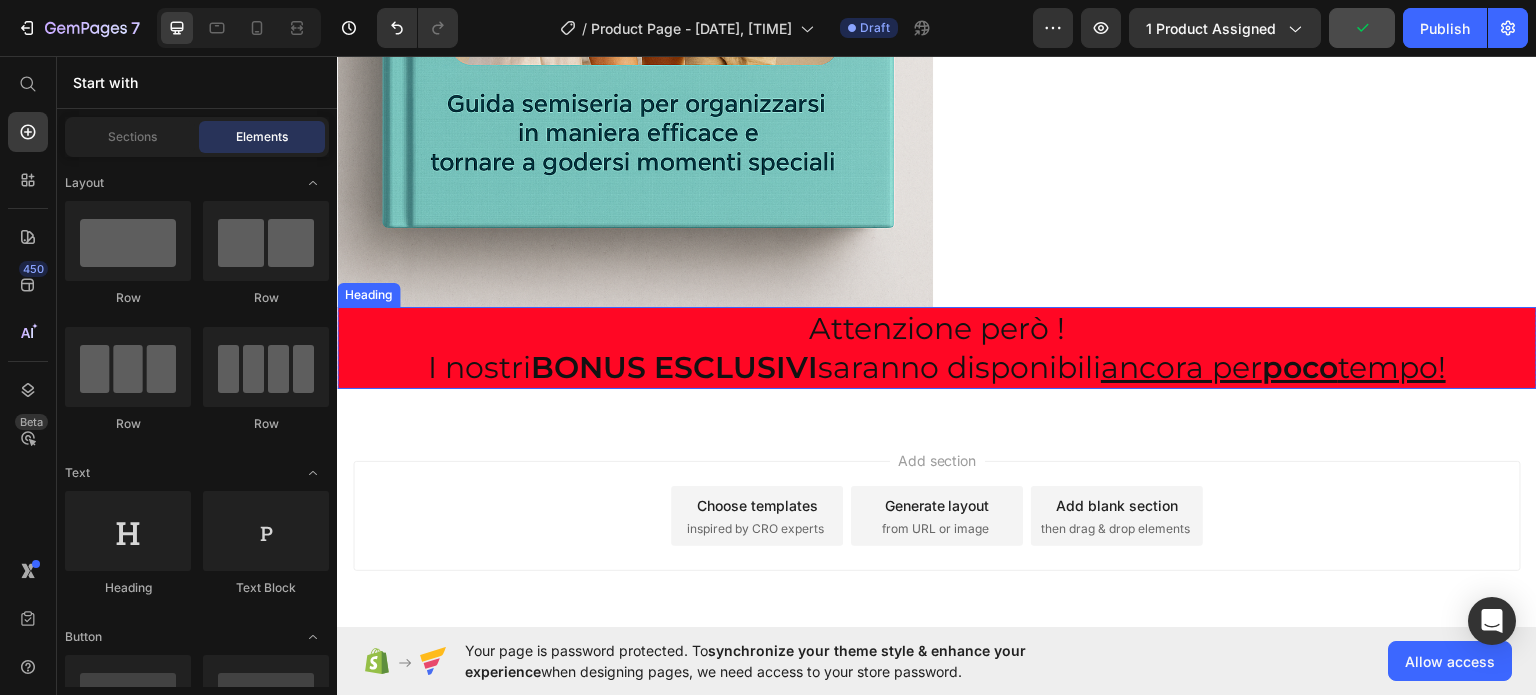 click on "BONUS ESCLUSIVI" at bounding box center (674, 366) 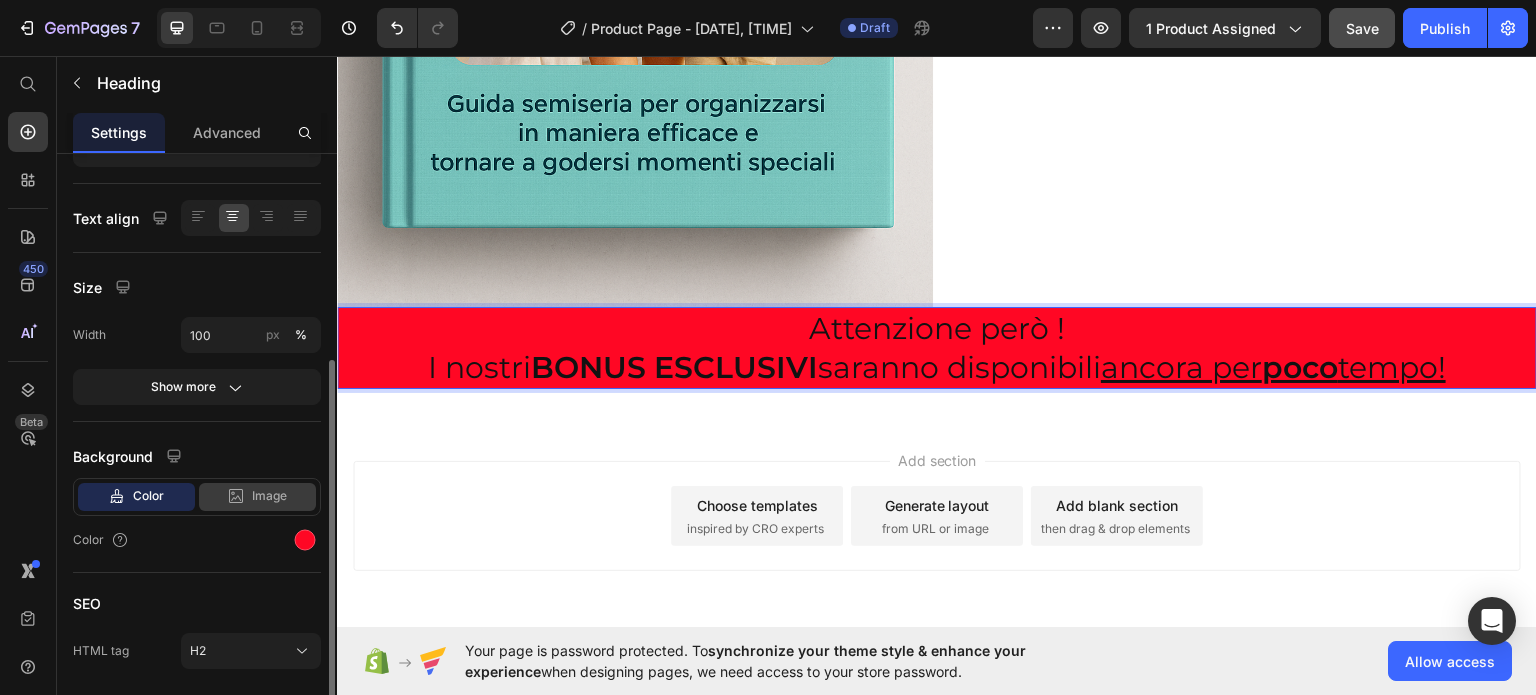 click on "Image" at bounding box center [269, 496] 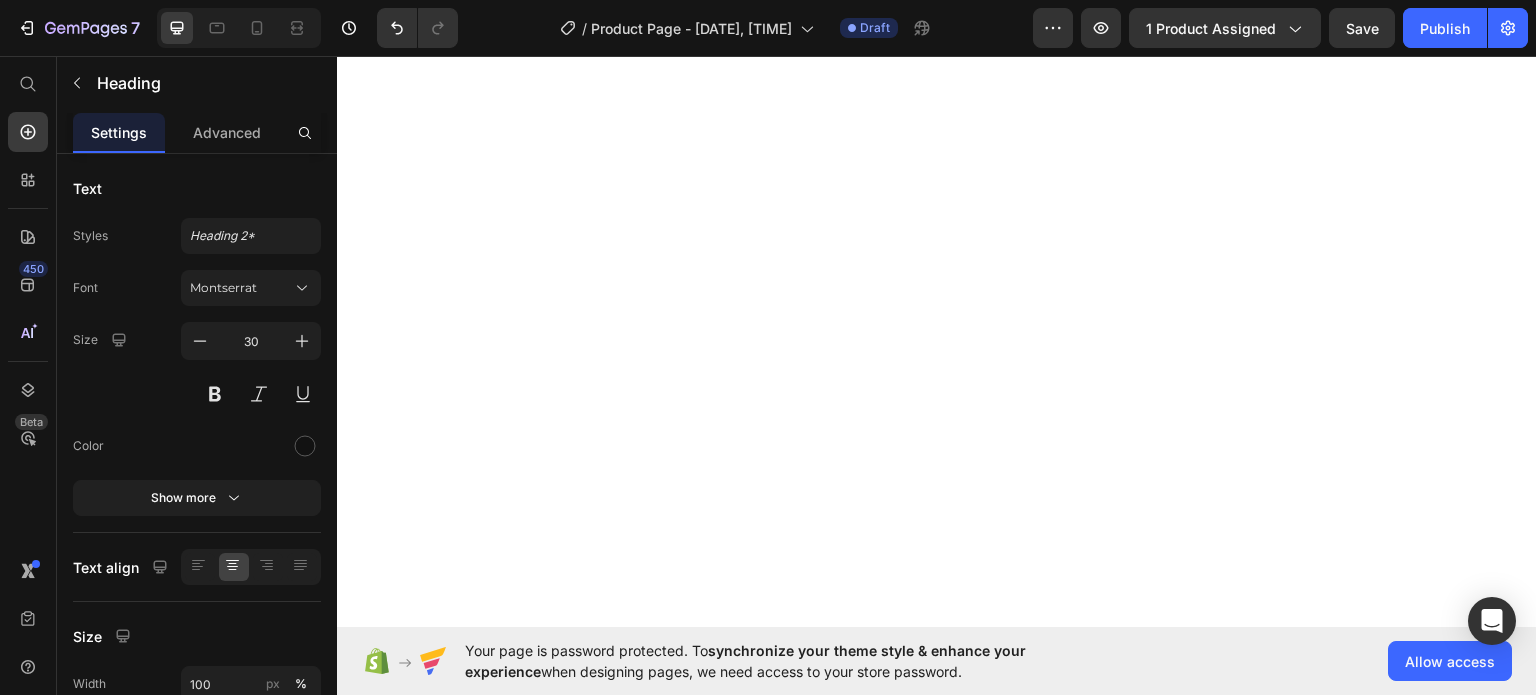 scroll, scrollTop: 0, scrollLeft: 0, axis: both 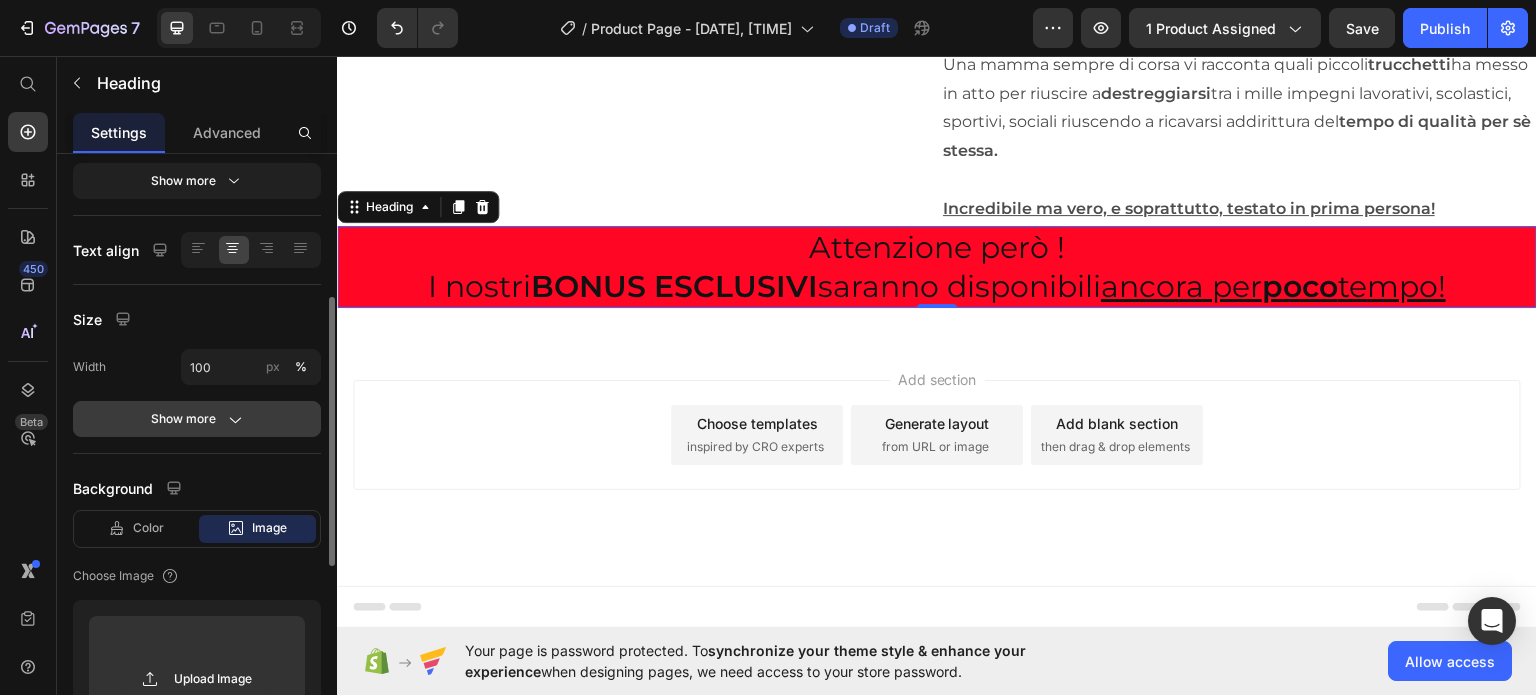 click on "Show more" 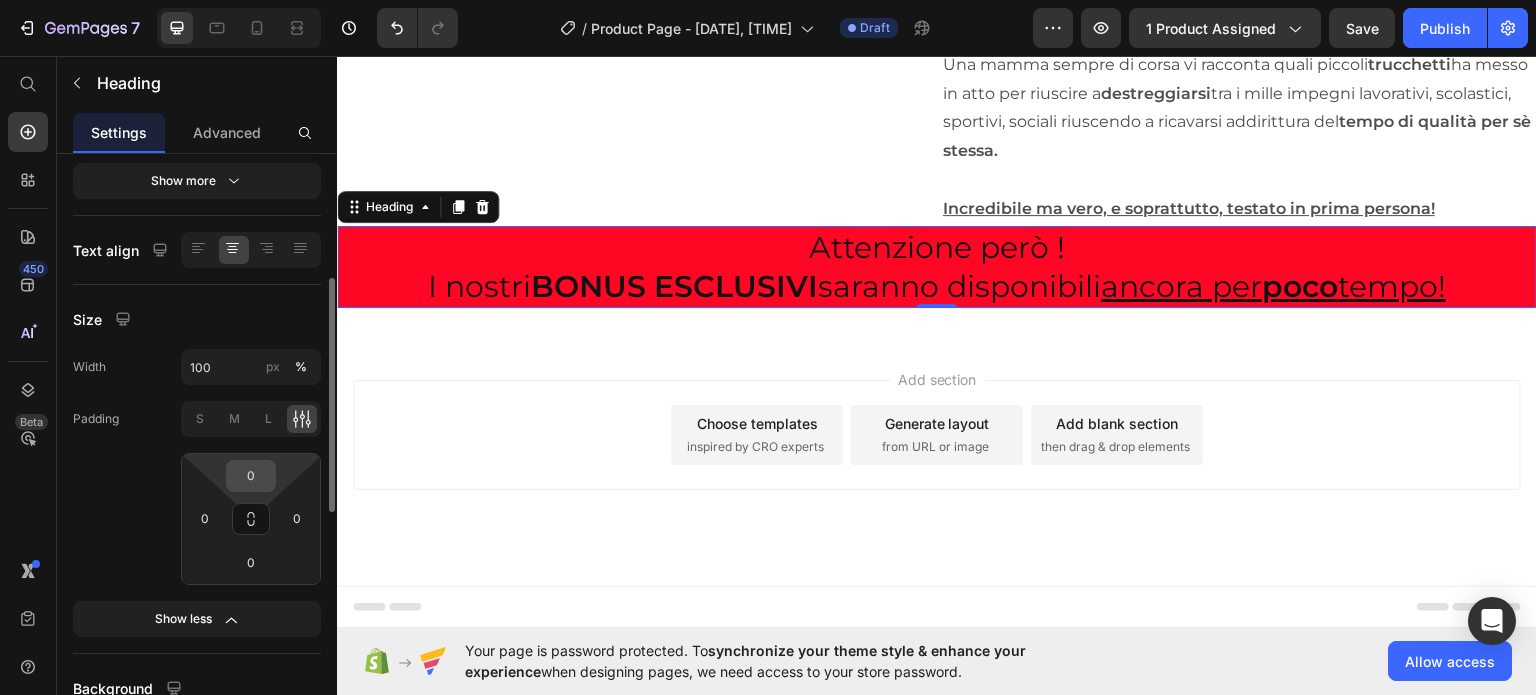 click on "0" at bounding box center [251, 476] 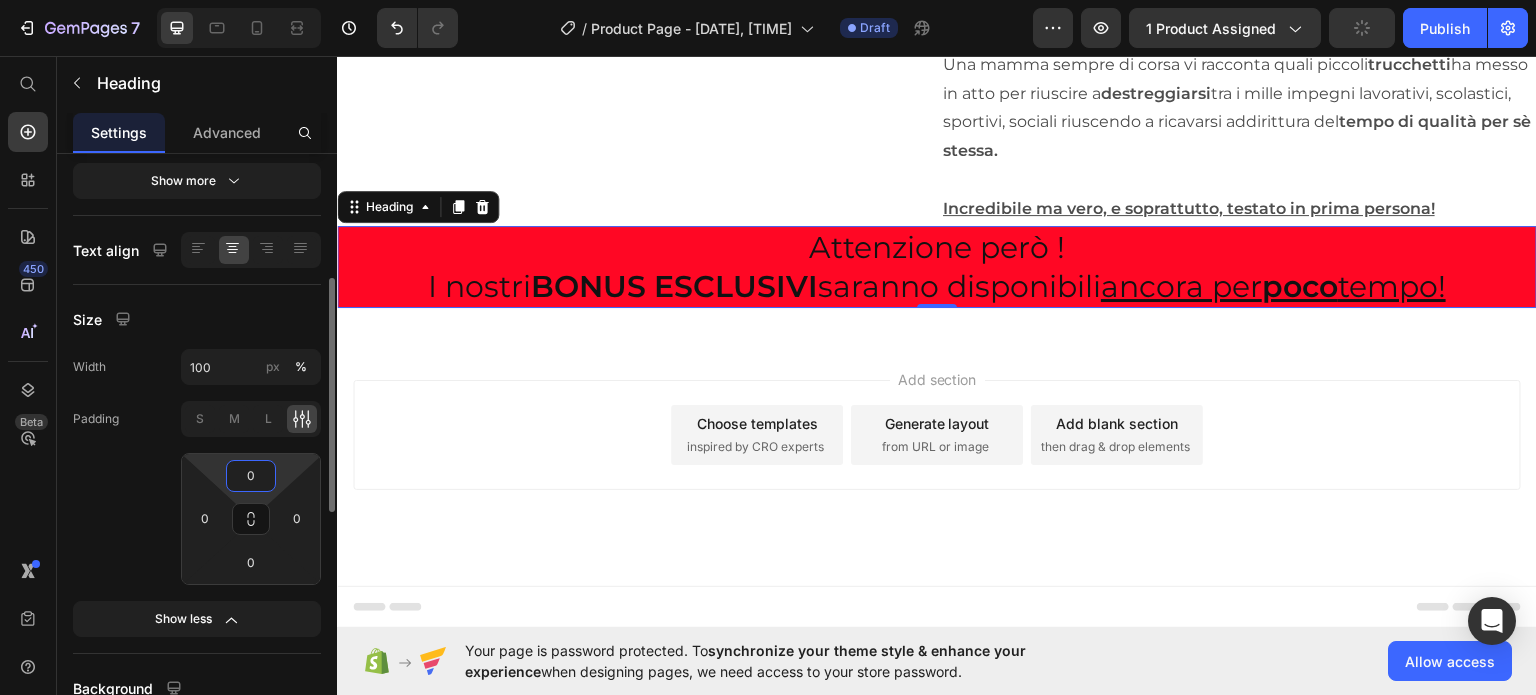 click on "0" at bounding box center [251, 476] 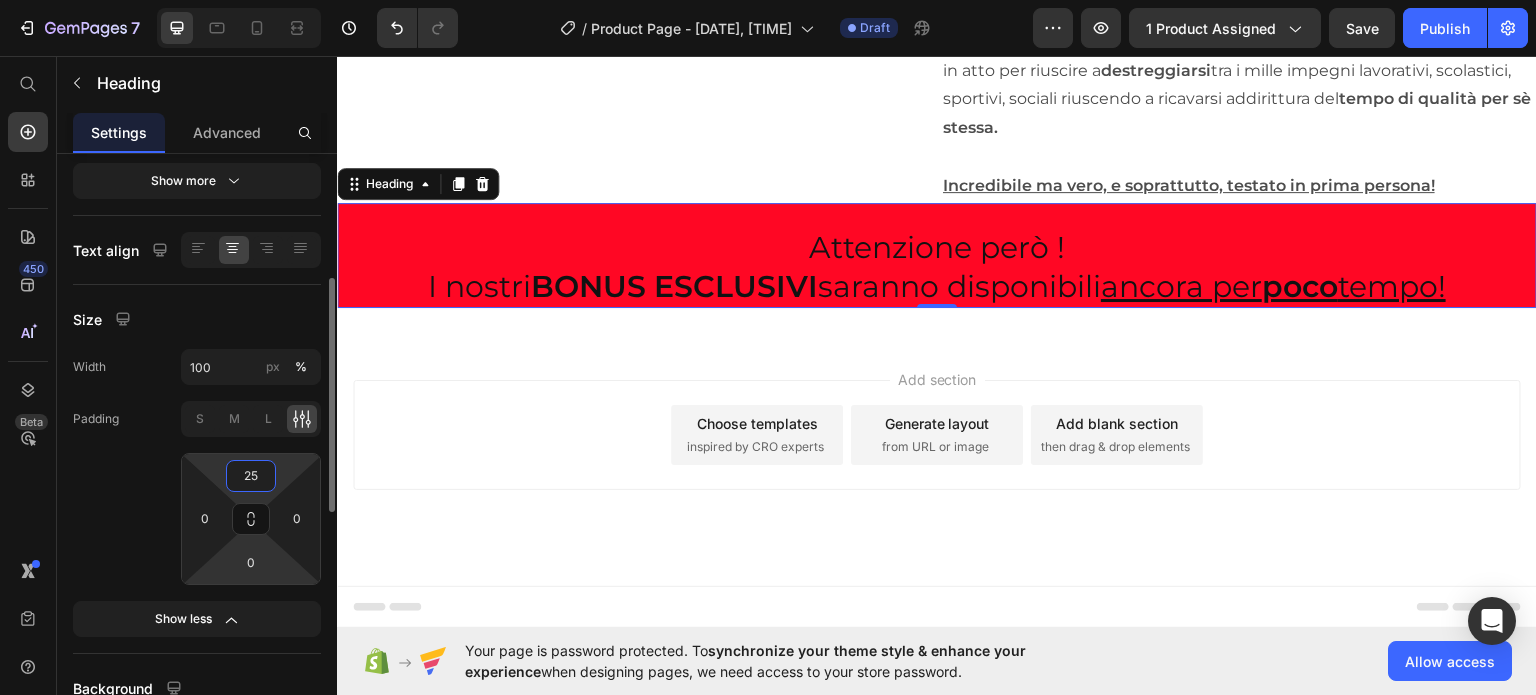 type on "25" 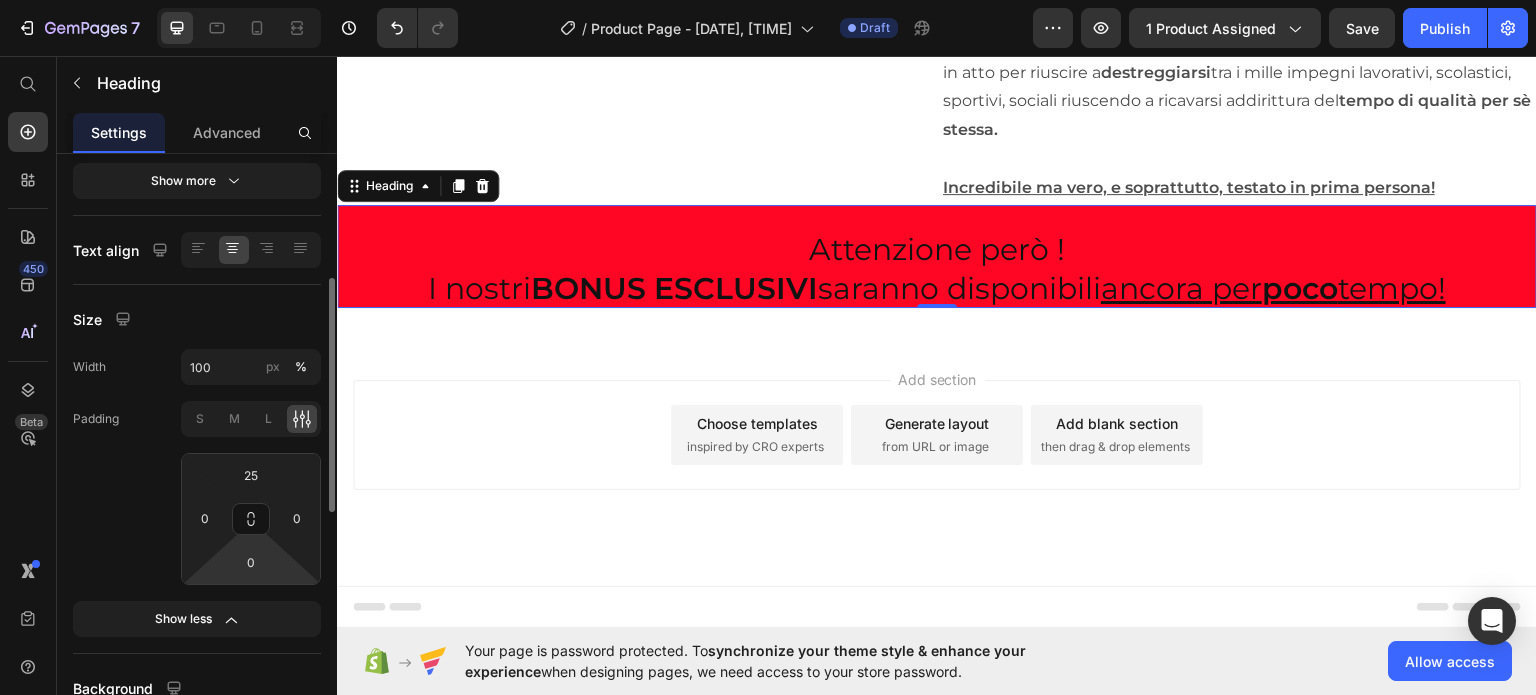 click on "7 / Product Page - Jul 11, 10:42:39 Draft Preview 1 product assigned Save Publish 450 Beta Start with Sections Elements Hero Section Product Detail Brands Trusted Badges Guarantee Product Breakdown How to use Testimonials Compare Bundle FAQs Social Proof Brand Story Product List Collection Blog List Contact Sticky Add to Cart Custom Footer Browse Library 450 Layout Row Row Row Row Text Heading Text Block Button Button Button Sticky Back to top Media Image" at bounding box center (768, 0) 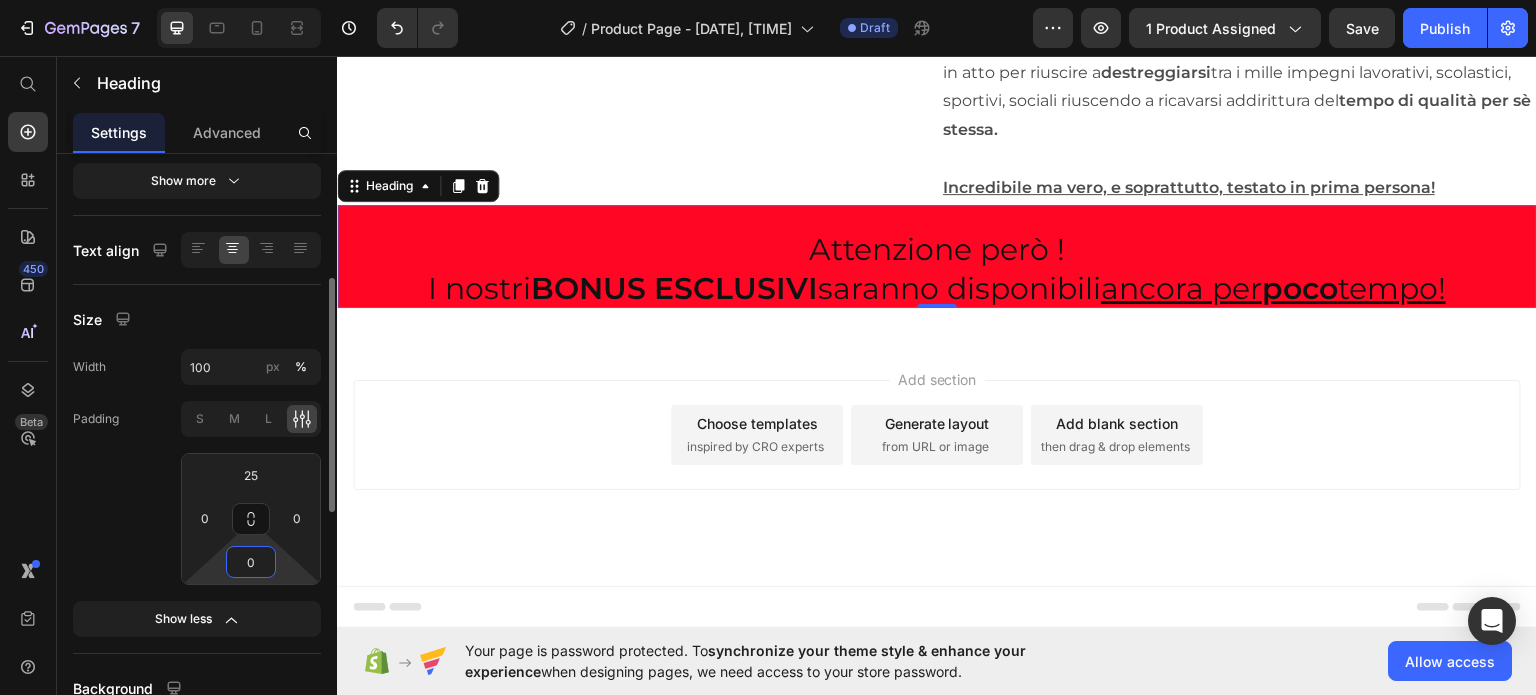 click on "0" at bounding box center [251, 562] 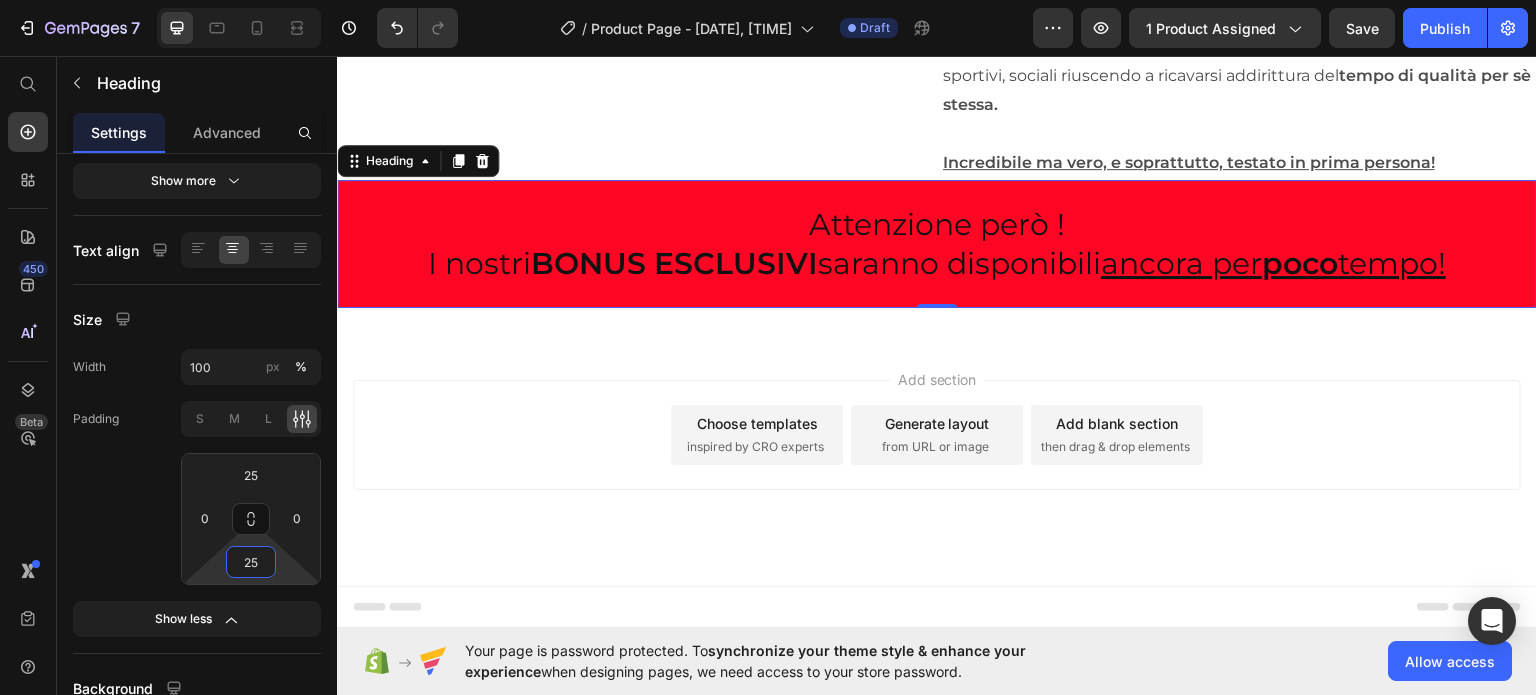 type on "25" 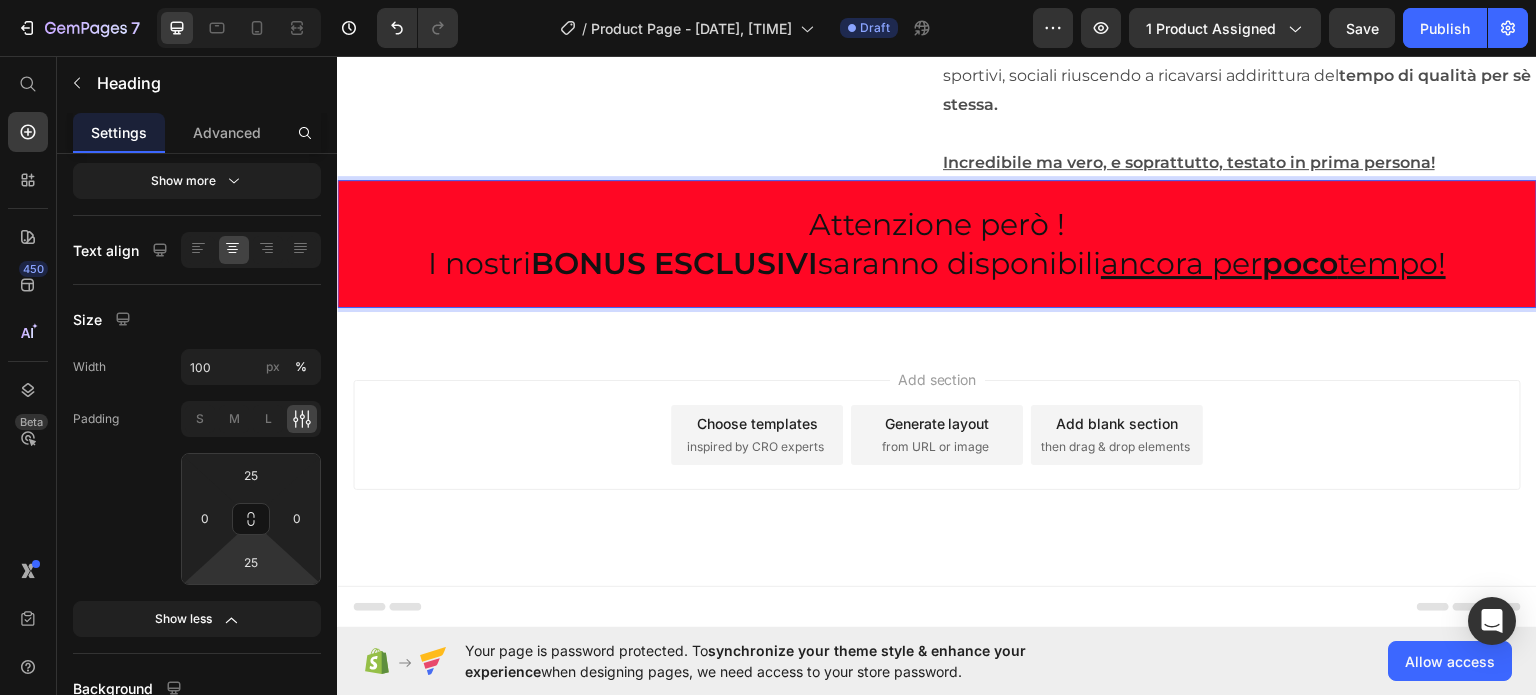 click on "Attenzione però !  I nostri  BONUS ESCLUSIVI  saranno disponibili  ancora per  poco  tempo!" at bounding box center (937, 243) 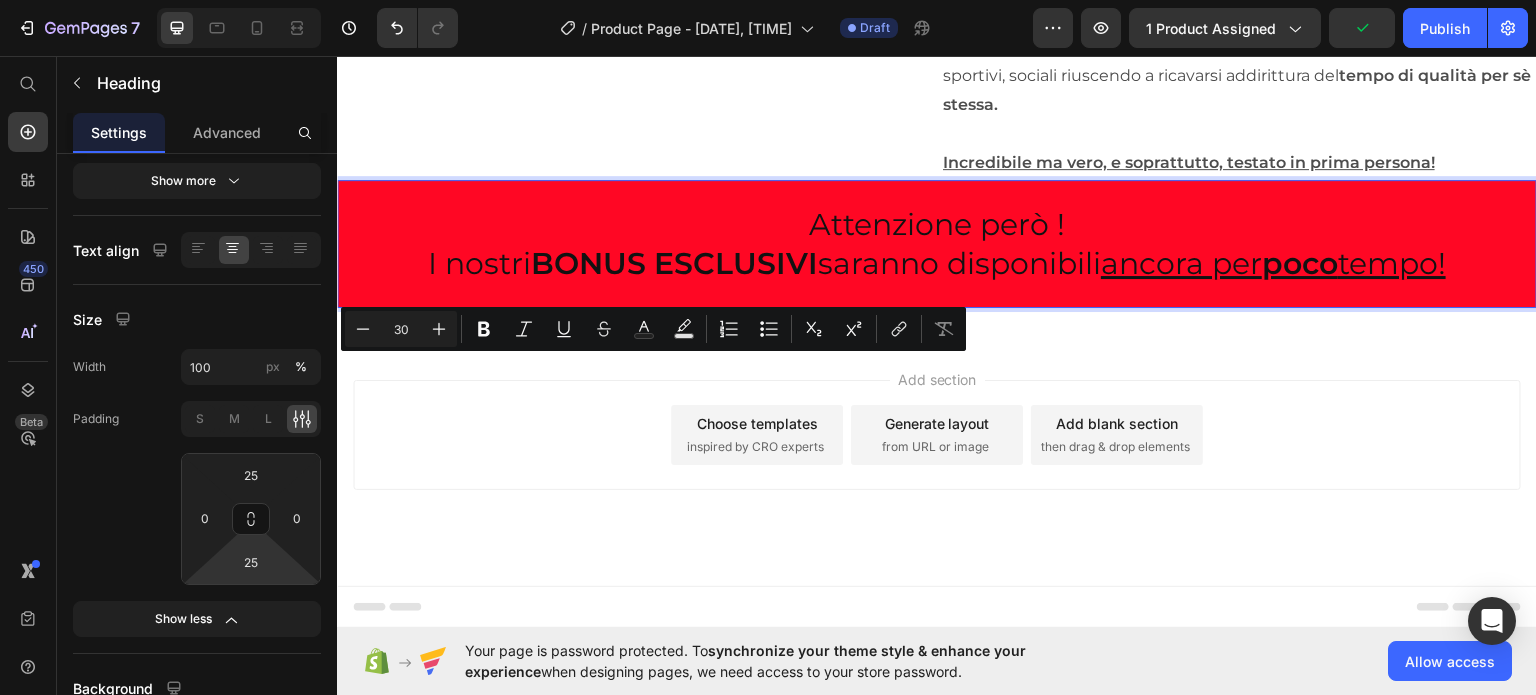 click on "Attenzione però !  I nostri  BONUS ESCLUSIVI  saranno disponibili  ancora per  poco  tempo!" at bounding box center [937, 243] 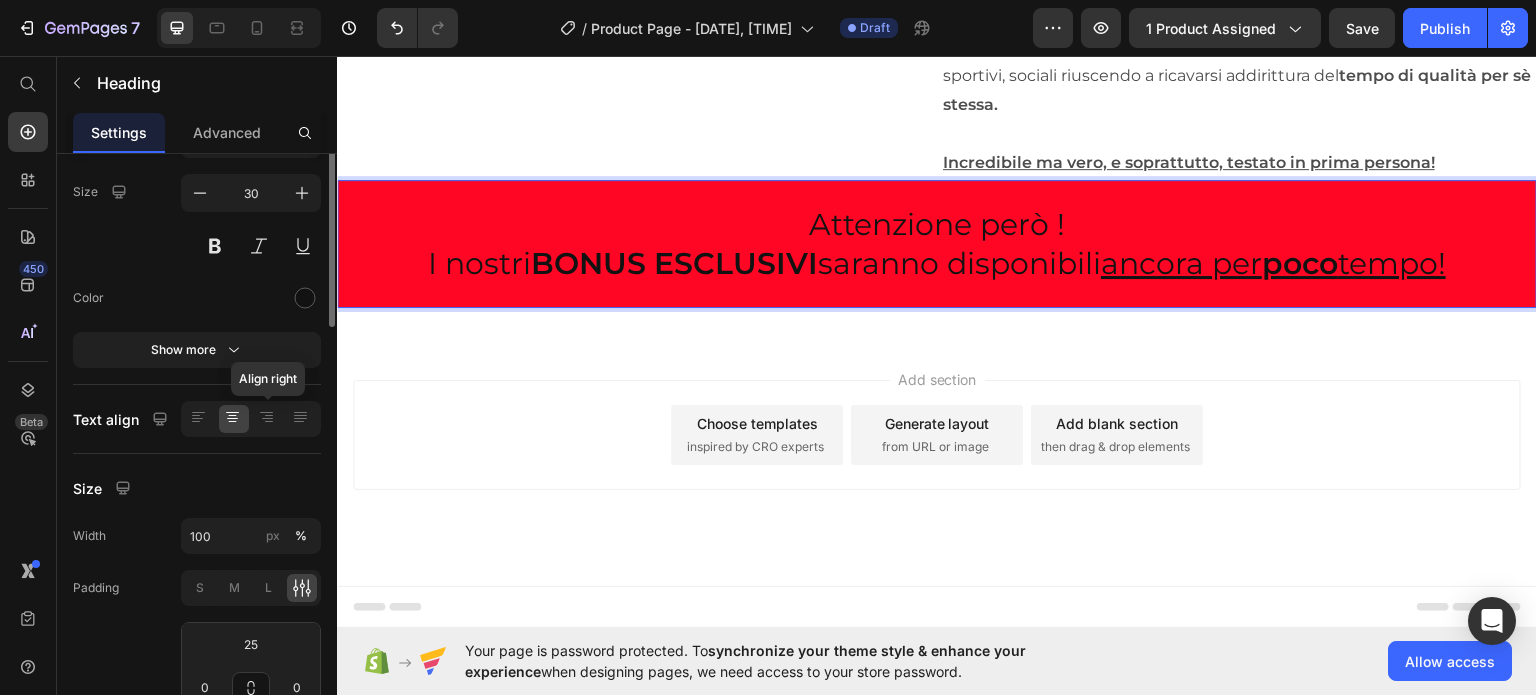 scroll, scrollTop: 0, scrollLeft: 0, axis: both 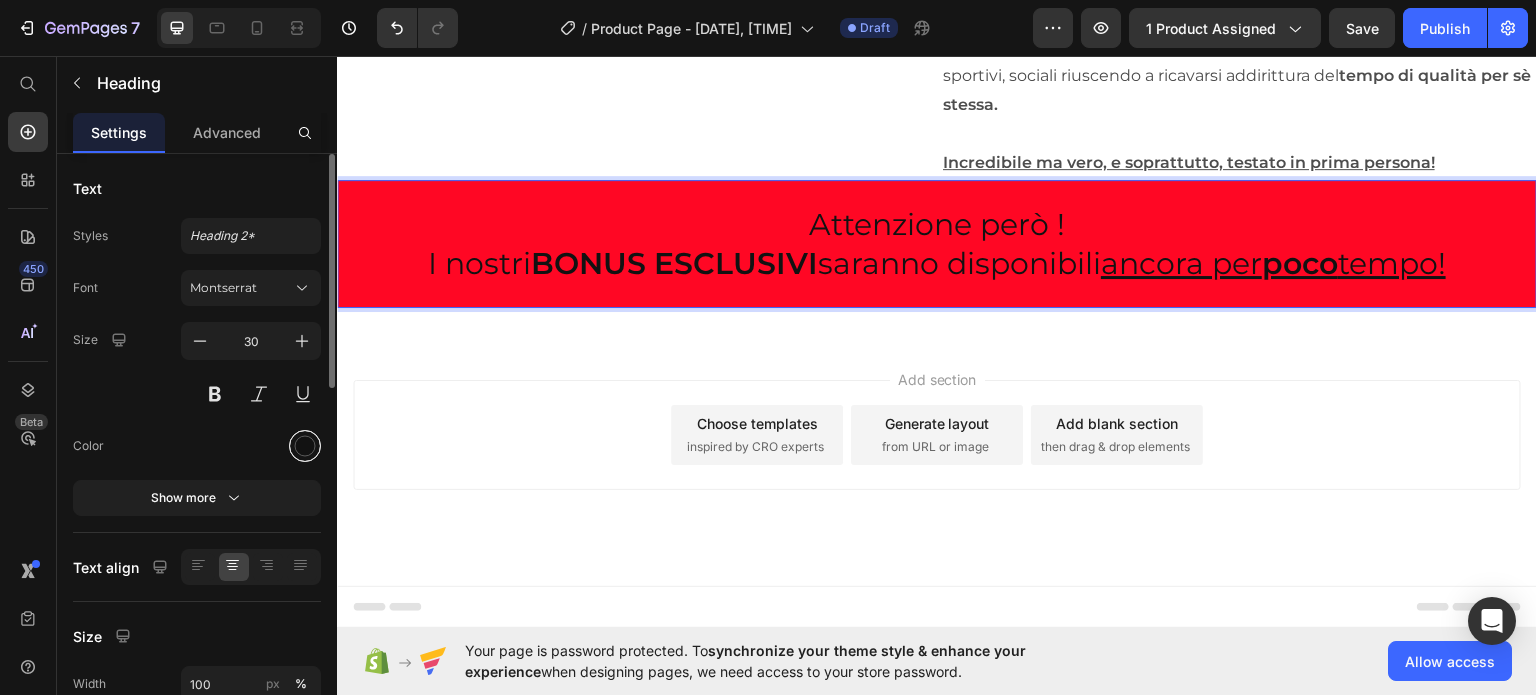 click at bounding box center (305, 446) 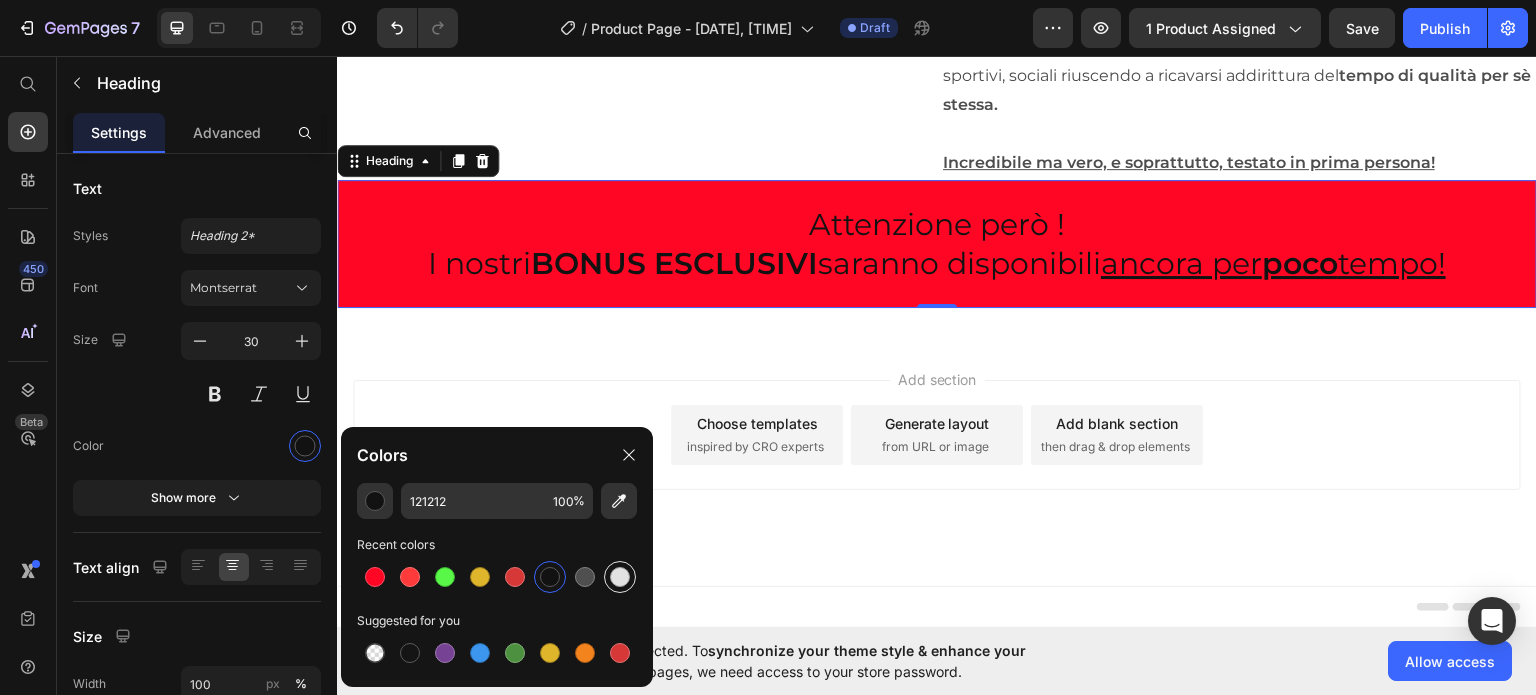 click at bounding box center (620, 577) 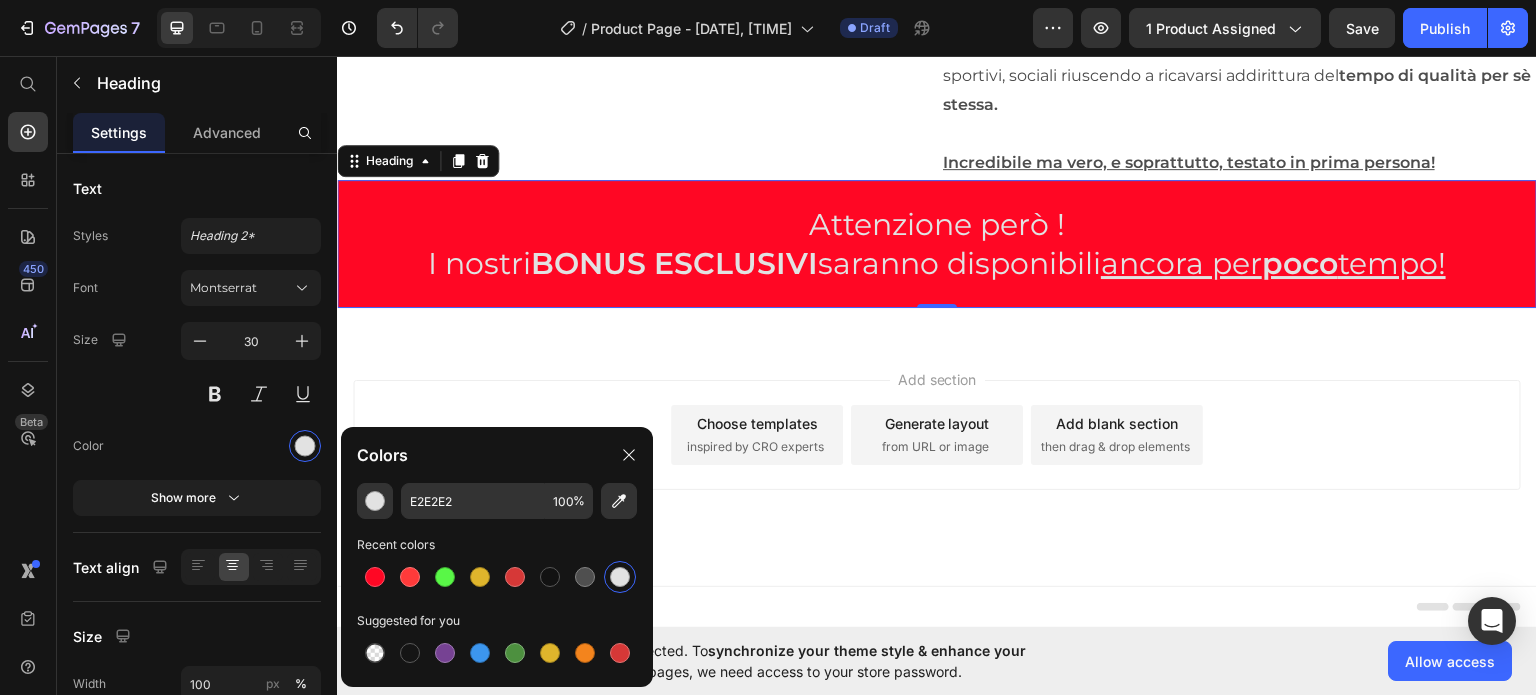 click on "Add section Choose templates inspired by CRO experts Generate layout from URL or image Add blank section then drag & drop elements" at bounding box center (937, 434) 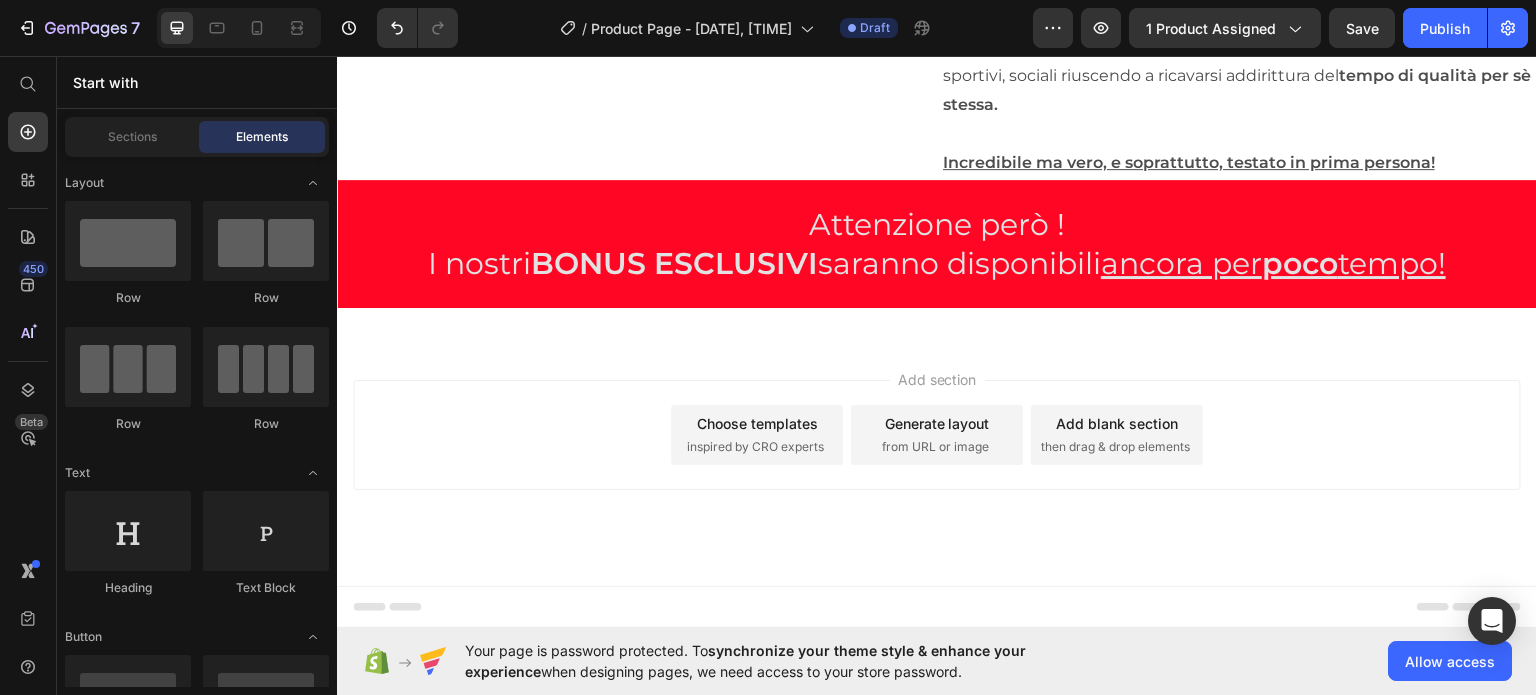 click on "Add section Choose templates inspired by CRO experts Generate layout from URL or image Add blank section then drag & drop elements" at bounding box center [937, 434] 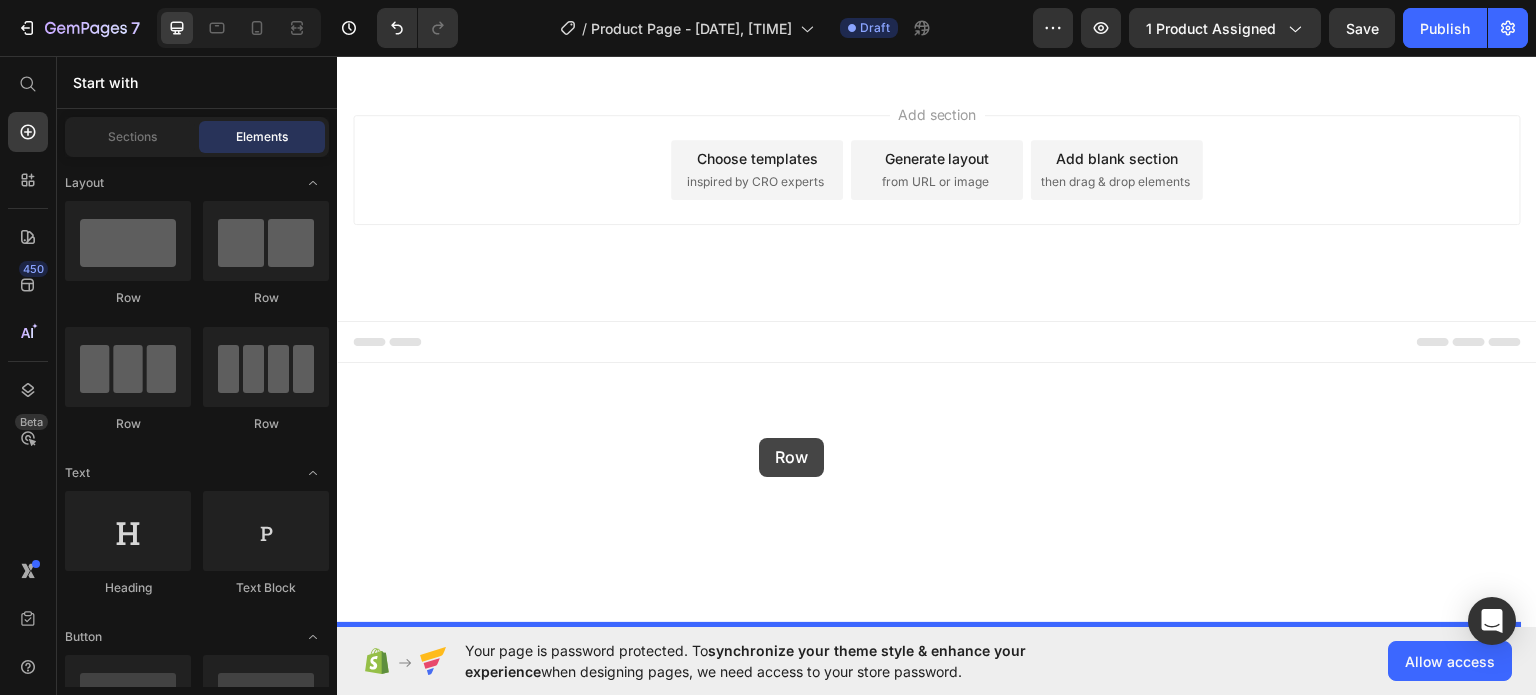 drag, startPoint x: 484, startPoint y: 318, endPoint x: 759, endPoint y: 437, distance: 299.64313 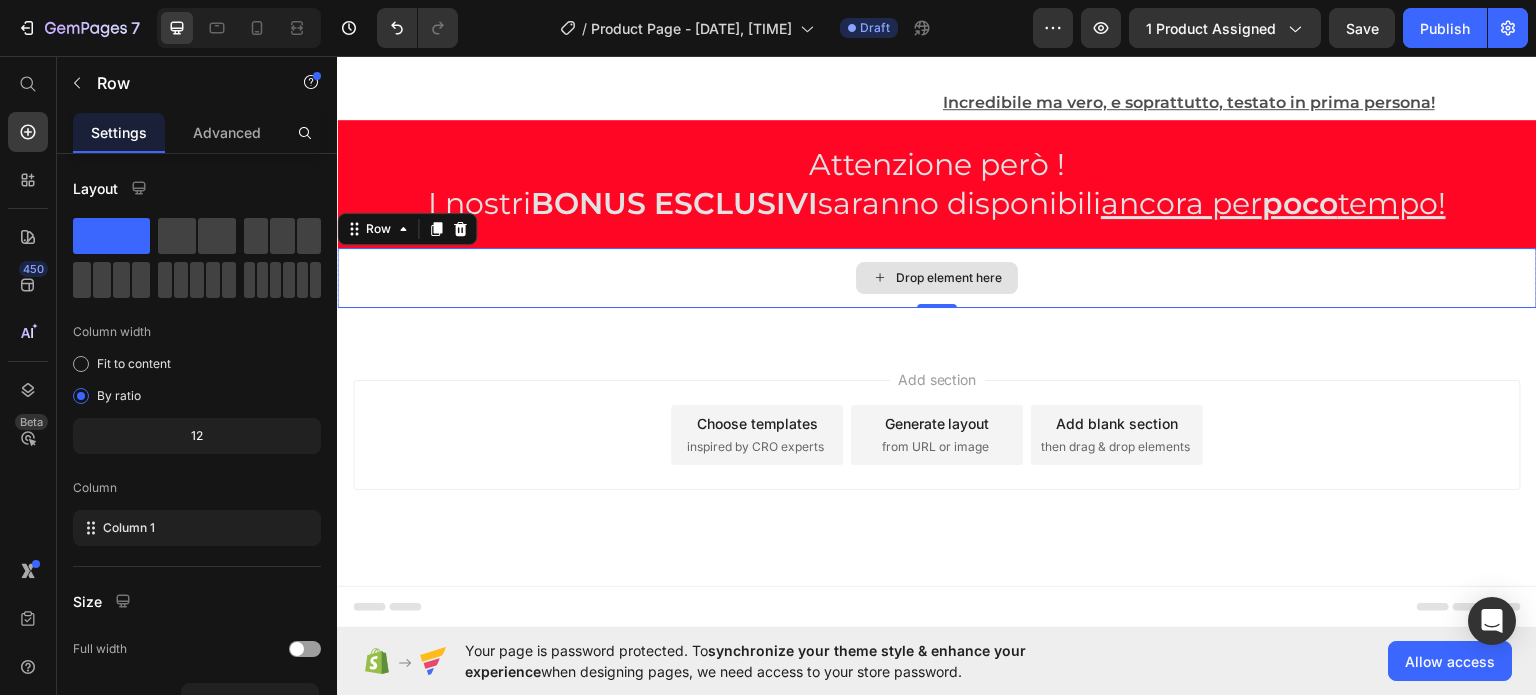 drag, startPoint x: 537, startPoint y: 288, endPoint x: 797, endPoint y: 456, distance: 309.5545 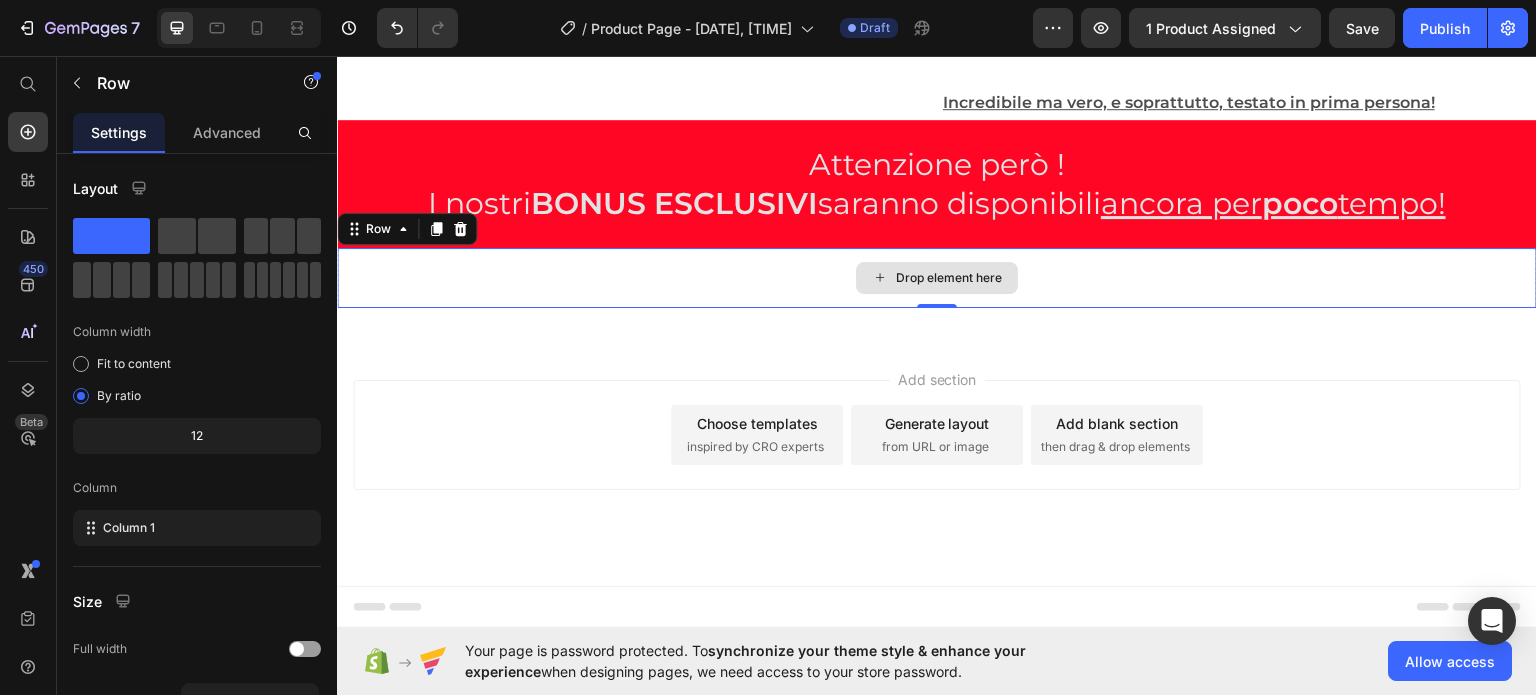 drag, startPoint x: 530, startPoint y: 282, endPoint x: 856, endPoint y: 453, distance: 368.12634 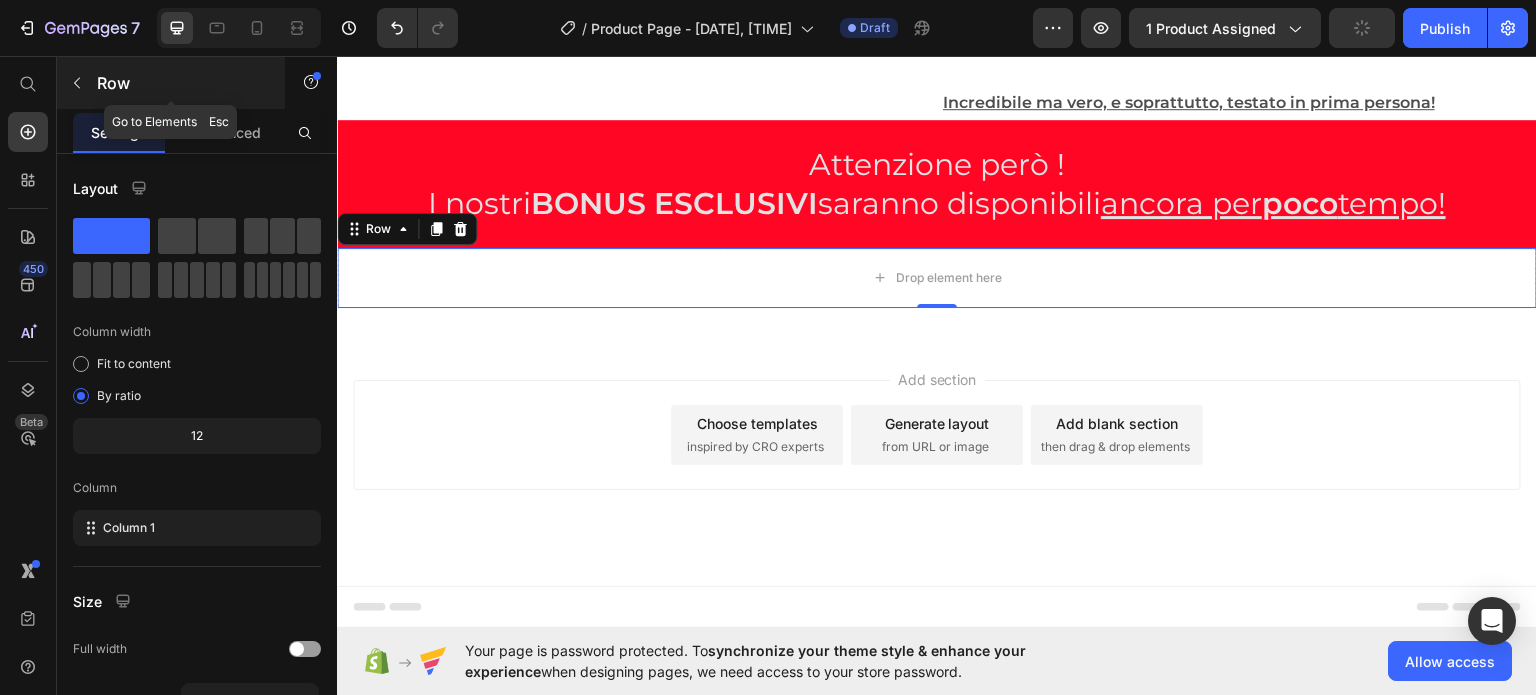 click 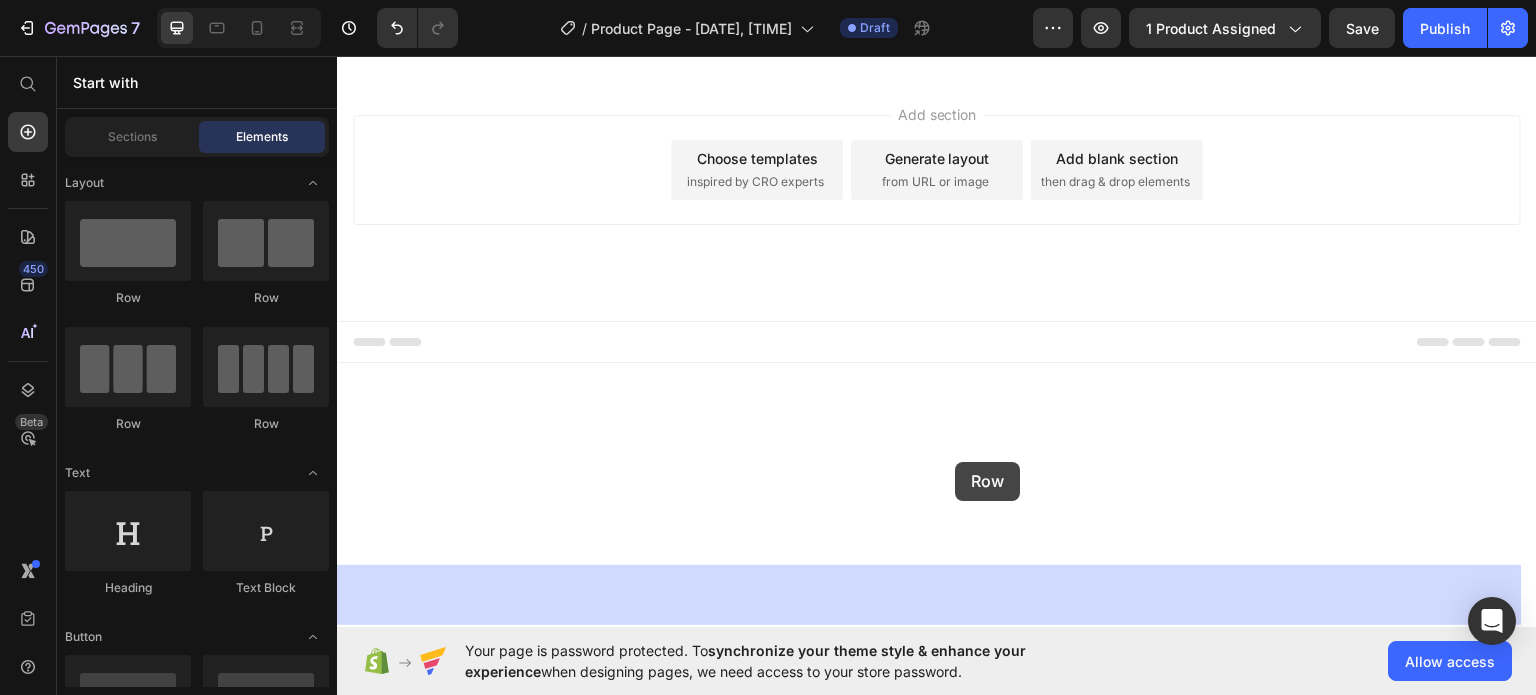 drag, startPoint x: 592, startPoint y: 312, endPoint x: 956, endPoint y: 459, distance: 392.5621 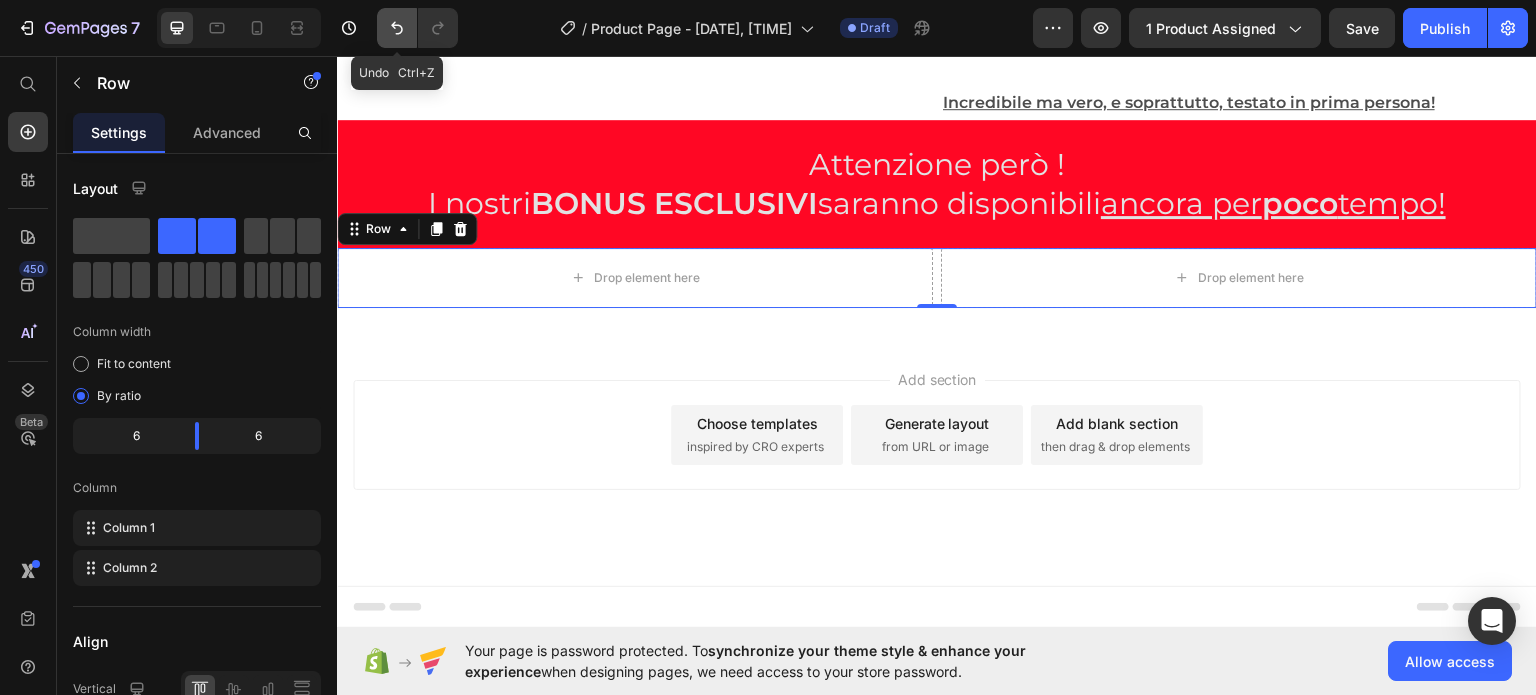 click 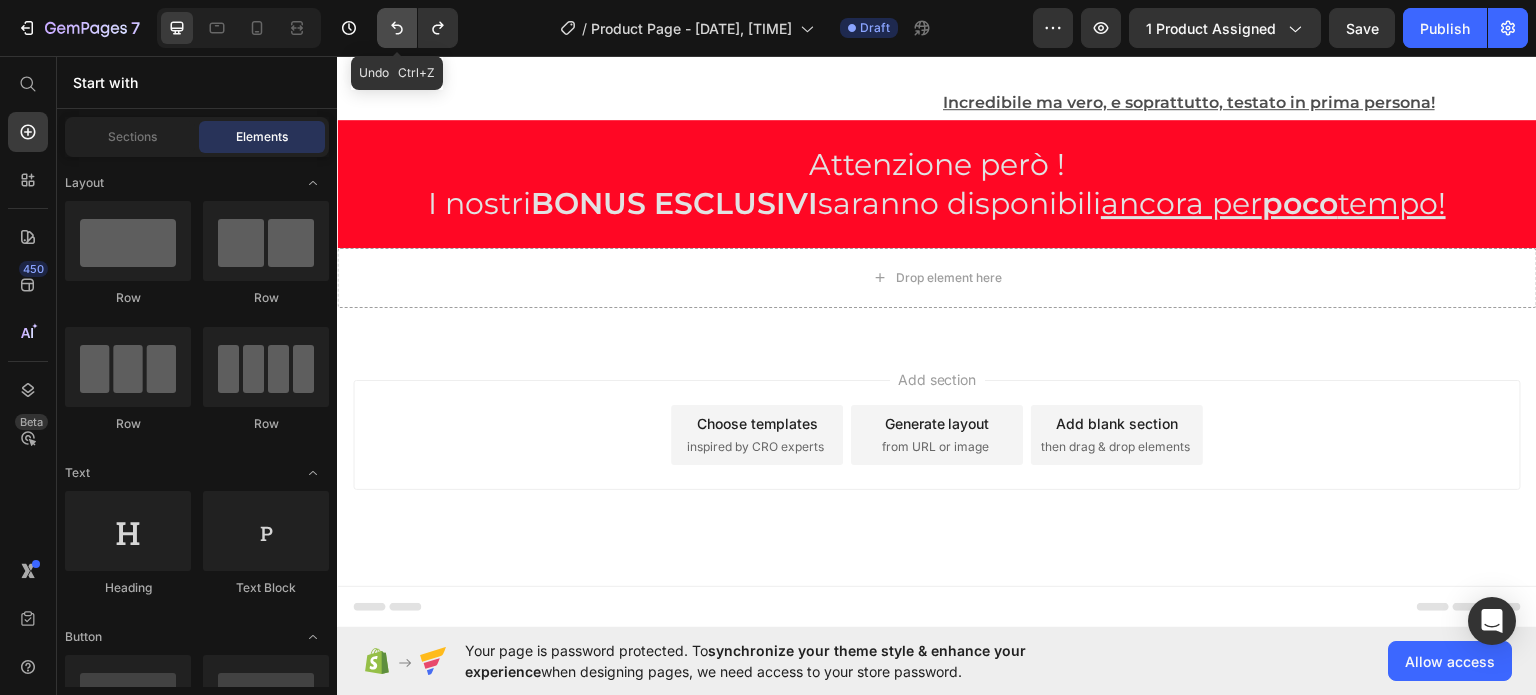 click 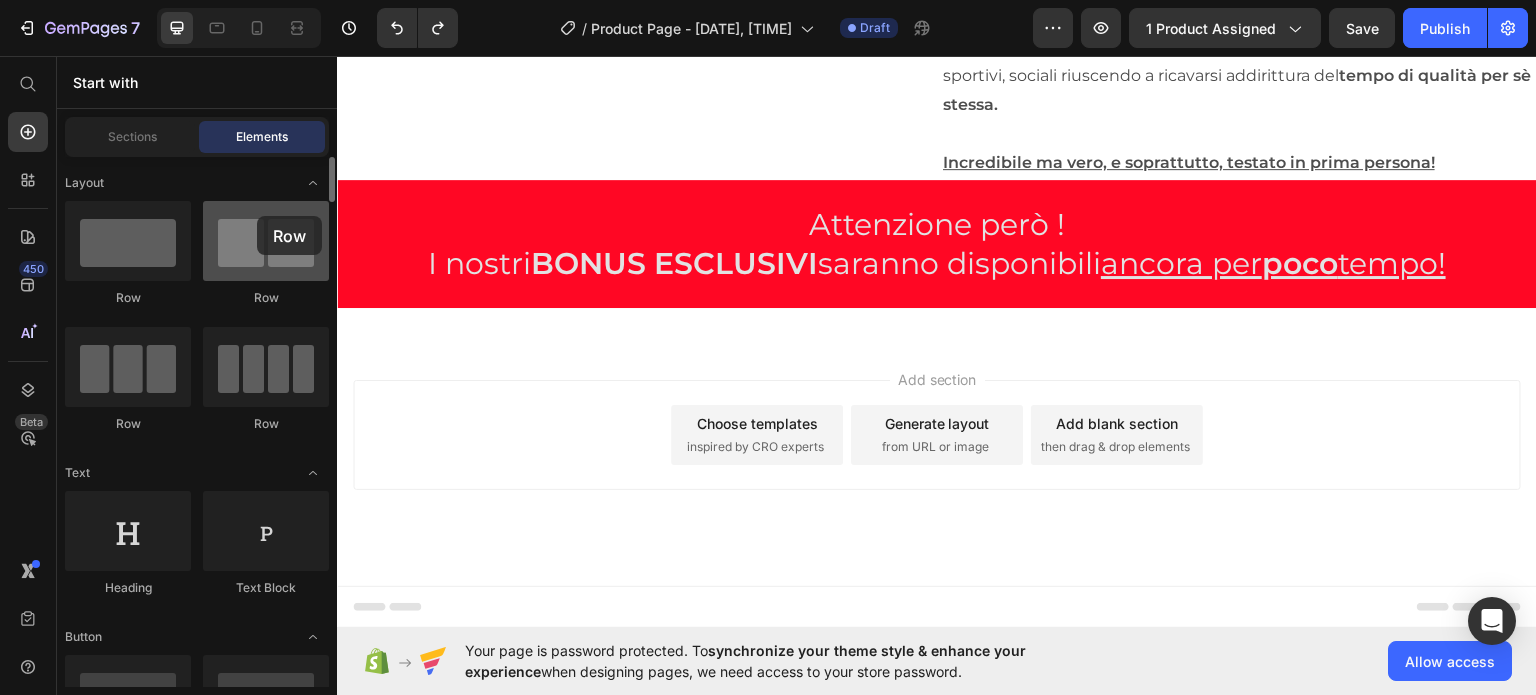 click at bounding box center (266, 241) 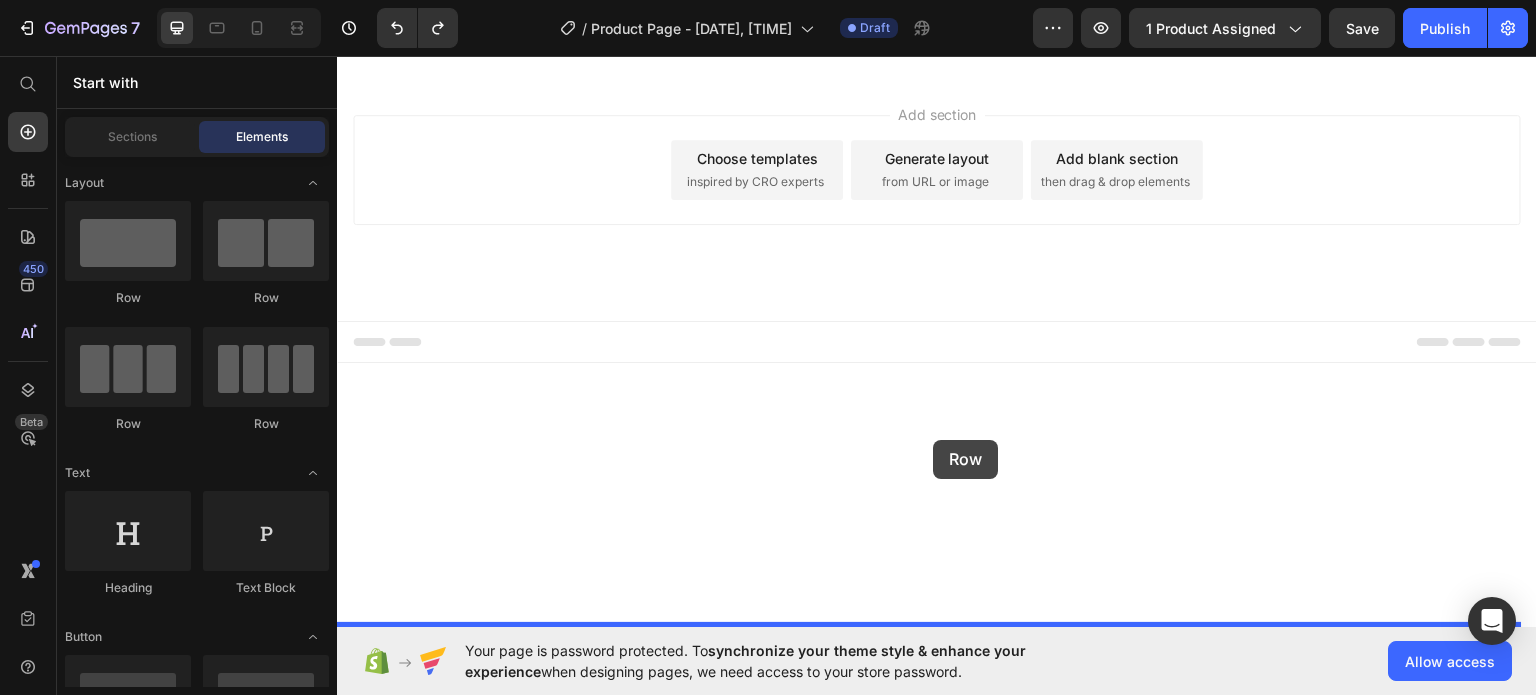 drag, startPoint x: 587, startPoint y: 290, endPoint x: 933, endPoint y: 439, distance: 376.71872 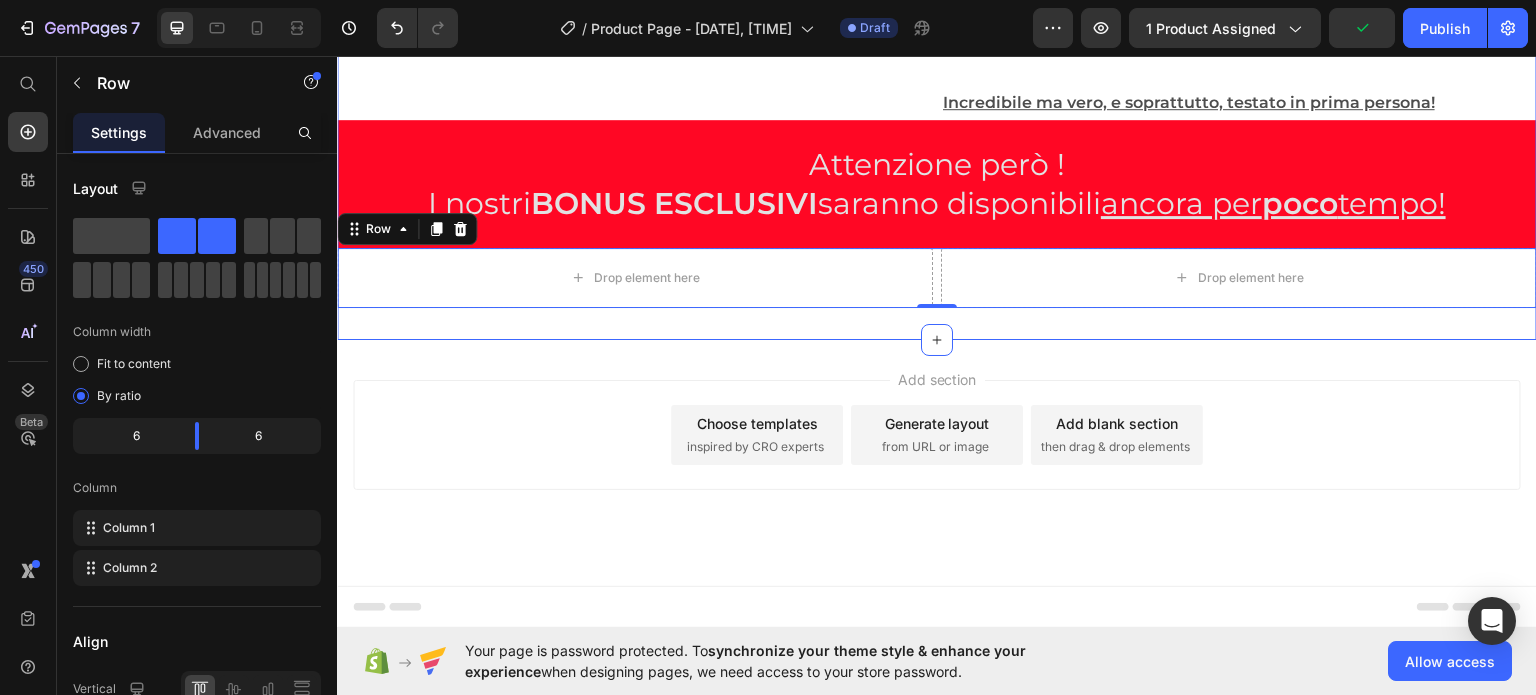drag, startPoint x: 522, startPoint y: 298, endPoint x: 822, endPoint y: 499, distance: 361.11078 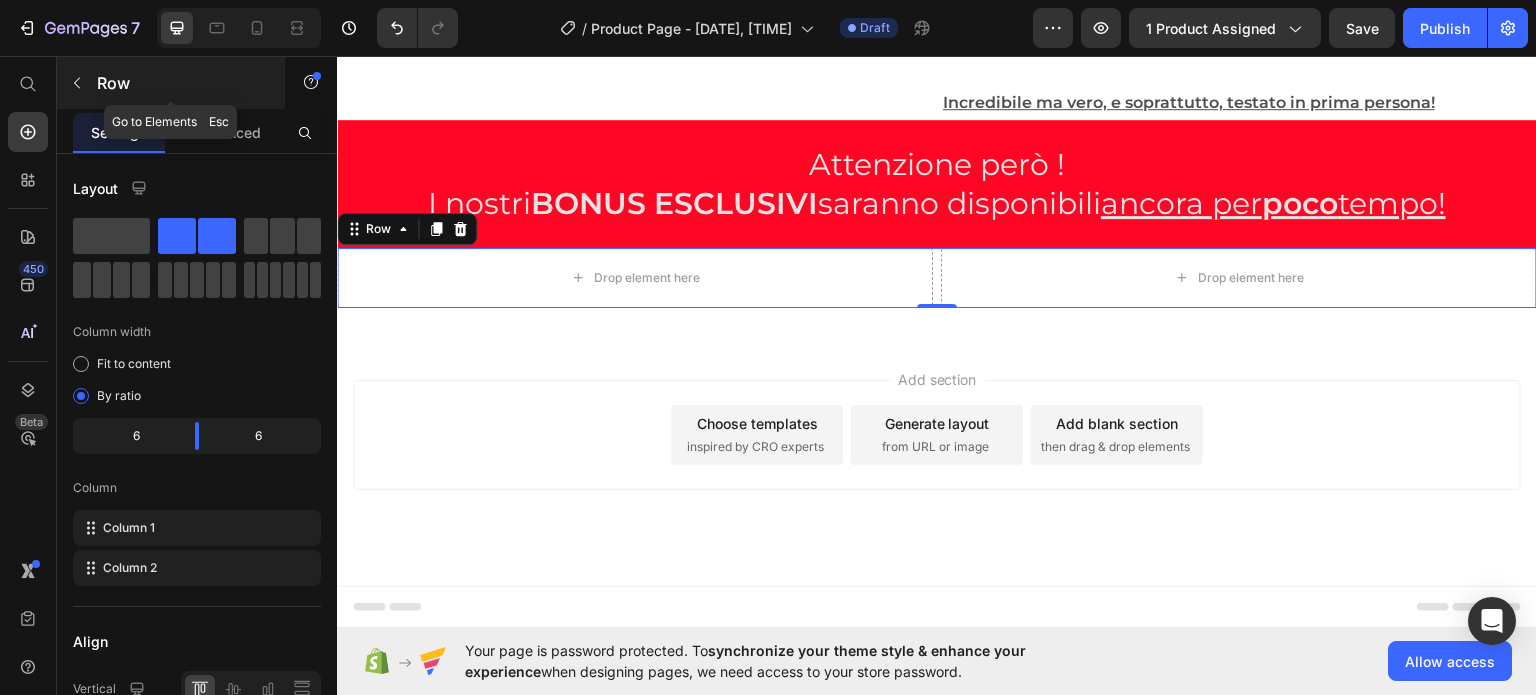 click 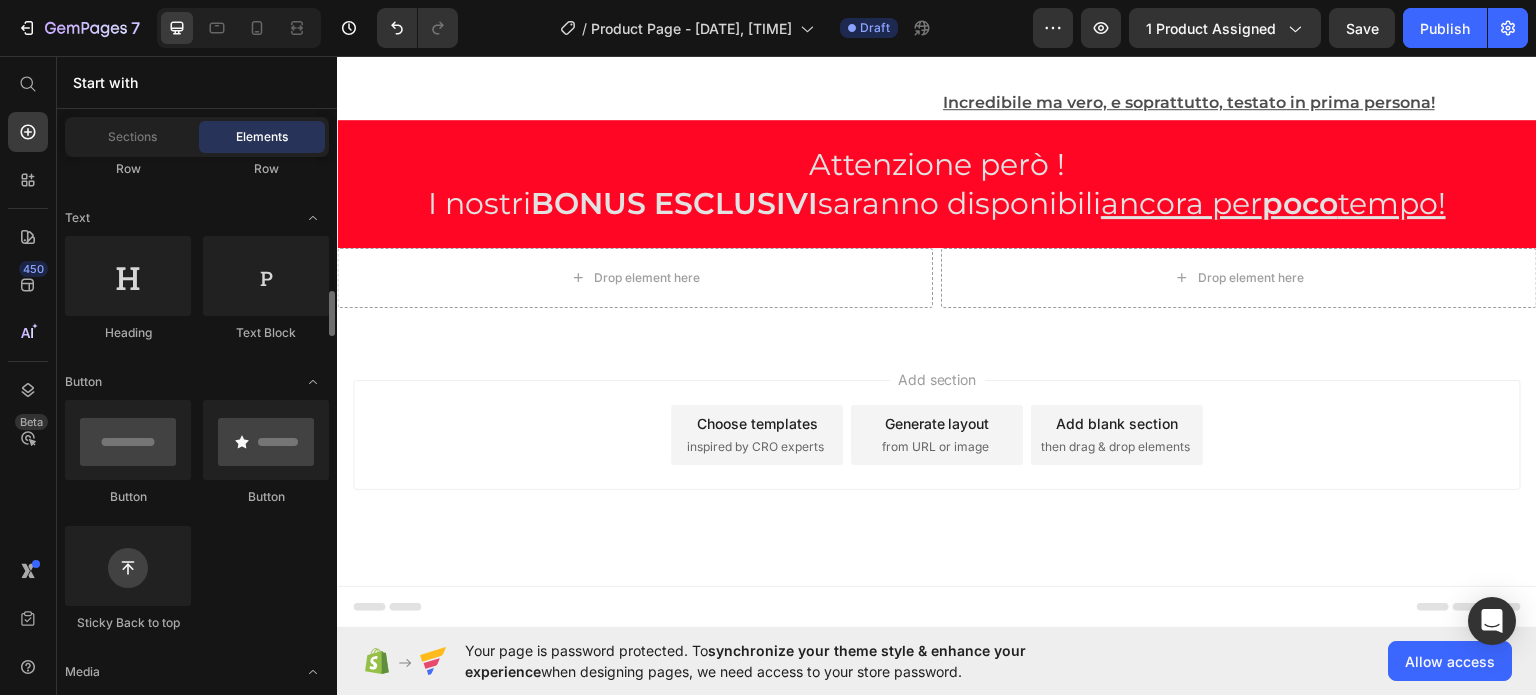 scroll, scrollTop: 360, scrollLeft: 0, axis: vertical 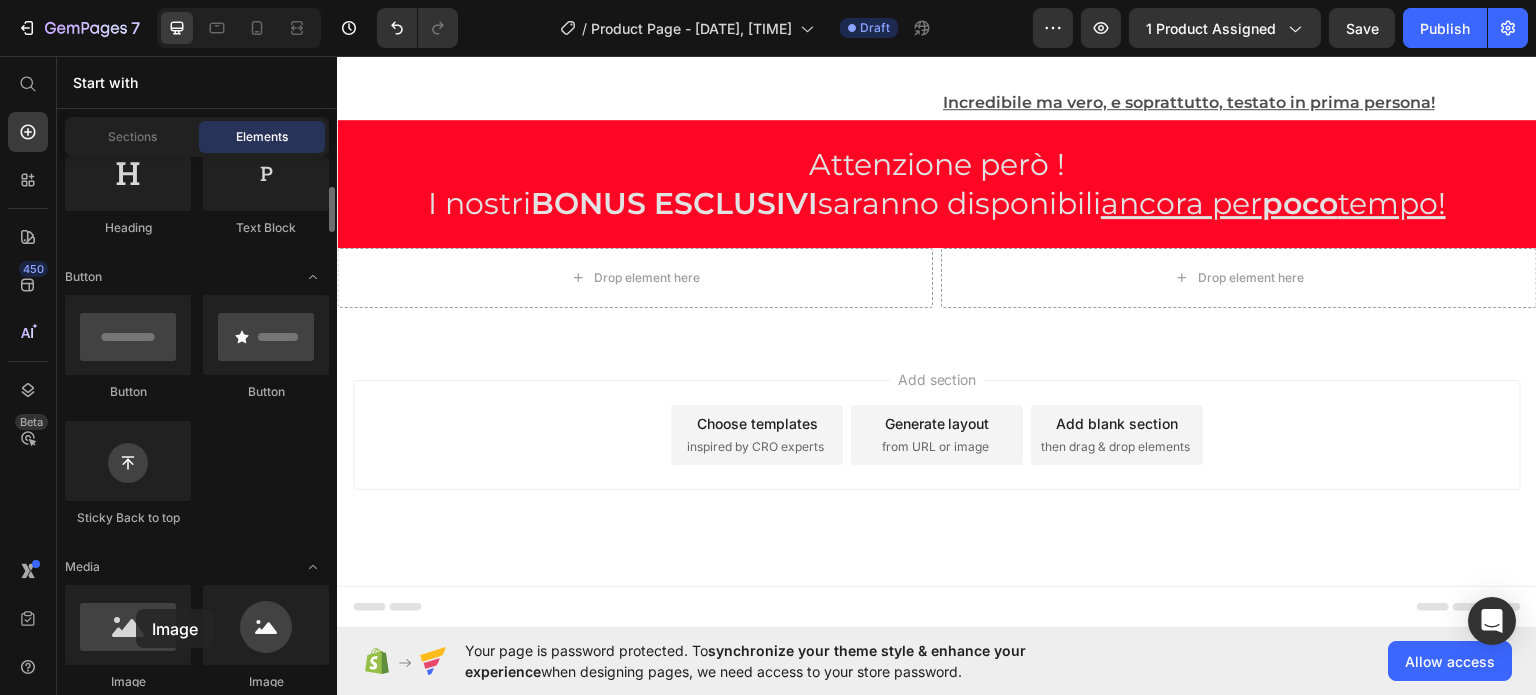 click at bounding box center (128, 625) 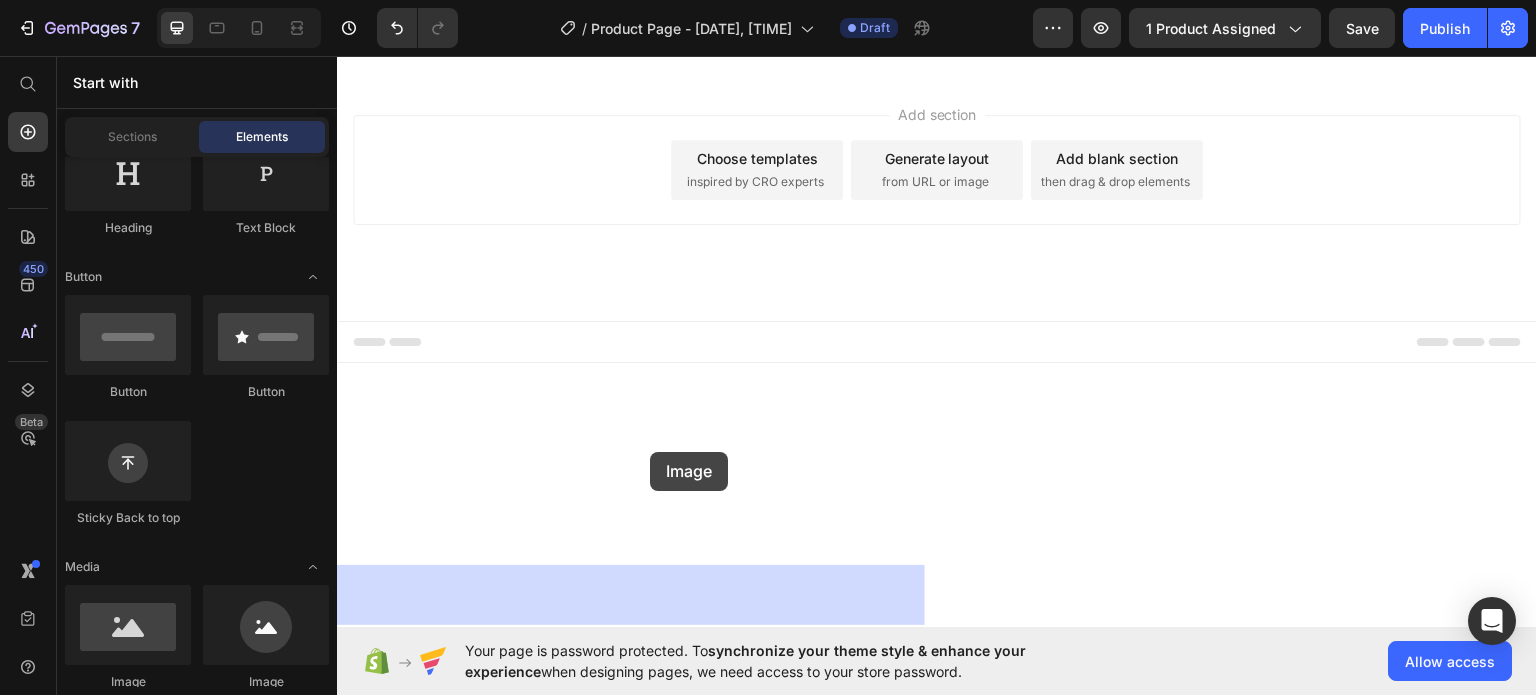 drag, startPoint x: 473, startPoint y: 664, endPoint x: 650, endPoint y: 451, distance: 276.94403 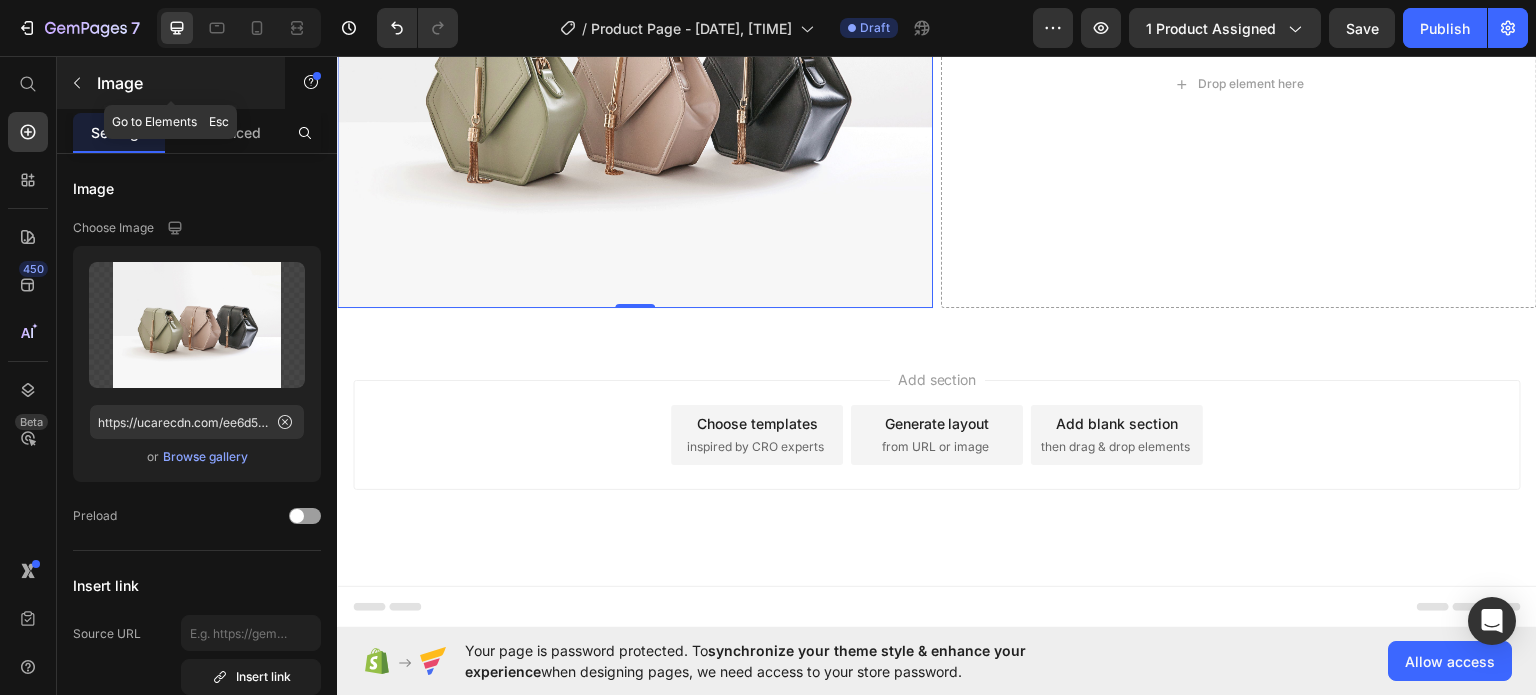 click 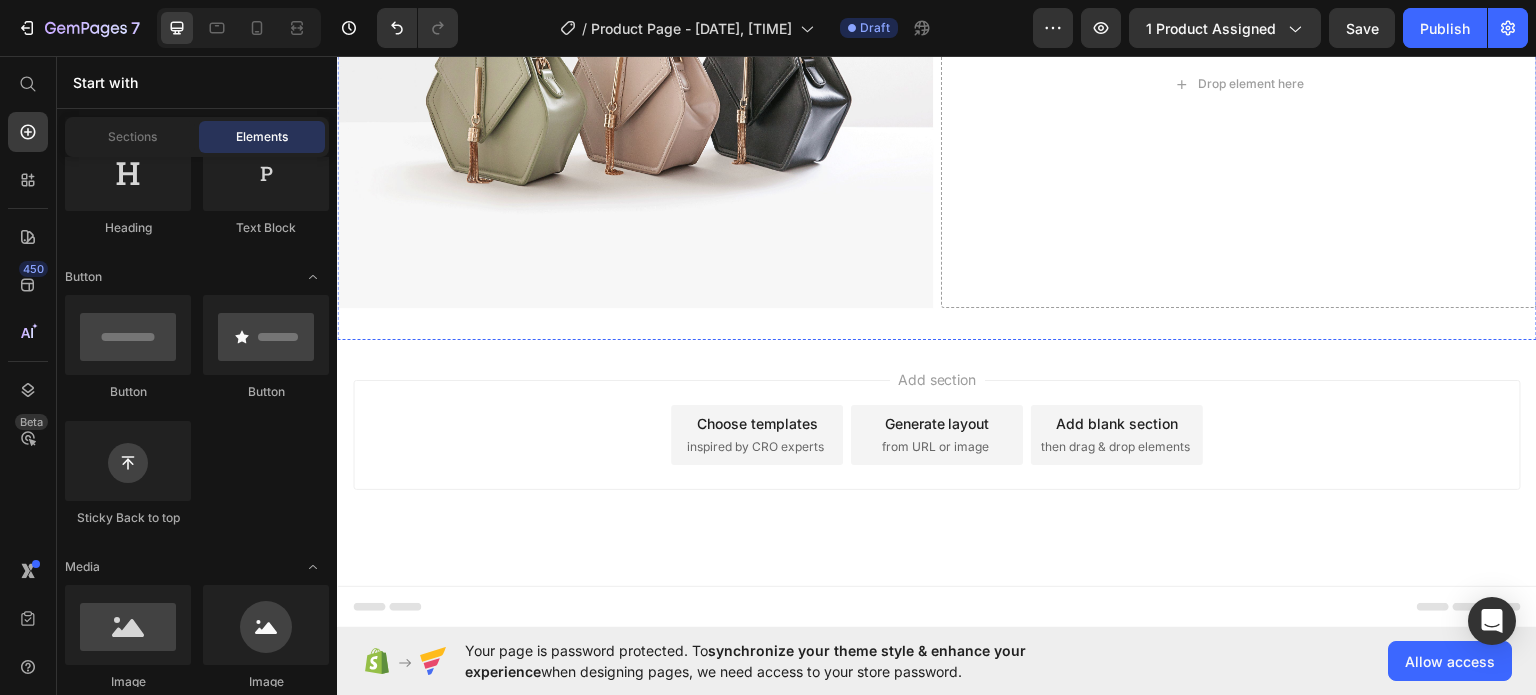 scroll, scrollTop: 6216, scrollLeft: 0, axis: vertical 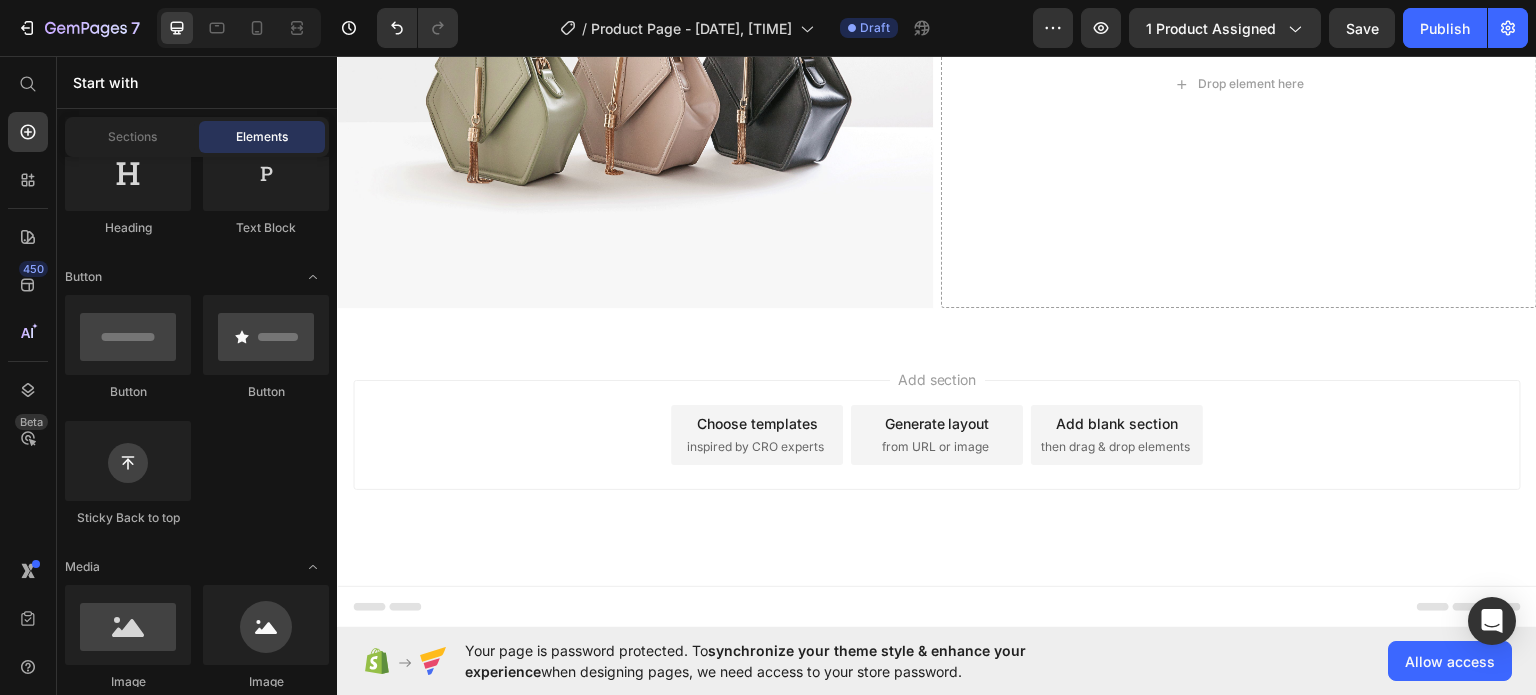 click on "Mamma organizzata? Mamma felice!" at bounding box center (1239, -507) 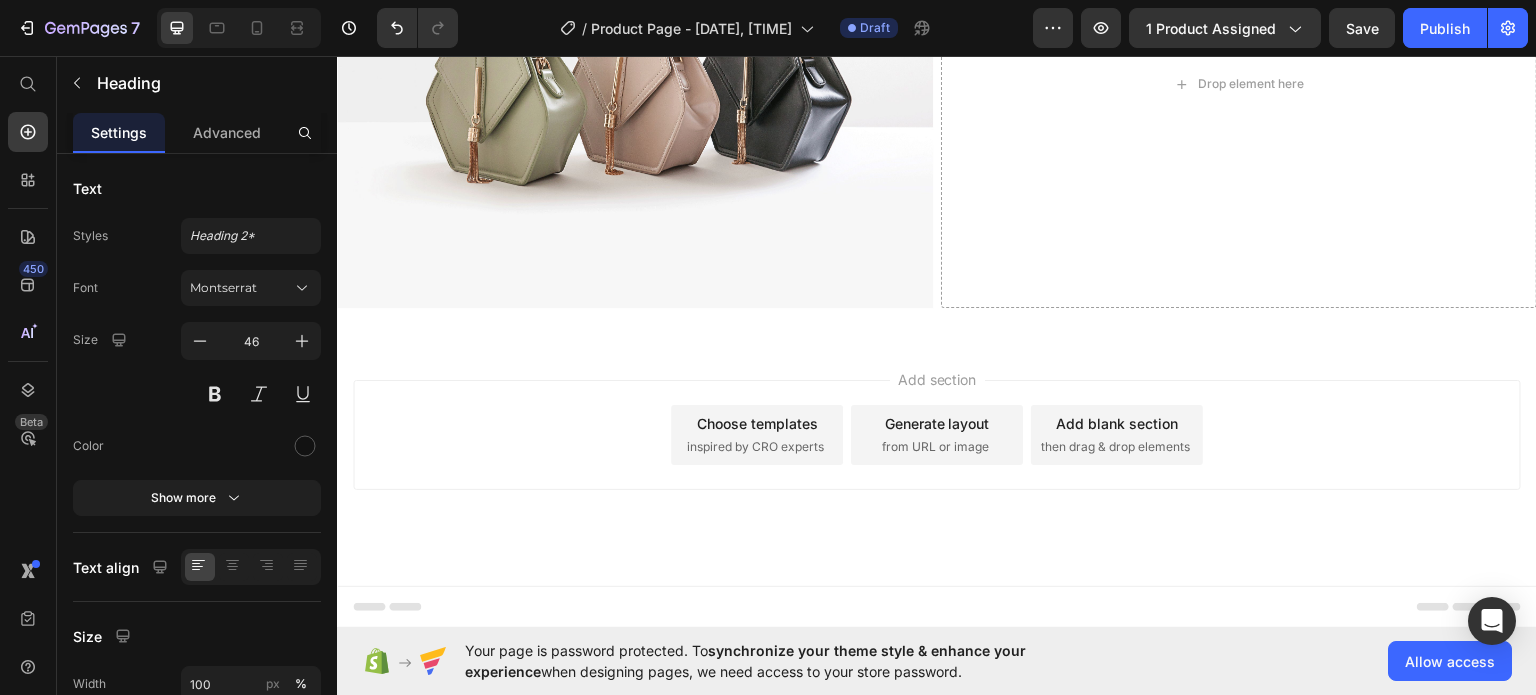 click at bounding box center (1062, -588) 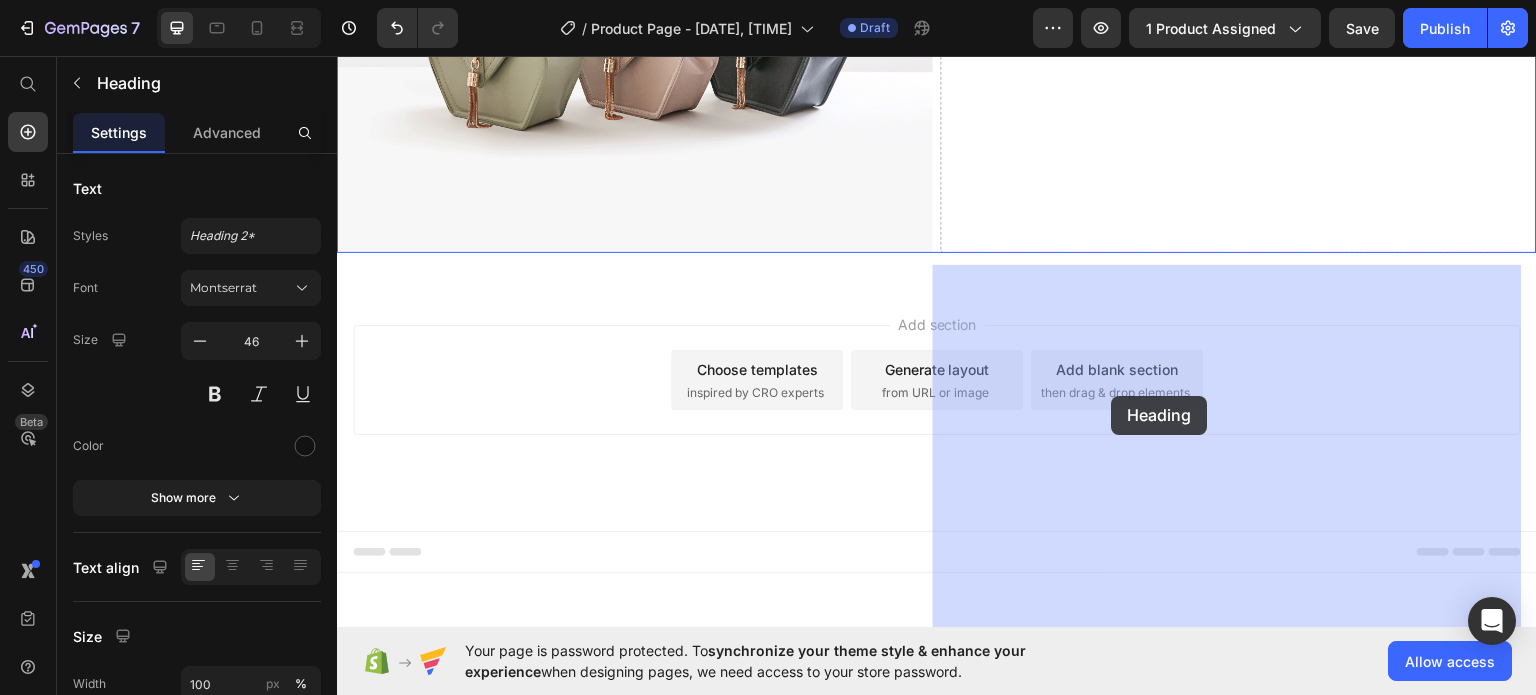 scroll, scrollTop: 7141, scrollLeft: 0, axis: vertical 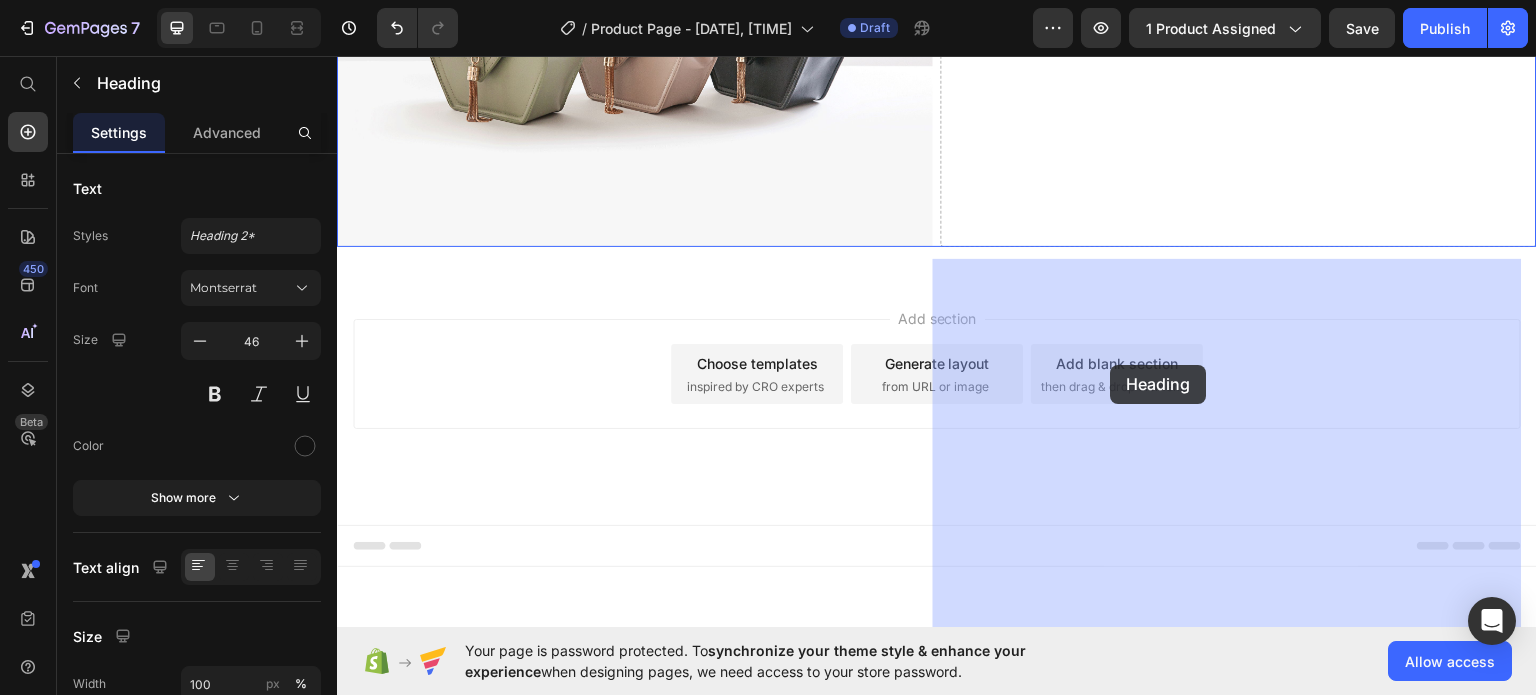 drag, startPoint x: 981, startPoint y: 279, endPoint x: 1111, endPoint y: 364, distance: 155.32225 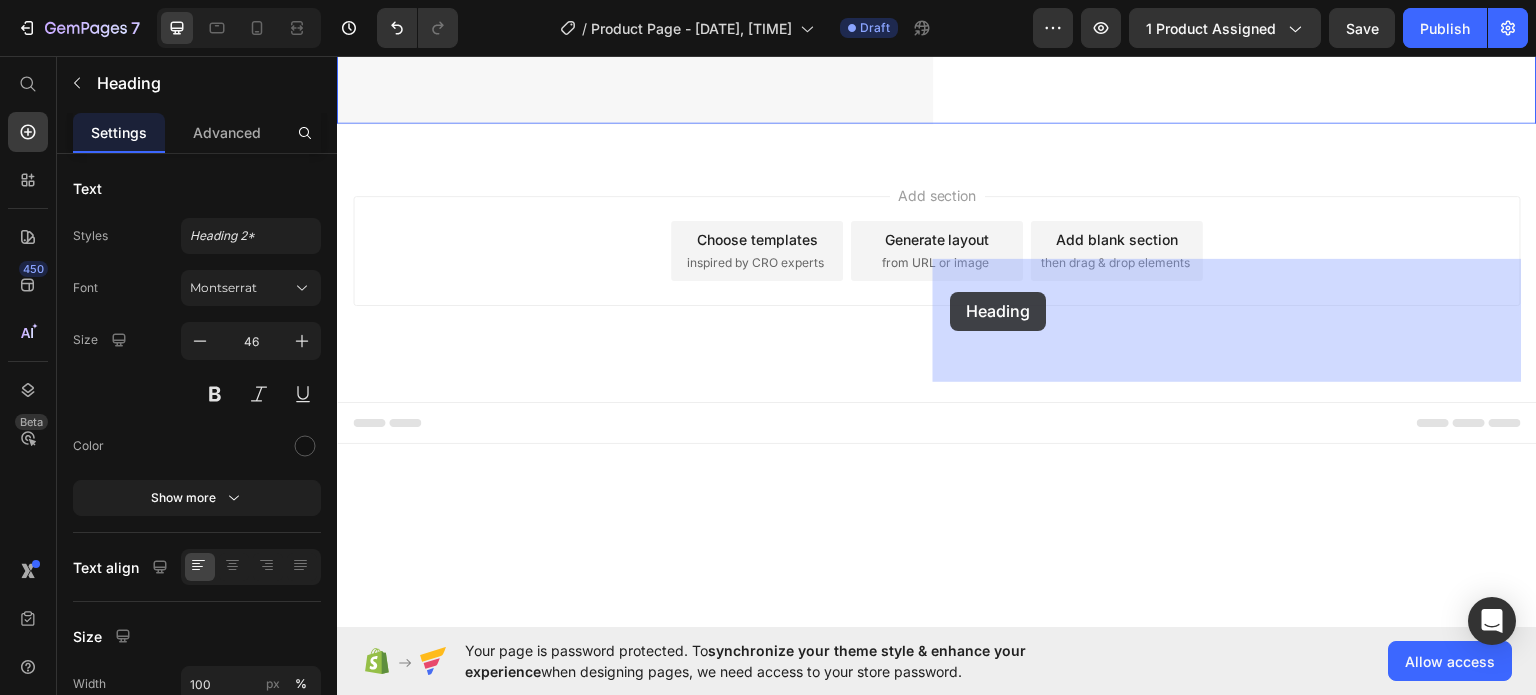 drag, startPoint x: 1300, startPoint y: 346, endPoint x: 957, endPoint y: 294, distance: 346.9193 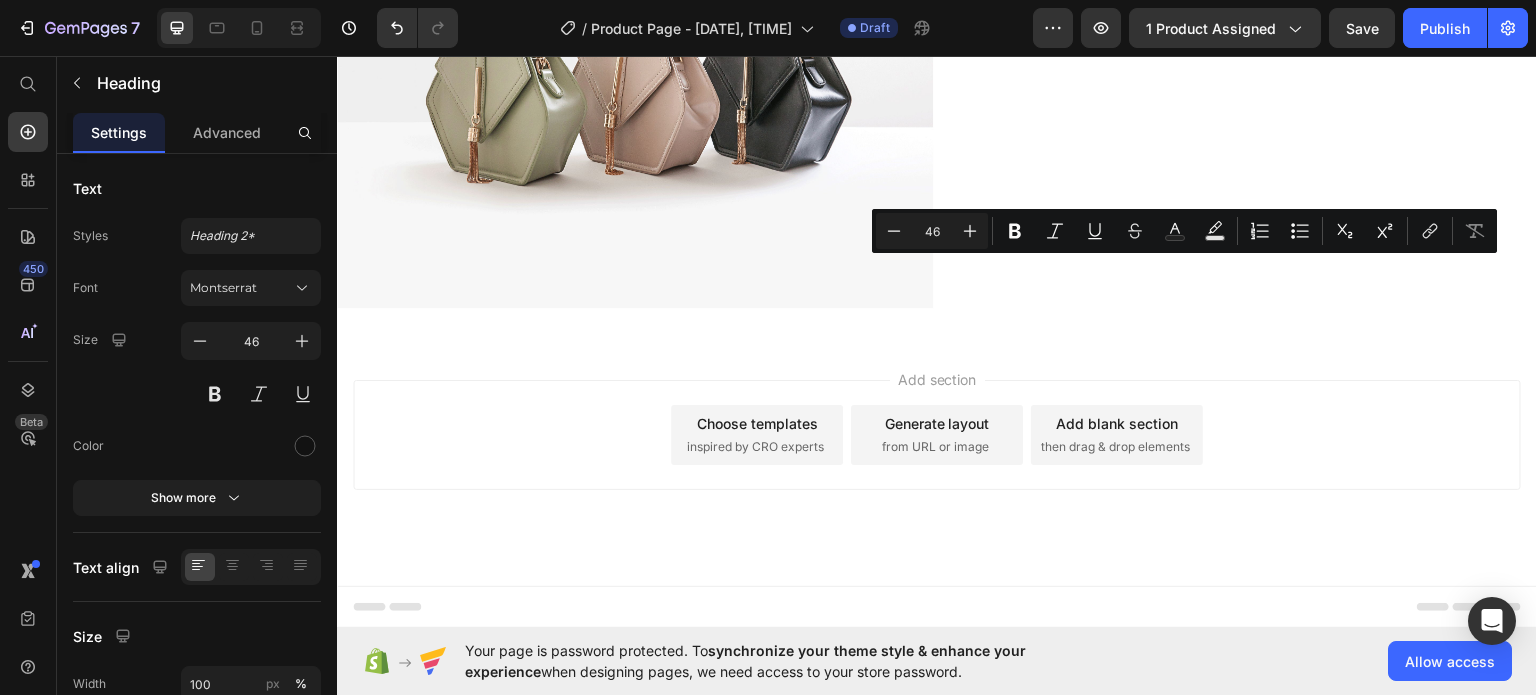 drag, startPoint x: 1277, startPoint y: 346, endPoint x: 954, endPoint y: 292, distance: 327.48282 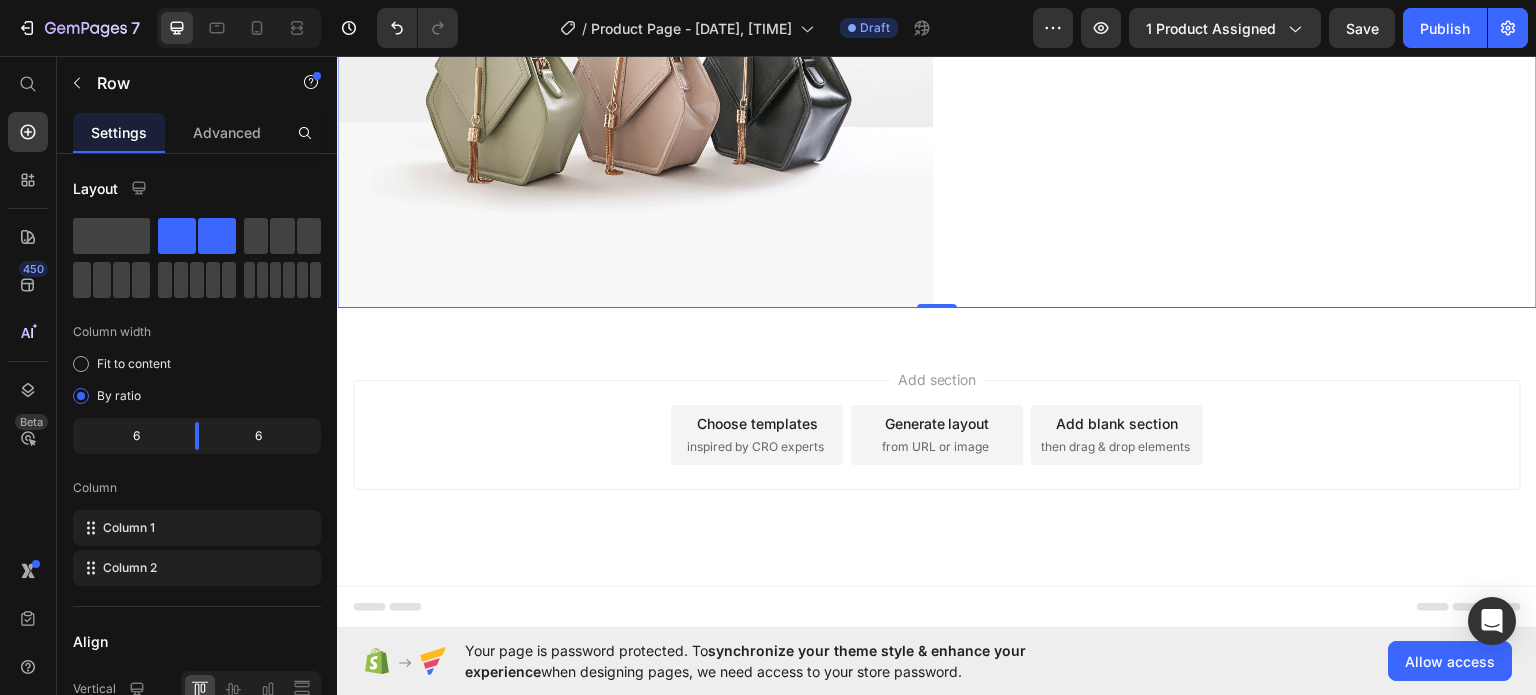 click on "IL CALENDARIO MAGICO Heading" at bounding box center [1239, 83] 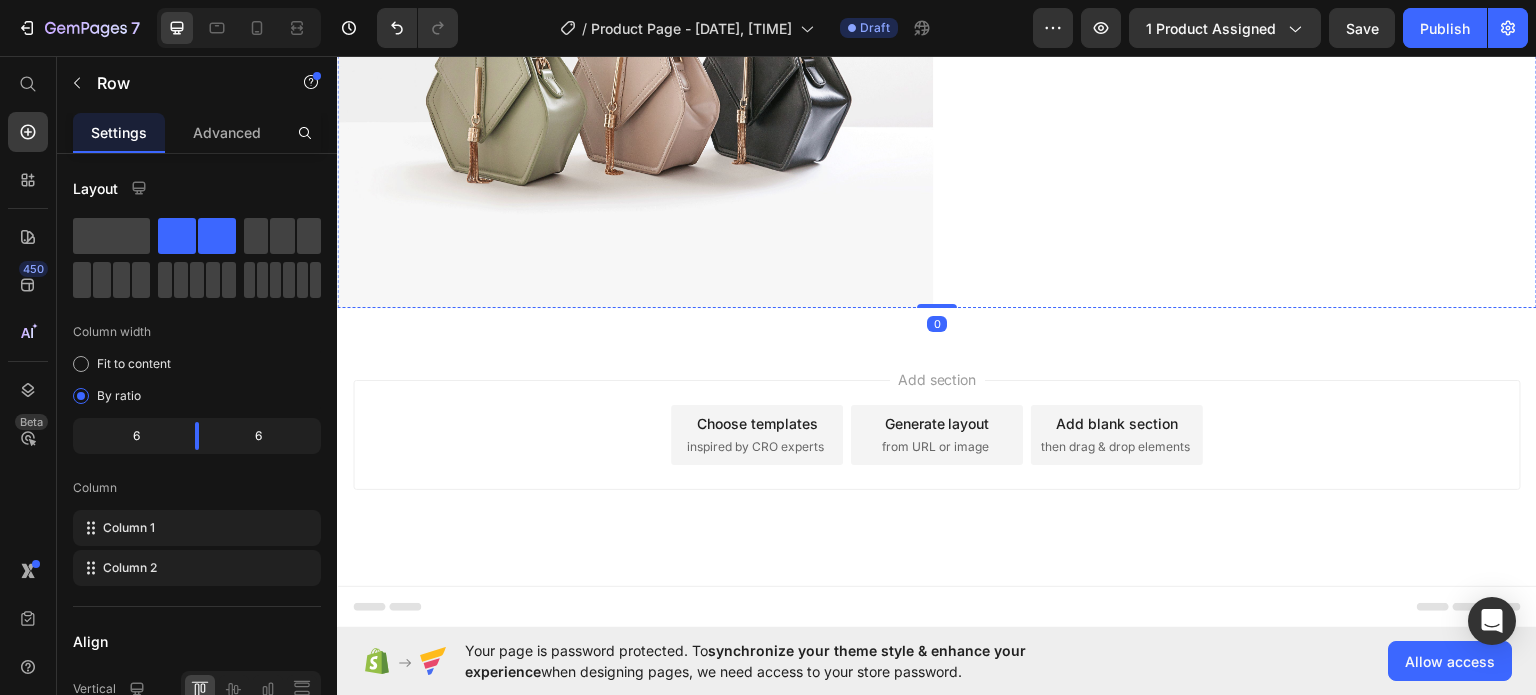 click on "IL CALENDARIO MAGICO" at bounding box center (1239, -108) 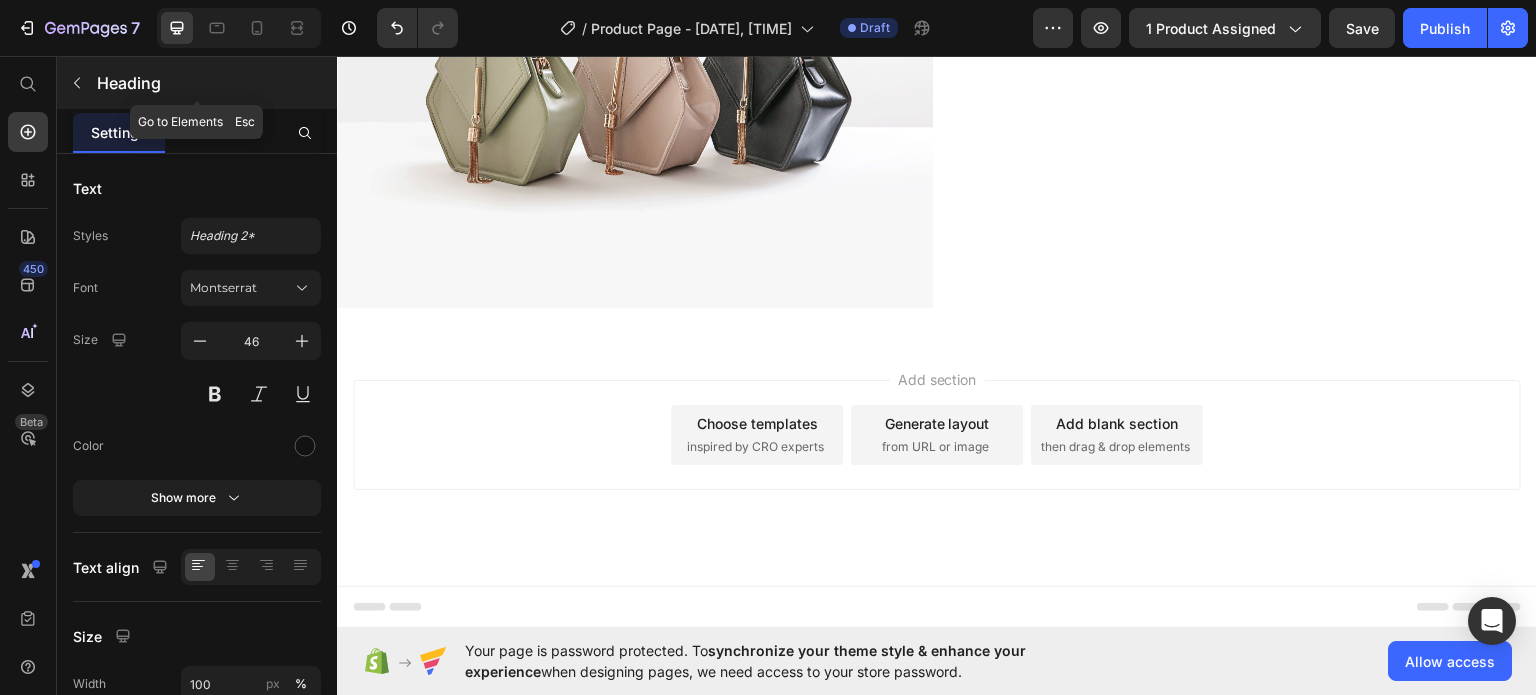 click 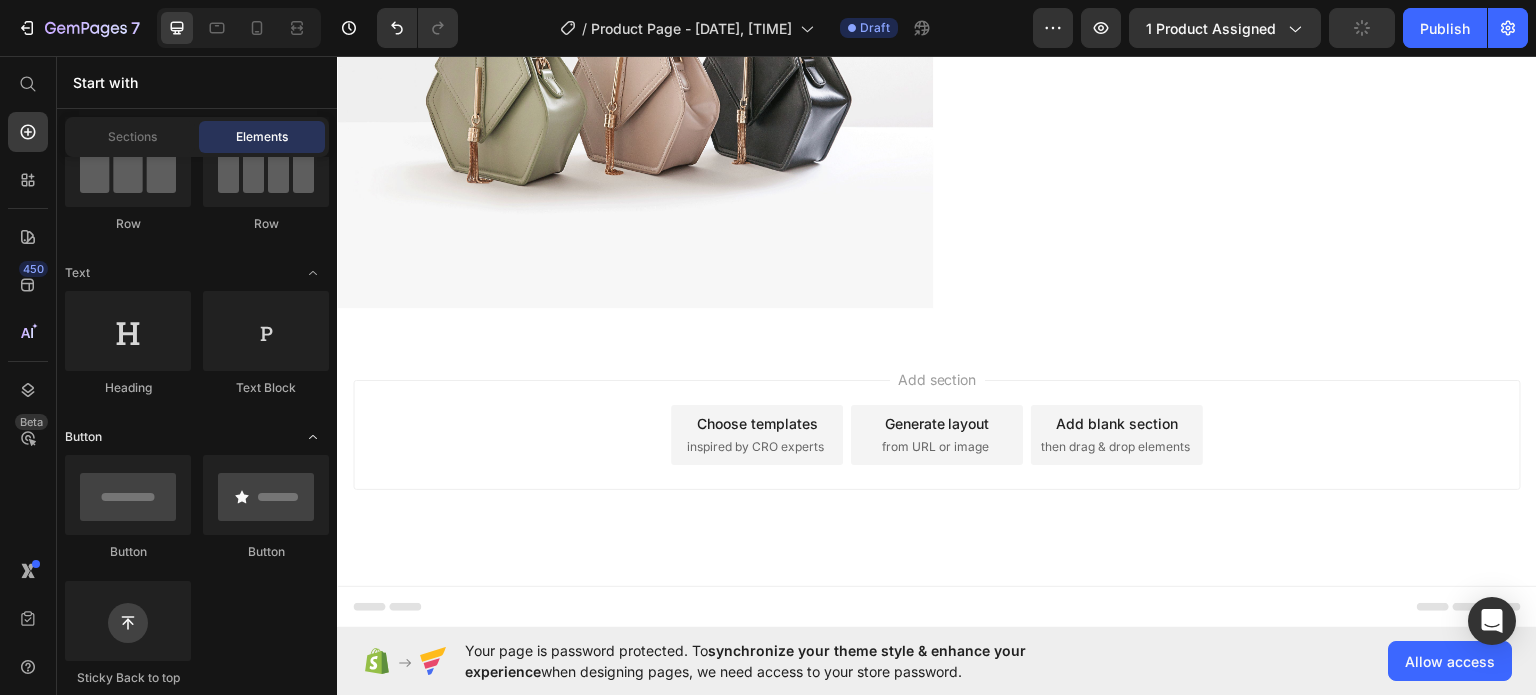 scroll, scrollTop: 3, scrollLeft: 0, axis: vertical 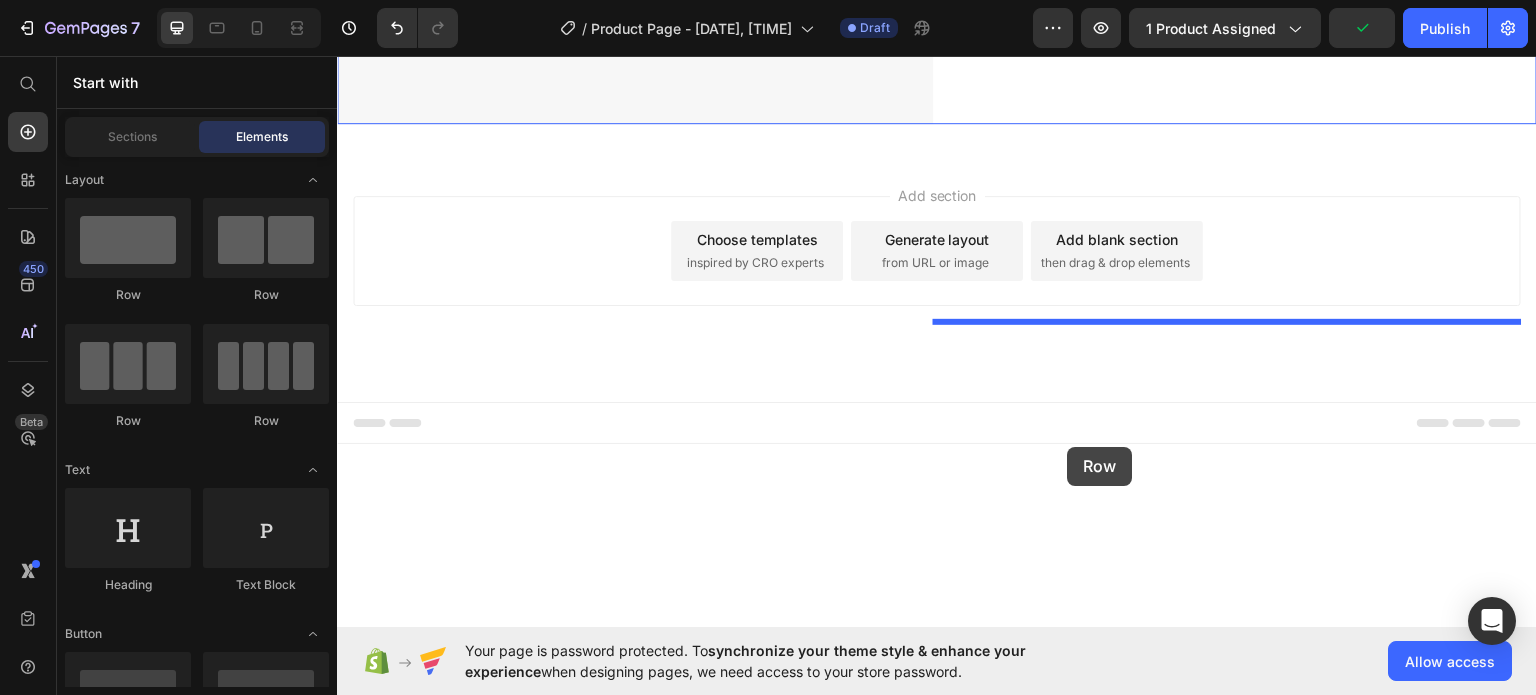 drag, startPoint x: 483, startPoint y: 305, endPoint x: 1067, endPoint y: 446, distance: 600.78033 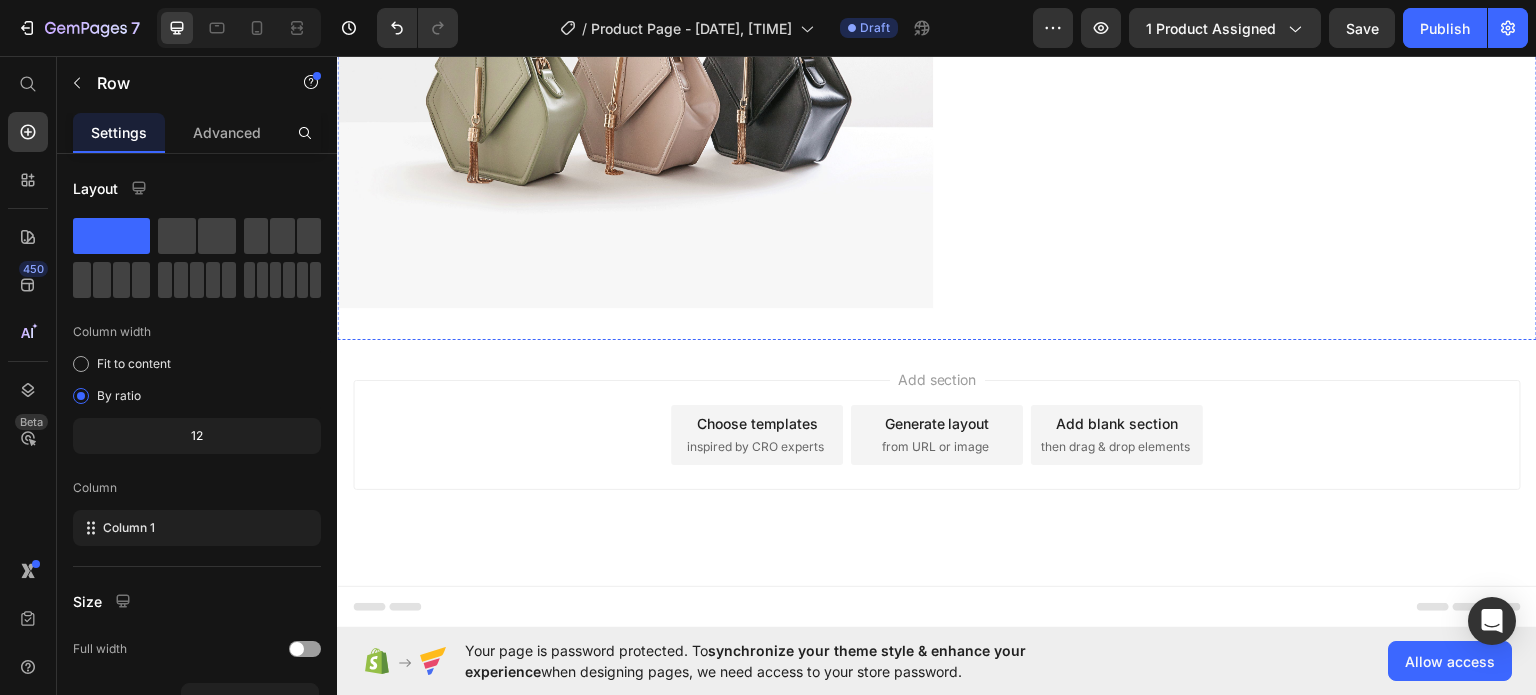scroll, scrollTop: 6311, scrollLeft: 0, axis: vertical 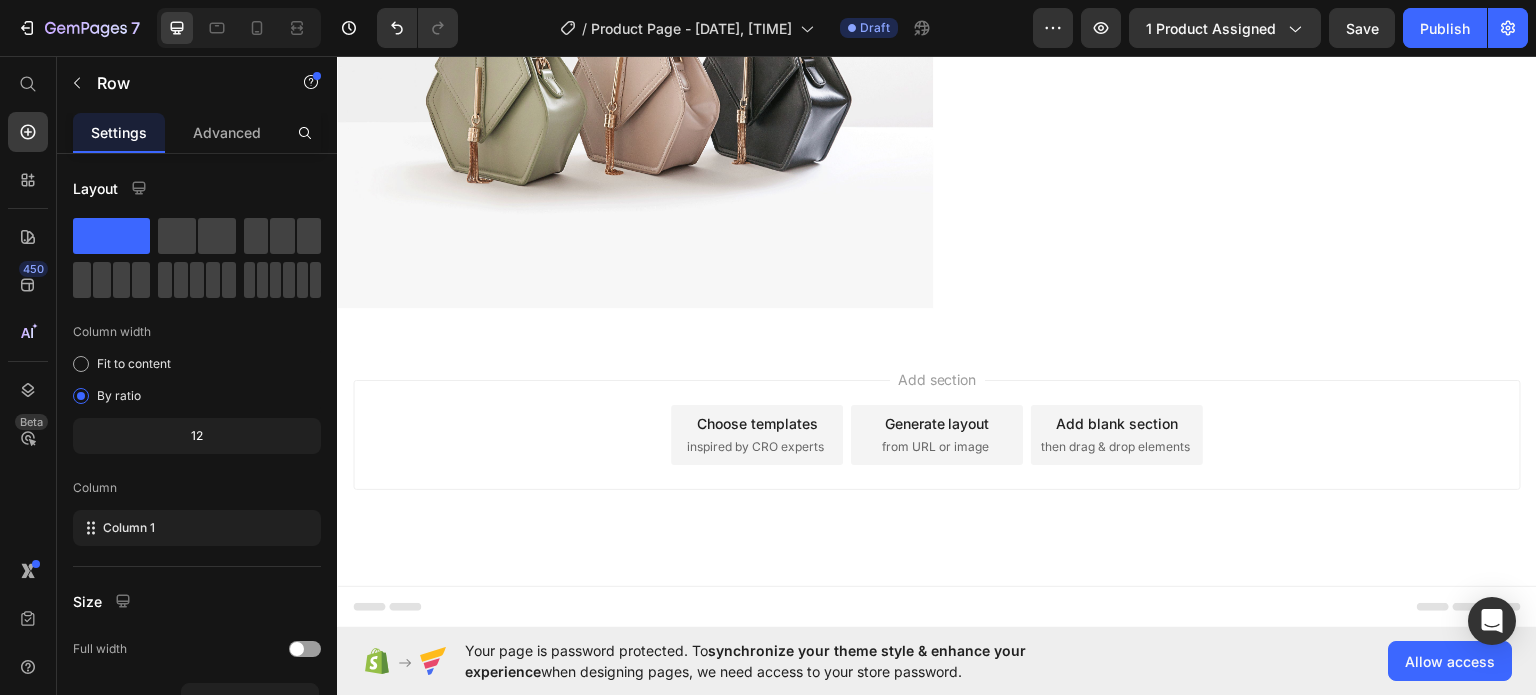click on "destreggiarsi" at bounding box center [1156, -401] 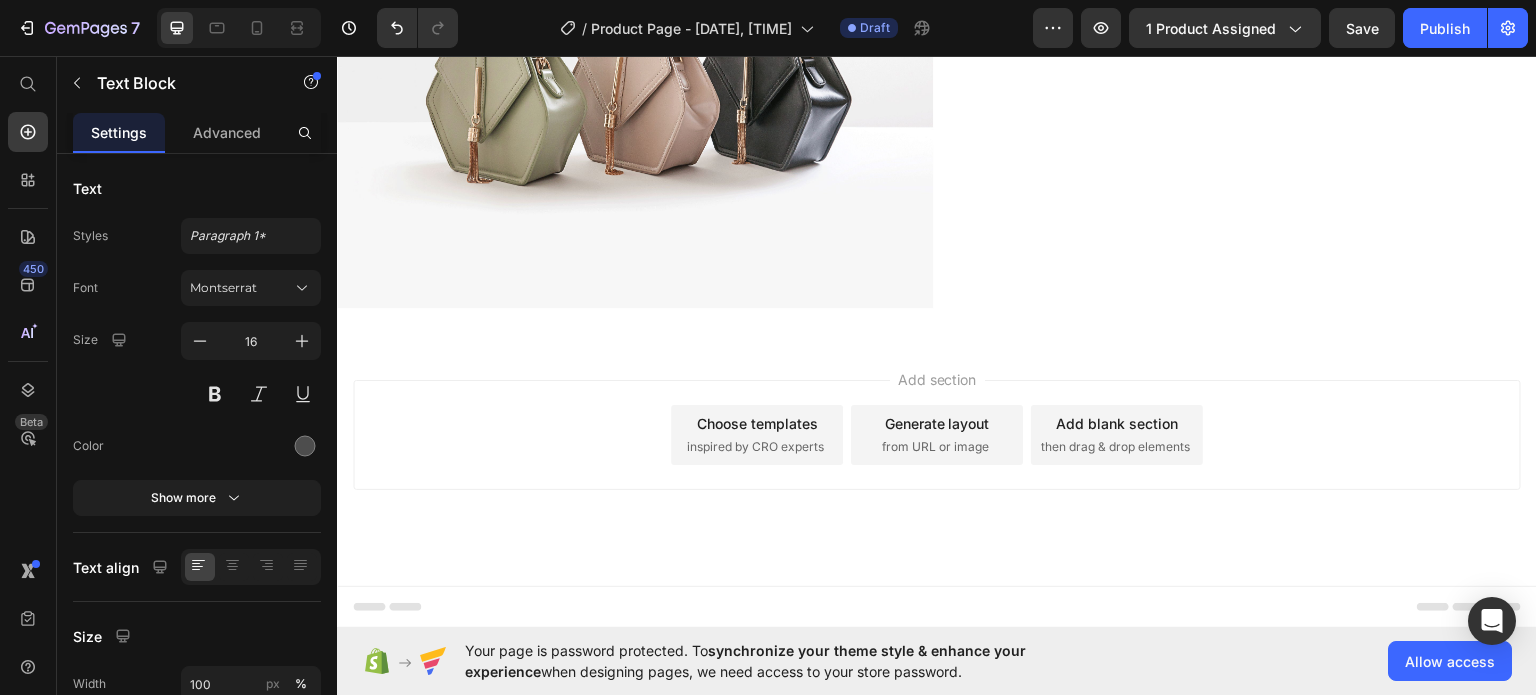 click 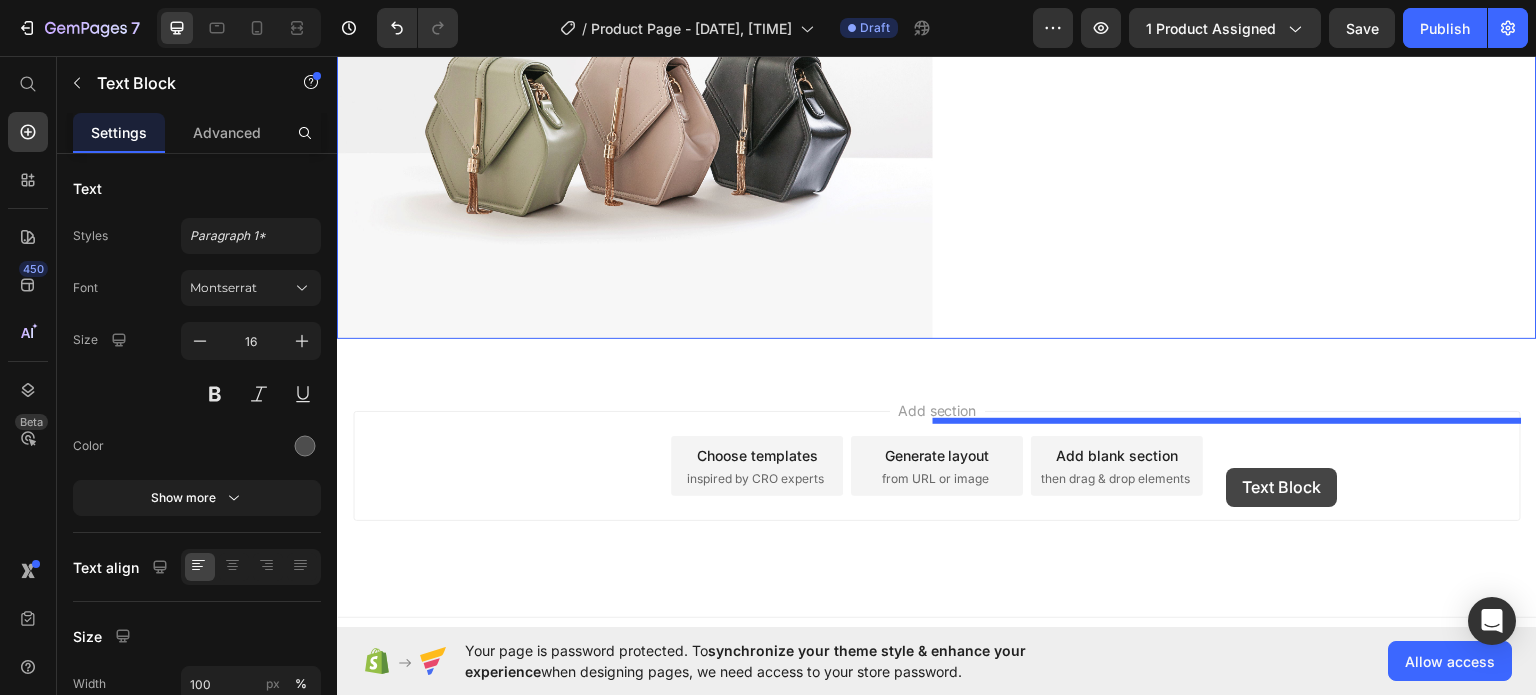 scroll, scrollTop: 7113, scrollLeft: 0, axis: vertical 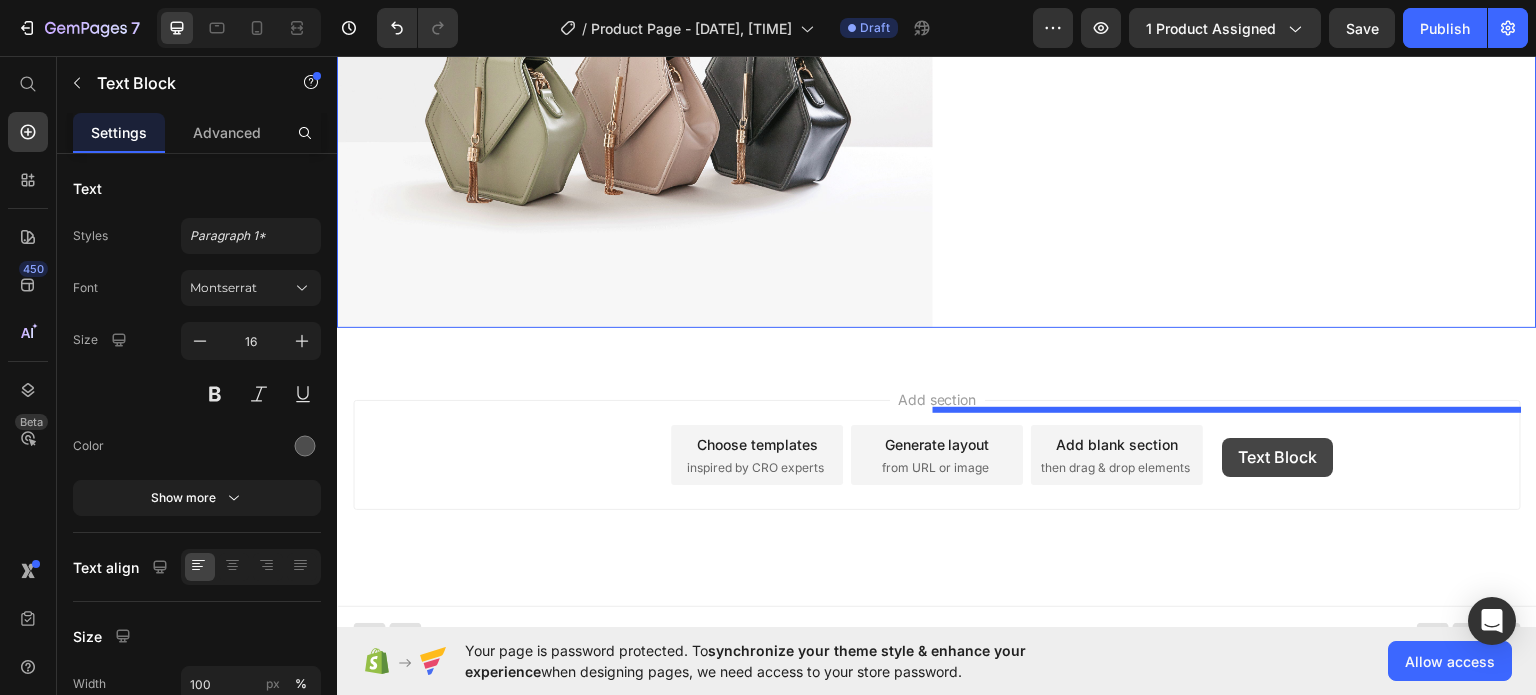 drag, startPoint x: 1000, startPoint y: 359, endPoint x: 1223, endPoint y: 438, distance: 236.5798 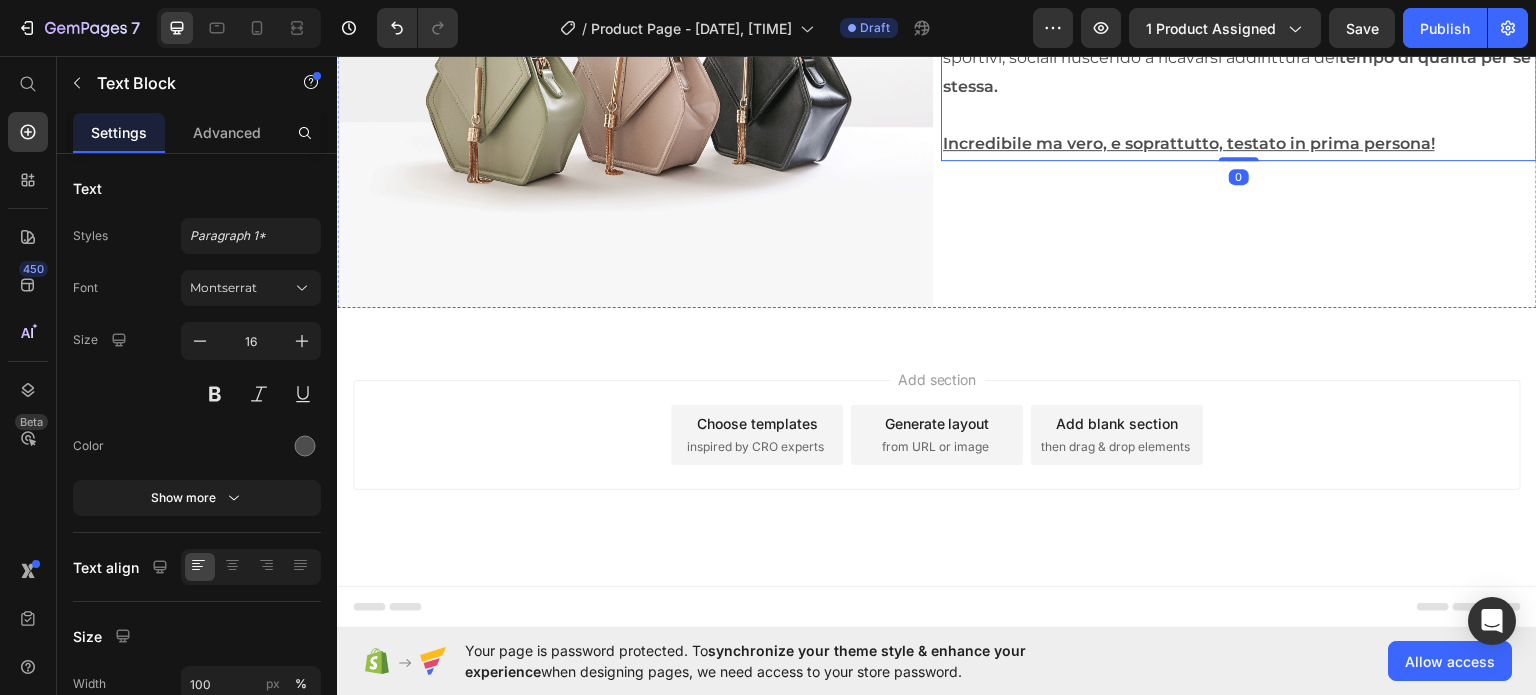 click on "Drop element here" at bounding box center [1251, -47] 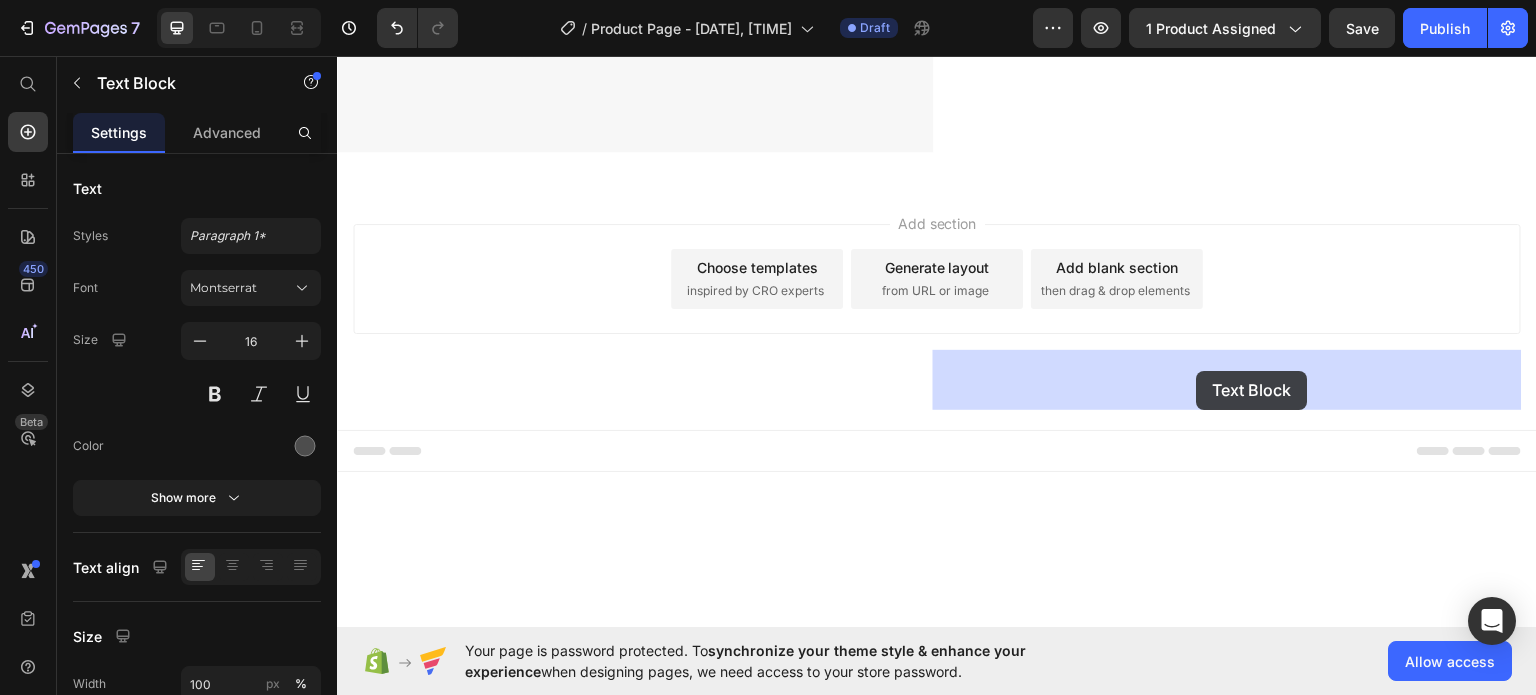drag, startPoint x: 1195, startPoint y: 464, endPoint x: 1197, endPoint y: 370, distance: 94.02127 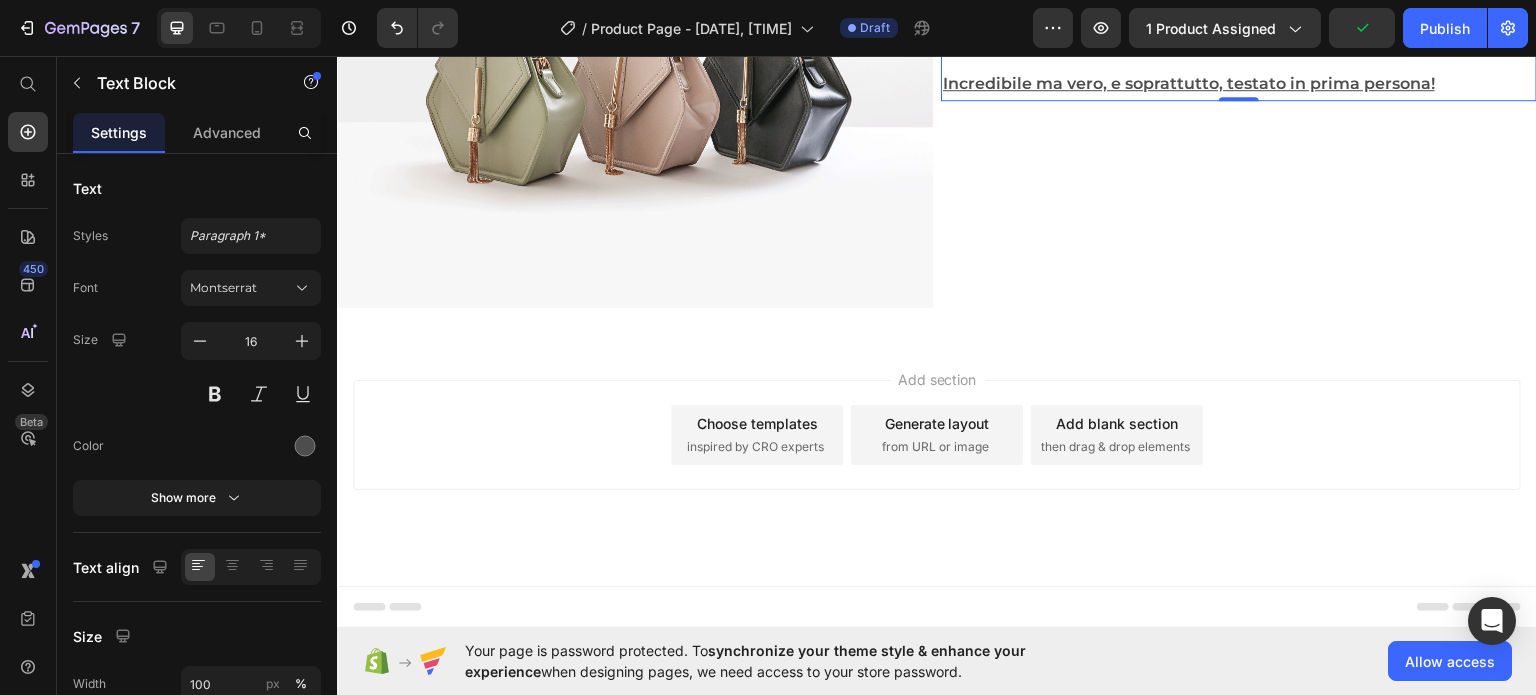 click on "tempo di qualità per sè stessa." at bounding box center [1237, 11] 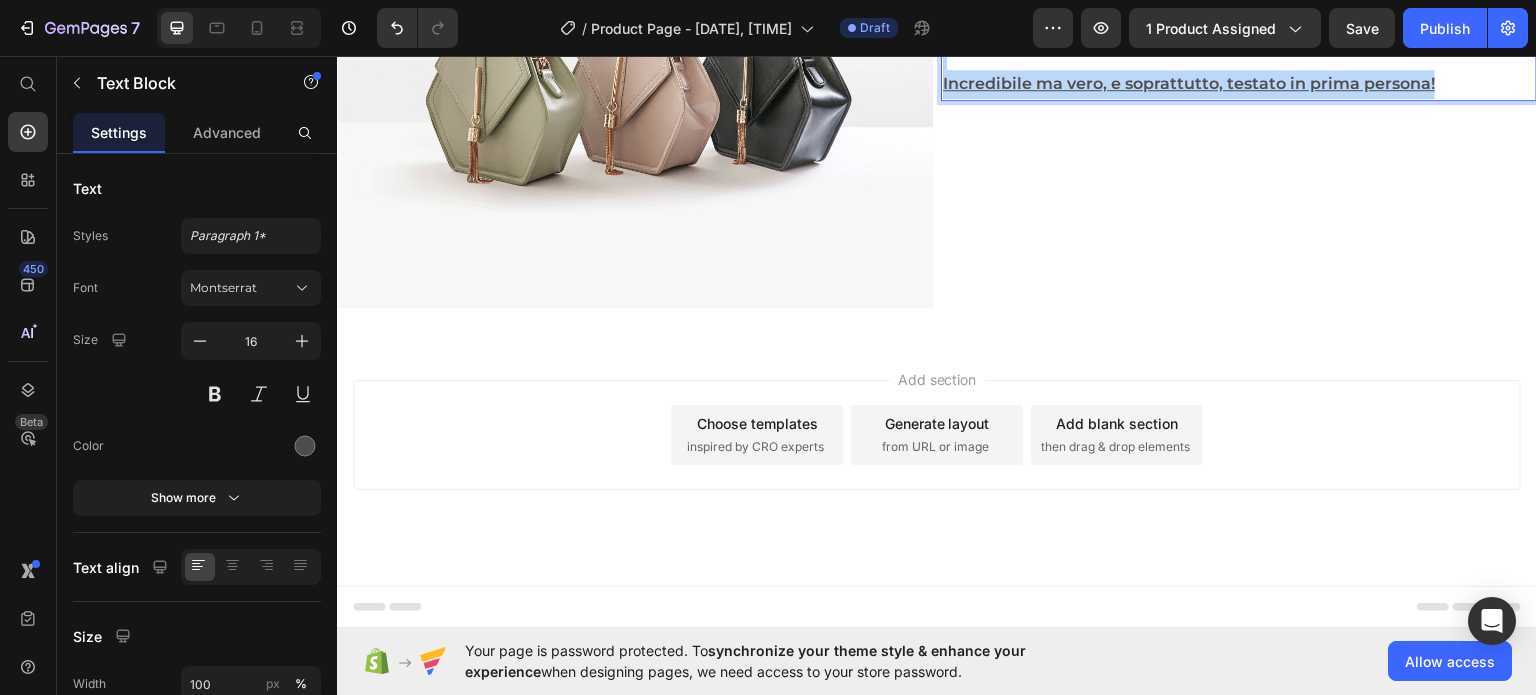drag, startPoint x: 943, startPoint y: 371, endPoint x: 1424, endPoint y: 508, distance: 500.12997 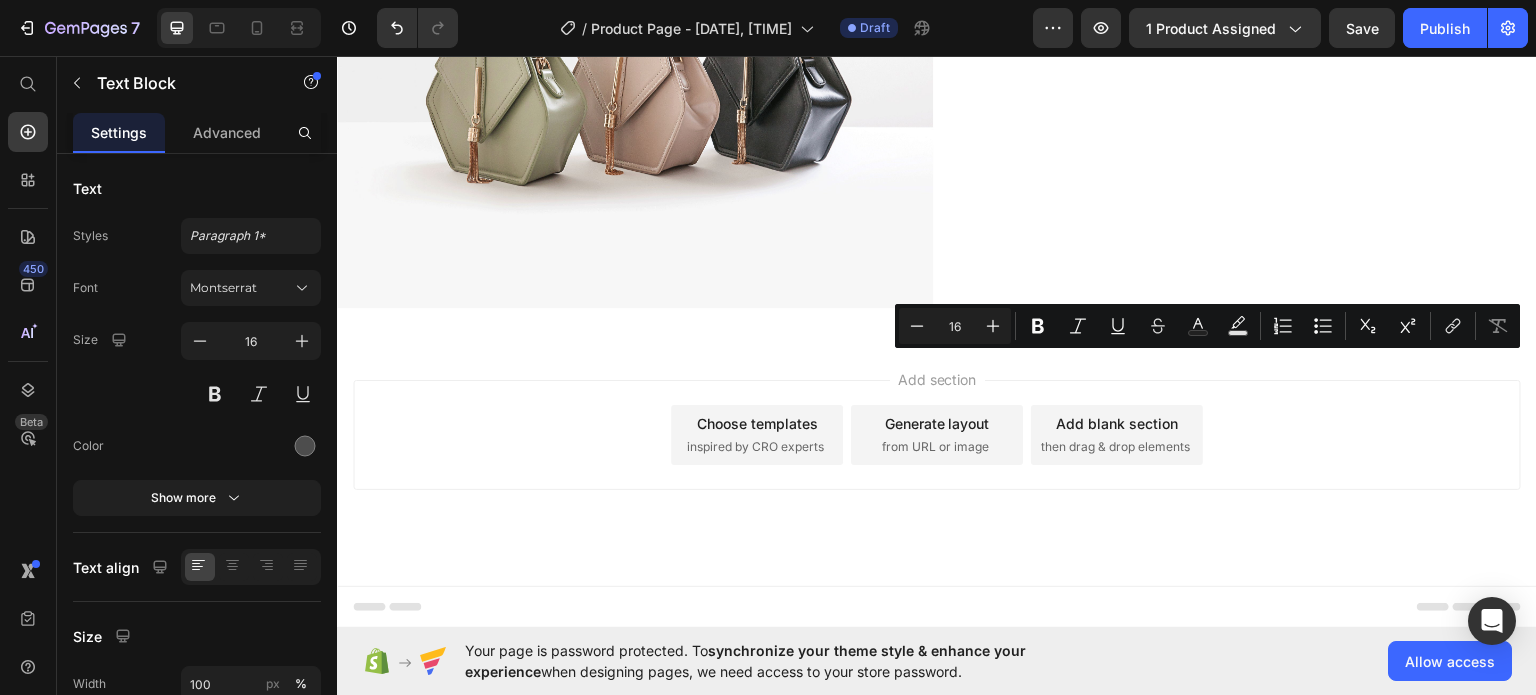 drag, startPoint x: 1289, startPoint y: 363, endPoint x: 1495, endPoint y: 370, distance: 206.1189 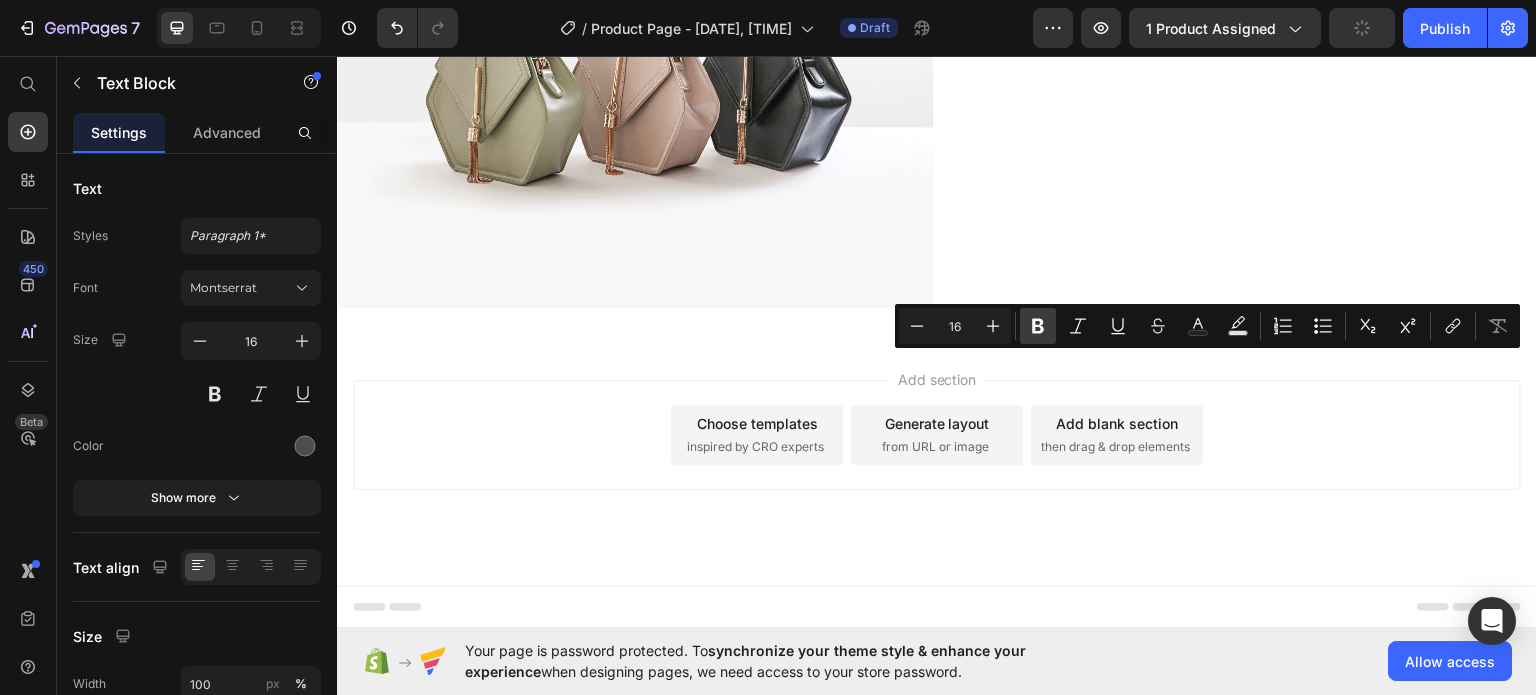 click 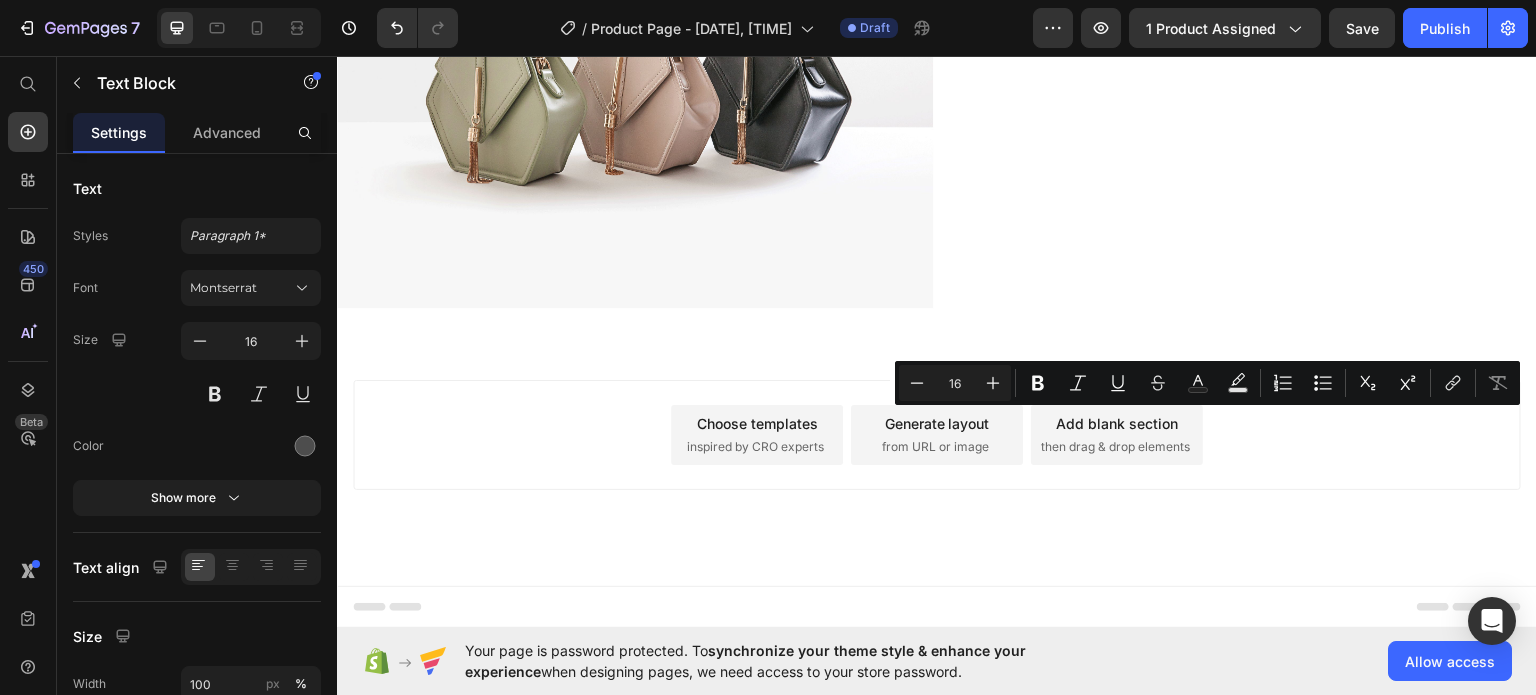 drag, startPoint x: 1010, startPoint y: 425, endPoint x: 1466, endPoint y: 430, distance: 456.0274 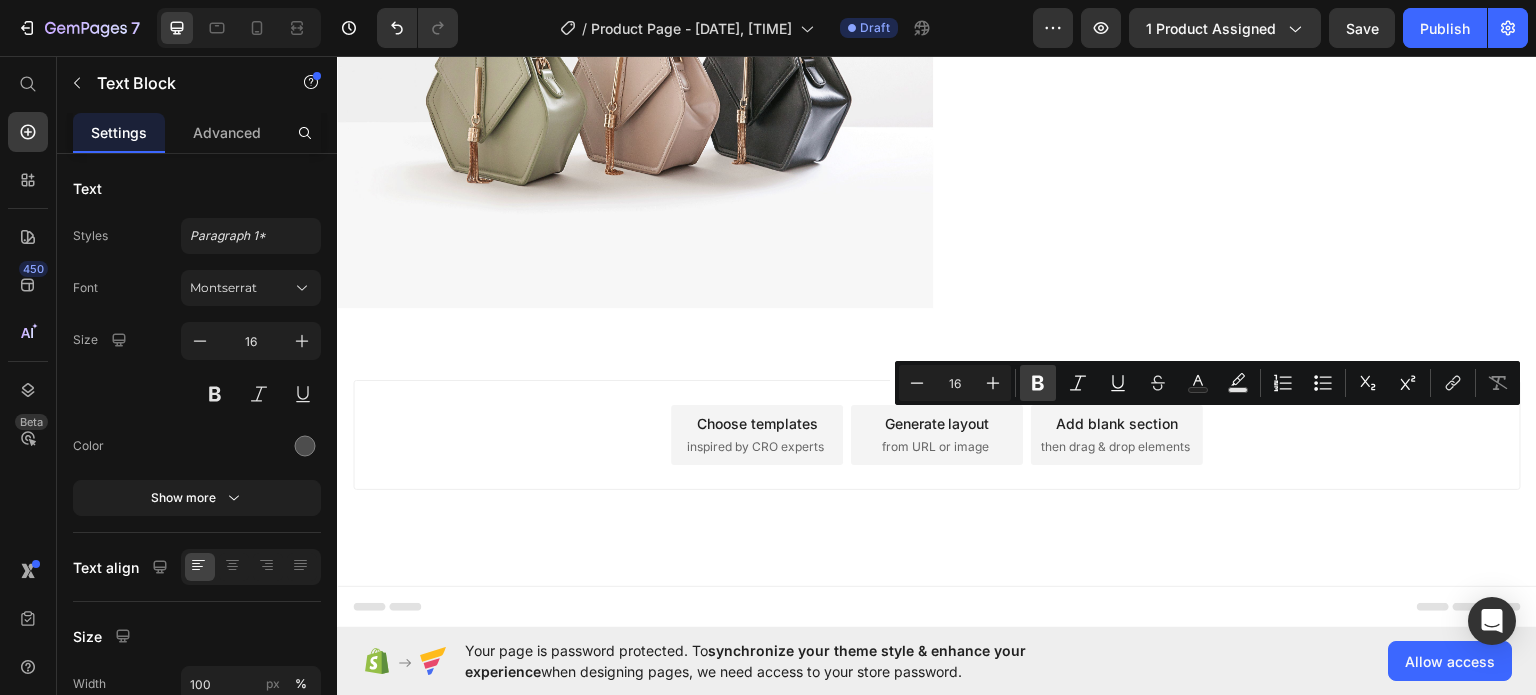 click on "Bold" at bounding box center (1038, 383) 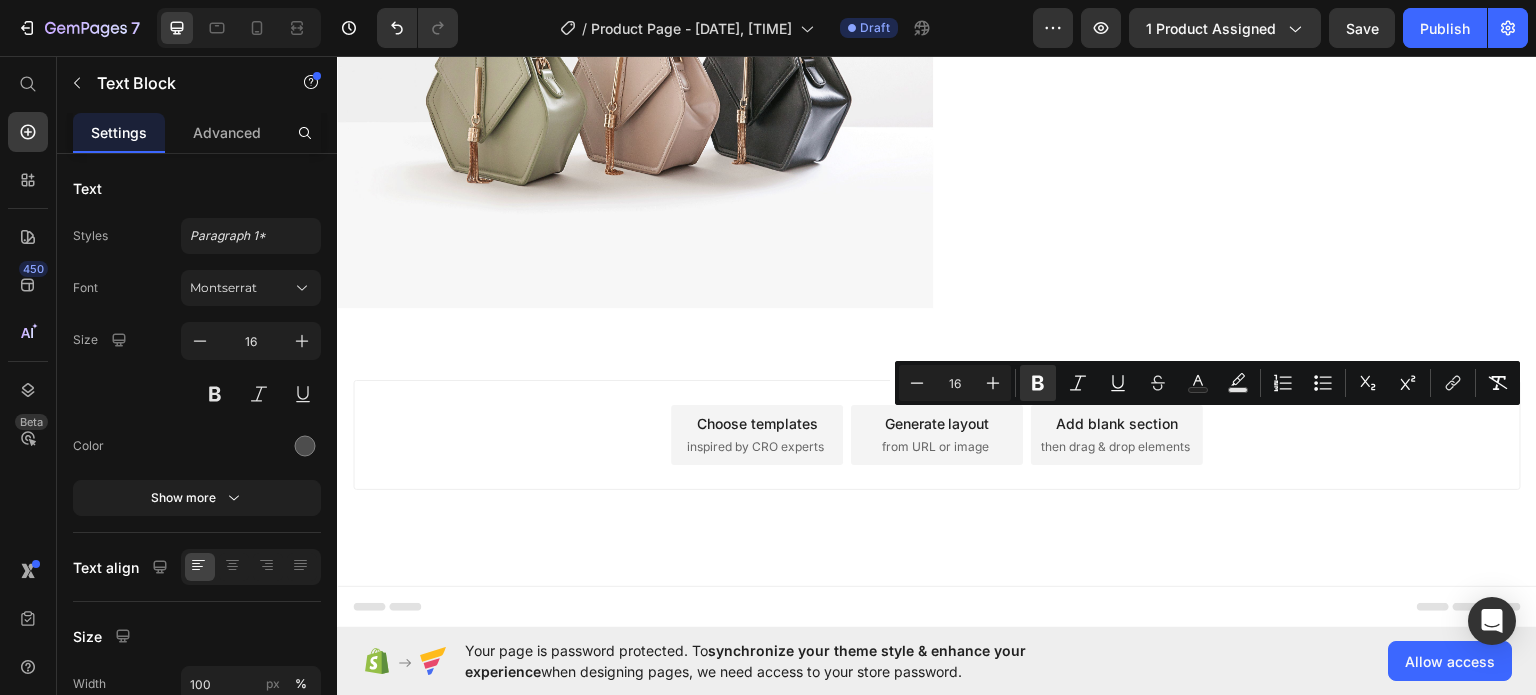 click on "permettendomi così di riorganizzarmi in base alle priorità" at bounding box center (1253, -4) 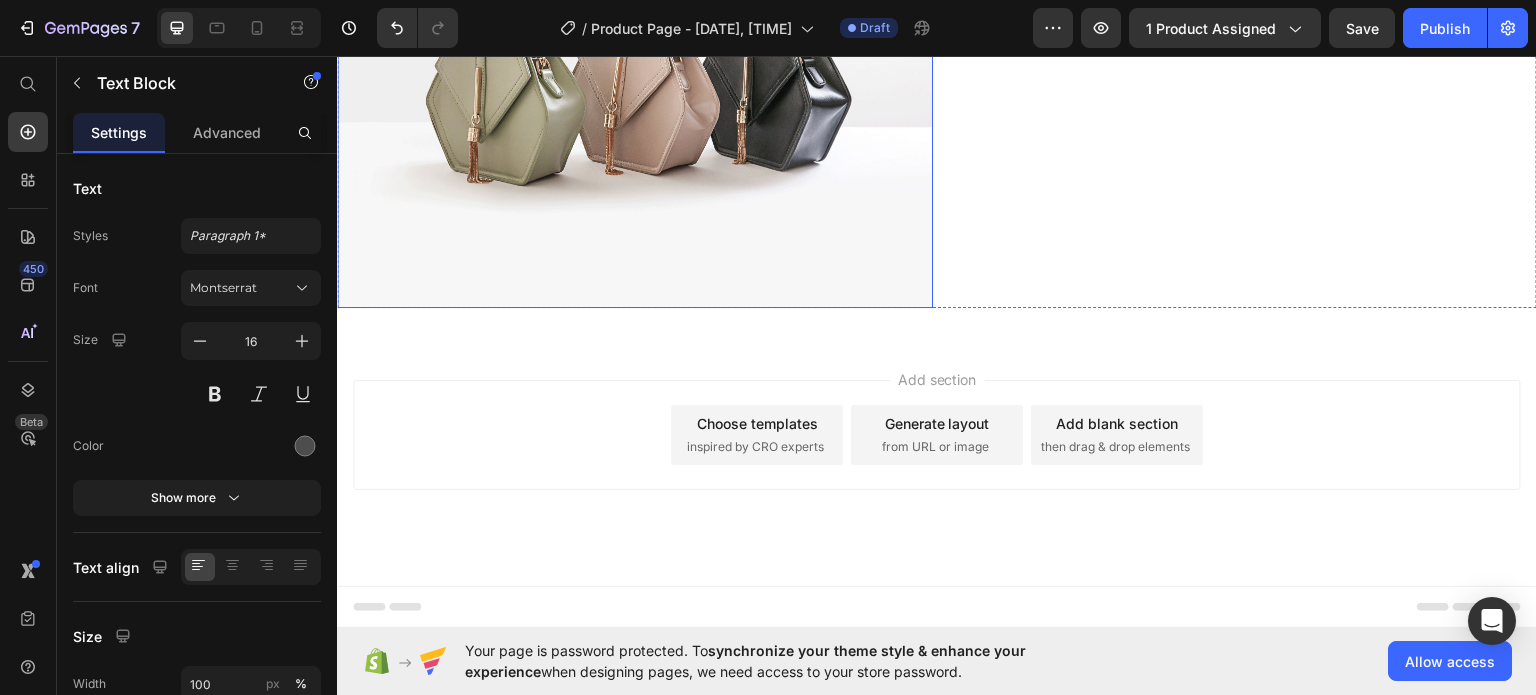 scroll, scrollTop: 7421, scrollLeft: 0, axis: vertical 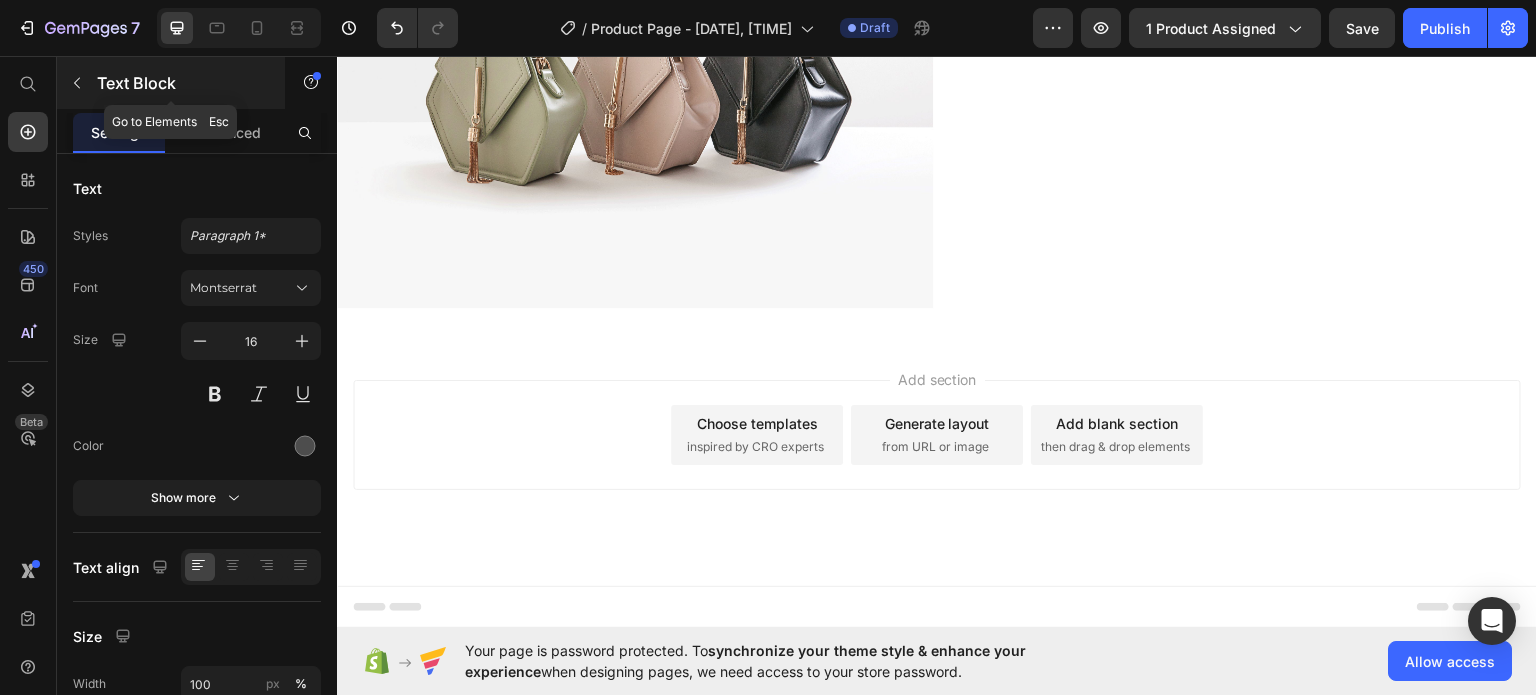 click 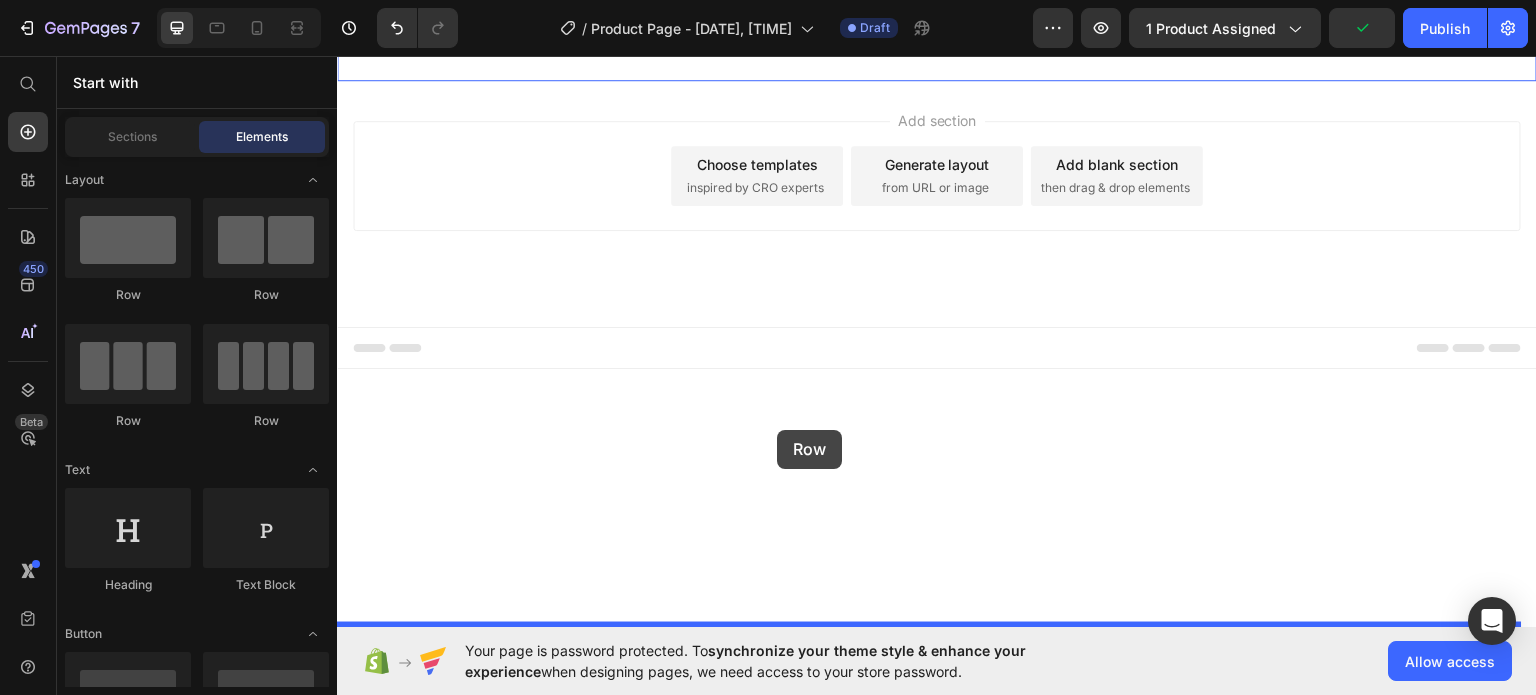 drag, startPoint x: 581, startPoint y: 311, endPoint x: 777, endPoint y: 429, distance: 228.77937 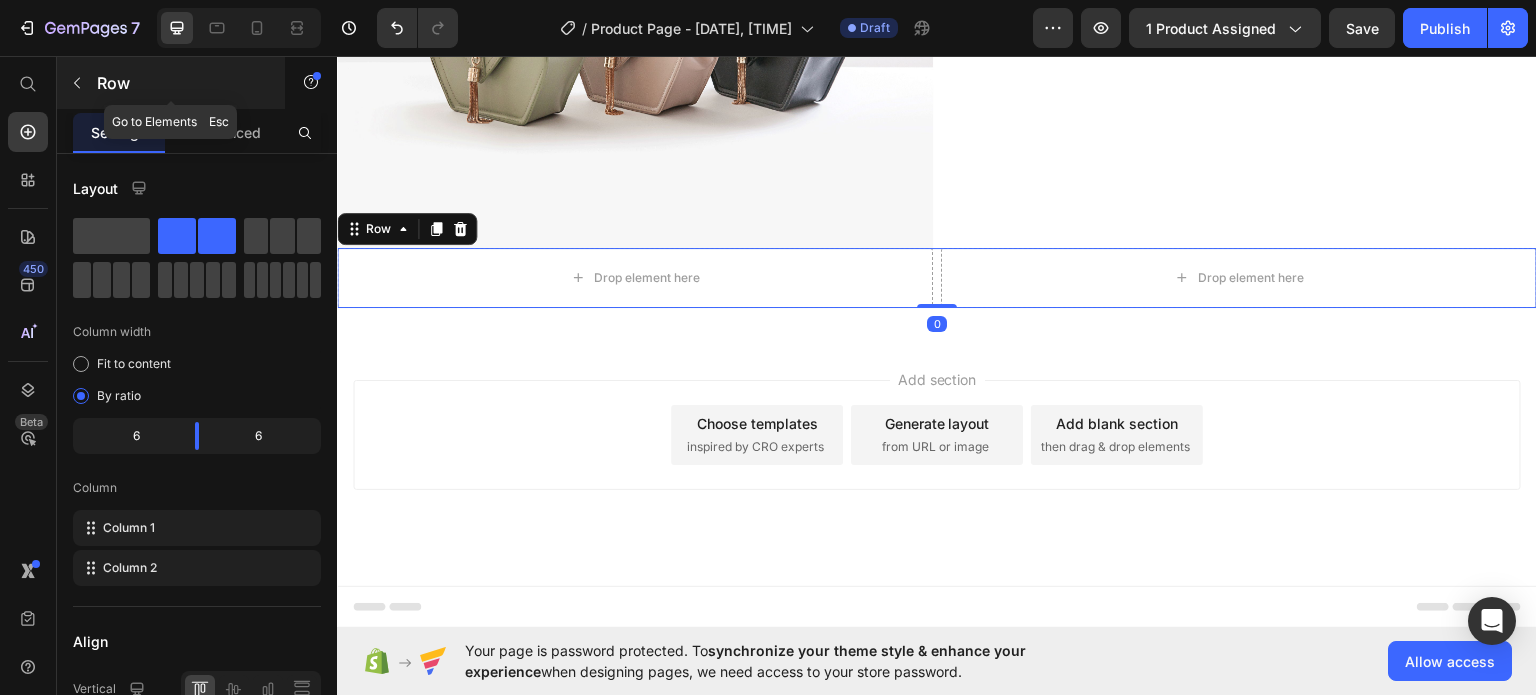 click 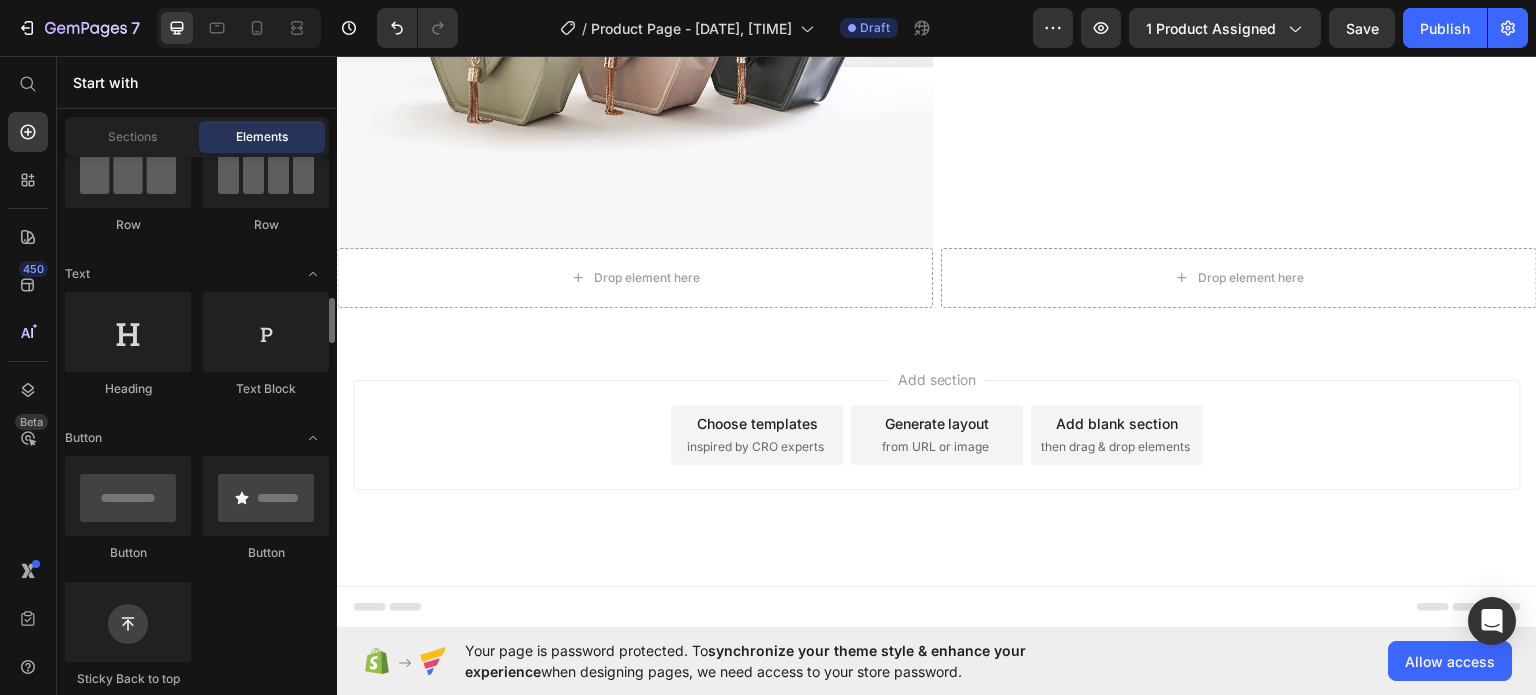 scroll, scrollTop: 314, scrollLeft: 0, axis: vertical 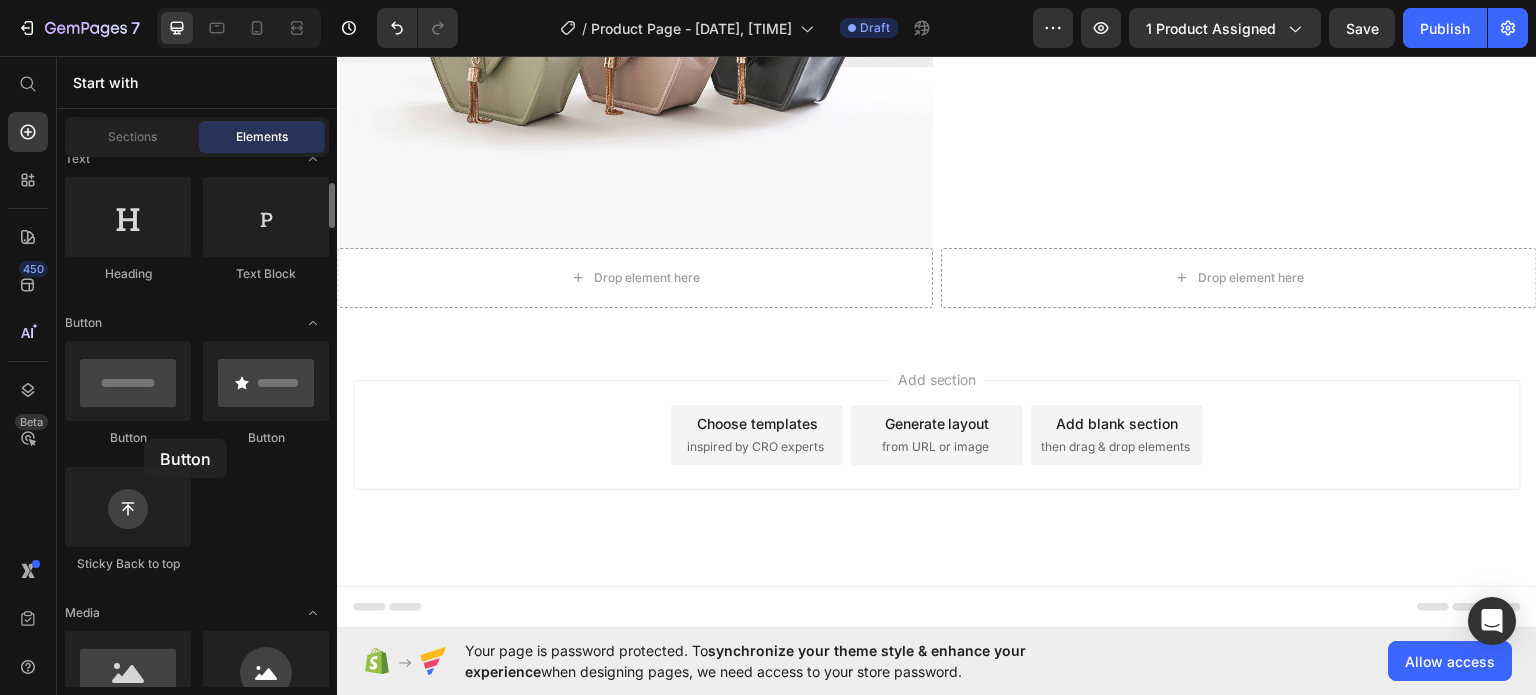 click on "Button" 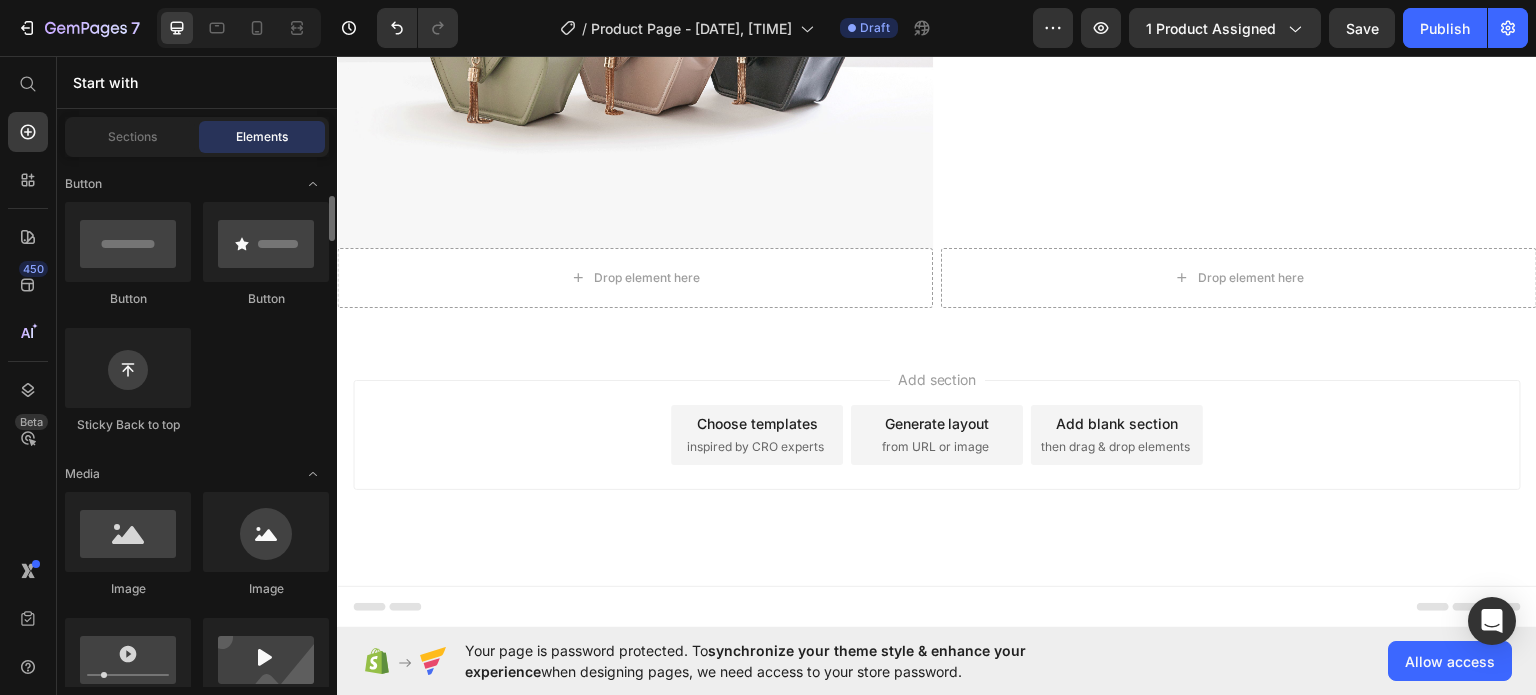 scroll, scrollTop: 454, scrollLeft: 0, axis: vertical 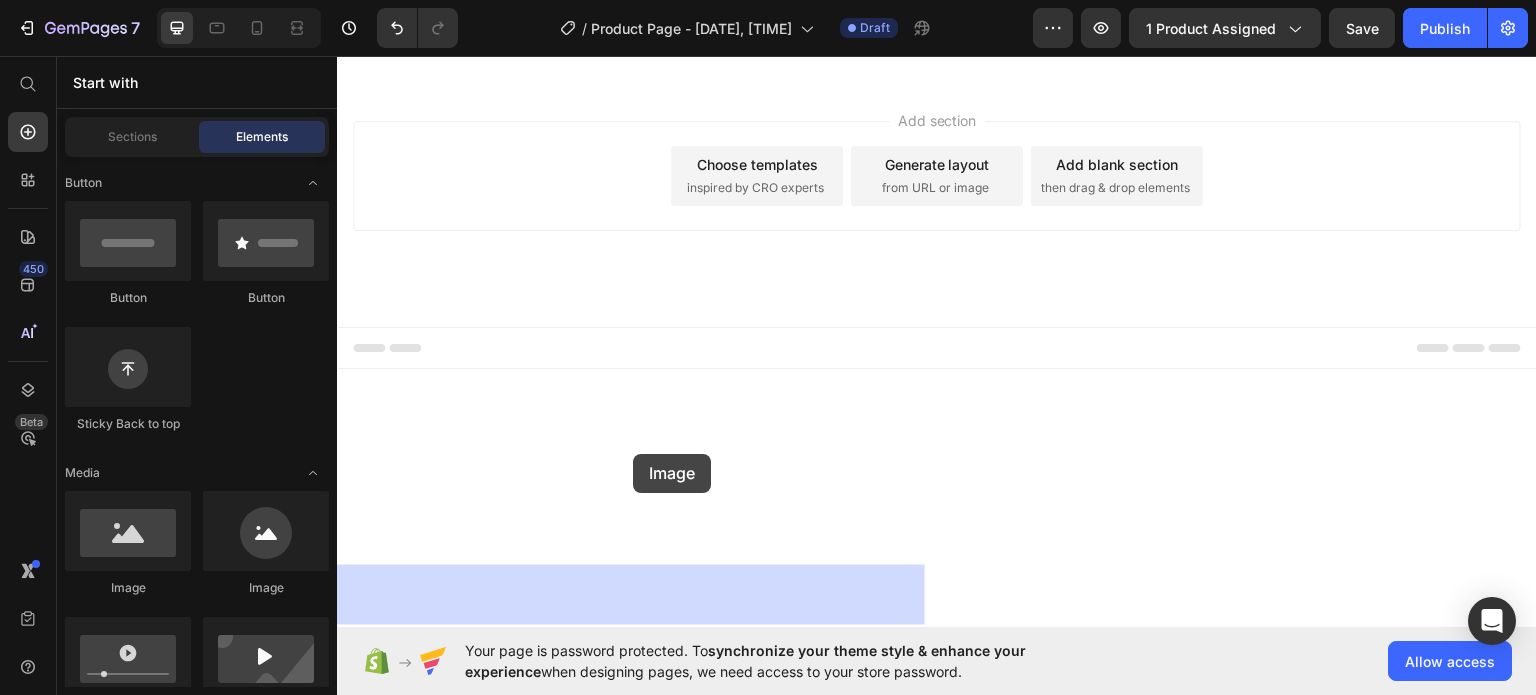 drag, startPoint x: 455, startPoint y: 604, endPoint x: 633, endPoint y: 453, distance: 233.42023 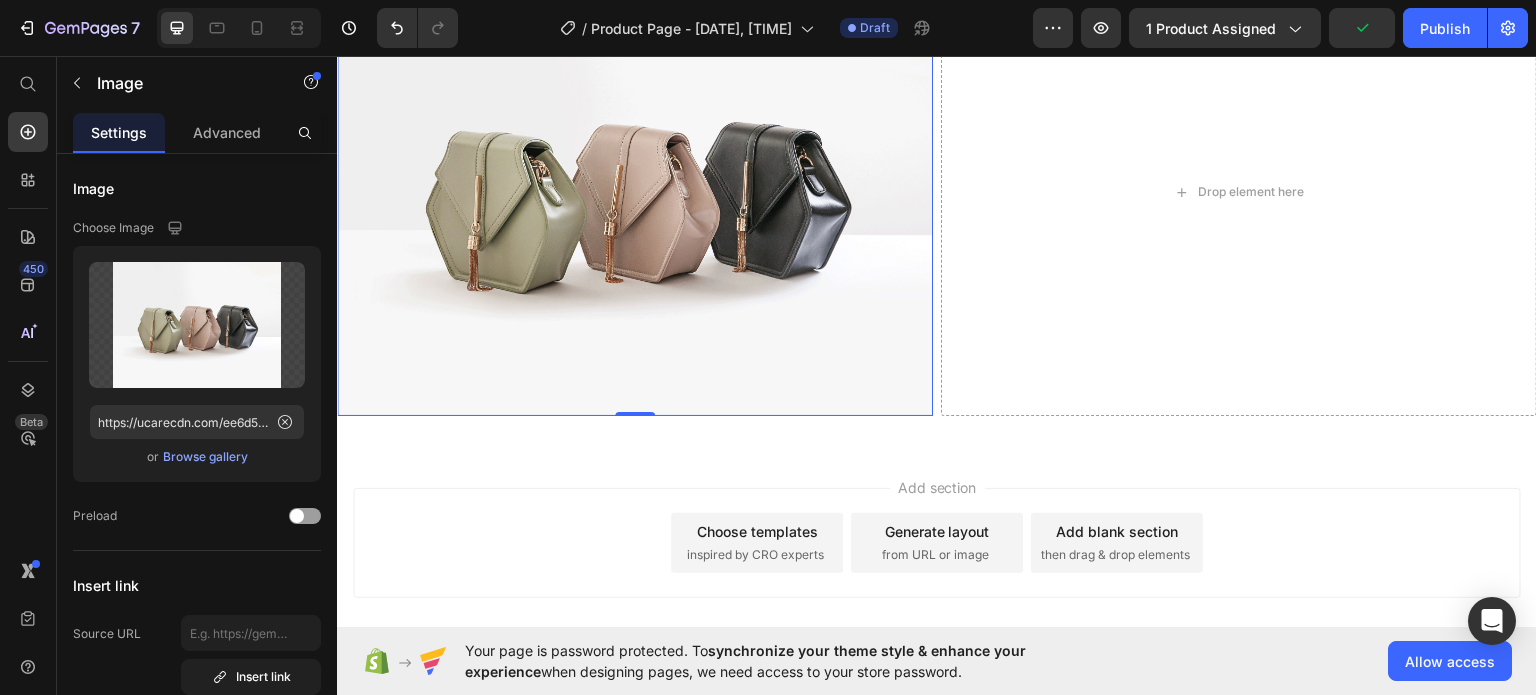 scroll, scrollTop: 7181, scrollLeft: 0, axis: vertical 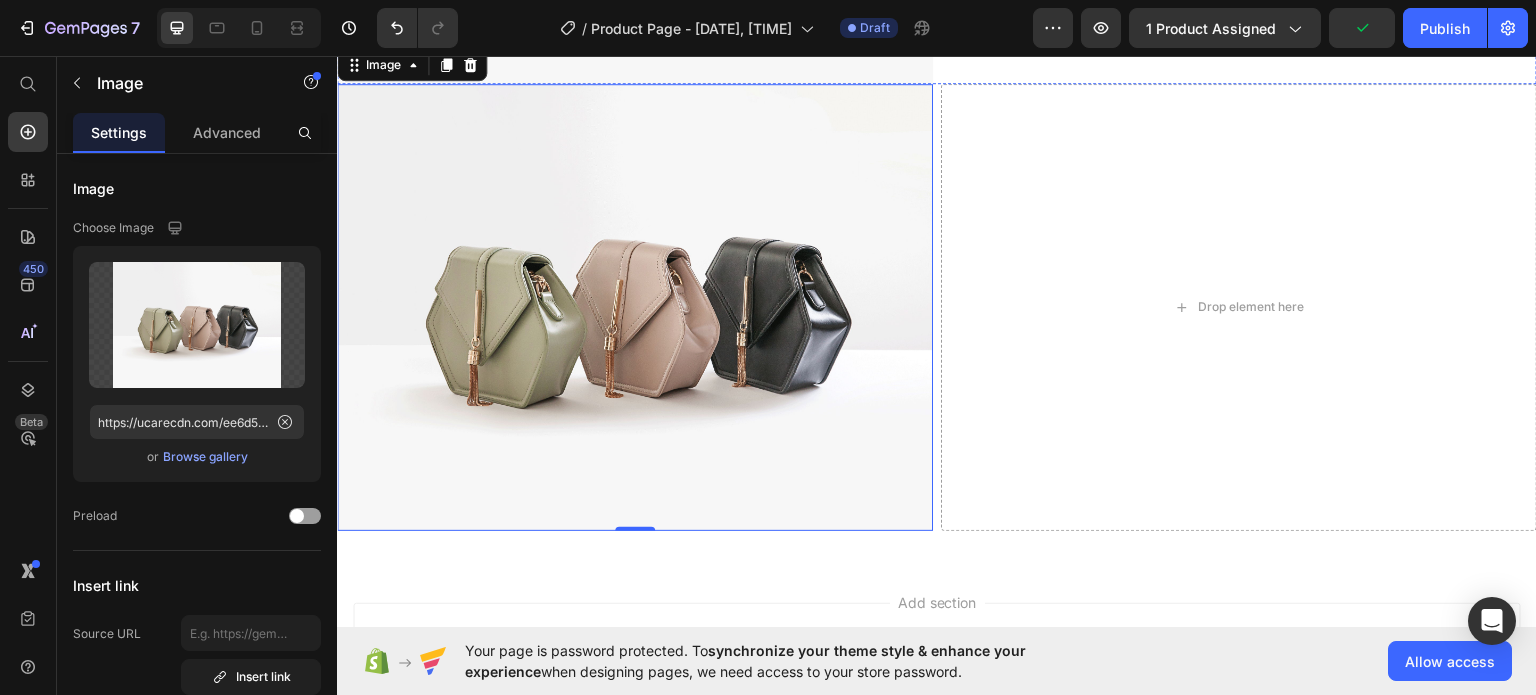 click on "IL CALENDARIO MAGICO" at bounding box center (1239, -332) 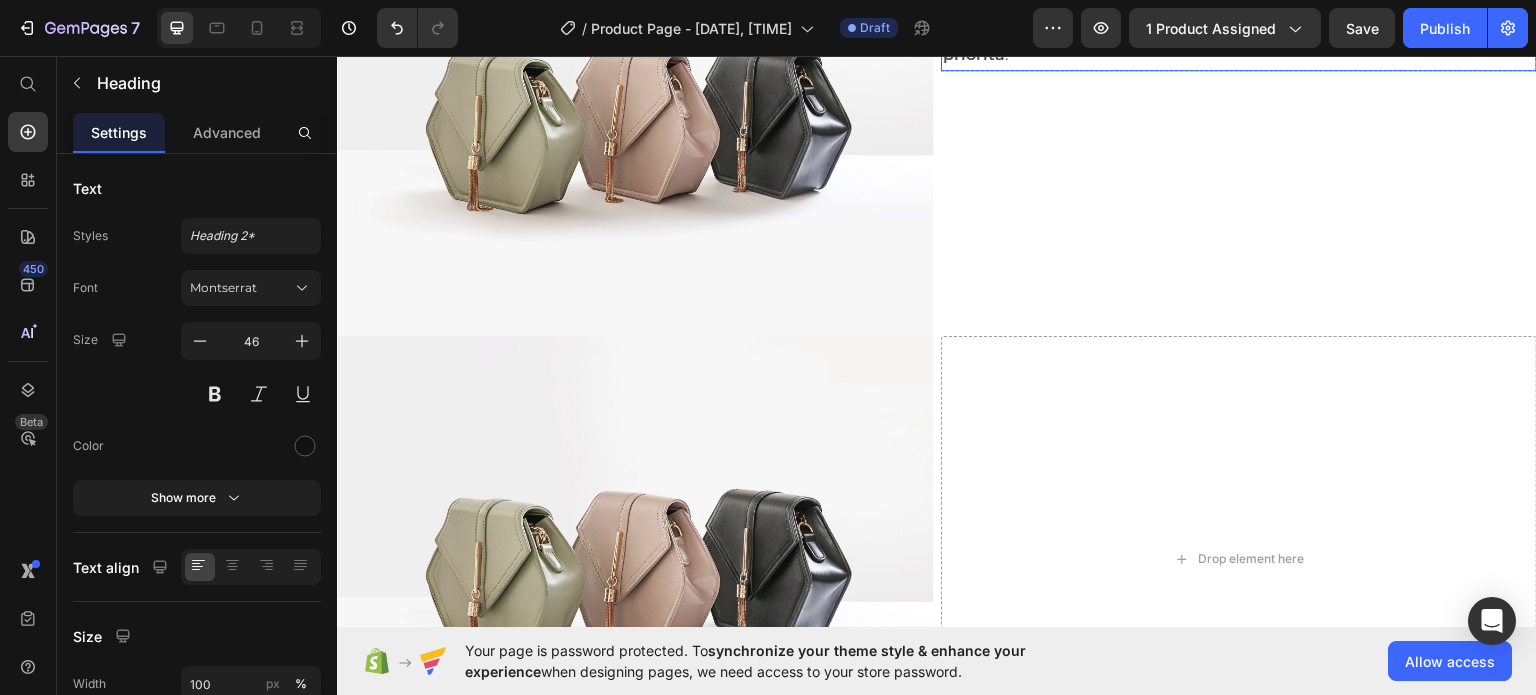 scroll, scrollTop: 6320, scrollLeft: 0, axis: vertical 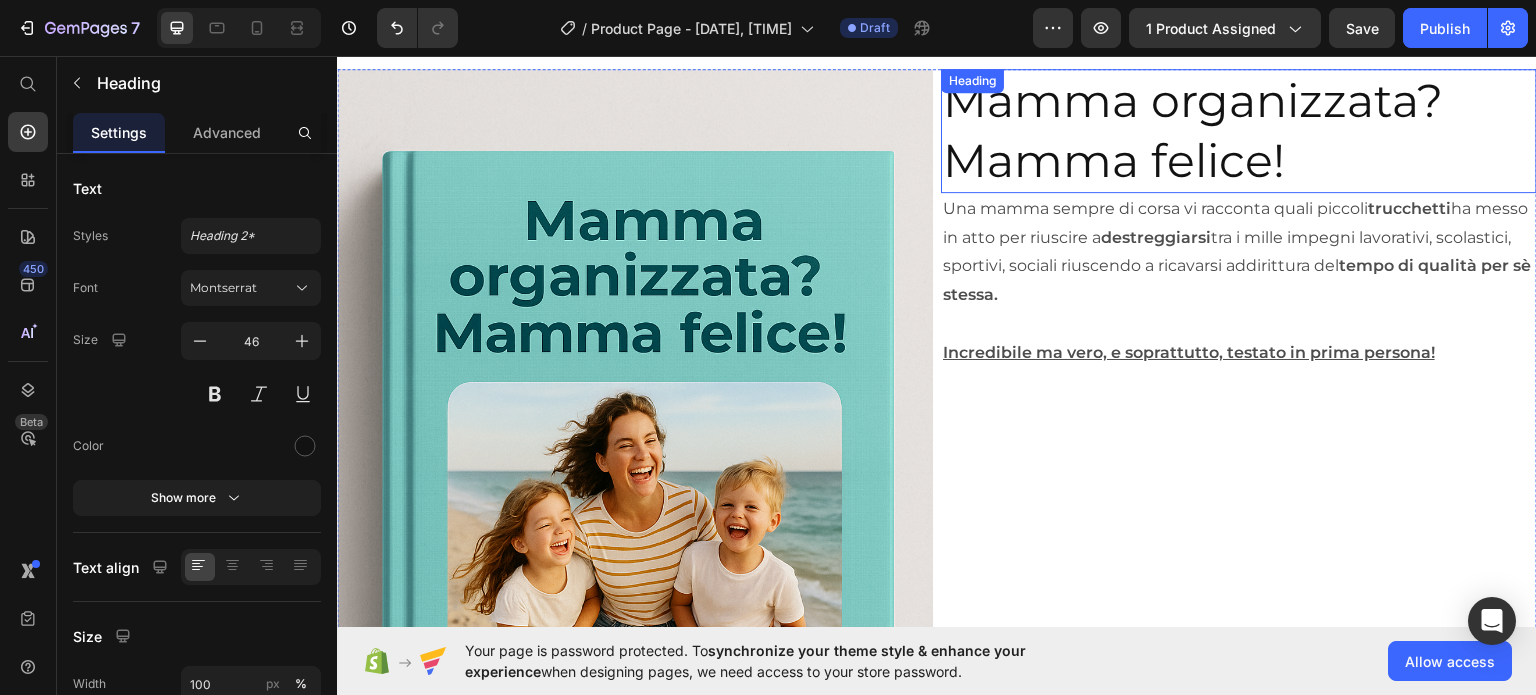click on "Mamma organizzata? Mamma felice!" at bounding box center (1239, 130) 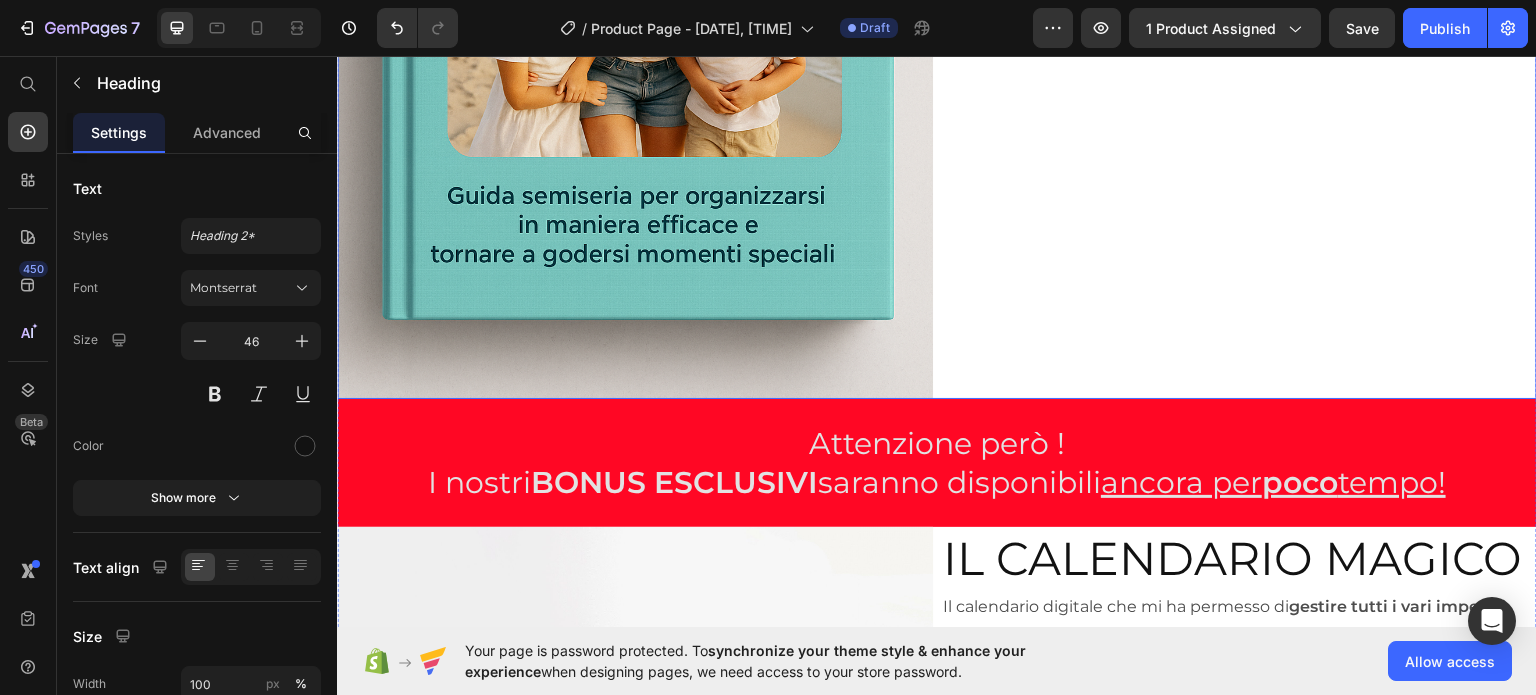 scroll, scrollTop: 6944, scrollLeft: 0, axis: vertical 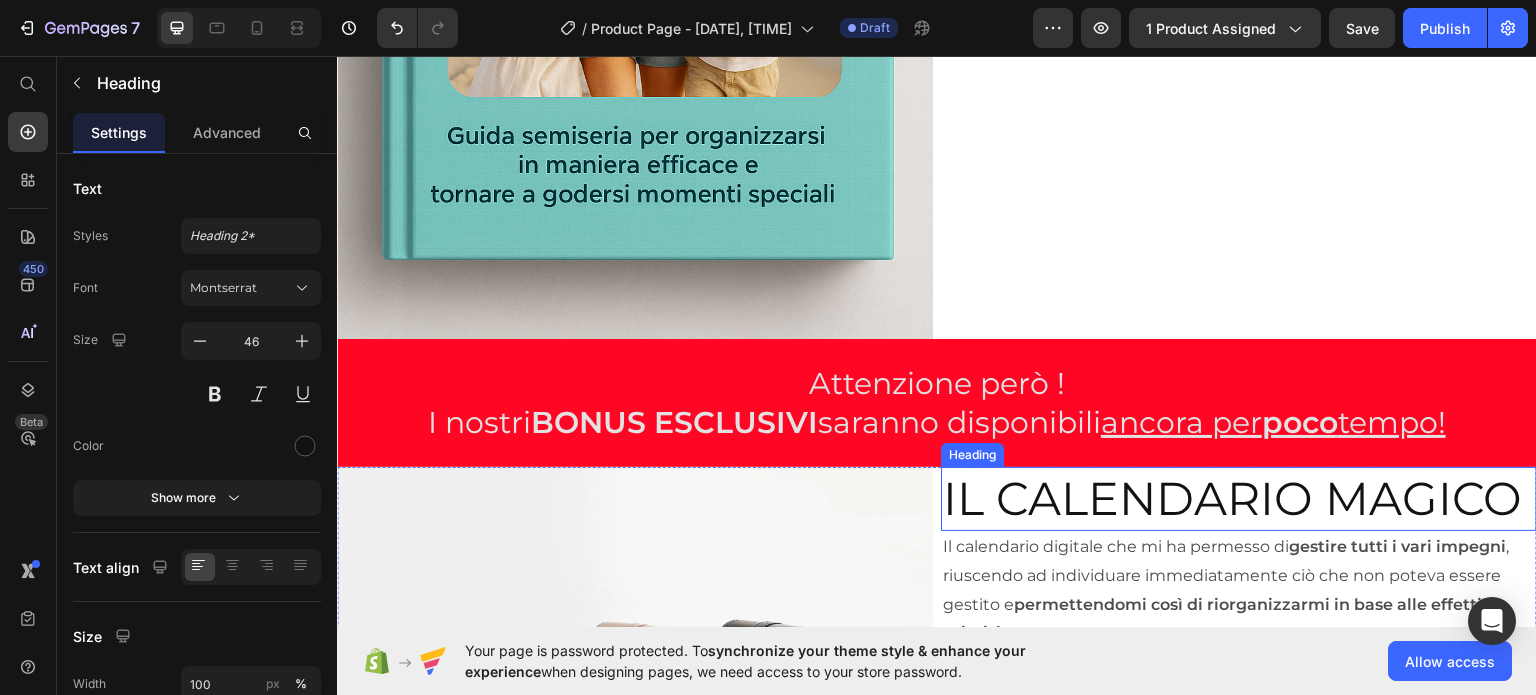 click on "IL CALENDARIO MAGICO" at bounding box center [1239, 498] 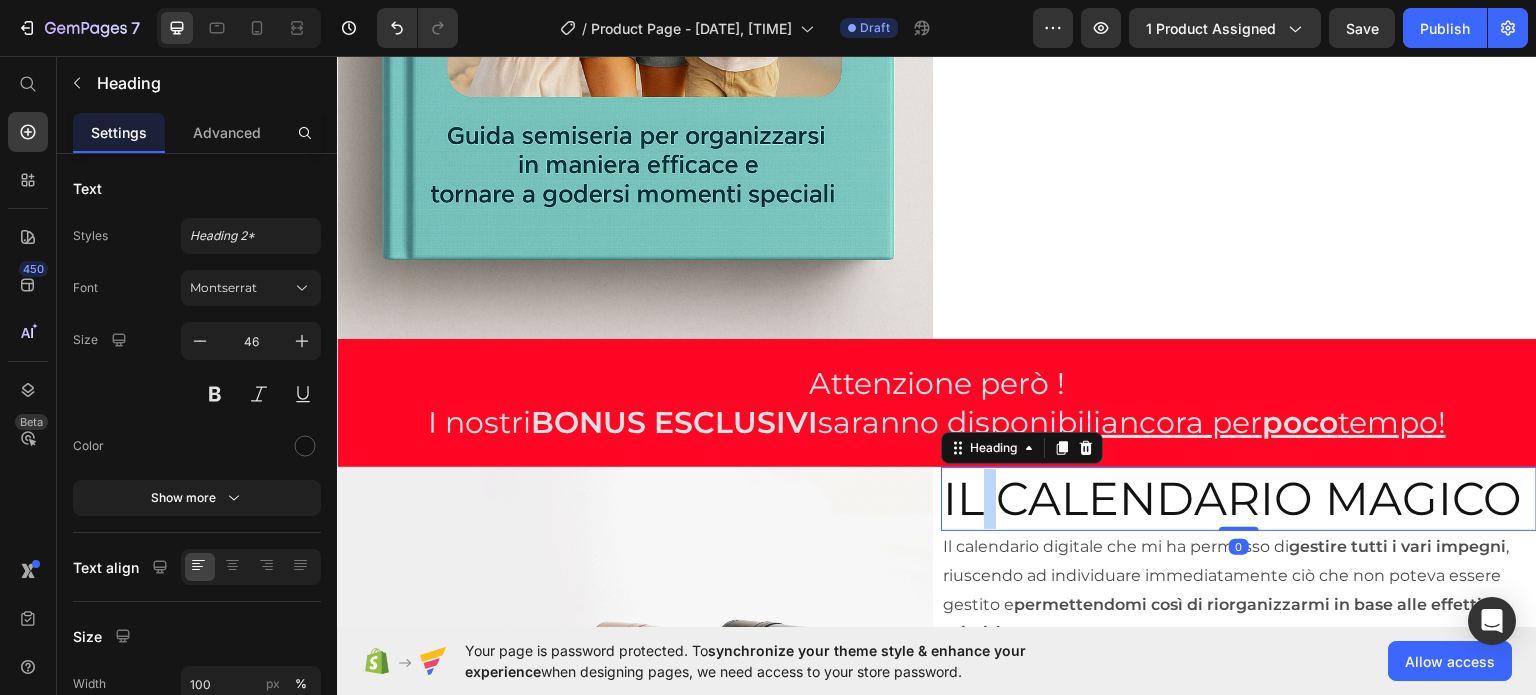click on "IL CALENDARIO MAGICO" at bounding box center (1239, 498) 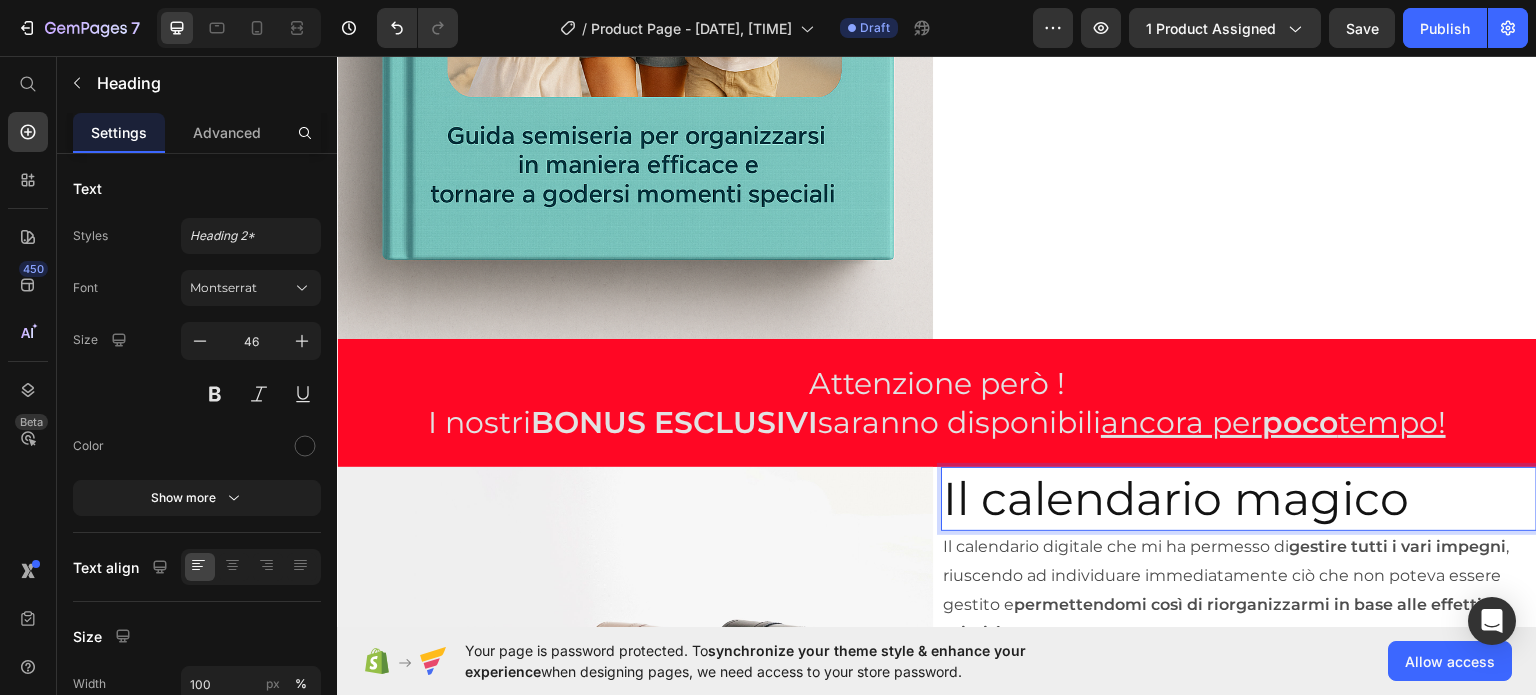 scroll, scrollTop: 6876, scrollLeft: 0, axis: vertical 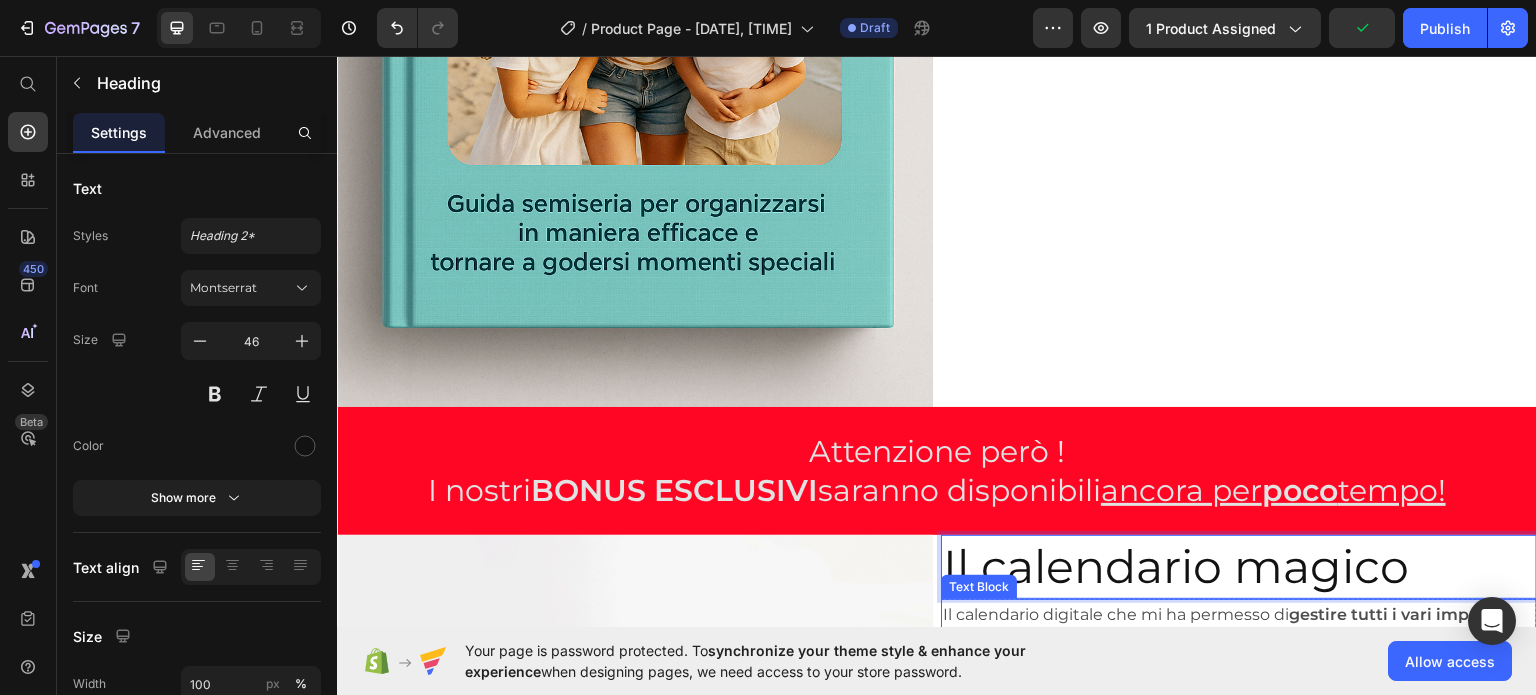 click on "Il calendario digitale che mi ha permesso di  gestire tutti i vari impegni , riuscendo ad individuare immediatamente ciò che non poteva essere gestito e  permettendomi così di riorganizzarmi in base alle effettive priorità ." at bounding box center (1239, 657) 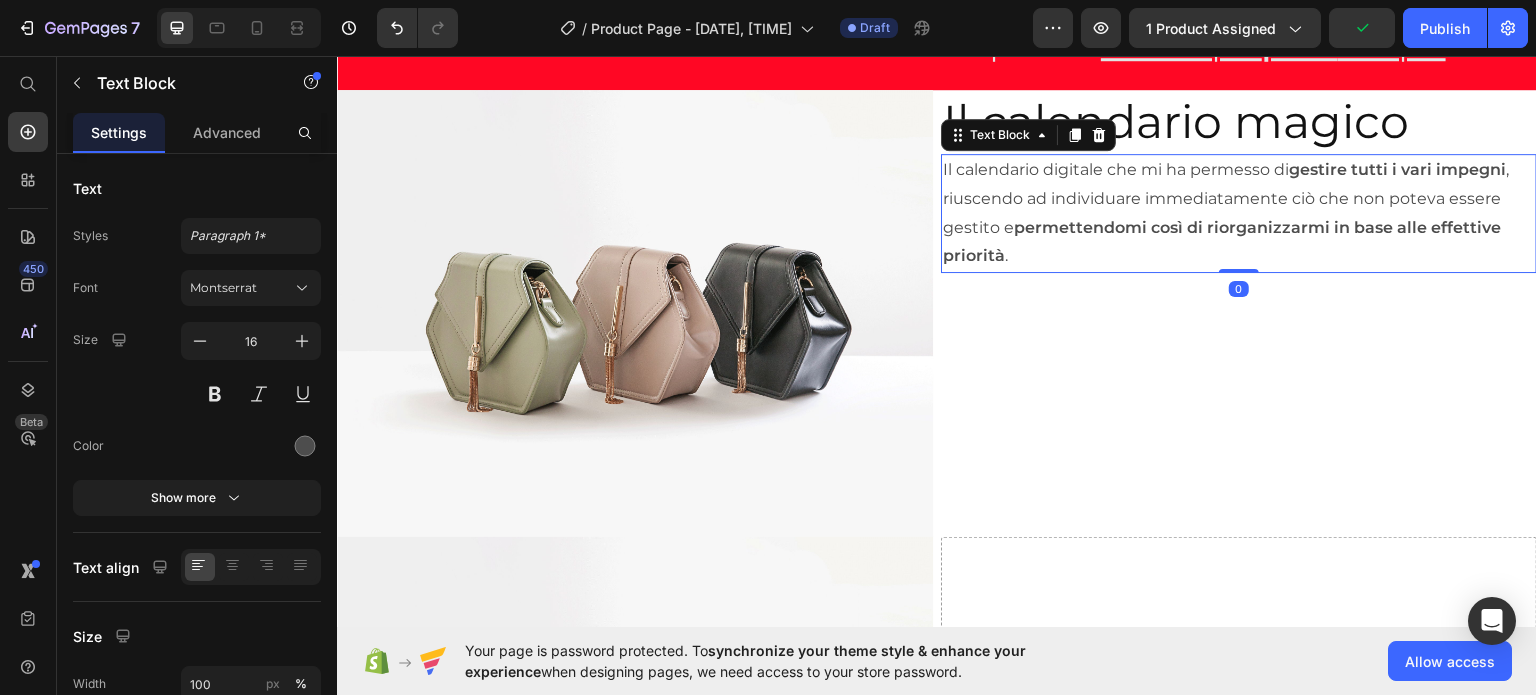 scroll, scrollTop: 7322, scrollLeft: 0, axis: vertical 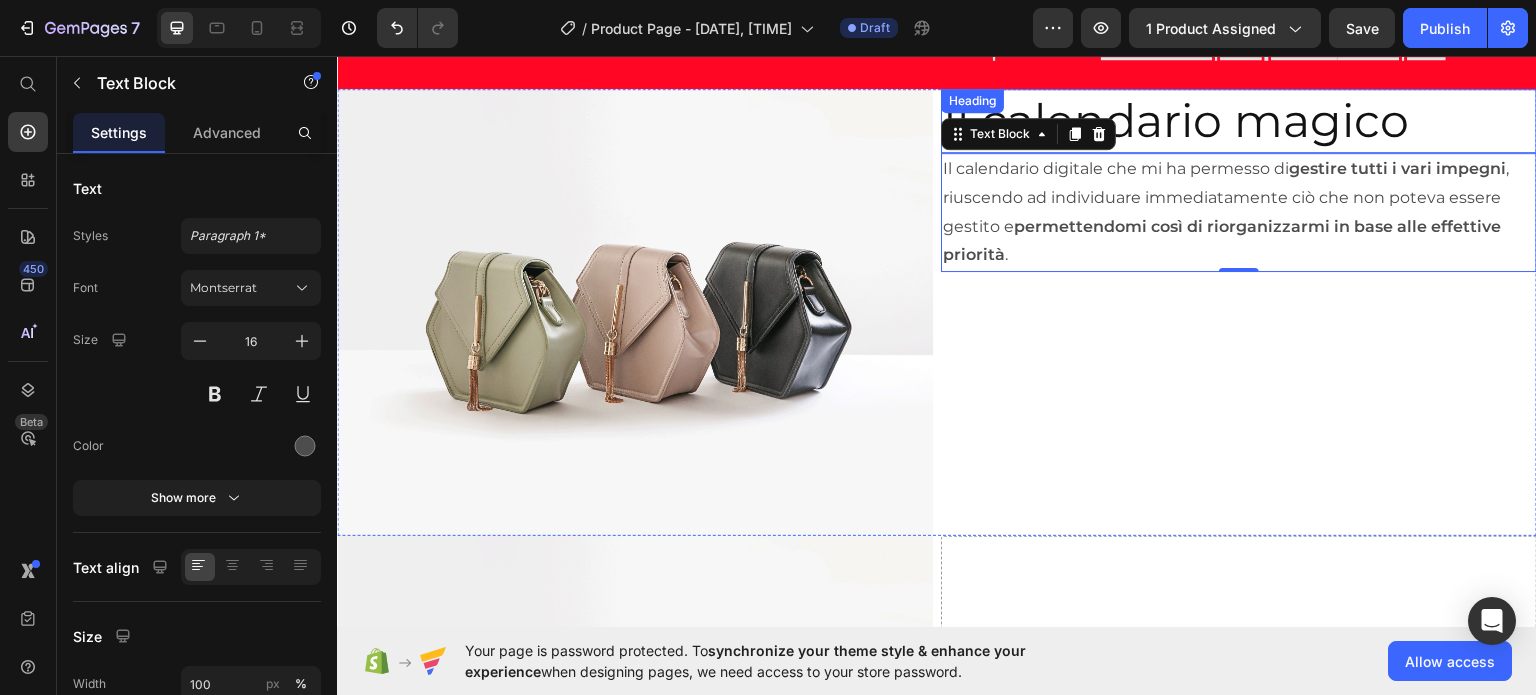 click on "Il calendario magico" at bounding box center (1239, 120) 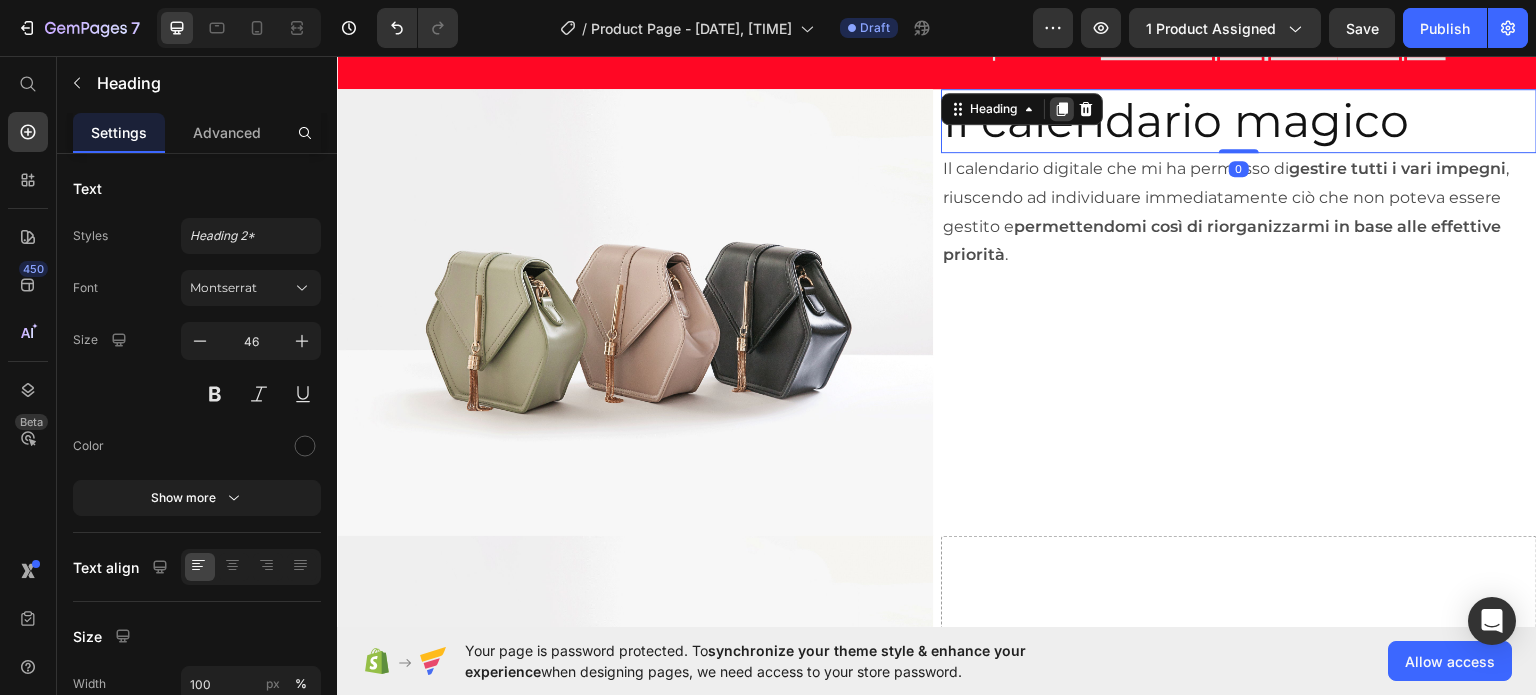 click 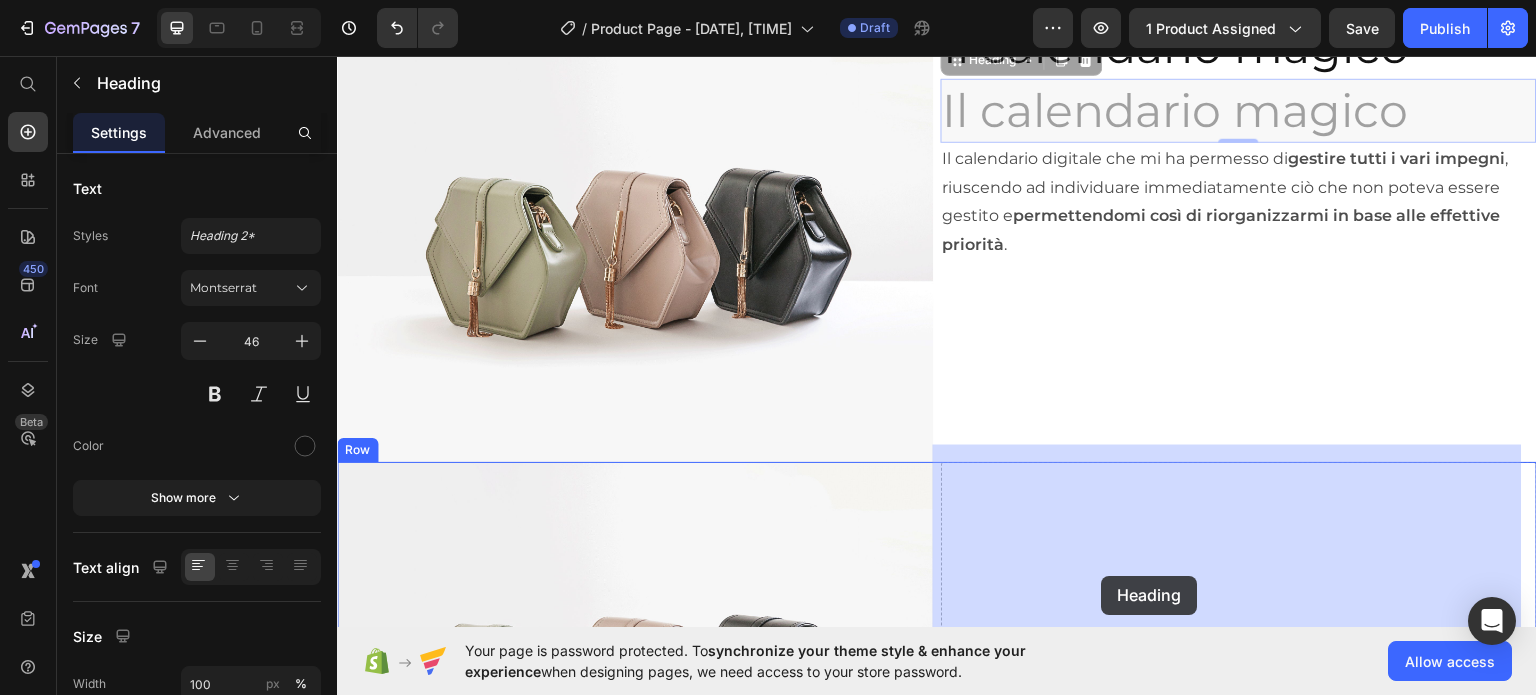 scroll, scrollTop: 7436, scrollLeft: 0, axis: vertical 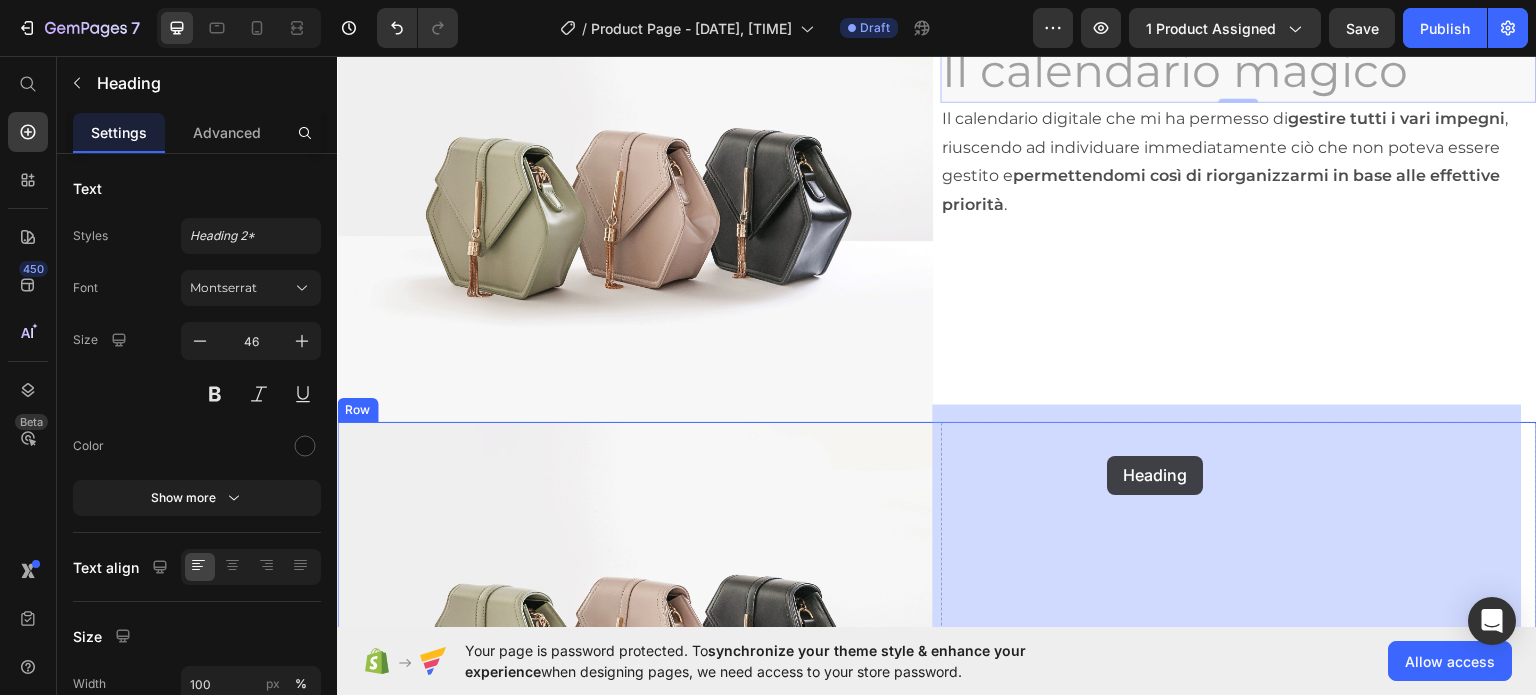 drag, startPoint x: 986, startPoint y: 122, endPoint x: 1108, endPoint y: 455, distance: 354.6449 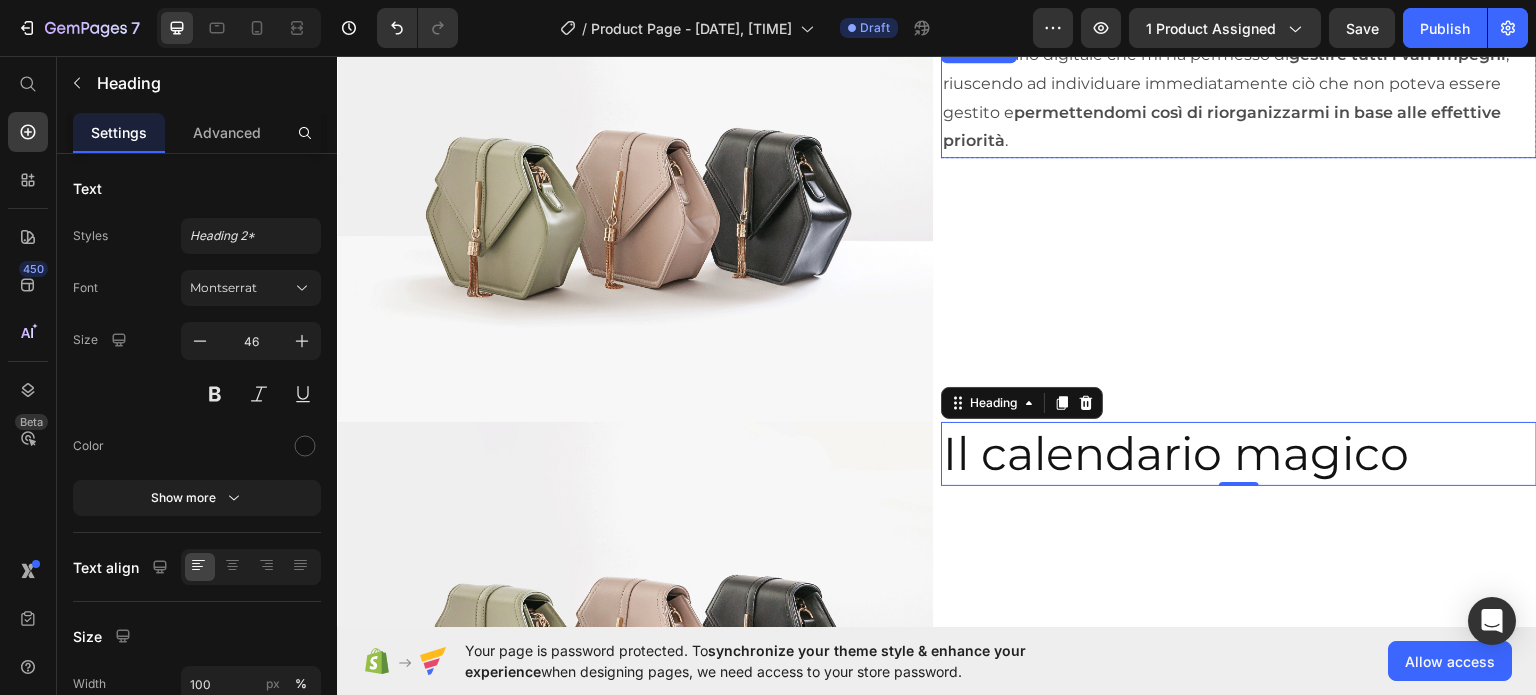 click on "Il calendario digitale che mi ha permesso di  gestire tutti i vari impegni , riuscendo ad individuare immediatamente ciò che non poteva essere gestito e  permettendomi così di riorganizzarmi in base alle effettive priorità ." at bounding box center (1239, 97) 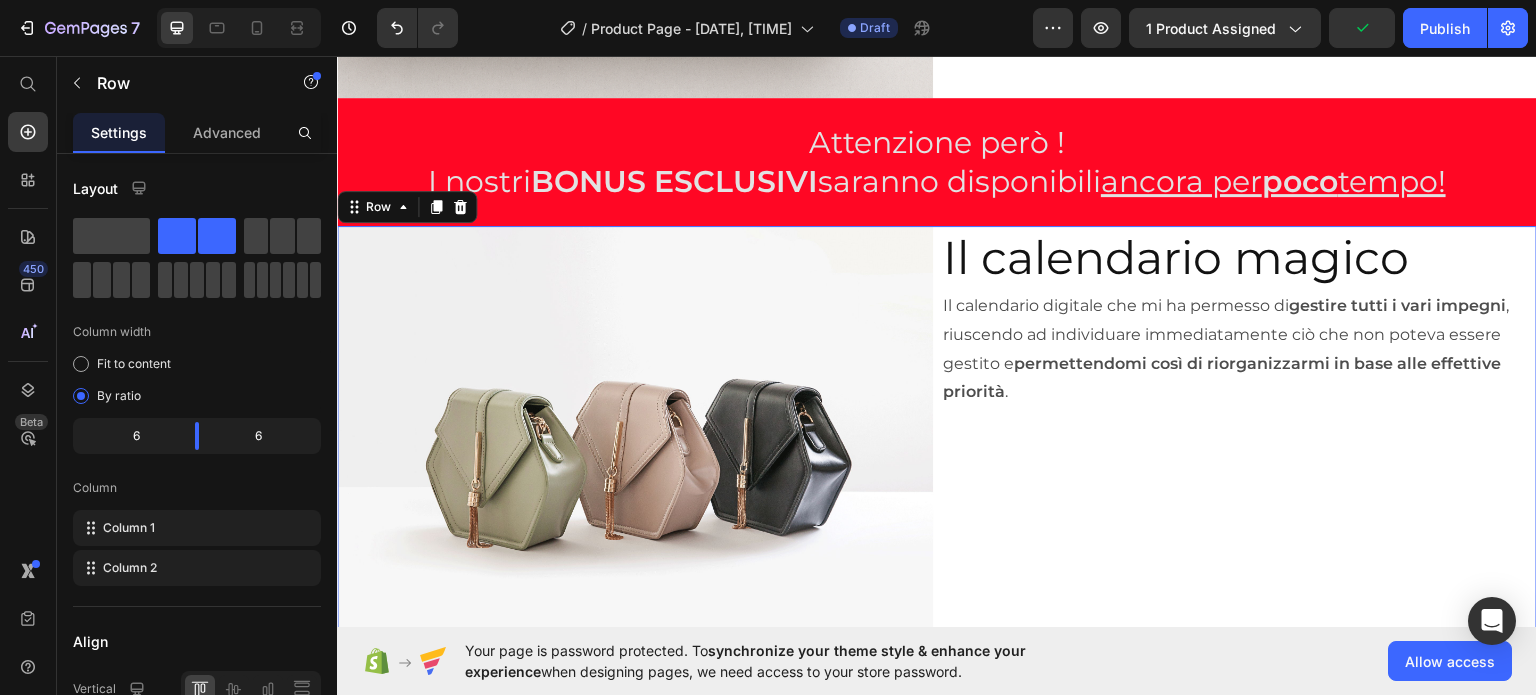scroll, scrollTop: 7186, scrollLeft: 0, axis: vertical 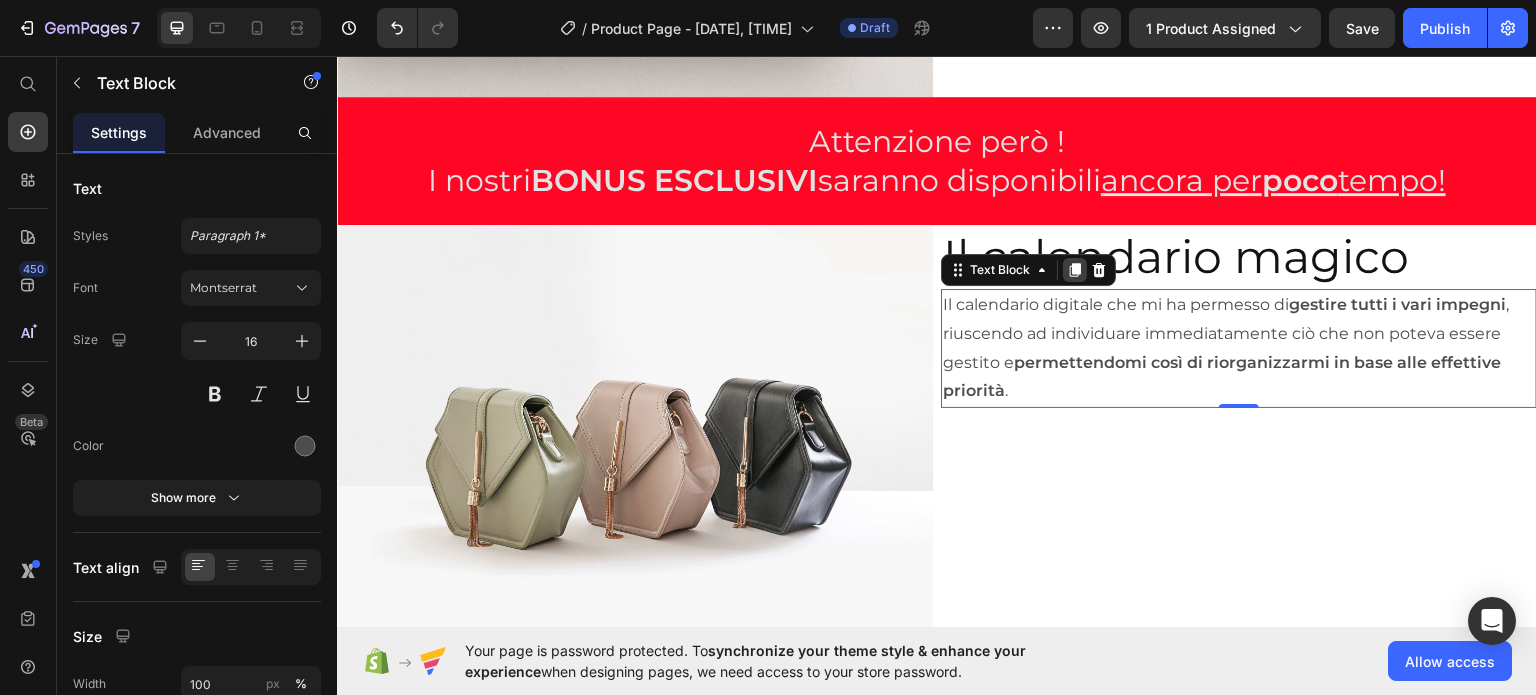 click 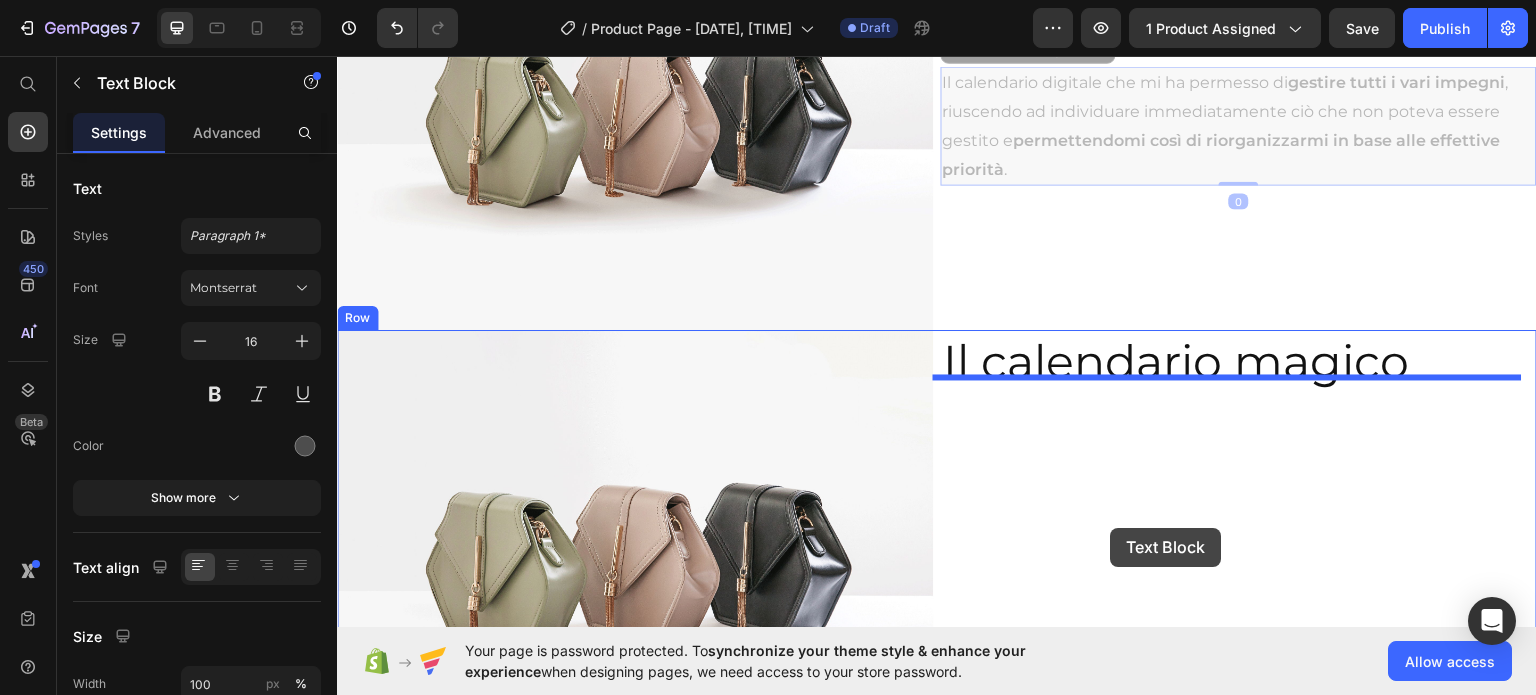 scroll, scrollTop: 7561, scrollLeft: 0, axis: vertical 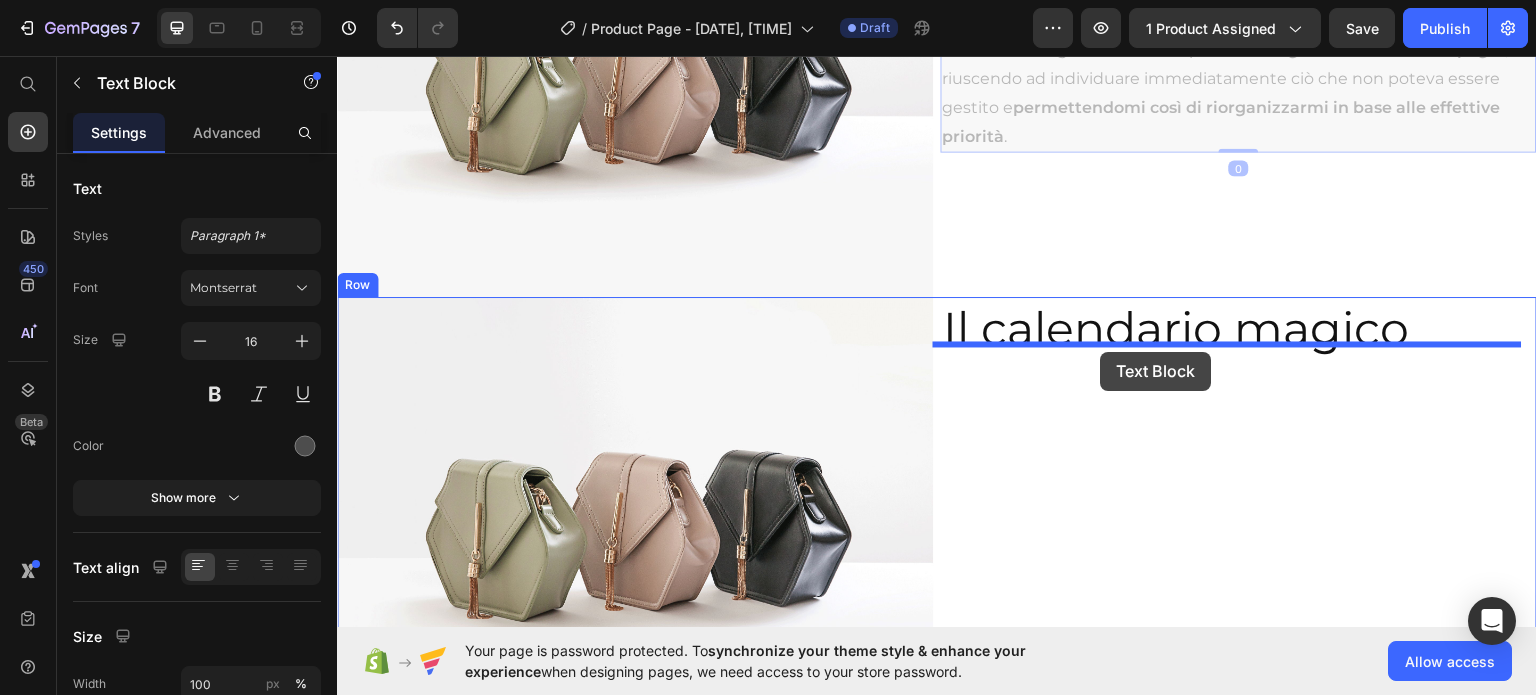 drag, startPoint x: 991, startPoint y: 374, endPoint x: 1101, endPoint y: 351, distance: 112.37882 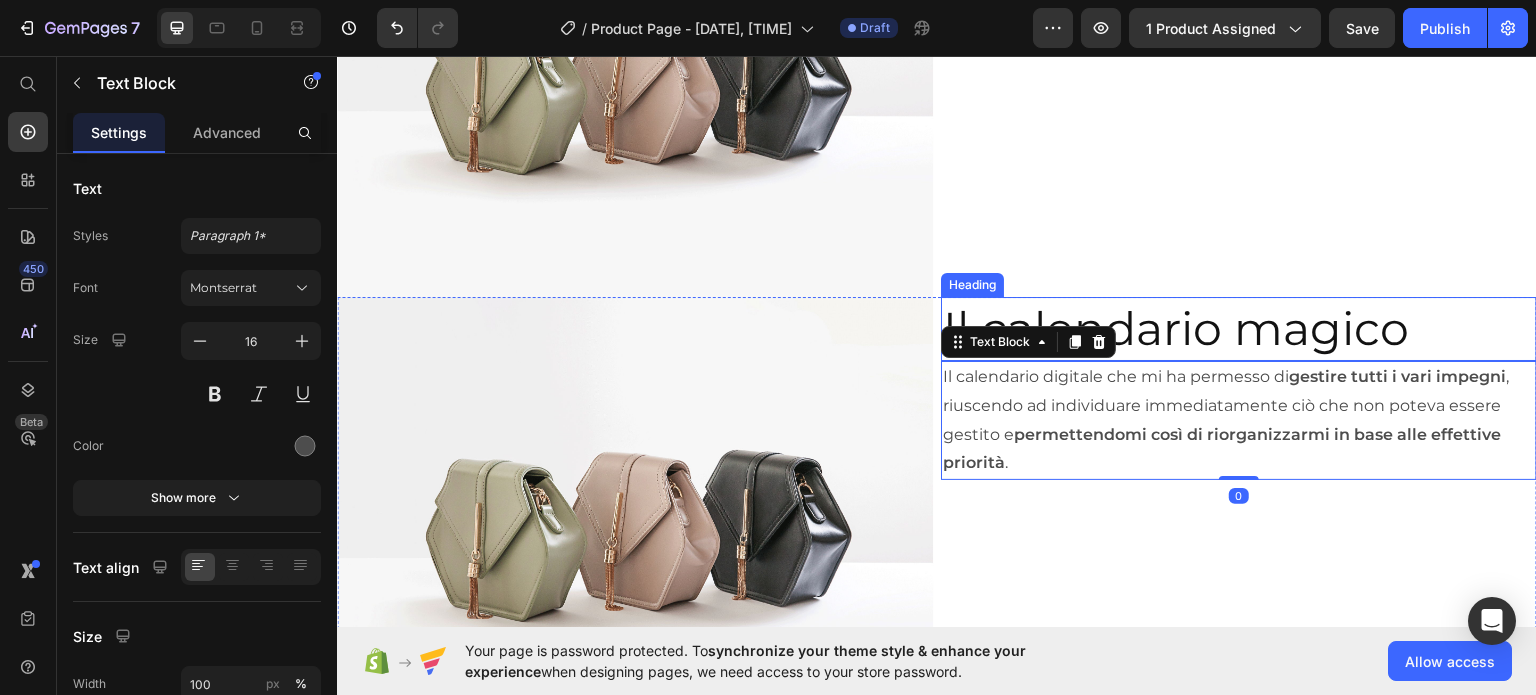 click on "Il calendario magico" at bounding box center (1239, 328) 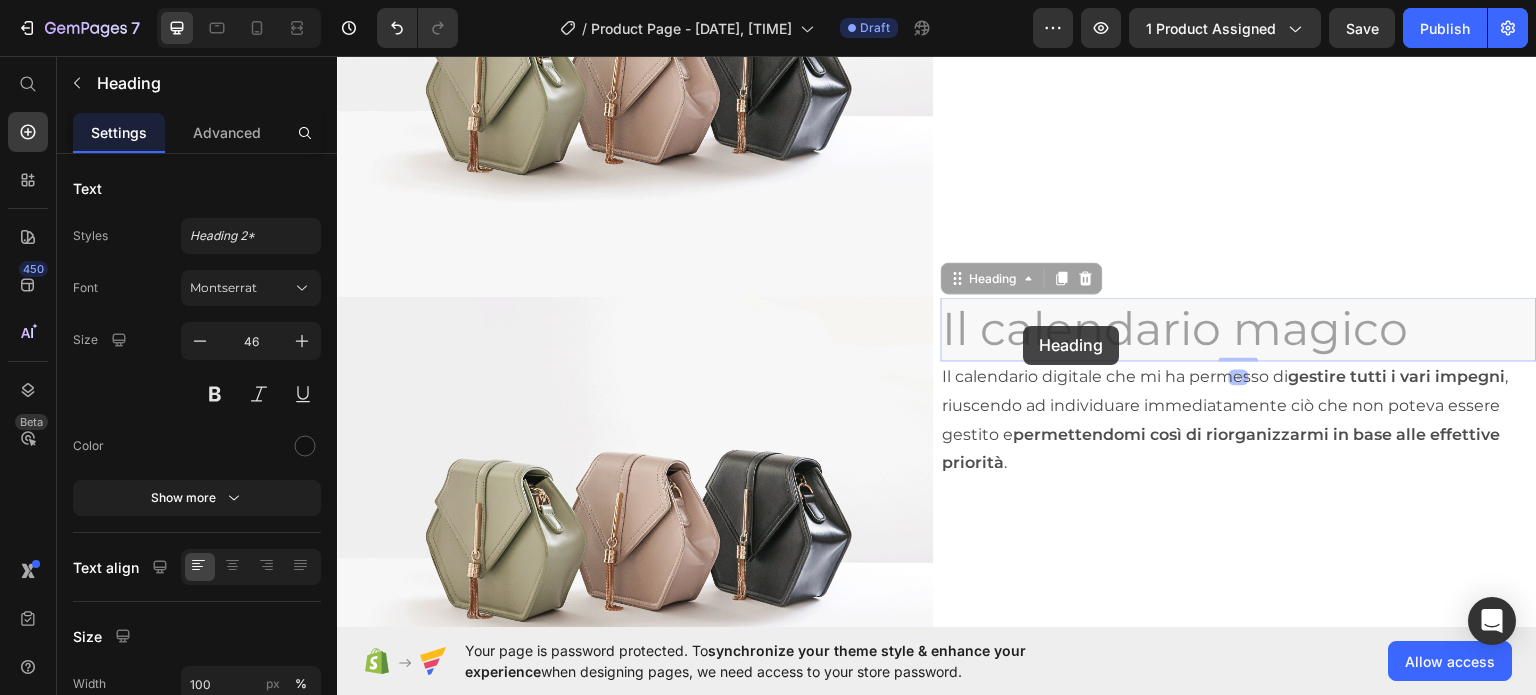 type on "16" 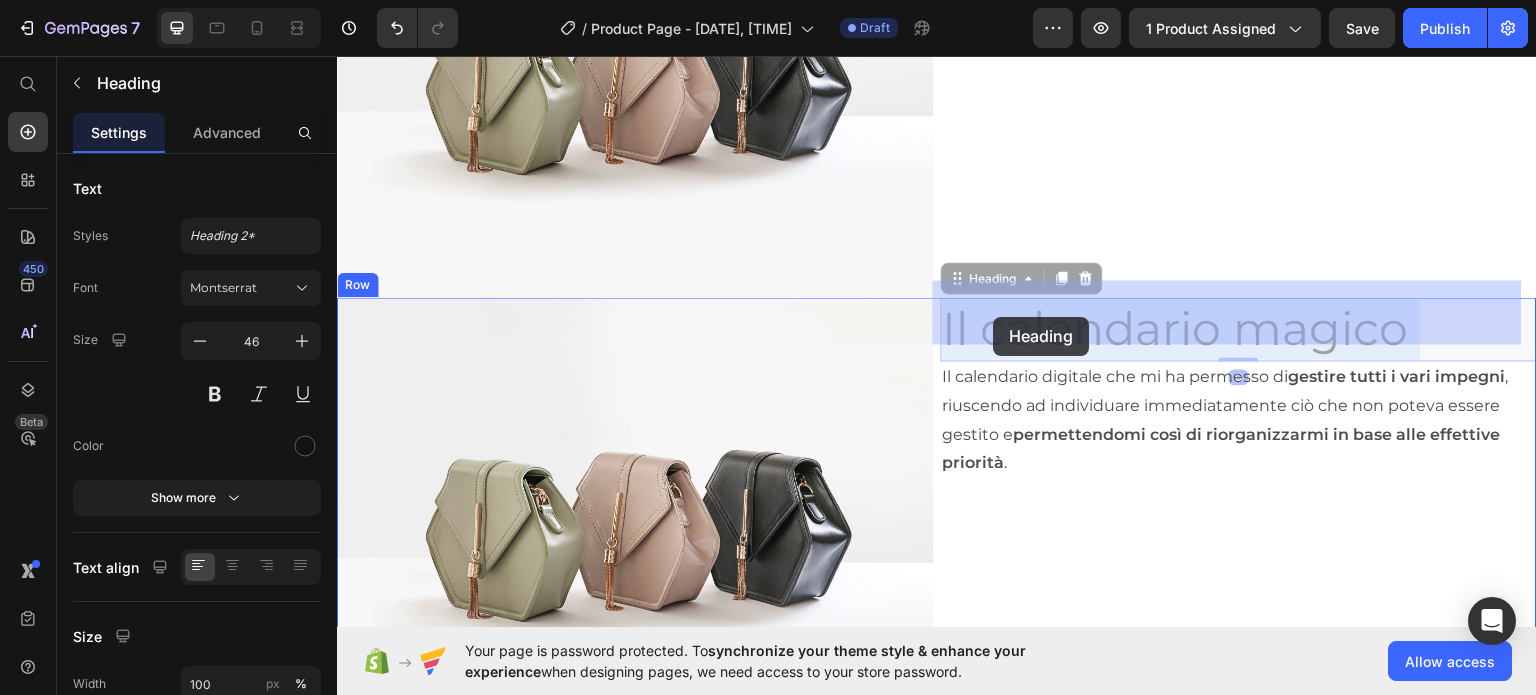 drag, startPoint x: 1406, startPoint y: 319, endPoint x: 1010, endPoint y: 309, distance: 396.12625 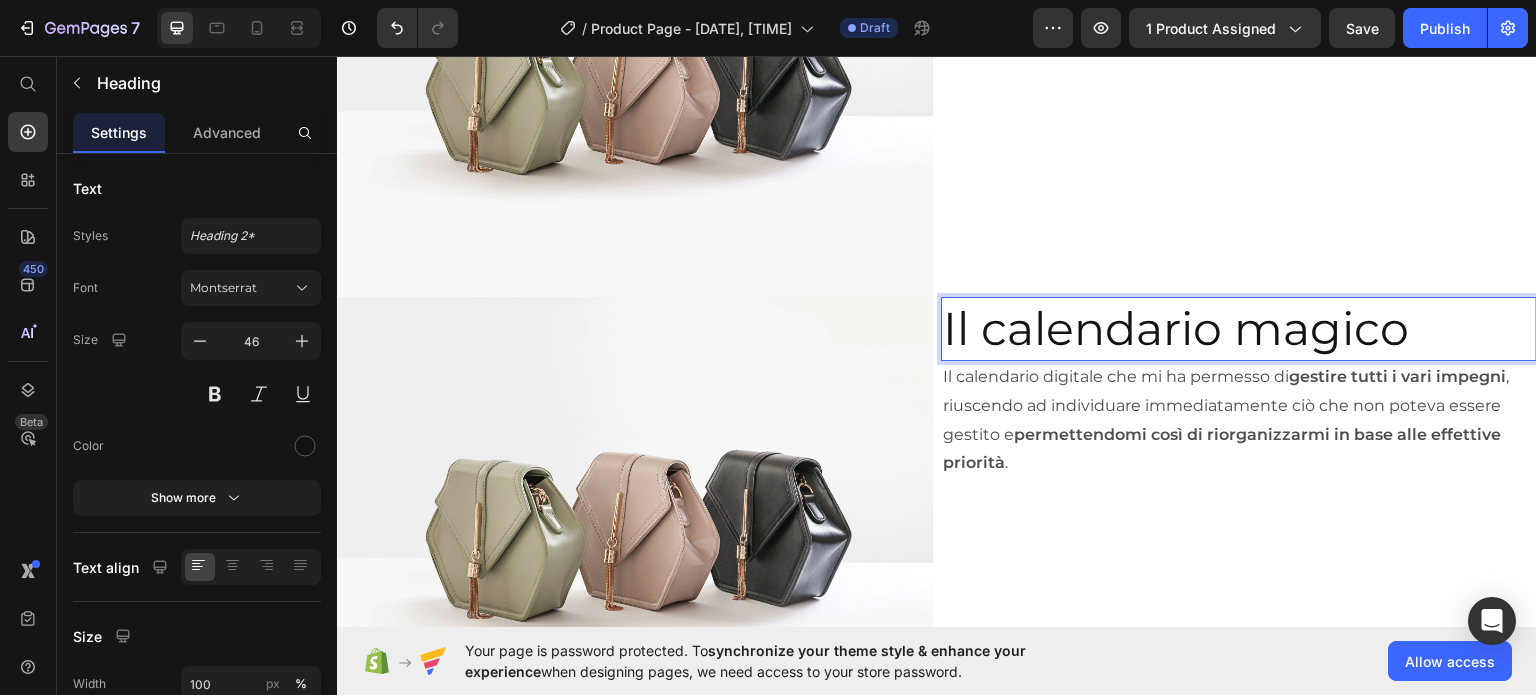 click on "Il calendario magico" at bounding box center (1239, 328) 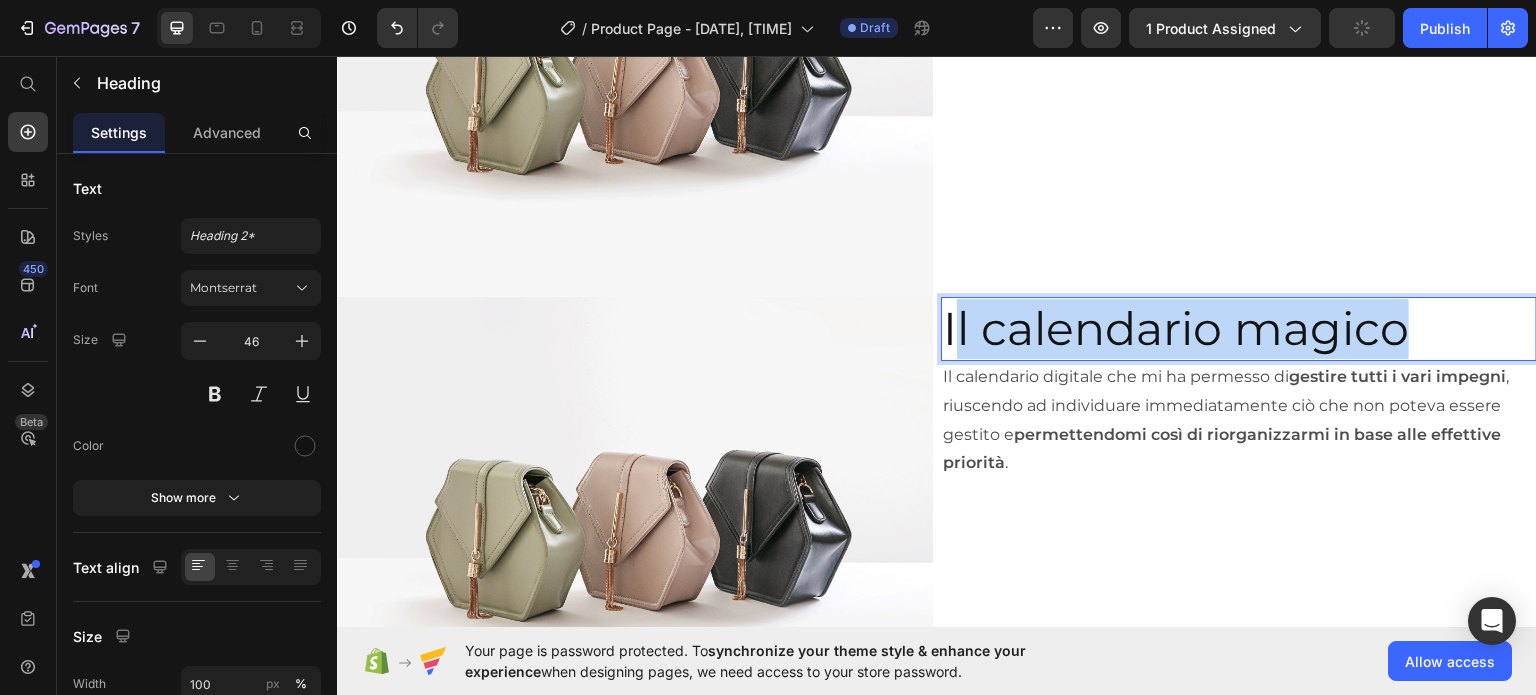 drag, startPoint x: 946, startPoint y: 309, endPoint x: 1400, endPoint y: 304, distance: 454.02753 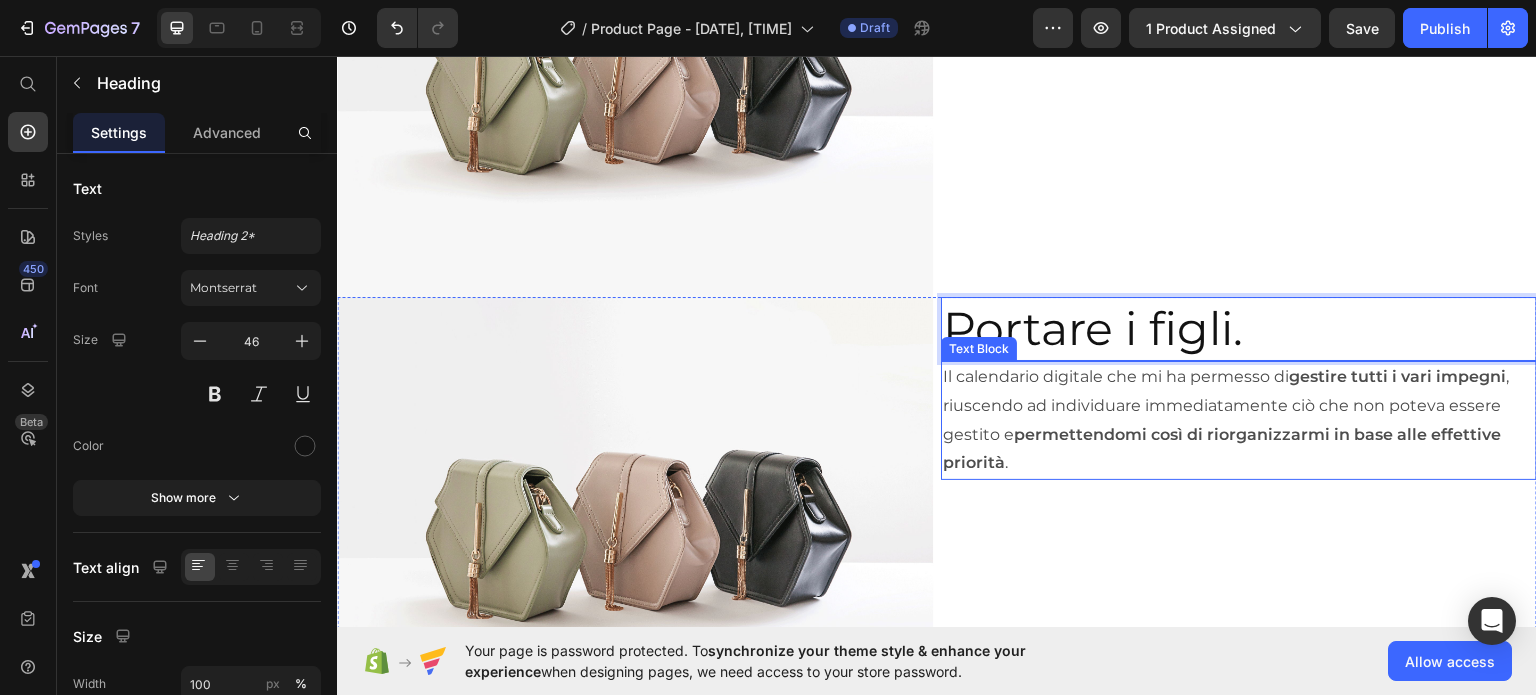 click on "Il calendario digitale che mi ha permesso di  gestire tutti i vari impegni , riuscendo ad individuare immediatamente ciò che non poteva essere gestito e  permettendomi così di riorganizzarmi in base alle effettive priorità ." at bounding box center [1239, 419] 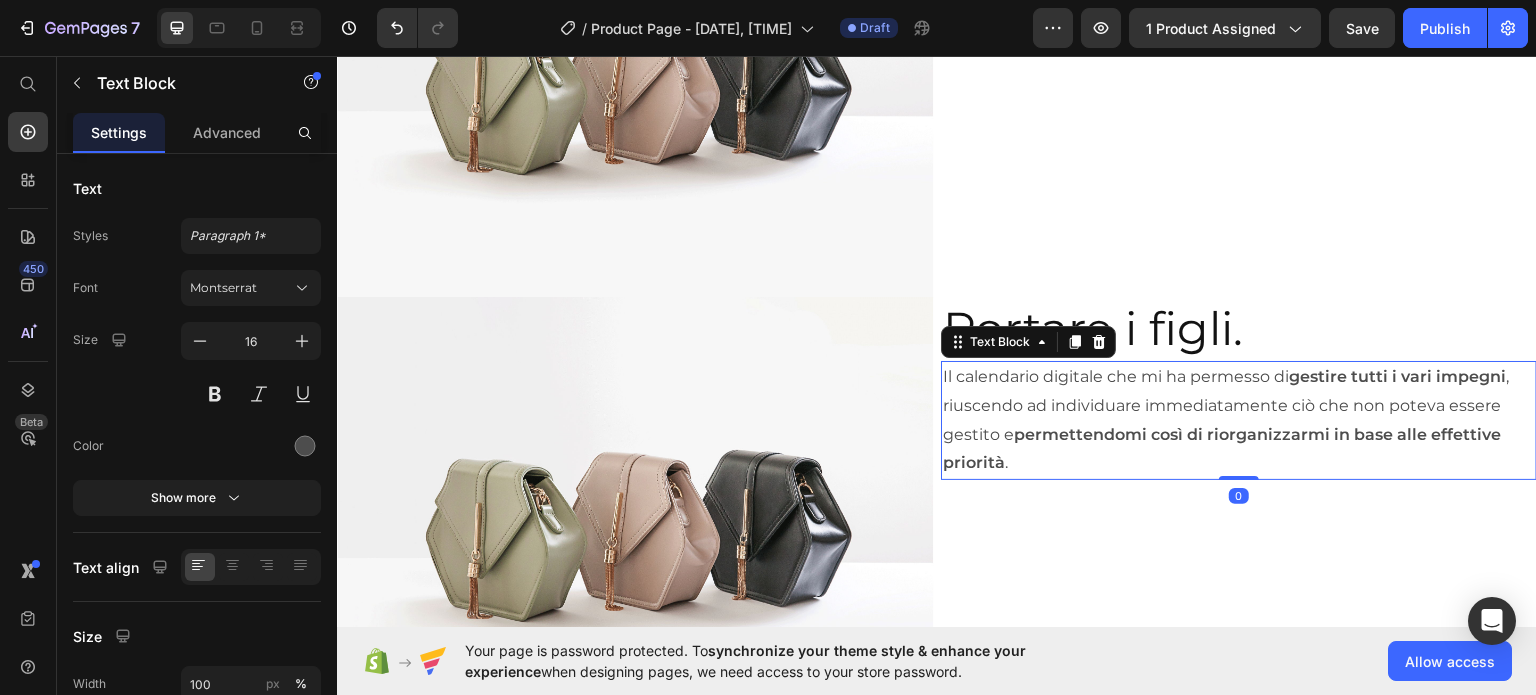 click on "Il calendario digitale che mi ha permesso di  gestire tutti i vari impegni , riuscendo ad individuare immediatamente ciò che non poteva essere gestito e  permettendomi così di riorganizzarmi in base alle effettive priorità ." at bounding box center (1239, 419) 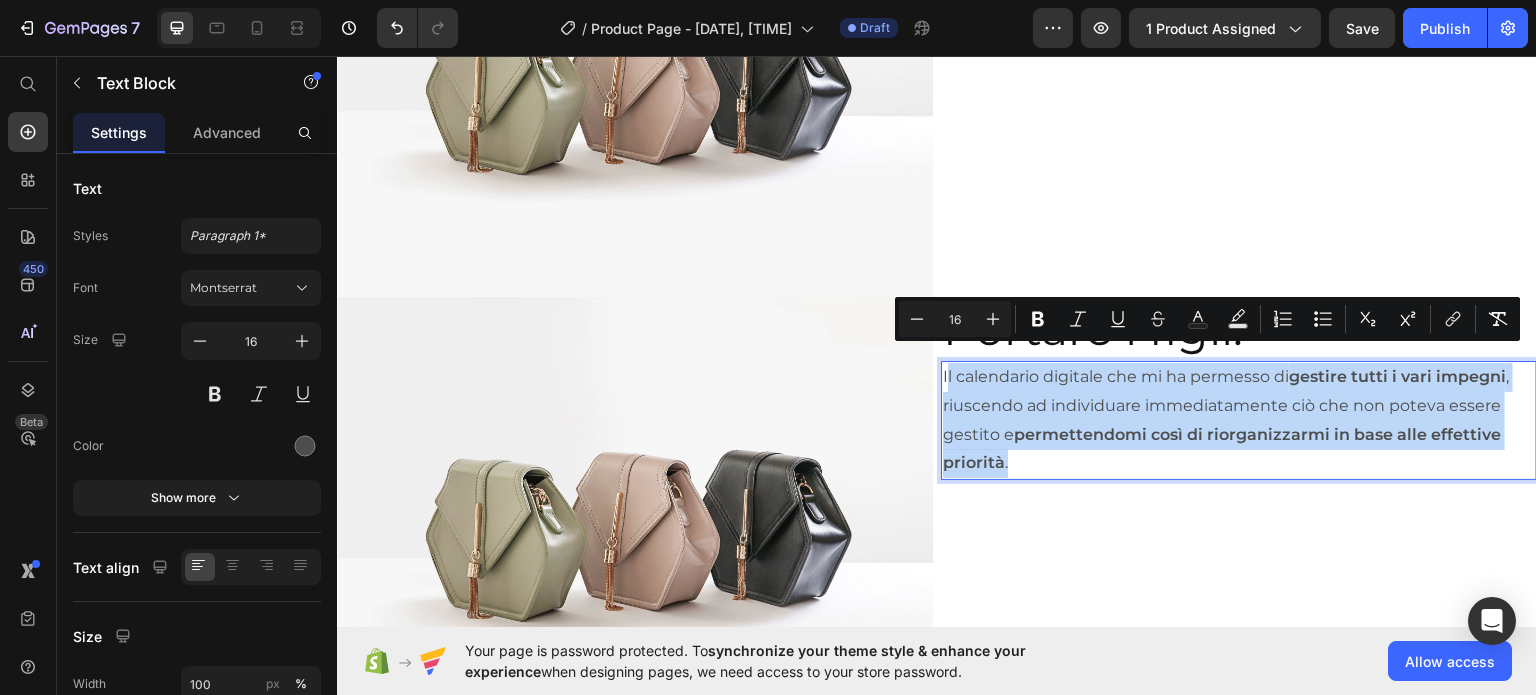 drag, startPoint x: 1008, startPoint y: 444, endPoint x: 938, endPoint y: 361, distance: 108.57716 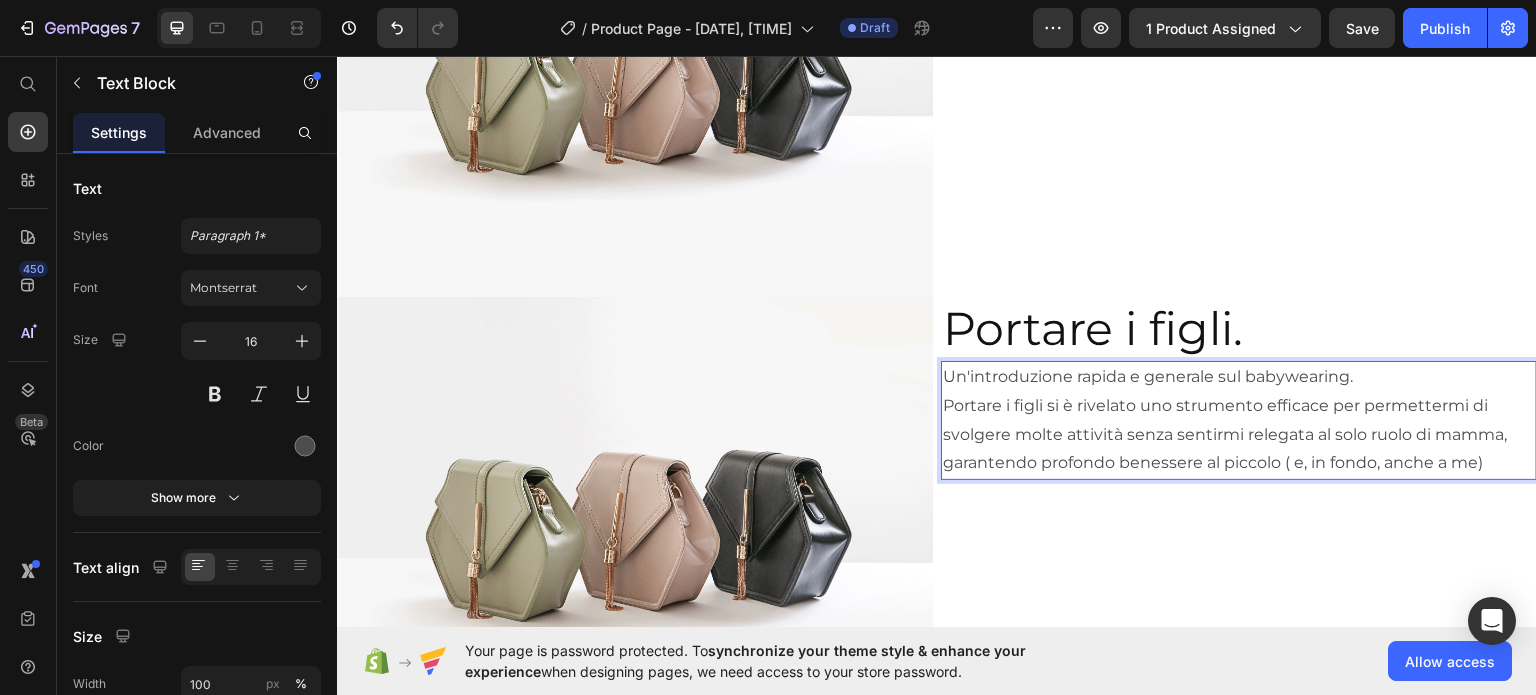 click on "Un'introduzione rapida e generale sul babywearing." at bounding box center (1239, 376) 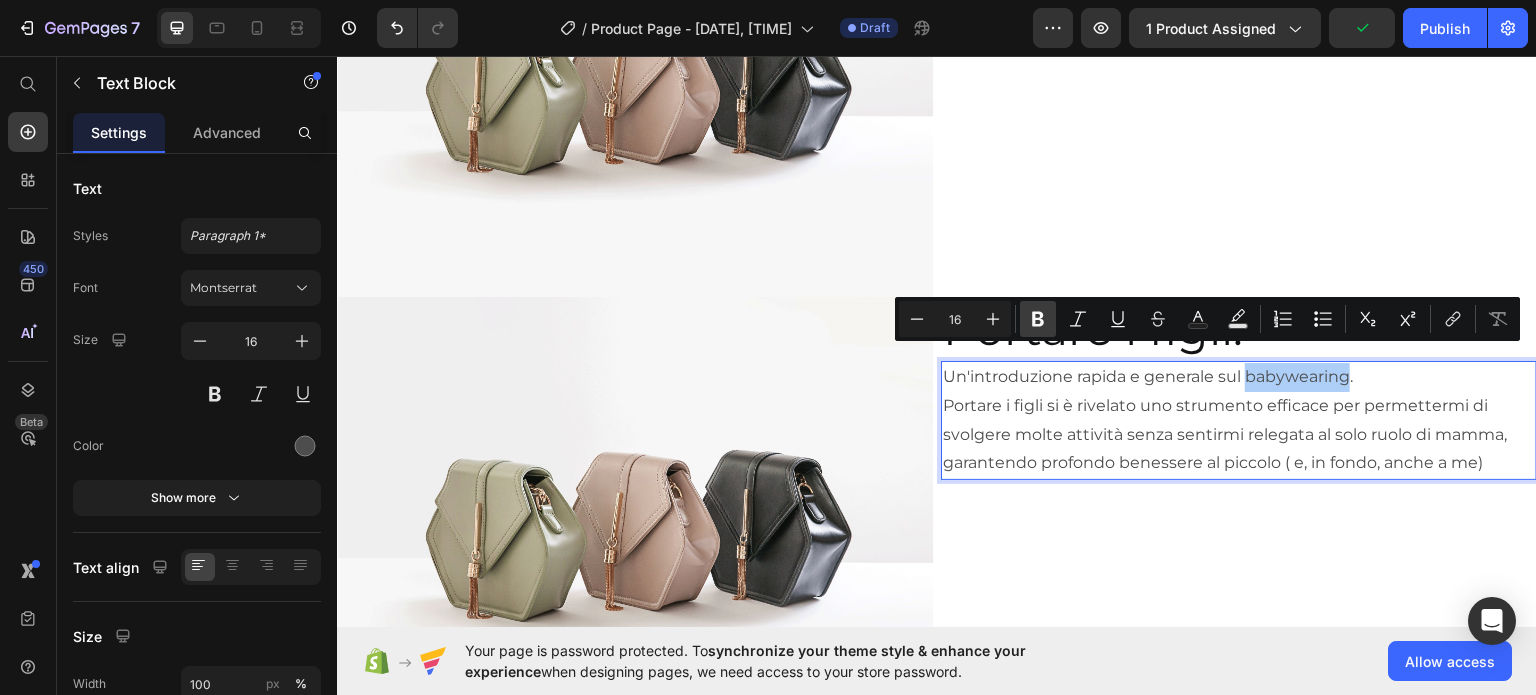 click 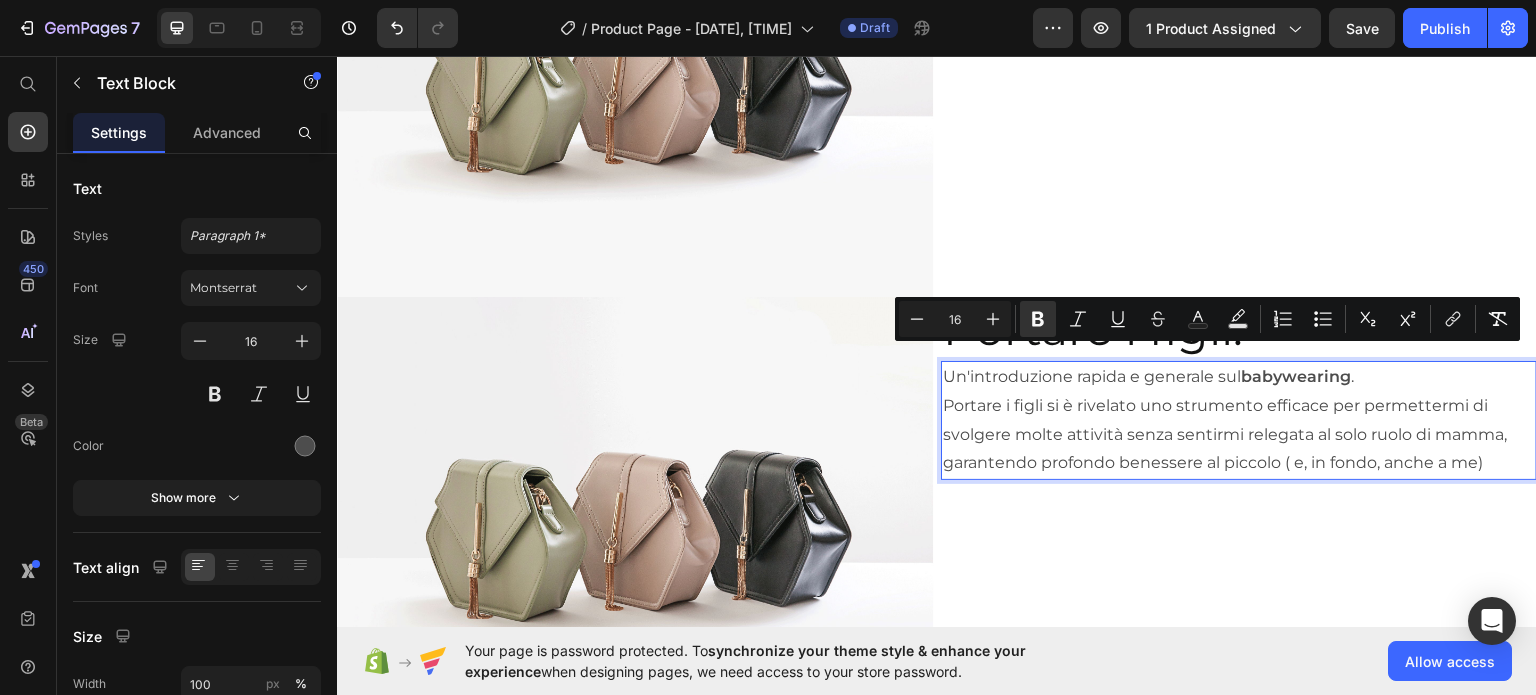 click on "Un'introduzione rapida e generale sul  babywearing ." at bounding box center (1239, 376) 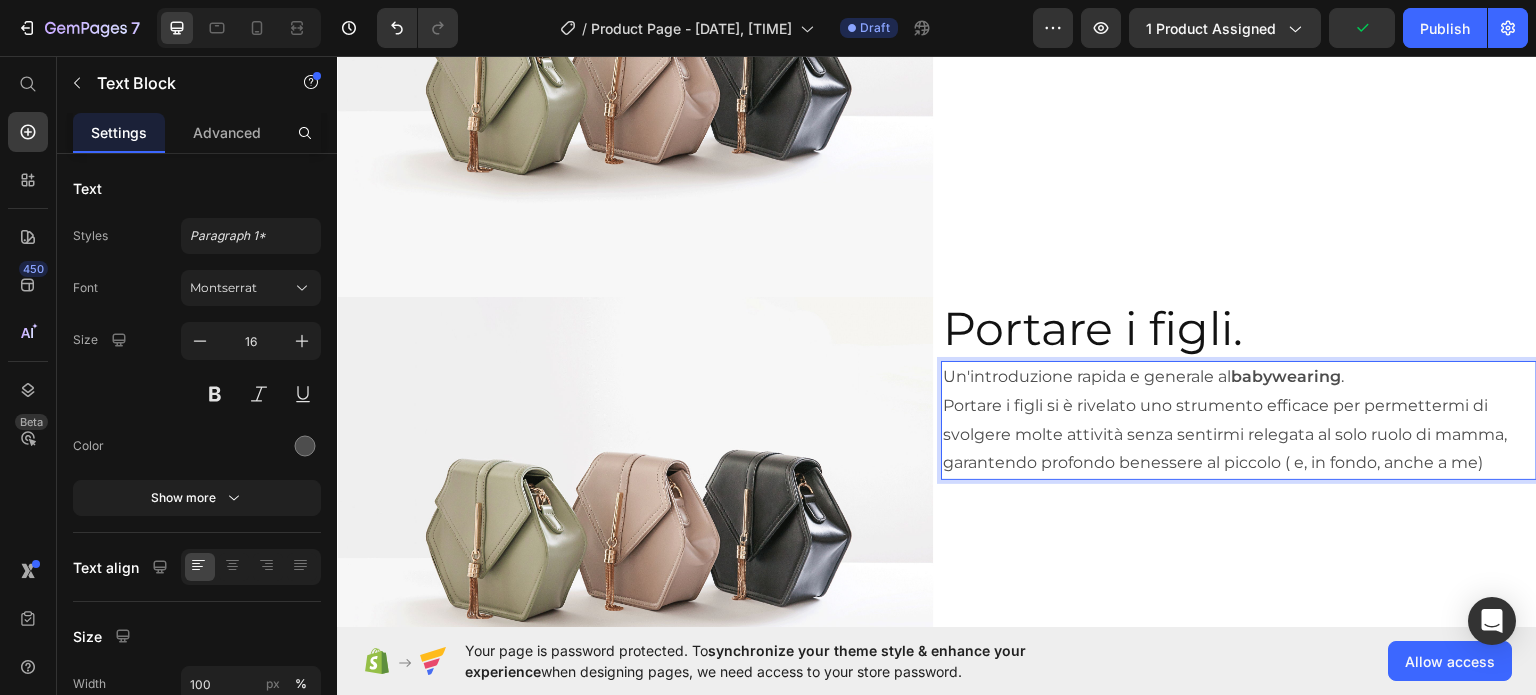 drag, startPoint x: 1360, startPoint y: 391, endPoint x: 1319, endPoint y: 420, distance: 50.219517 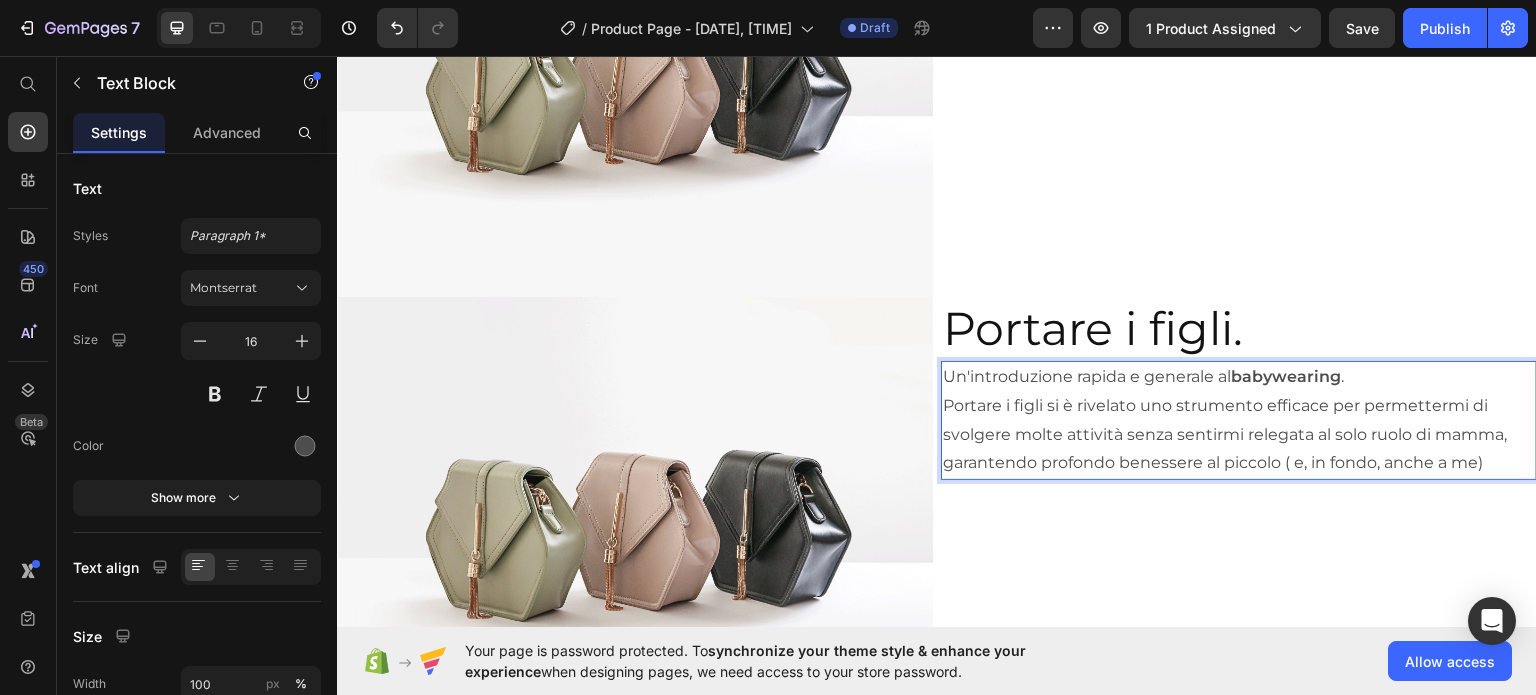 click on "Portare i figli si è rivelato uno strumento efficace per permettermi di svolgere molte attività senza sentirmi relegata al solo ruolo di mamma, garantendo profondo benessere al piccolo ( e, in fondo, anche a me)" at bounding box center [1239, 434] 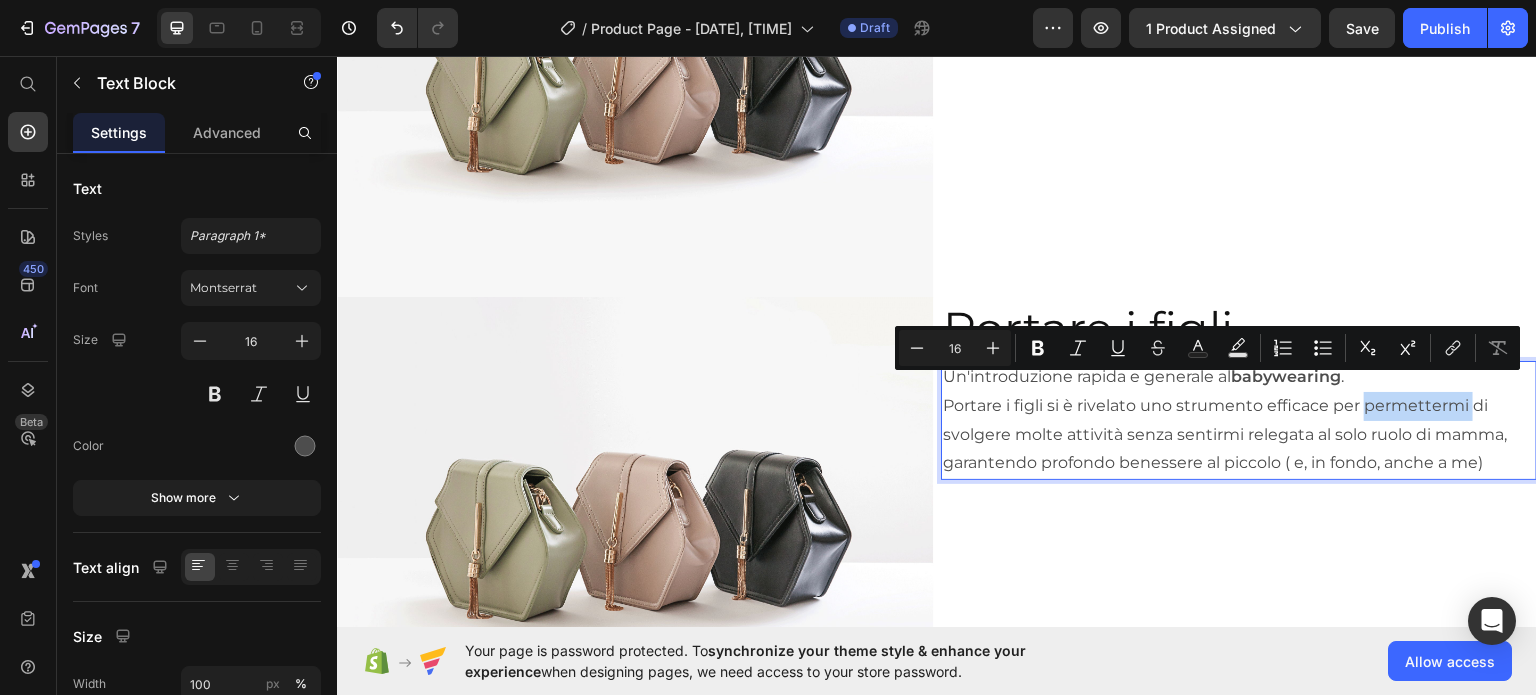 click on "Portare i figli si è rivelato uno strumento efficace per permettermi di svolgere molte attività senza sentirmi relegata al solo ruolo di mamma, garantendo profondo benessere al piccolo ( e, in fondo, anche a me)" at bounding box center (1239, 434) 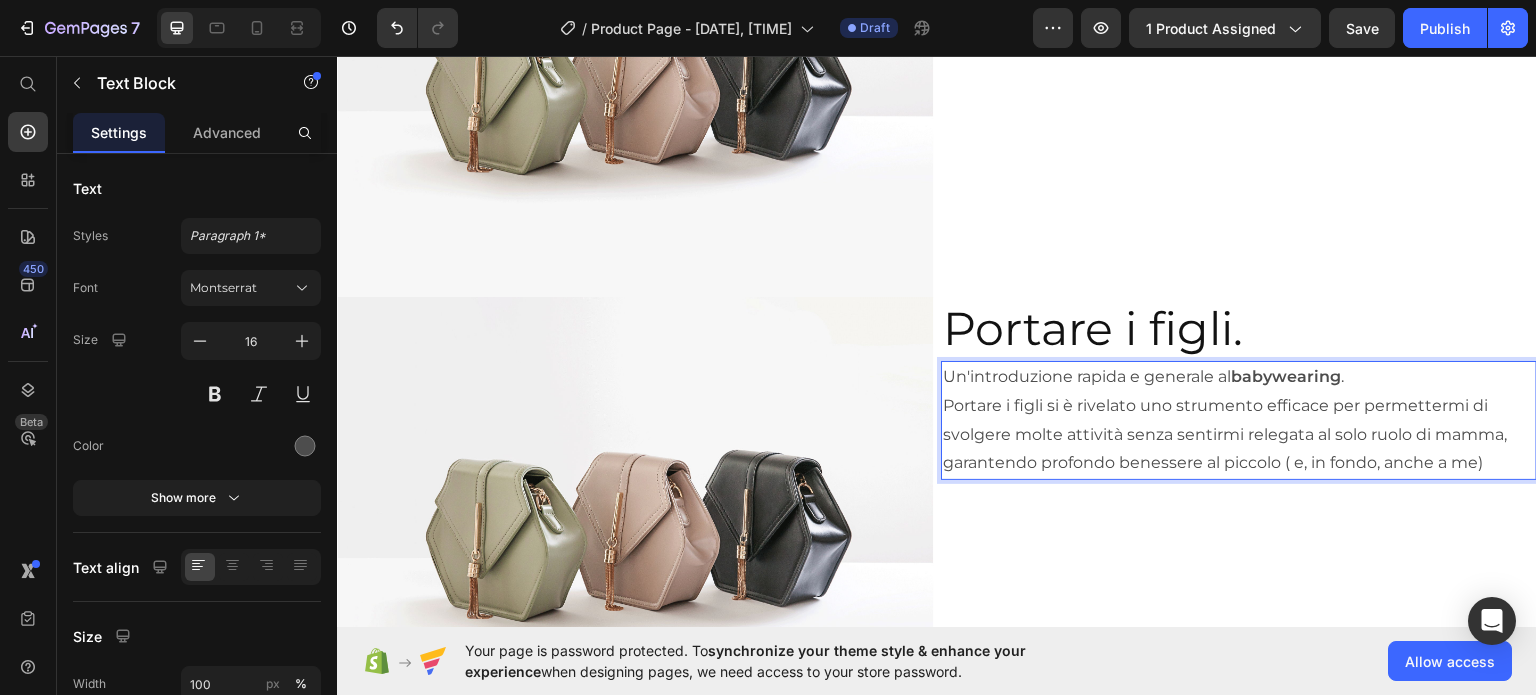 click on "Portare i figli si è rivelato uno strumento efficace per permettermi di svolgere molte attività senza sentirmi relegata al solo ruolo di mamma, garantendo profondo benessere al piccolo ( e, in fondo, anche a me)" at bounding box center (1239, 434) 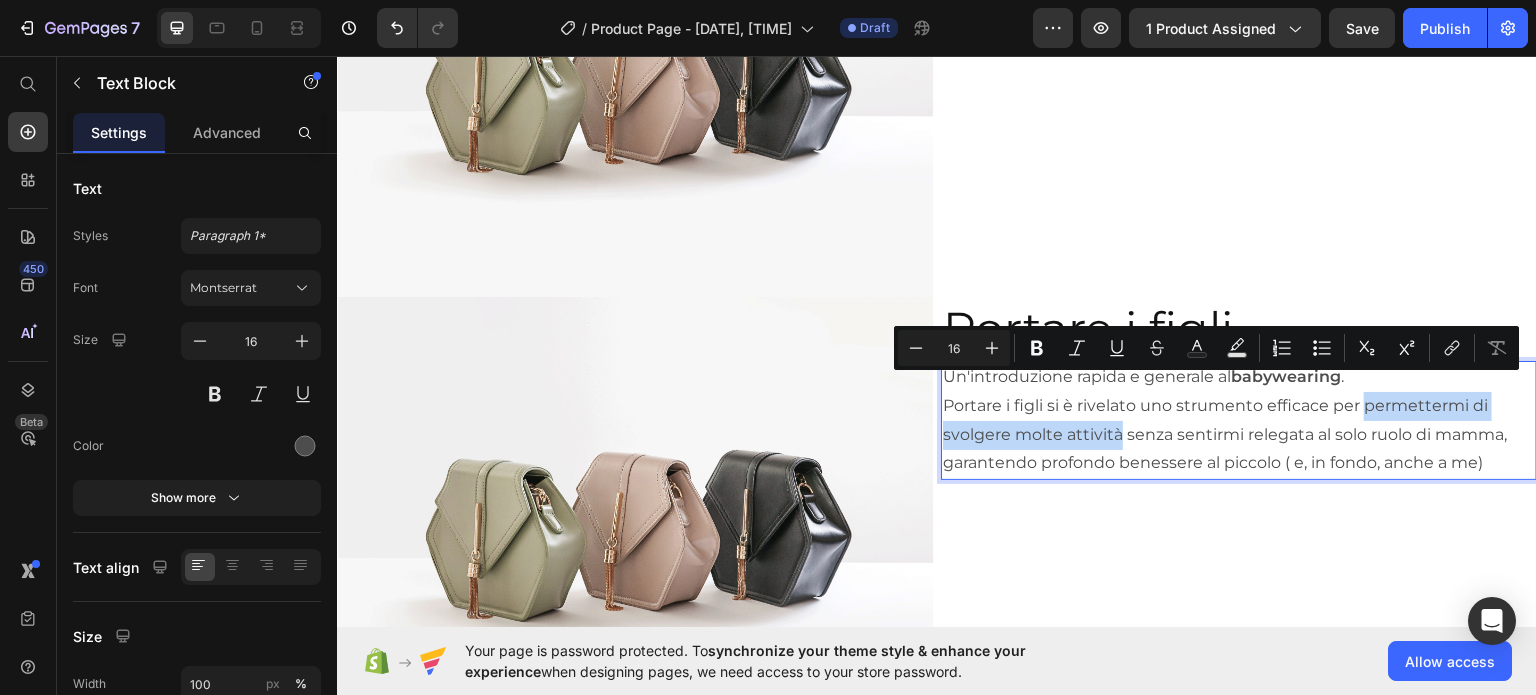 drag, startPoint x: 1360, startPoint y: 387, endPoint x: 1110, endPoint y: 410, distance: 251.05577 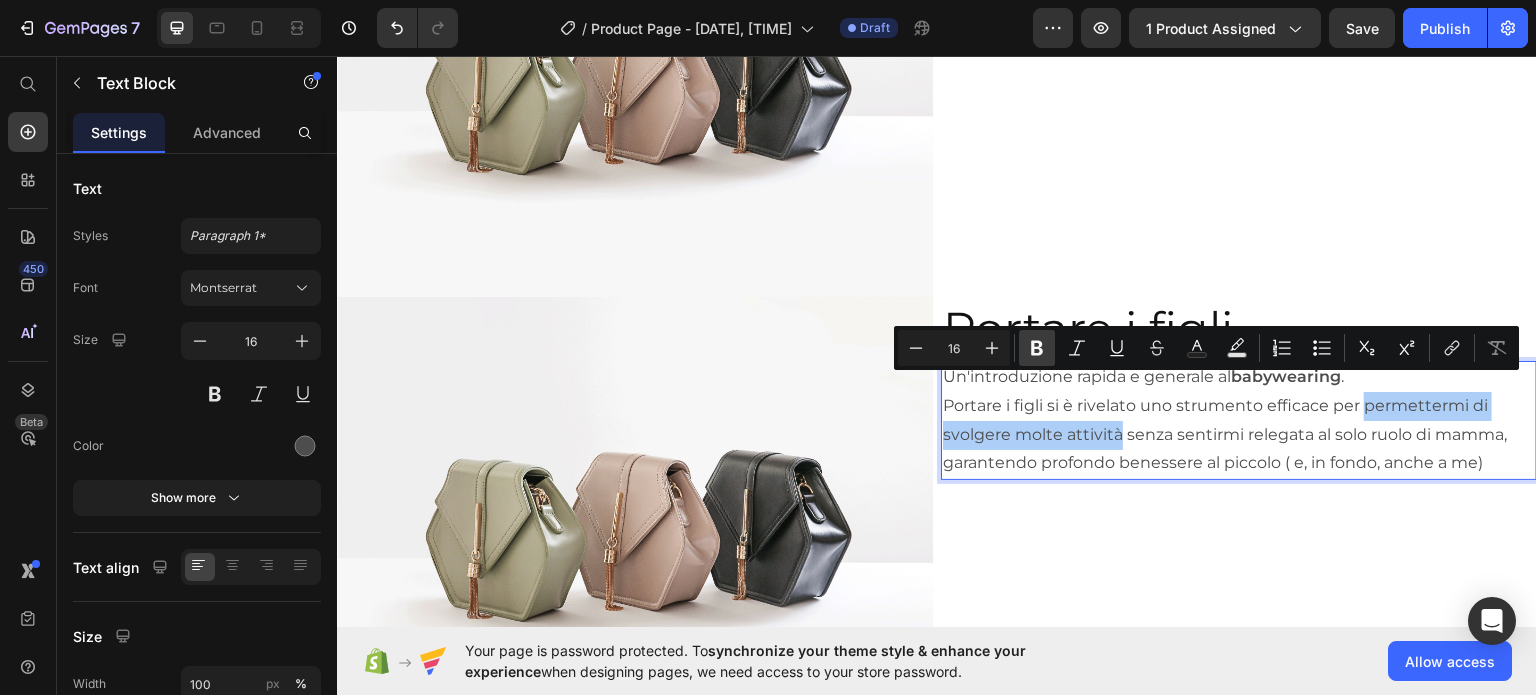 click 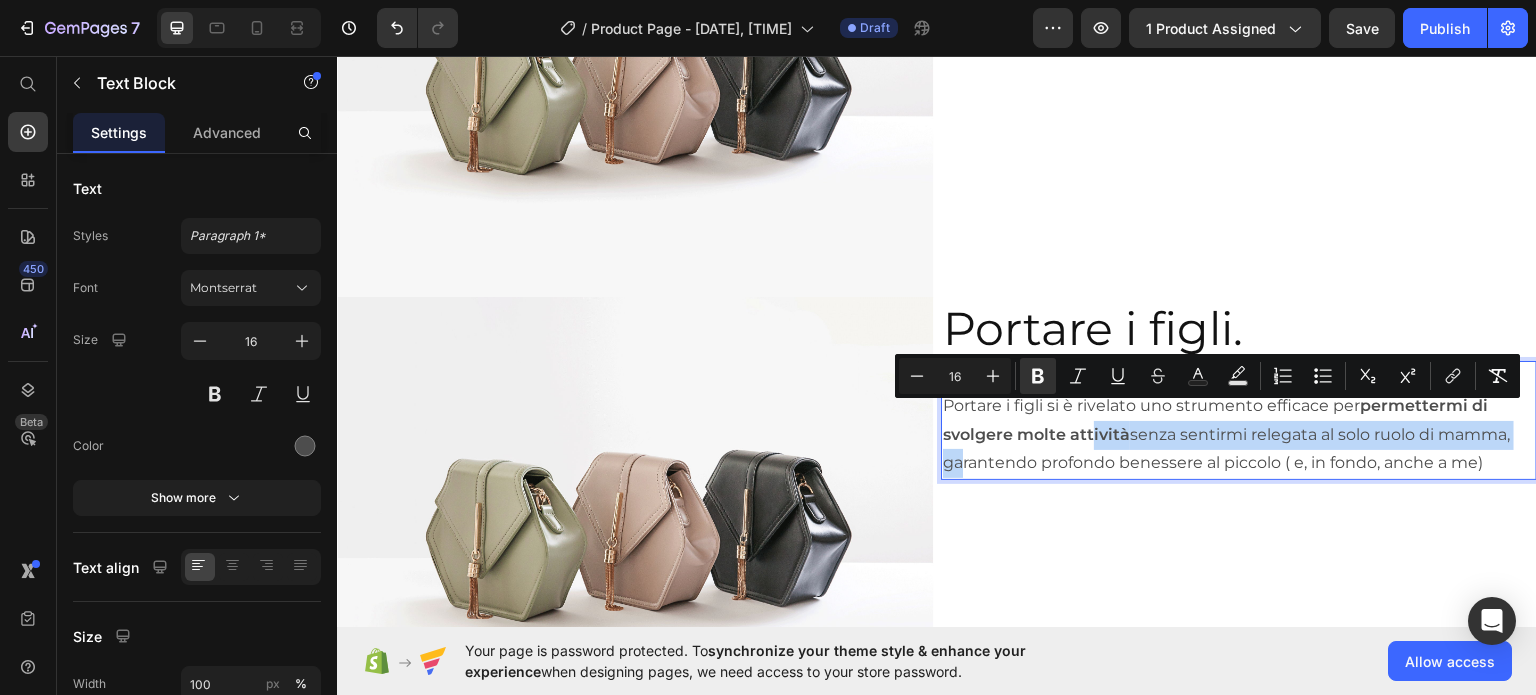 drag, startPoint x: 941, startPoint y: 448, endPoint x: 1087, endPoint y: 428, distance: 147.3635 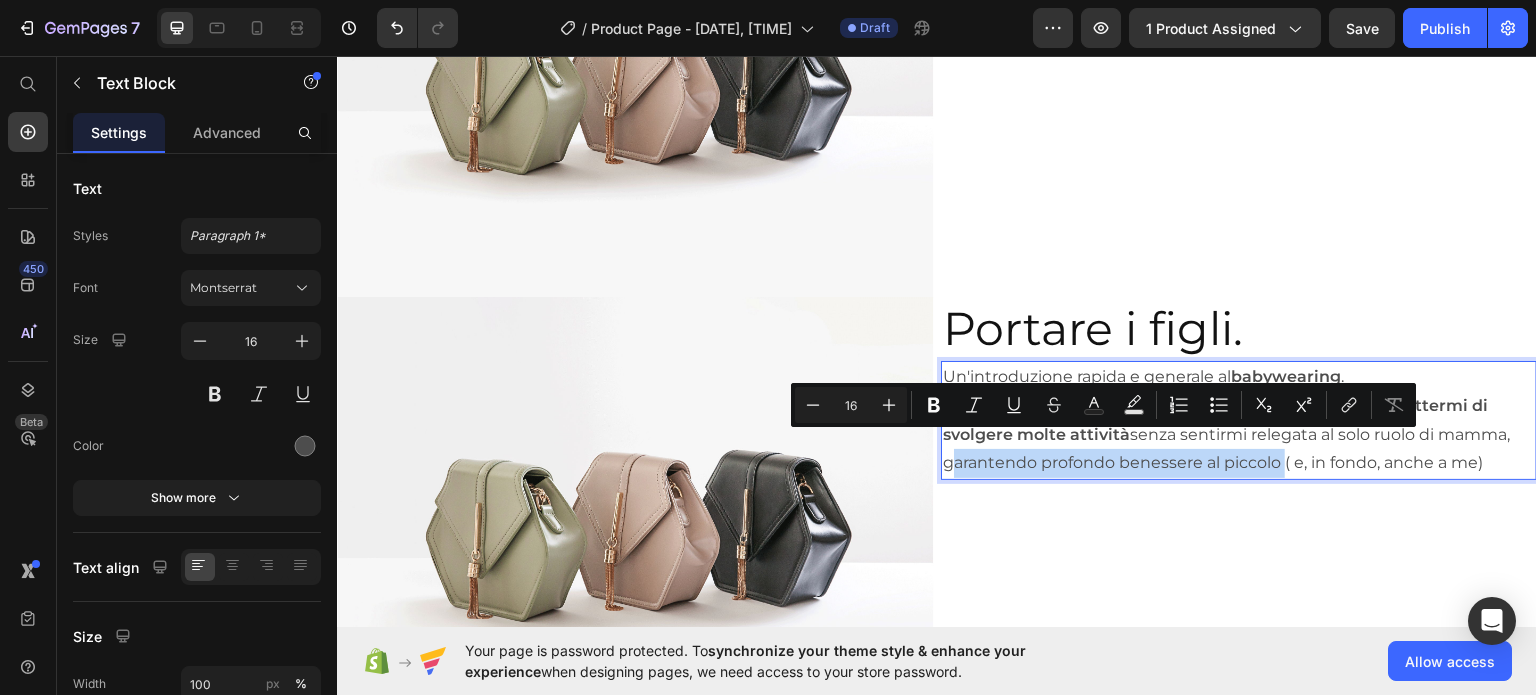 drag, startPoint x: 937, startPoint y: 443, endPoint x: 1271, endPoint y: 450, distance: 334.07333 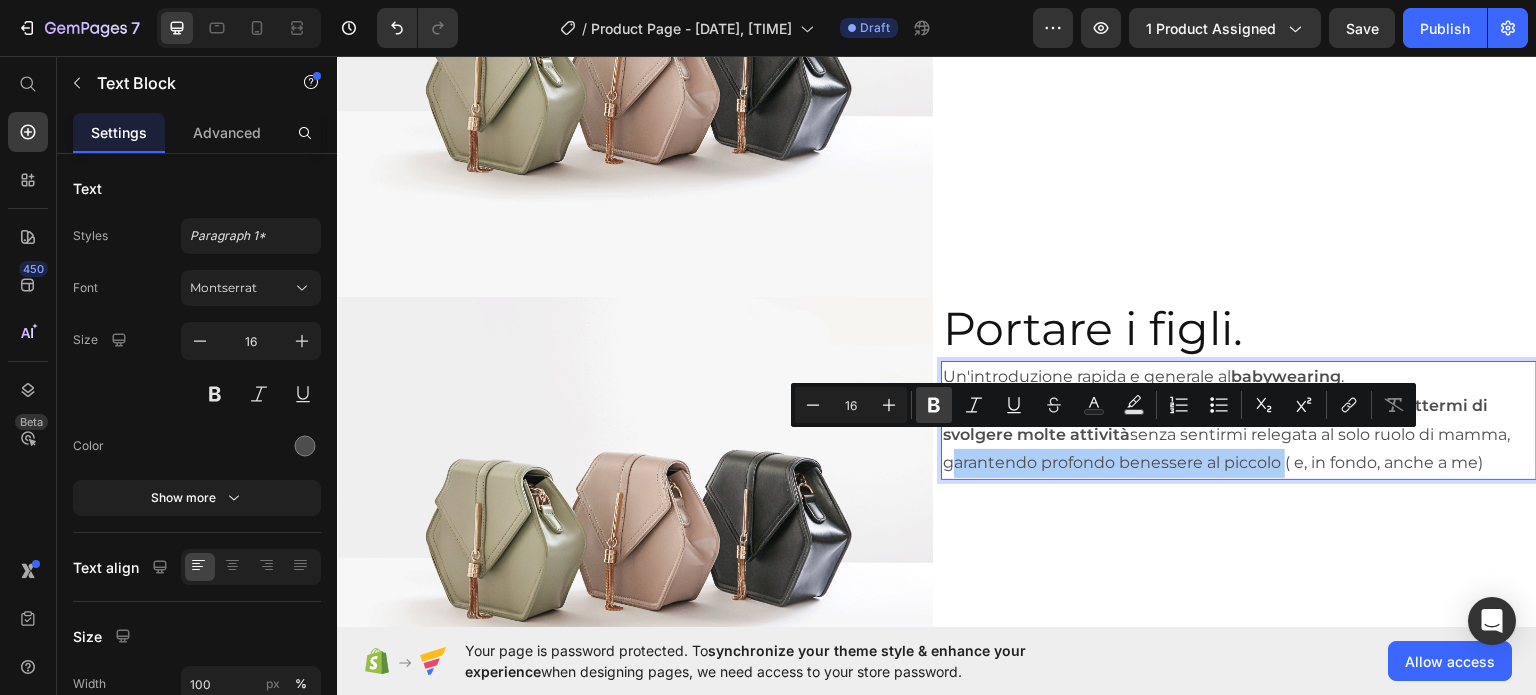click 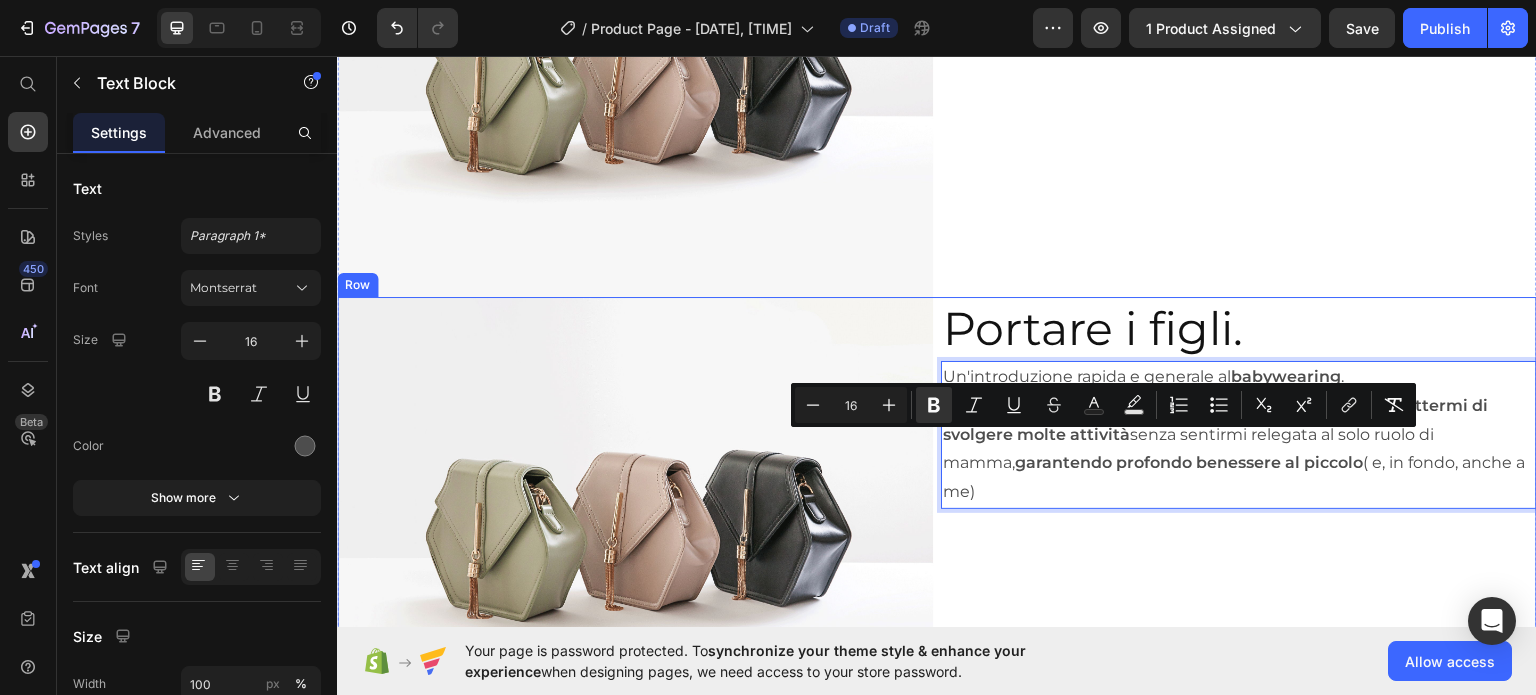 click on "Portare i figli. Heading Un'introduzione rapida e generale al  babywearing . Portare i figli si è rivelato uno strumento efficace per  permettermi di svolgere molte attività  senza sentirmi relegata al solo ruolo di mamma,  garantendo profondo benessere al piccolo  ( e, in fondo, anche a me) Text Block   0" at bounding box center (1239, 519) 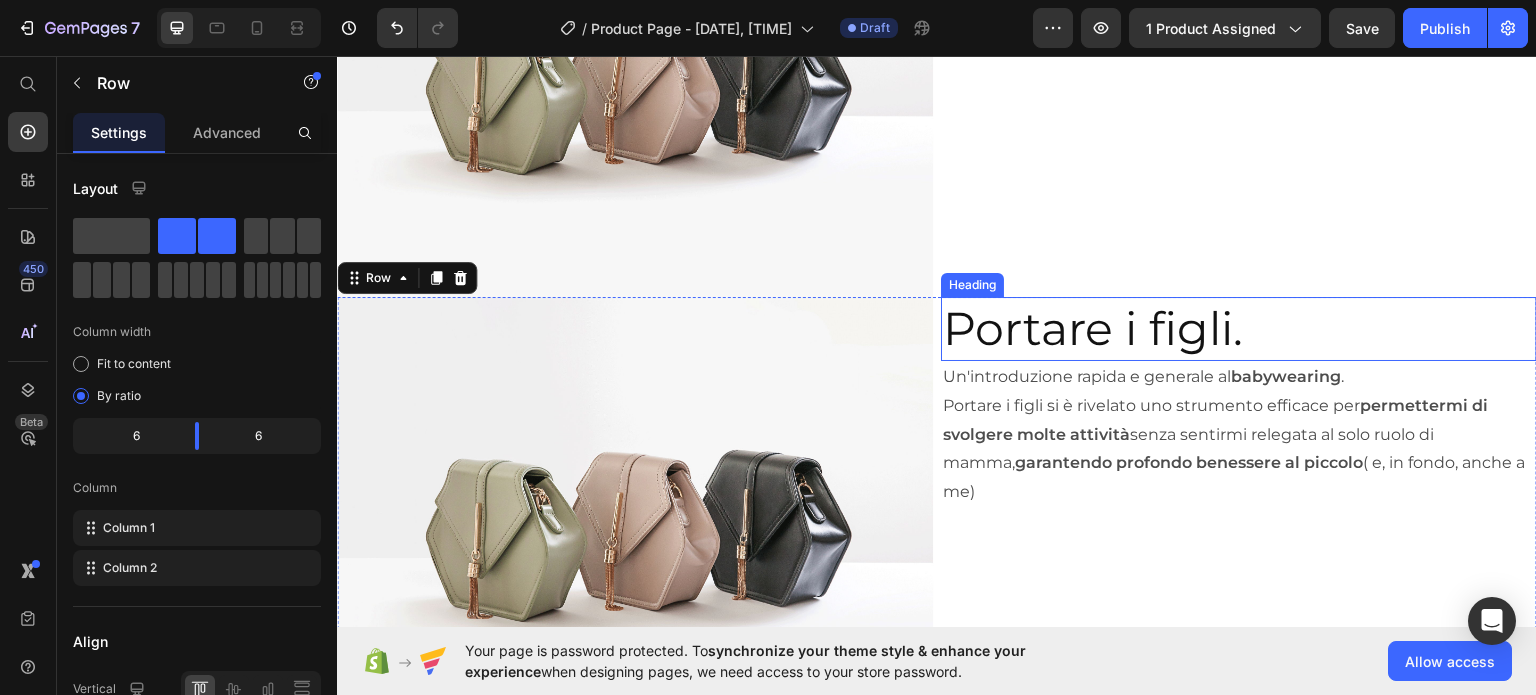 click on "Portare i figli." at bounding box center (1239, 328) 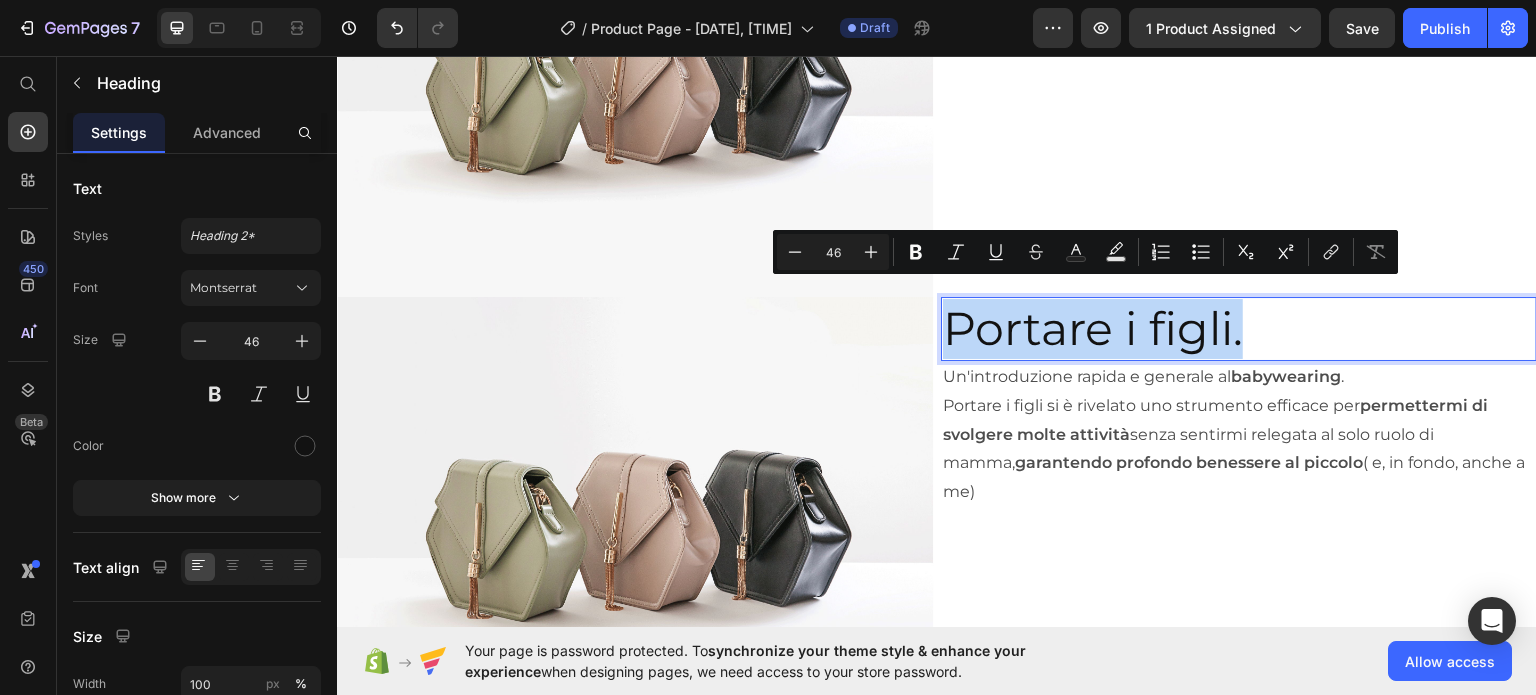 drag, startPoint x: 1251, startPoint y: 311, endPoint x: 941, endPoint y: 316, distance: 310.0403 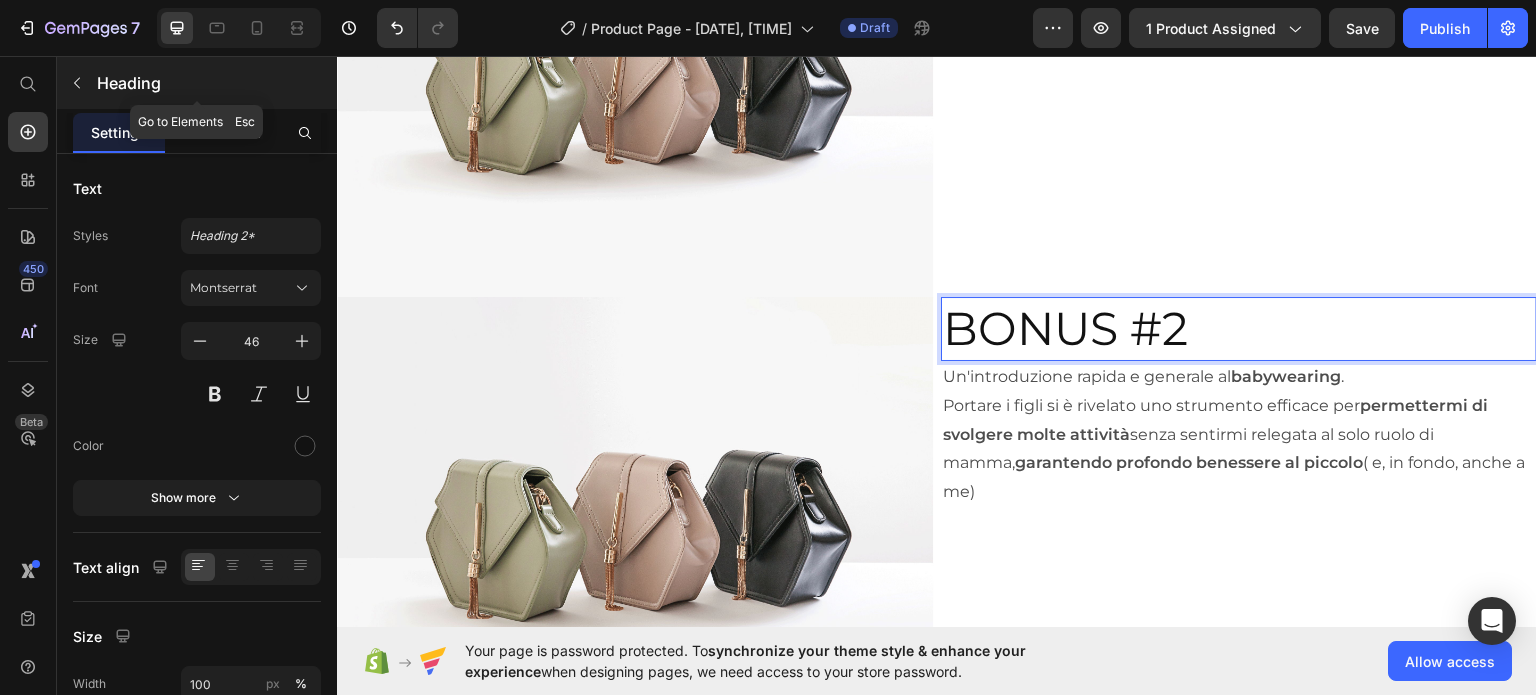 click 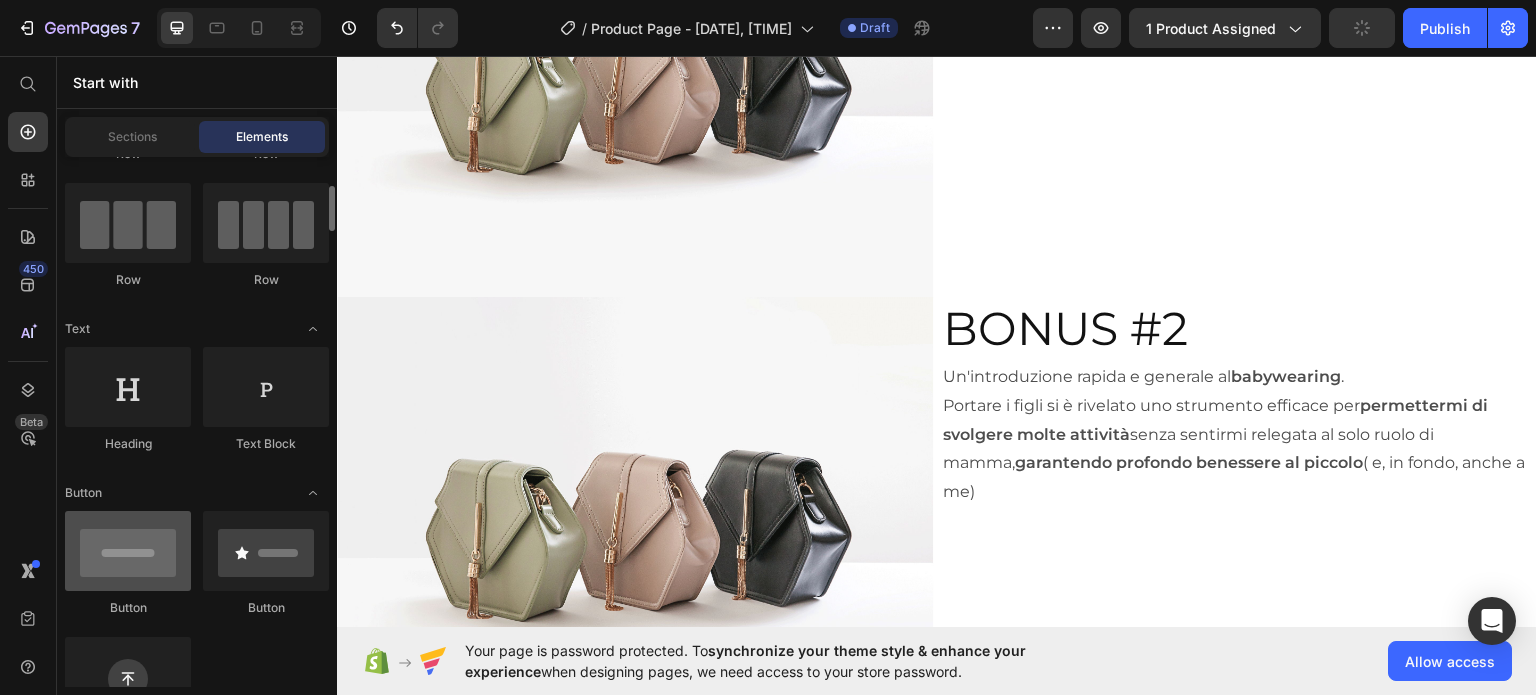 scroll, scrollTop: 0, scrollLeft: 0, axis: both 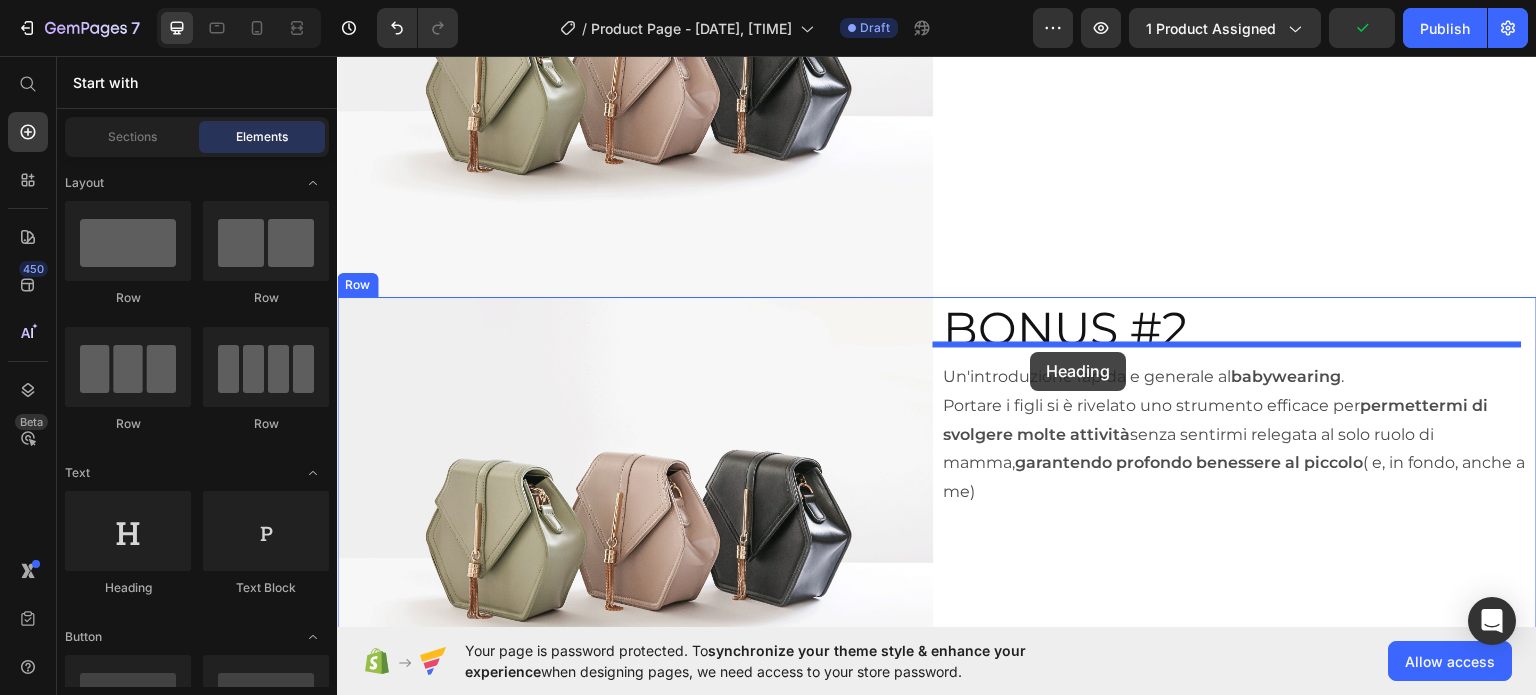 drag, startPoint x: 462, startPoint y: 601, endPoint x: 1036, endPoint y: 345, distance: 628.4998 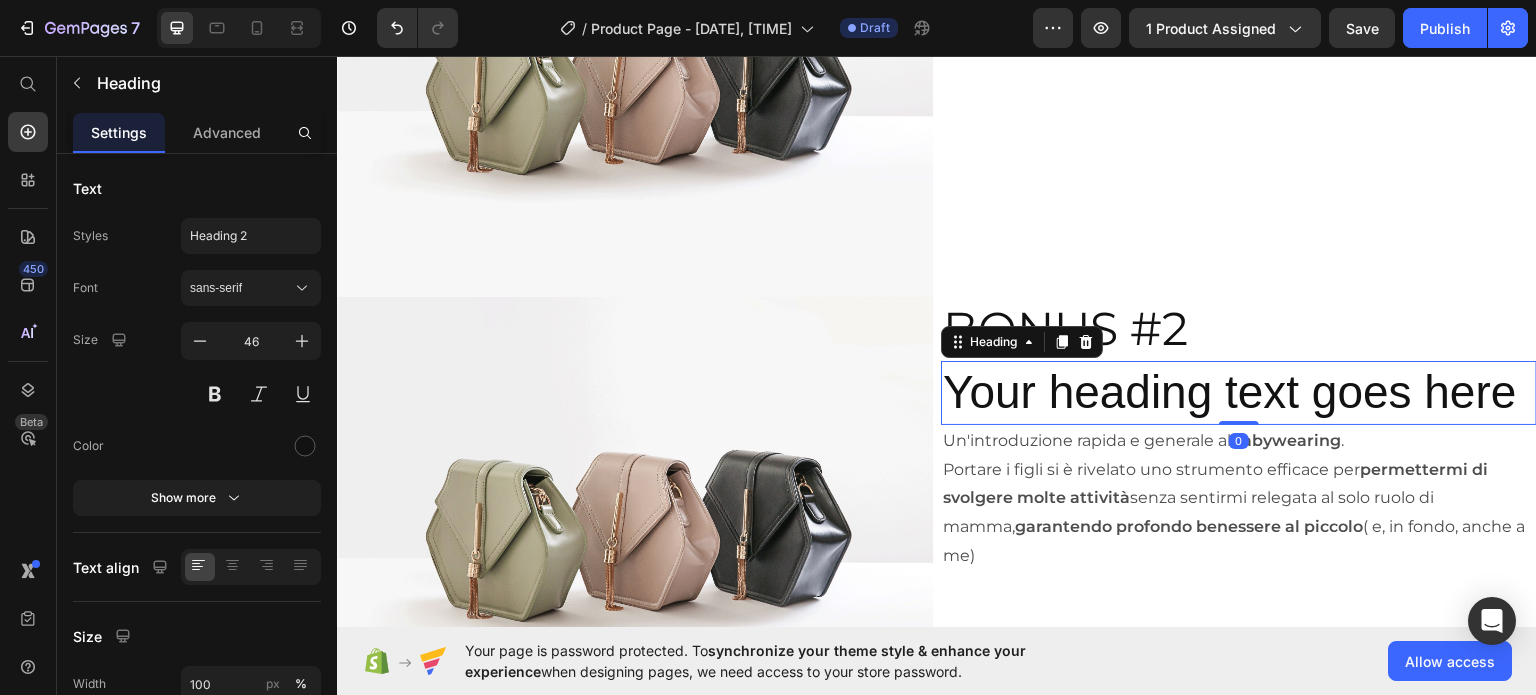 click on "Your heading text goes here" at bounding box center (1239, 392) 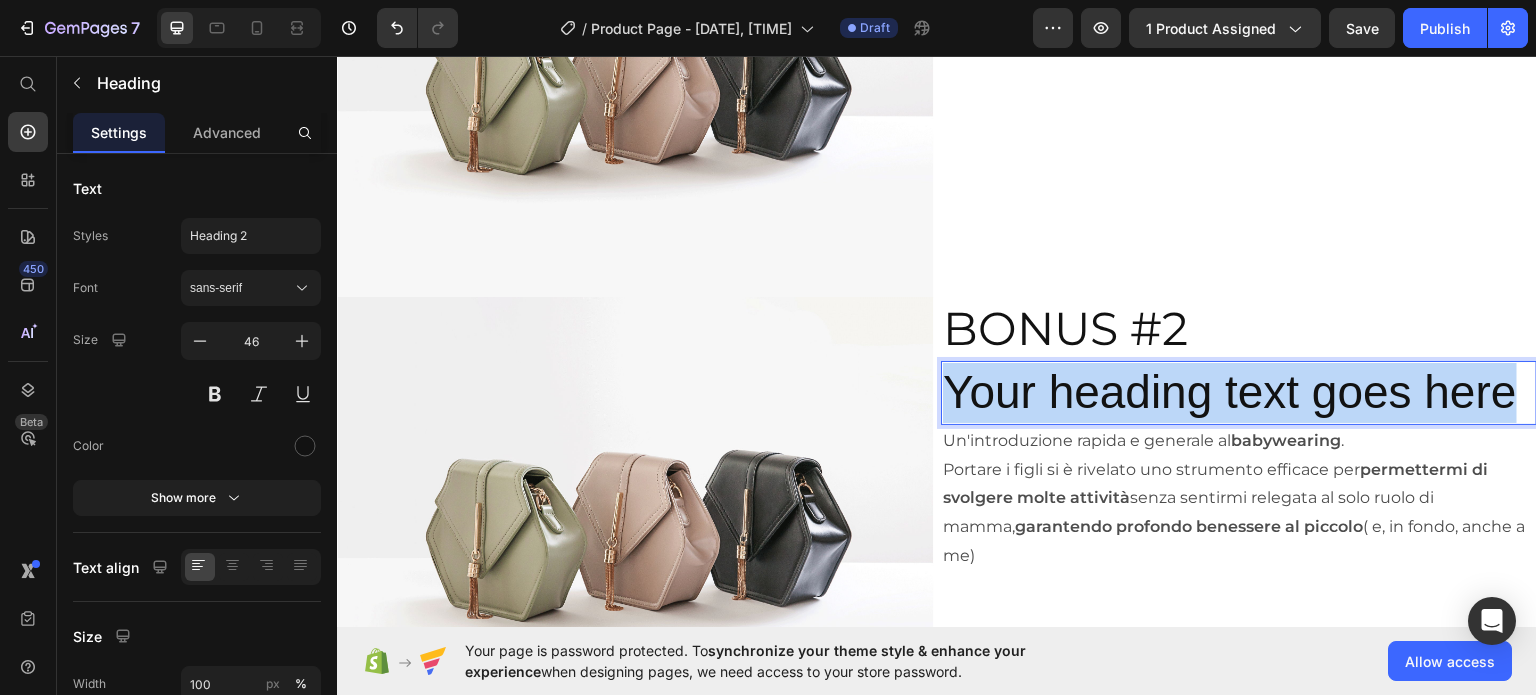 drag, startPoint x: 1512, startPoint y: 370, endPoint x: 945, endPoint y: 371, distance: 567.00085 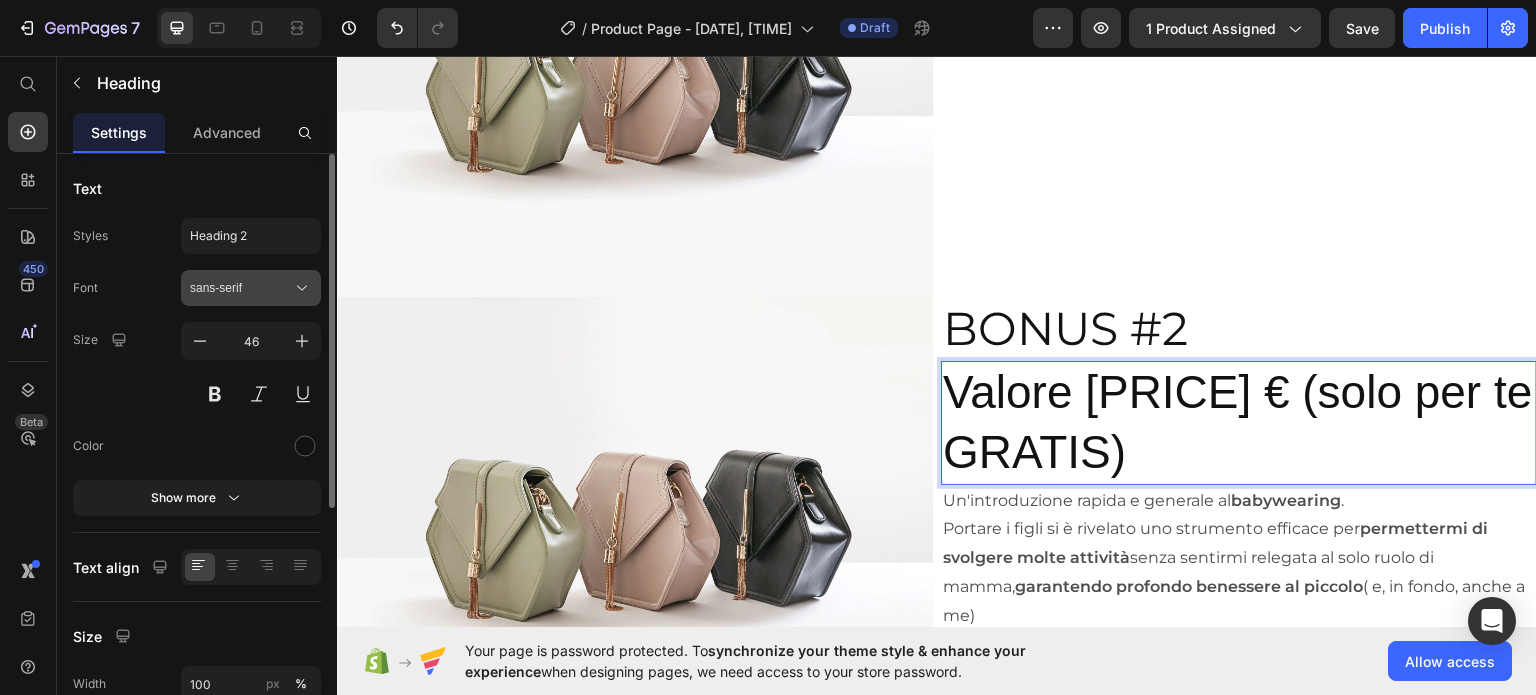click 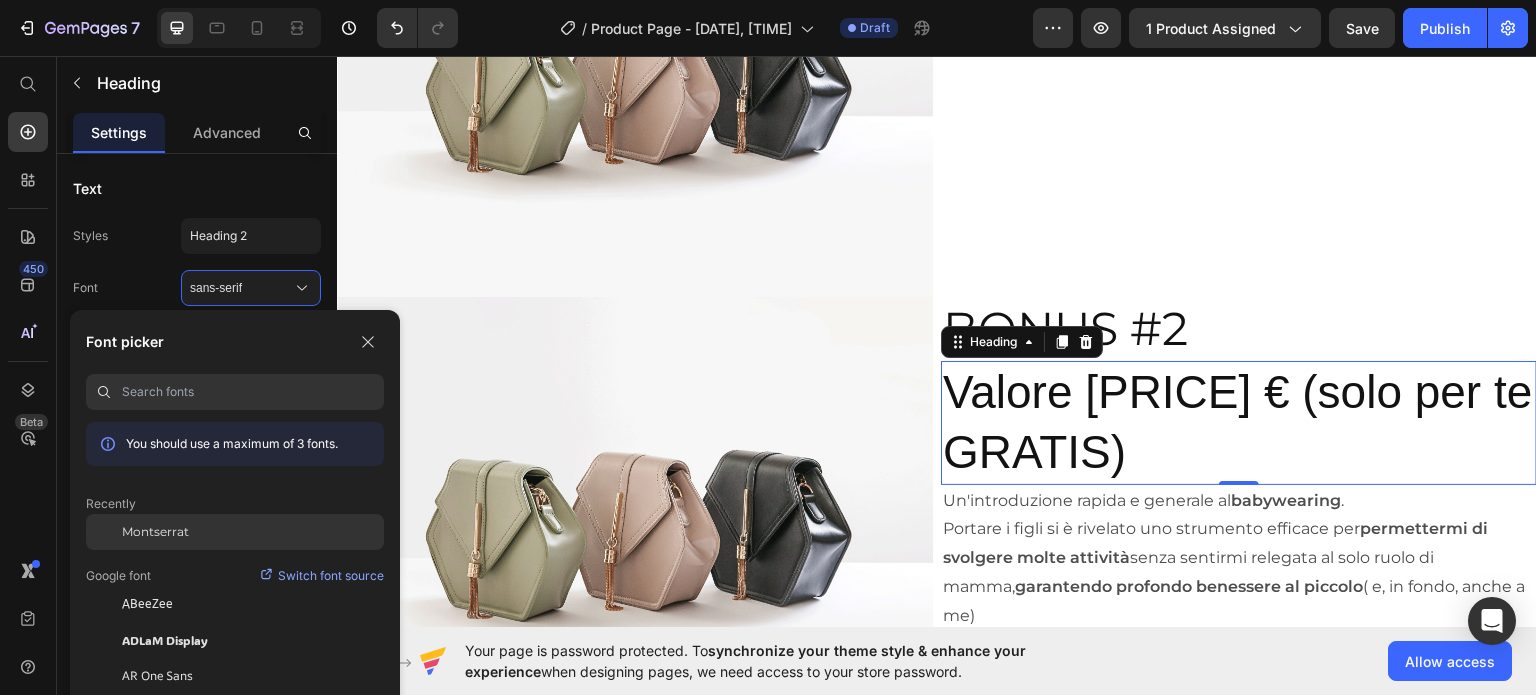 click on "Montserrat" 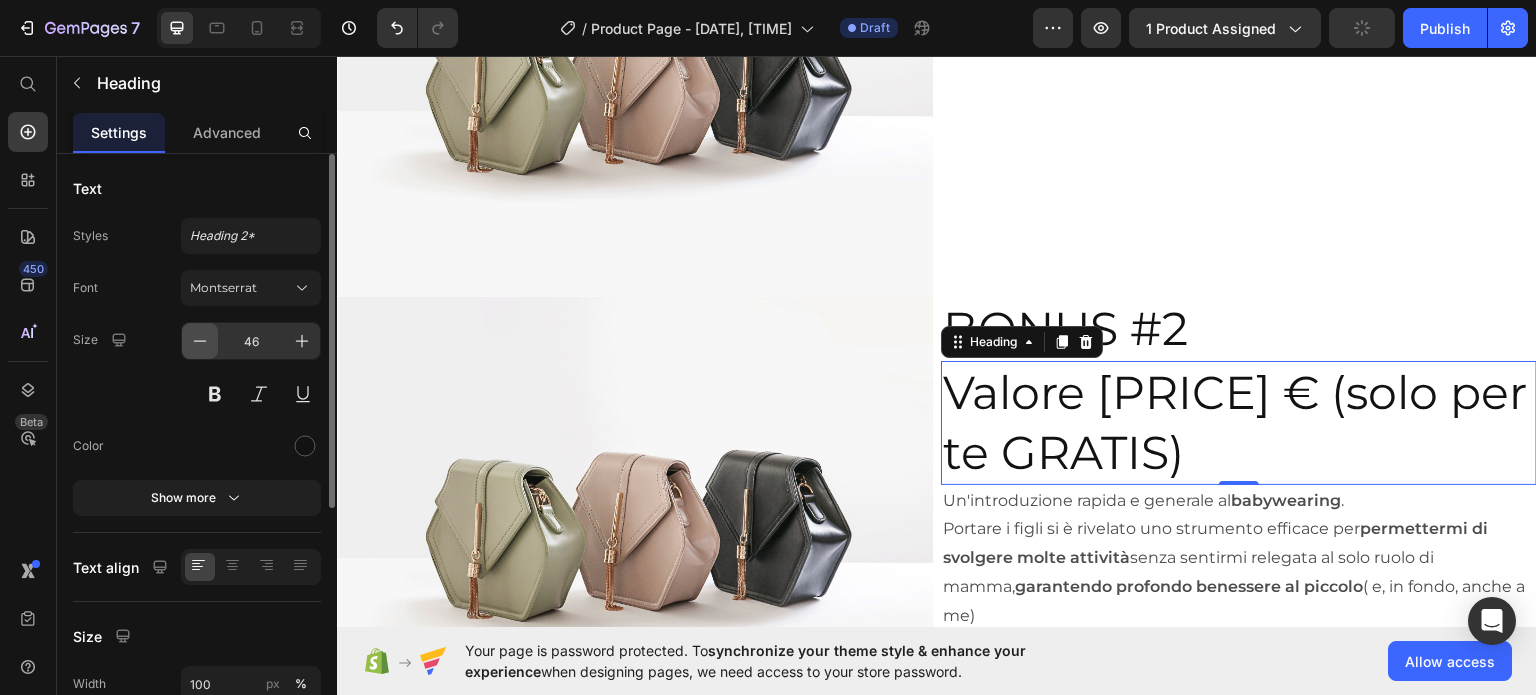 click 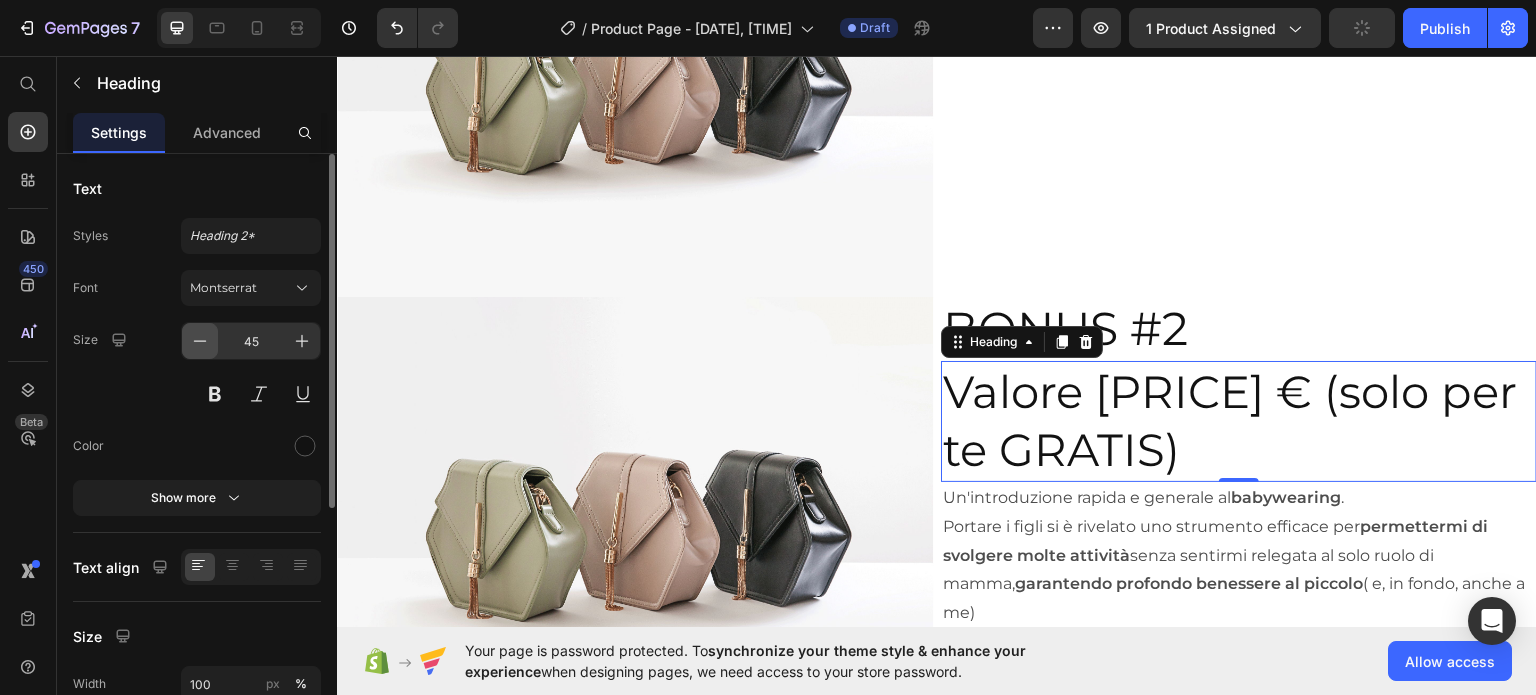 click 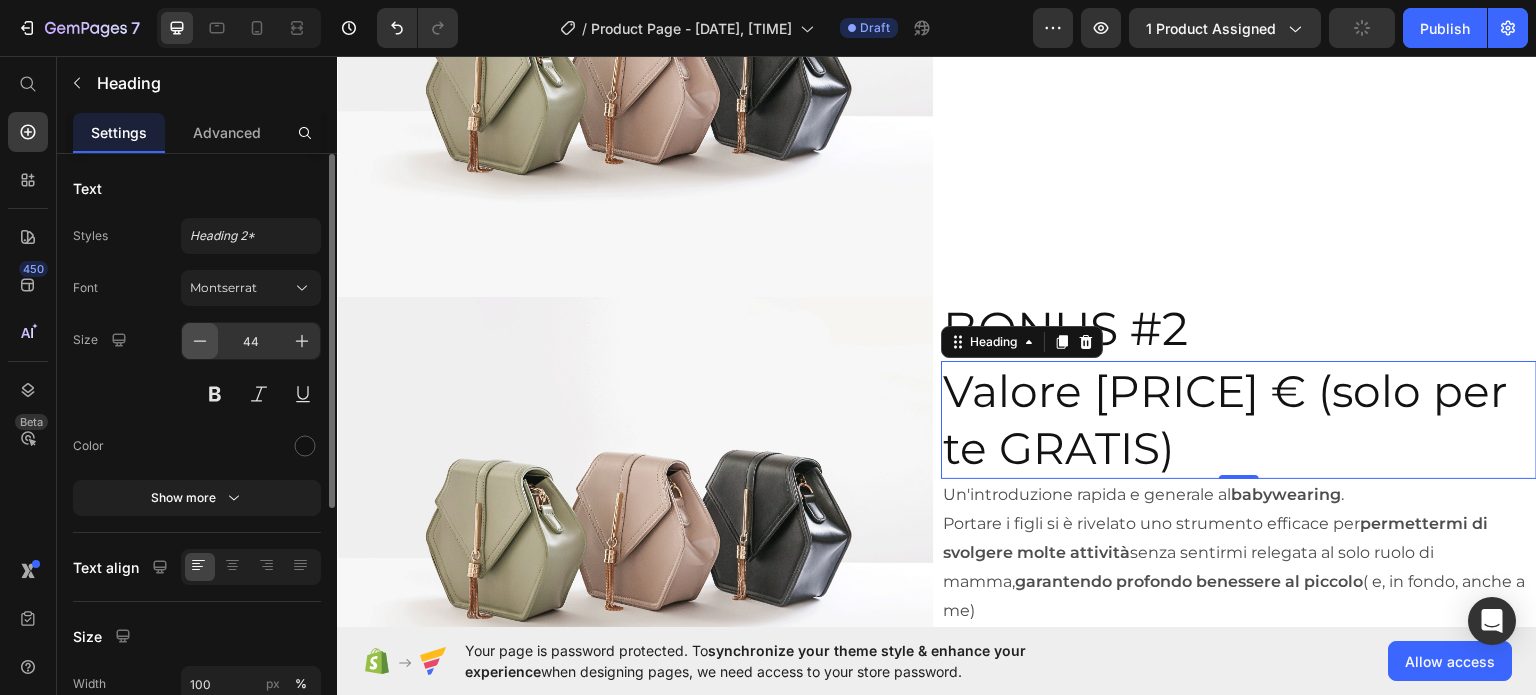 click 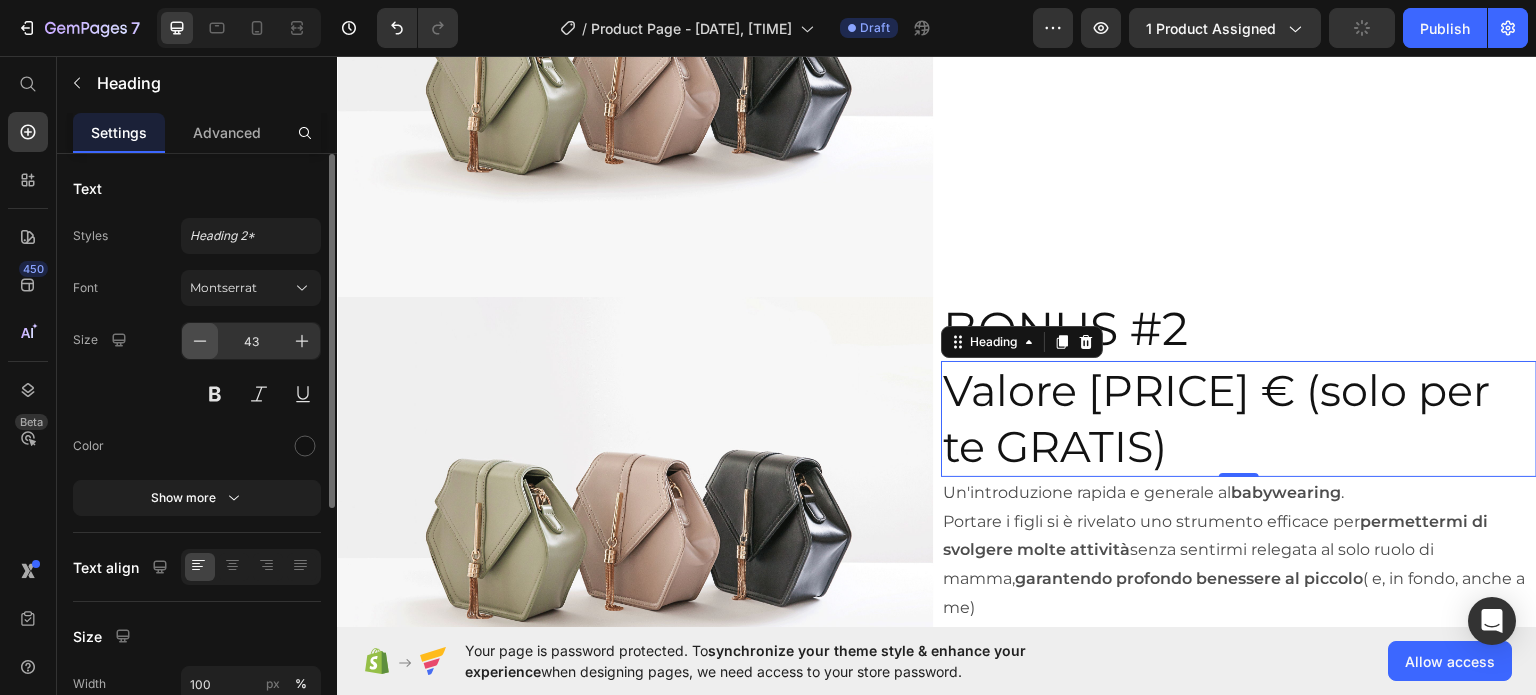 click 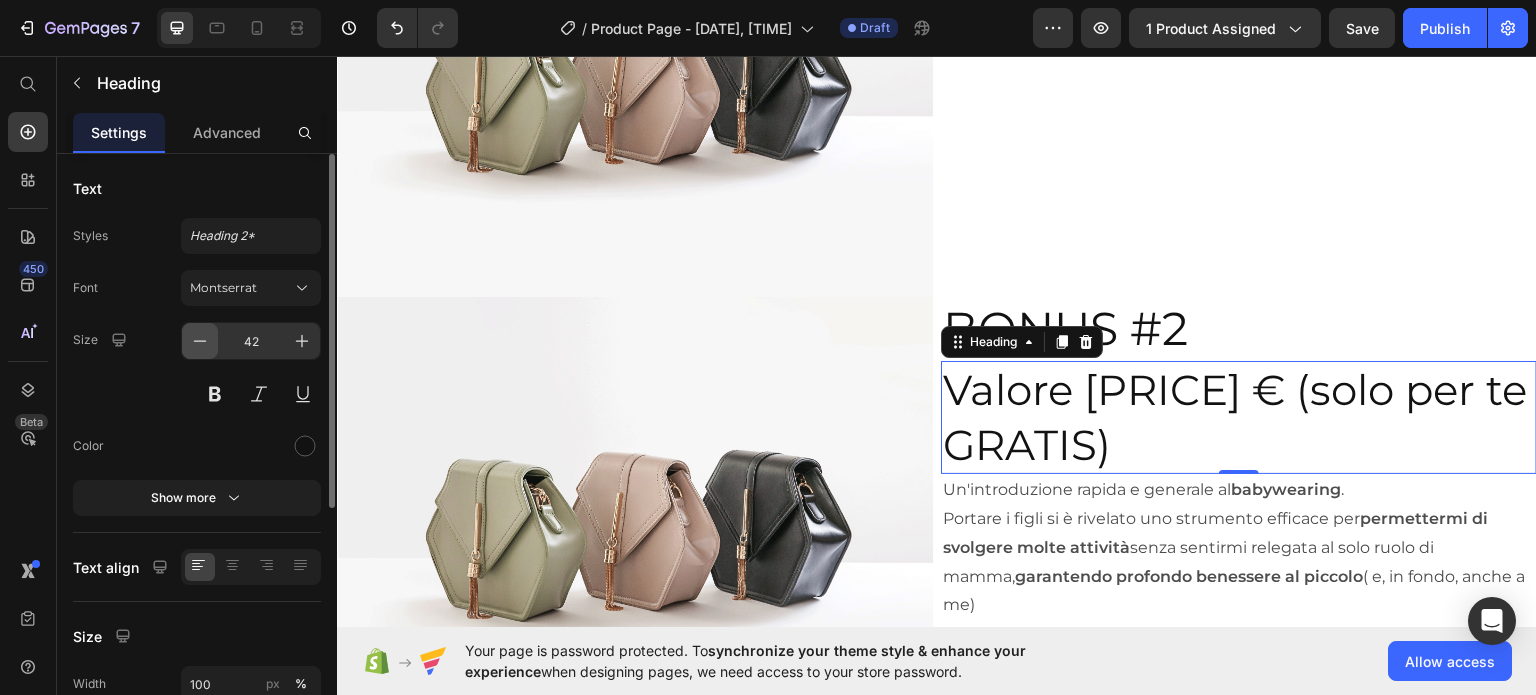 click 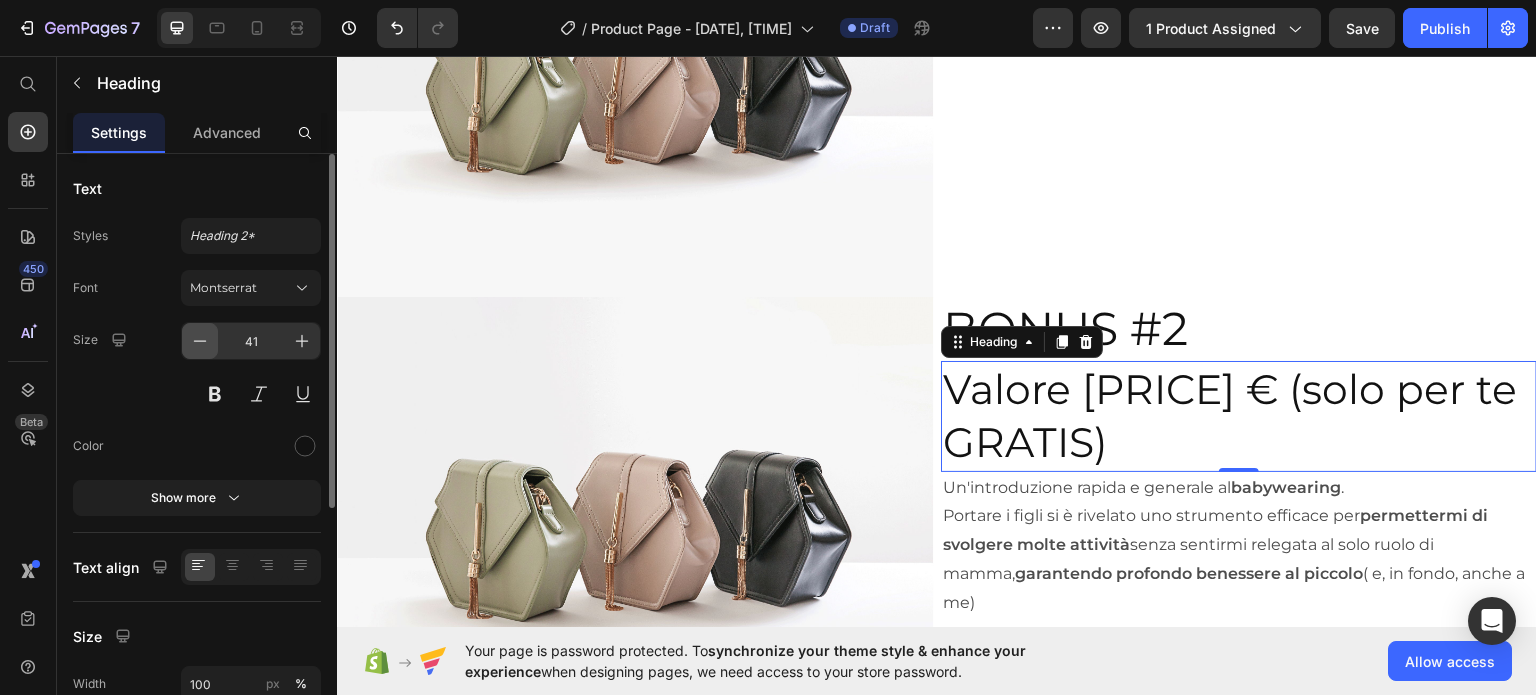 click 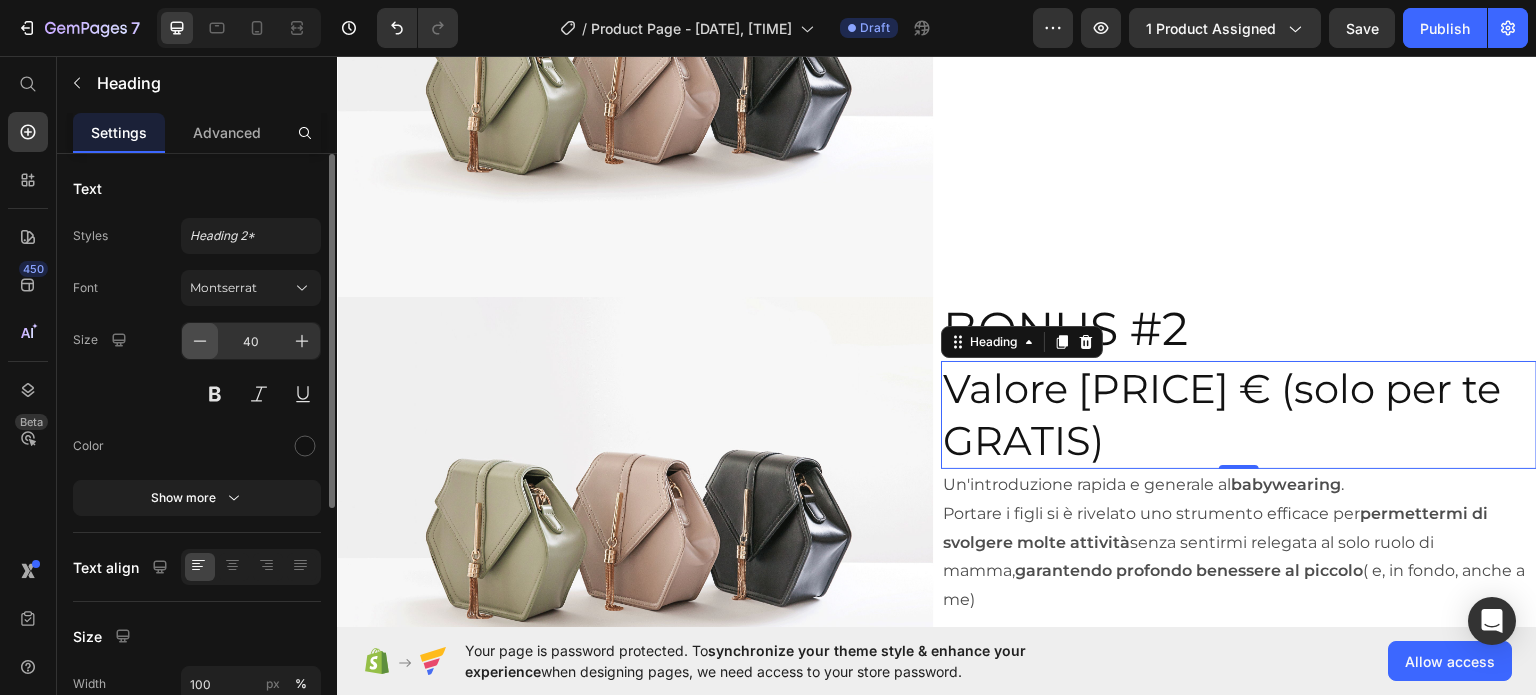 click 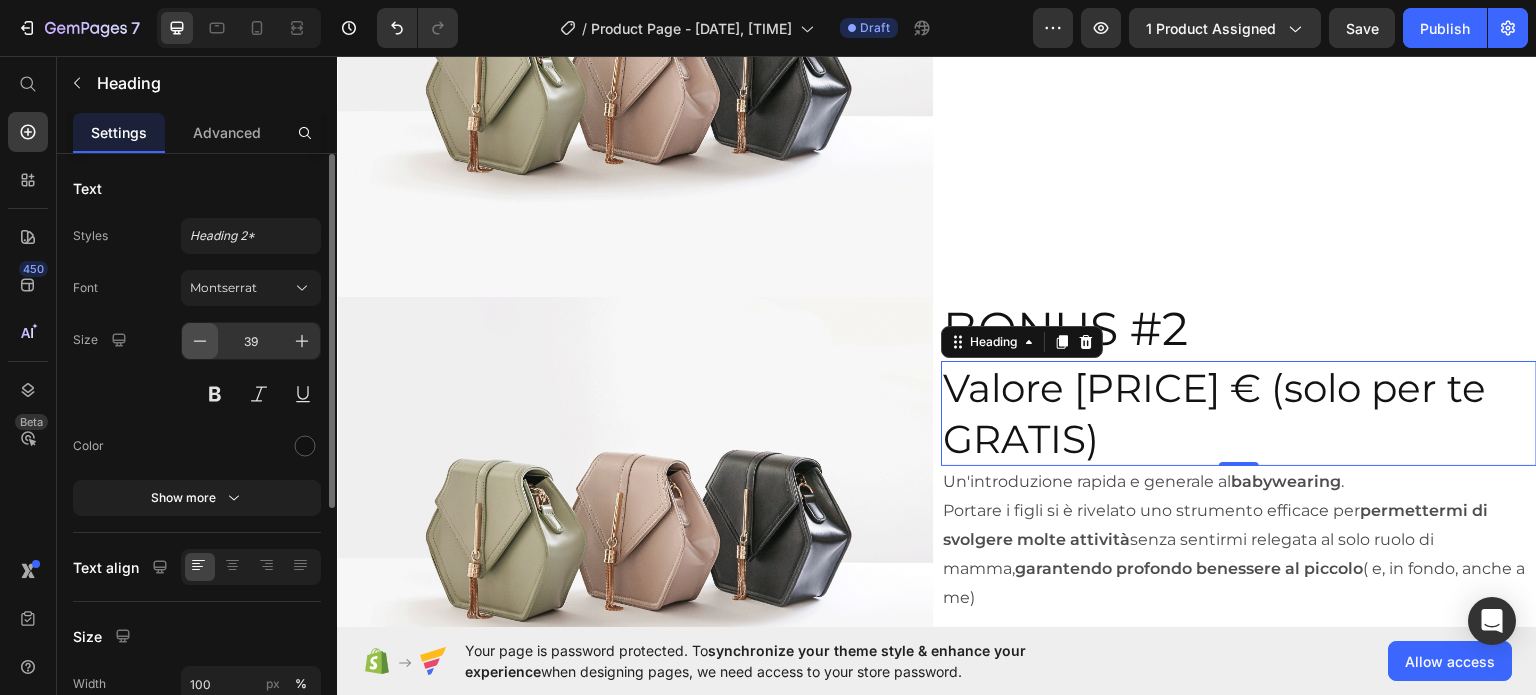 click 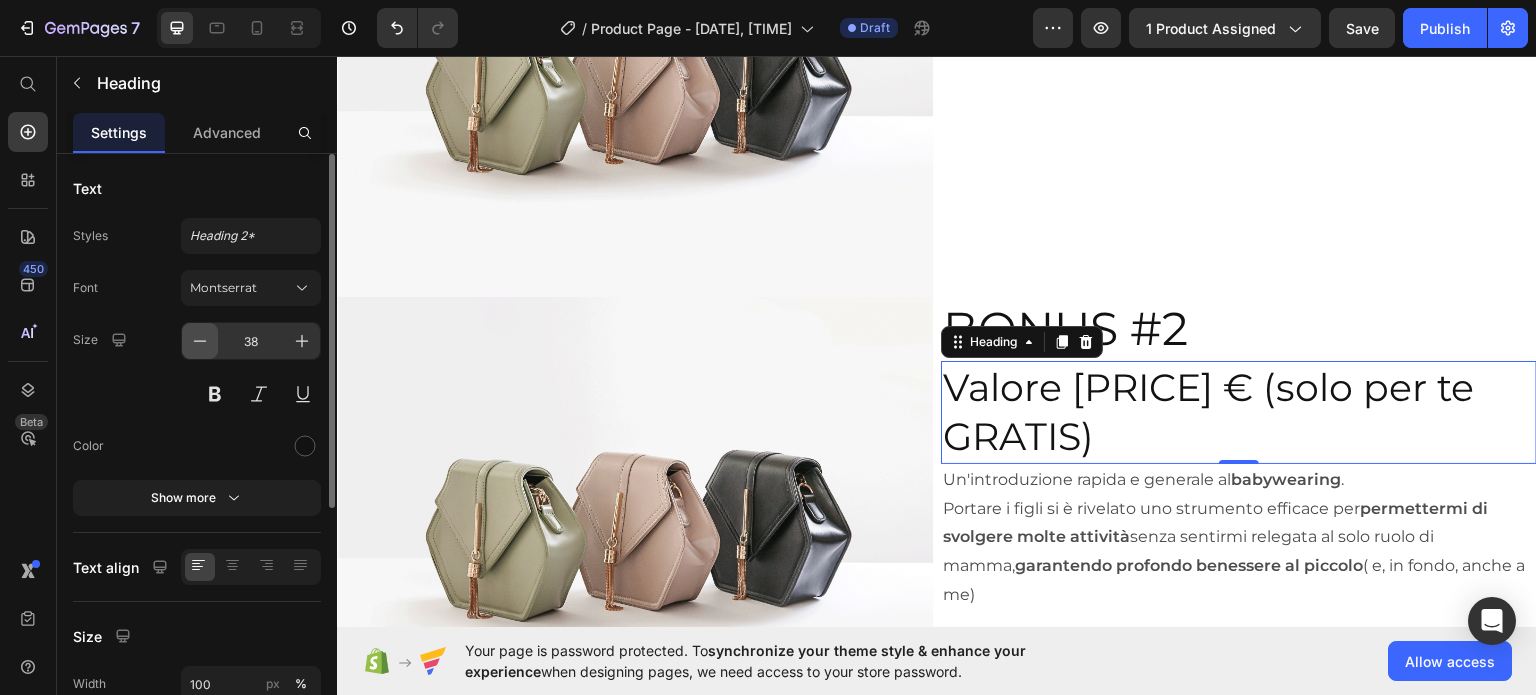 click 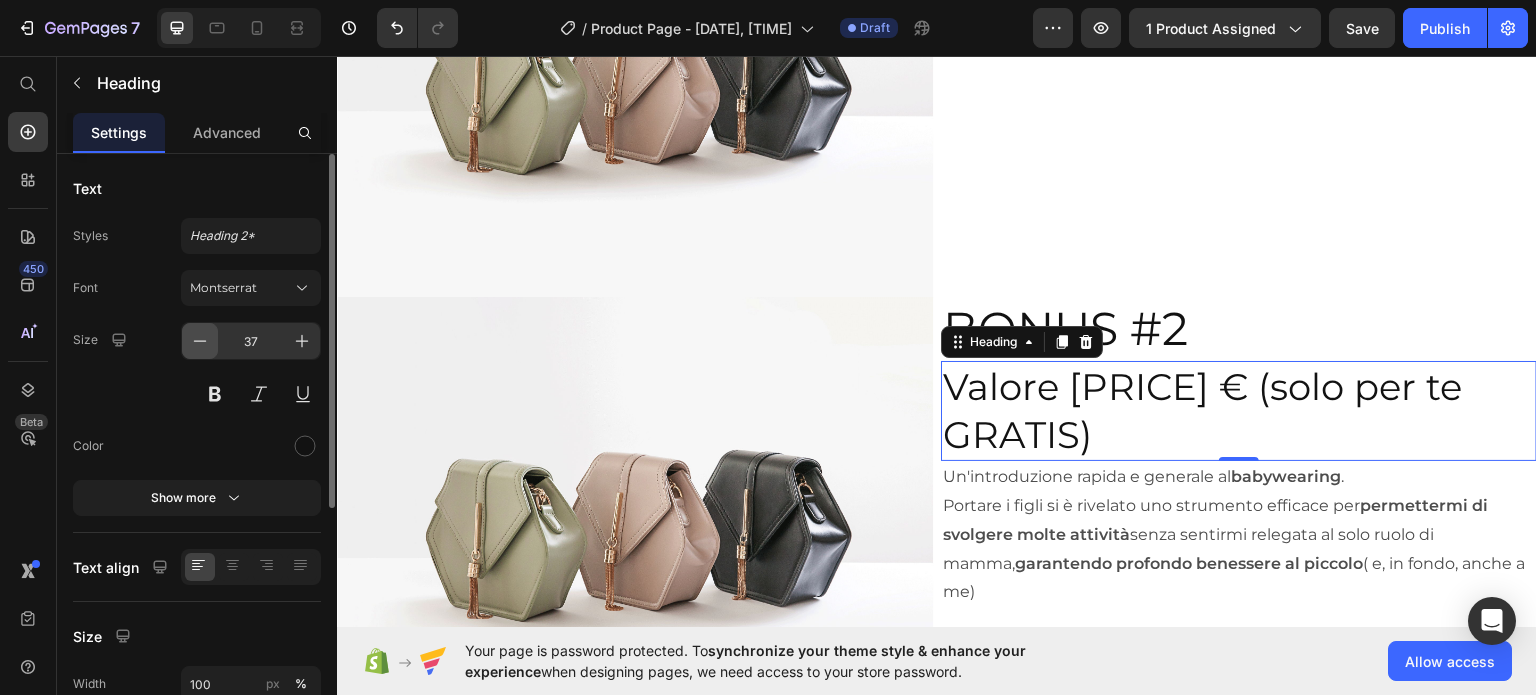 click 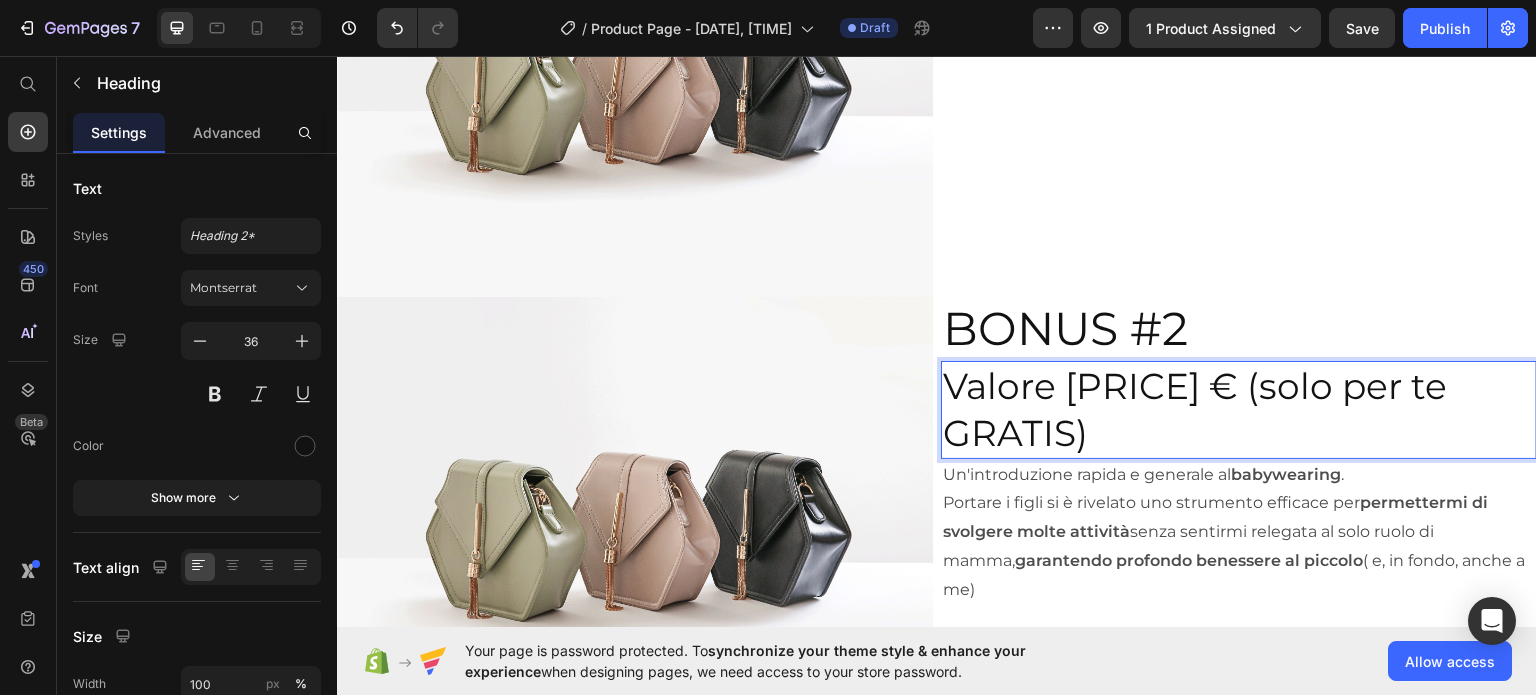 click on "Valore 35 € (solo per te GRATIS)" at bounding box center (1239, 409) 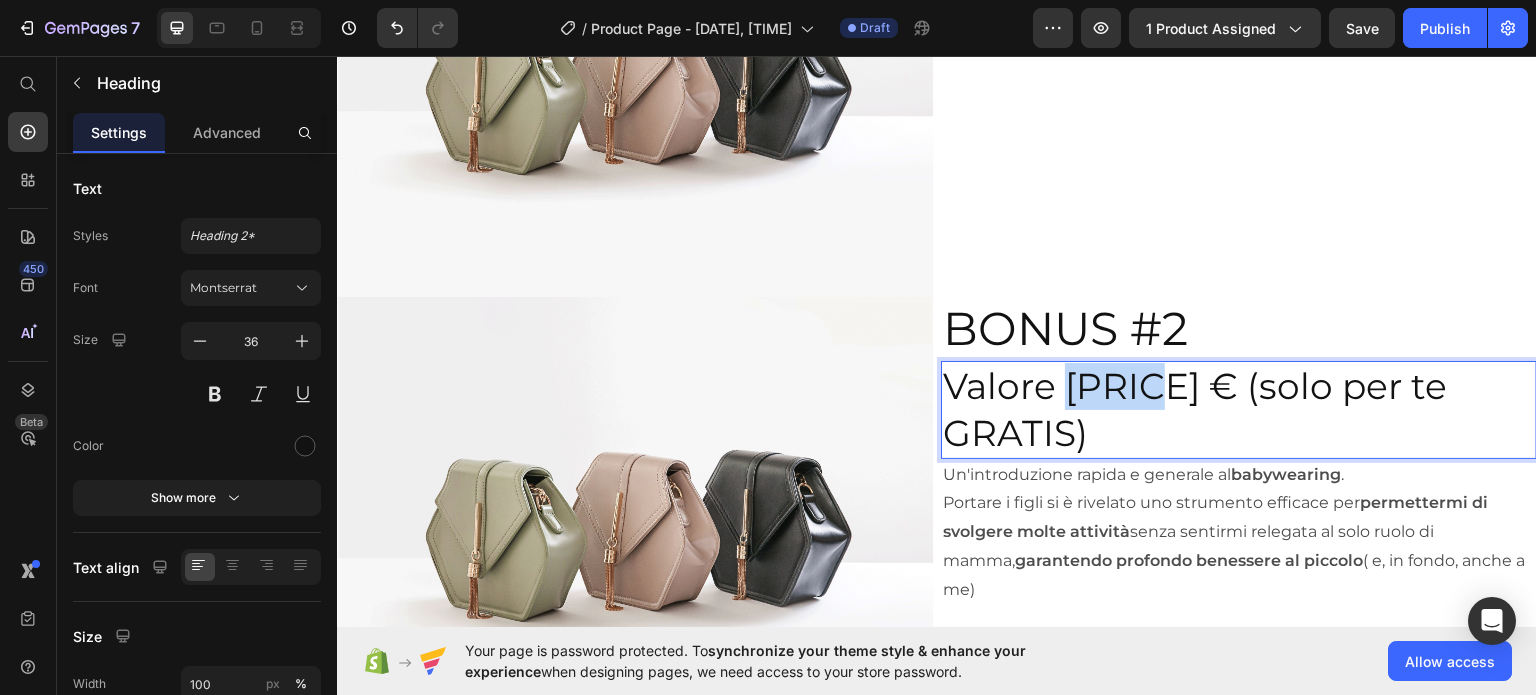 drag, startPoint x: 1059, startPoint y: 368, endPoint x: 1132, endPoint y: 369, distance: 73.00685 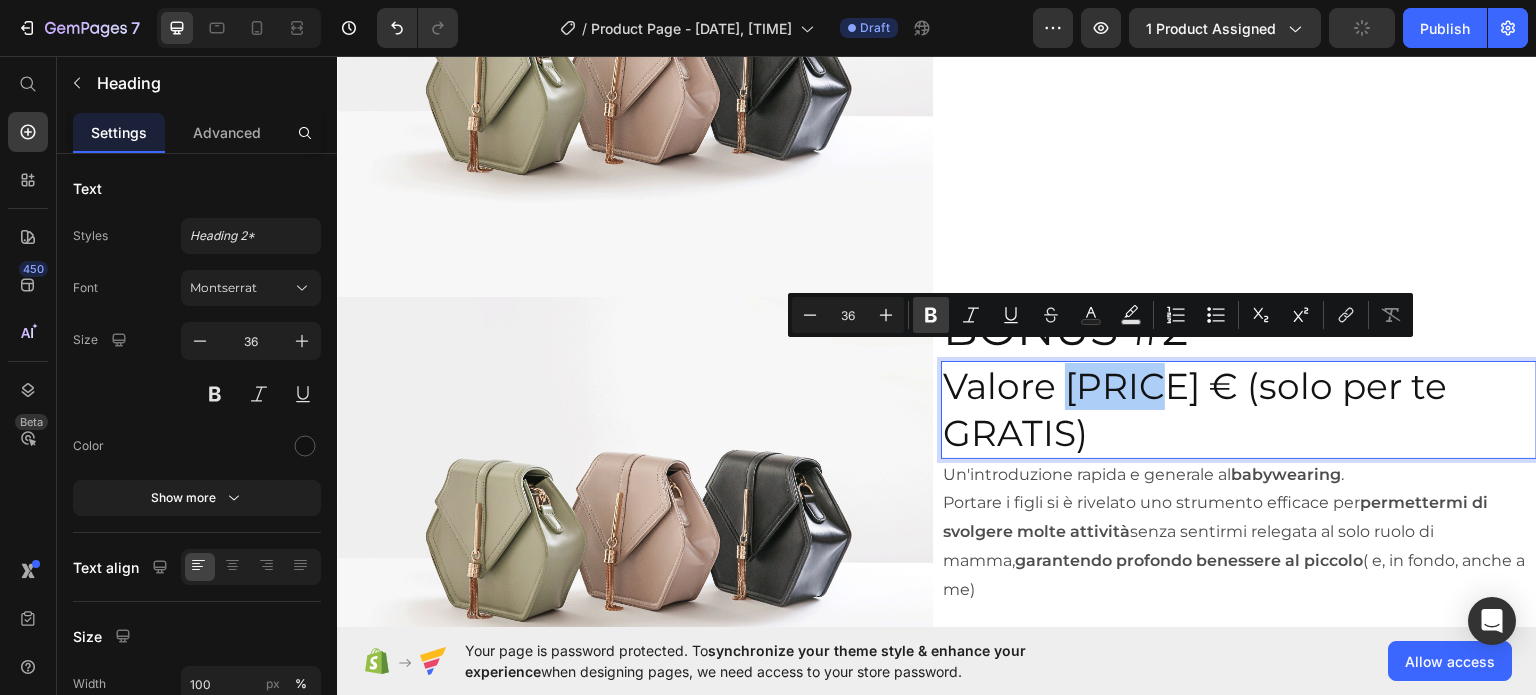 click 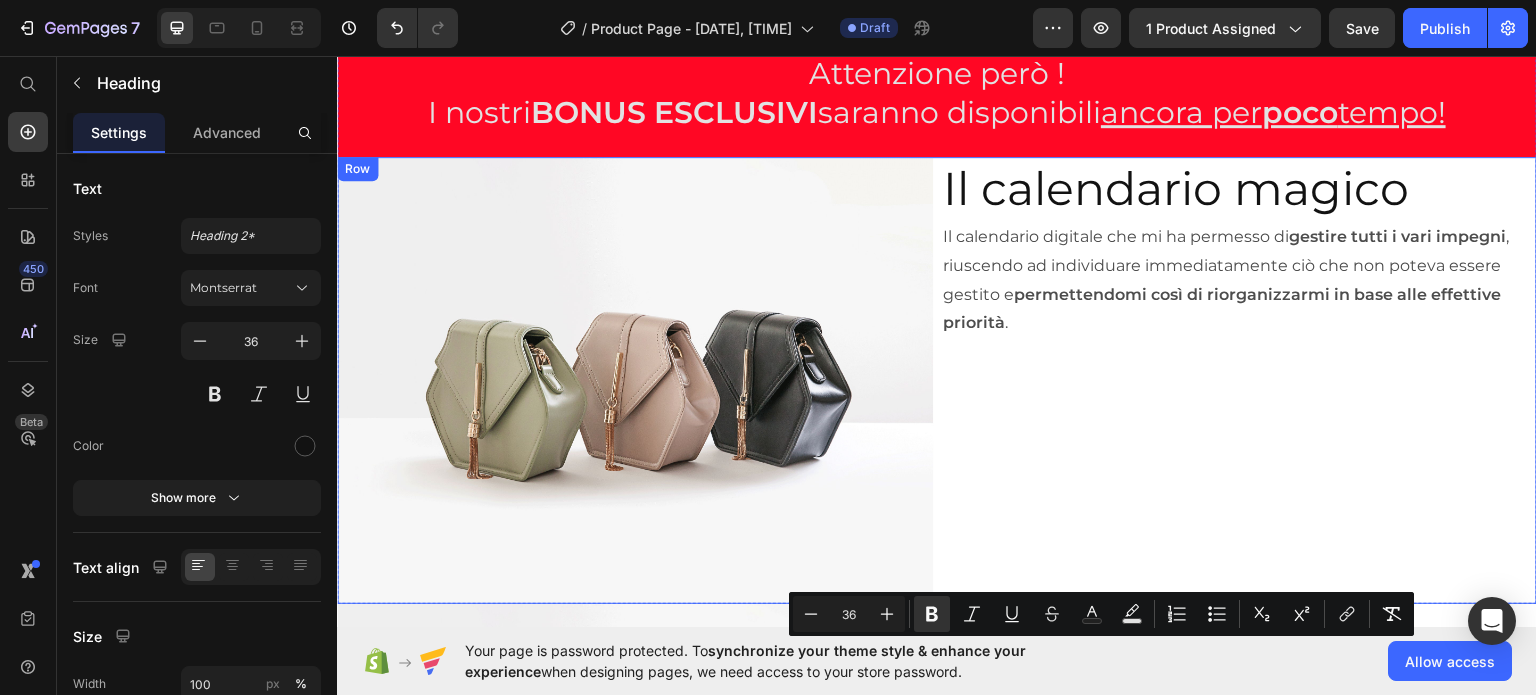 scroll, scrollTop: 7262, scrollLeft: 0, axis: vertical 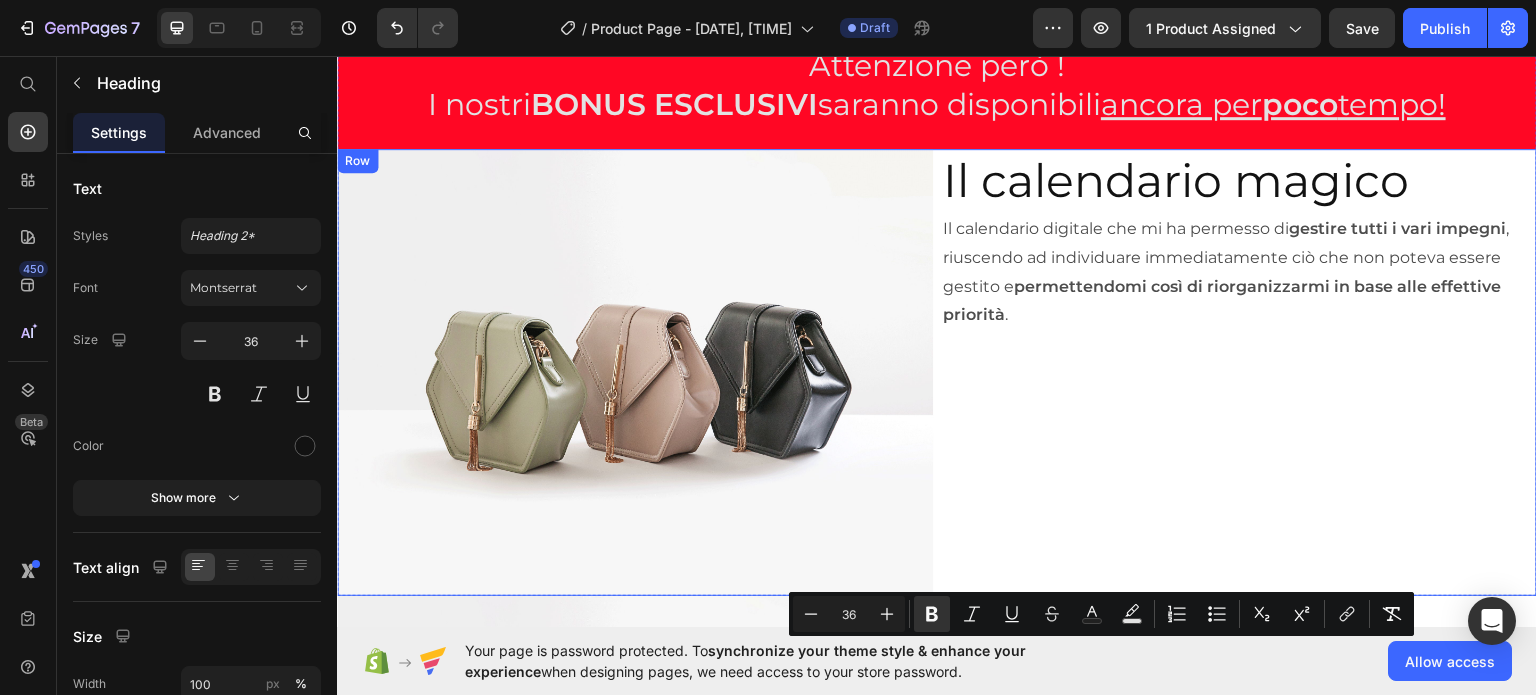 click on "Il calendario magico" at bounding box center (1239, 180) 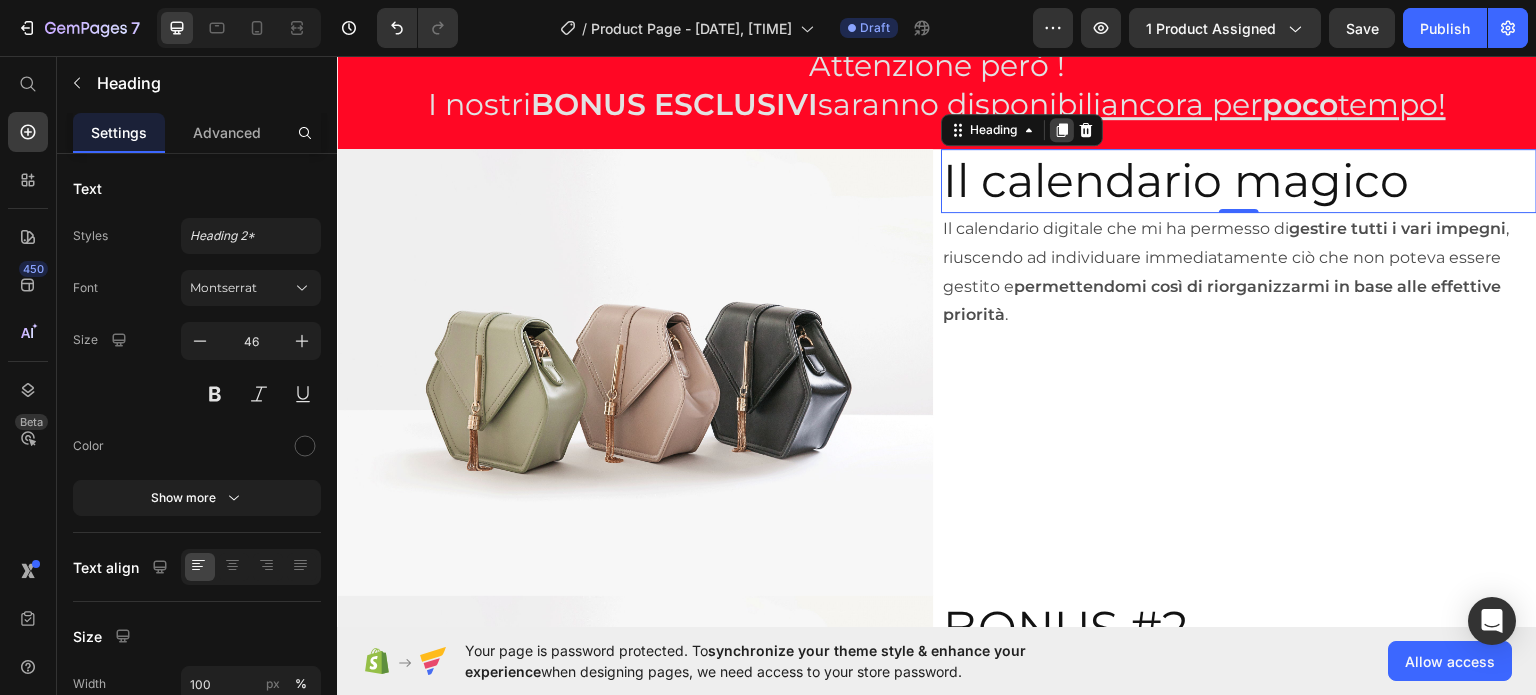click 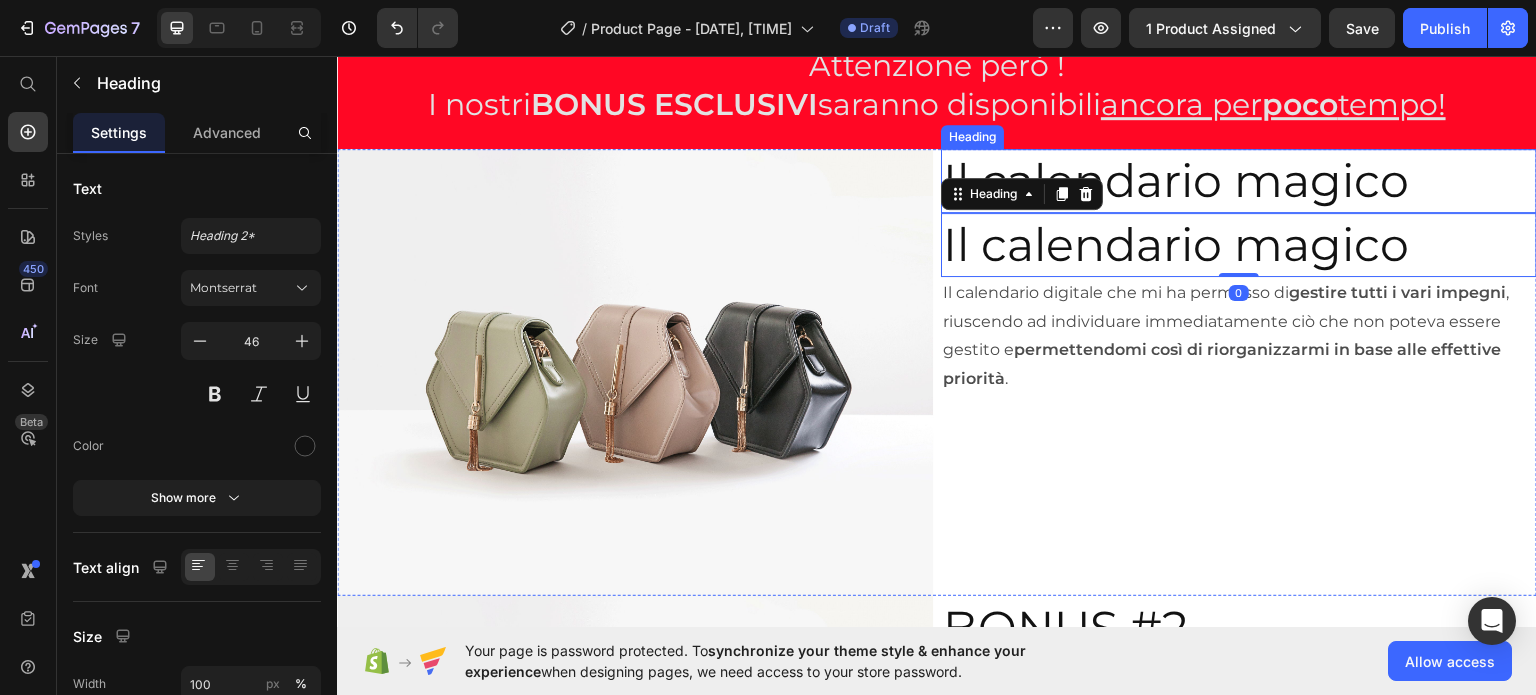 click on "Il calendario magico" at bounding box center (1239, 180) 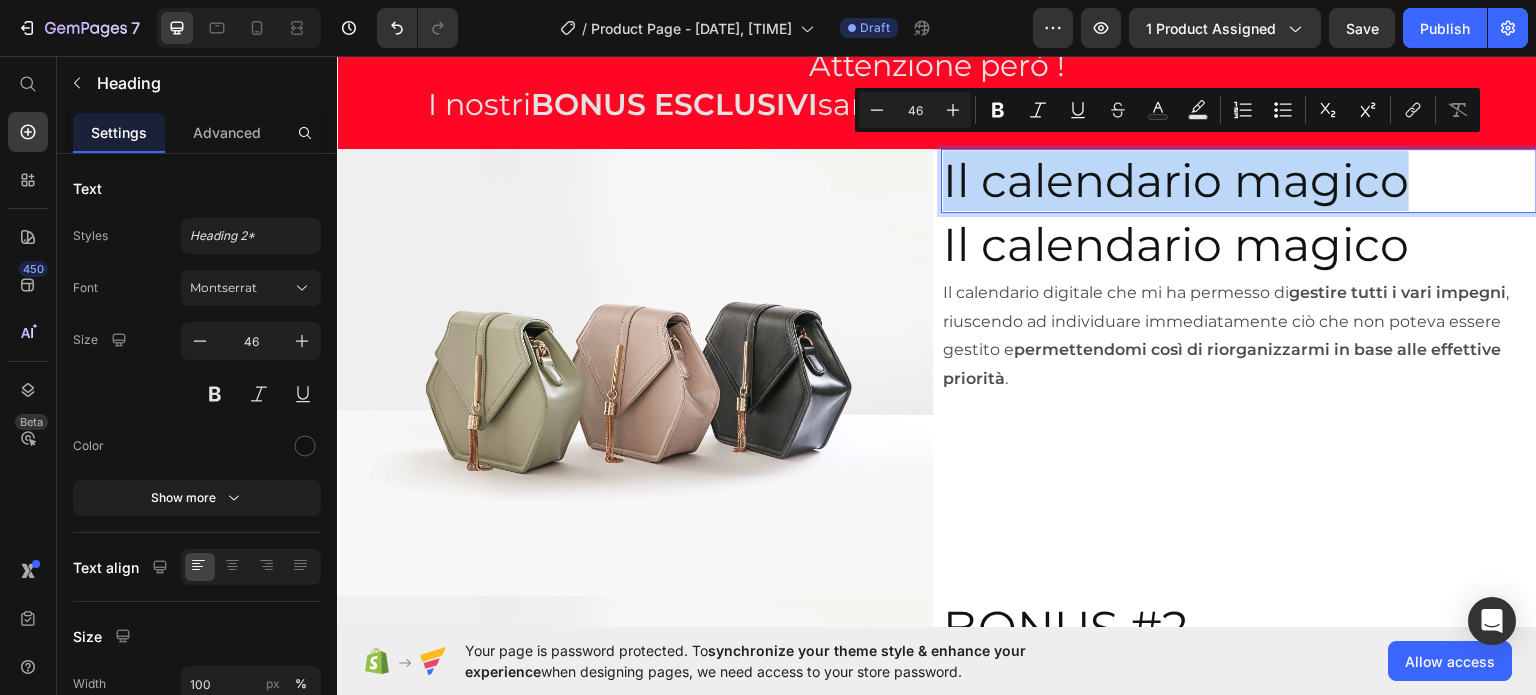 drag, startPoint x: 1396, startPoint y: 170, endPoint x: 935, endPoint y: 156, distance: 461.21252 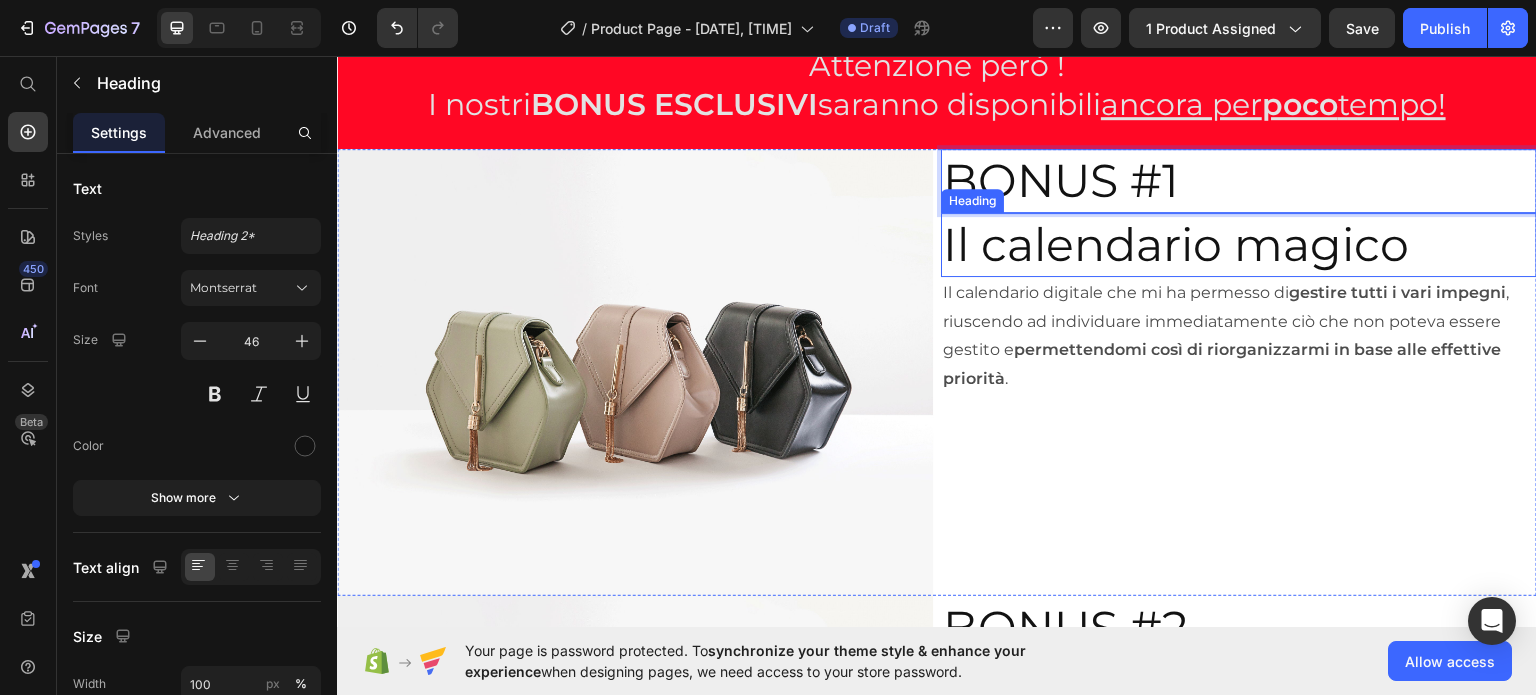 click on "Il calendario magico" at bounding box center (1239, 244) 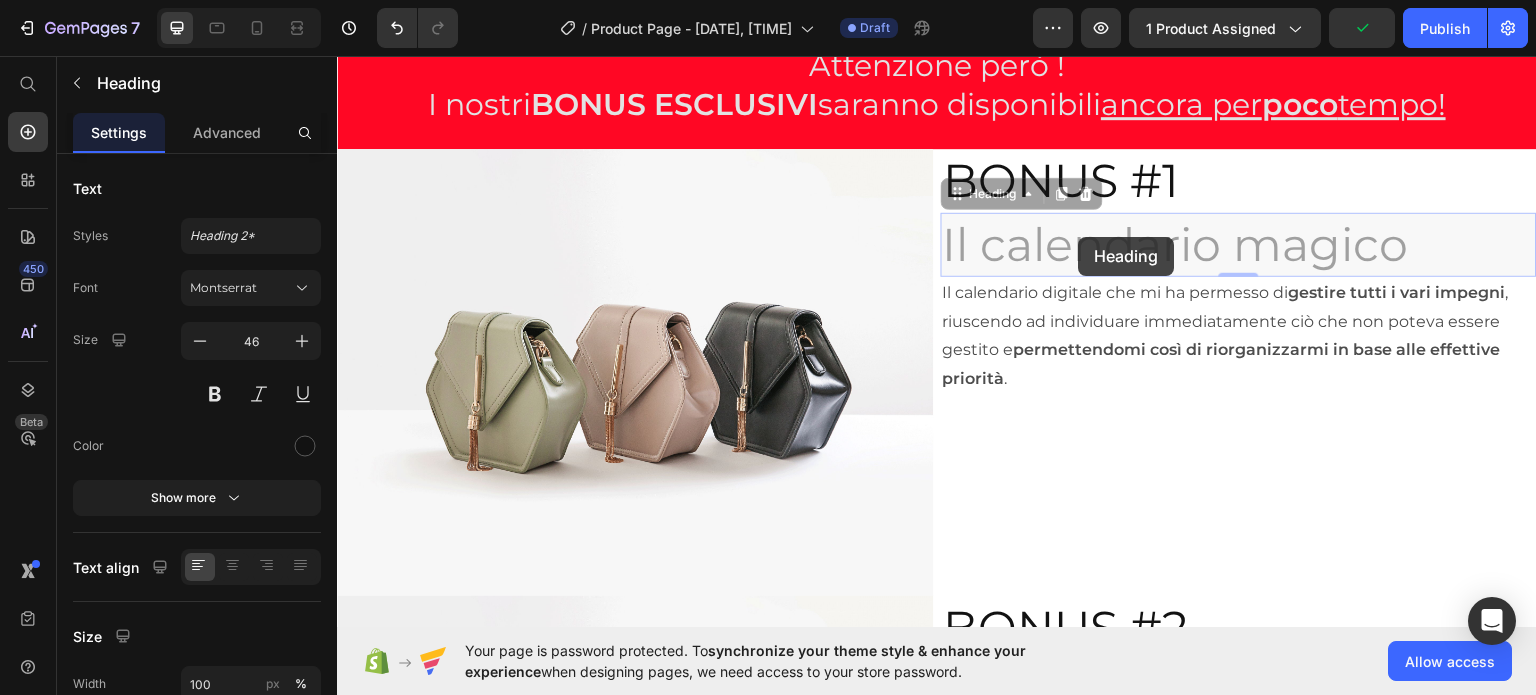 type on "16" 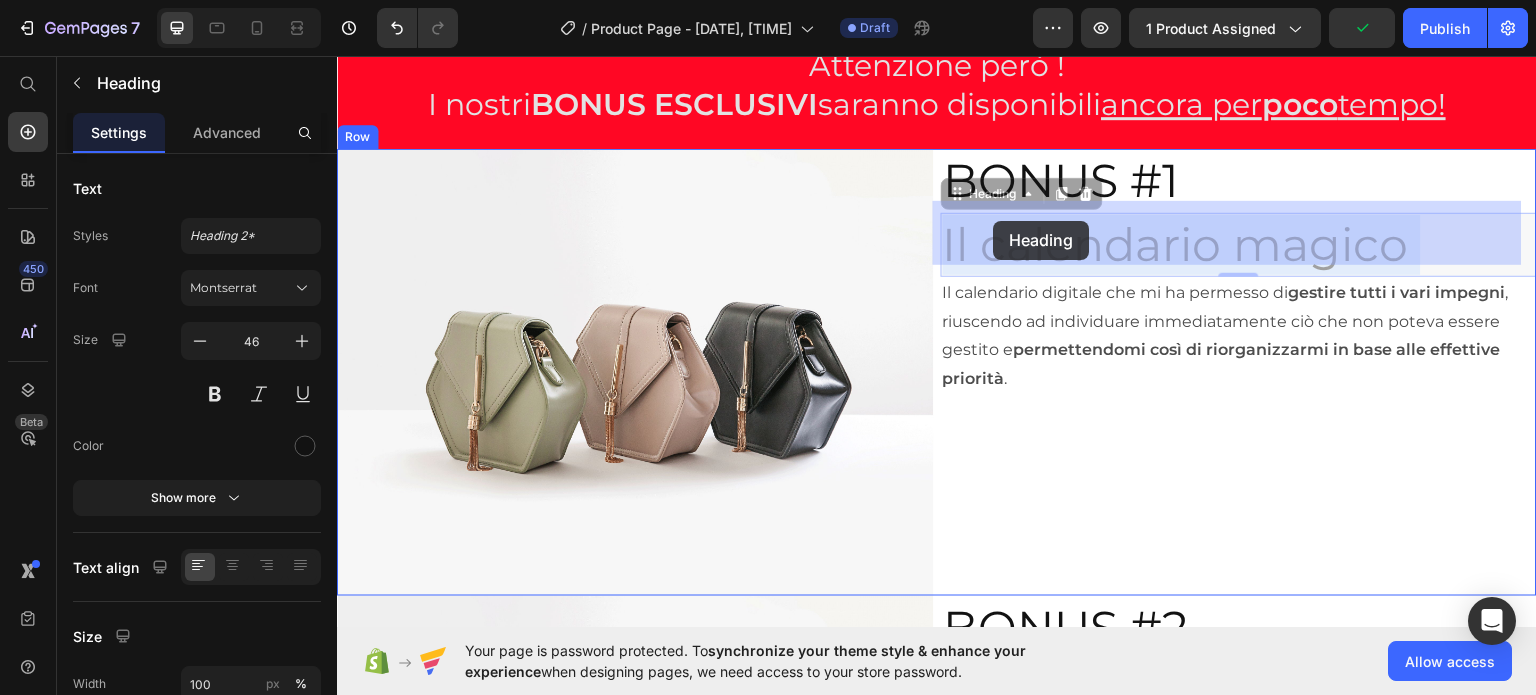 drag, startPoint x: 1424, startPoint y: 239, endPoint x: 992, endPoint y: 222, distance: 432.33435 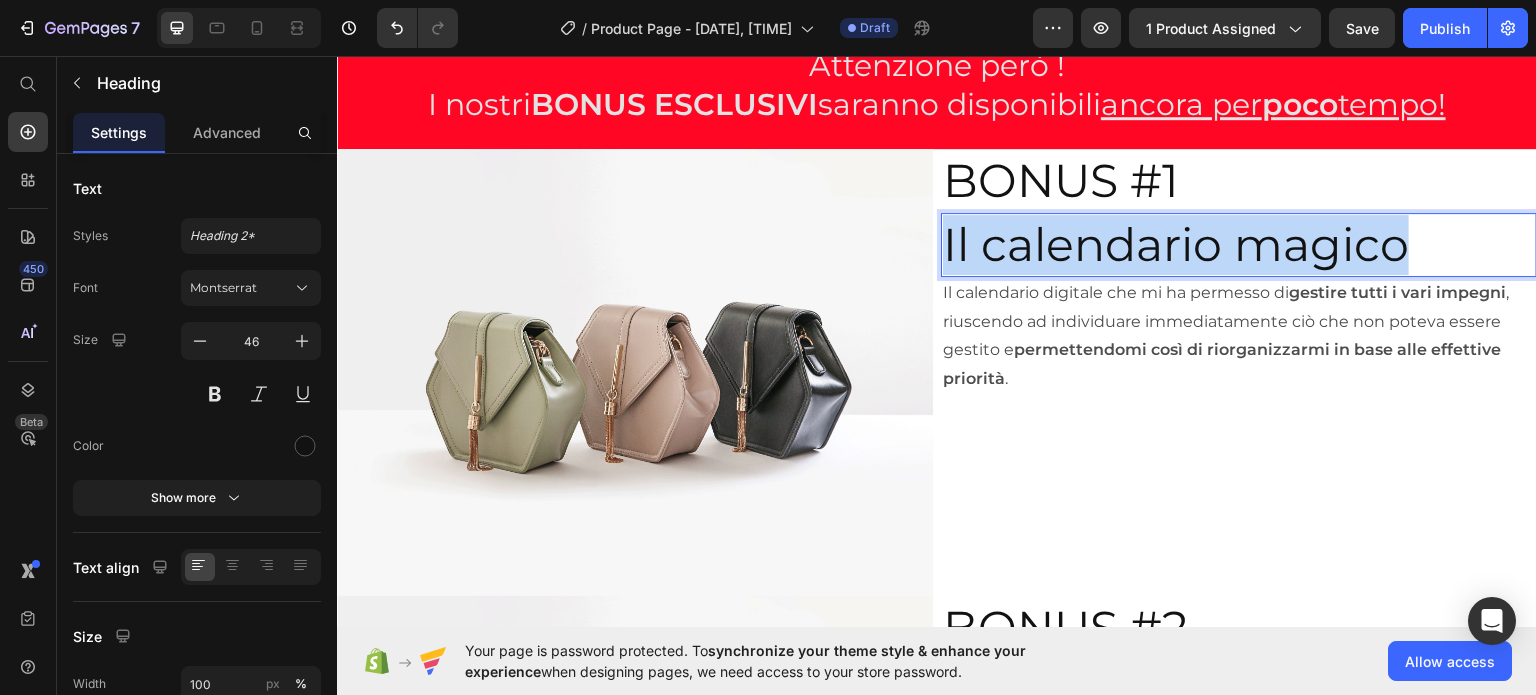 drag, startPoint x: 1415, startPoint y: 222, endPoint x: 938, endPoint y: 226, distance: 477.01678 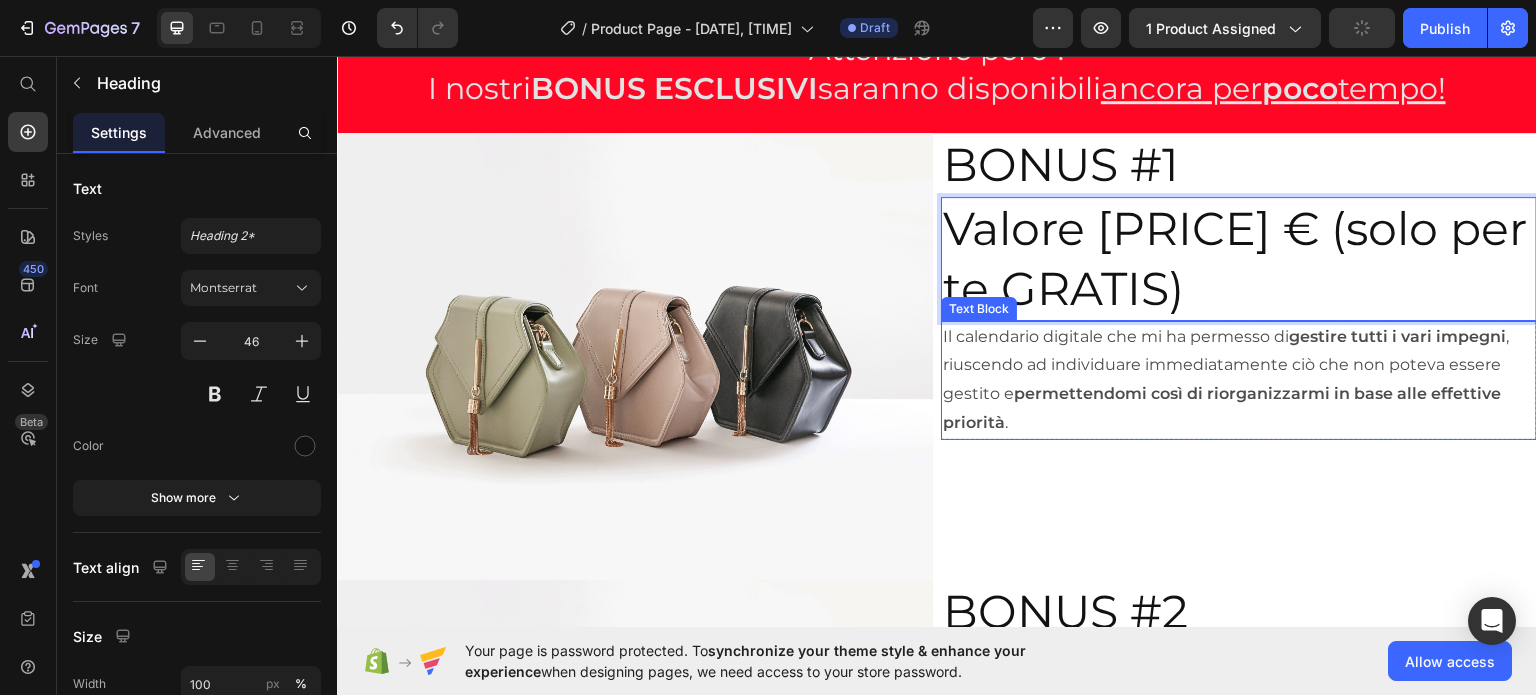 scroll, scrollTop: 7203, scrollLeft: 0, axis: vertical 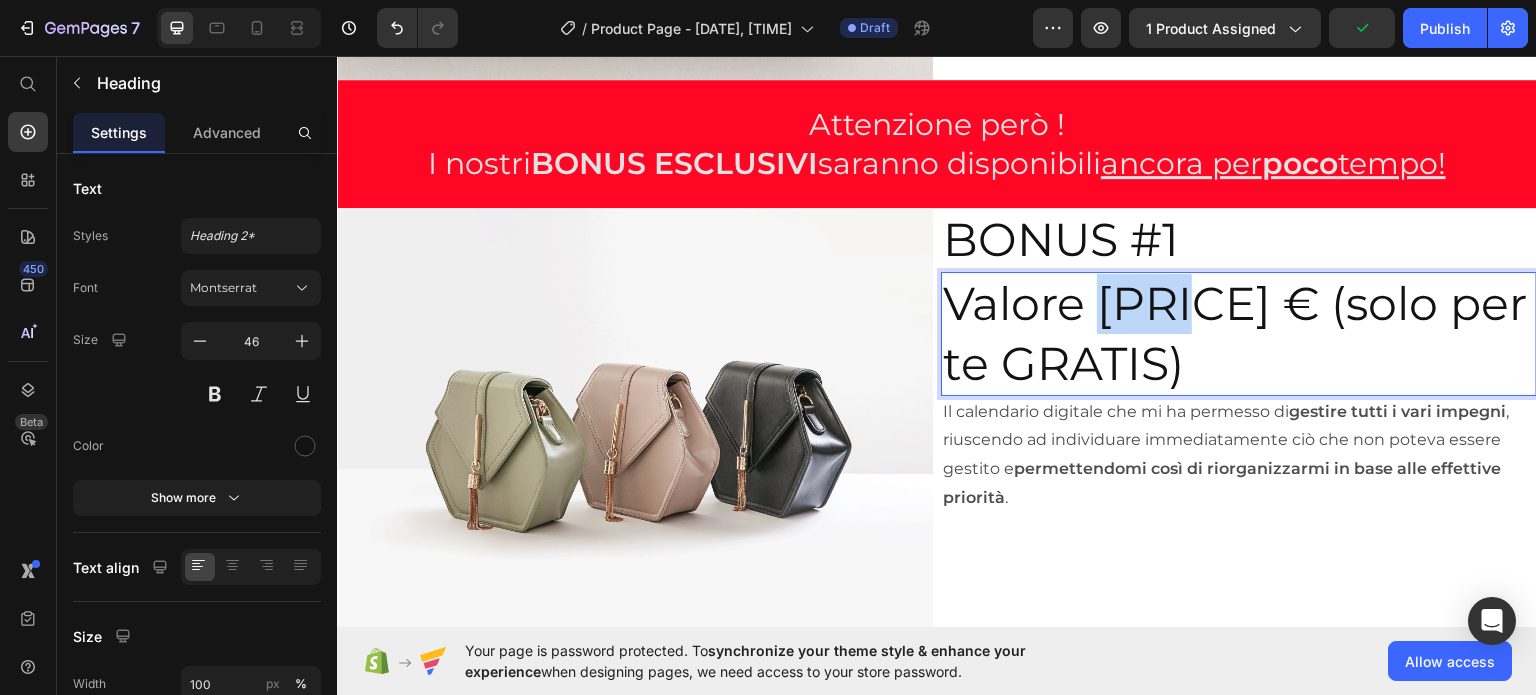 drag, startPoint x: 1095, startPoint y: 284, endPoint x: 1186, endPoint y: 284, distance: 91 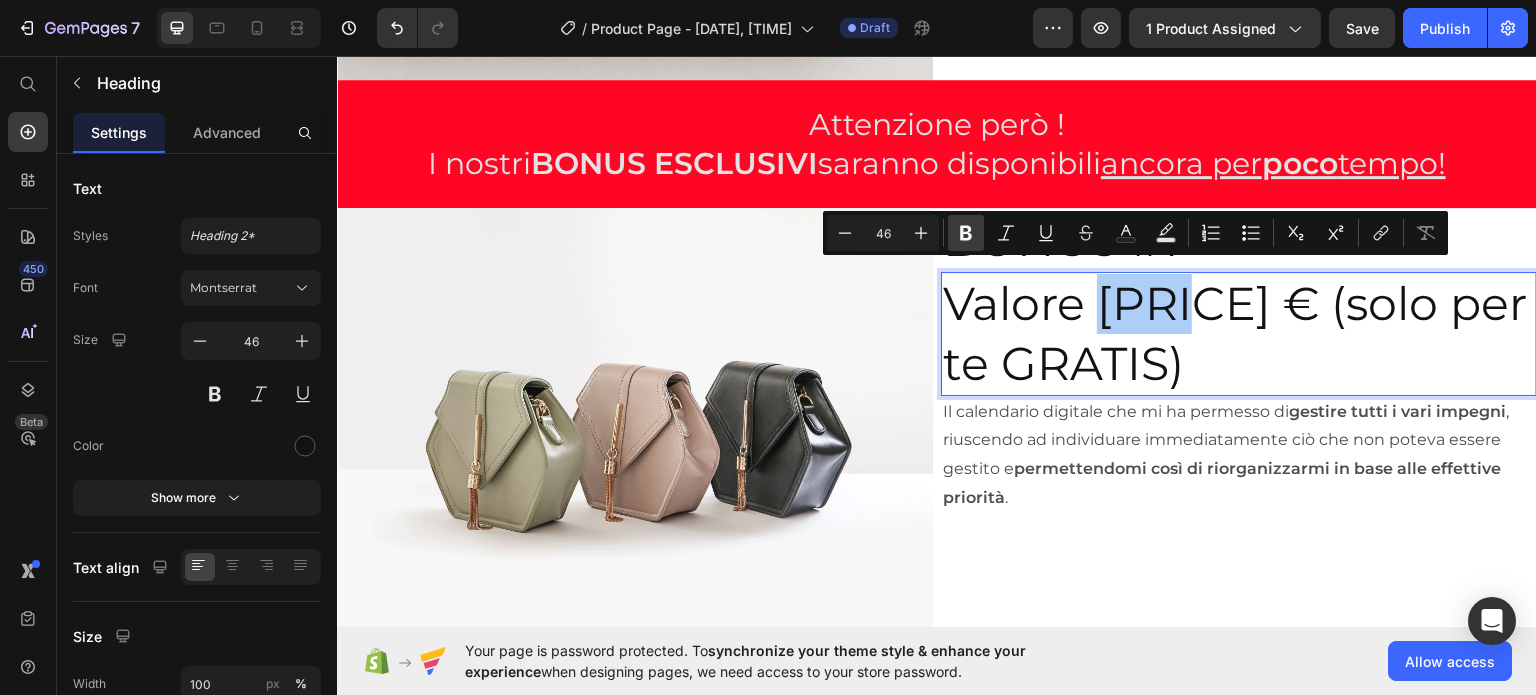click 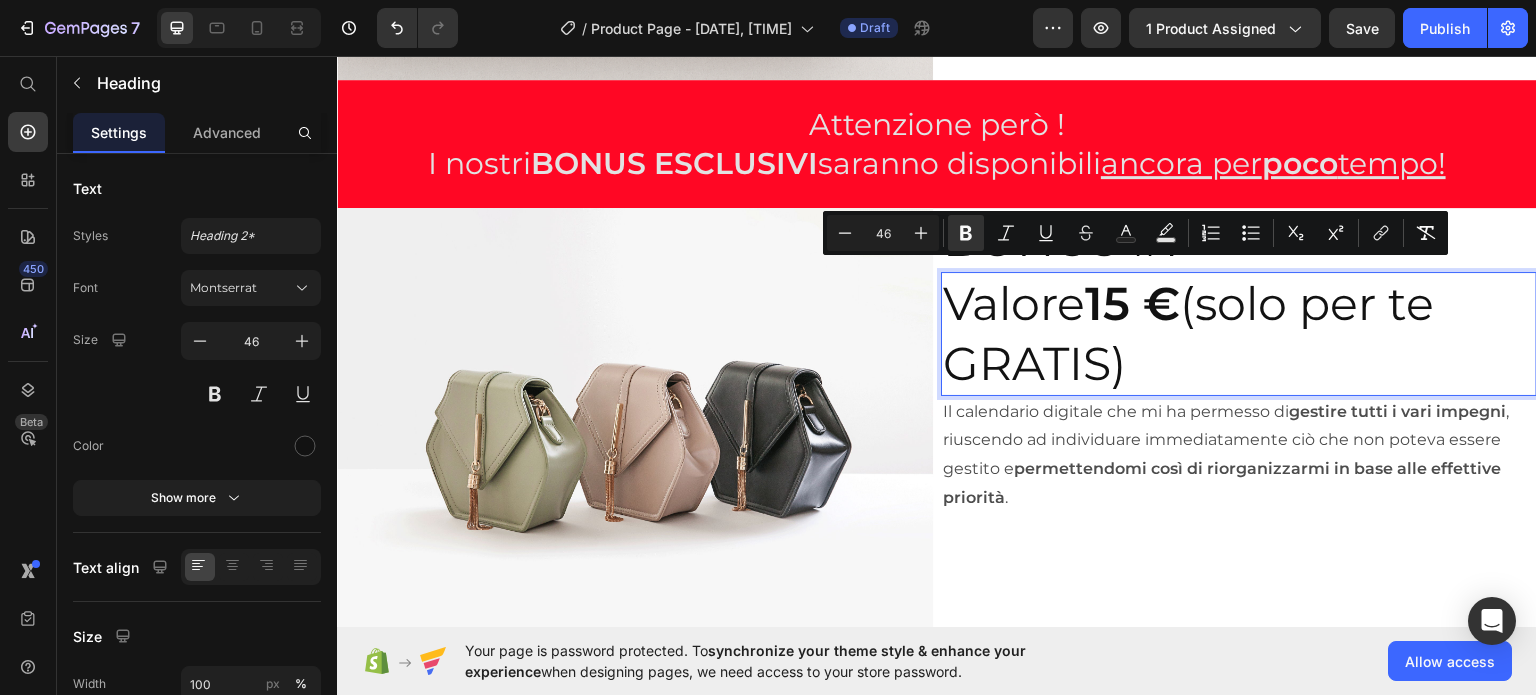 click on "Valore  15 €  (solo per te GRATIS)" at bounding box center (1239, 333) 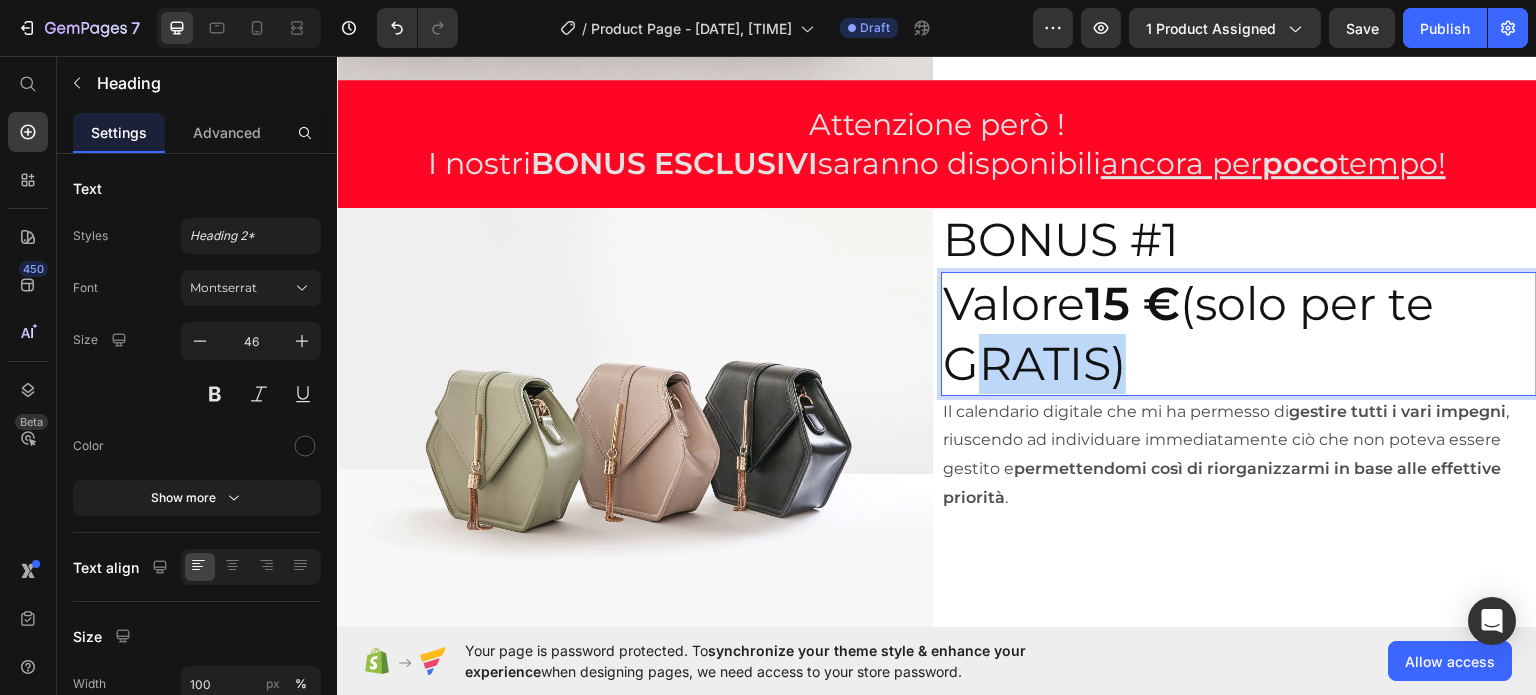 click on "Valore  15 €  (solo per te GRATIS)" at bounding box center [1239, 333] 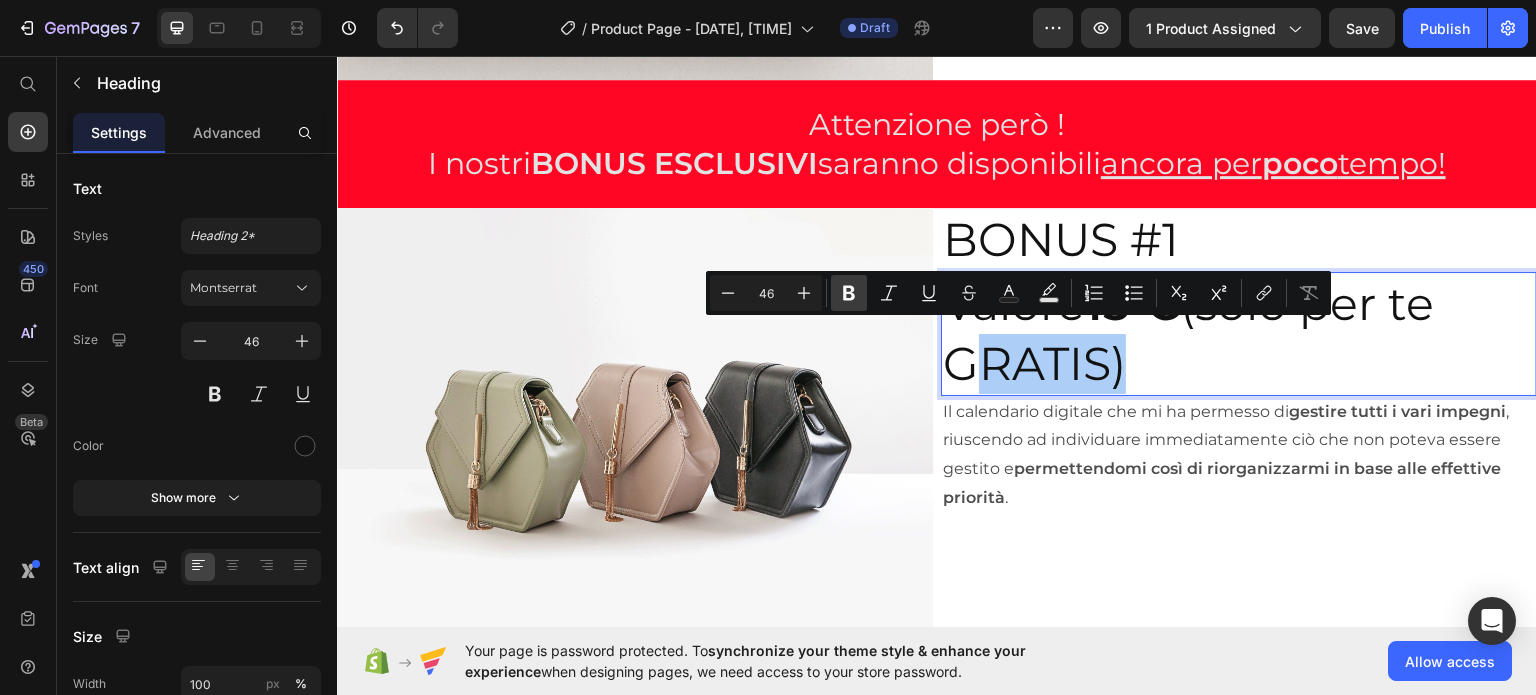 click 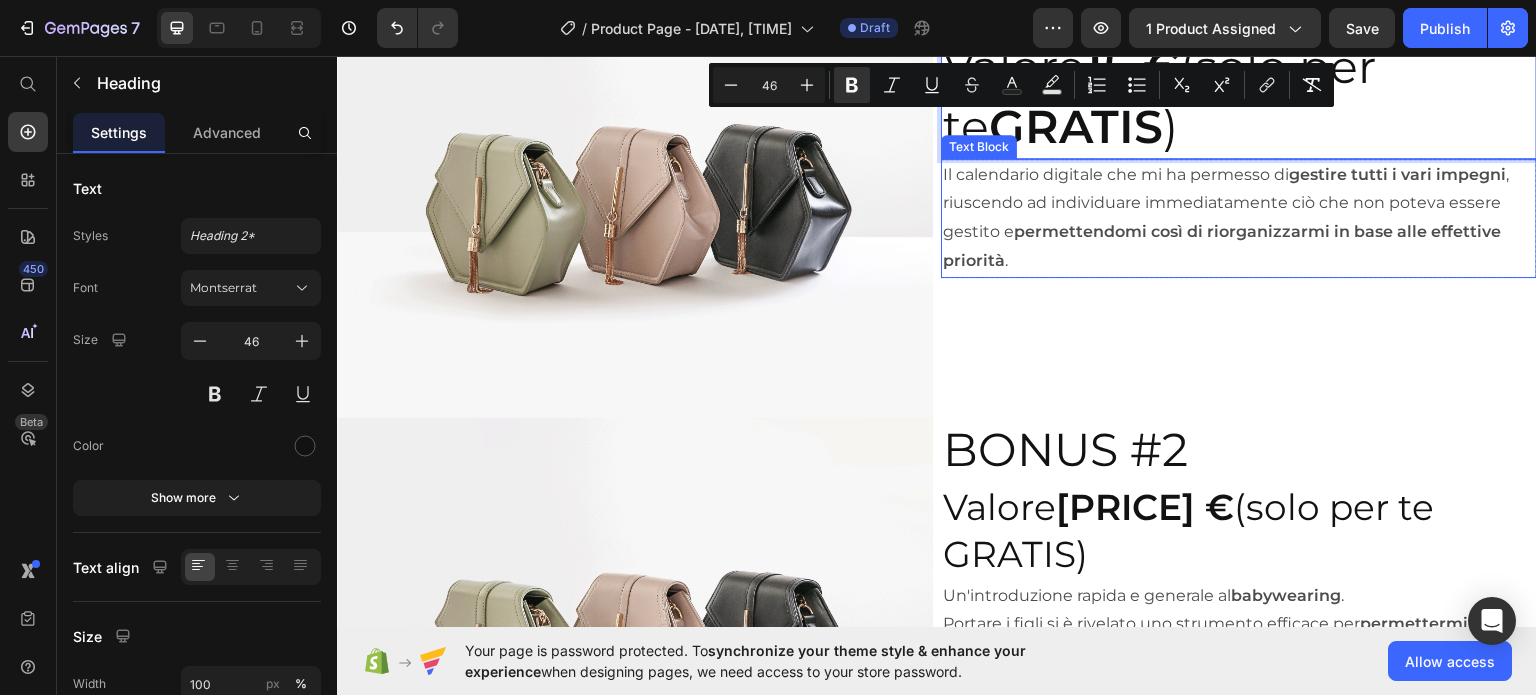 scroll, scrollTop: 7520, scrollLeft: 0, axis: vertical 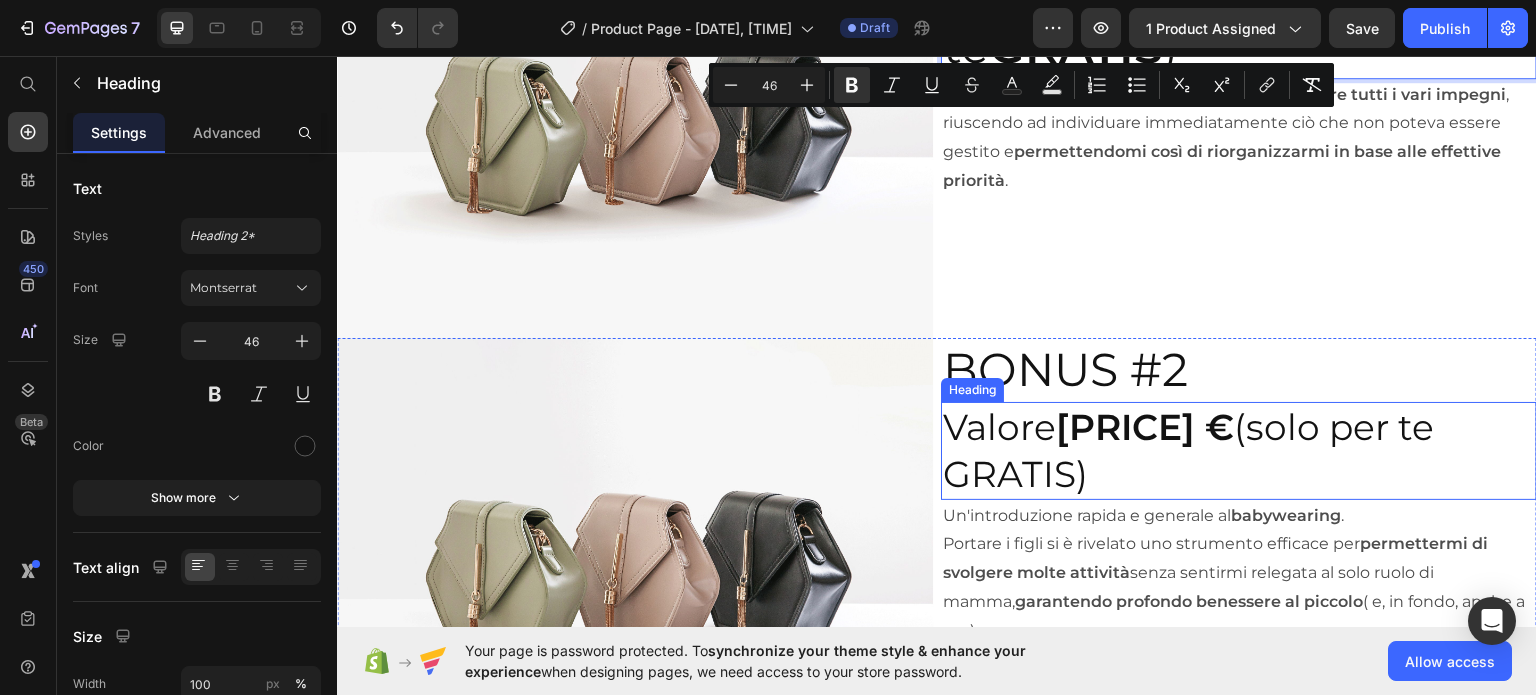 click on "Valore  35 €  (solo per te GRATIS)" at bounding box center [1239, 450] 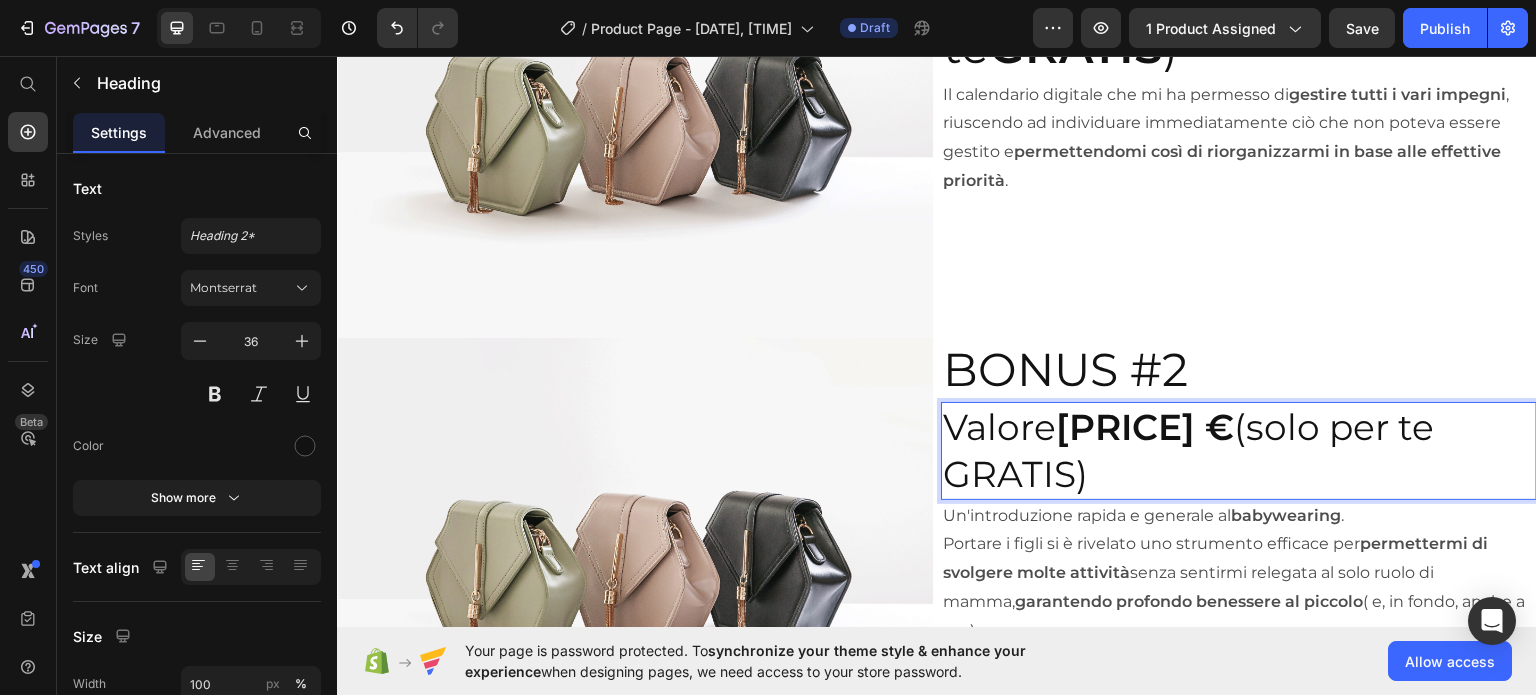 click on "Valore  35 €  (solo per te GRATIS)" at bounding box center [1239, 450] 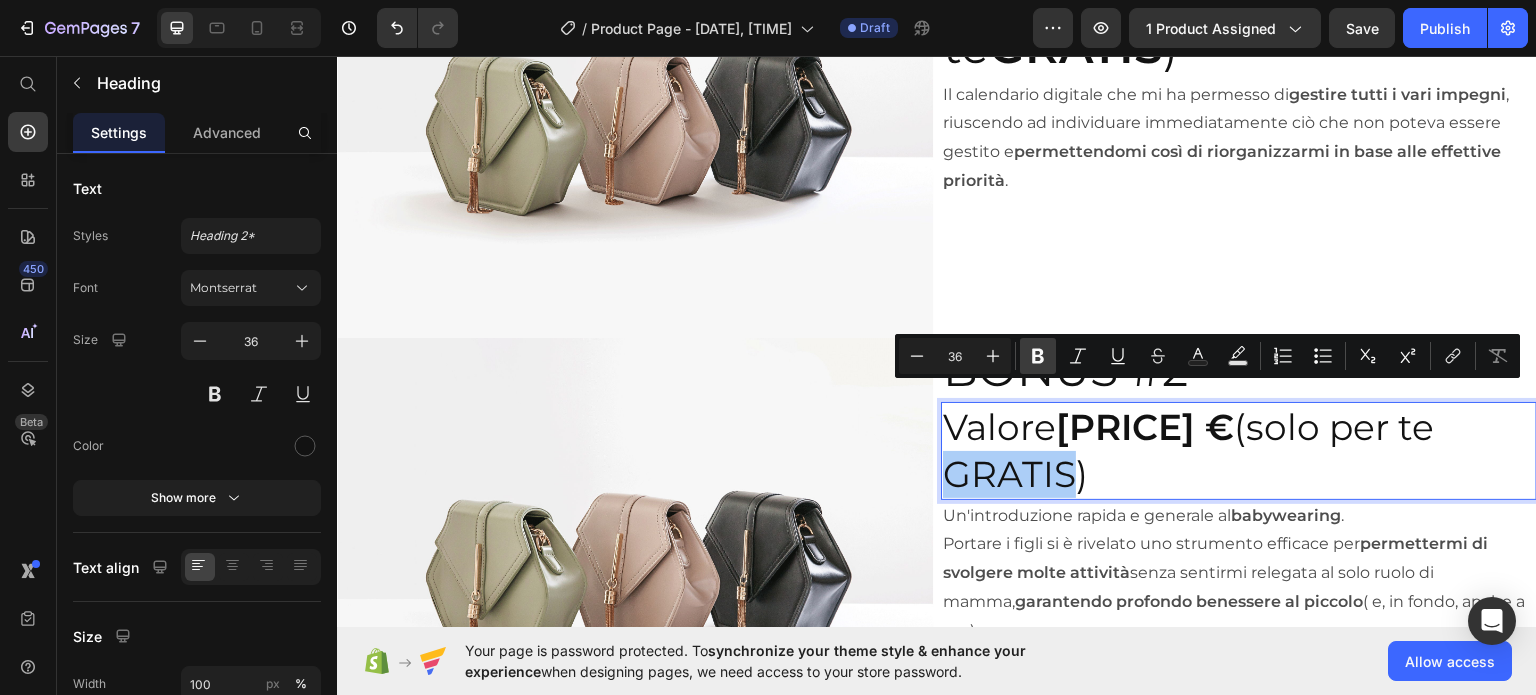 click 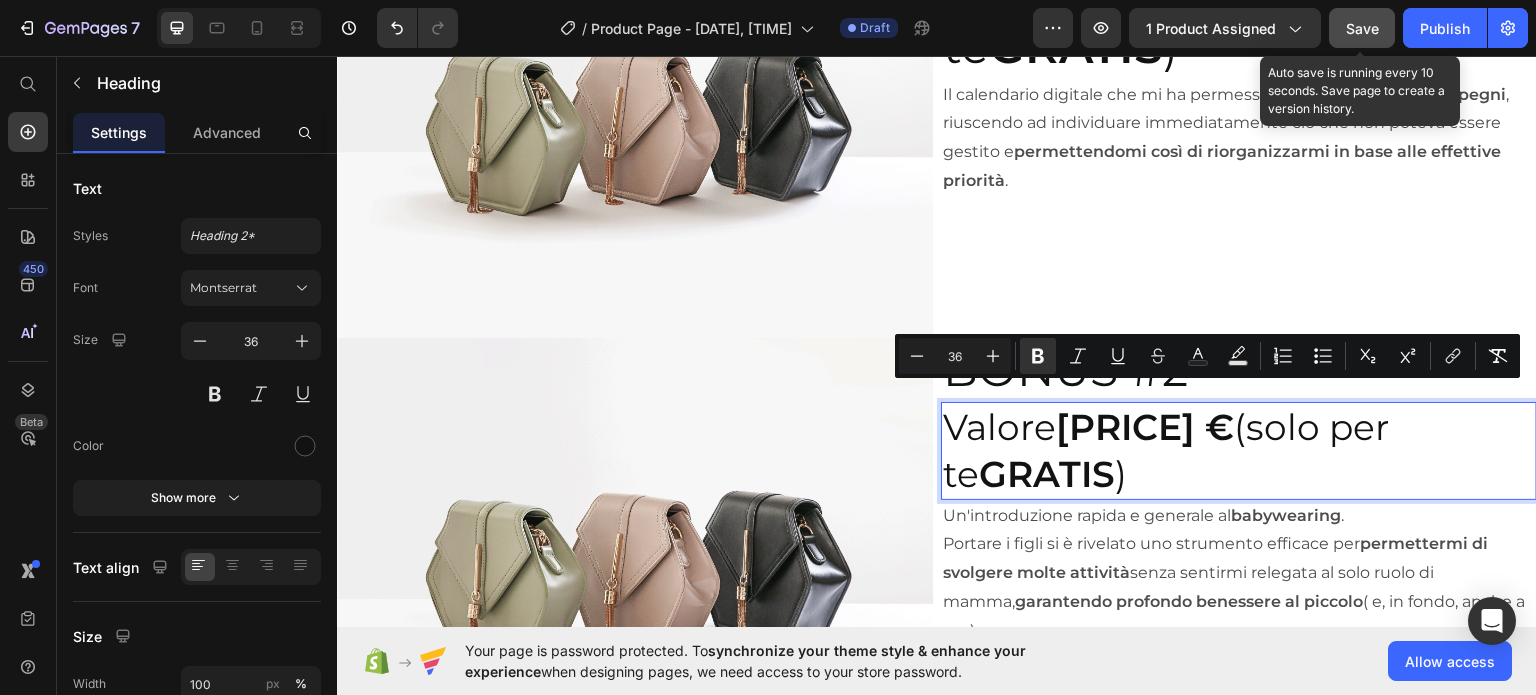 click on "Save" 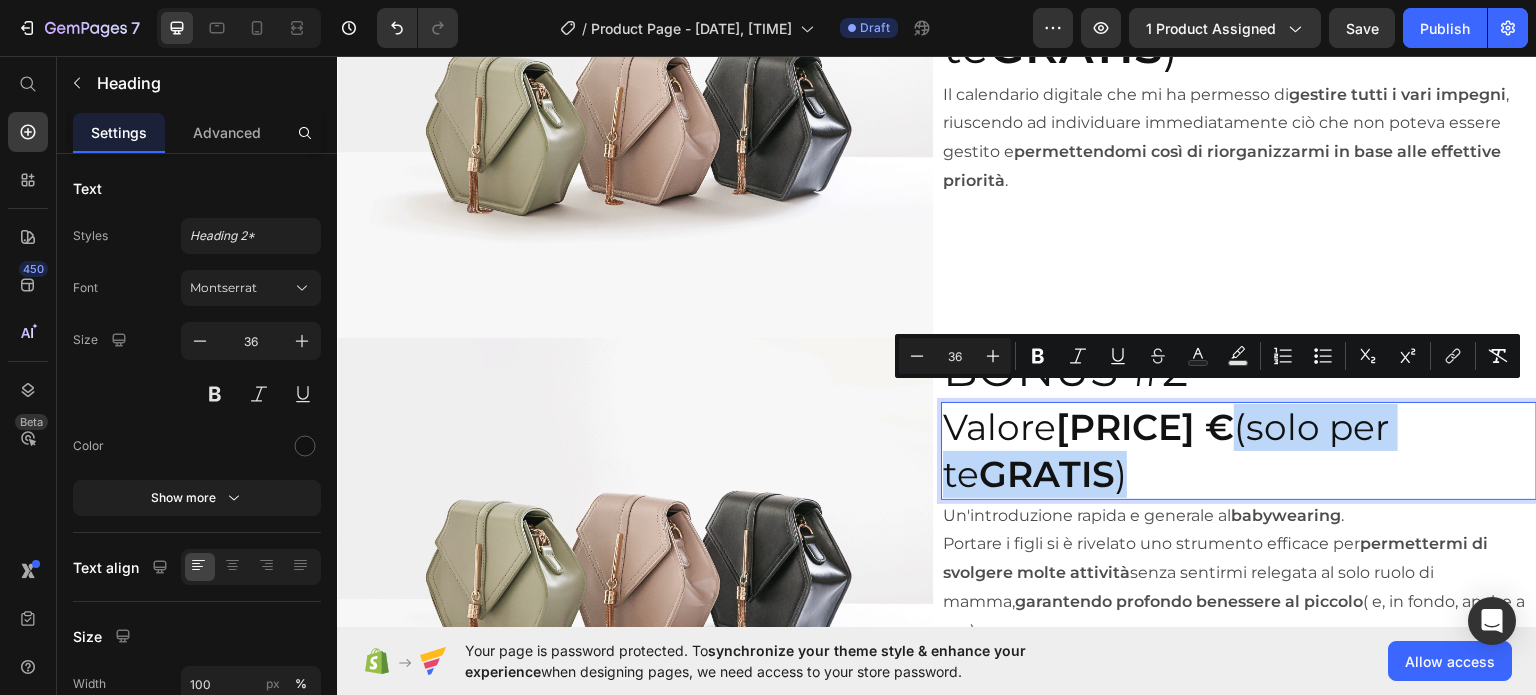 drag, startPoint x: 1149, startPoint y: 406, endPoint x: 1520, endPoint y: 406, distance: 371 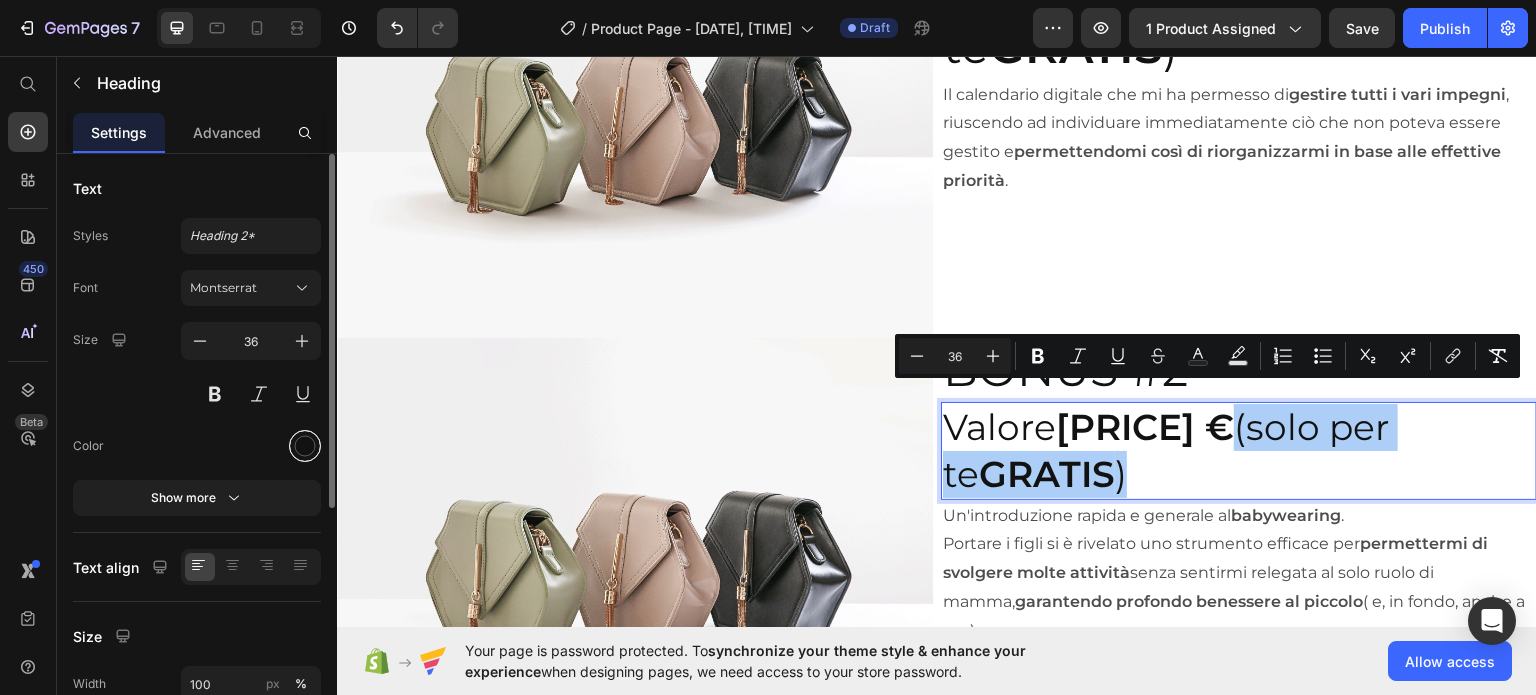 click at bounding box center [305, 446] 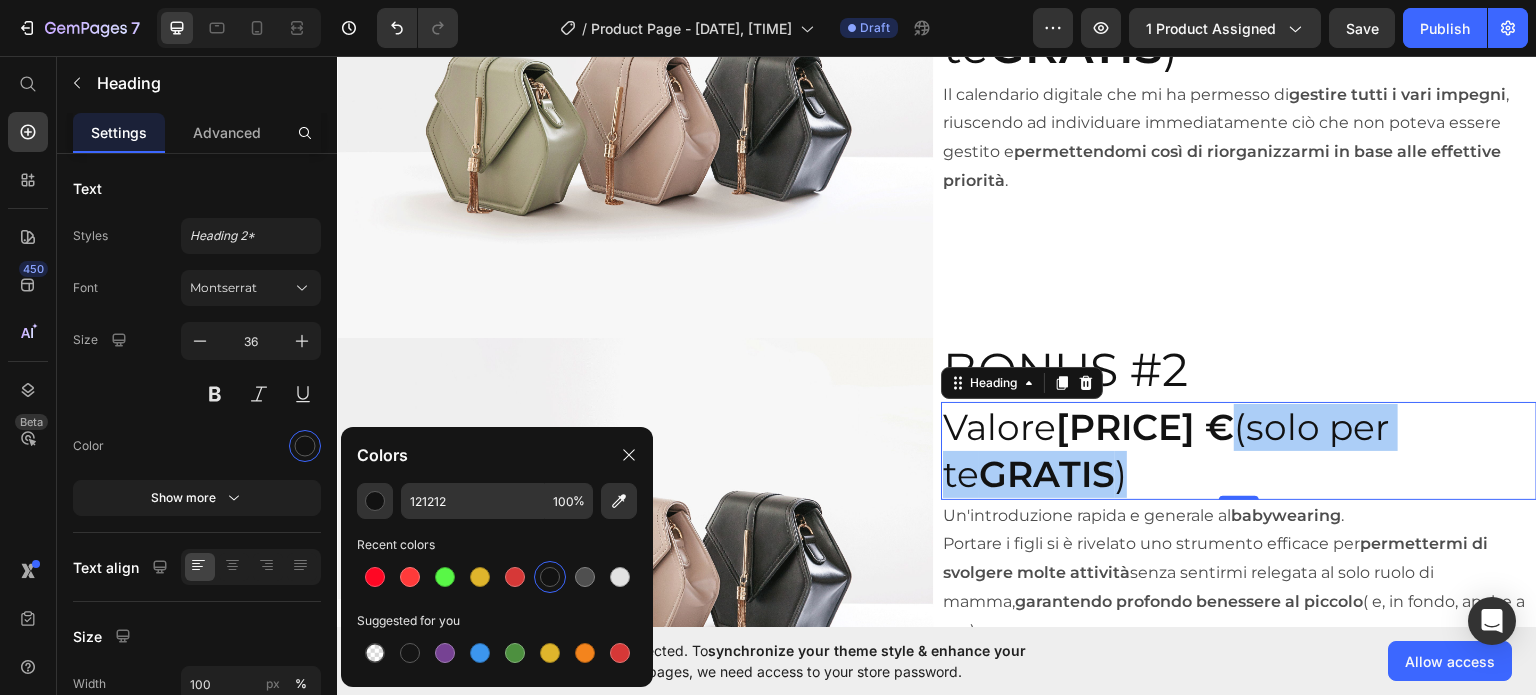click on "121212 100 % Recent colors Suggested for you" 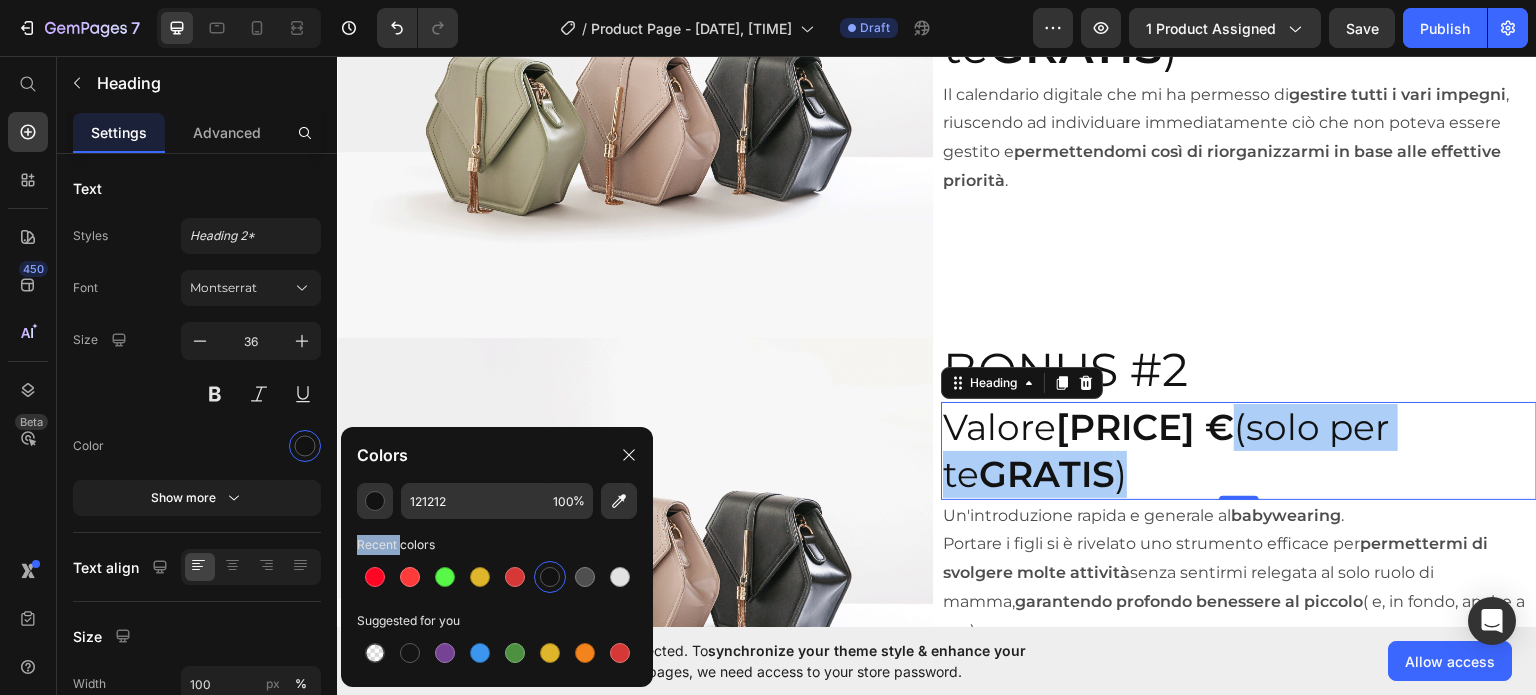 click on "121212 100 % Recent colors Suggested for you" 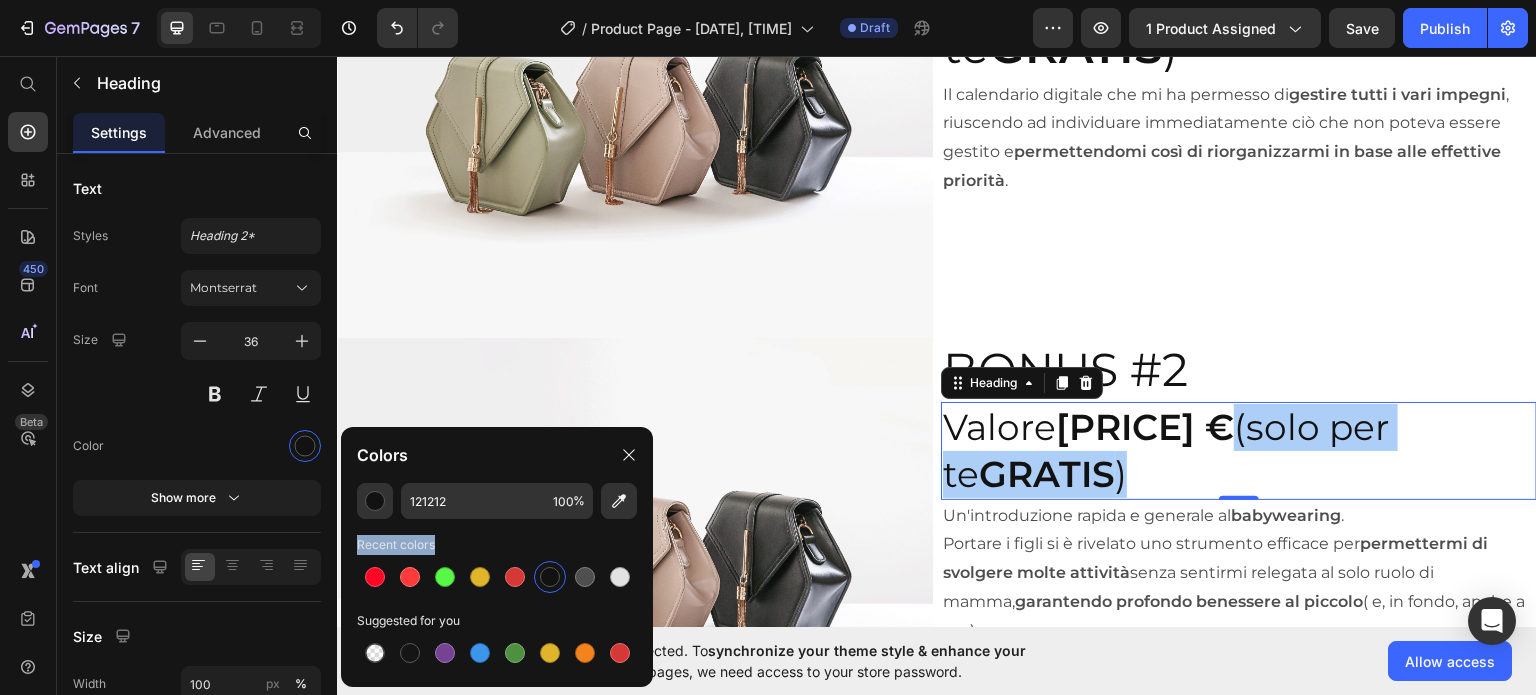 click on "121212 100 % Recent colors Suggested for you" 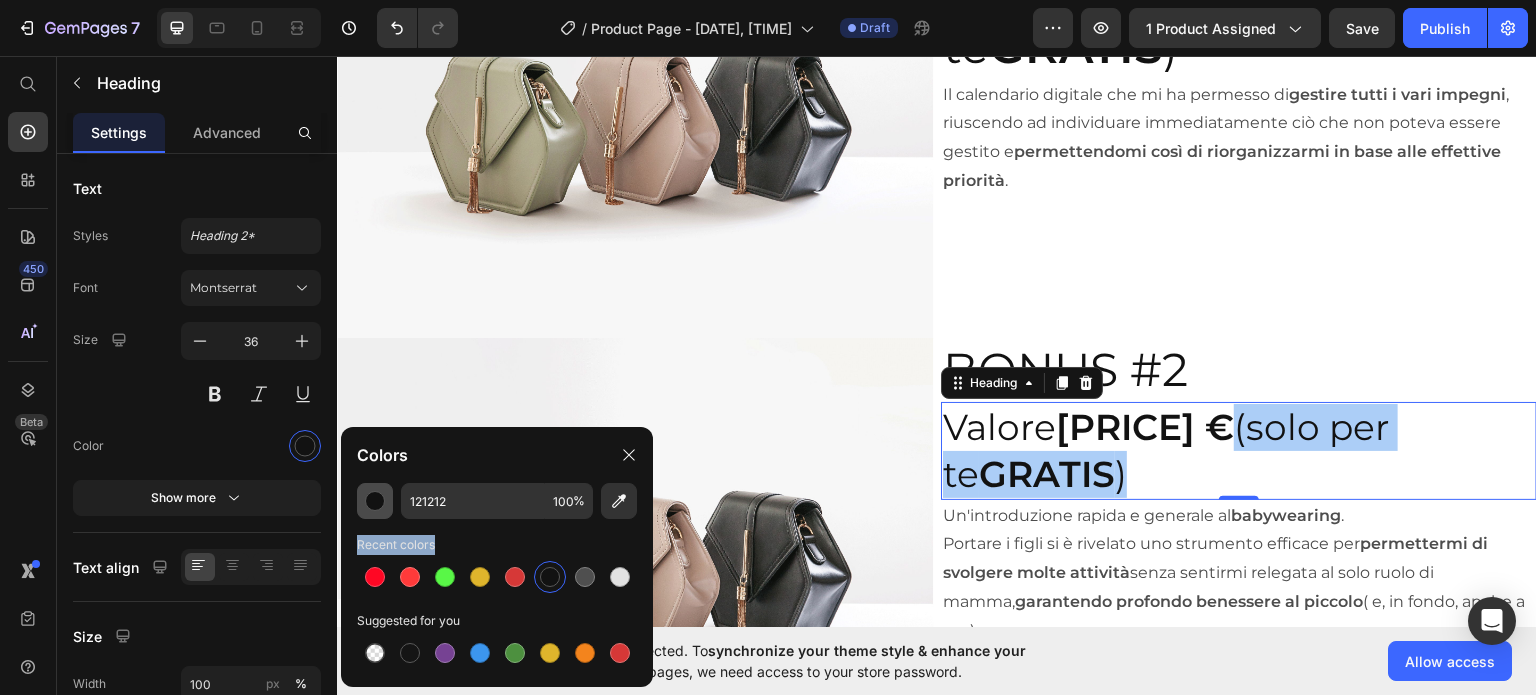 click at bounding box center [375, 501] 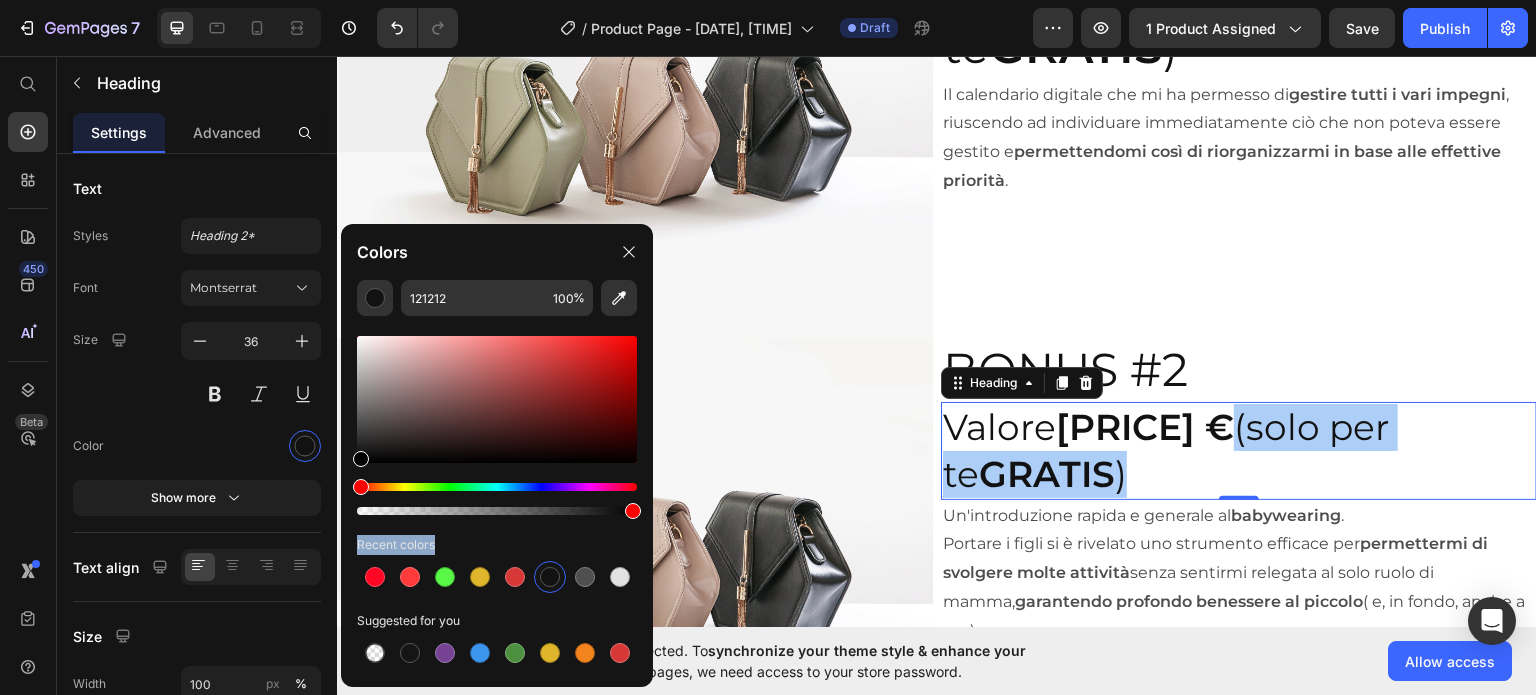 click at bounding box center (497, 425) 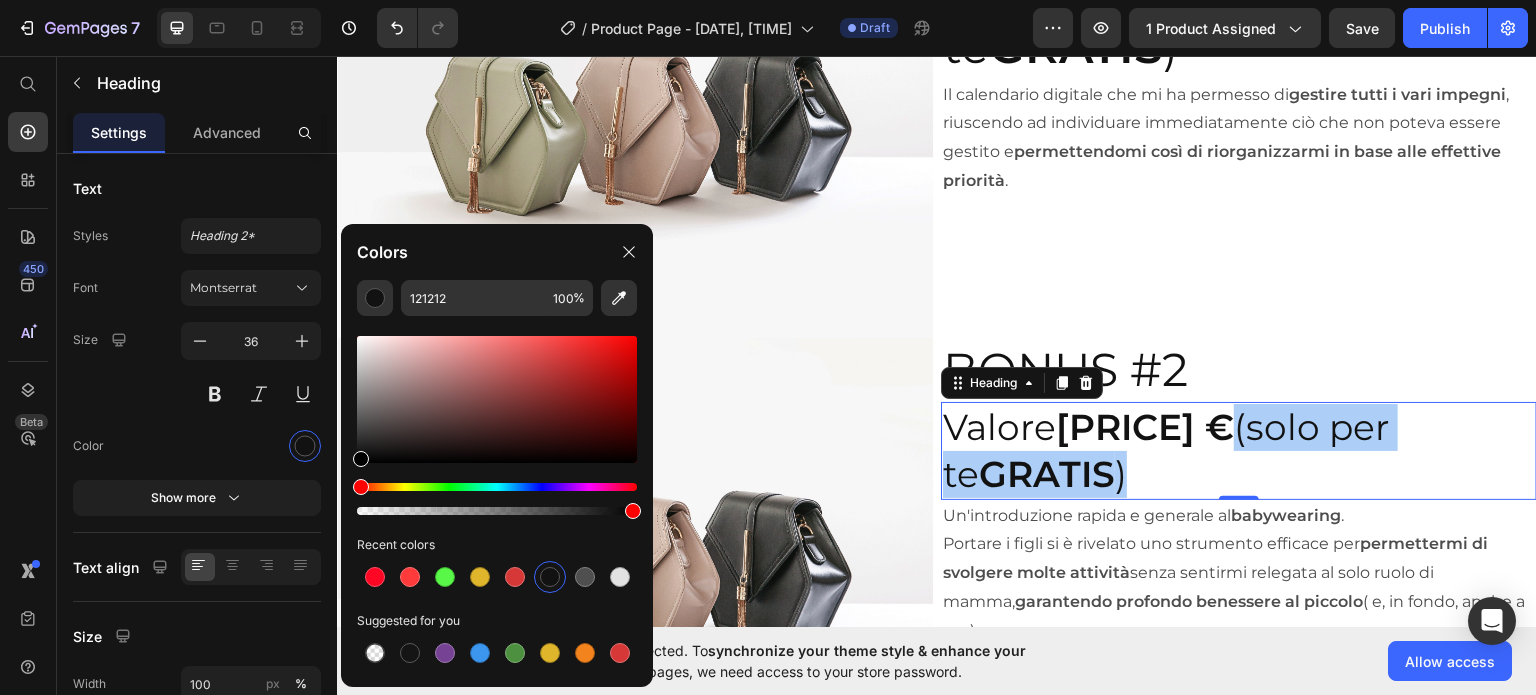 click at bounding box center (497, 487) 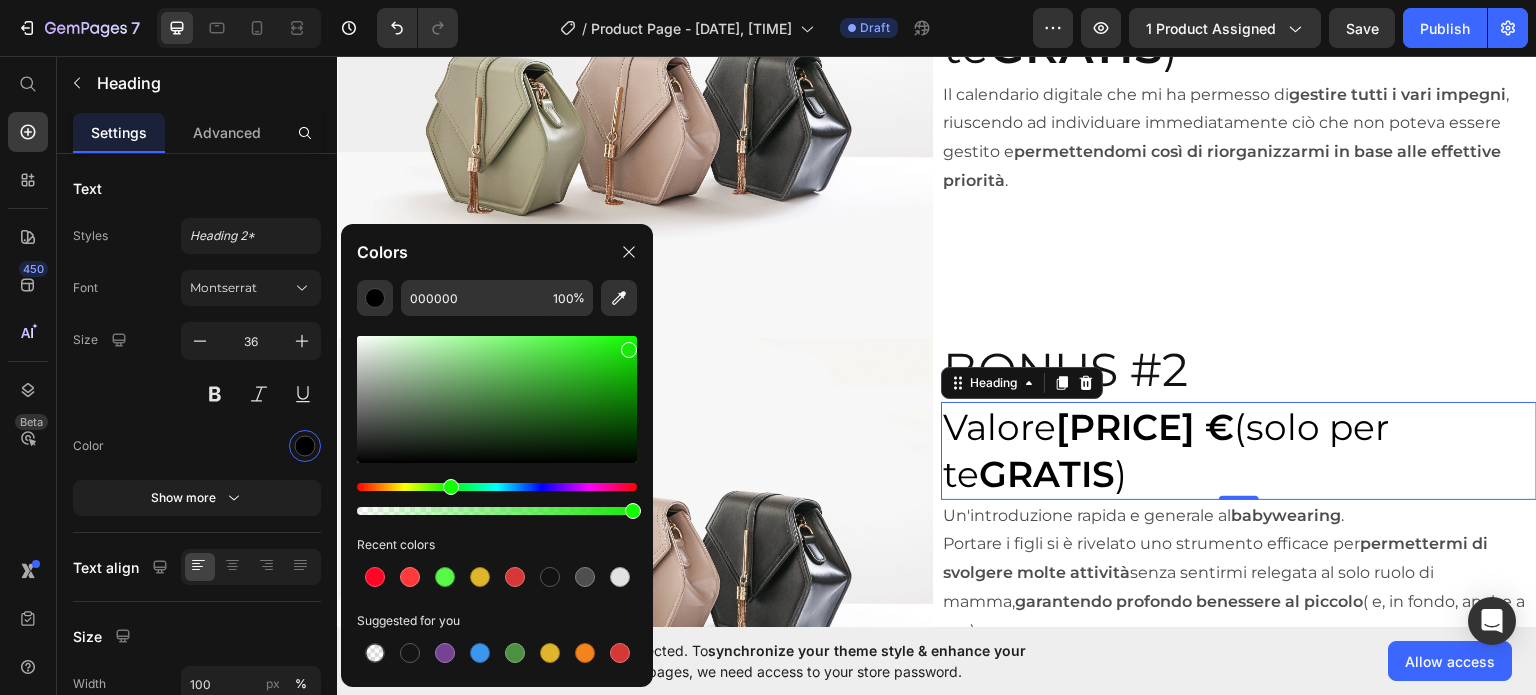 drag, startPoint x: 369, startPoint y: 455, endPoint x: 627, endPoint y: 346, distance: 280.08035 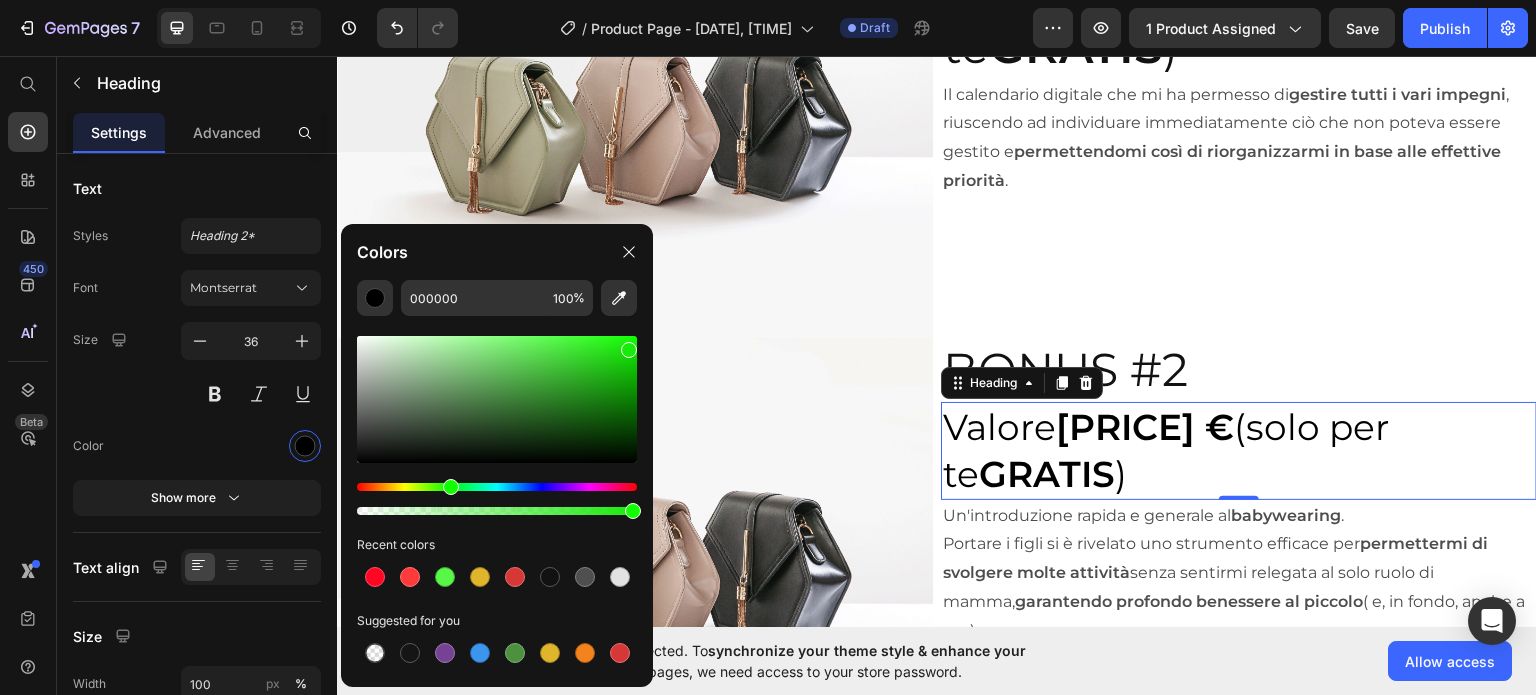 click at bounding box center (497, 399) 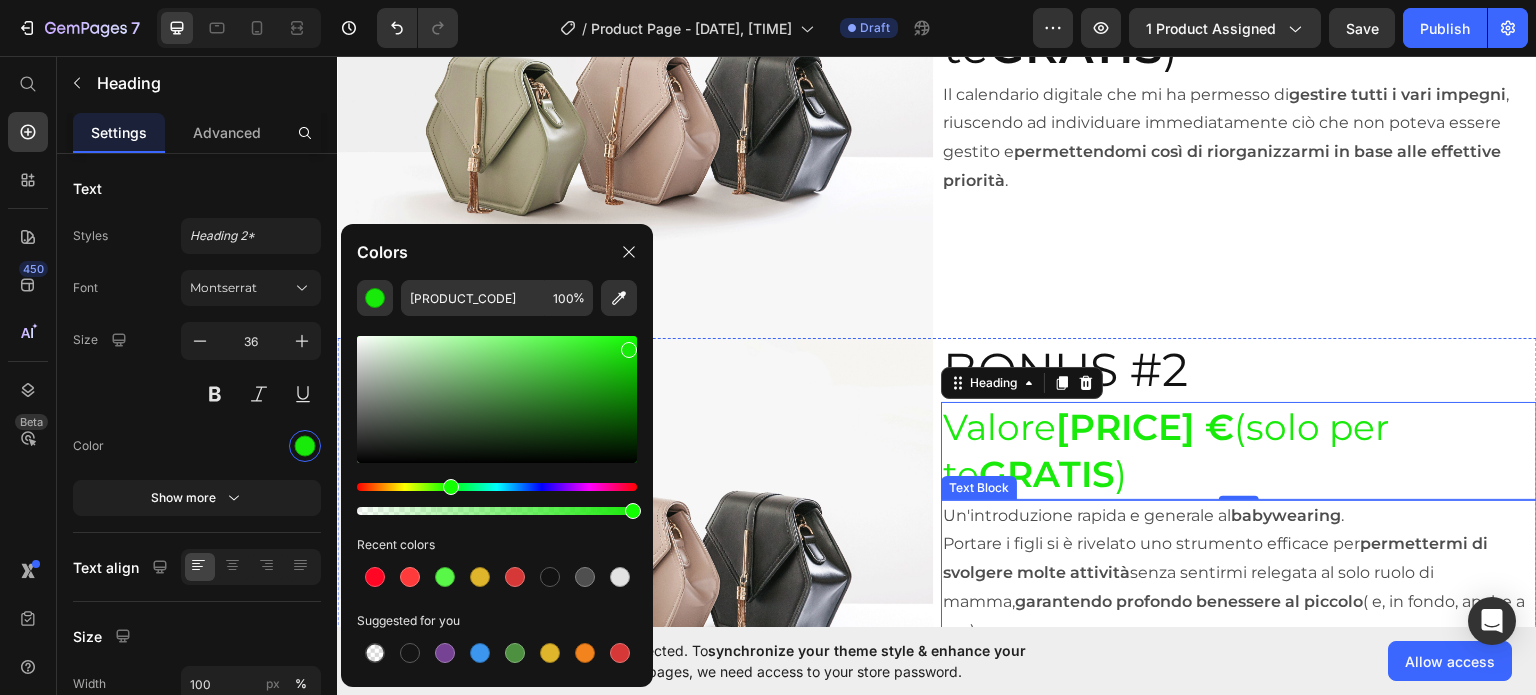 click on "Portare i figli si è rivelato uno strumento efficace per  permettermi di svolgere molte attività  senza sentirmi relegata al solo ruolo di mamma,  garantendo profondo benessere al piccolo  ( e, in fondo, anche a me)" at bounding box center (1239, 586) 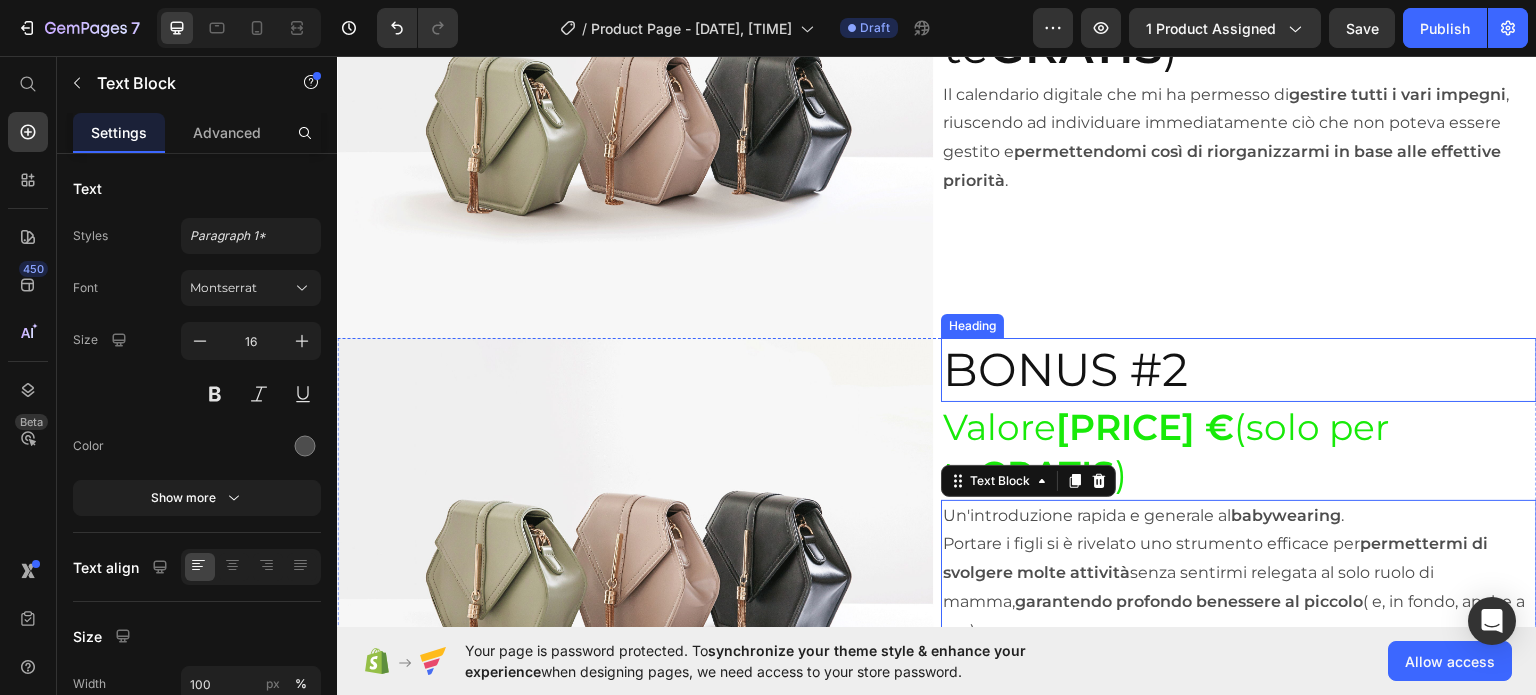 click on "BONUS #2" at bounding box center [1239, 369] 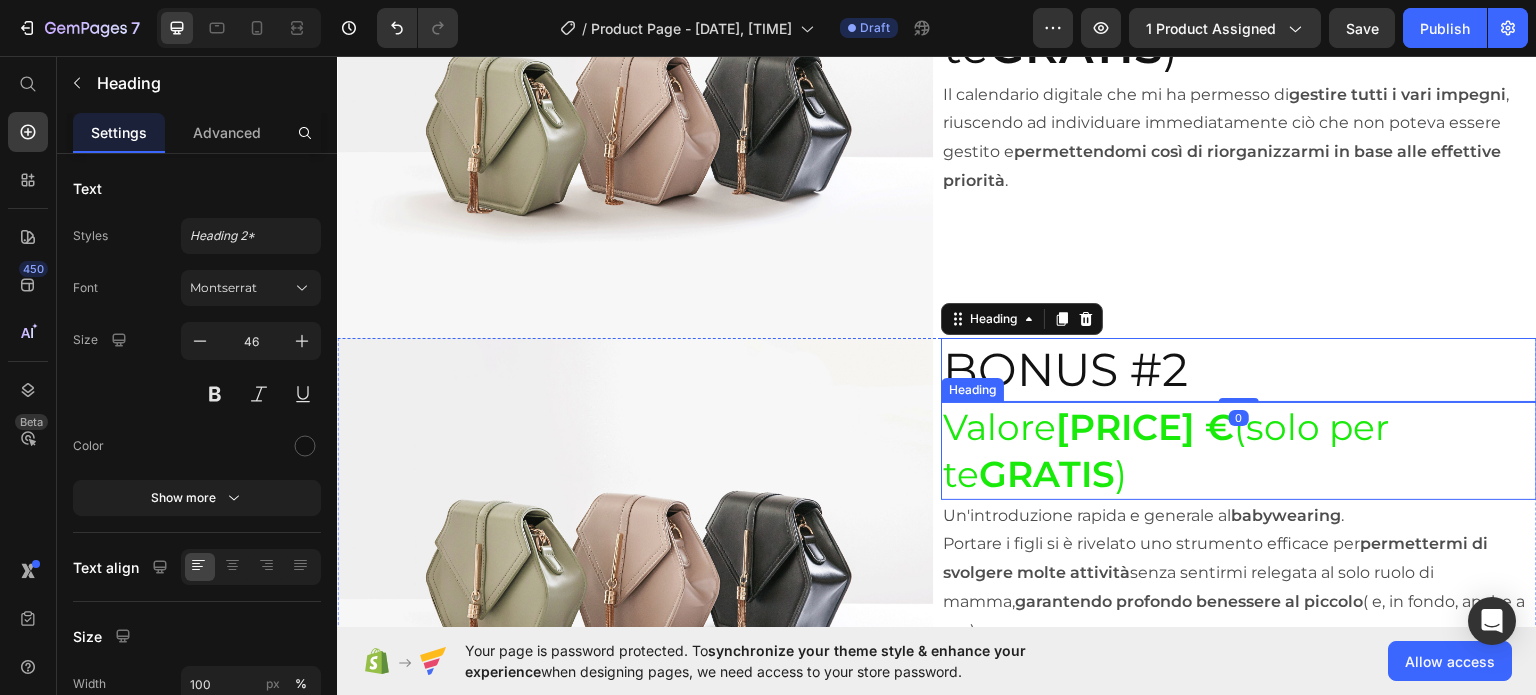 click on "35 €" at bounding box center [1145, 426] 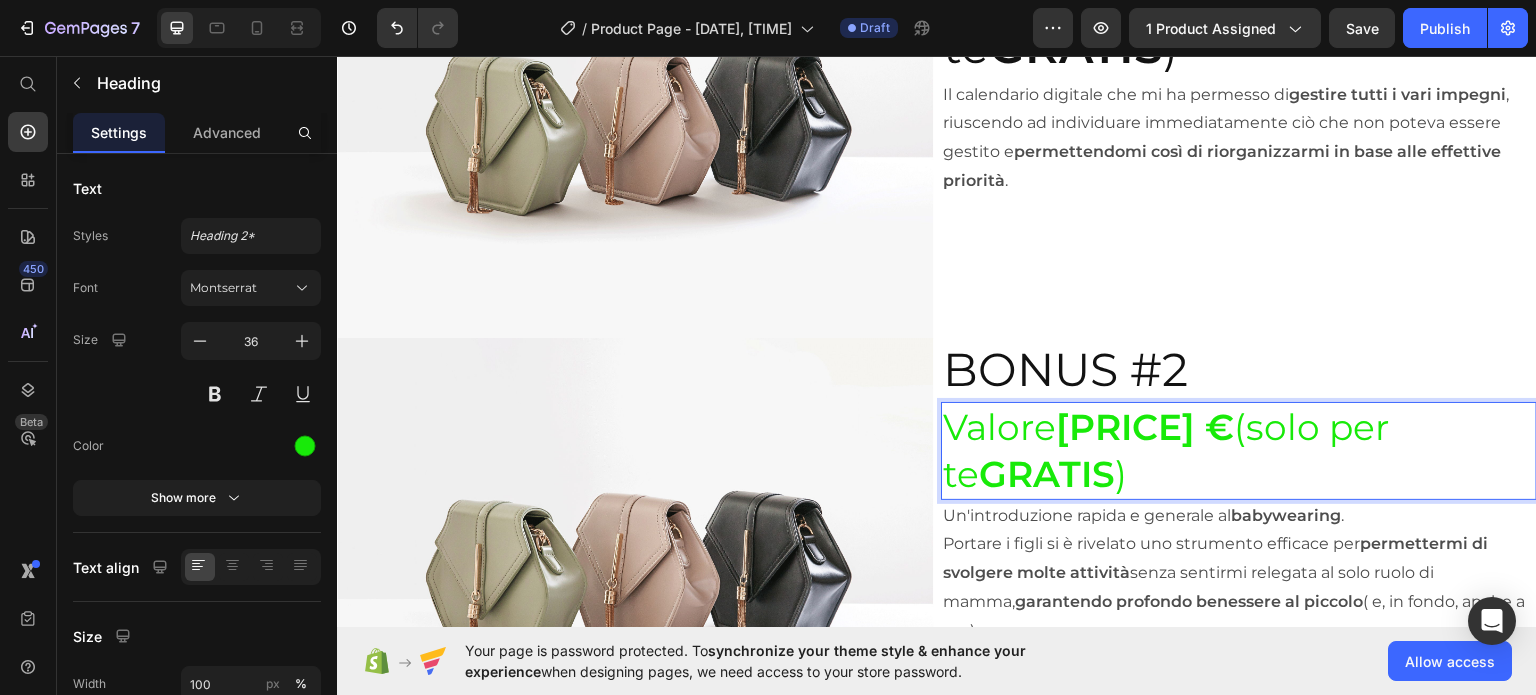click on "35 €" at bounding box center (1145, 426) 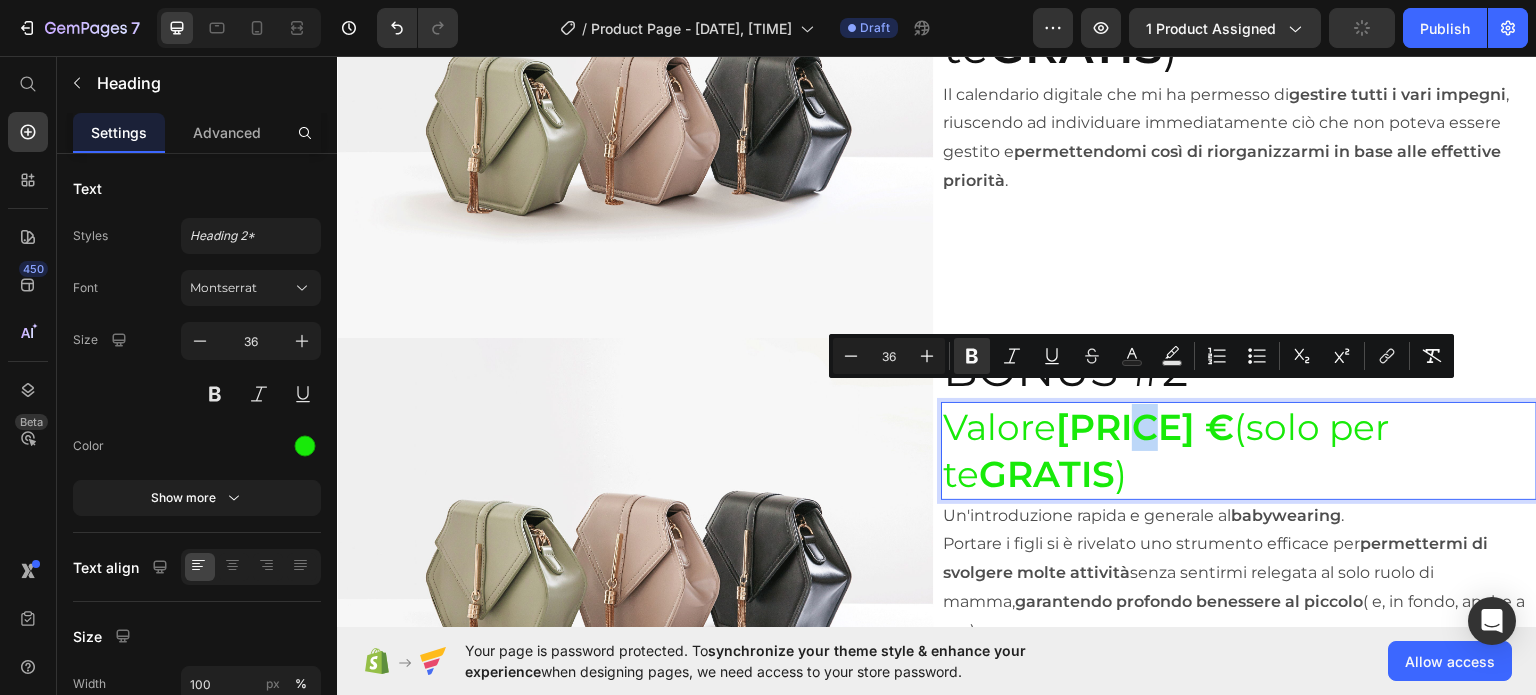 click on "35 €" at bounding box center (1145, 426) 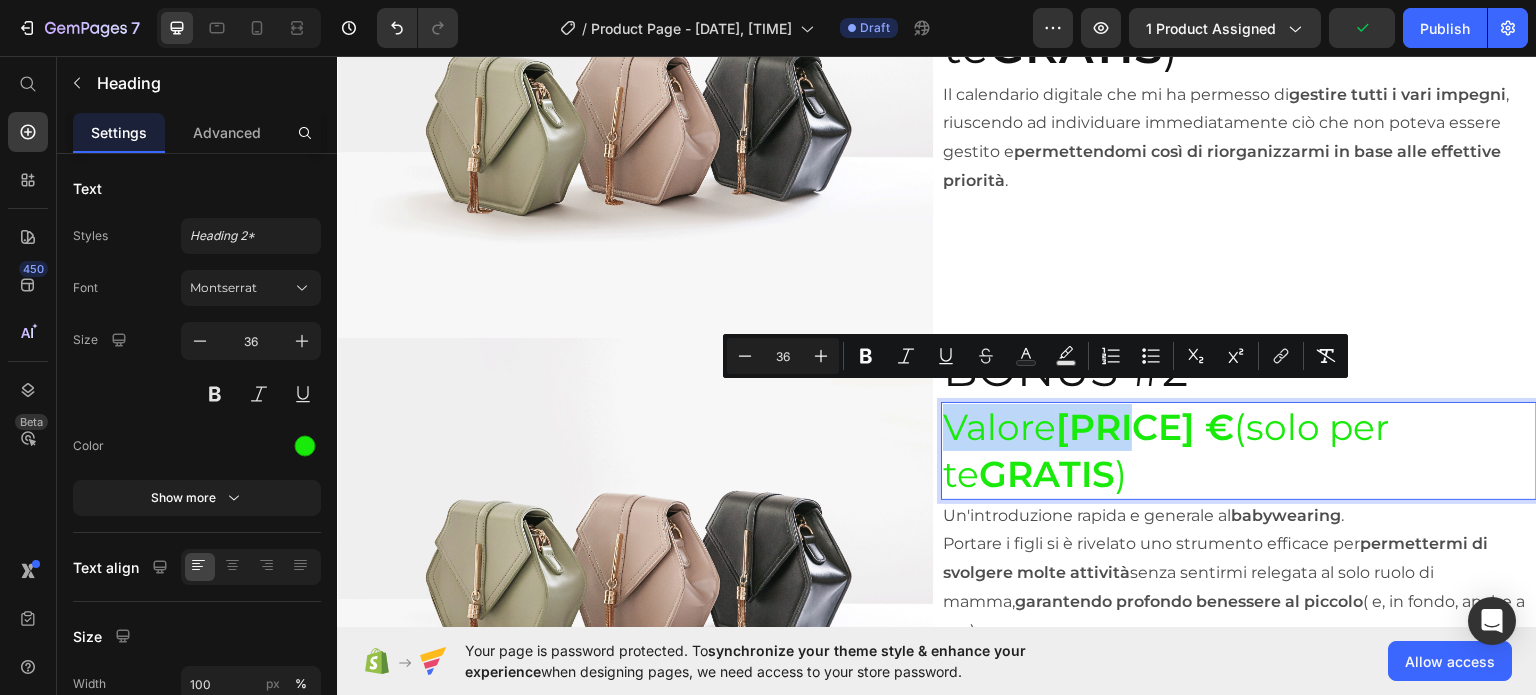 drag, startPoint x: 1137, startPoint y: 396, endPoint x: 937, endPoint y: 411, distance: 200.5617 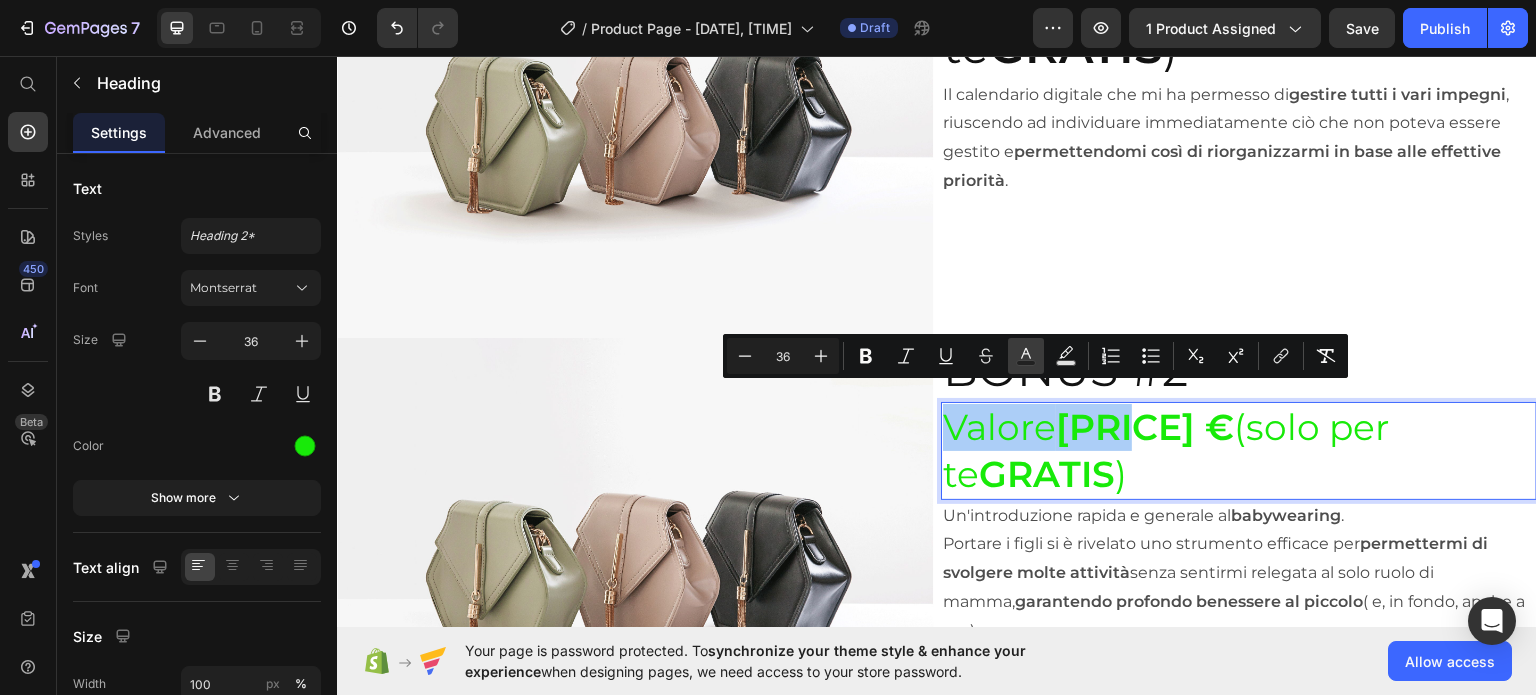 click 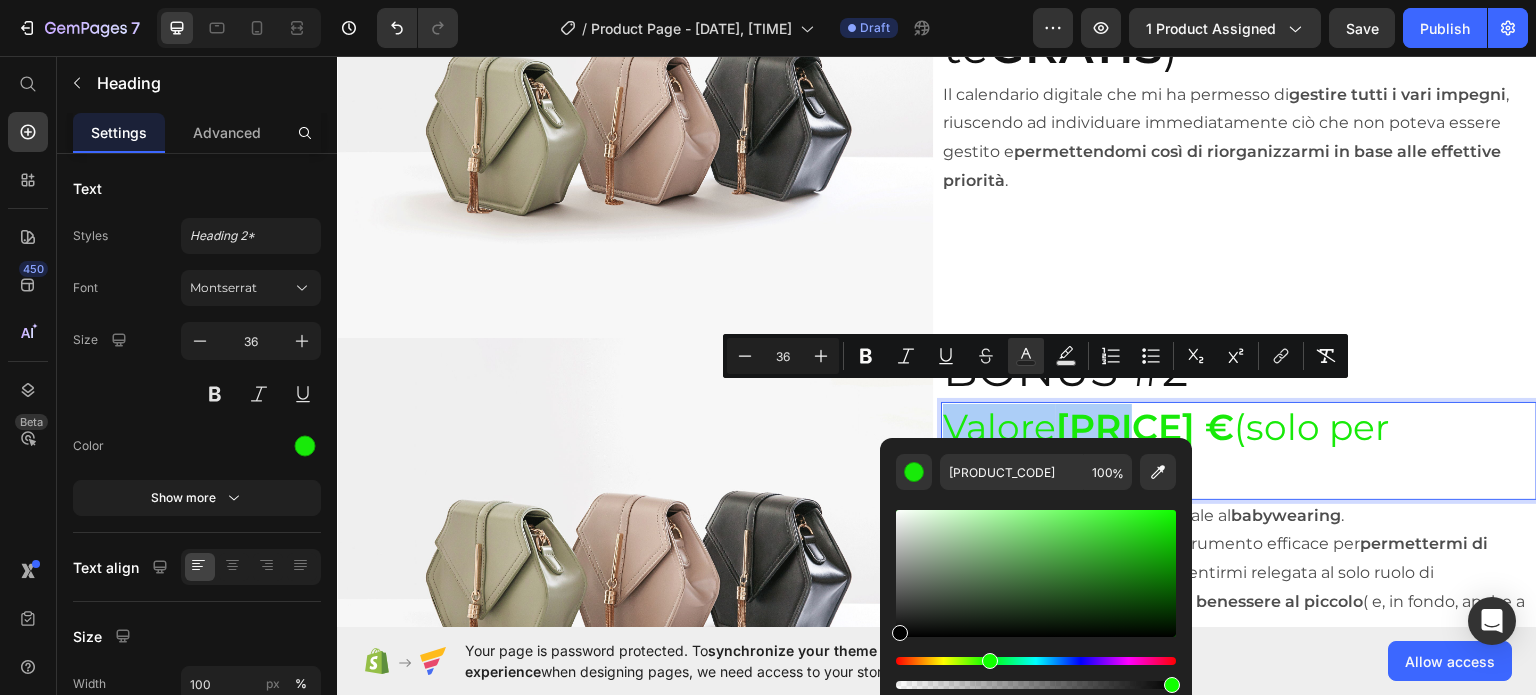 drag, startPoint x: 1172, startPoint y: 523, endPoint x: 871, endPoint y: 644, distance: 324.41025 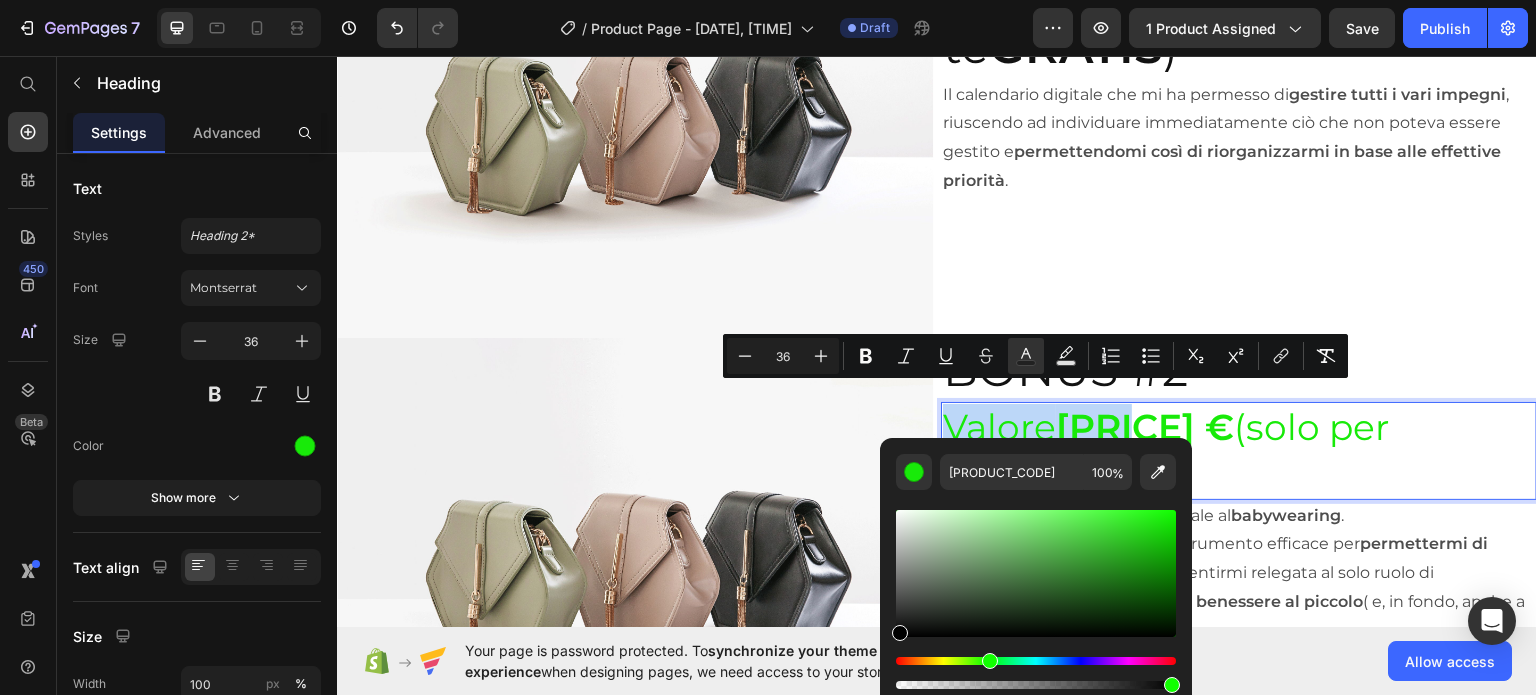 type on "000000" 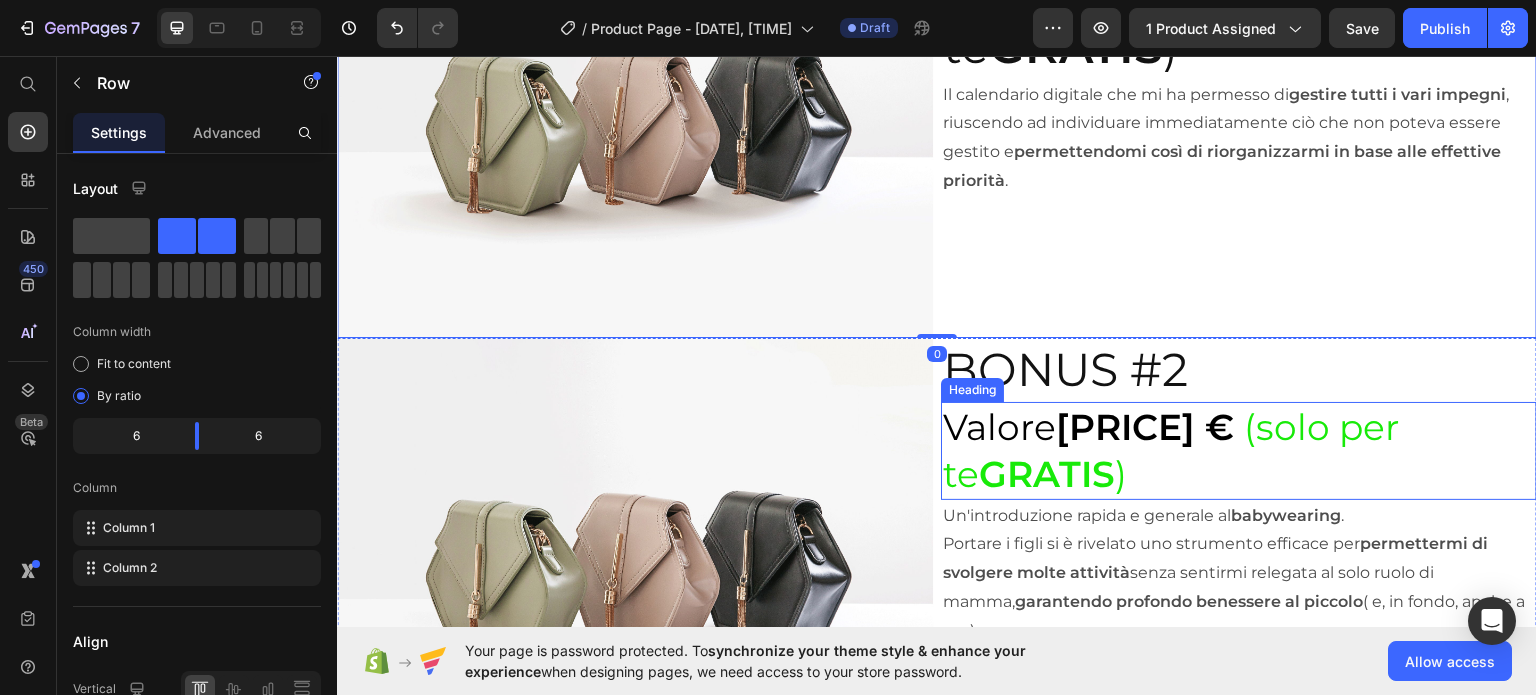 click on "⁠⁠⁠⁠⁠⁠⁠ Valore  35 €   (solo per te  GRATIS )" at bounding box center (1239, 450) 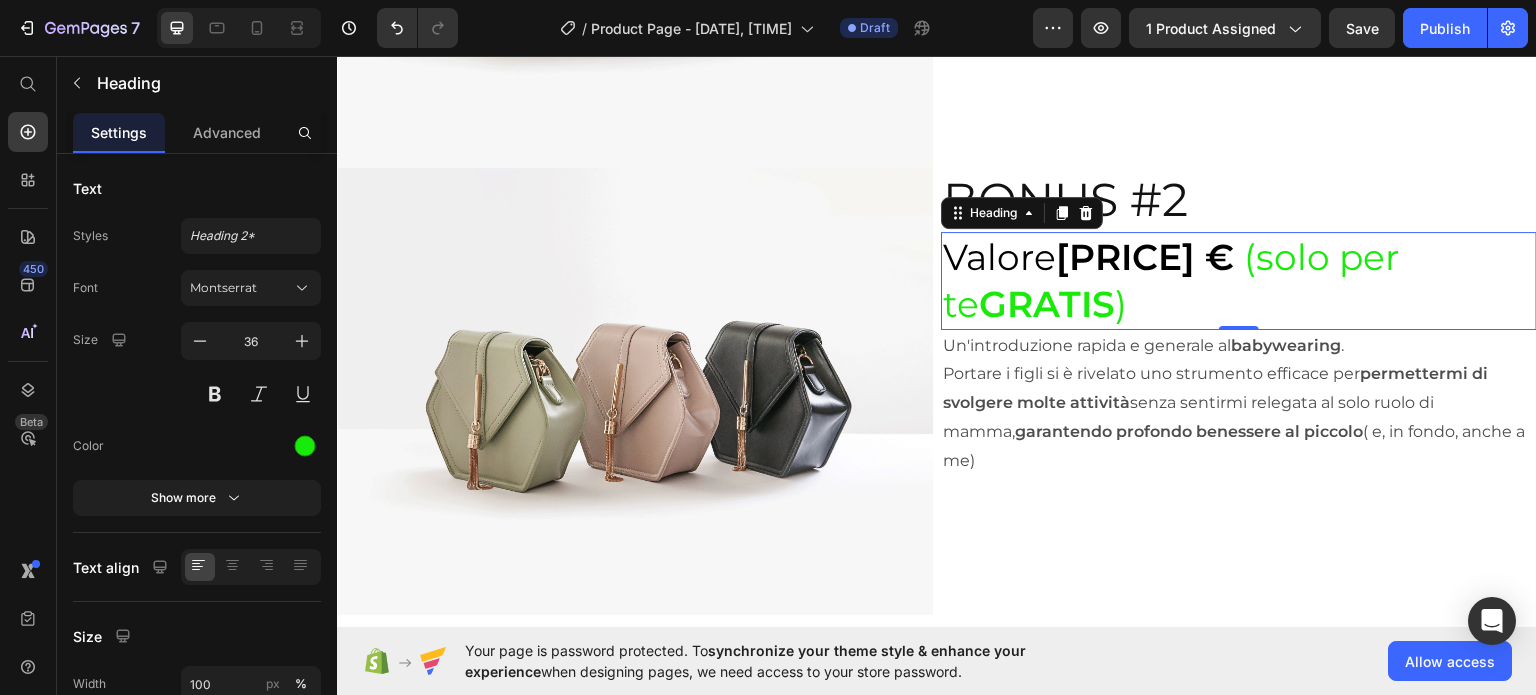 scroll, scrollTop: 7425, scrollLeft: 0, axis: vertical 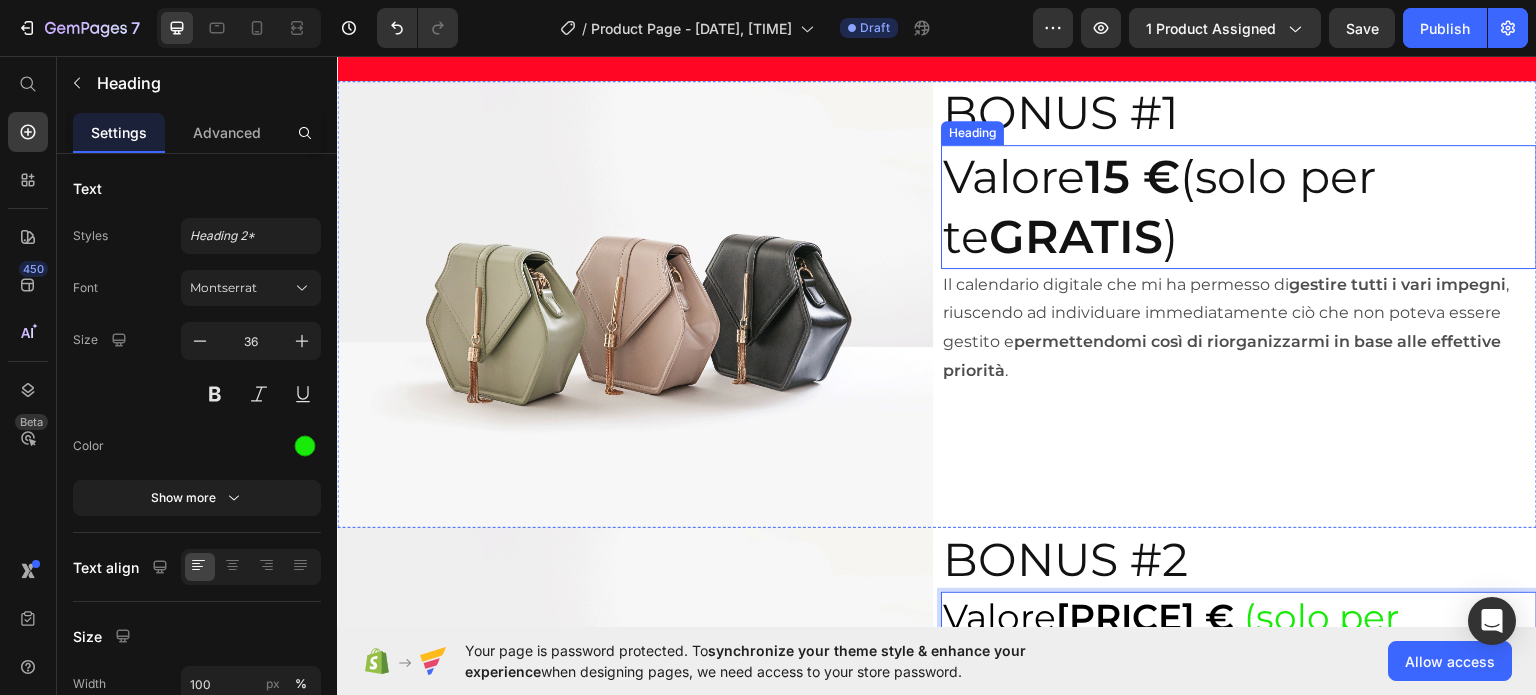 click on "Valore  15 €  (solo per te  GRATIS )" at bounding box center (1239, 206) 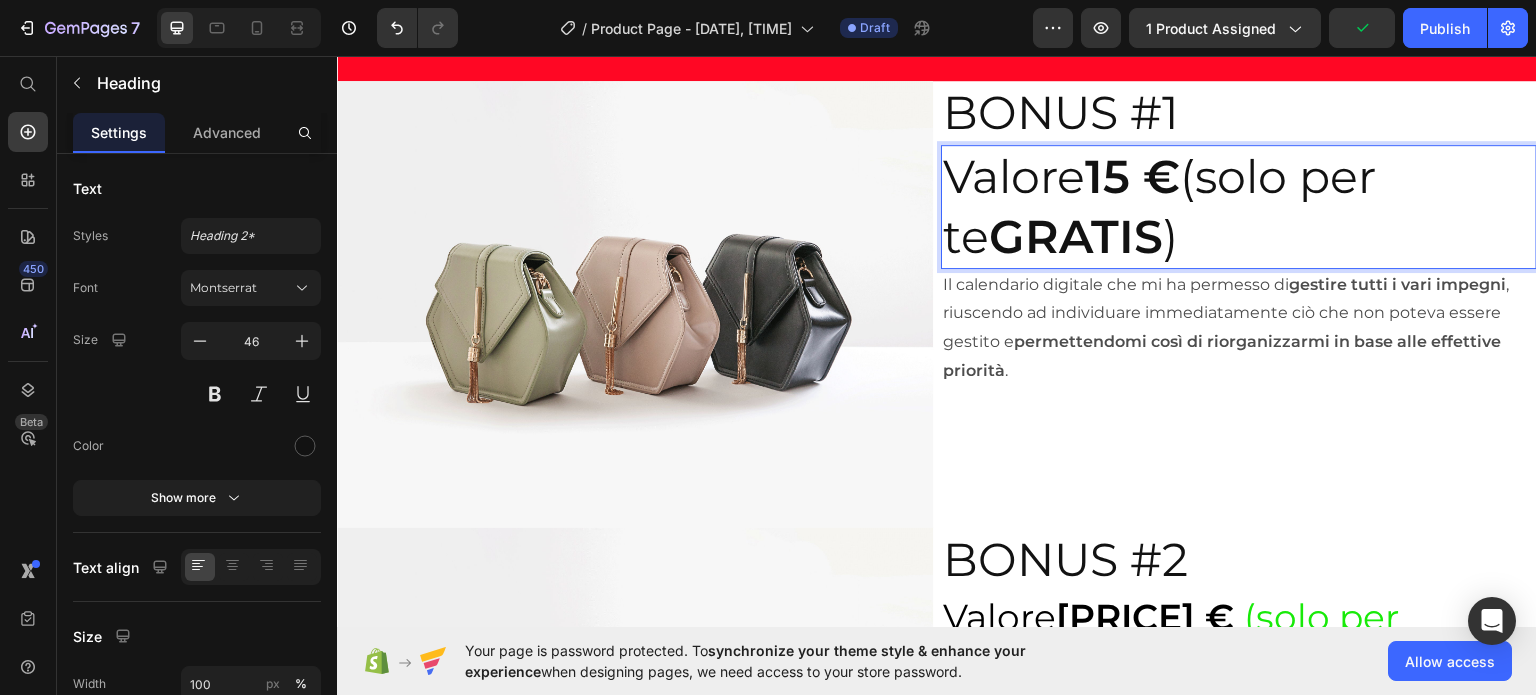 click on "Valore  15 €  (solo per te  GRATIS )" at bounding box center [1239, 206] 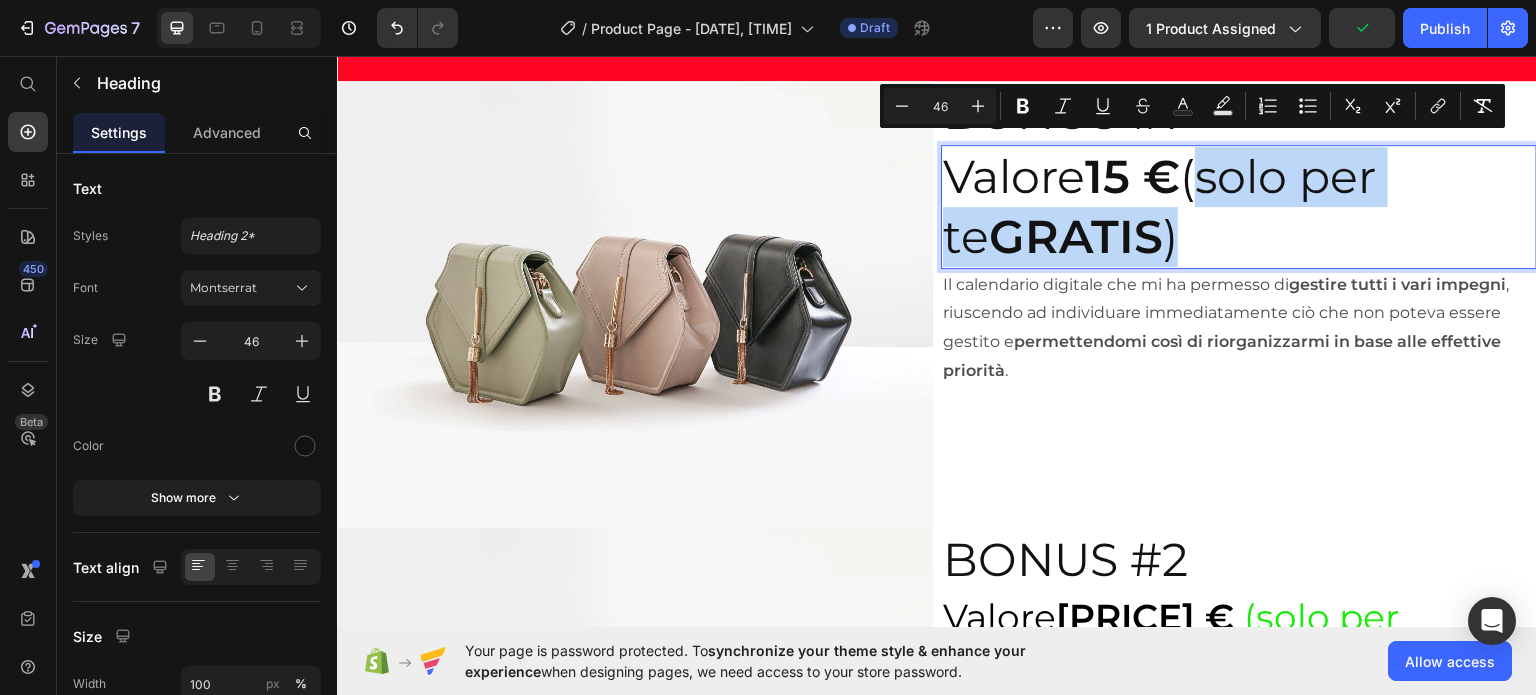 drag, startPoint x: 1197, startPoint y: 160, endPoint x: 1226, endPoint y: 231, distance: 76.6942 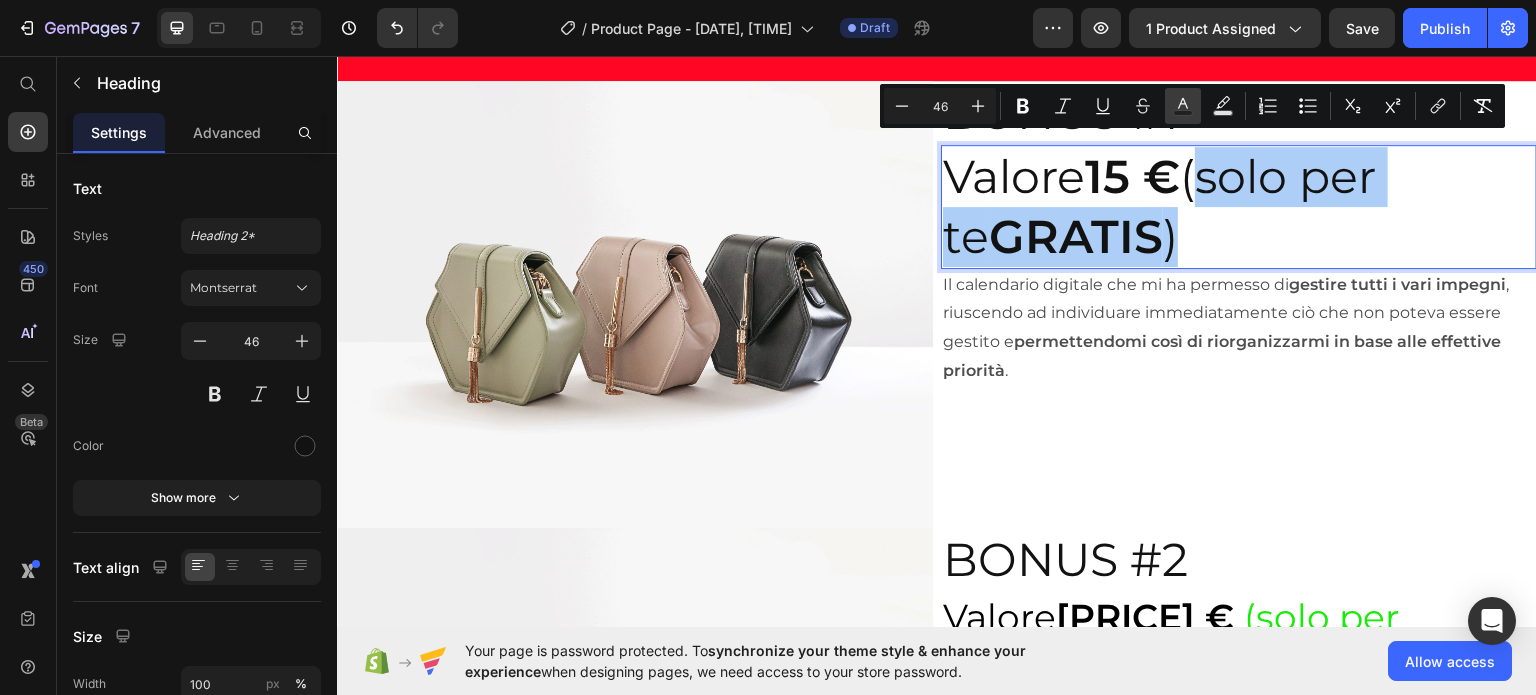 click 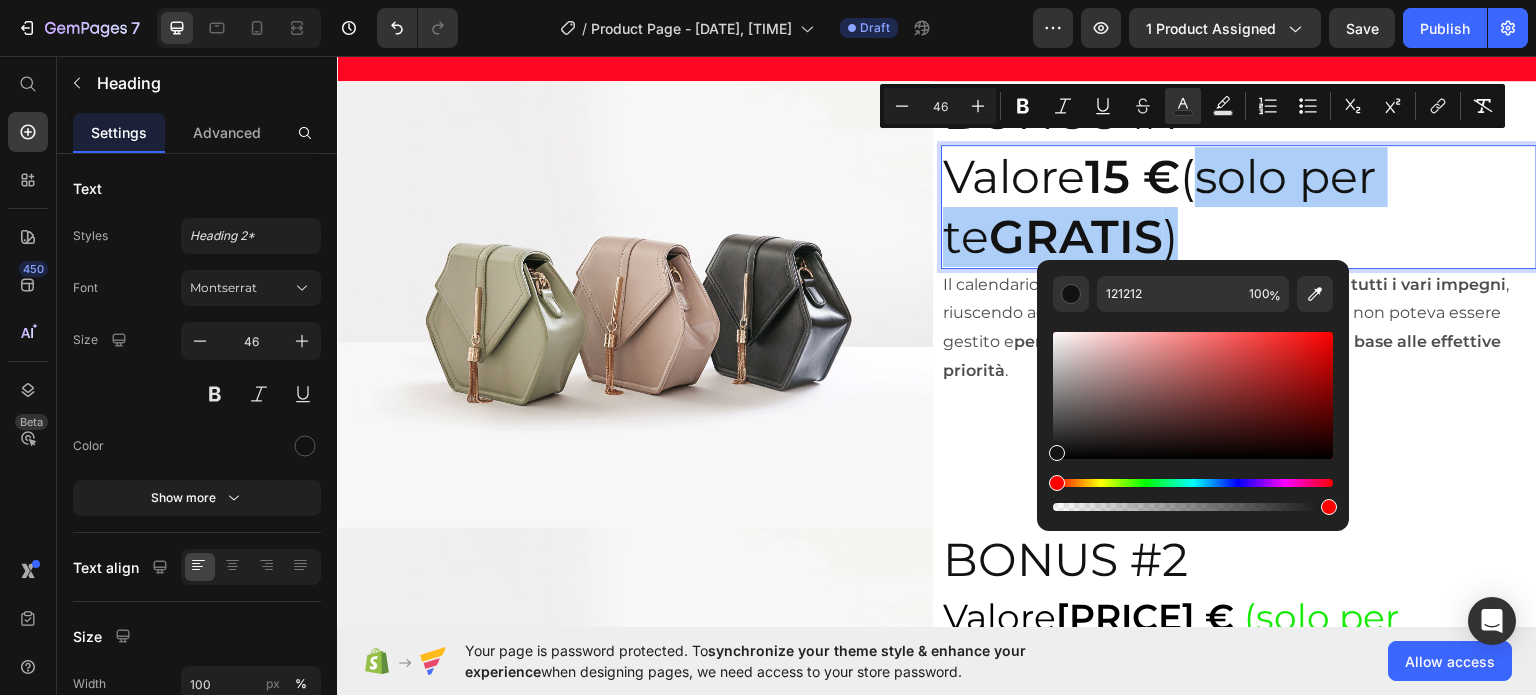 click at bounding box center (1193, 483) 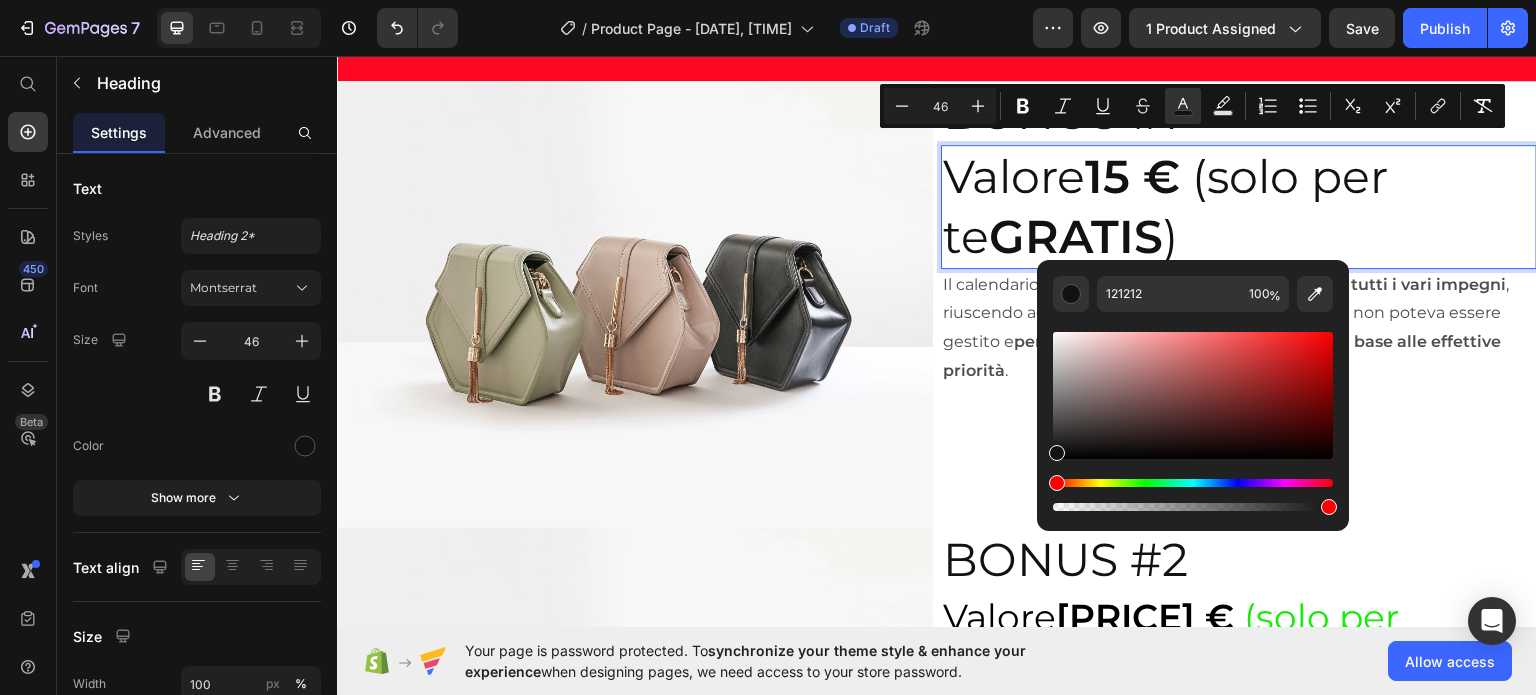 click at bounding box center [1193, 495] 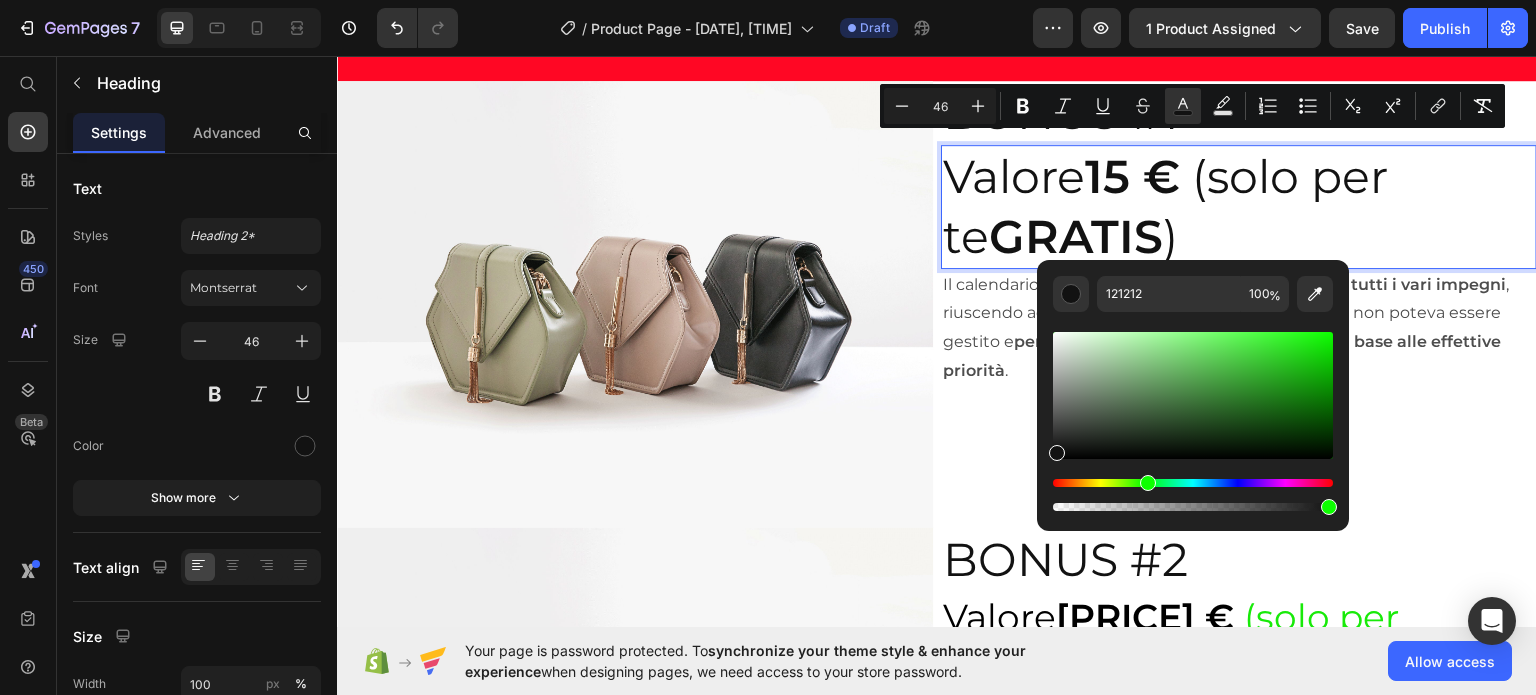 drag, startPoint x: 1055, startPoint y: 484, endPoint x: 1144, endPoint y: 487, distance: 89.050545 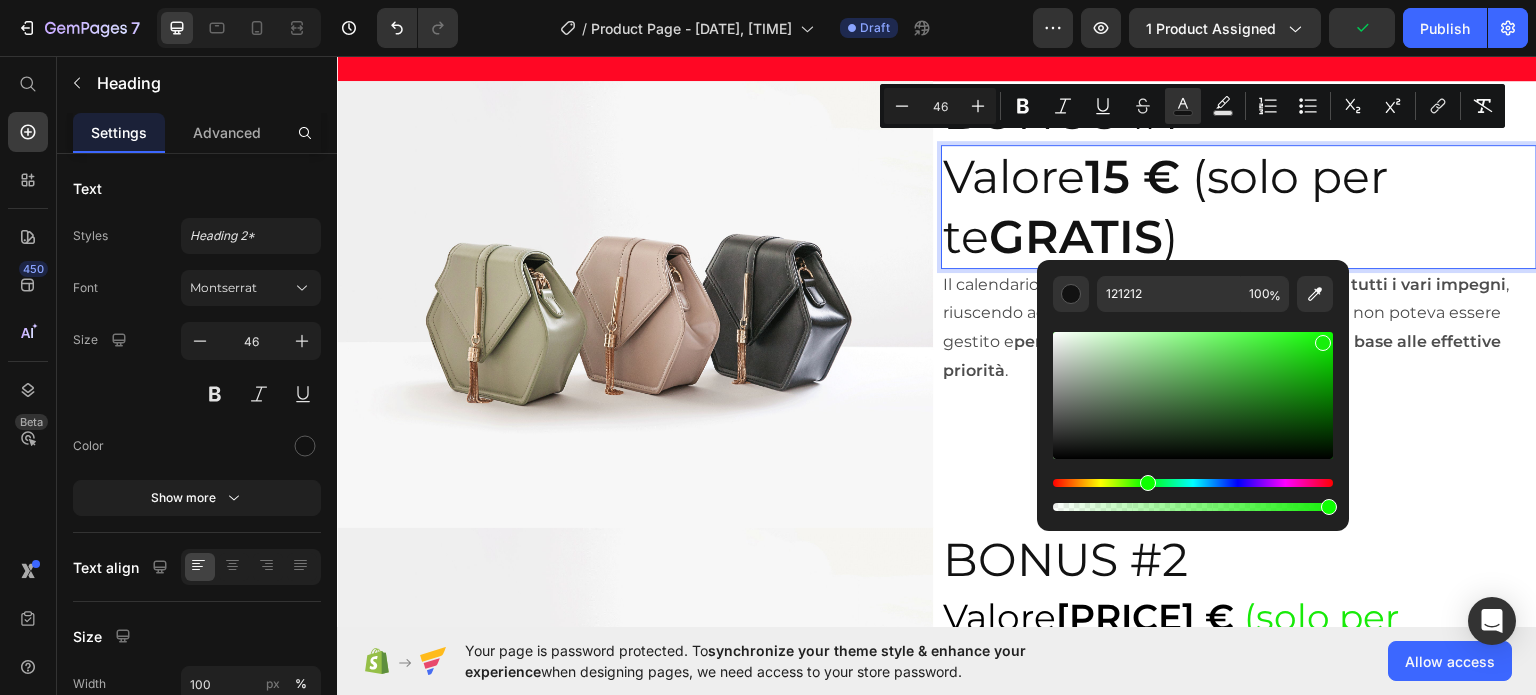 drag, startPoint x: 1058, startPoint y: 455, endPoint x: 1320, endPoint y: 339, distance: 286.53098 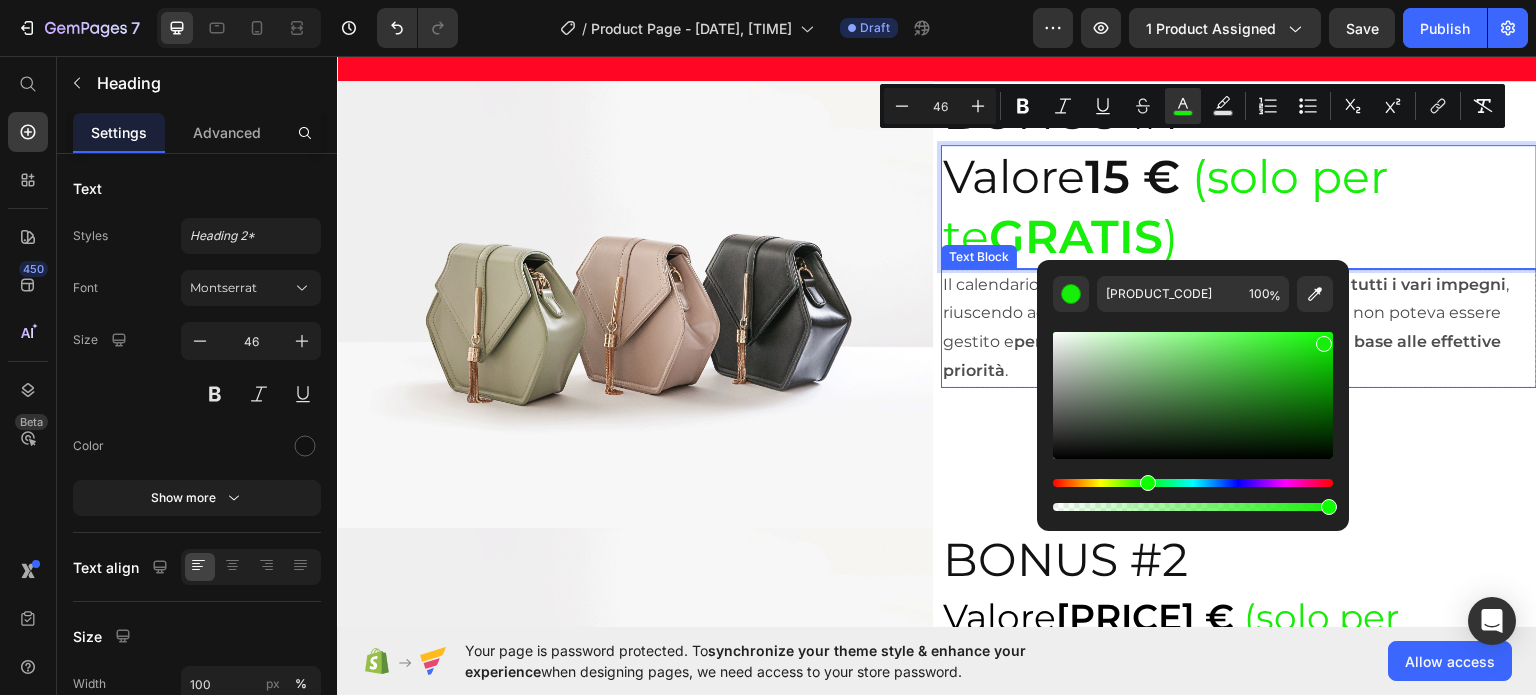 click on "Il calendario digitale che mi ha permesso di  gestire tutti i vari impegni , riuscendo ad individuare immediatamente ciò che non poteva essere gestito e  permettendomi così di riorganizzarmi in base alle effettive priorità ." at bounding box center [1239, 327] 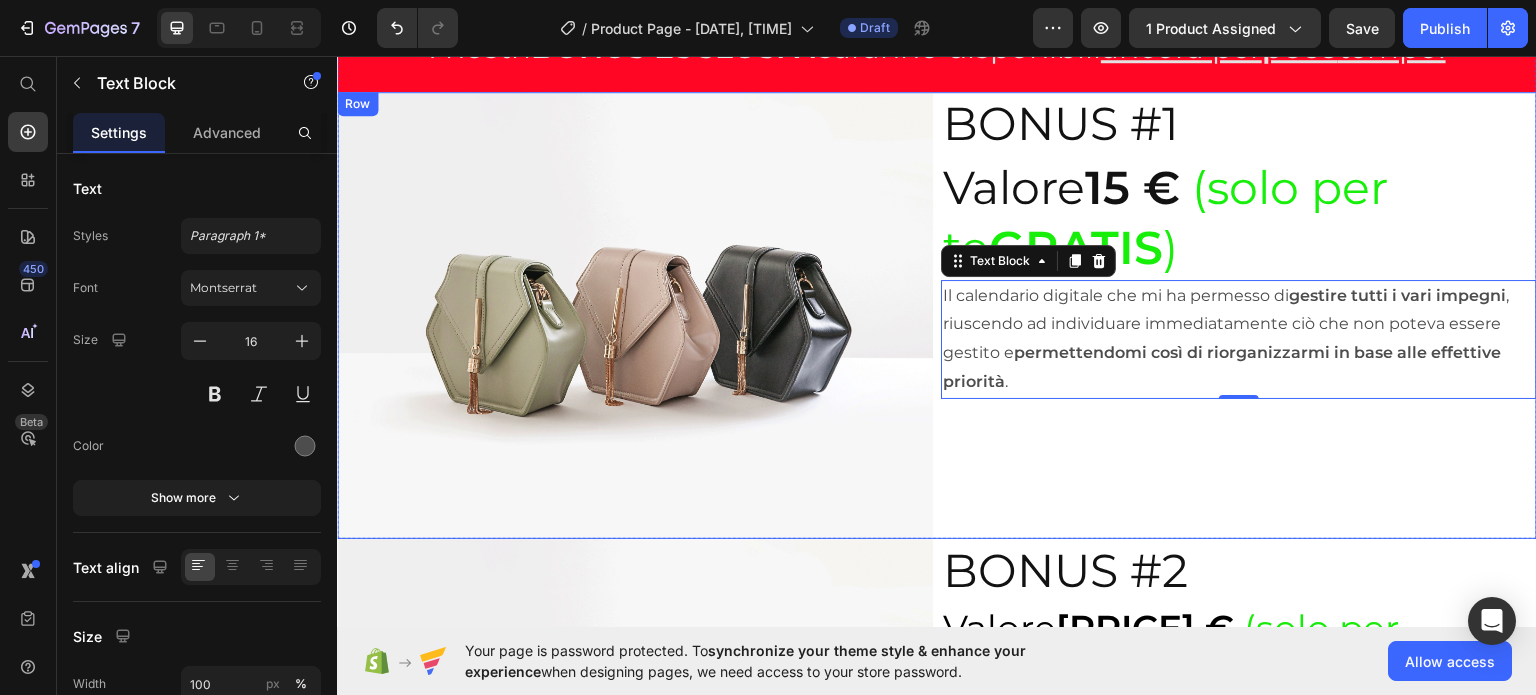 scroll, scrollTop: 7302, scrollLeft: 0, axis: vertical 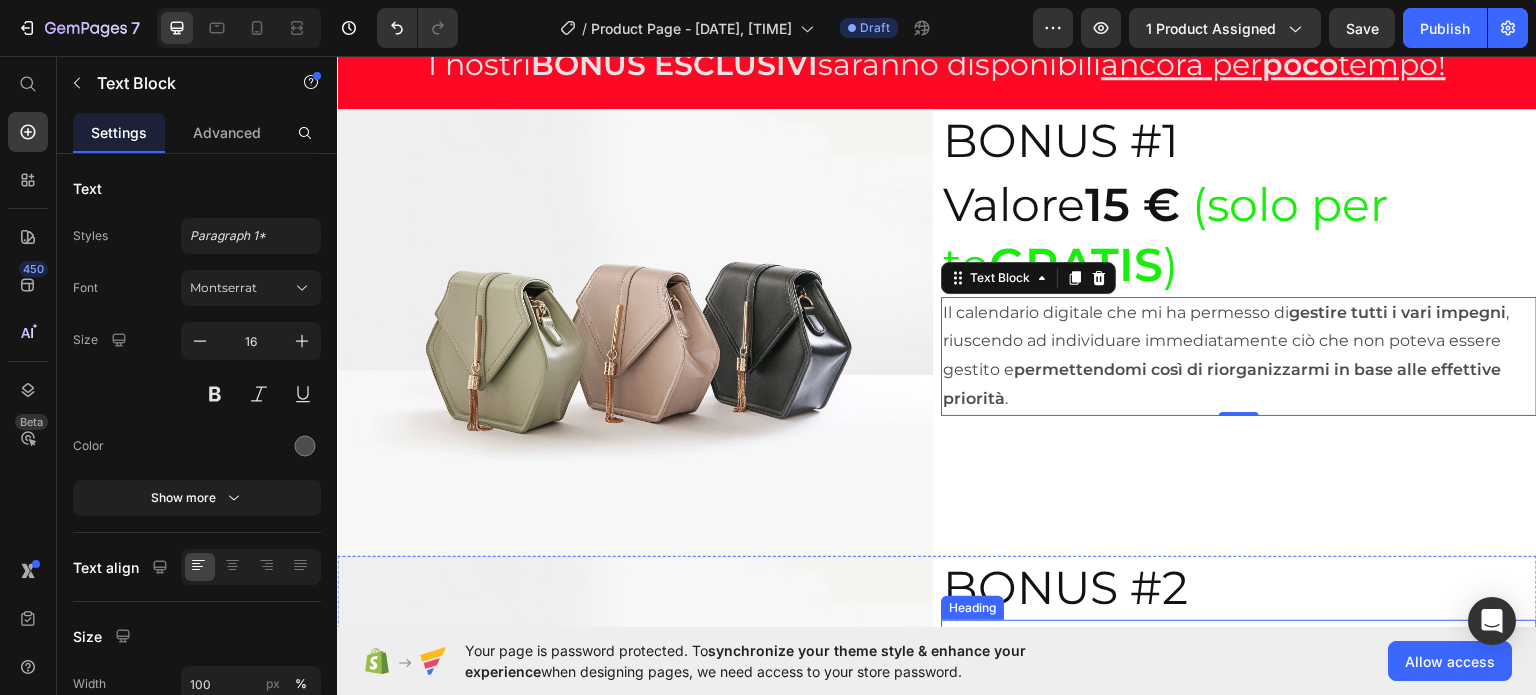 click on "⁠⁠⁠⁠⁠⁠⁠ Valore  35 €   (solo per te  GRATIS )" at bounding box center (1239, 668) 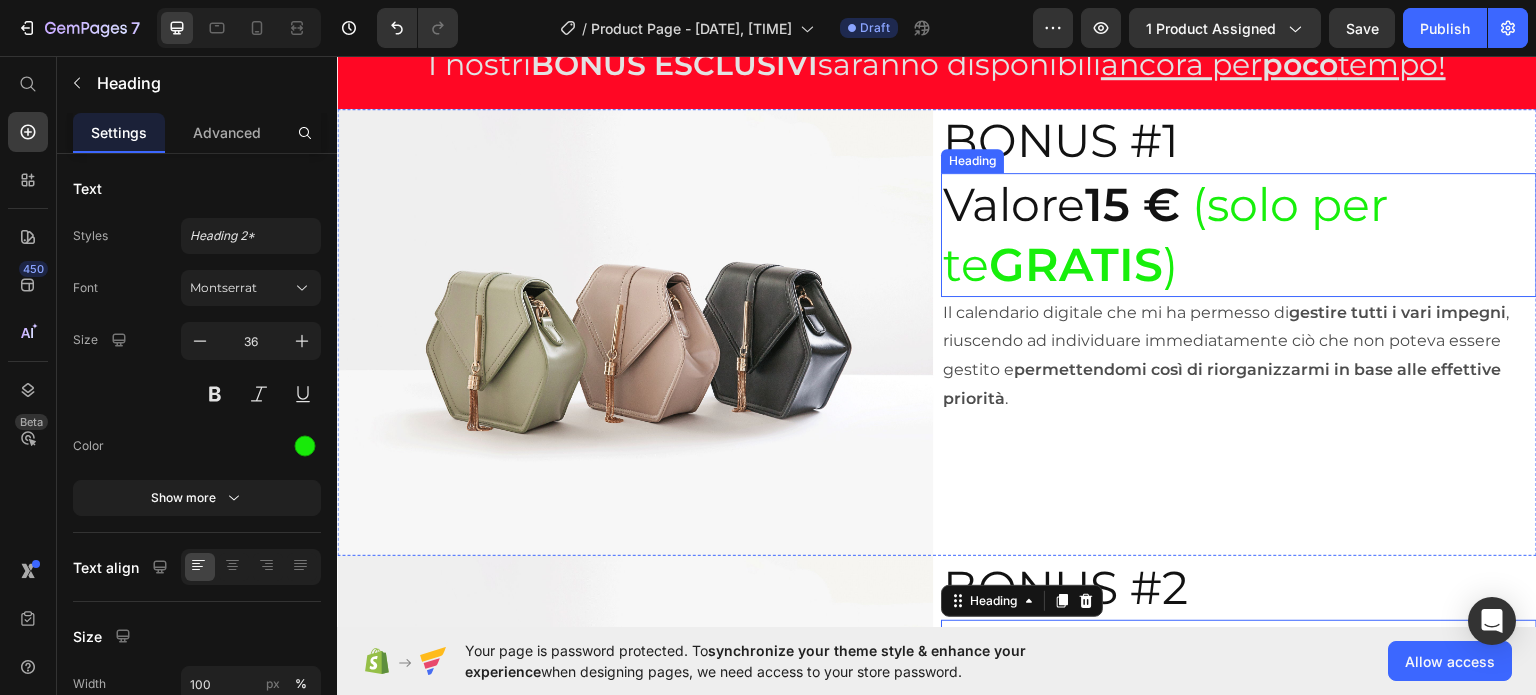 click on "Valore  15 €   (solo per te  GRATIS )" at bounding box center [1239, 234] 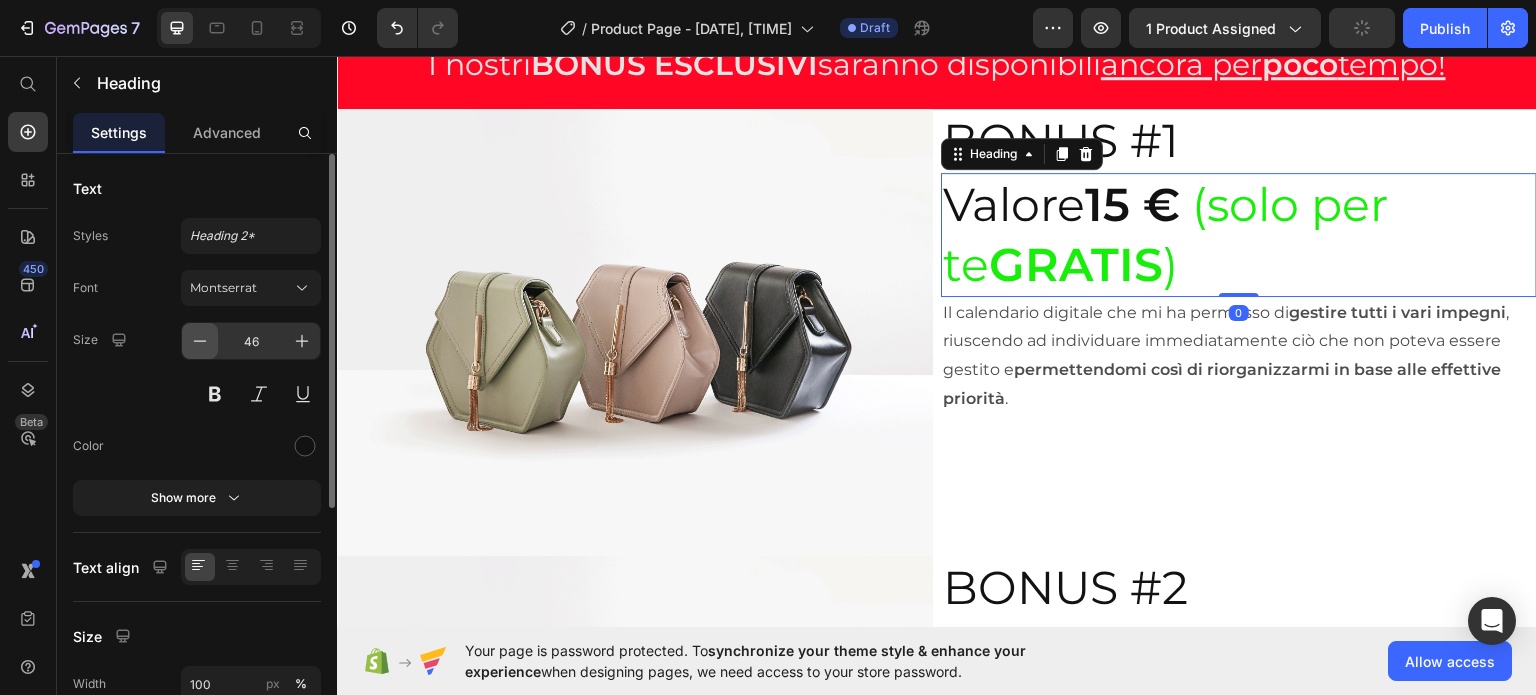 click at bounding box center [200, 341] 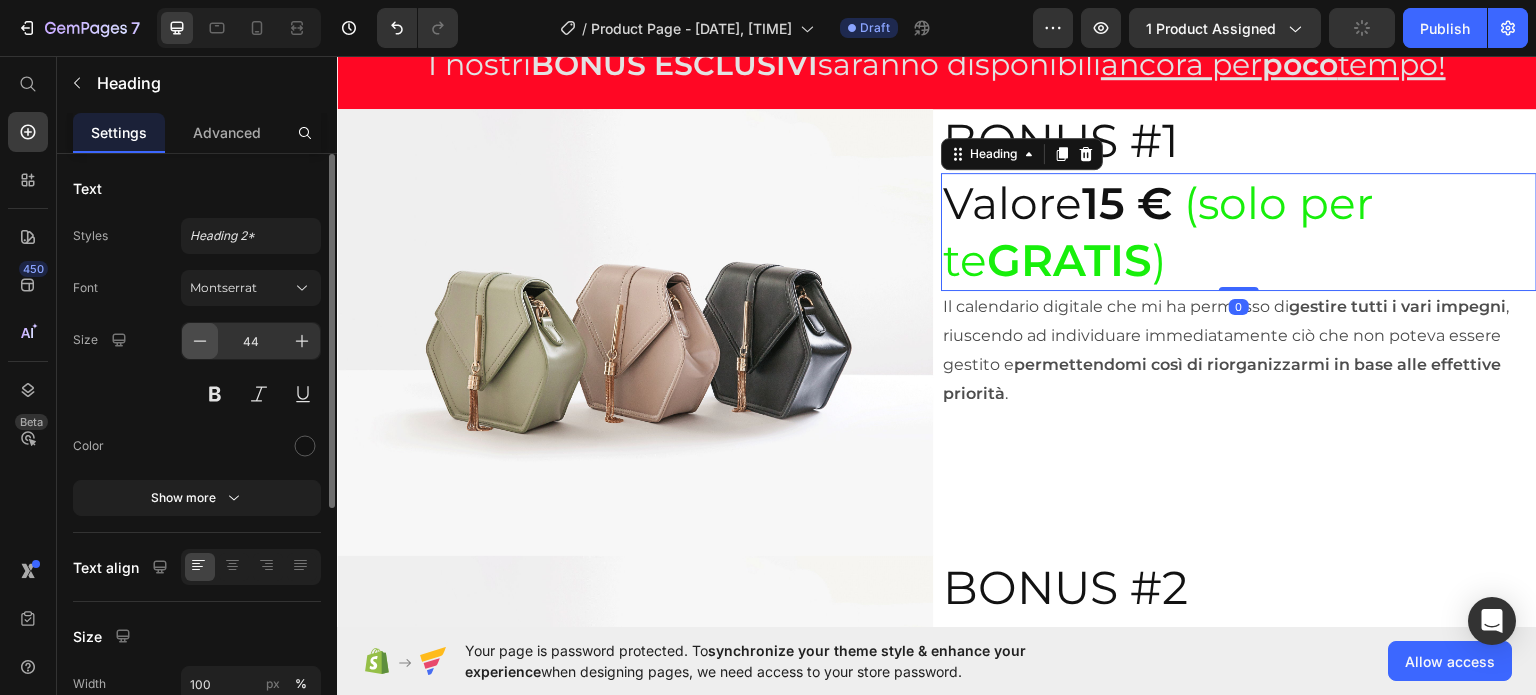 click at bounding box center (200, 341) 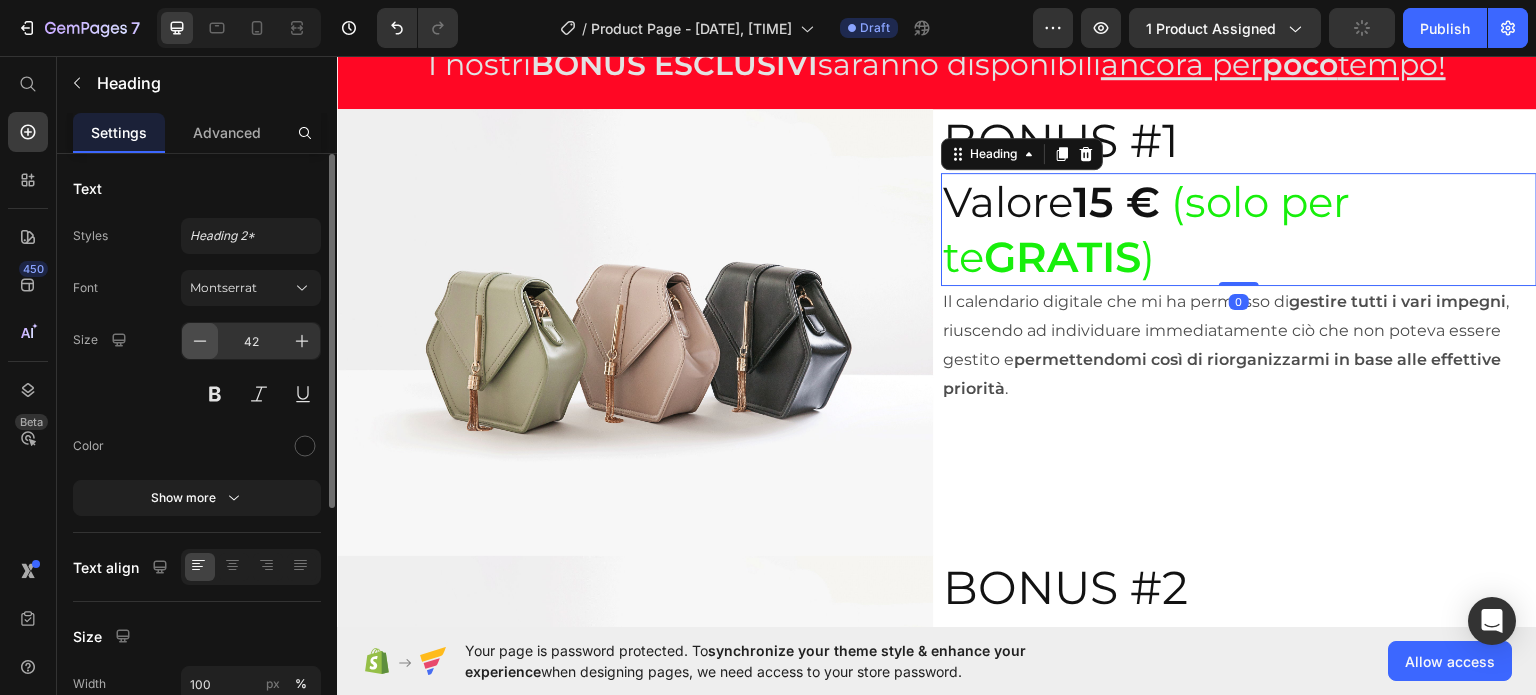 click at bounding box center [200, 341] 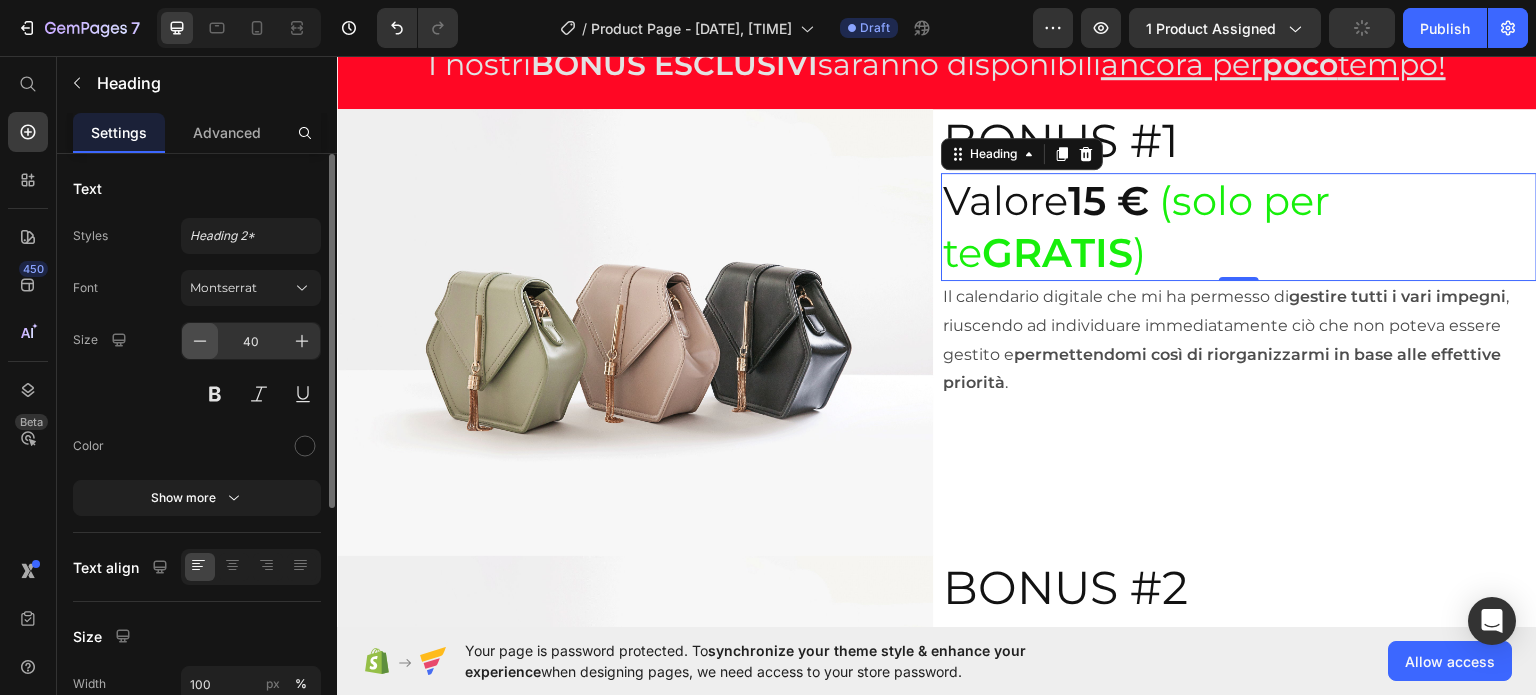 click at bounding box center [200, 341] 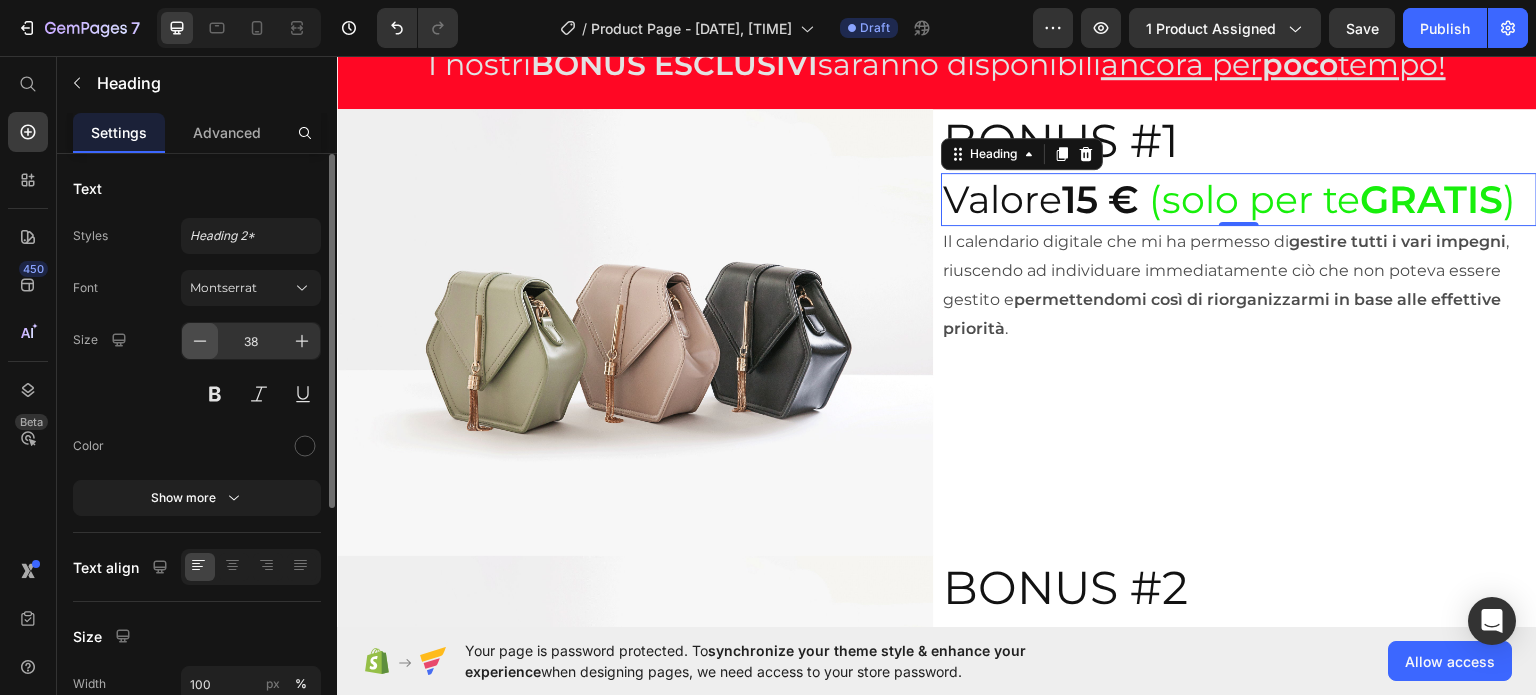 click at bounding box center (200, 341) 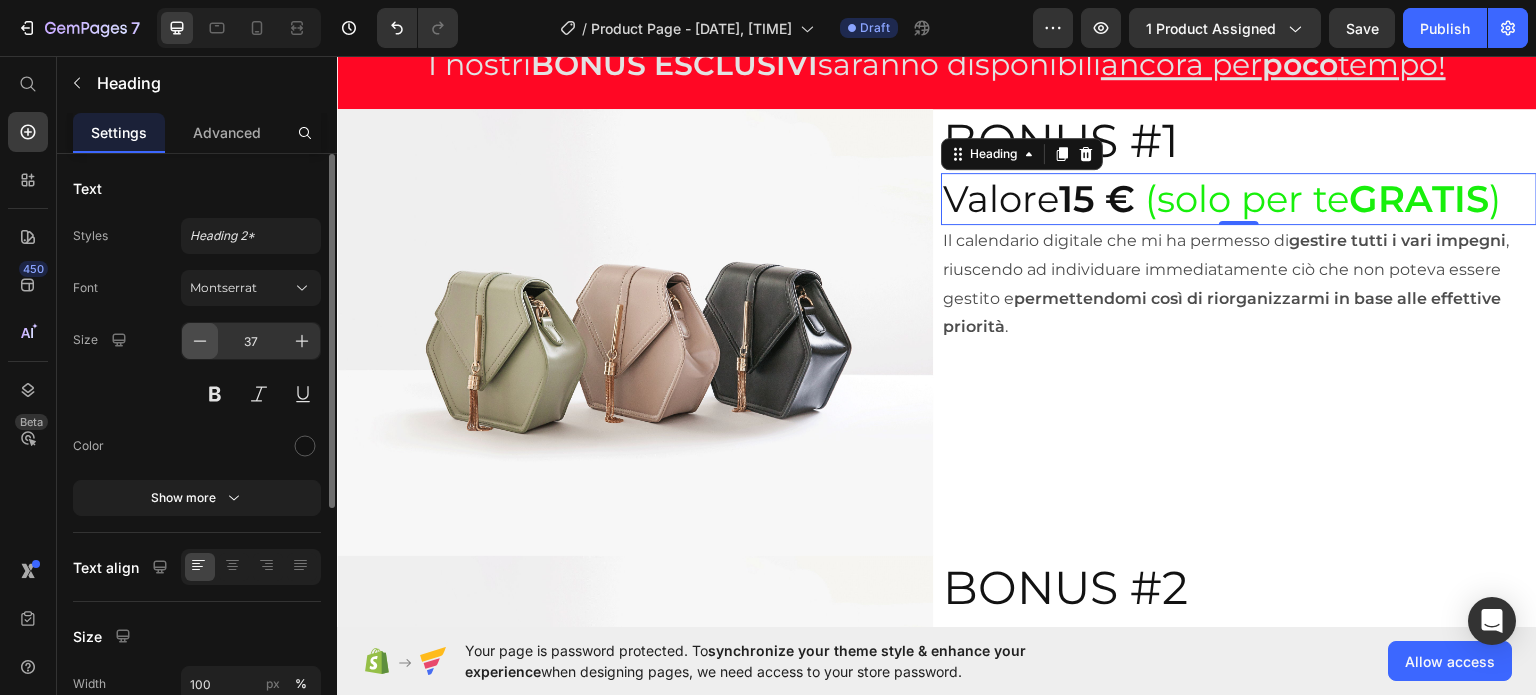 click at bounding box center (200, 341) 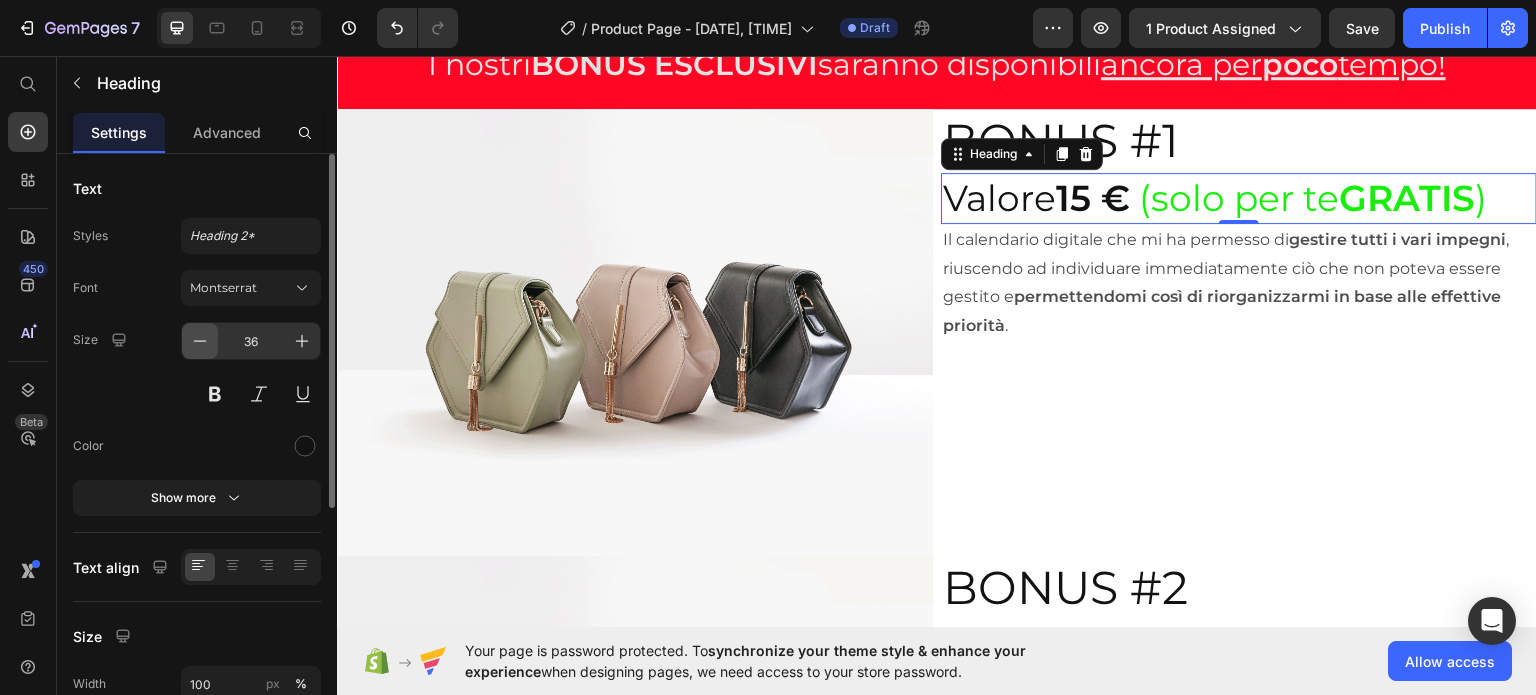 click at bounding box center (200, 341) 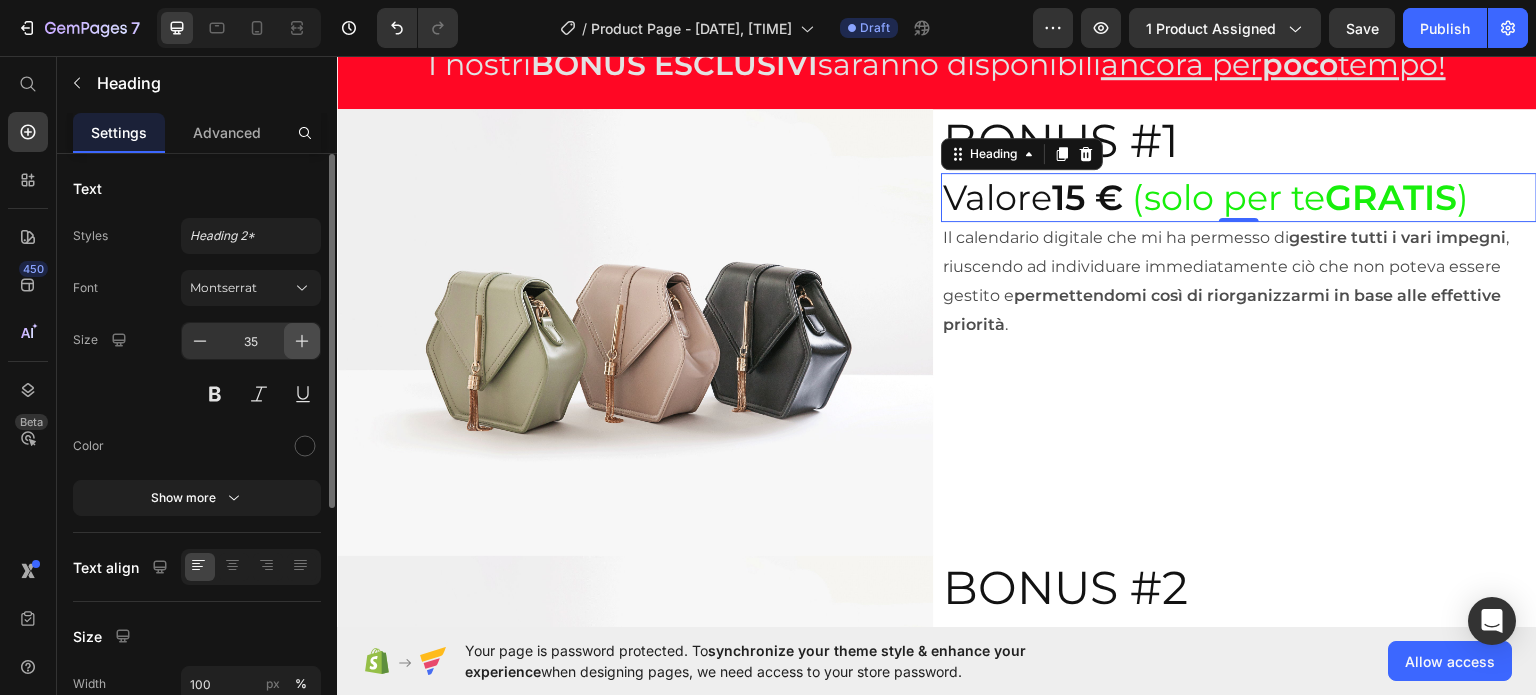 click 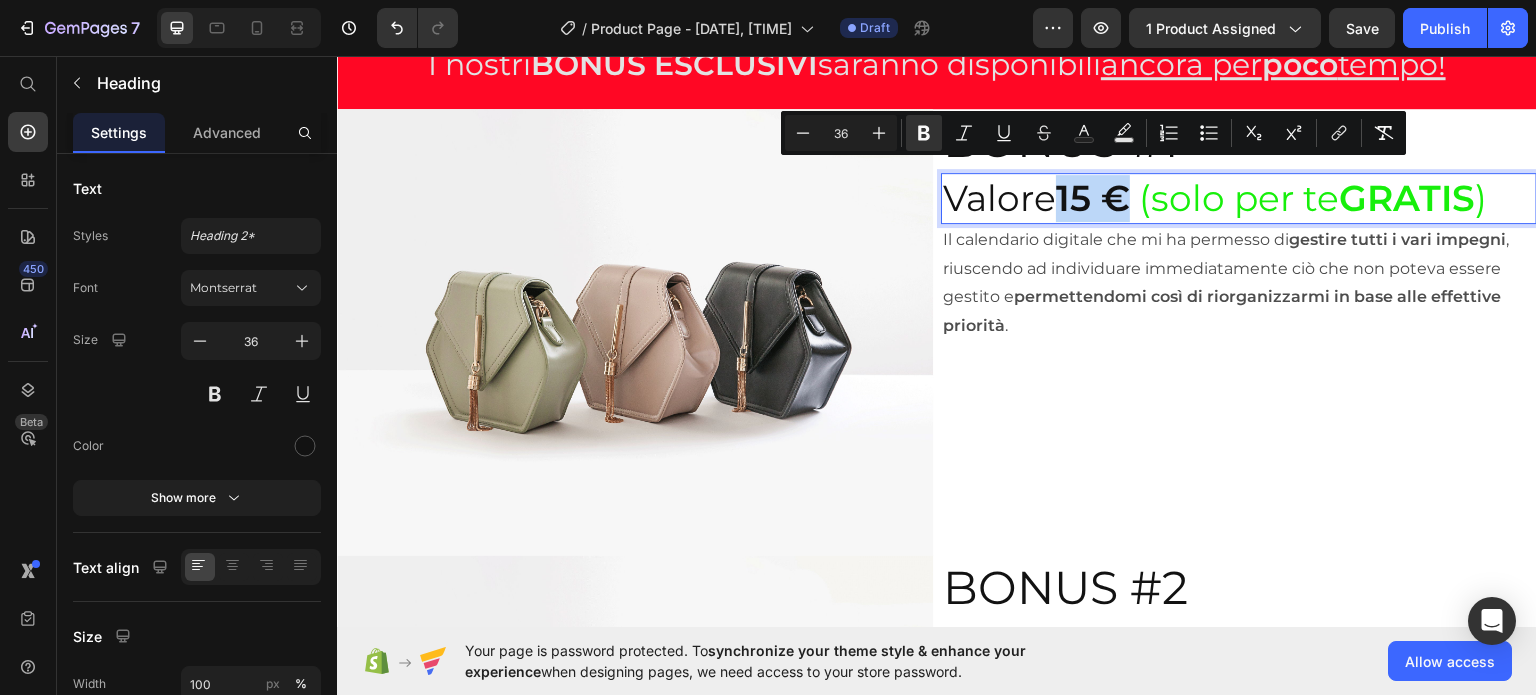 drag, startPoint x: 1056, startPoint y: 181, endPoint x: 1136, endPoint y: 186, distance: 80.1561 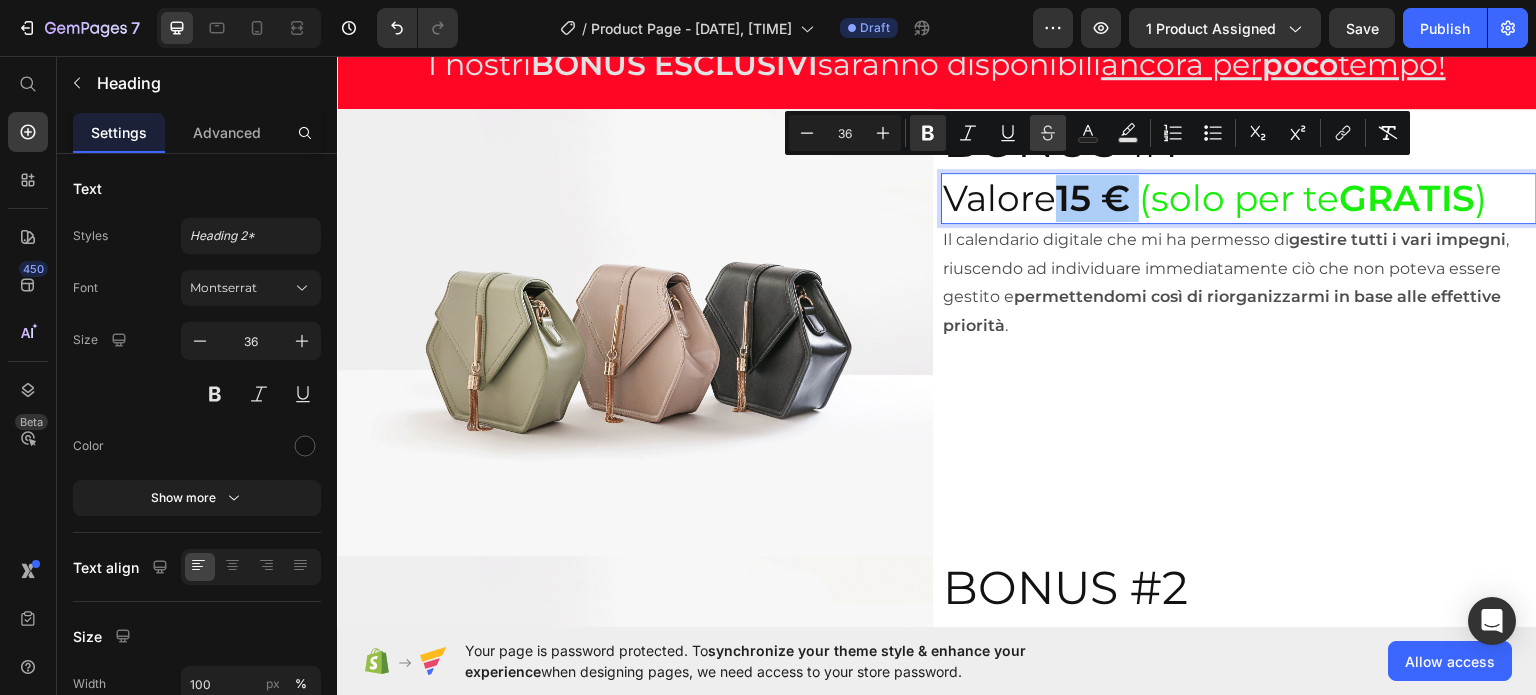click 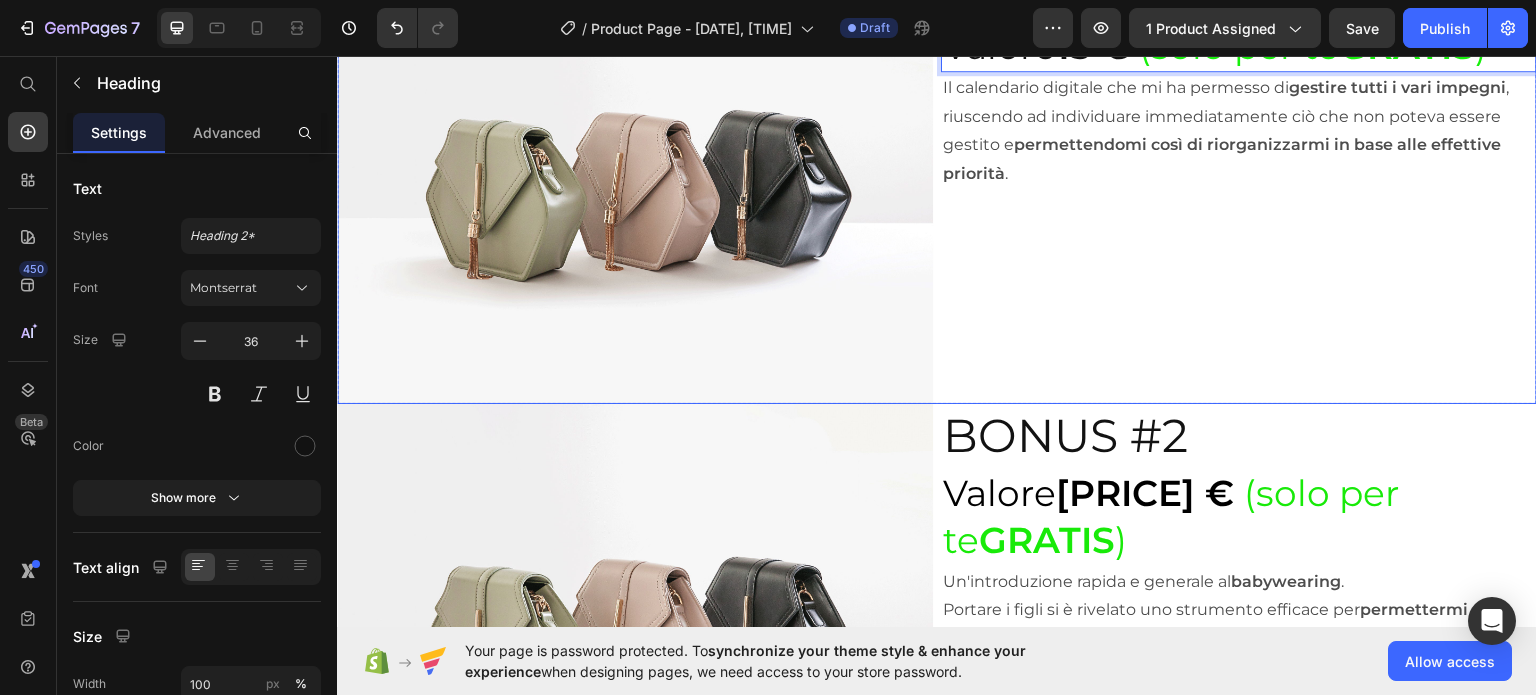 scroll, scrollTop: 7479, scrollLeft: 0, axis: vertical 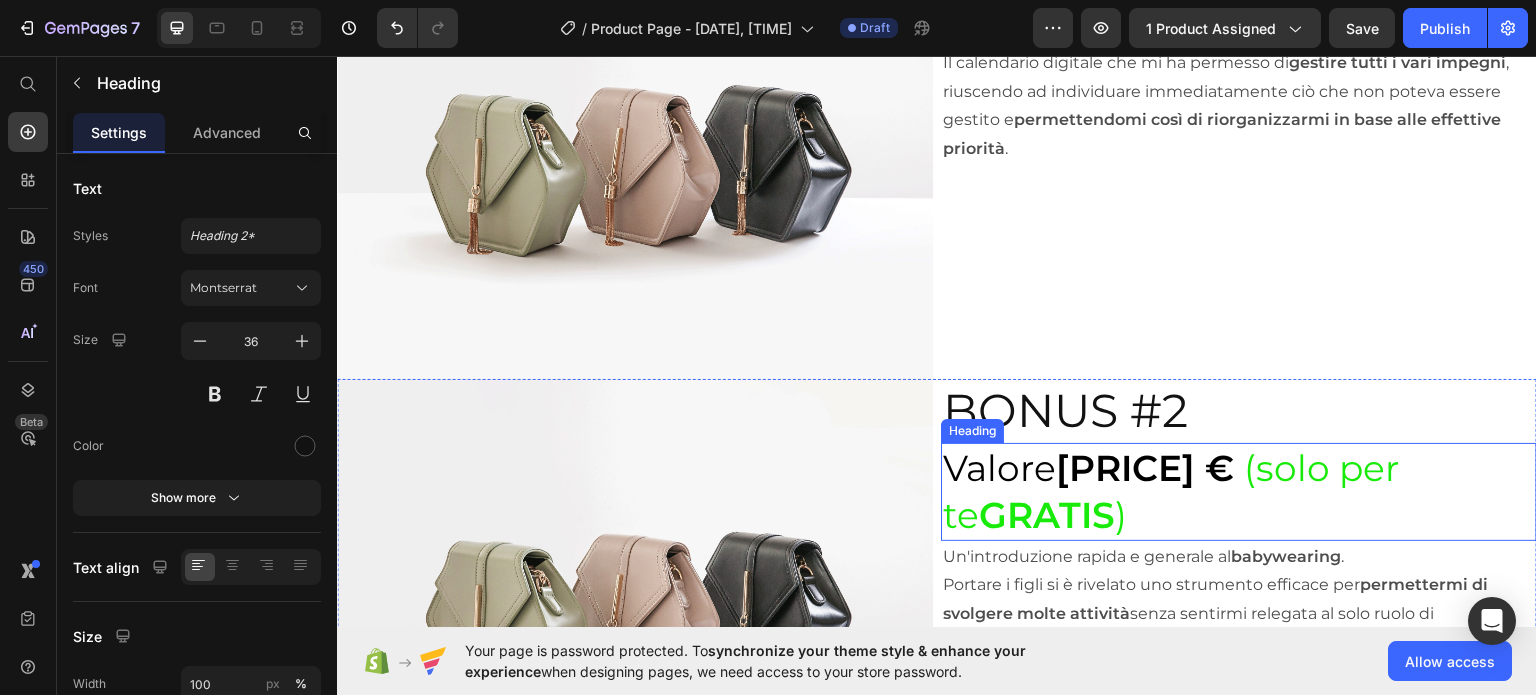 click on "35 €" at bounding box center (1145, 467) 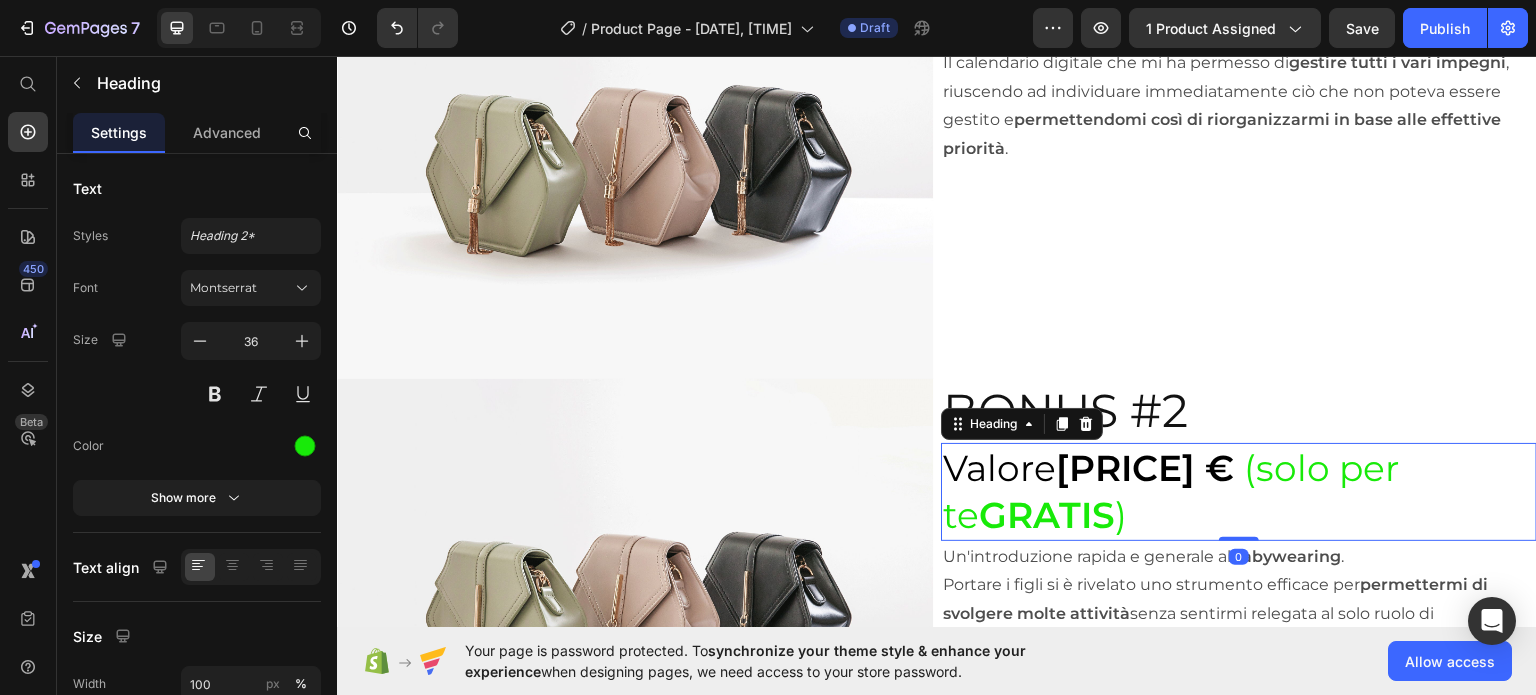 click on "35 €" at bounding box center [1145, 467] 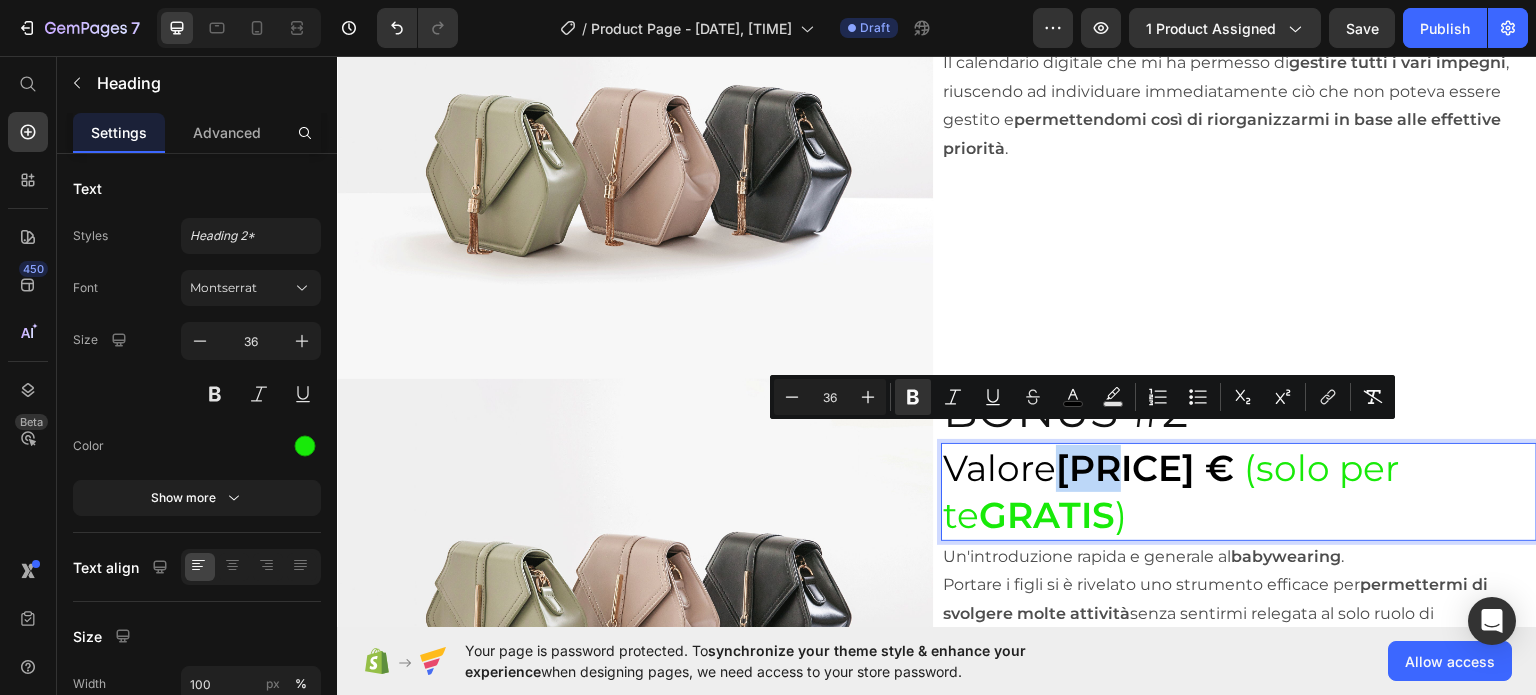 click on "35 €" at bounding box center [1145, 467] 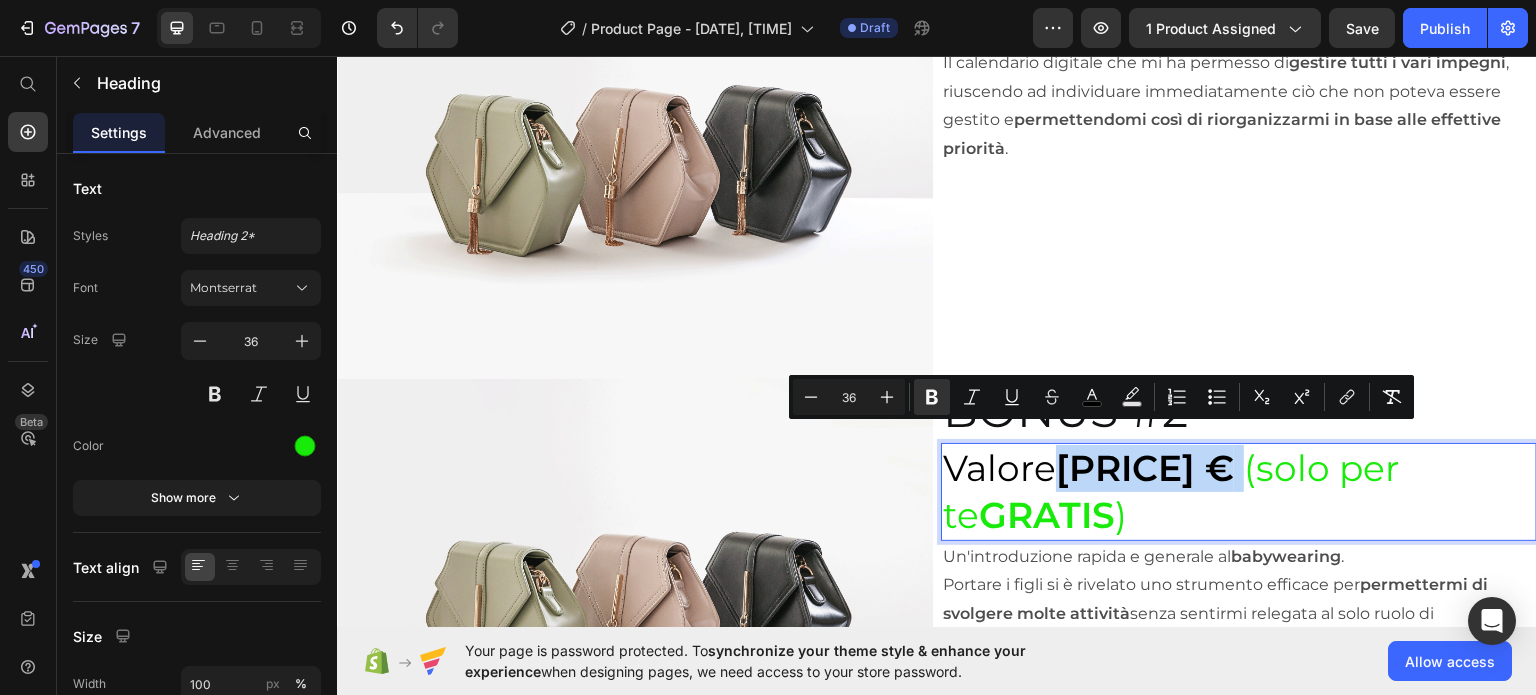drag, startPoint x: 1059, startPoint y: 451, endPoint x: 1147, endPoint y: 444, distance: 88.27797 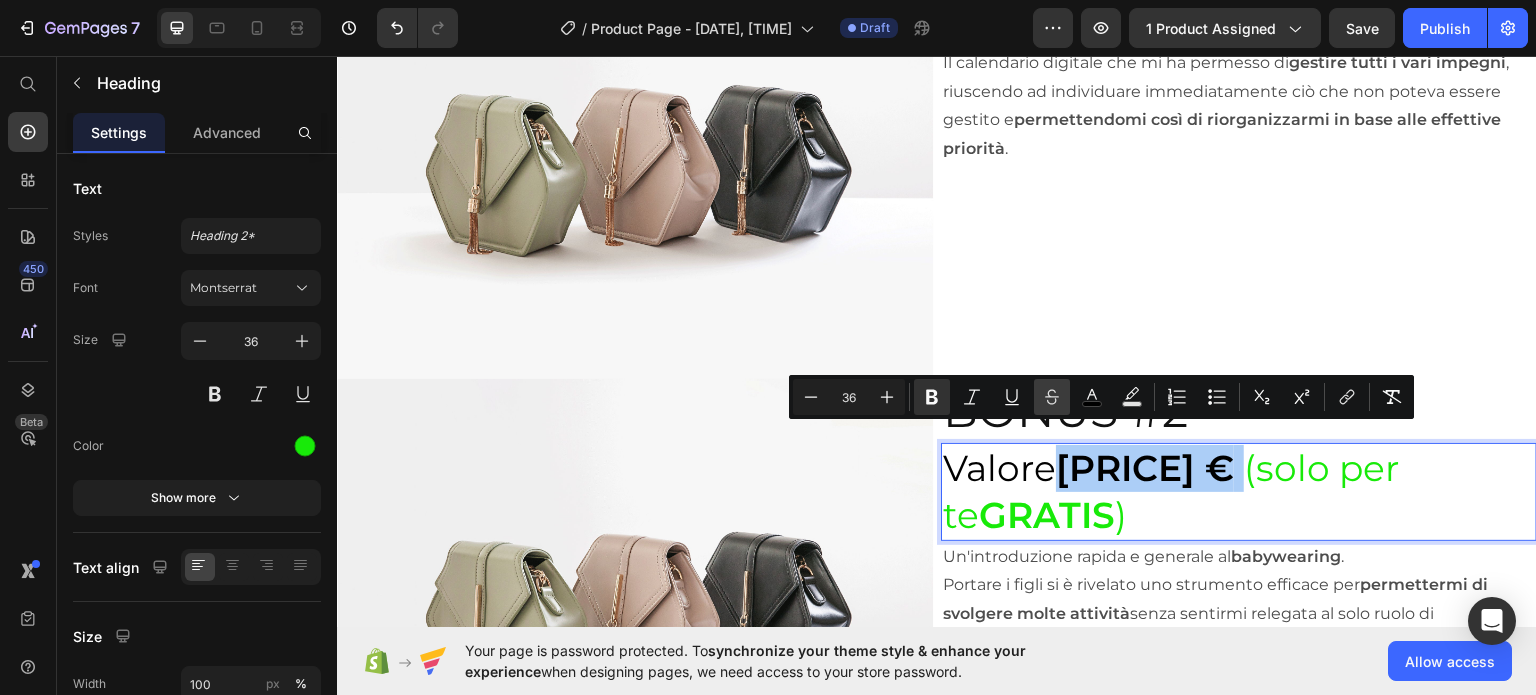 click 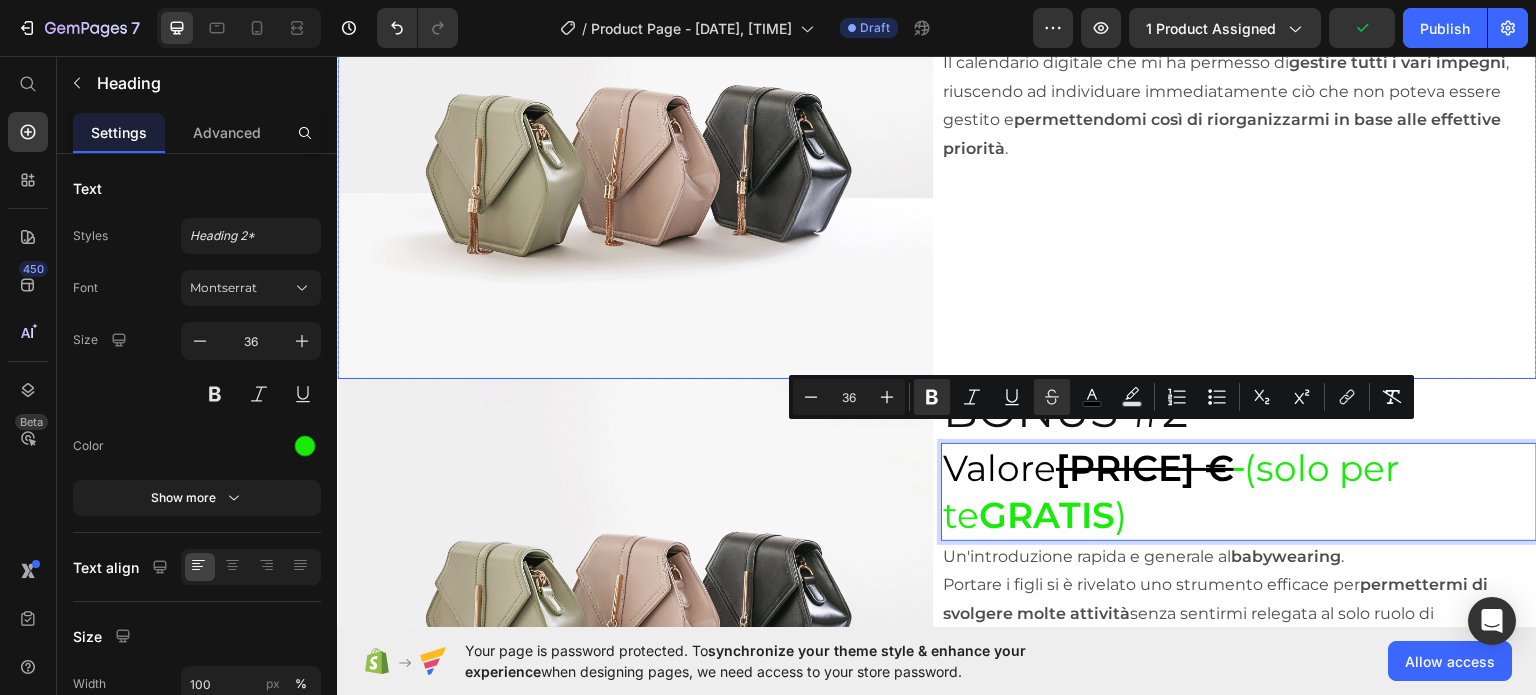 click on "BONUS #1 Heading Valore  15 €   (solo per te  GRATIS ) Heading Il calendario digitale che mi ha permesso di  gestire tutti i vari impegni , riuscendo ad individuare immediatamente ciò che non poteva essere gestito e  permettendomi così di riorganizzarmi in base alle effettive priorità . Text Block Row" at bounding box center [1239, 154] 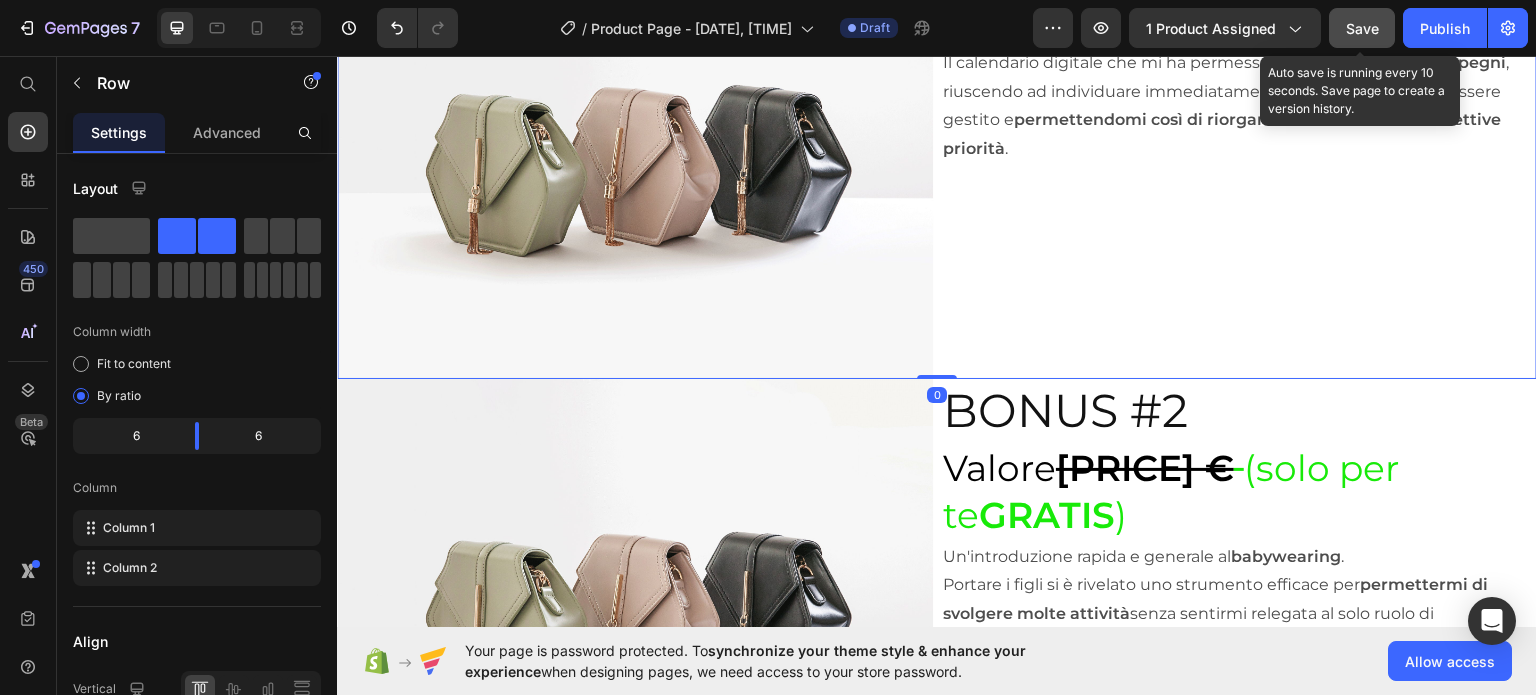 click on "Save" 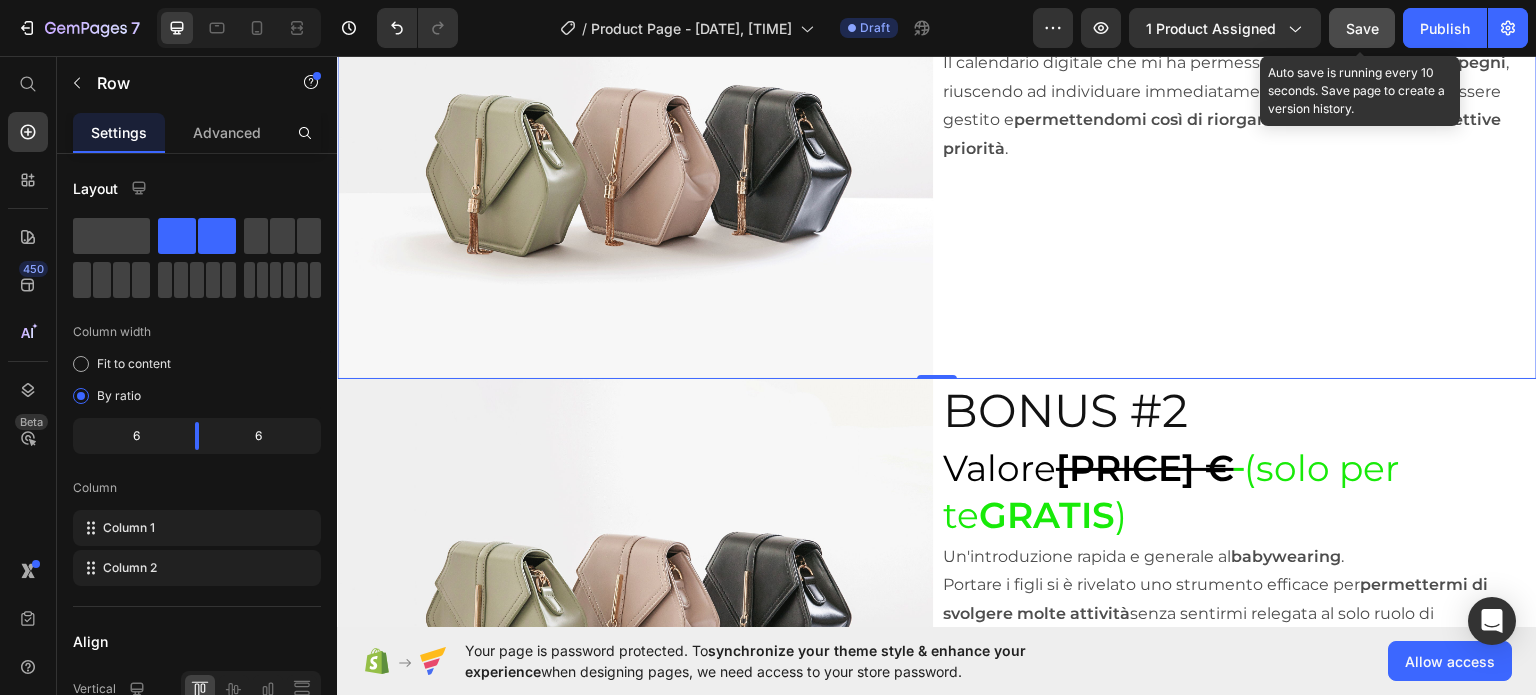 click on "Save" at bounding box center [1362, 28] 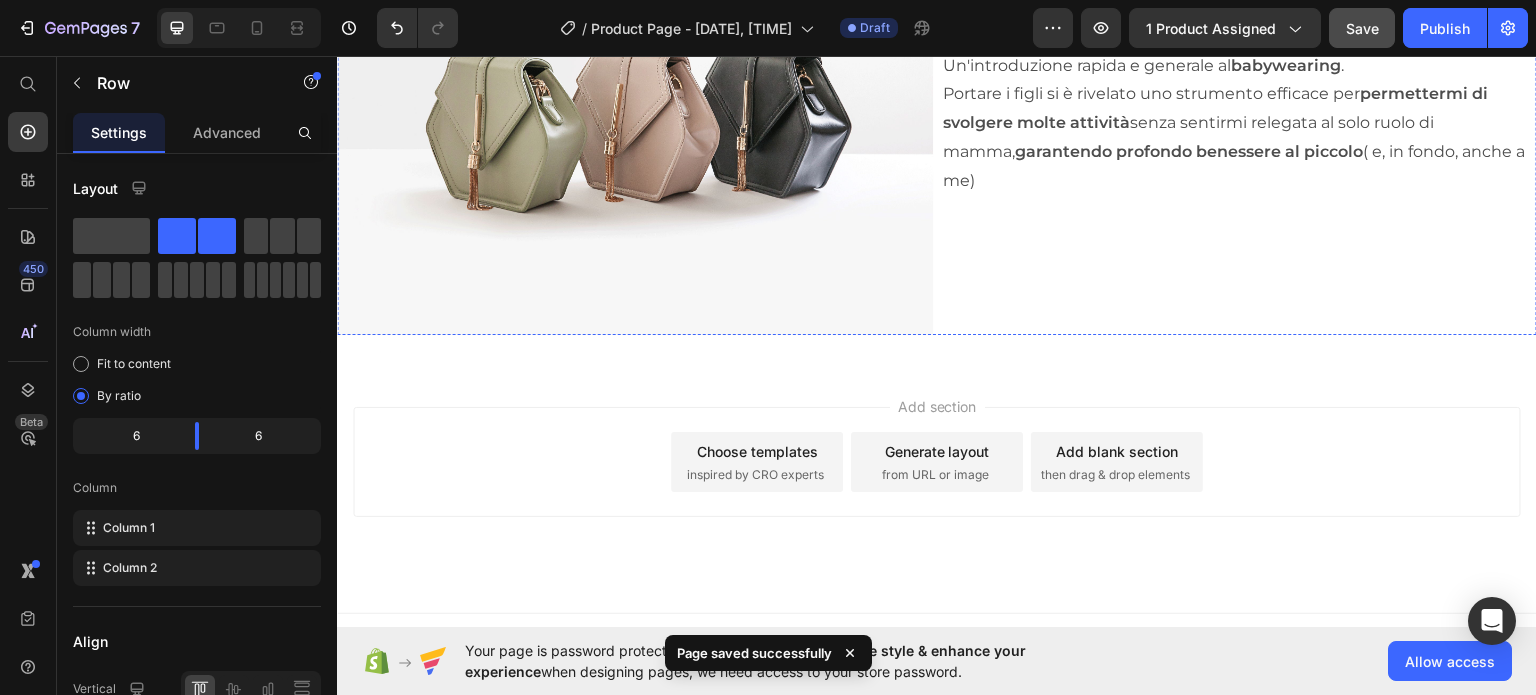 scroll, scrollTop: 7974, scrollLeft: 0, axis: vertical 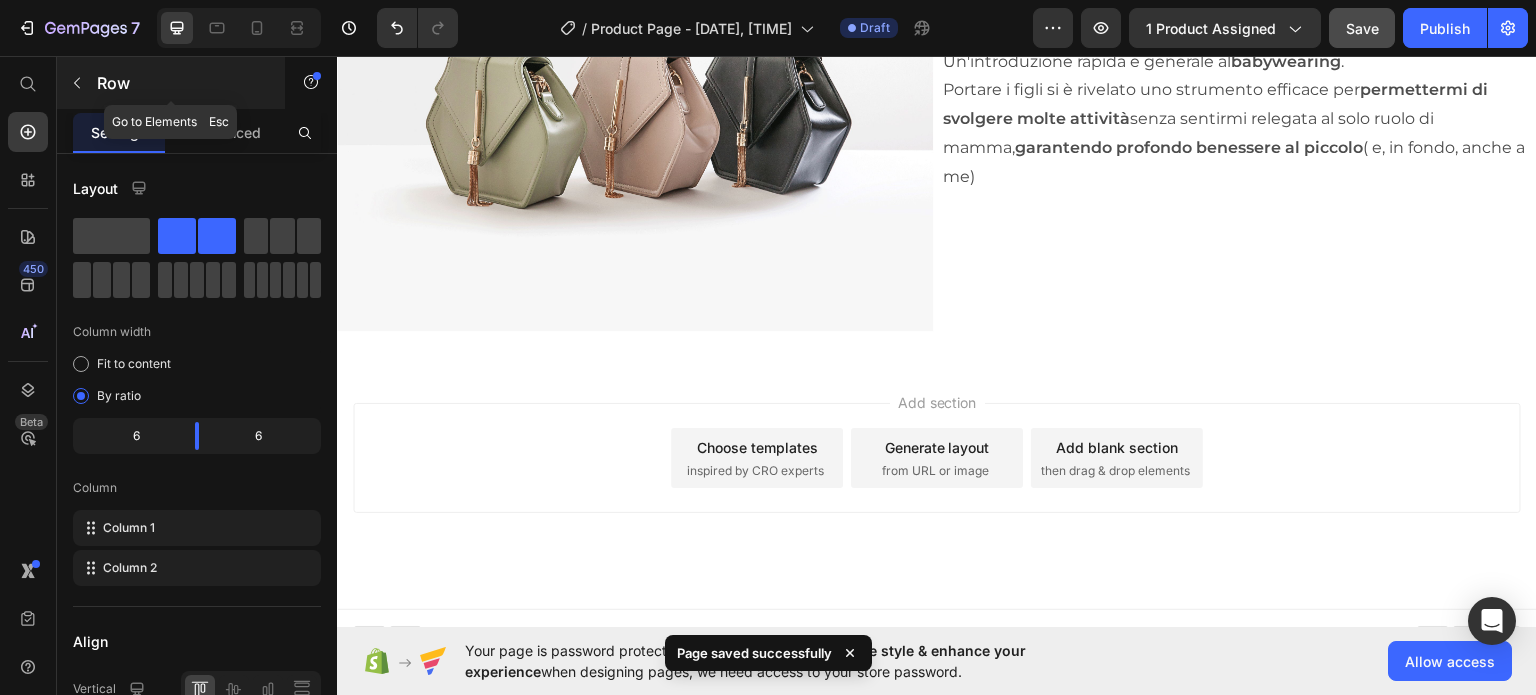 click 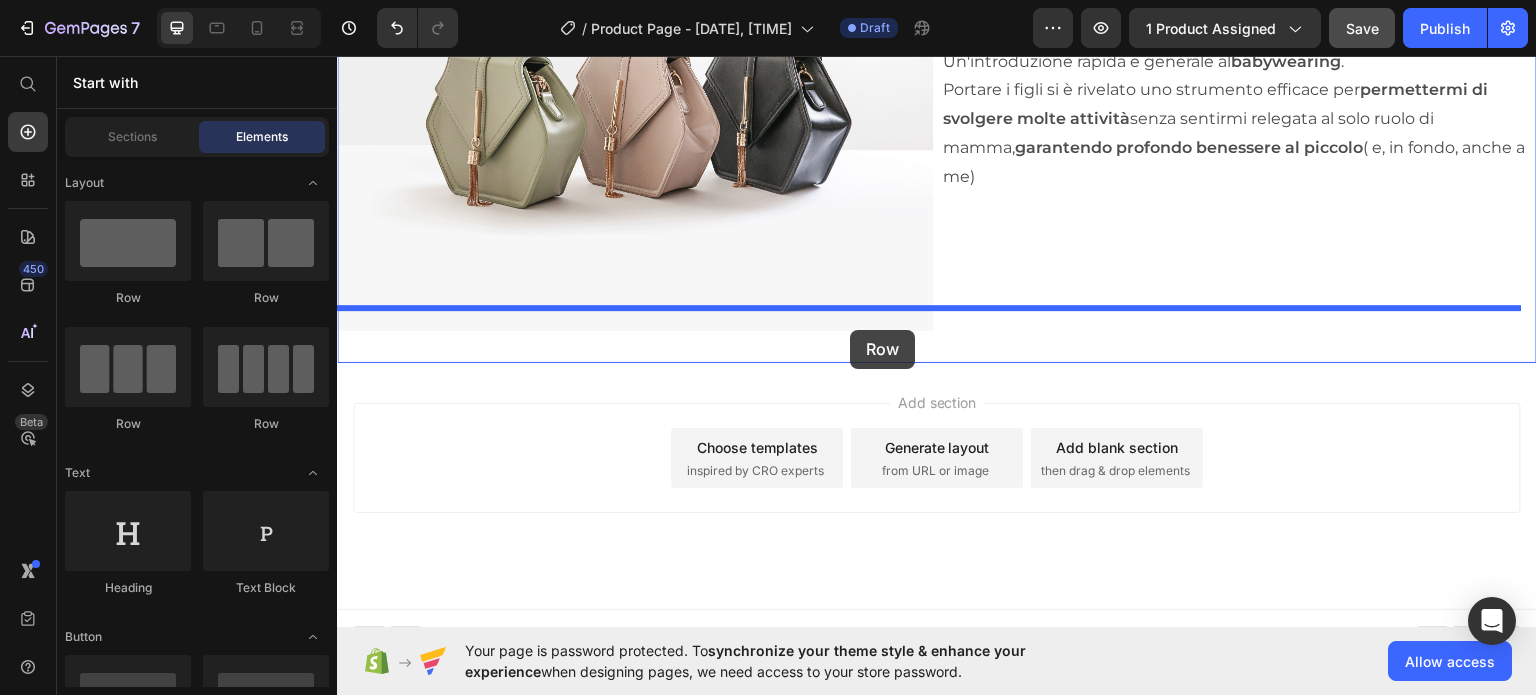 drag, startPoint x: 462, startPoint y: 318, endPoint x: 850, endPoint y: 328, distance: 388.12885 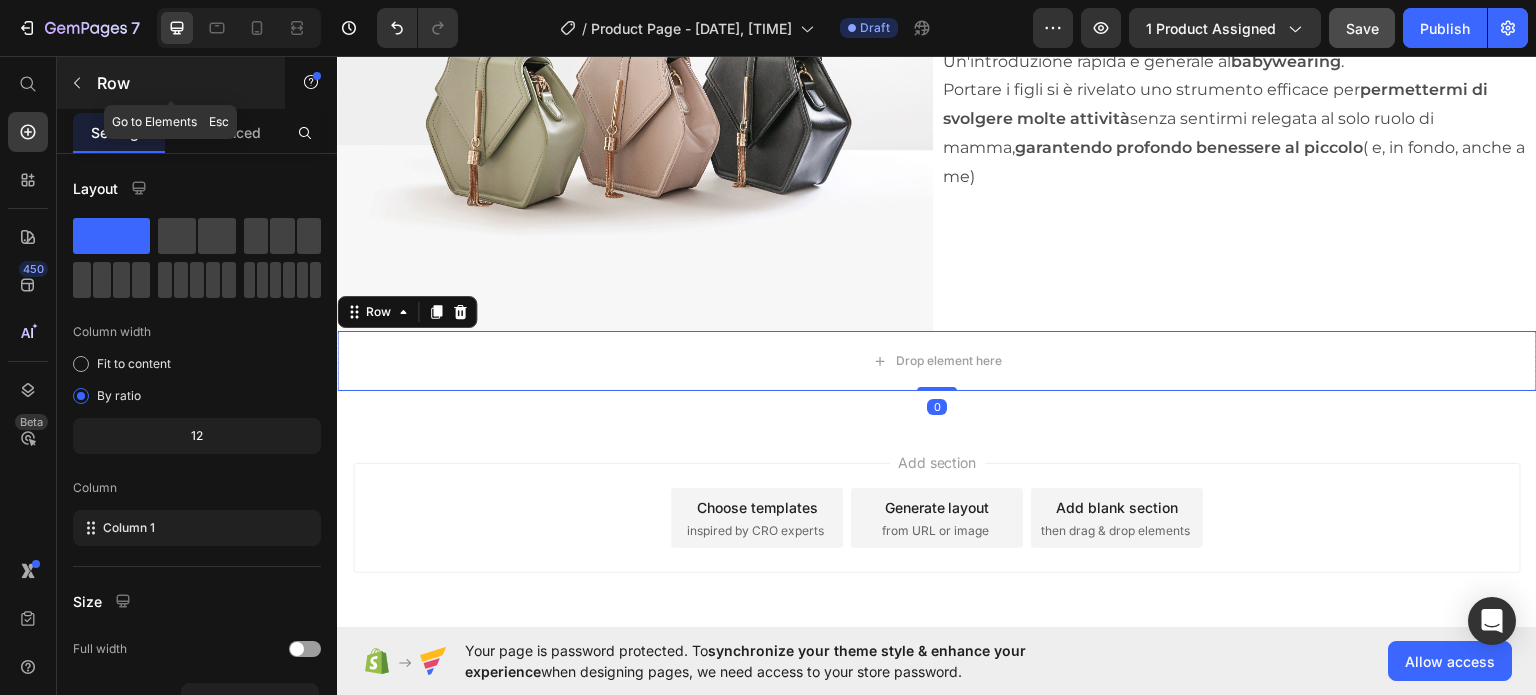 click 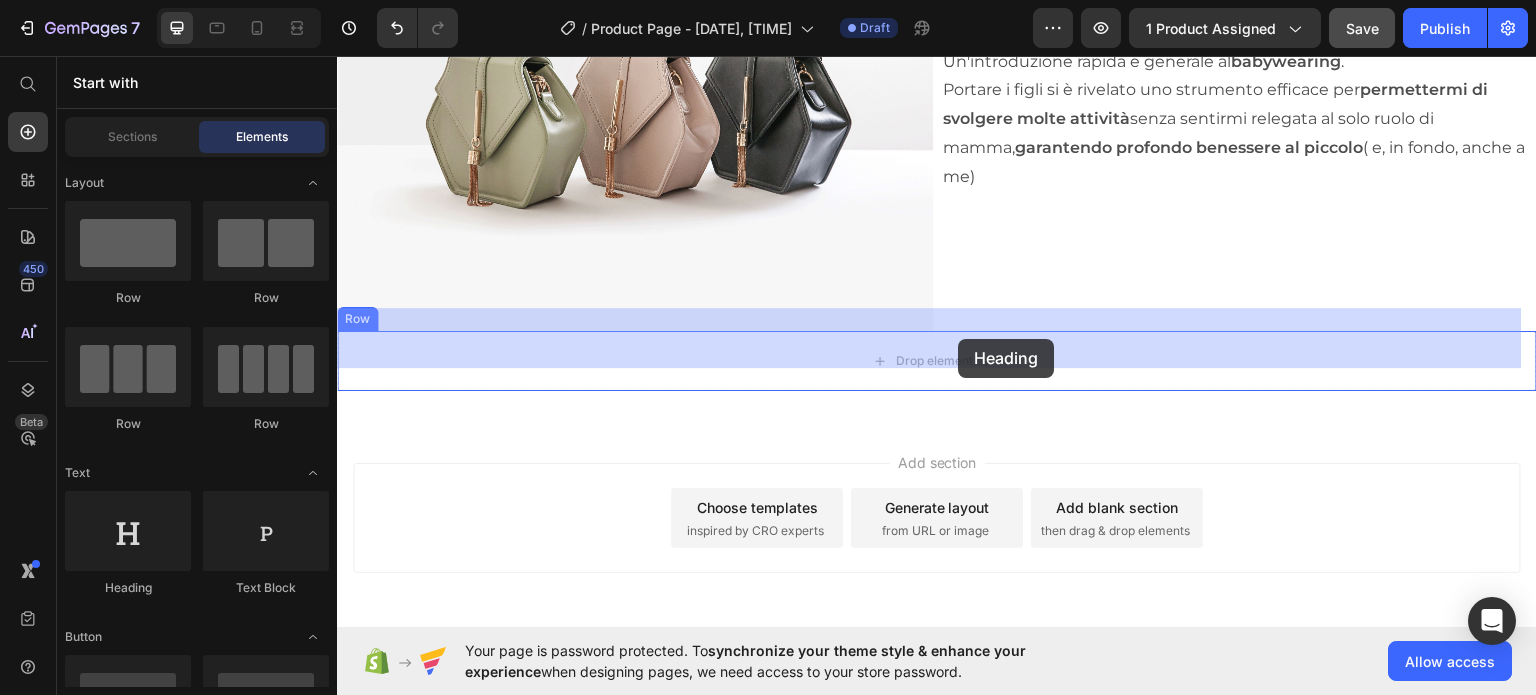 drag, startPoint x: 501, startPoint y: 589, endPoint x: 960, endPoint y: 337, distance: 523.6268 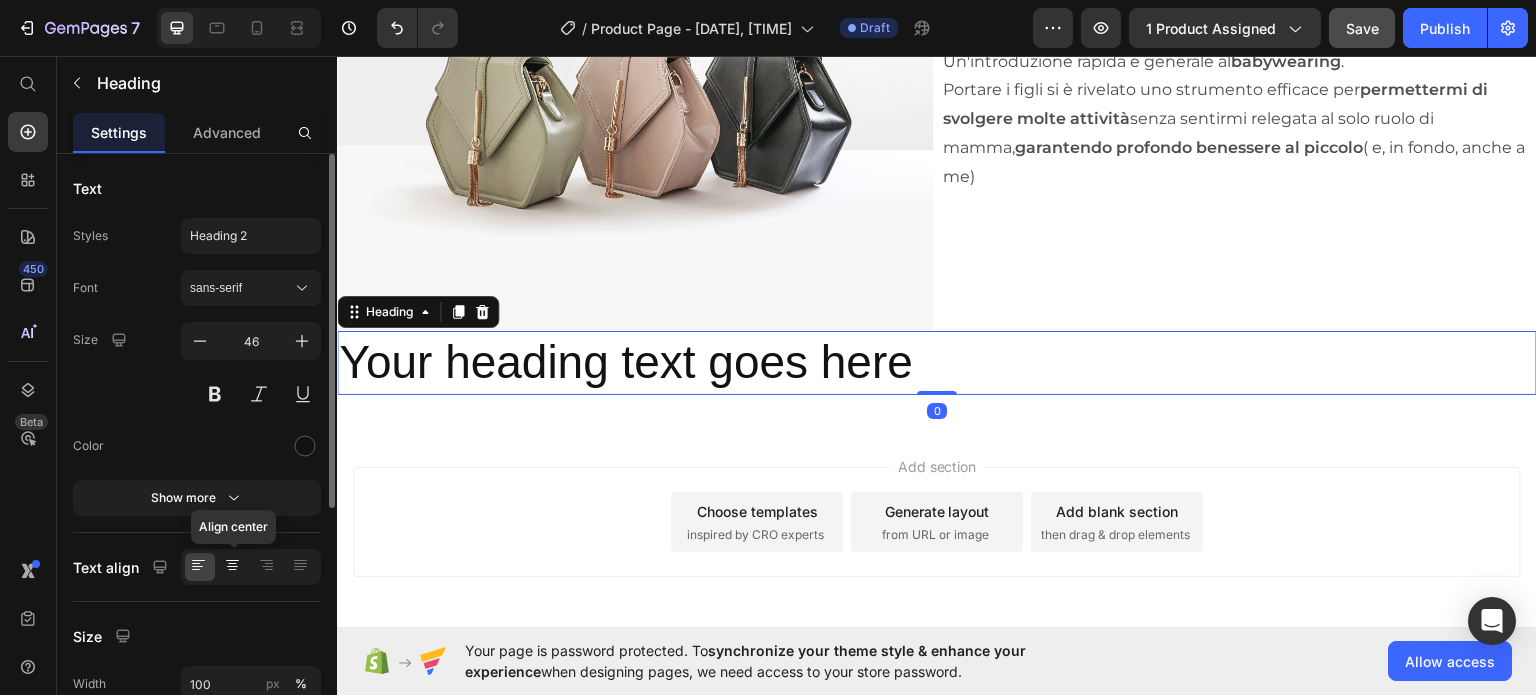 click 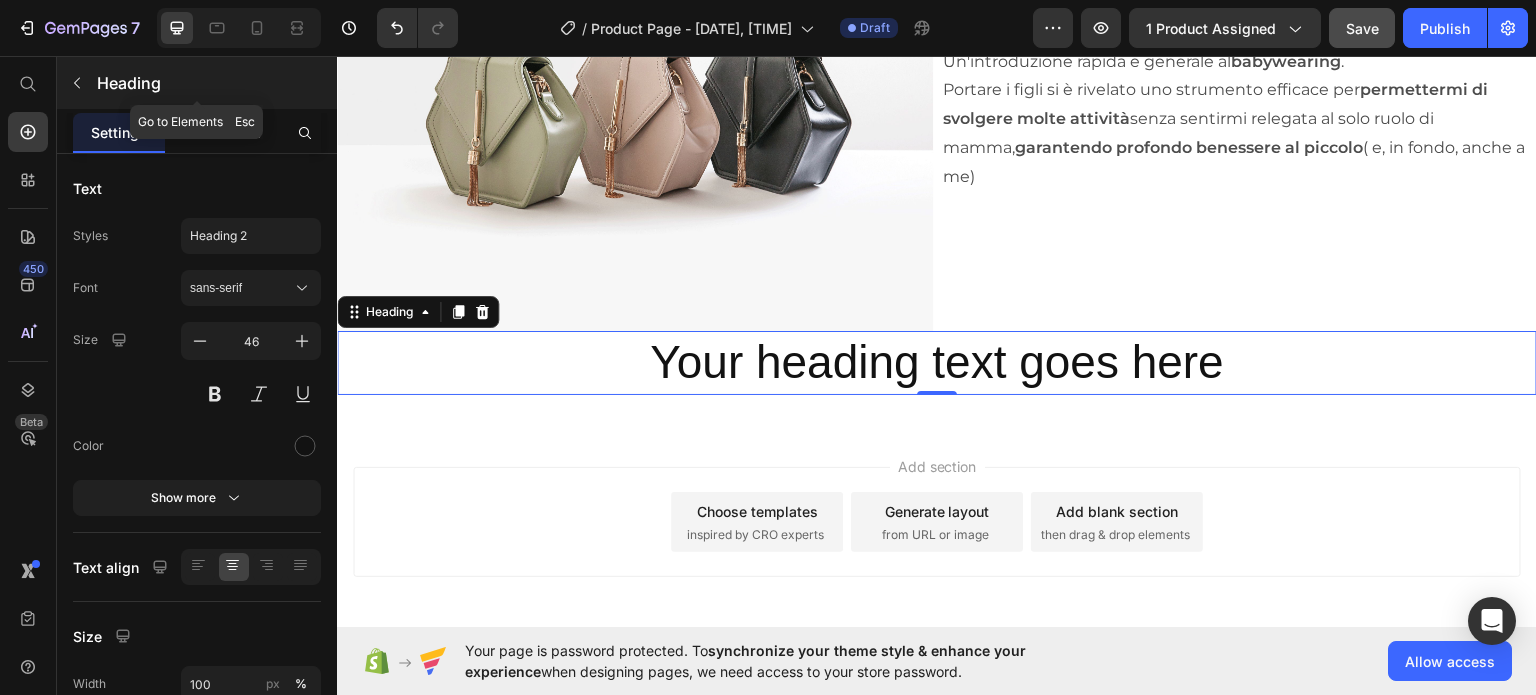 click at bounding box center [77, 83] 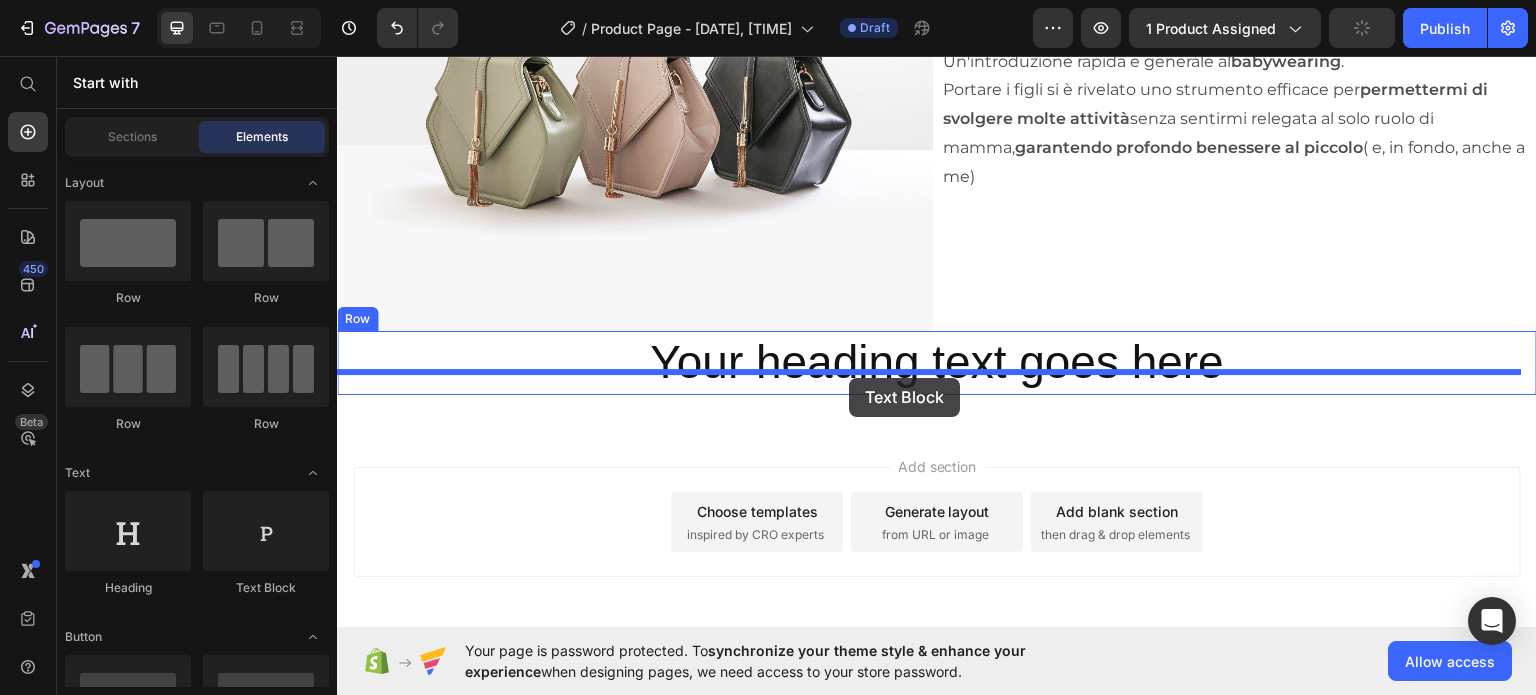 drag, startPoint x: 608, startPoint y: 594, endPoint x: 849, endPoint y: 377, distance: 324.29926 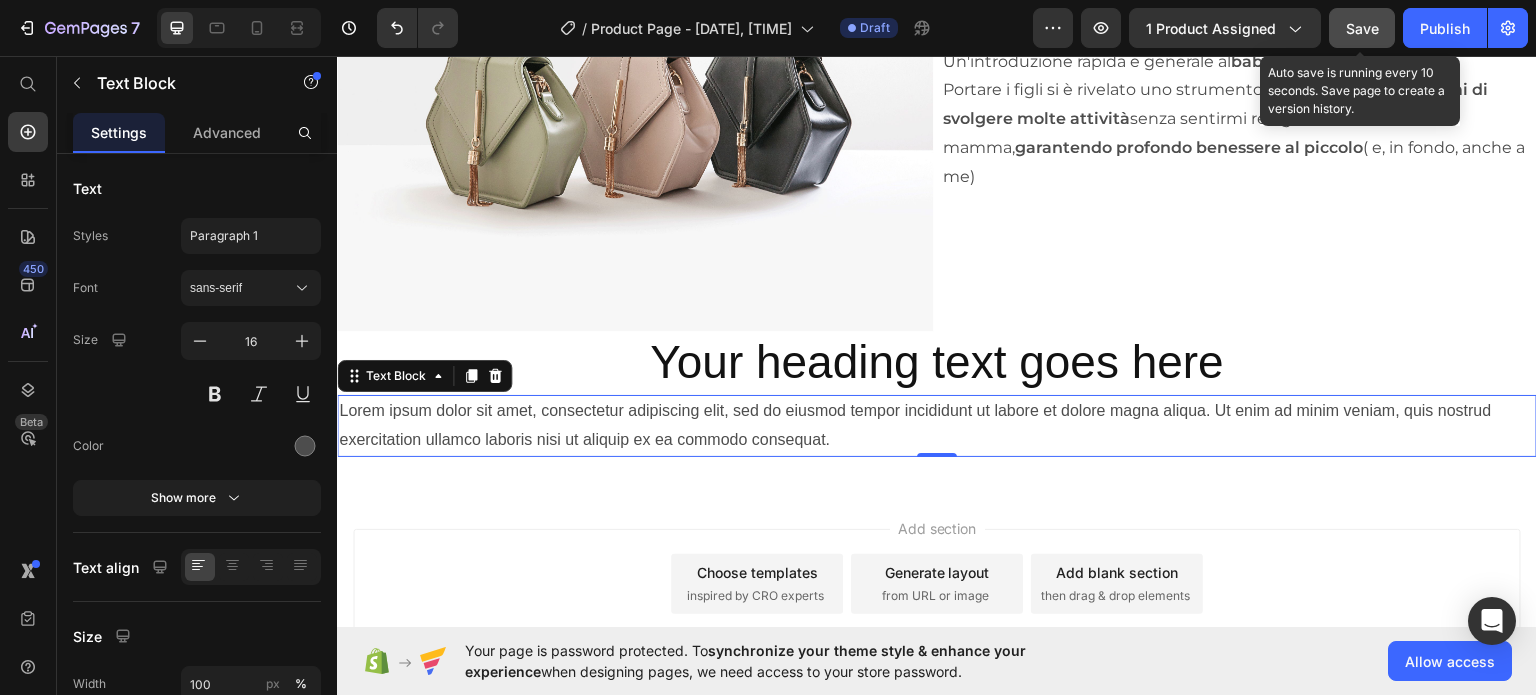 click on "Save" 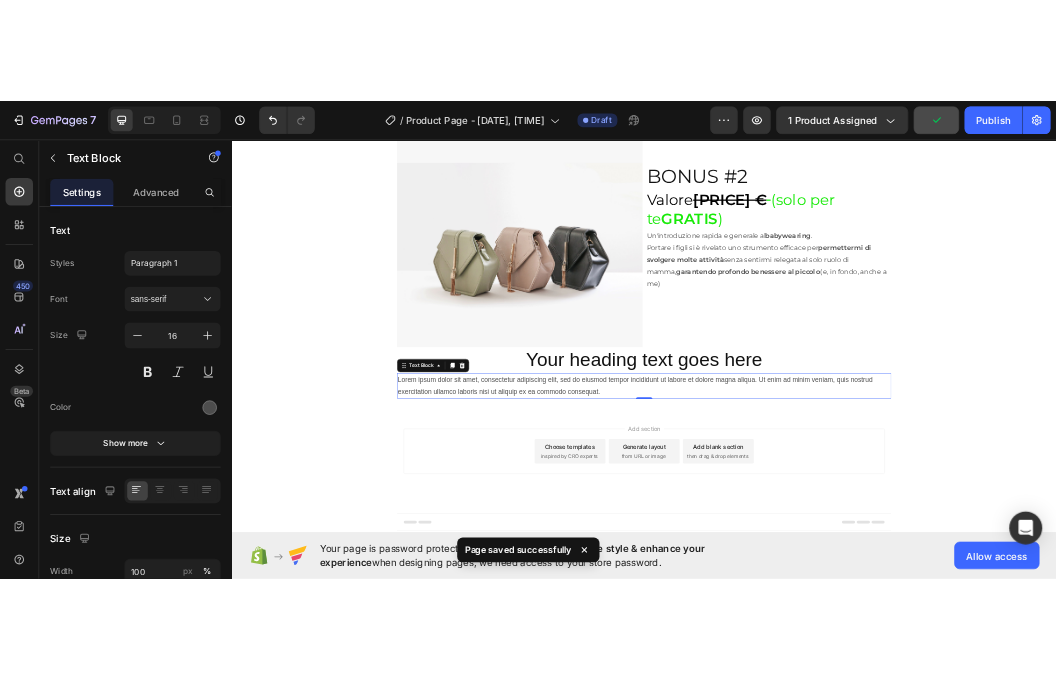 scroll, scrollTop: 7697, scrollLeft: 0, axis: vertical 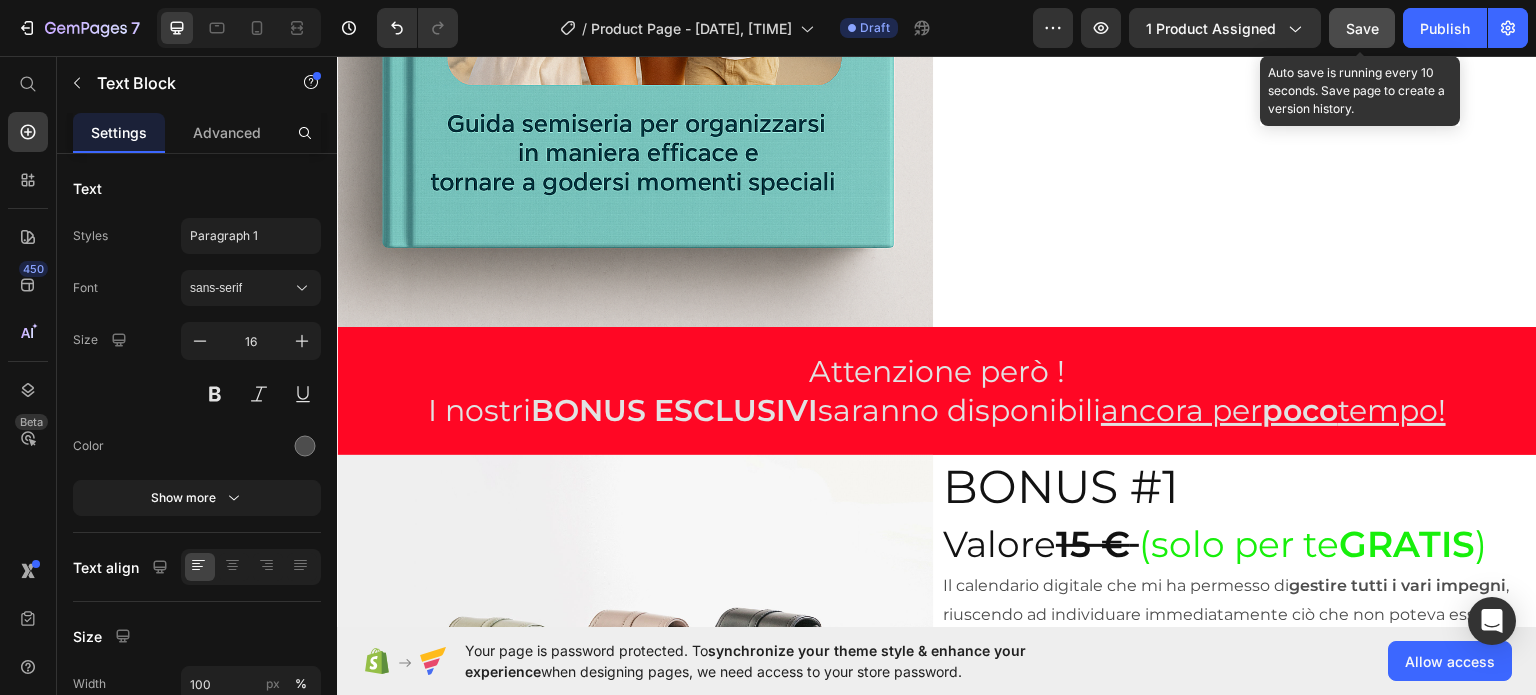 click on "Save" at bounding box center (1362, 28) 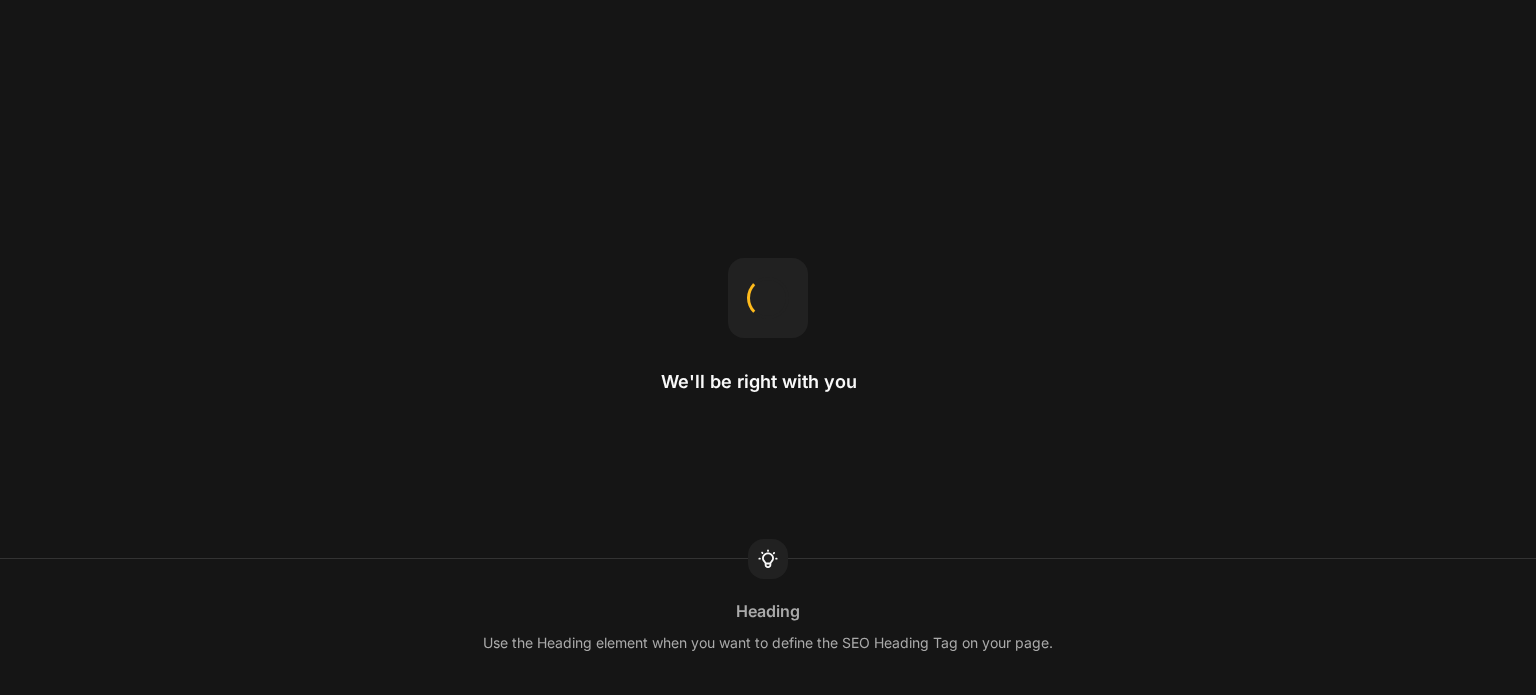 scroll, scrollTop: 0, scrollLeft: 0, axis: both 